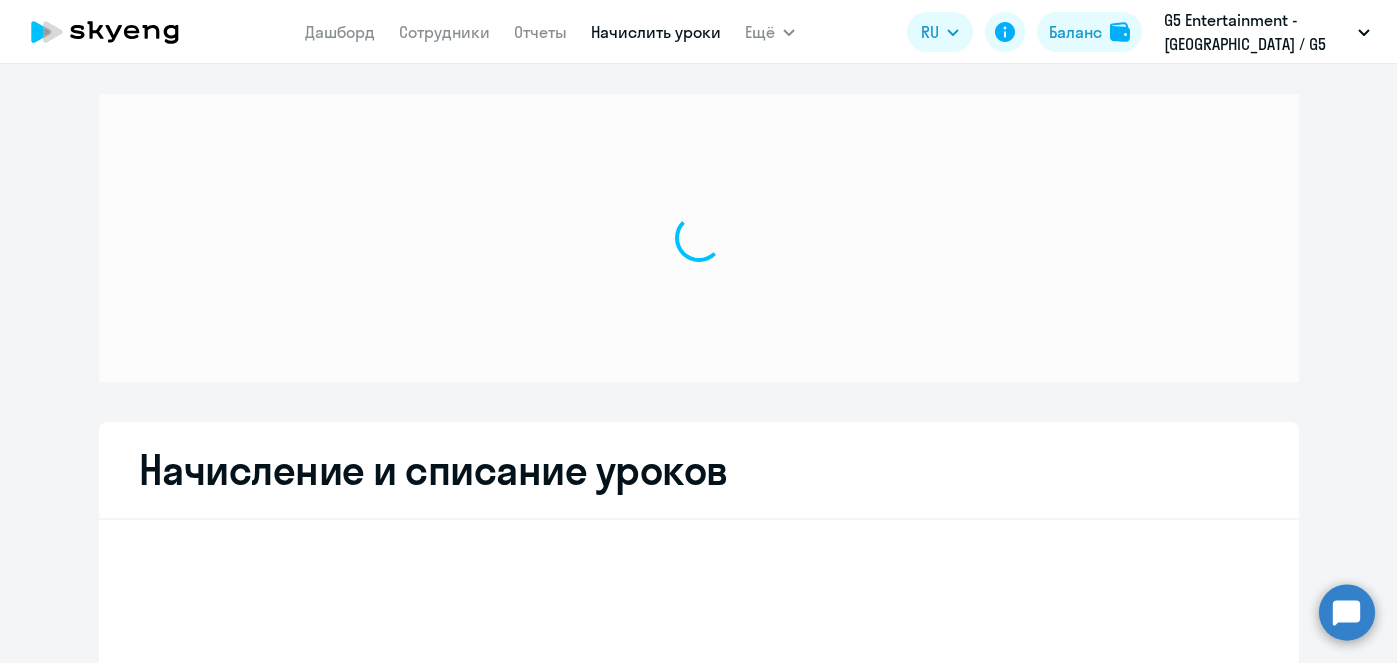 scroll, scrollTop: 0, scrollLeft: 0, axis: both 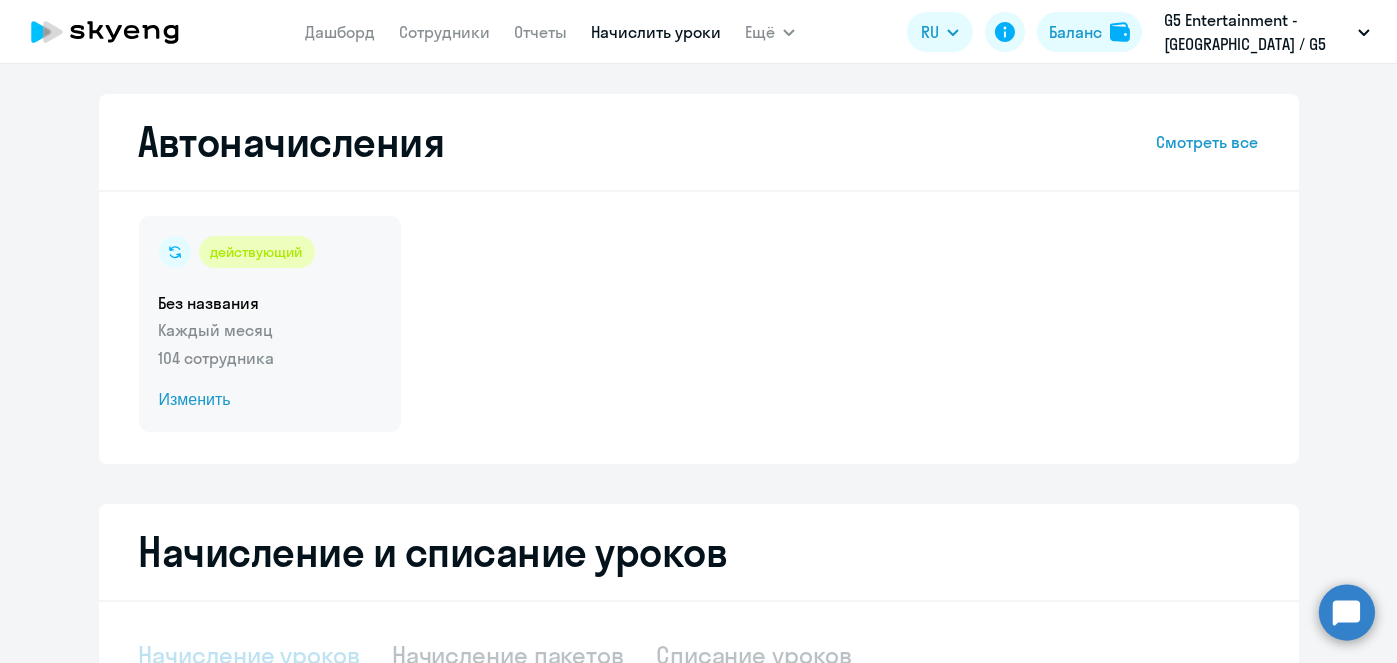 select on "10" 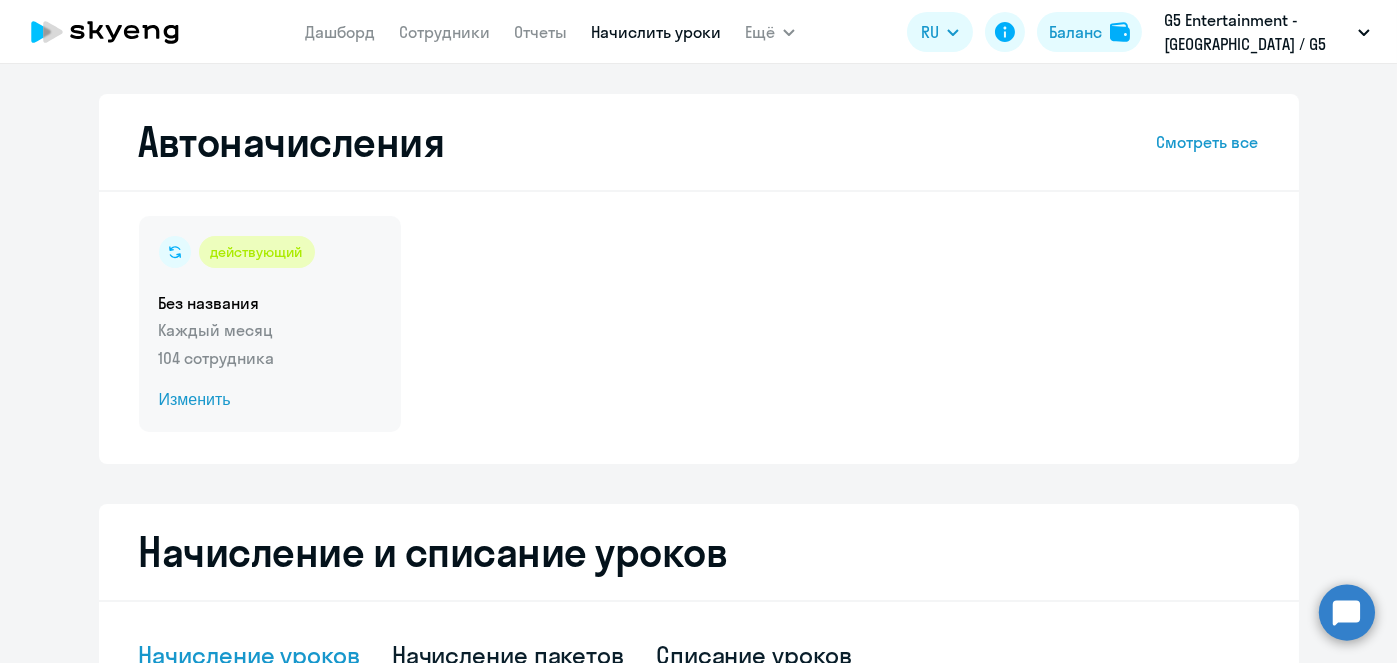 click on "Изменить" 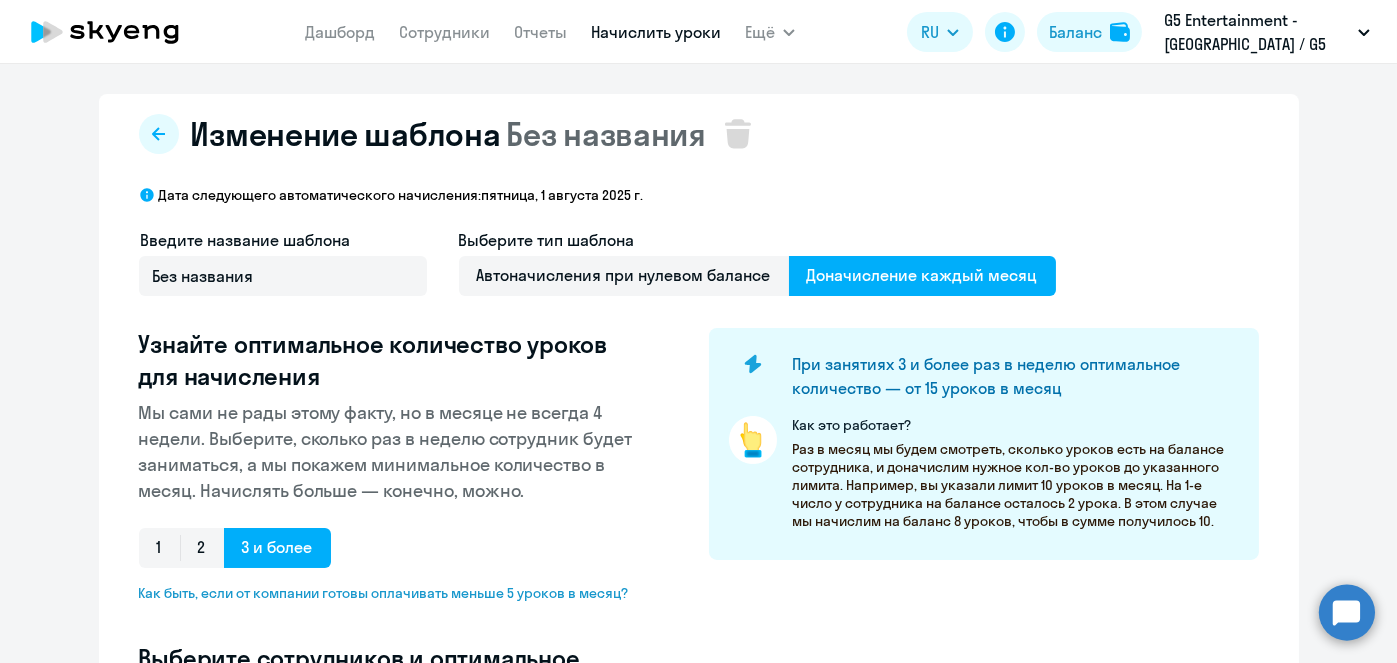 select on "10" 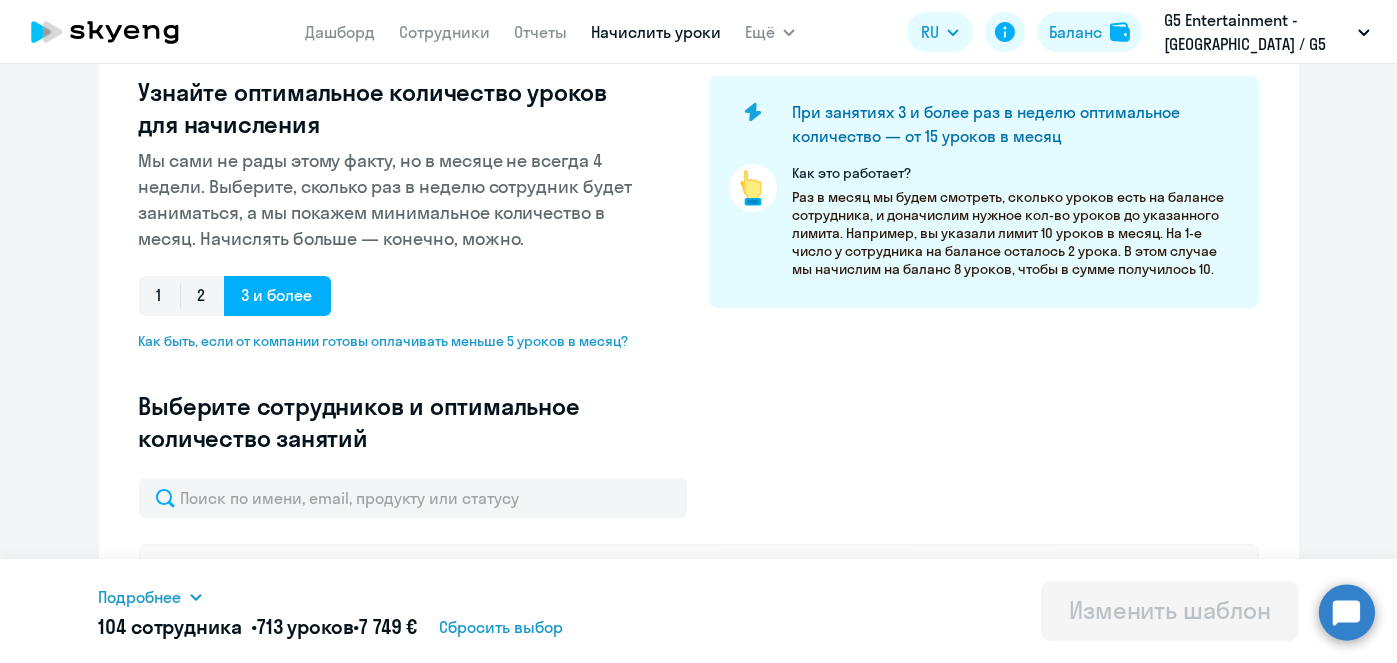 scroll, scrollTop: 0, scrollLeft: 0, axis: both 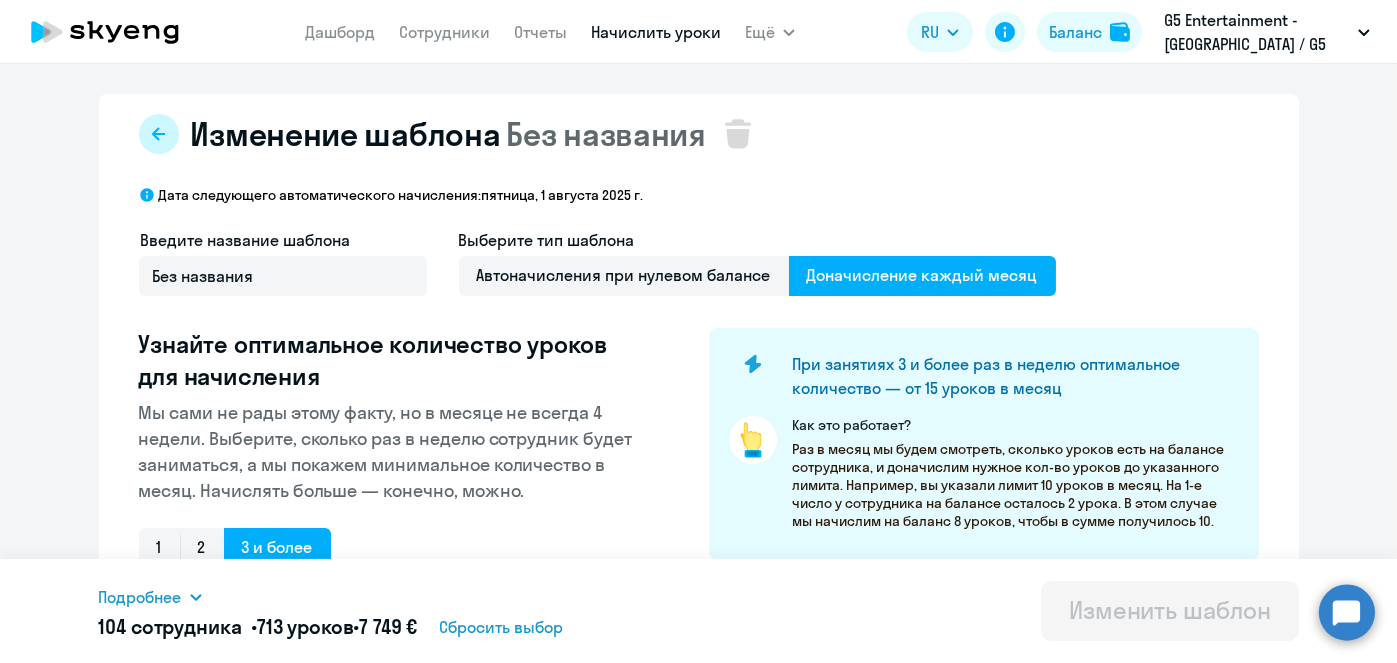 click 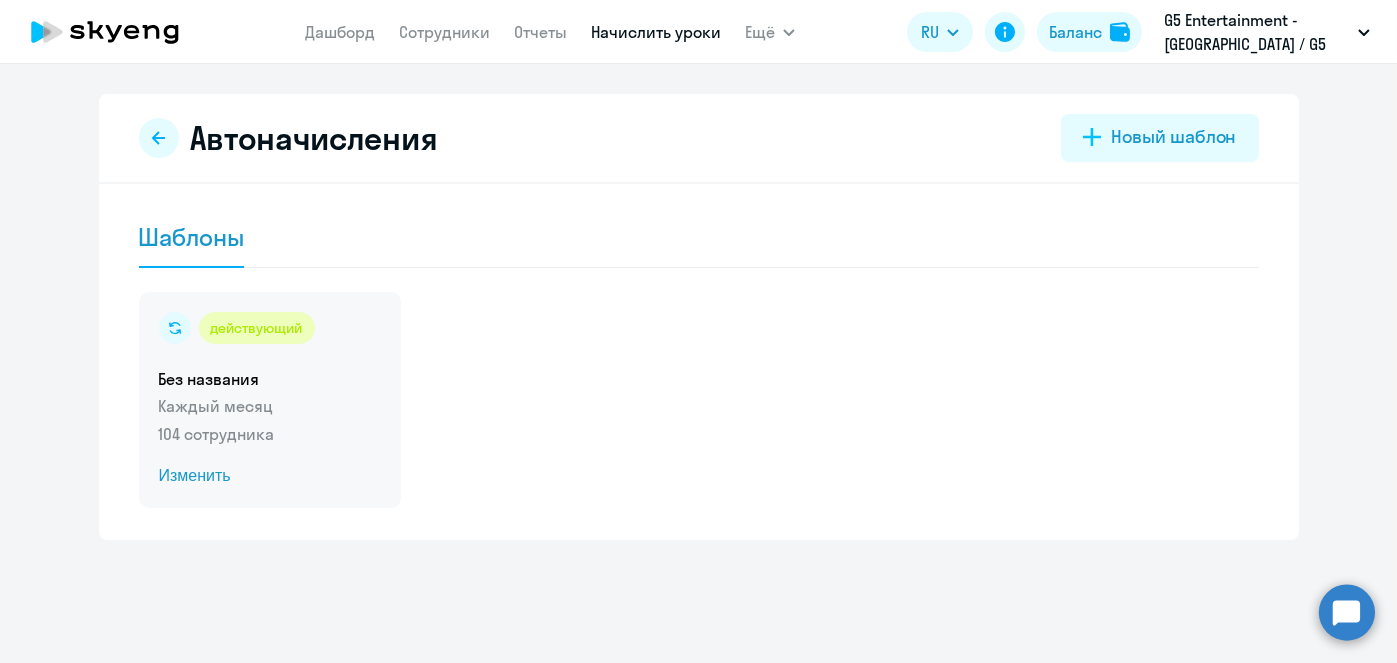 click on "Изменить" 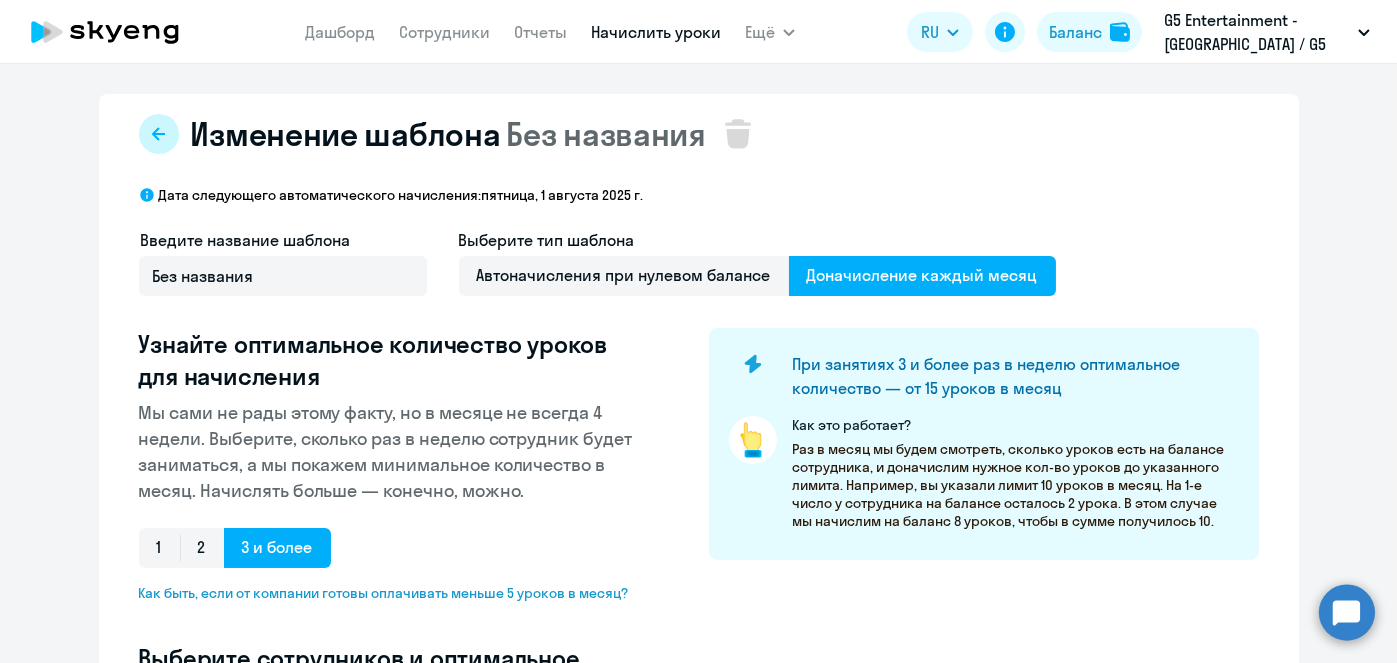 select on "10" 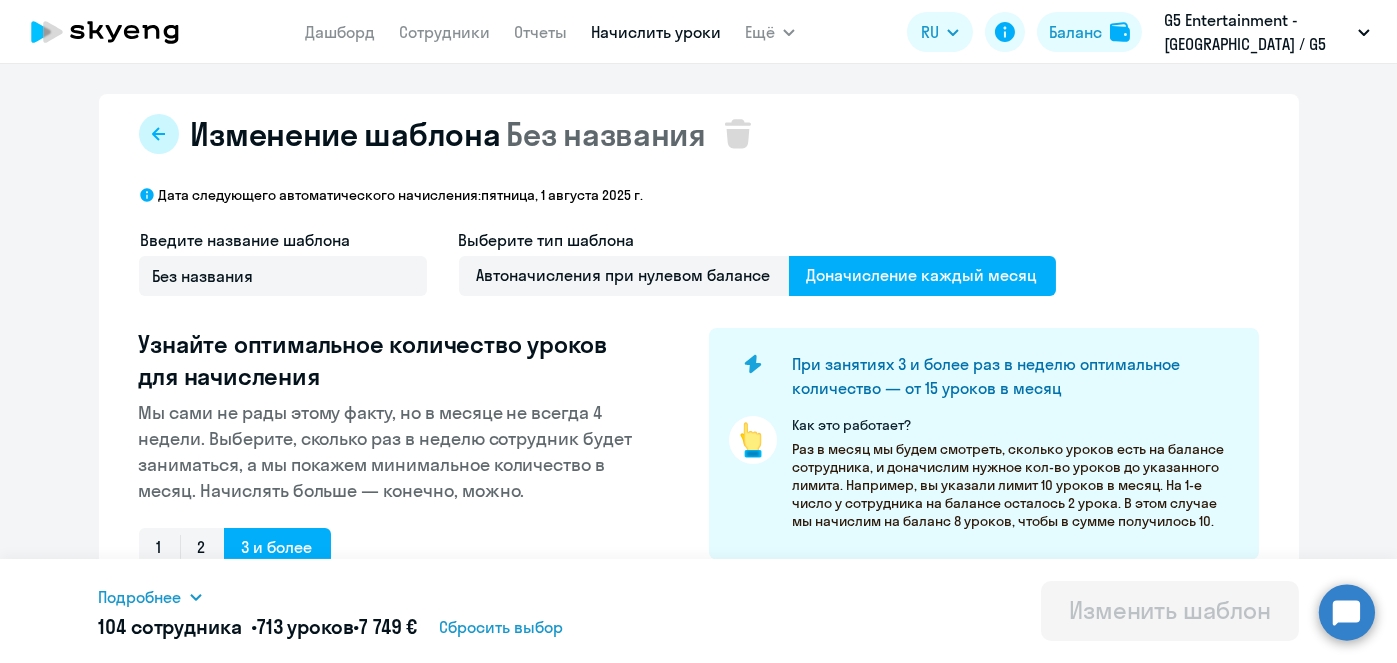 click 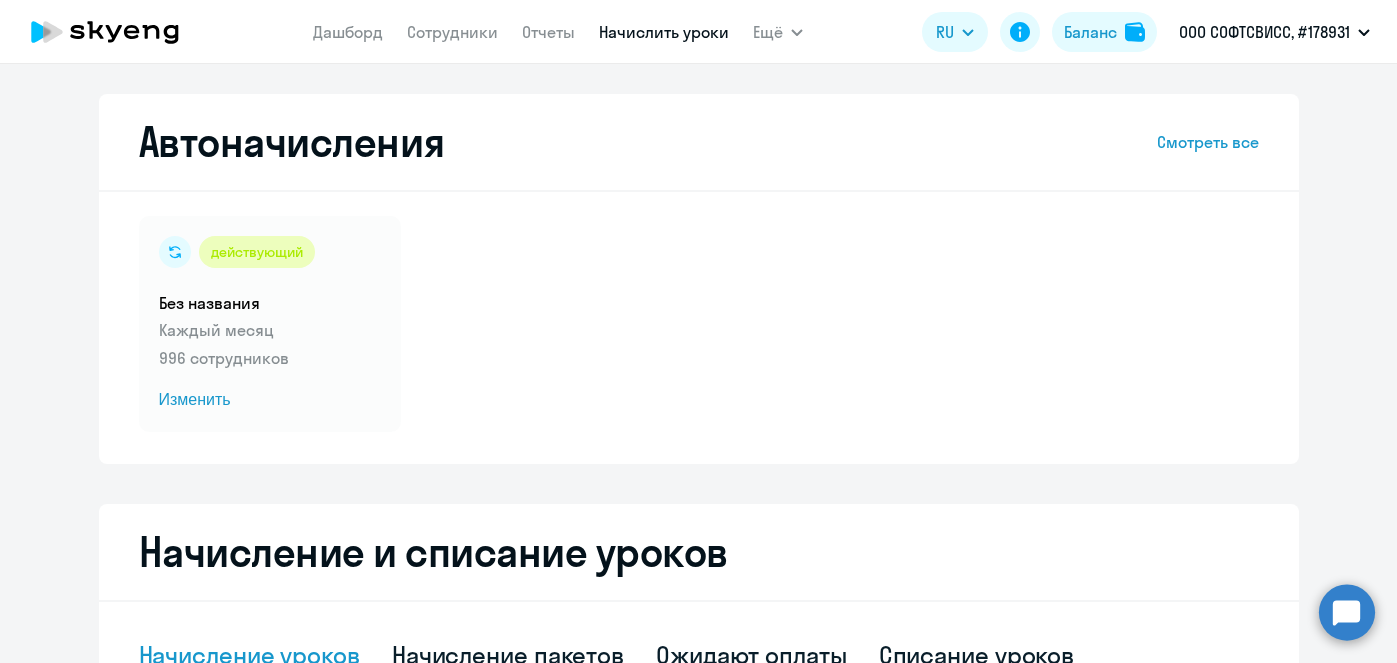 select on "10" 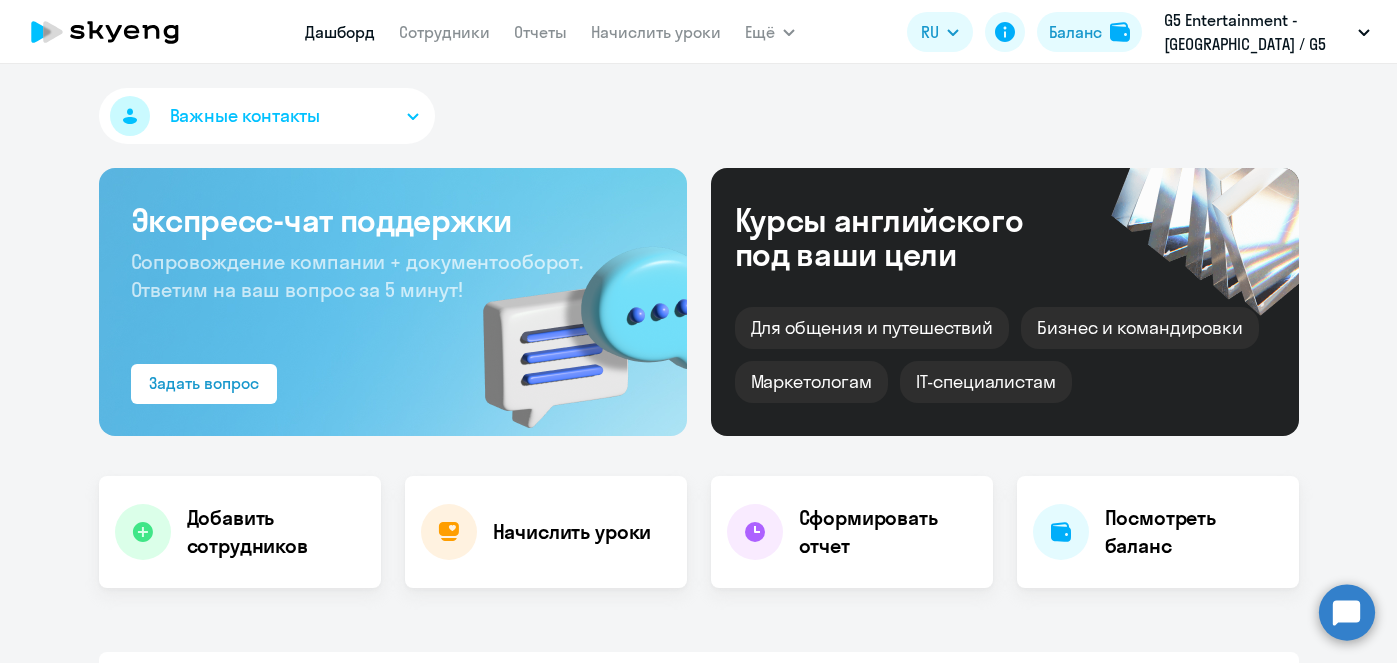 select on "30" 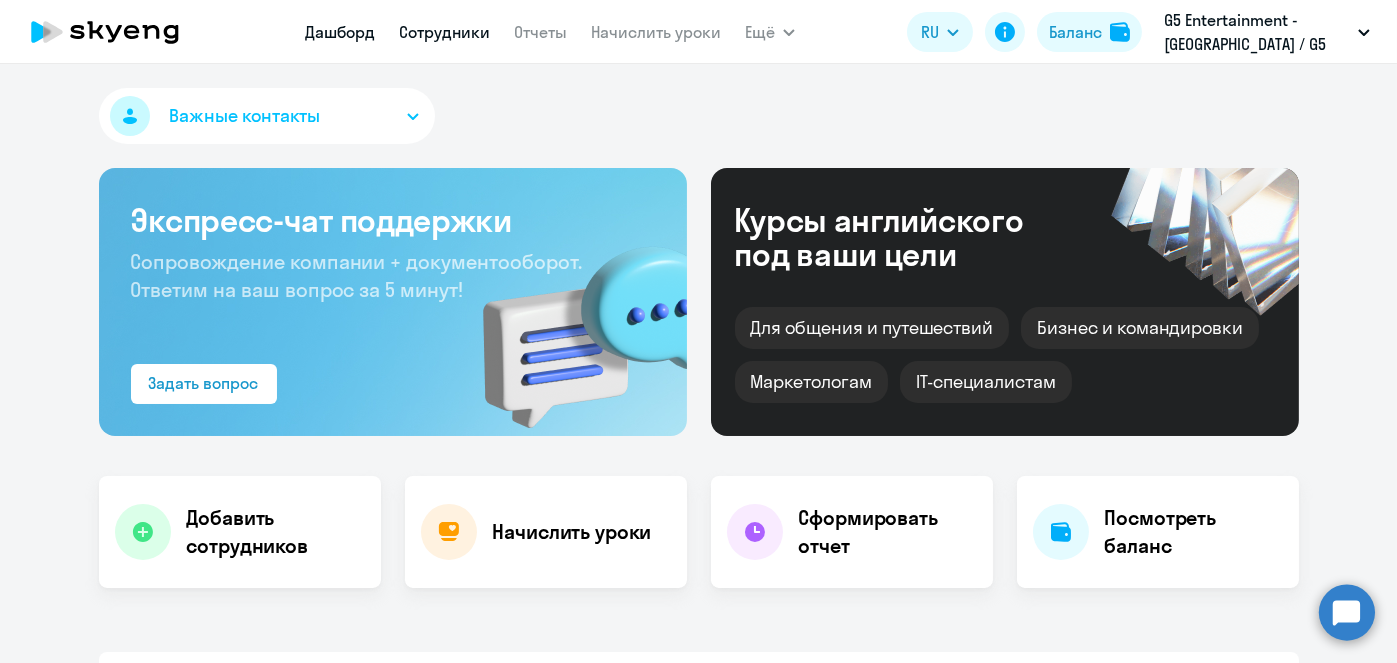 click on "Сотрудники" at bounding box center [444, 32] 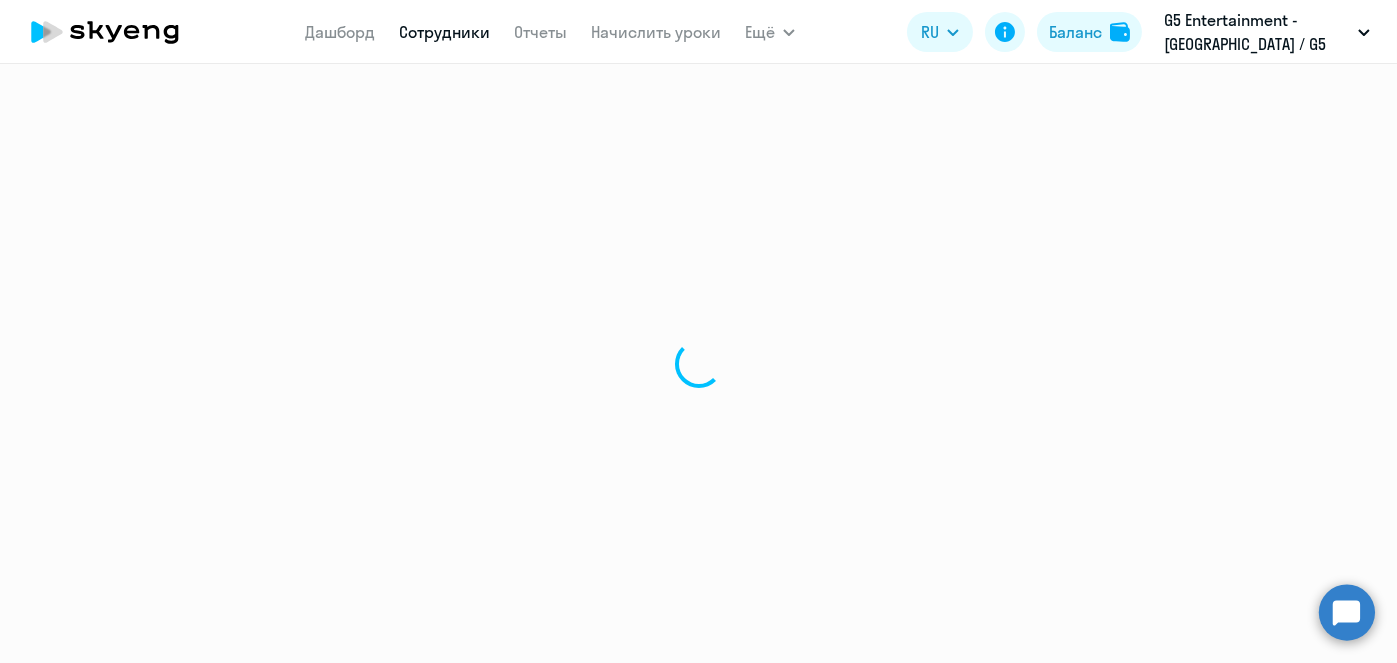 select on "30" 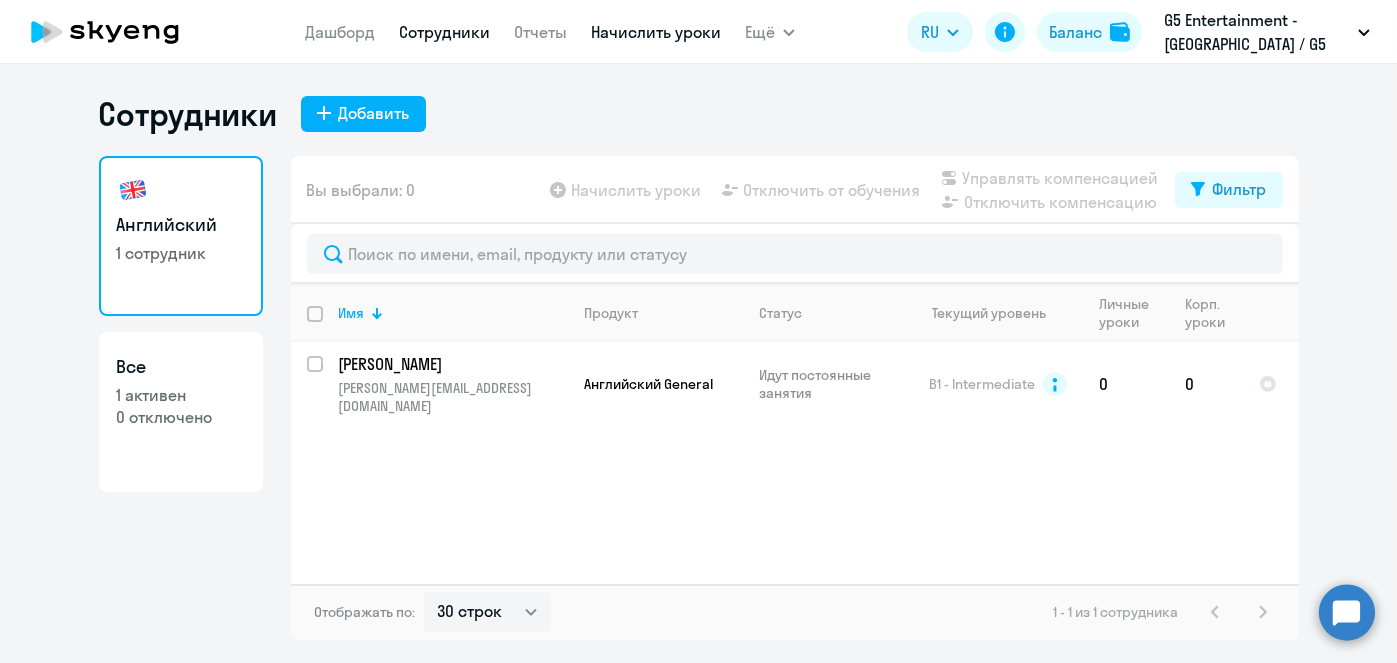 click on "Начислить уроки" at bounding box center [656, 32] 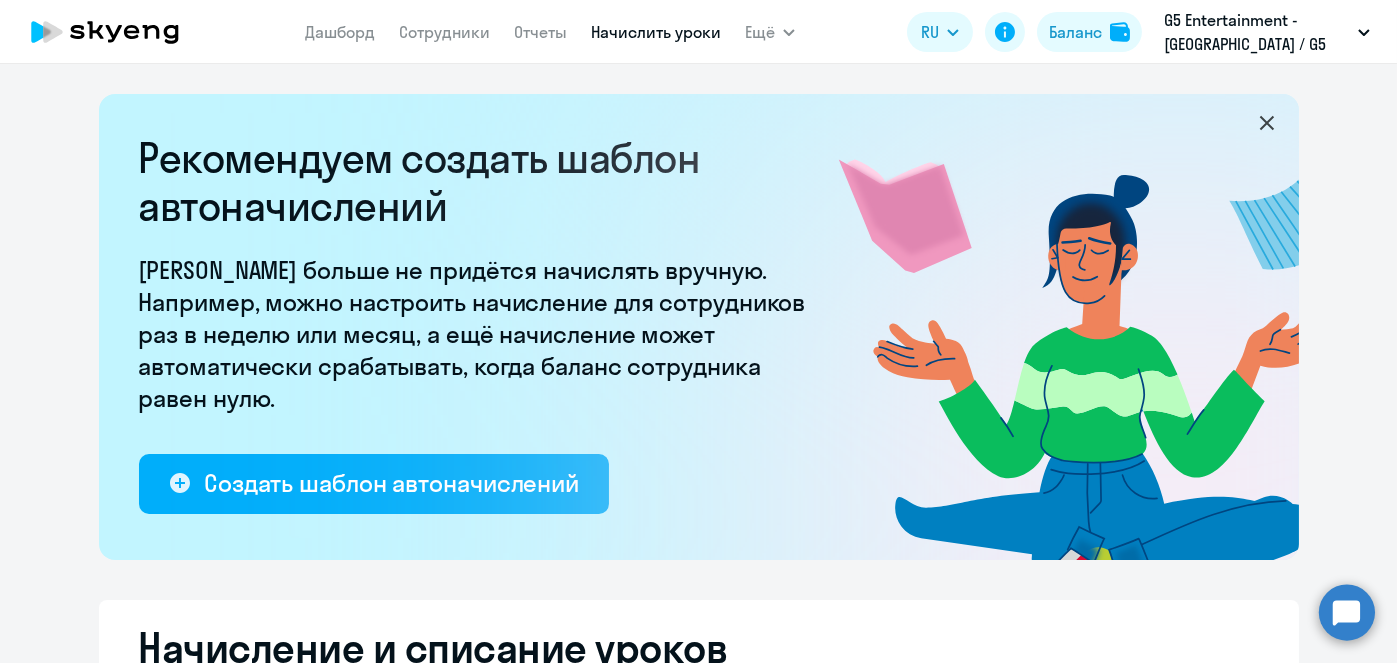 select on "10" 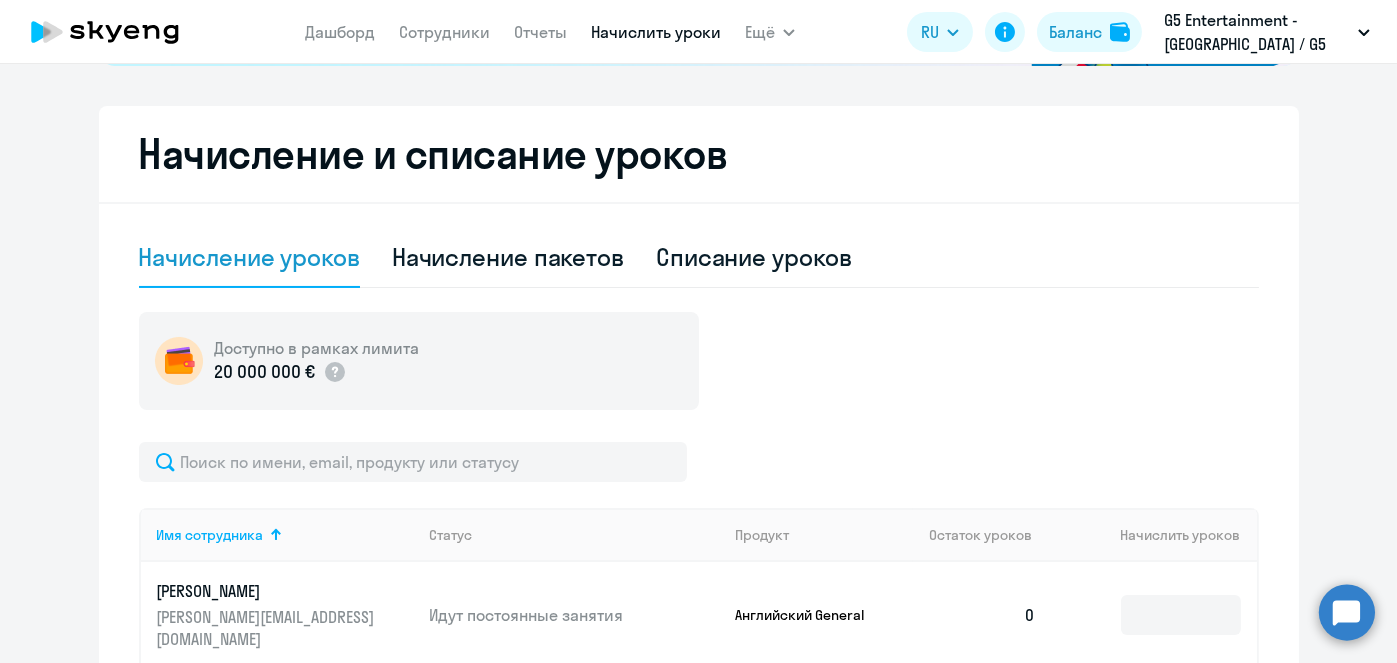 scroll, scrollTop: 665, scrollLeft: 0, axis: vertical 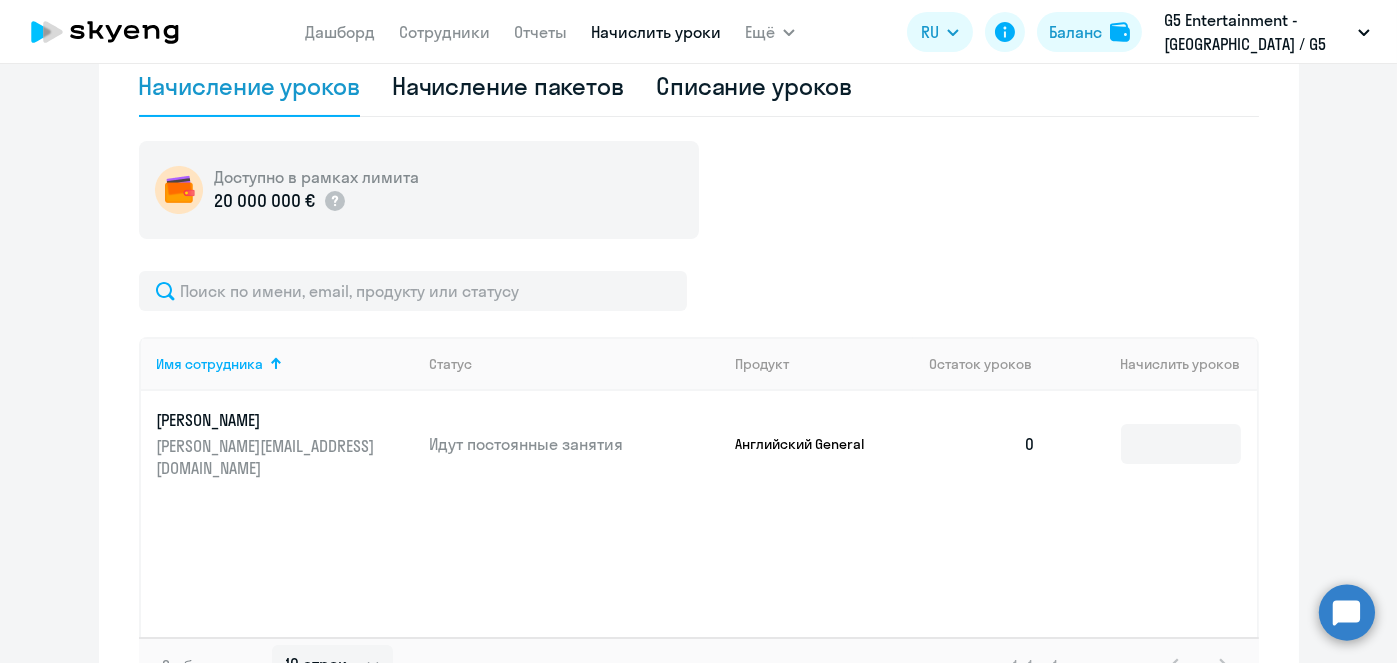 click on "Начислить уроки" at bounding box center (656, 32) 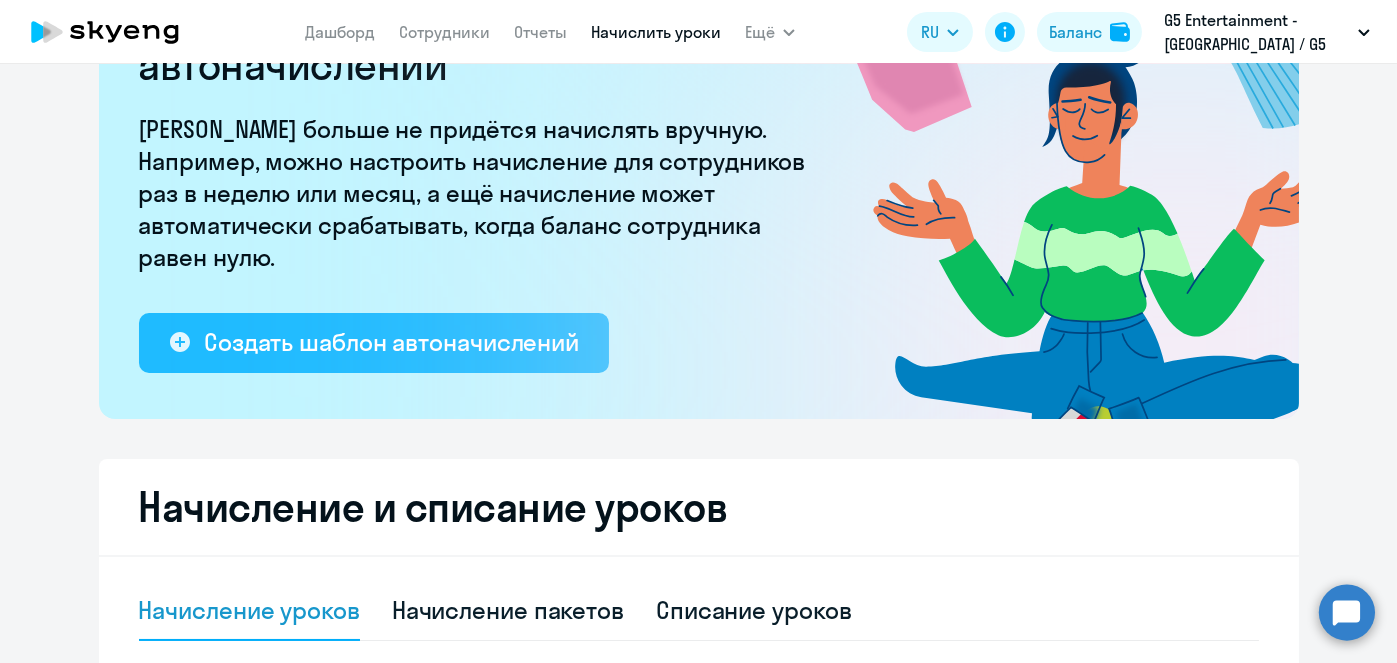 click on "Создать шаблон автоначислений" 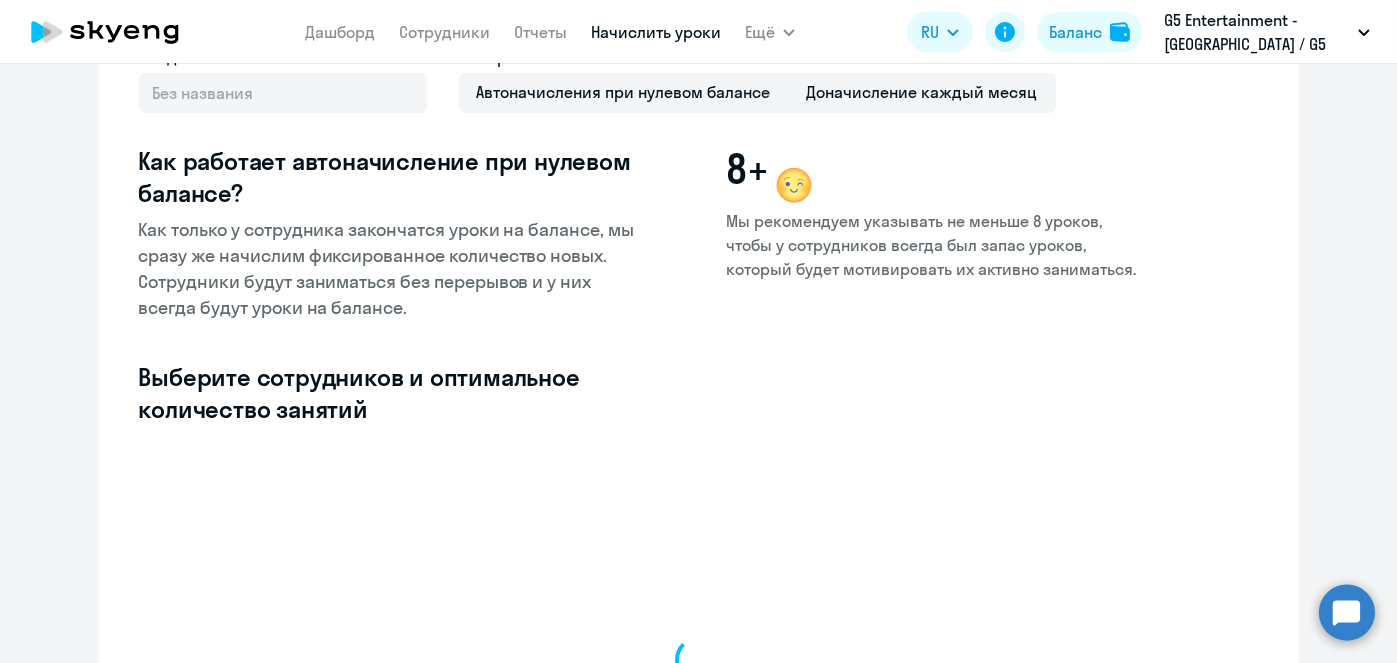 select on "10" 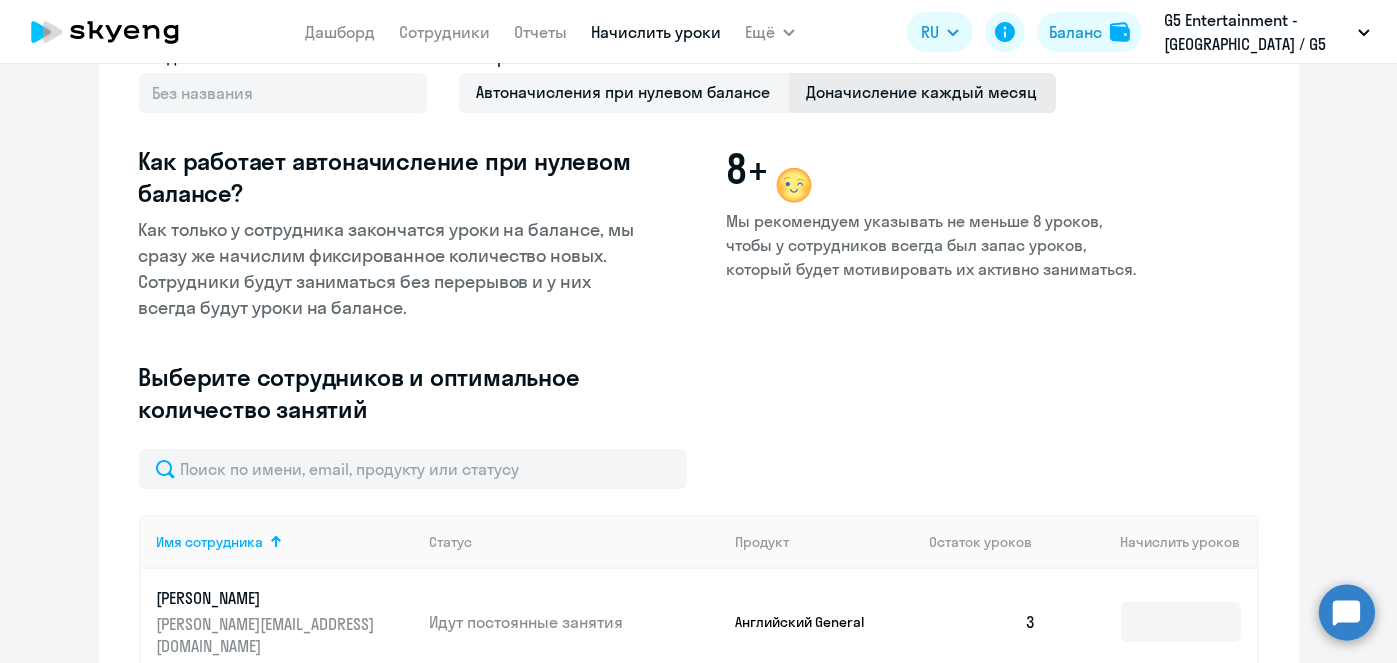 click on "Доначисление каждый месяц" 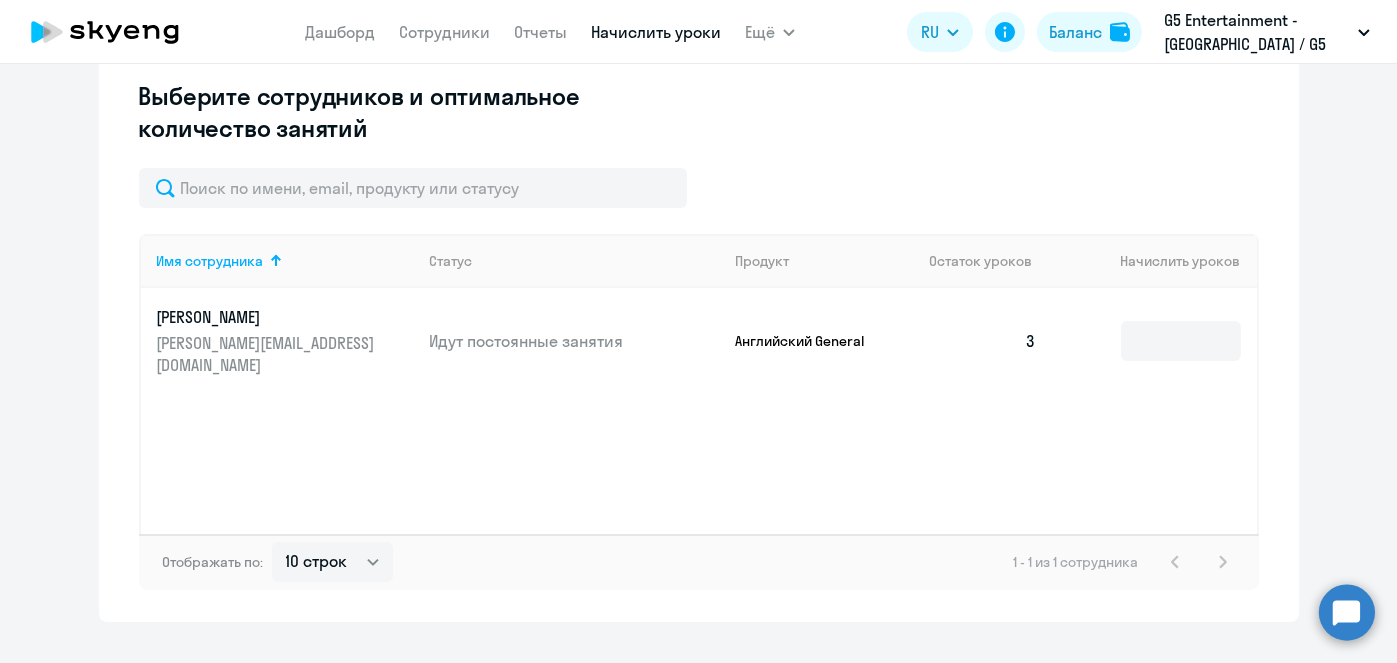 scroll, scrollTop: 528, scrollLeft: 0, axis: vertical 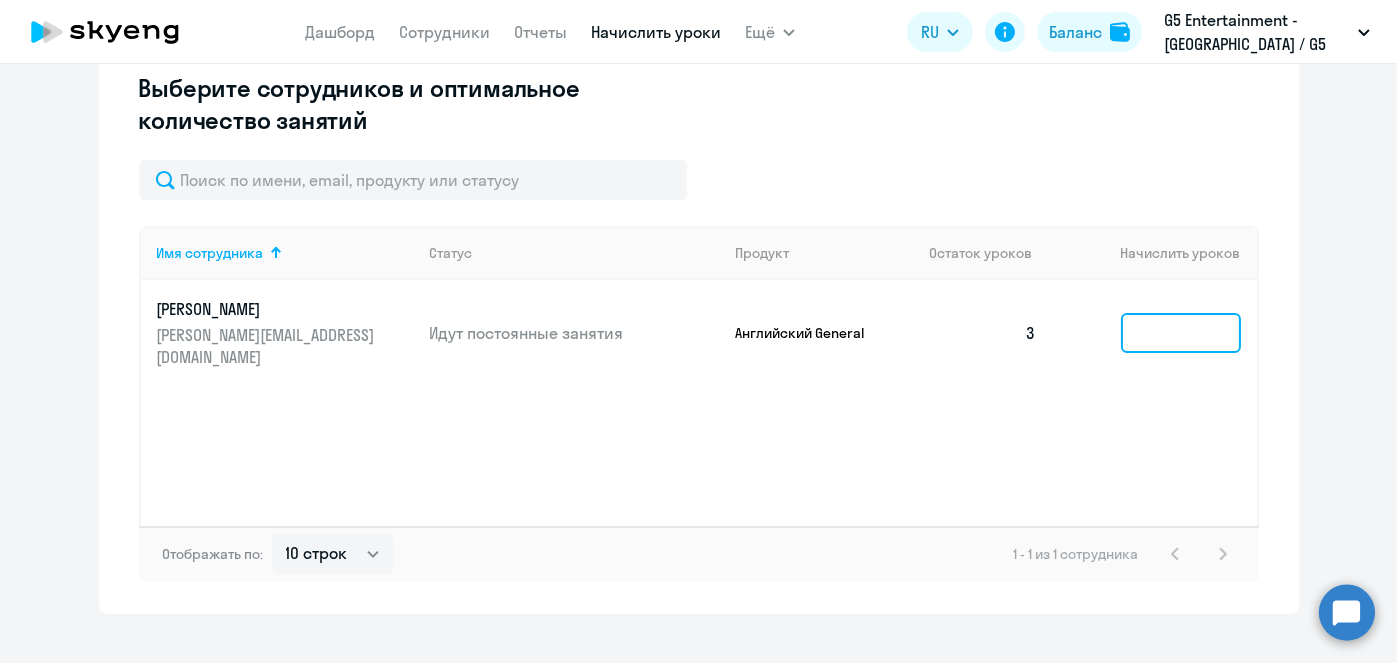click 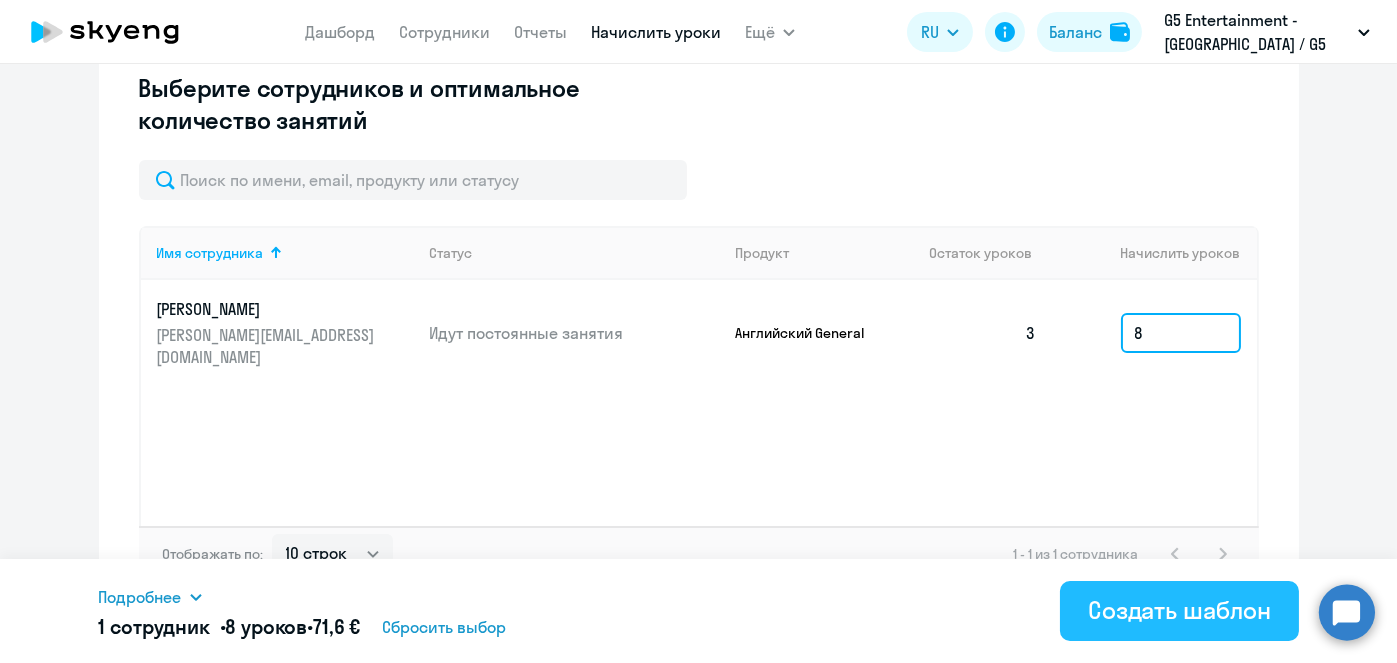 type on "8" 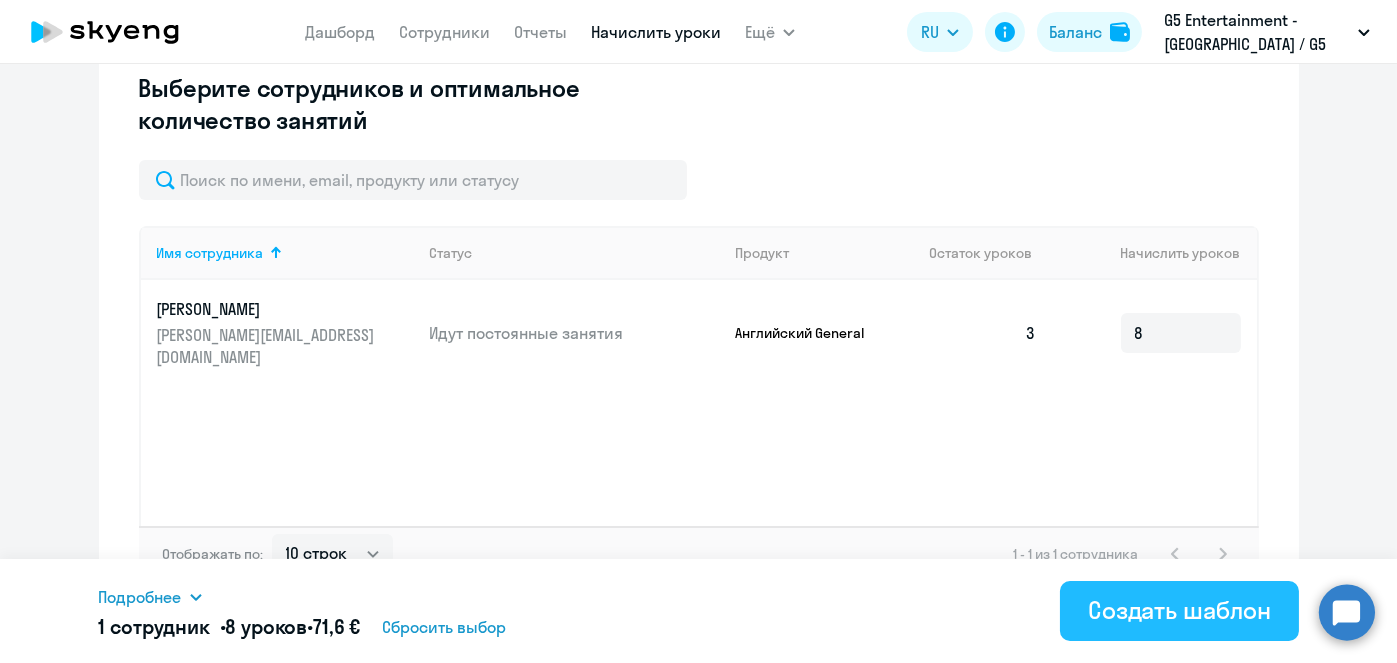 click on "Создать шаблон" at bounding box center (1179, 610) 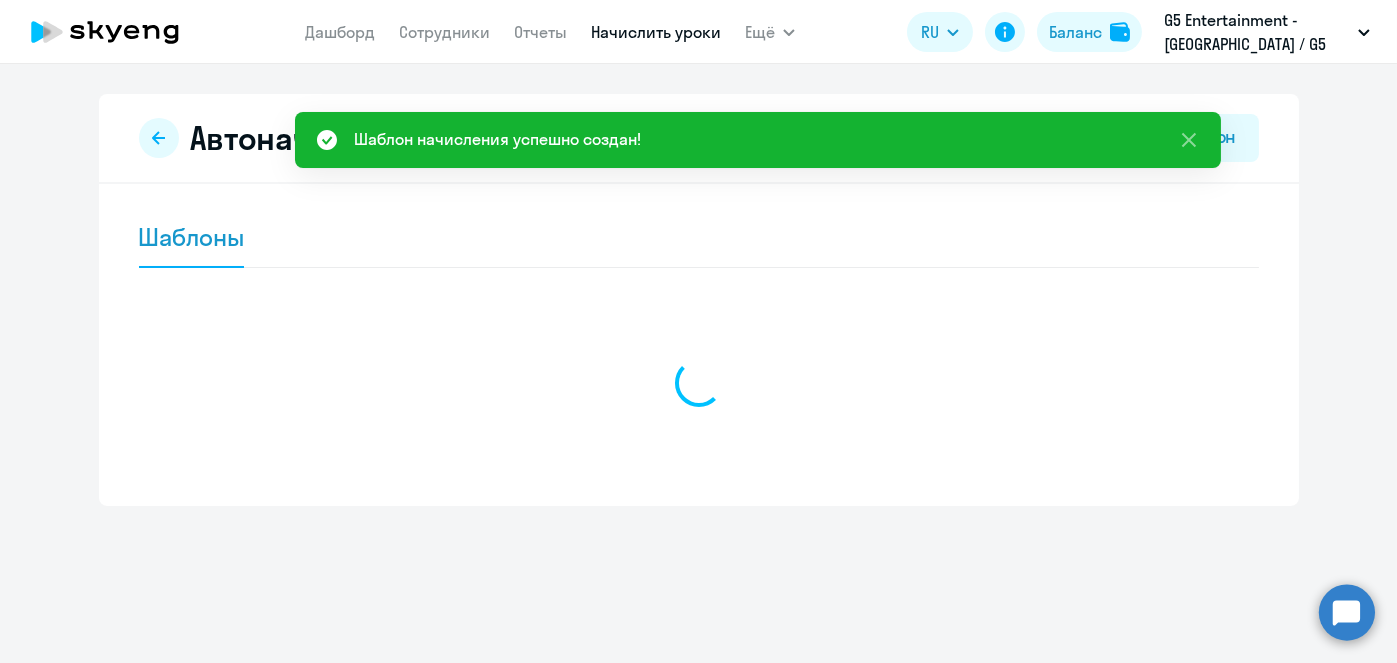 scroll, scrollTop: 0, scrollLeft: 0, axis: both 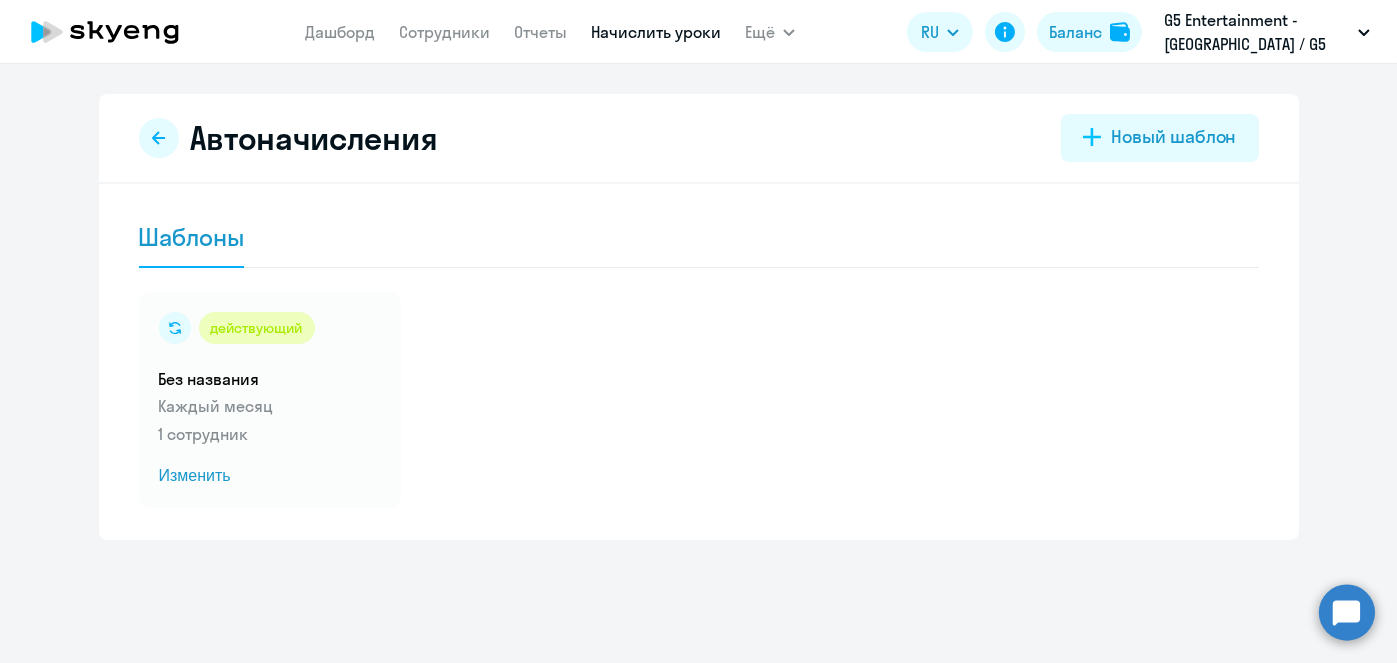 click on "Начислить уроки" at bounding box center [656, 32] 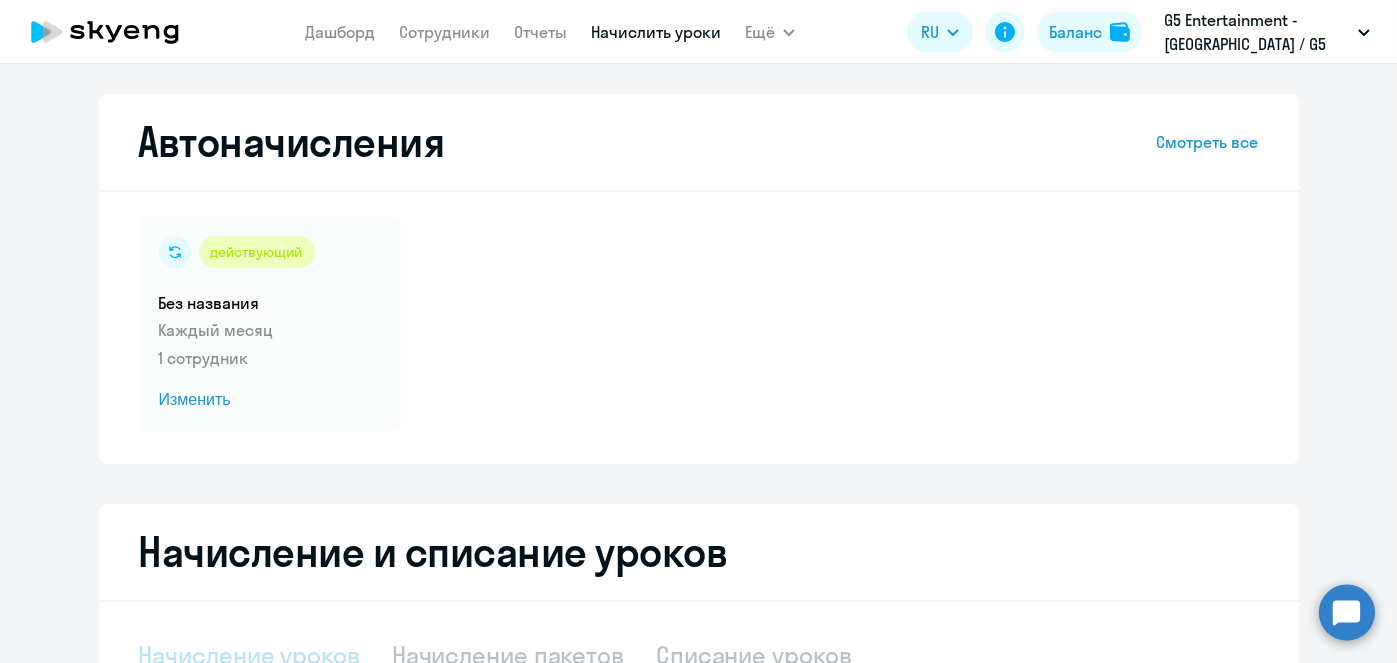 select on "10" 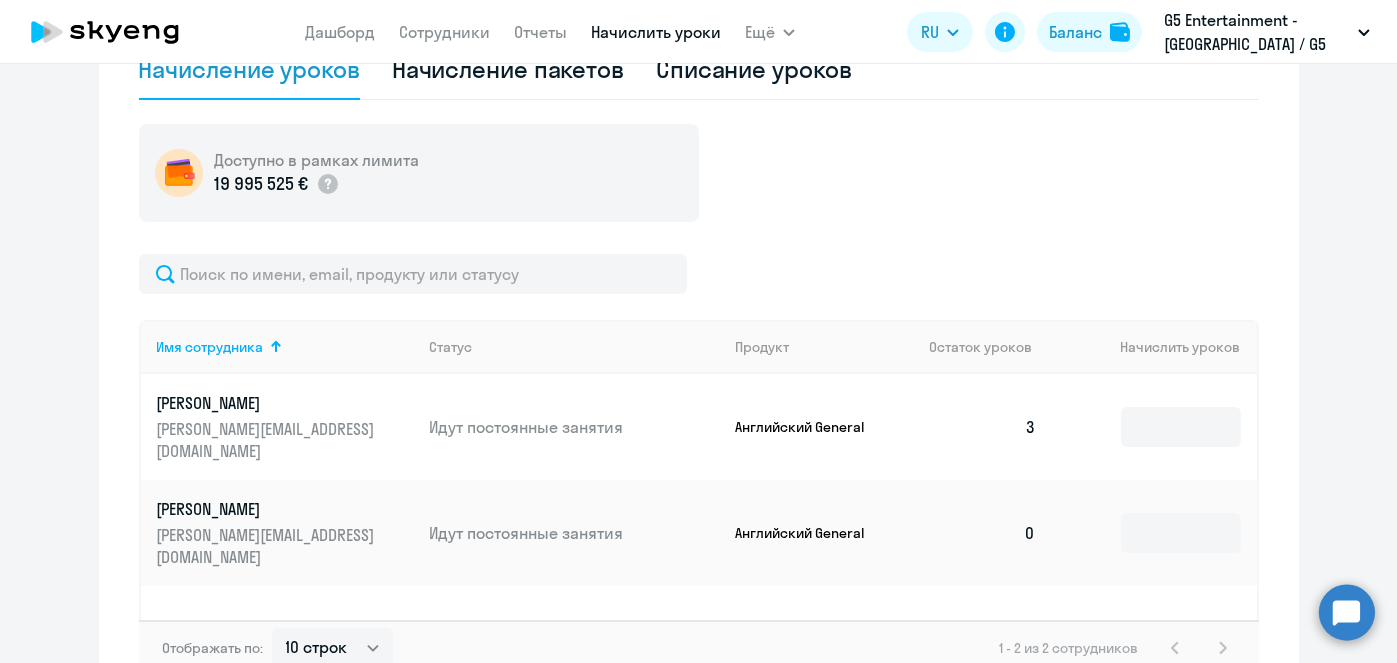 scroll, scrollTop: 598, scrollLeft: 0, axis: vertical 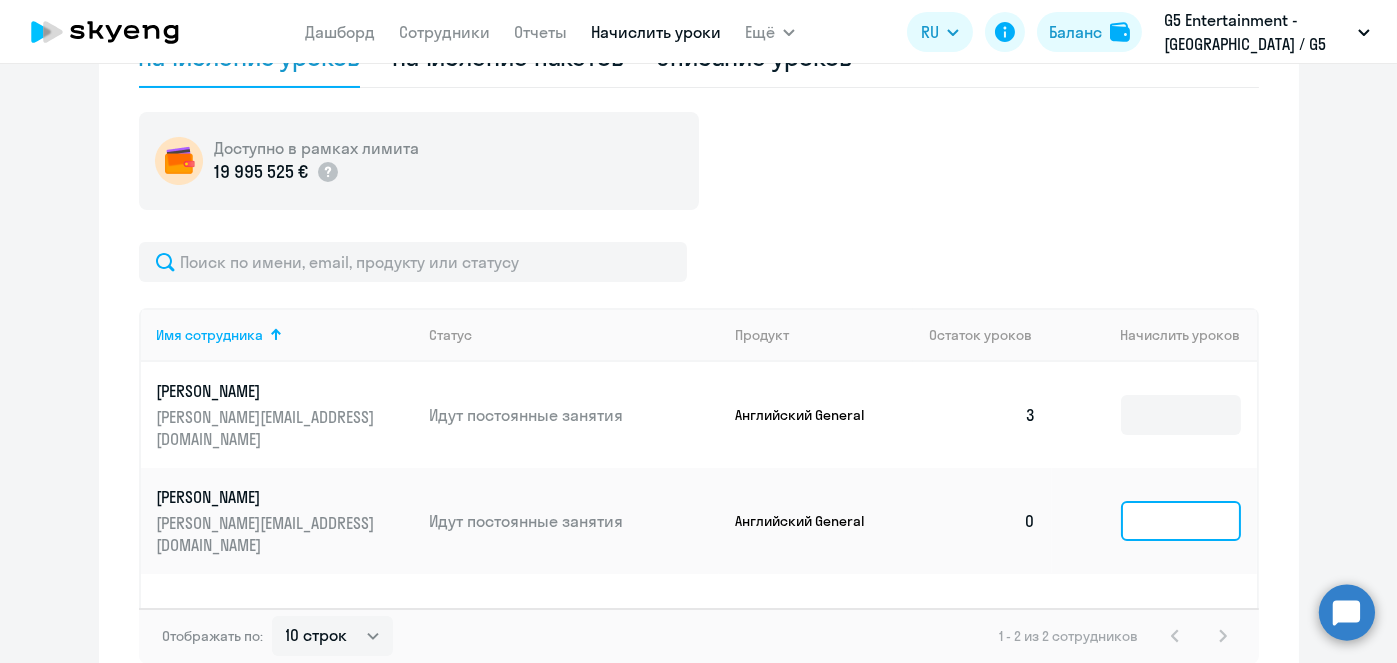 click 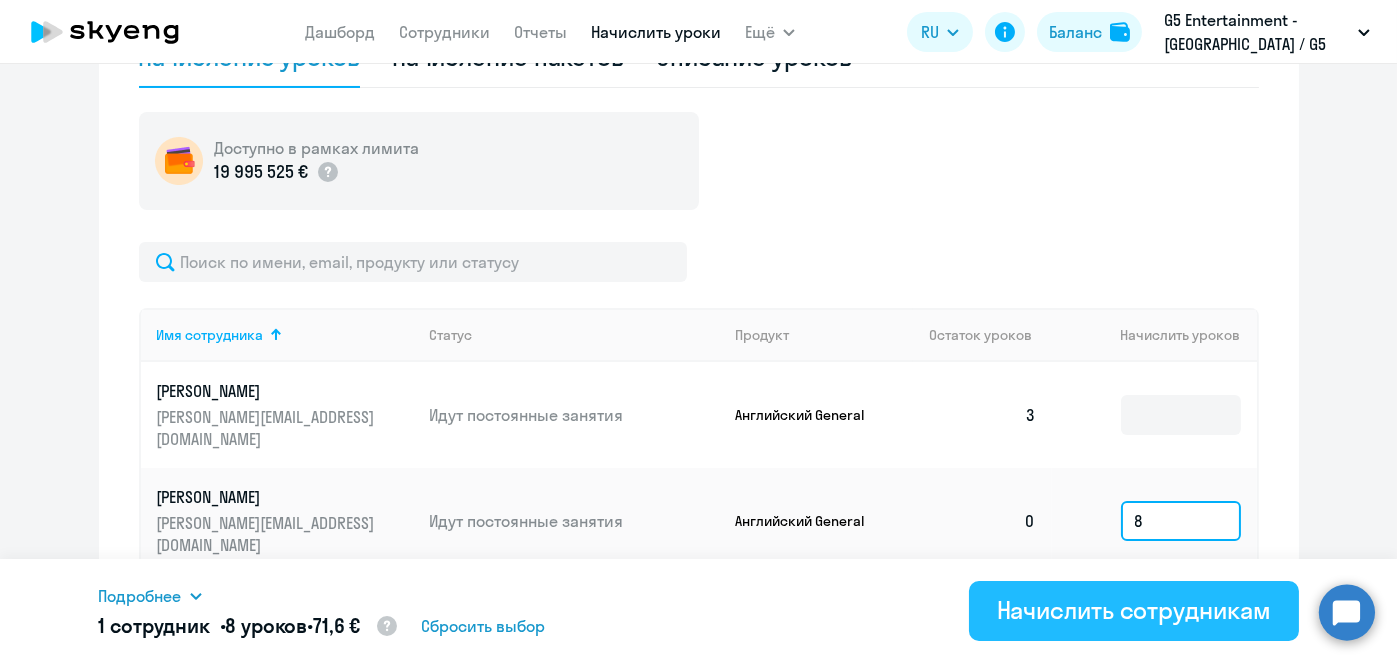 type on "8" 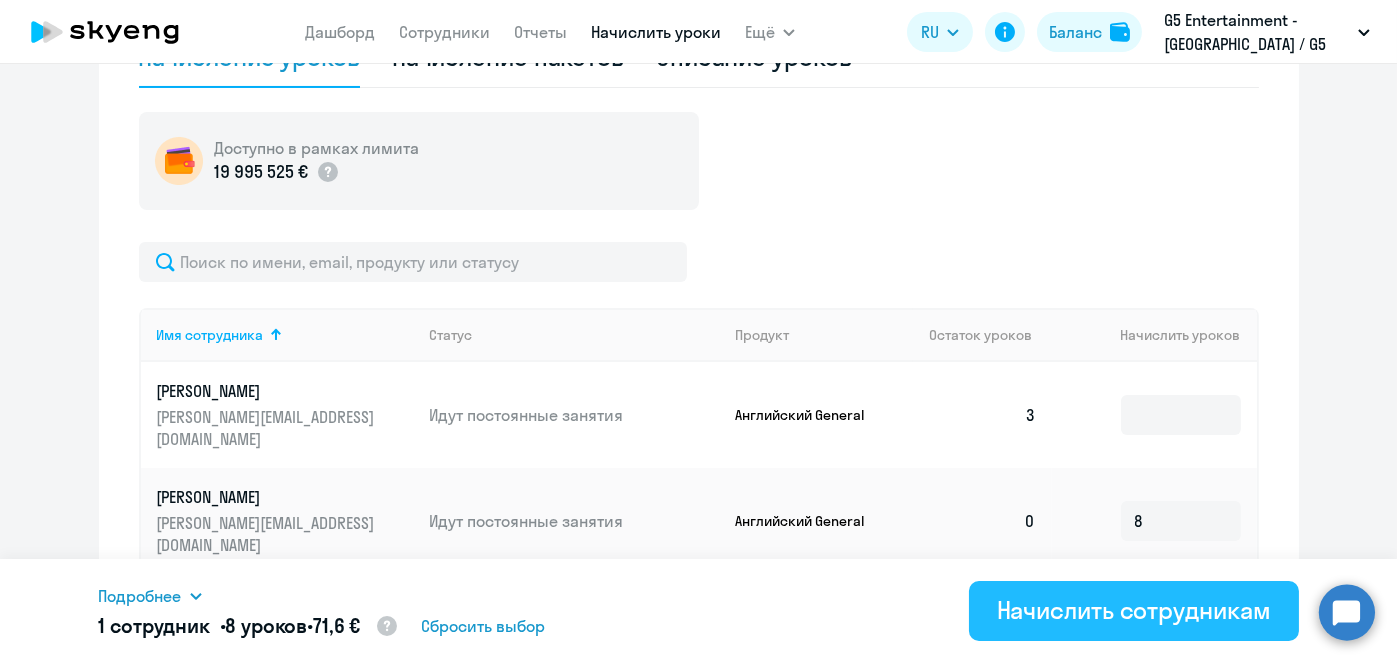 click on "Начислить сотрудникам" at bounding box center (1134, 610) 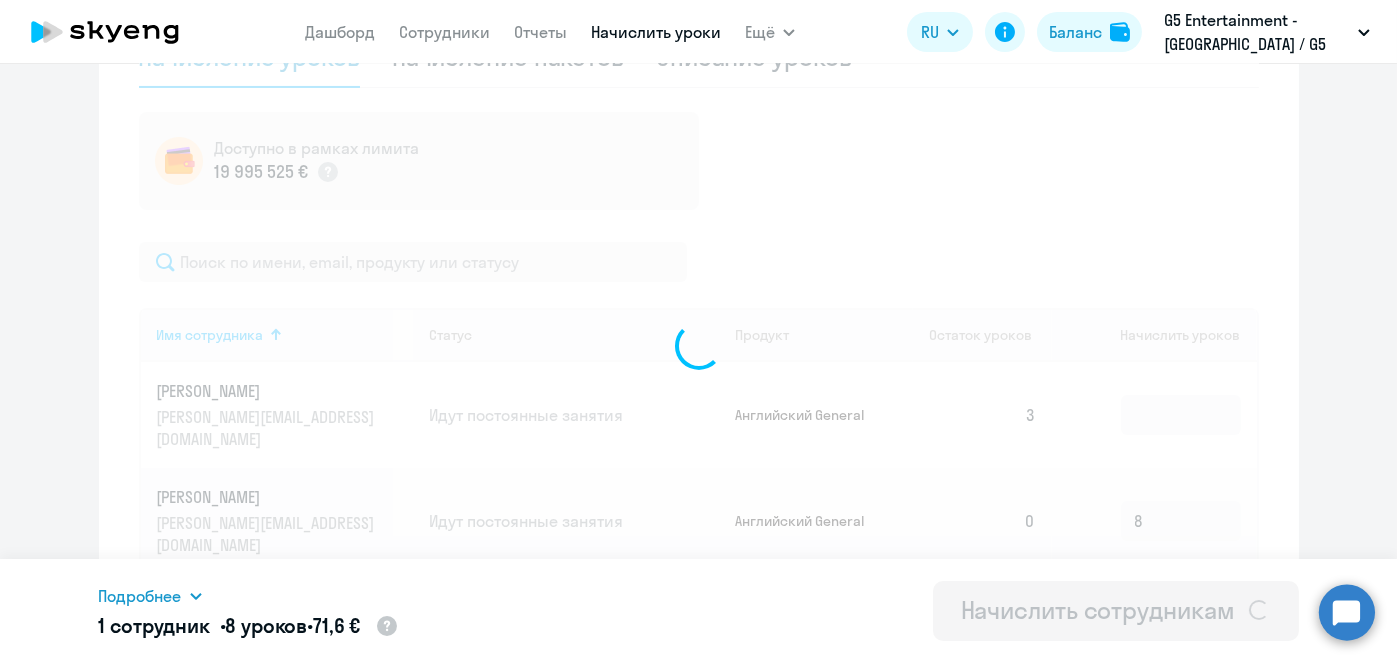 type 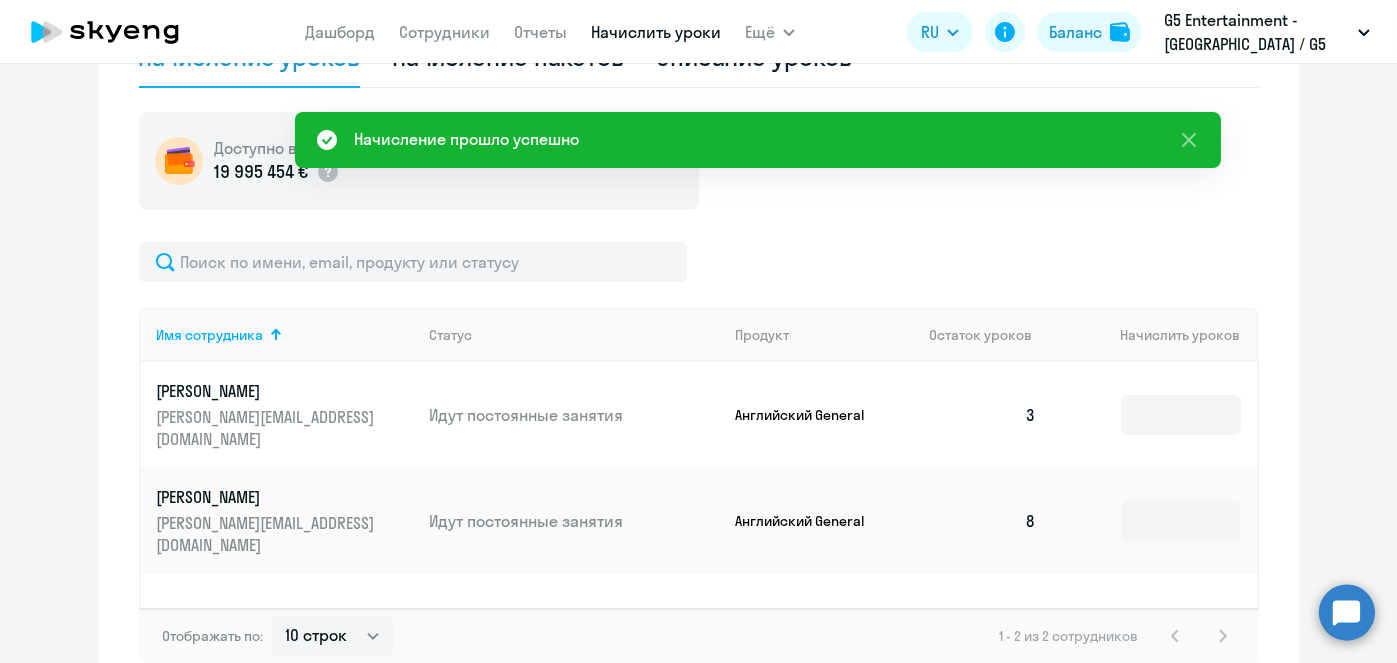 scroll, scrollTop: 74, scrollLeft: 0, axis: vertical 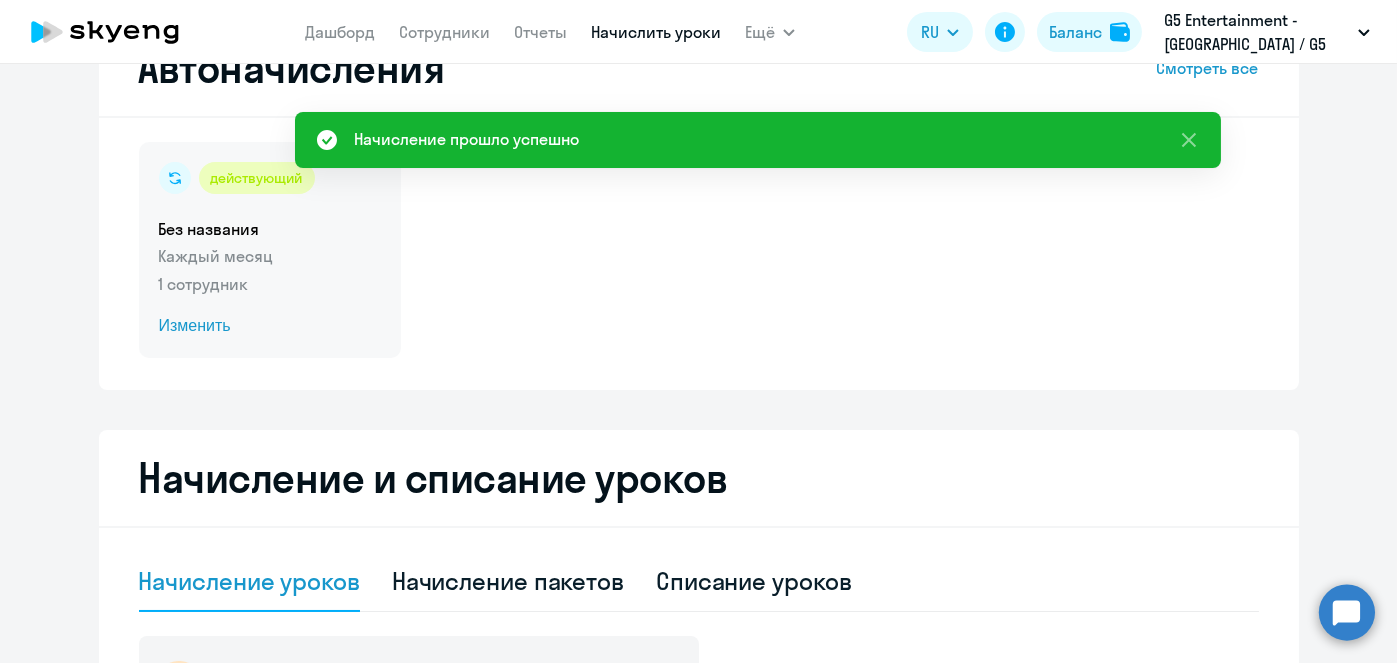 click on "Изменить" 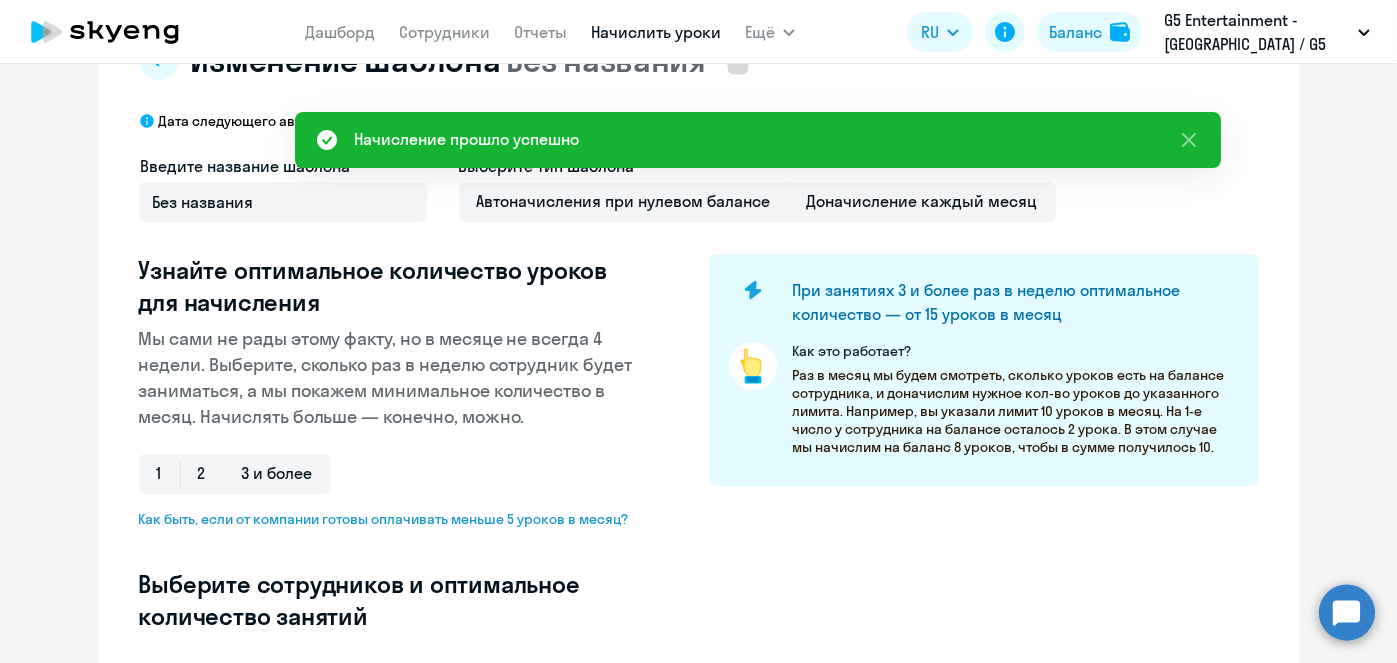 select on "10" 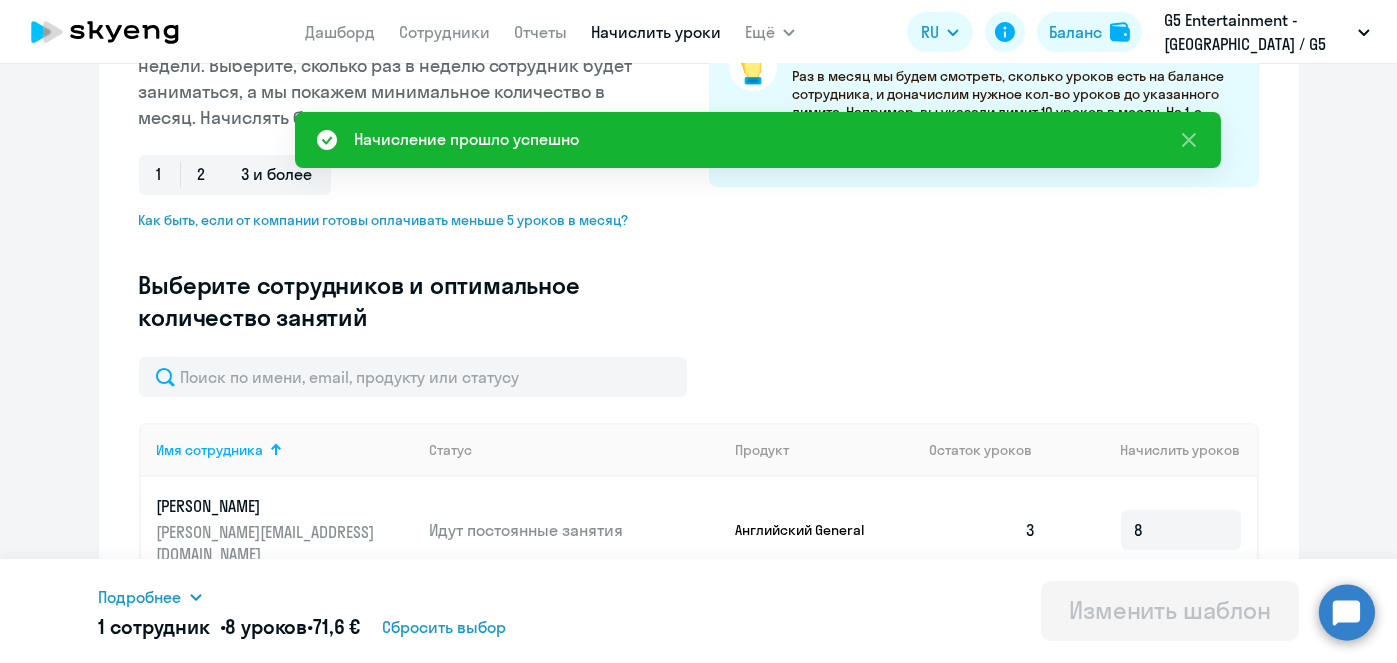 scroll, scrollTop: 554, scrollLeft: 0, axis: vertical 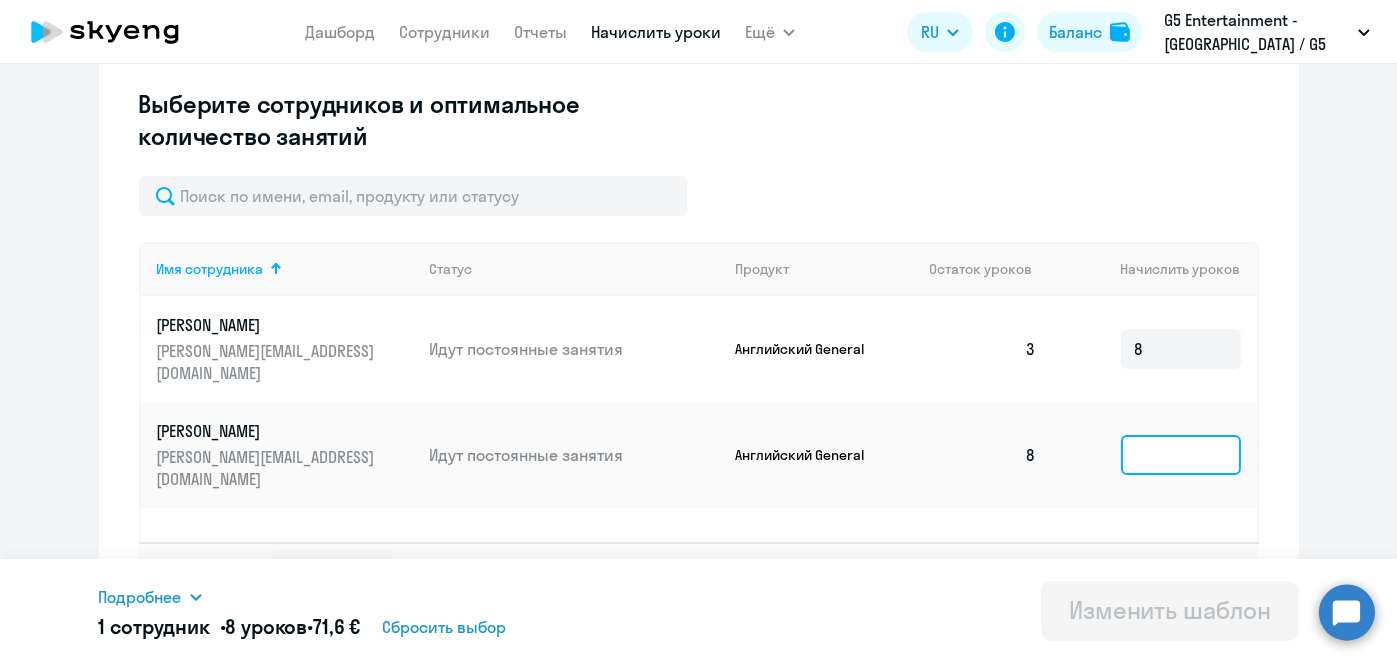 click 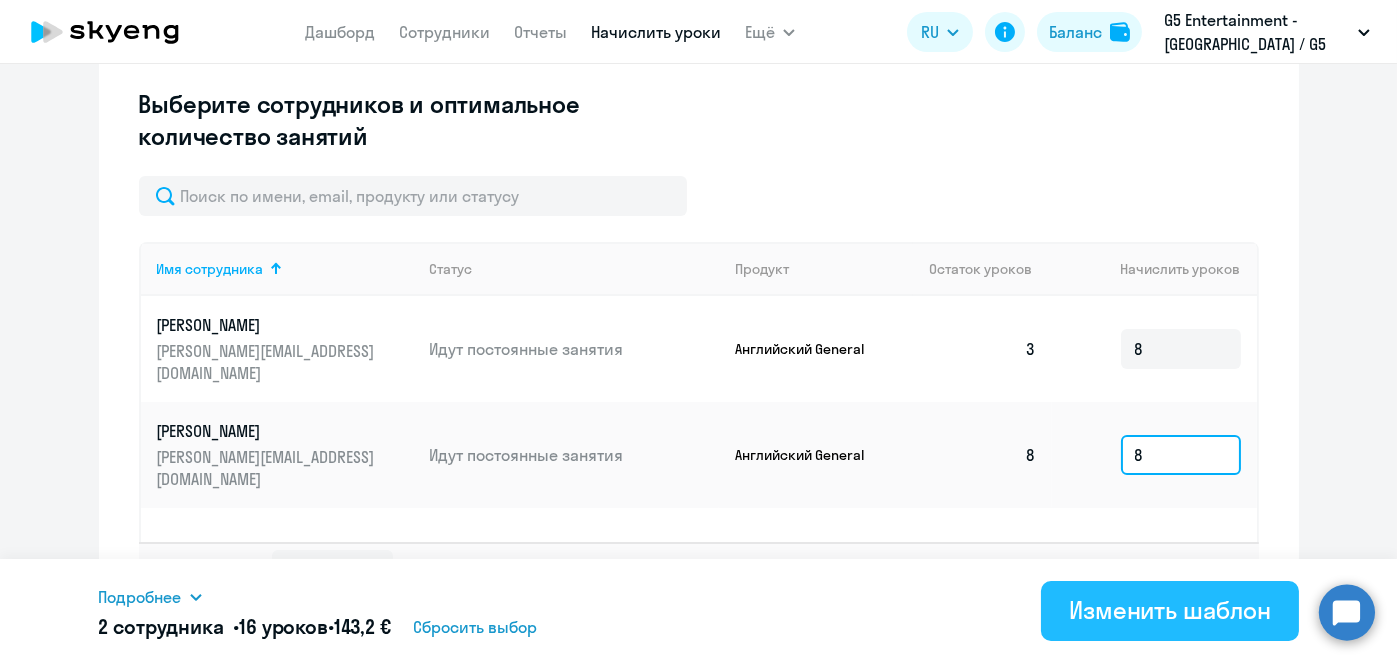 type on "8" 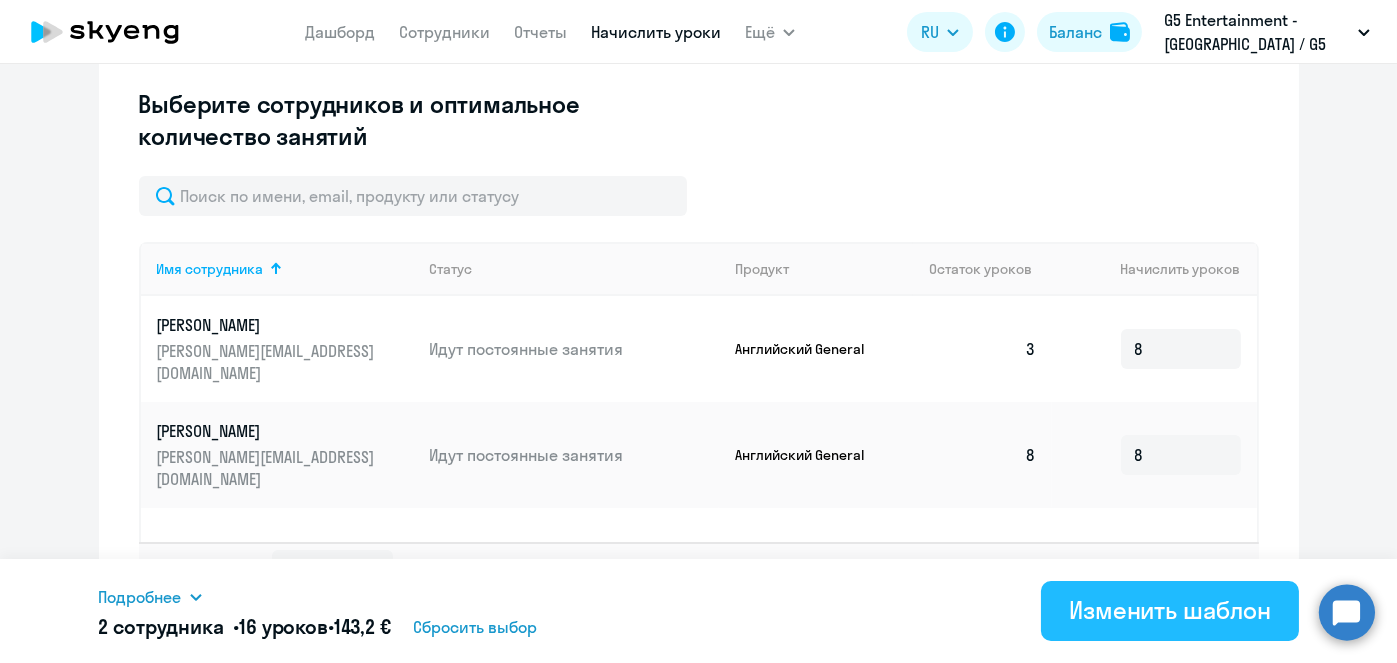 click on "Изменить шаблон" at bounding box center (1170, 610) 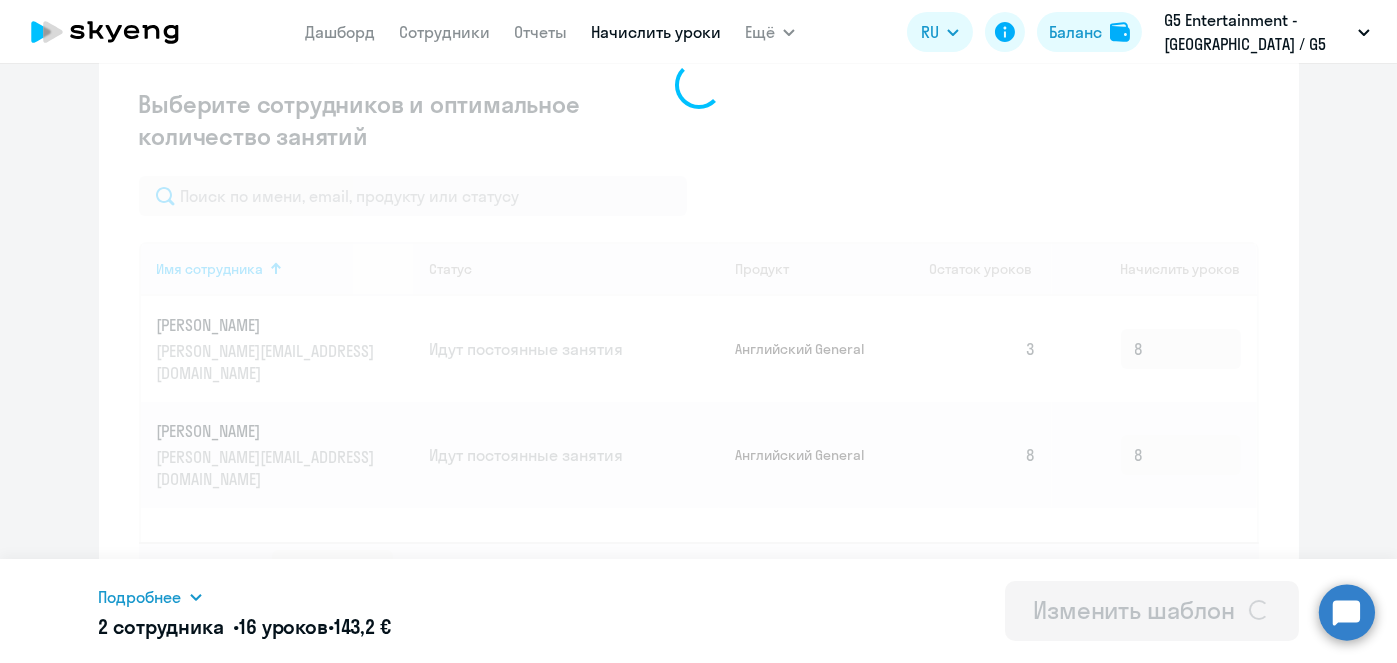 scroll, scrollTop: 0, scrollLeft: 0, axis: both 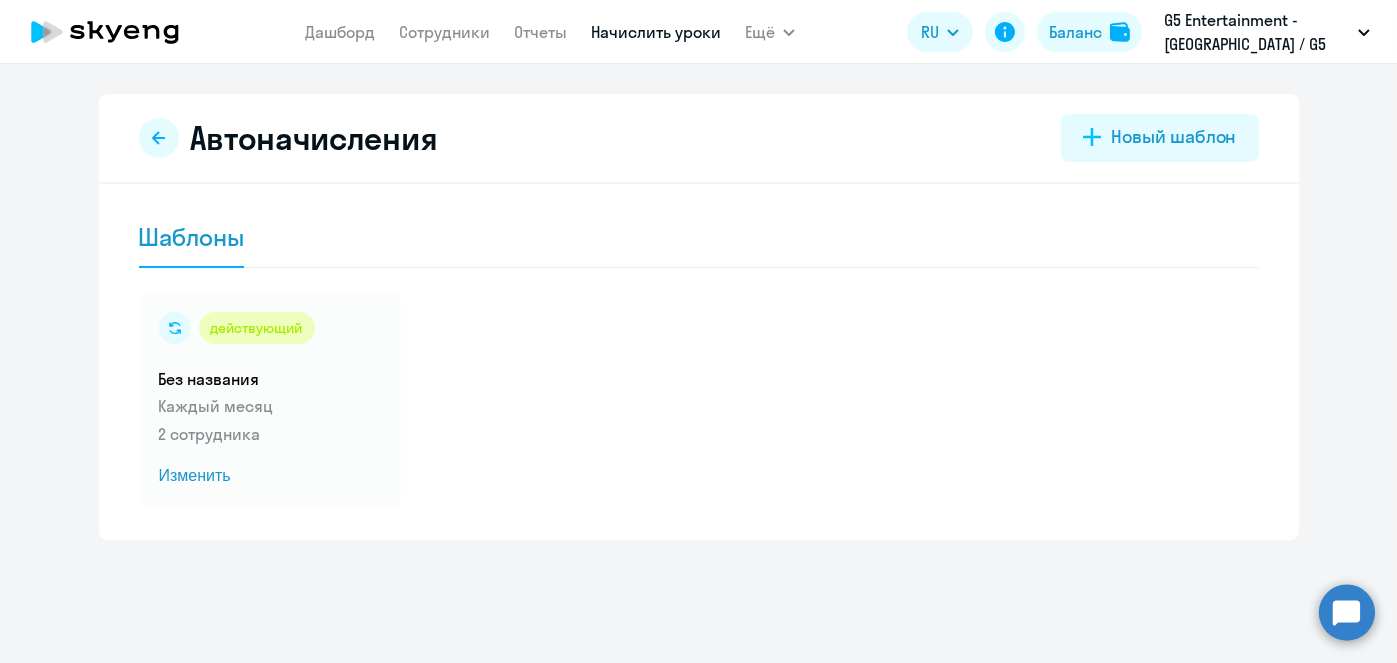 click on "Начислить уроки" at bounding box center [656, 32] 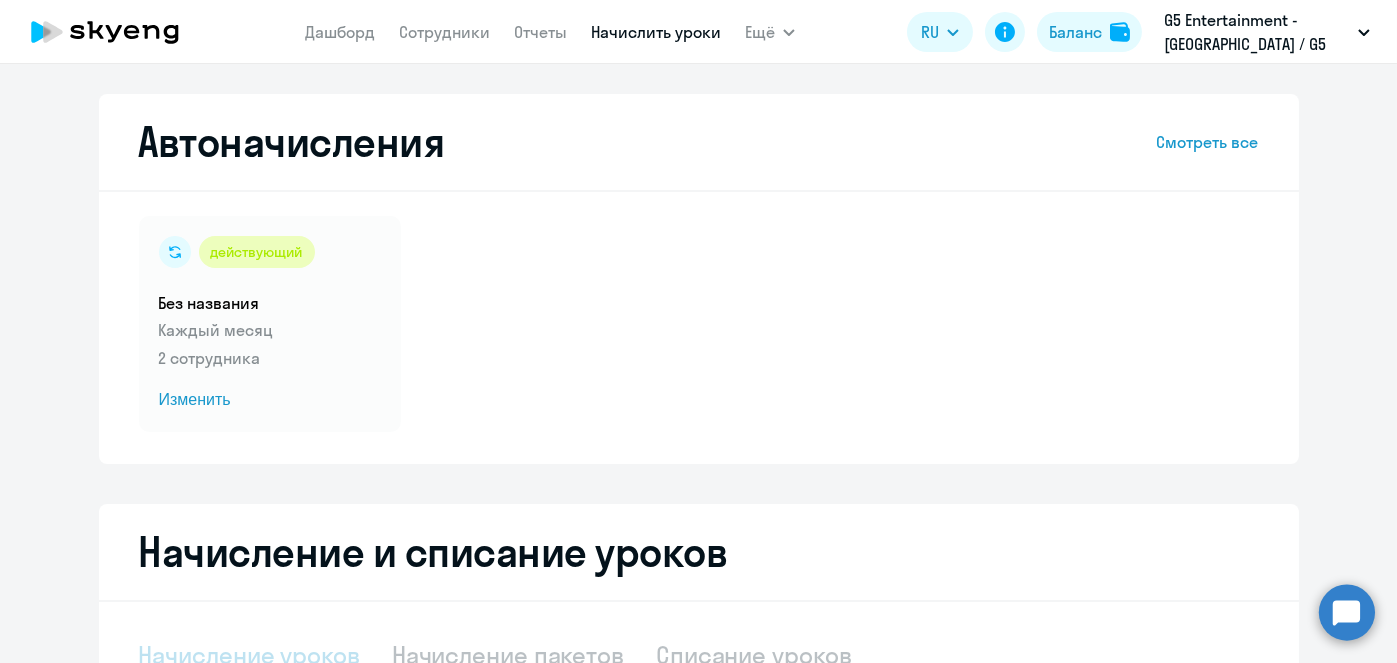 select on "10" 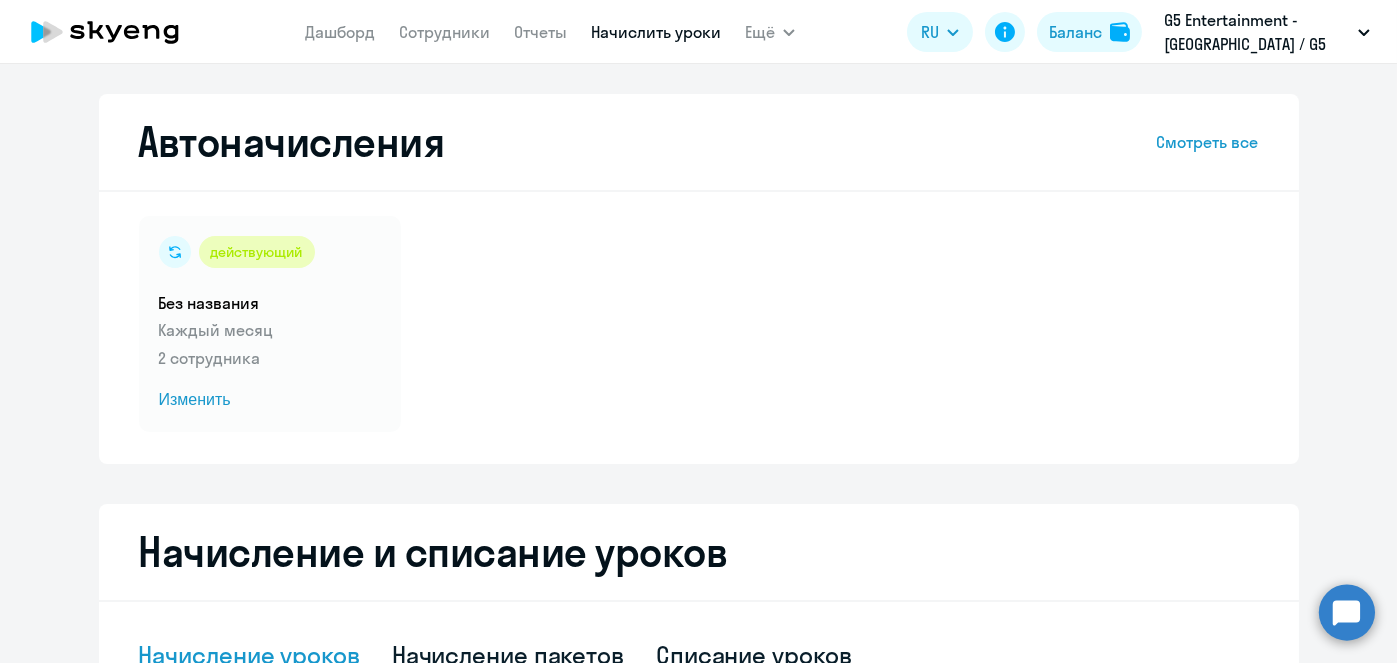 scroll, scrollTop: 524, scrollLeft: 0, axis: vertical 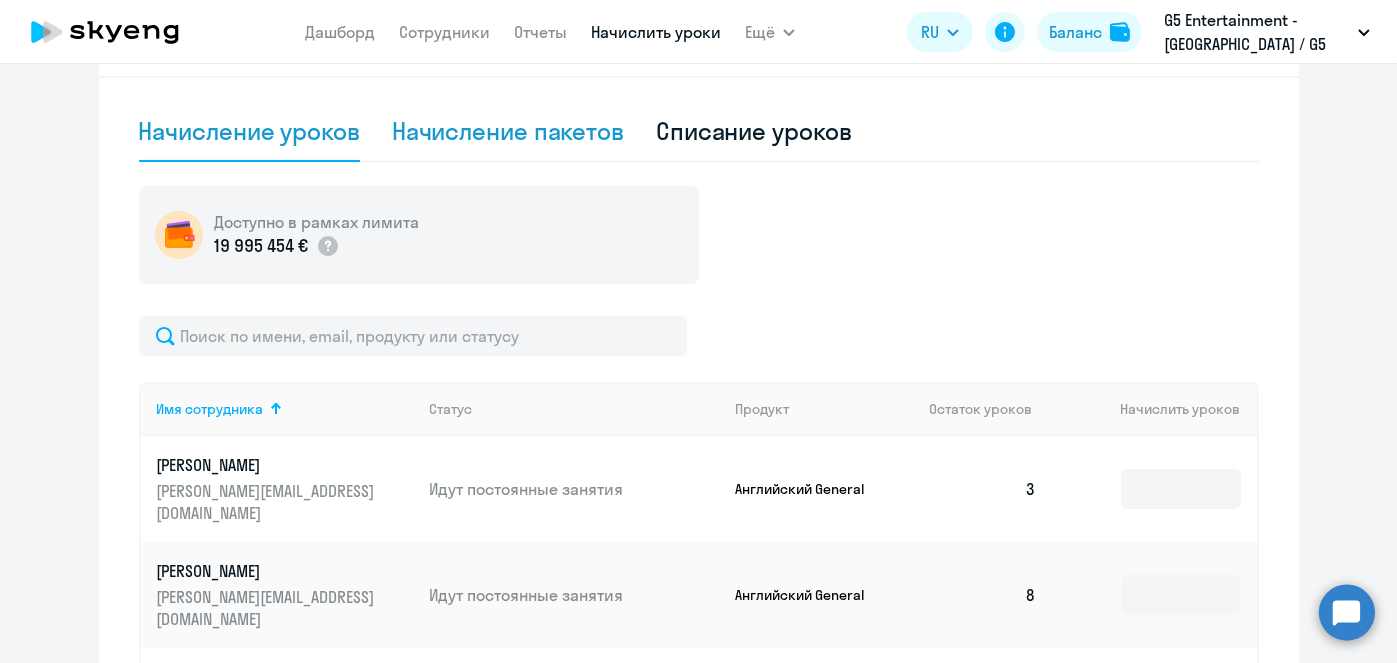 click on "Начисление пакетов" 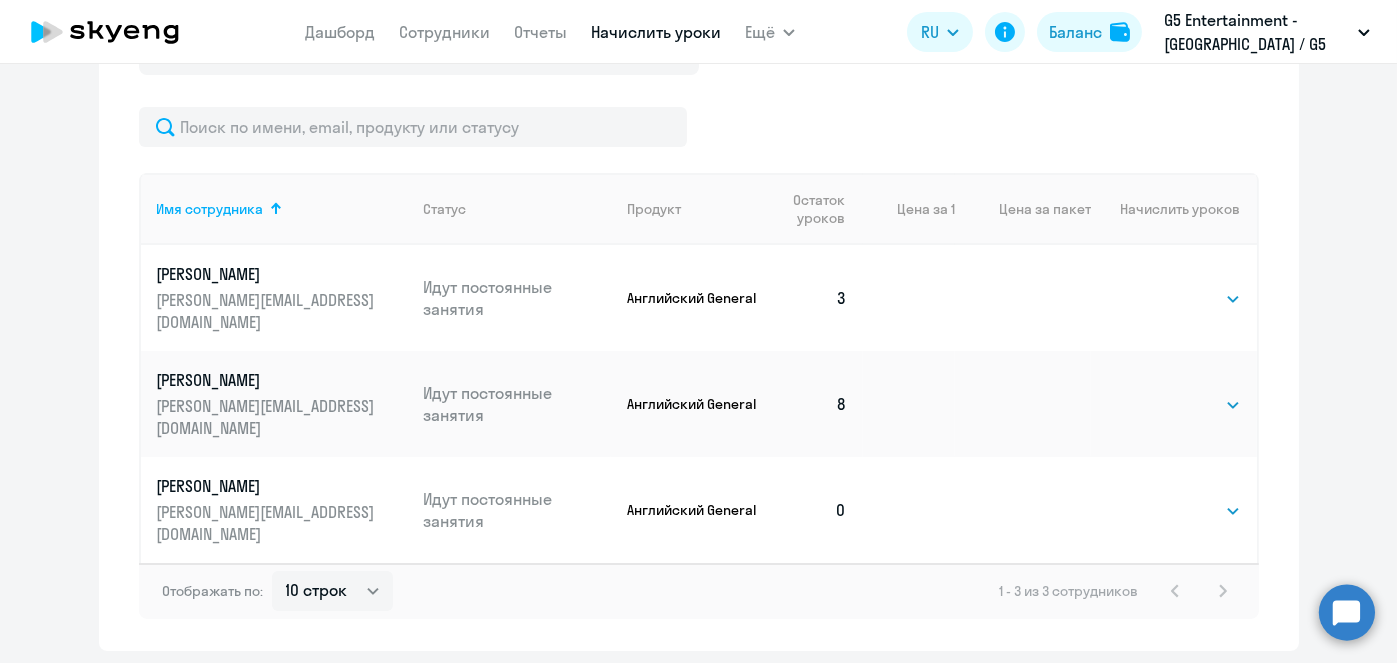 scroll, scrollTop: 734, scrollLeft: 0, axis: vertical 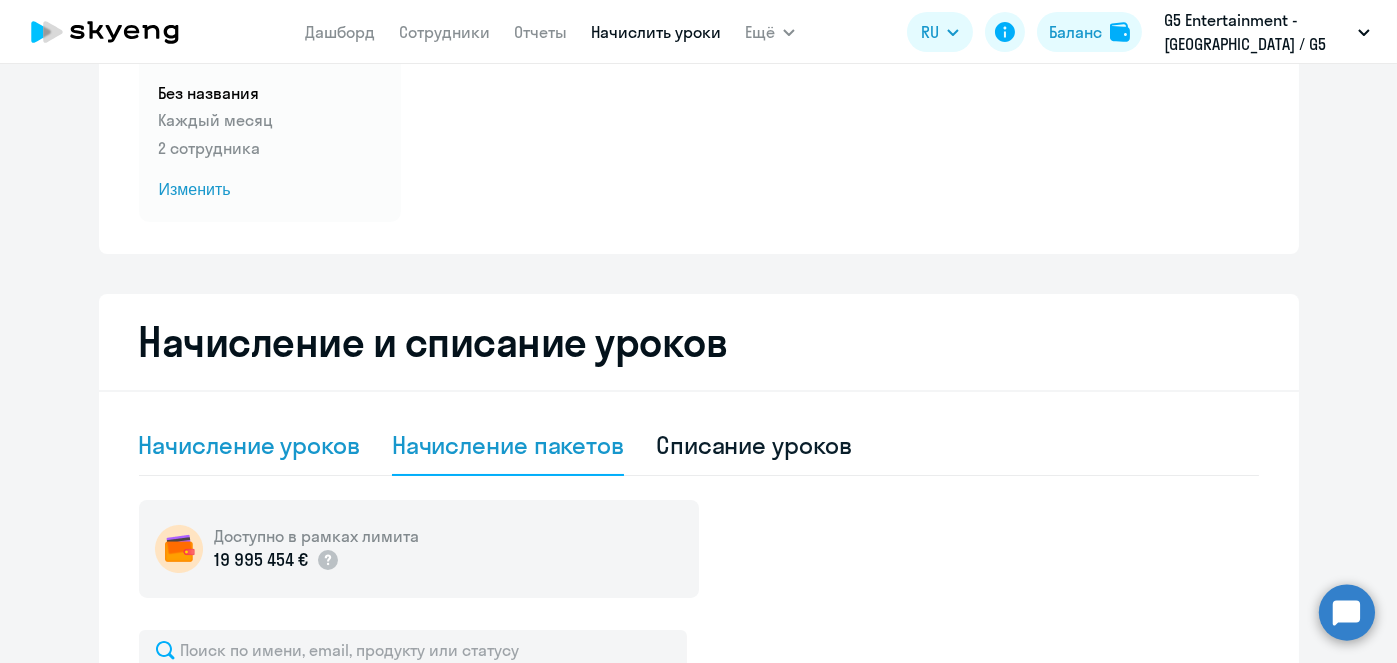 click on "Начисление уроков" 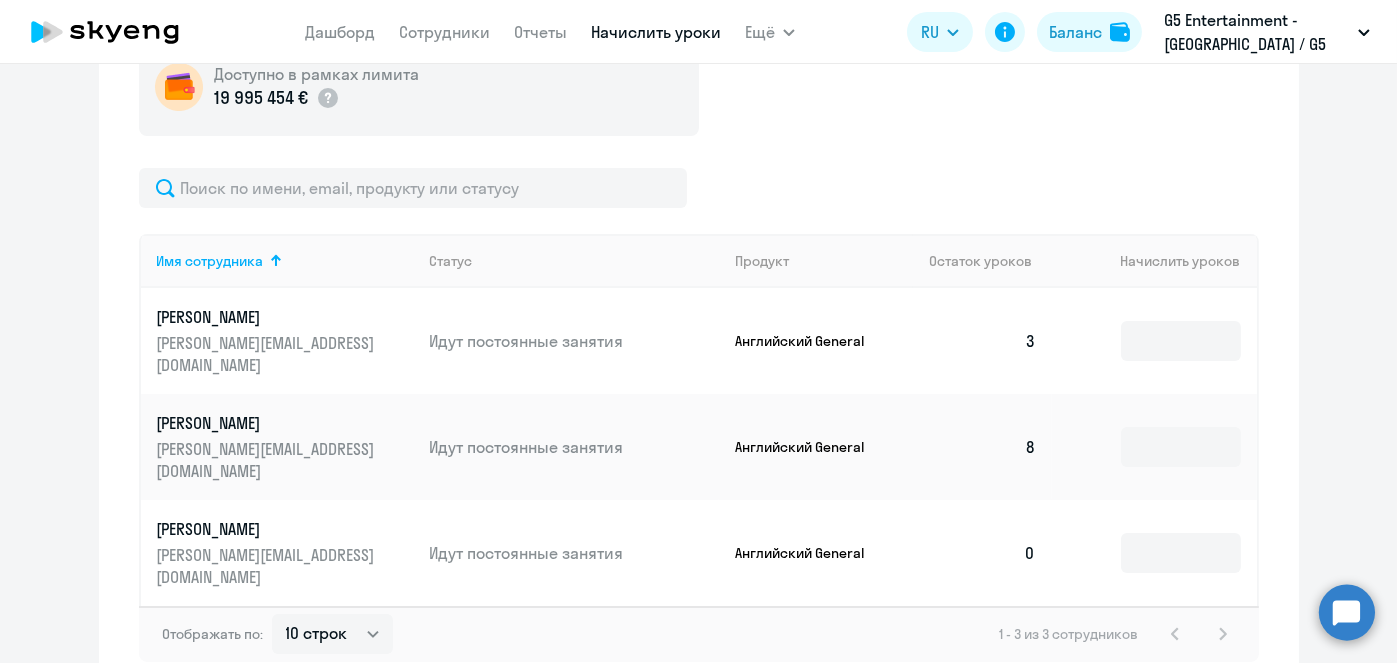 scroll, scrollTop: 678, scrollLeft: 0, axis: vertical 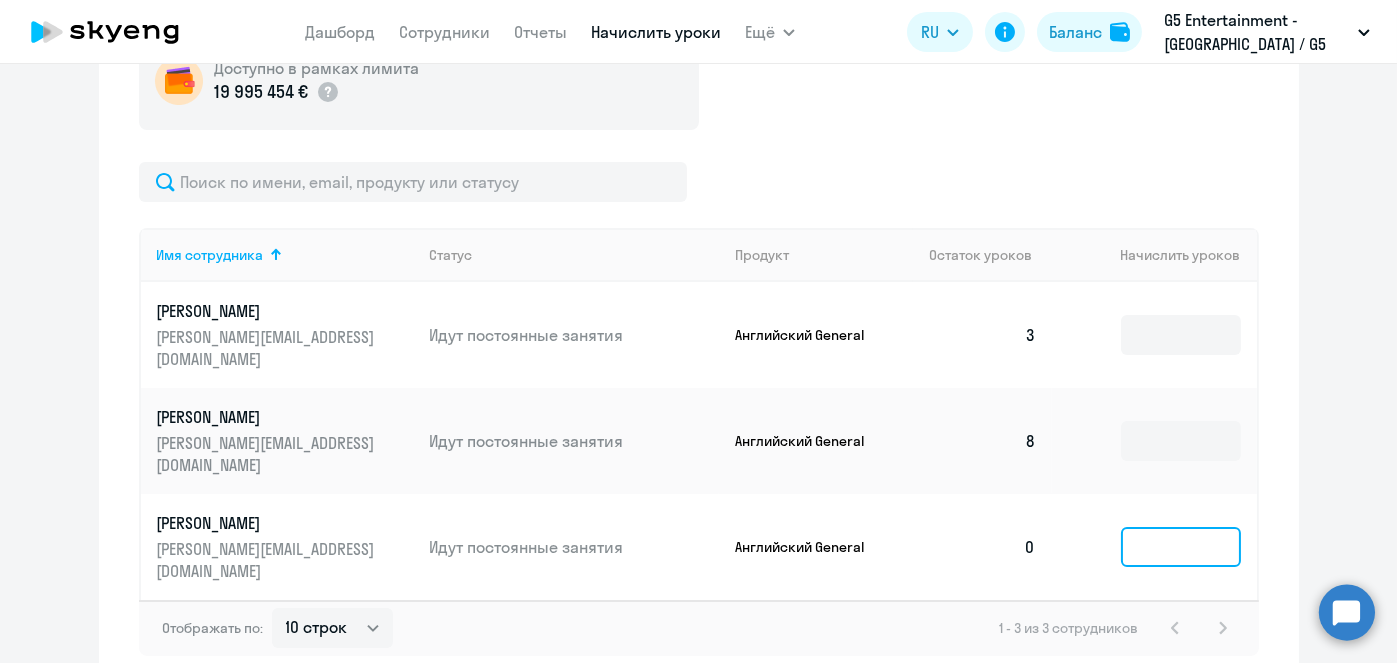 click 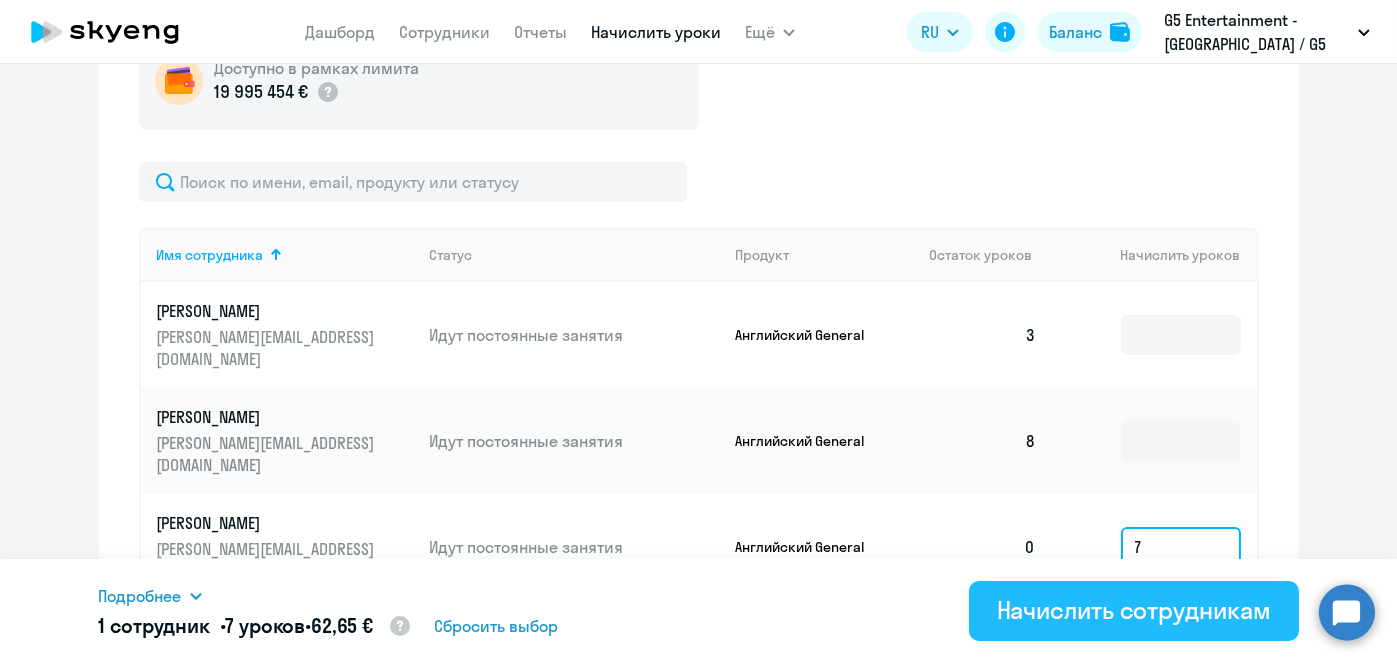 type on "7" 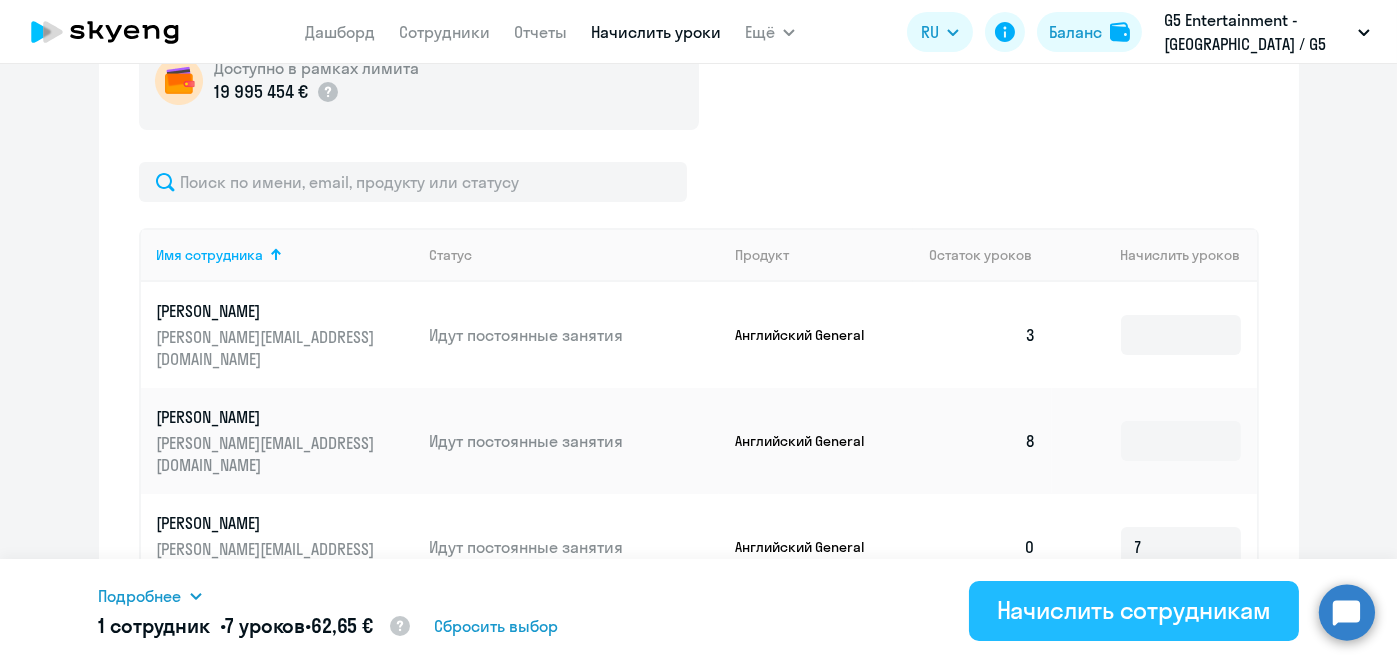 click on "Начислить сотрудникам" at bounding box center (1134, 610) 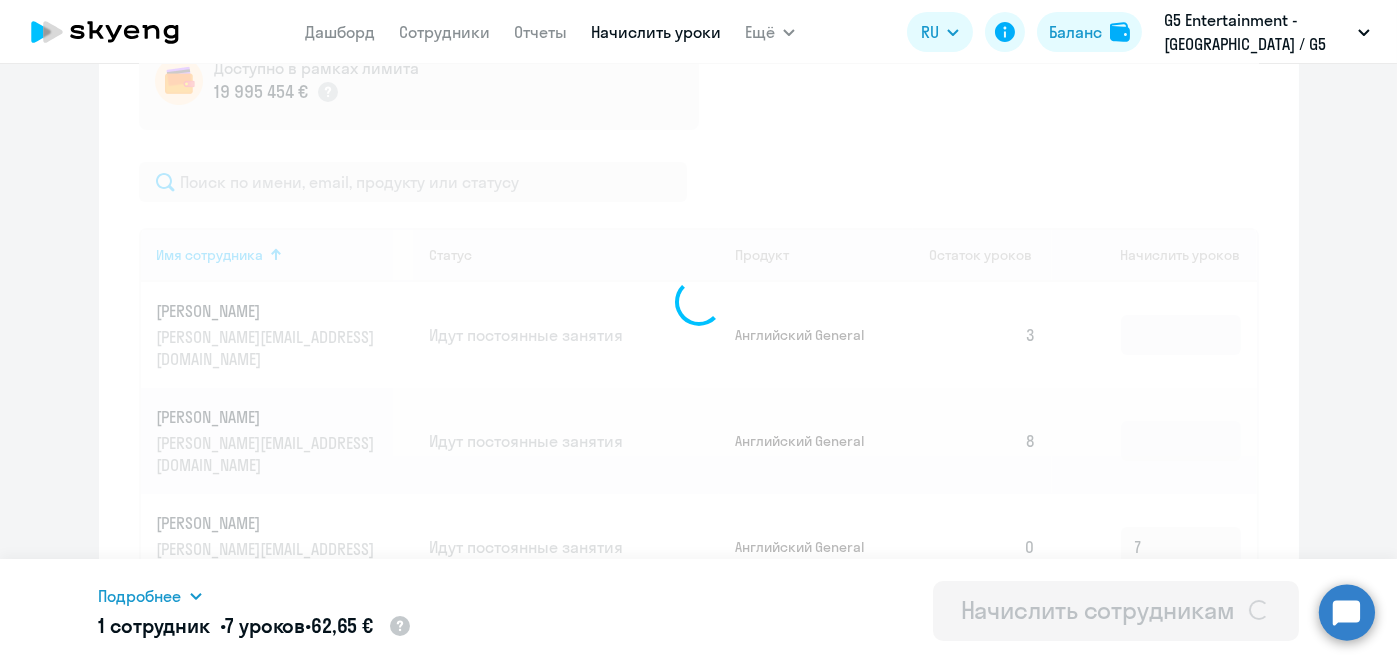 type 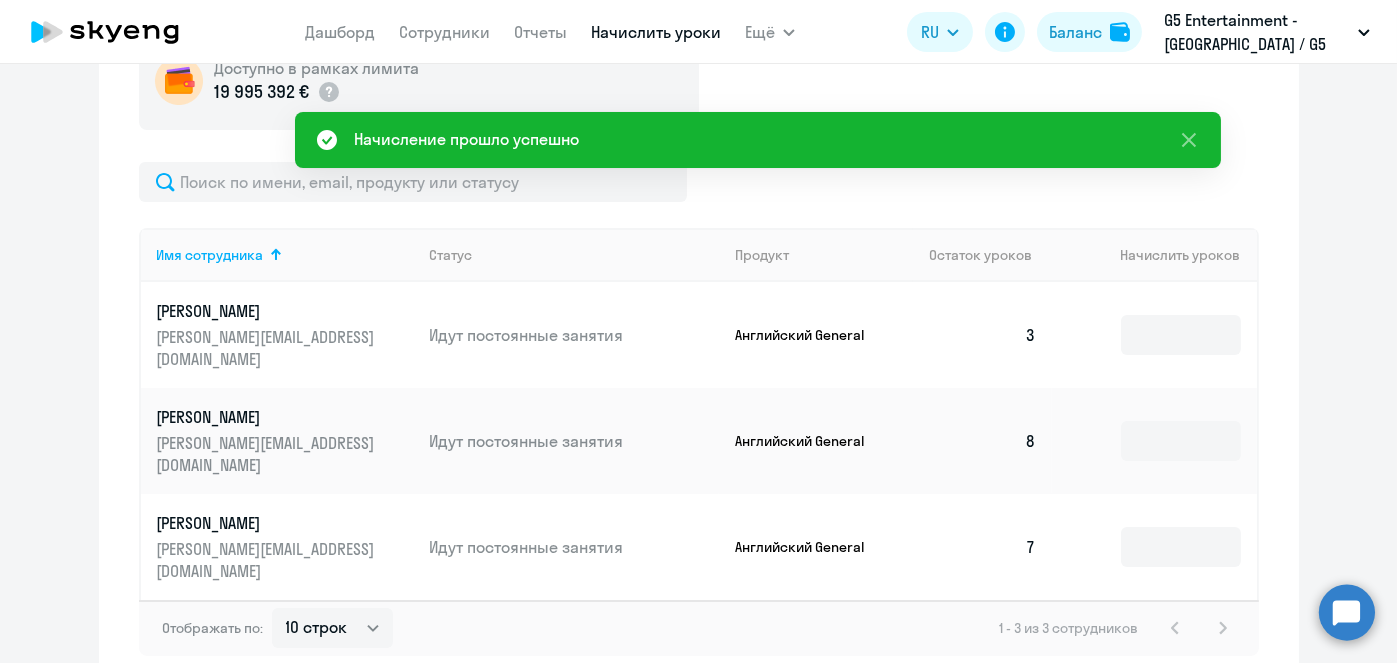 scroll, scrollTop: 154, scrollLeft: 0, axis: vertical 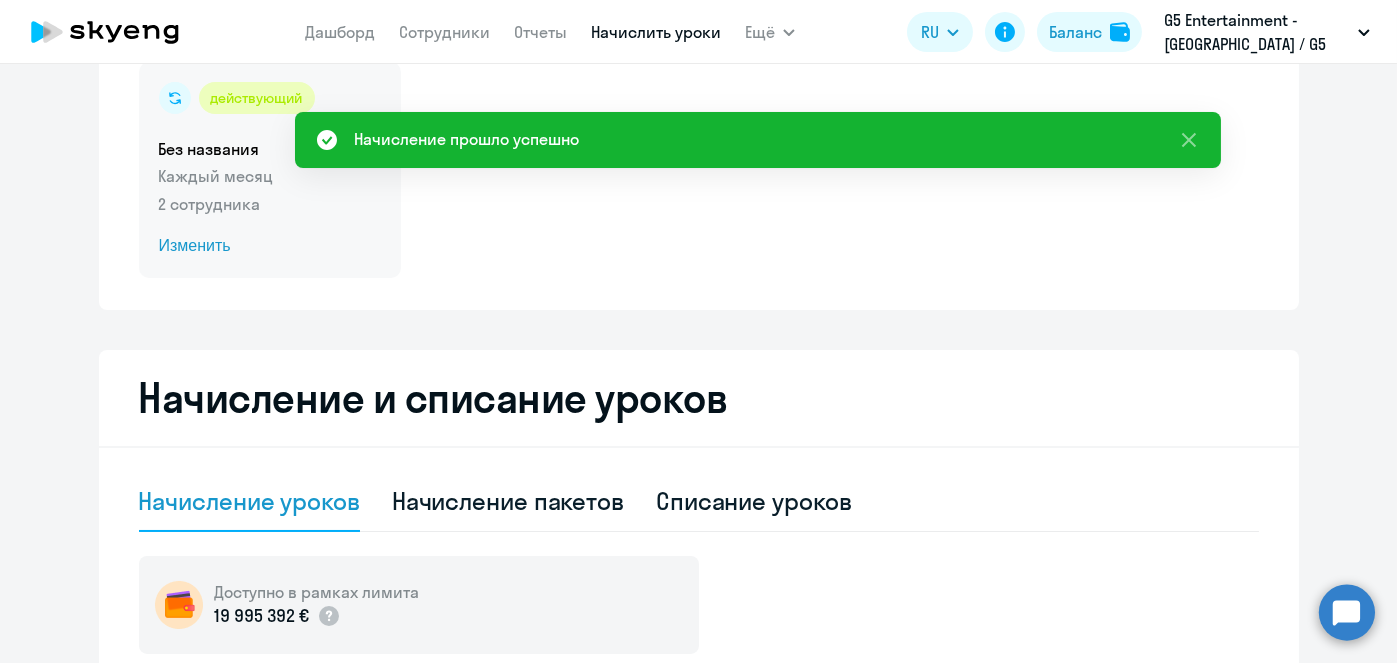 click on "Изменить" 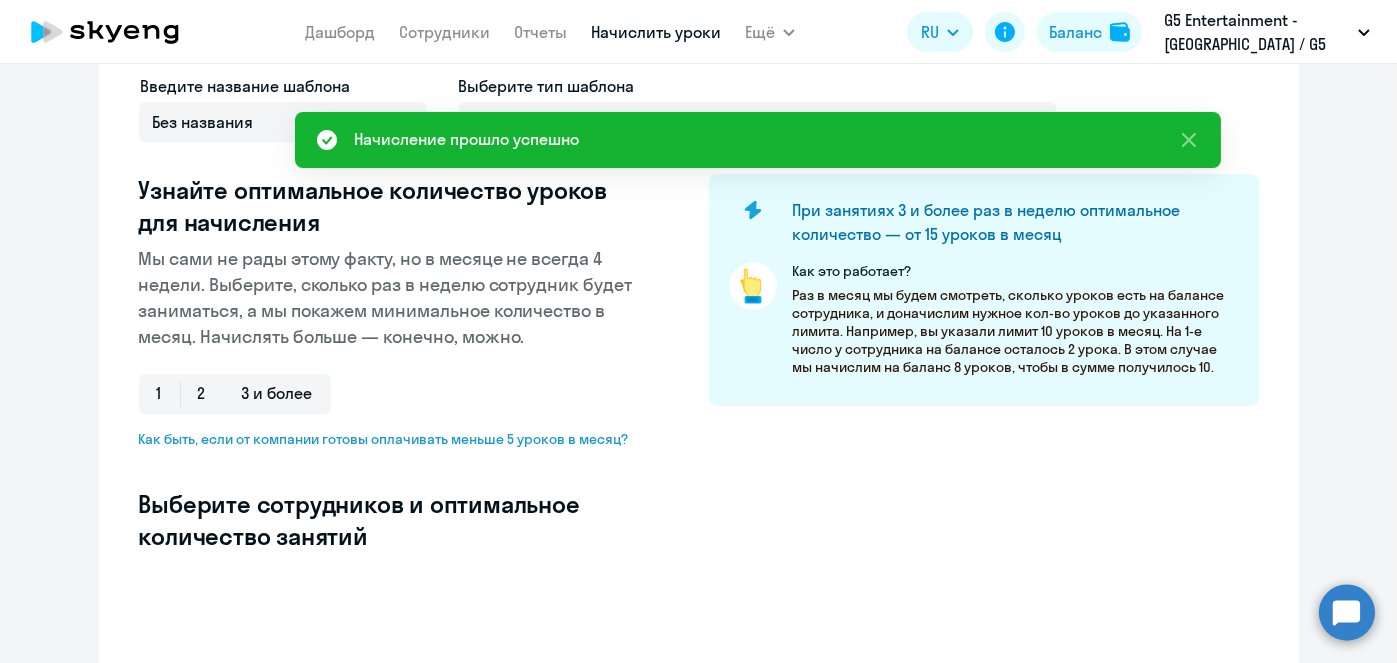 select on "10" 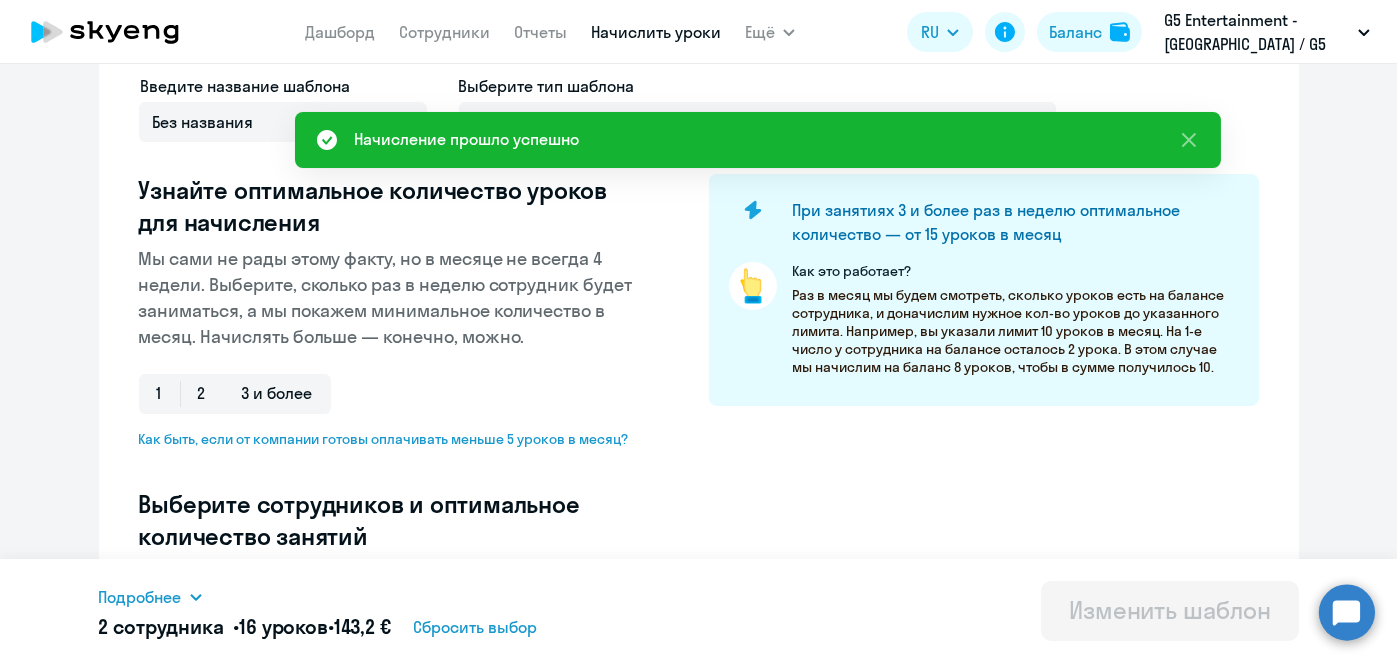 scroll, scrollTop: 606, scrollLeft: 0, axis: vertical 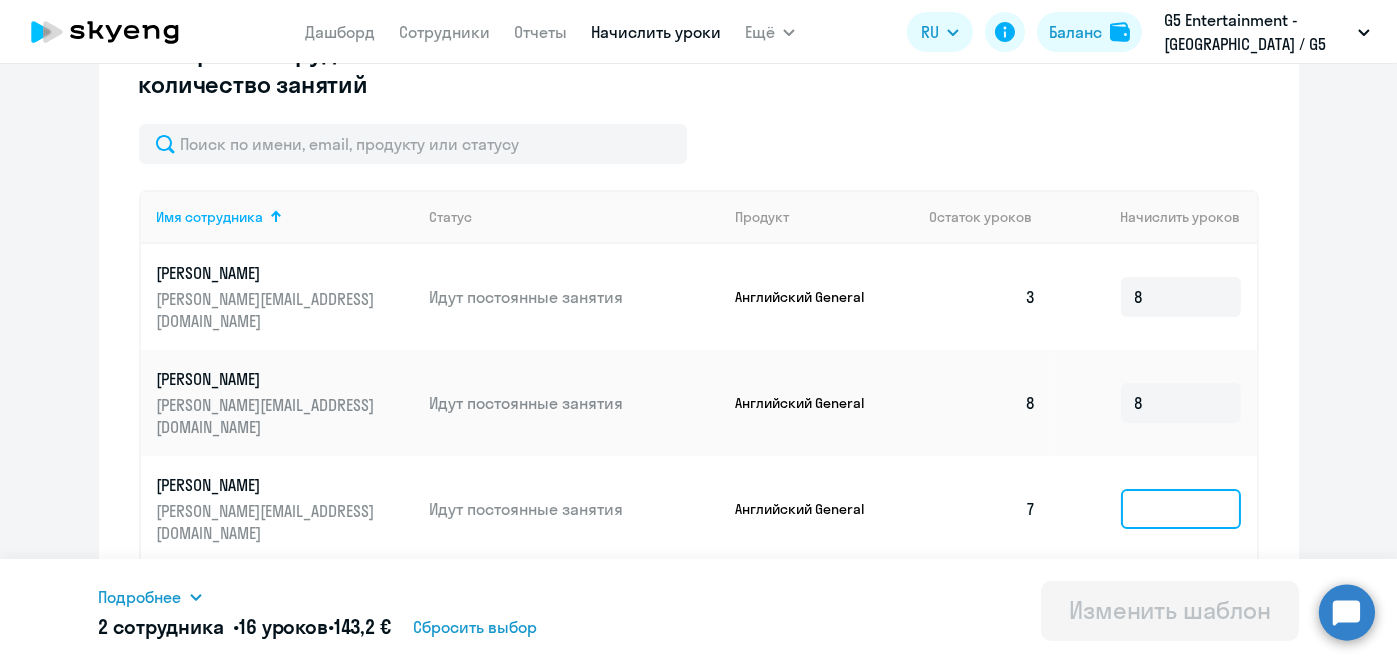 click 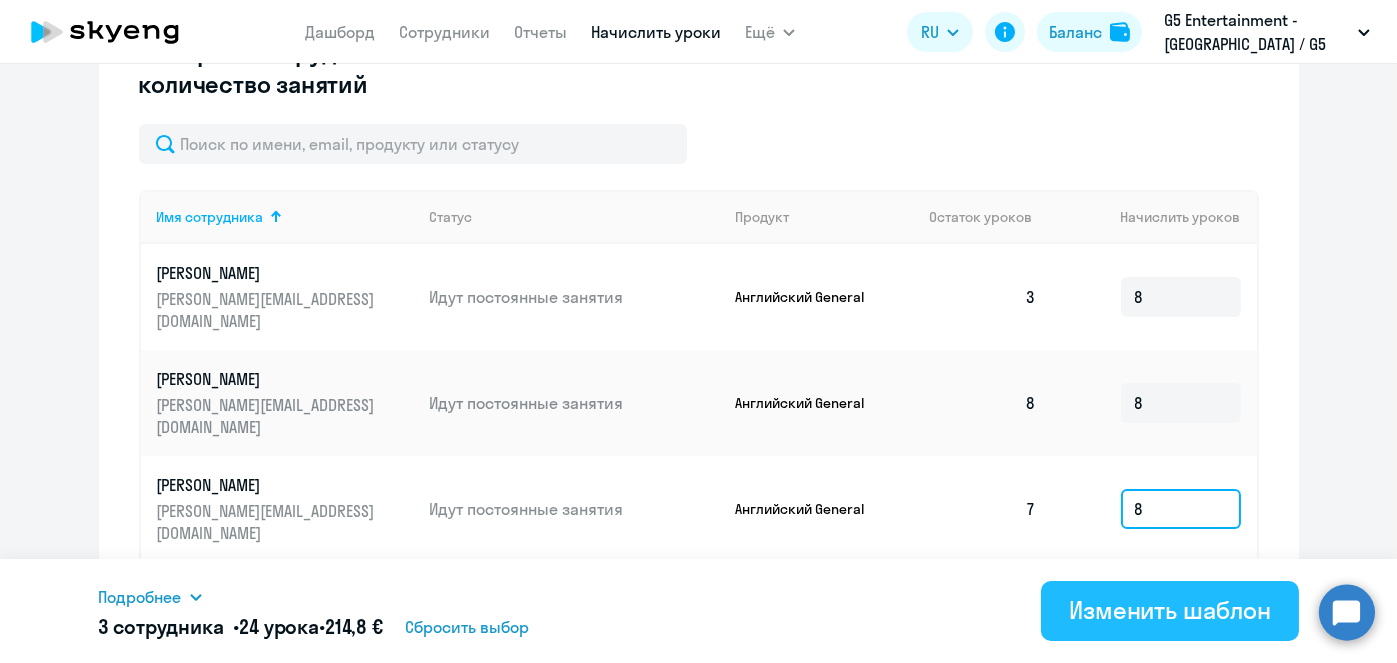 type on "8" 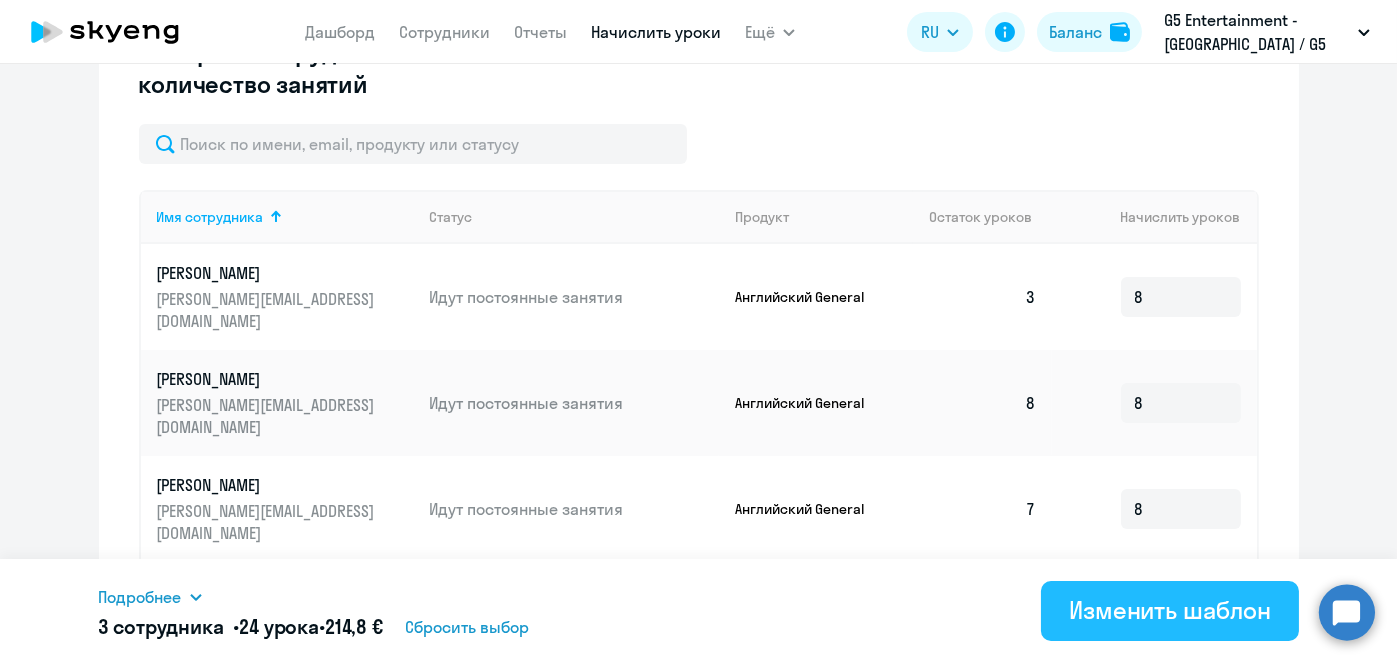 click on "Изменить шаблон" at bounding box center [1170, 610] 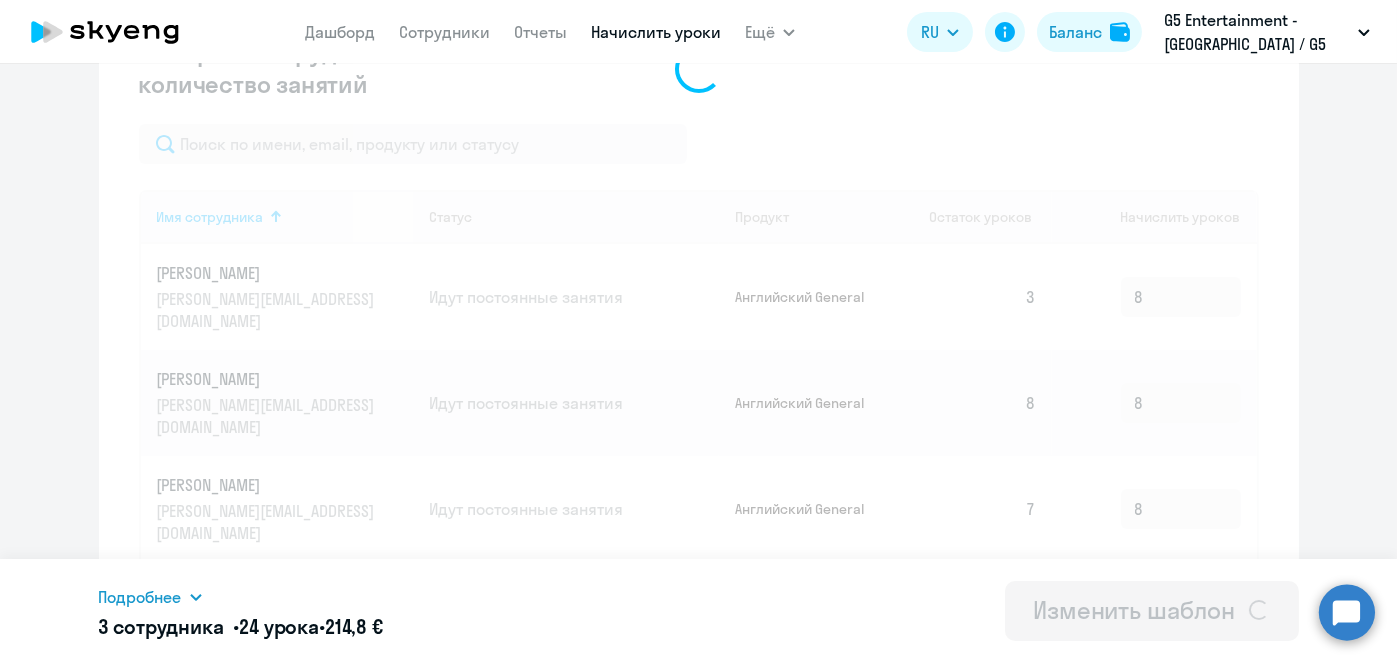 scroll, scrollTop: 0, scrollLeft: 0, axis: both 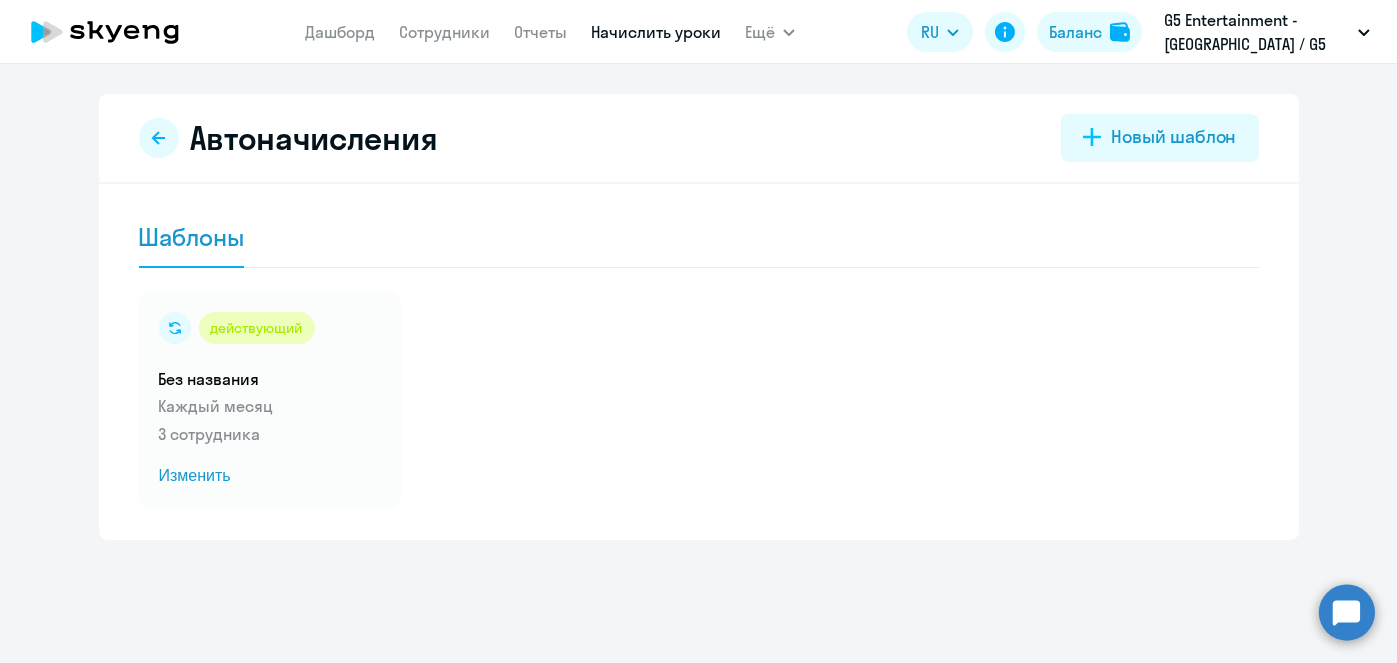 click on "Начислить уроки" at bounding box center [656, 32] 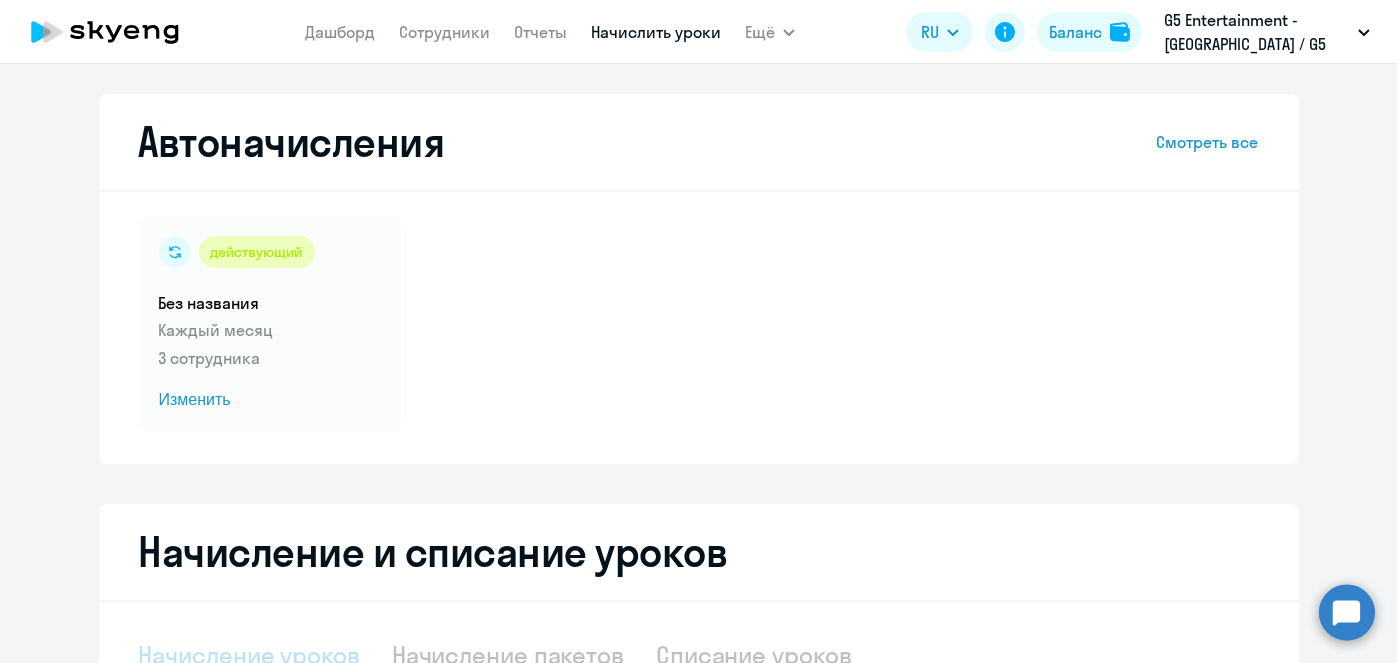 select on "10" 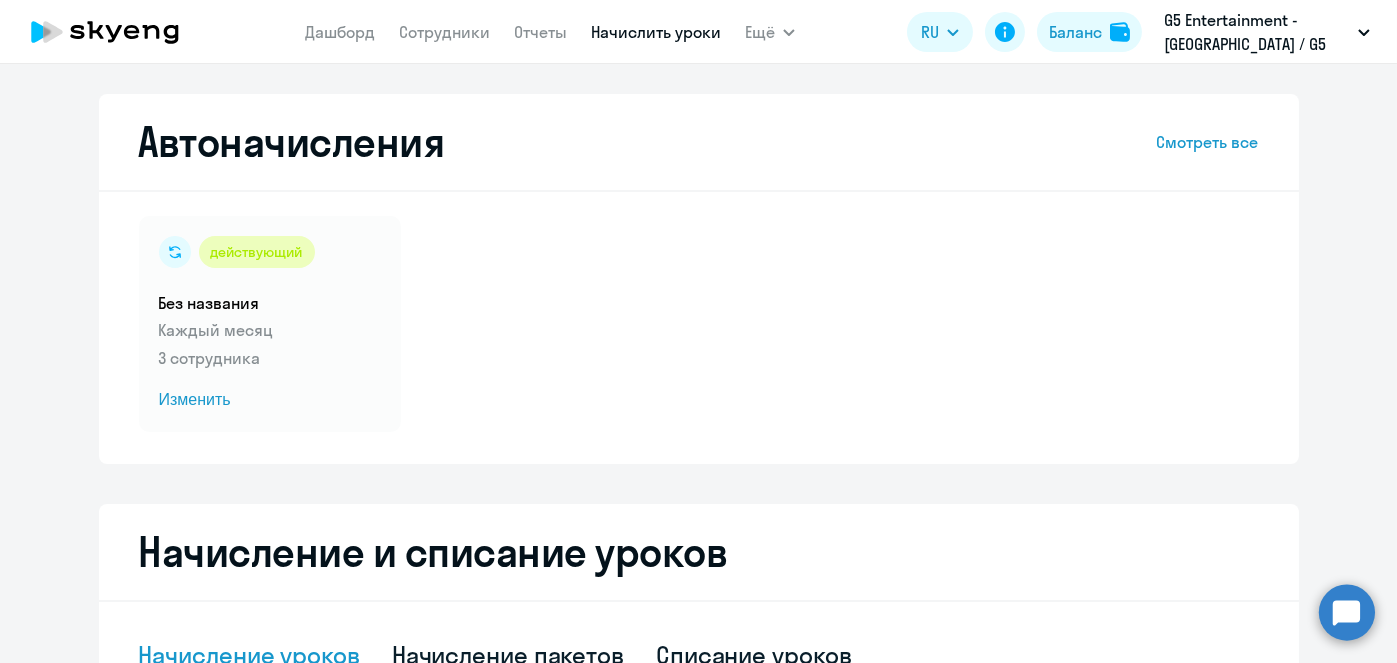 scroll, scrollTop: 524, scrollLeft: 0, axis: vertical 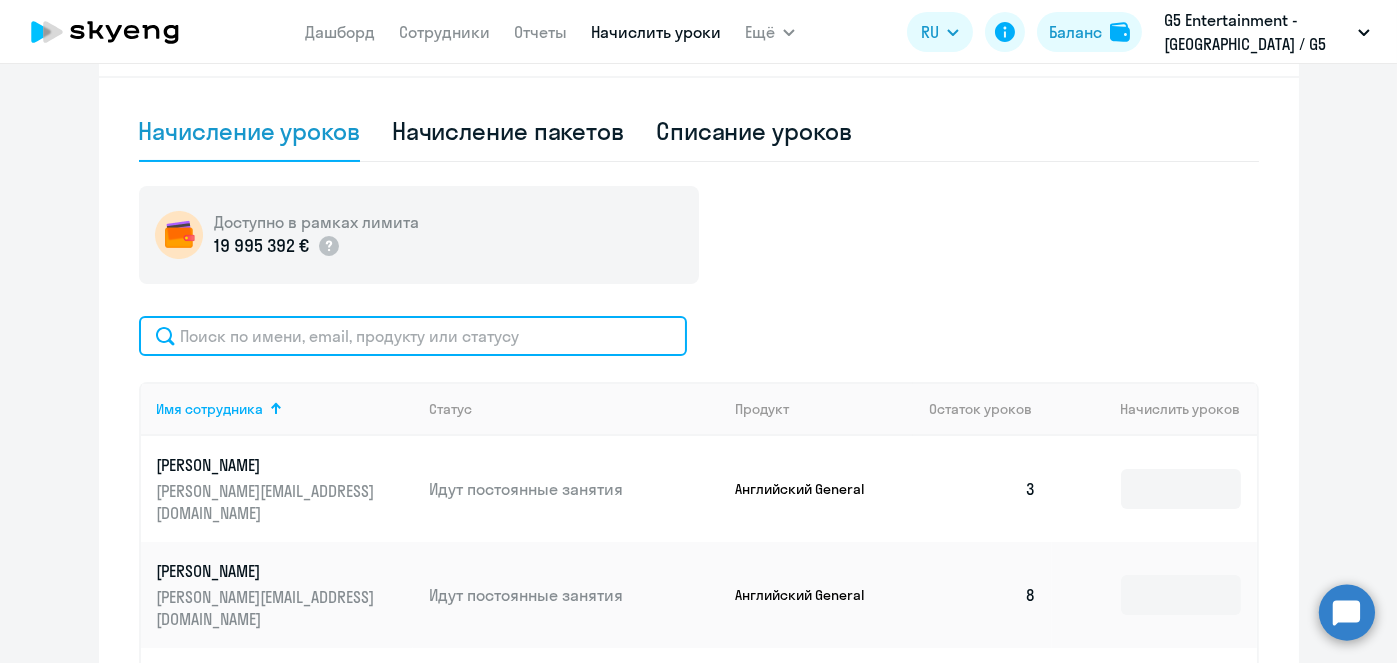 click 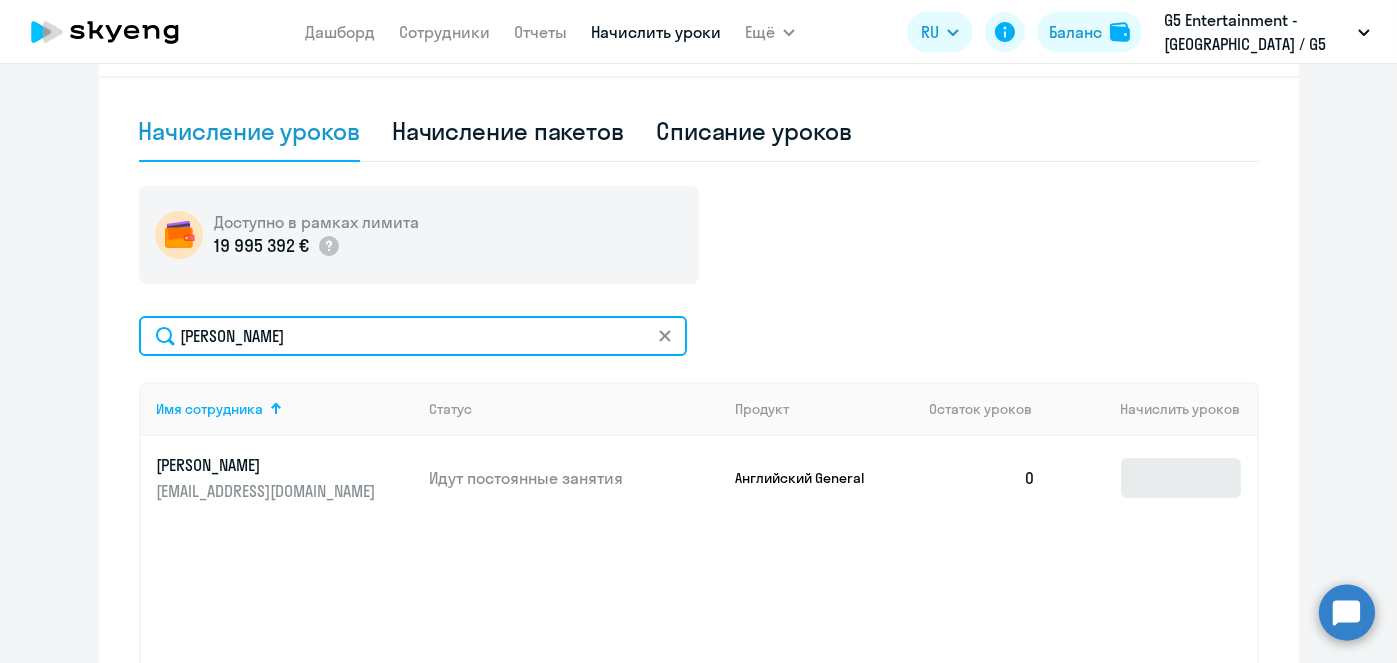 type on "Кузнецов" 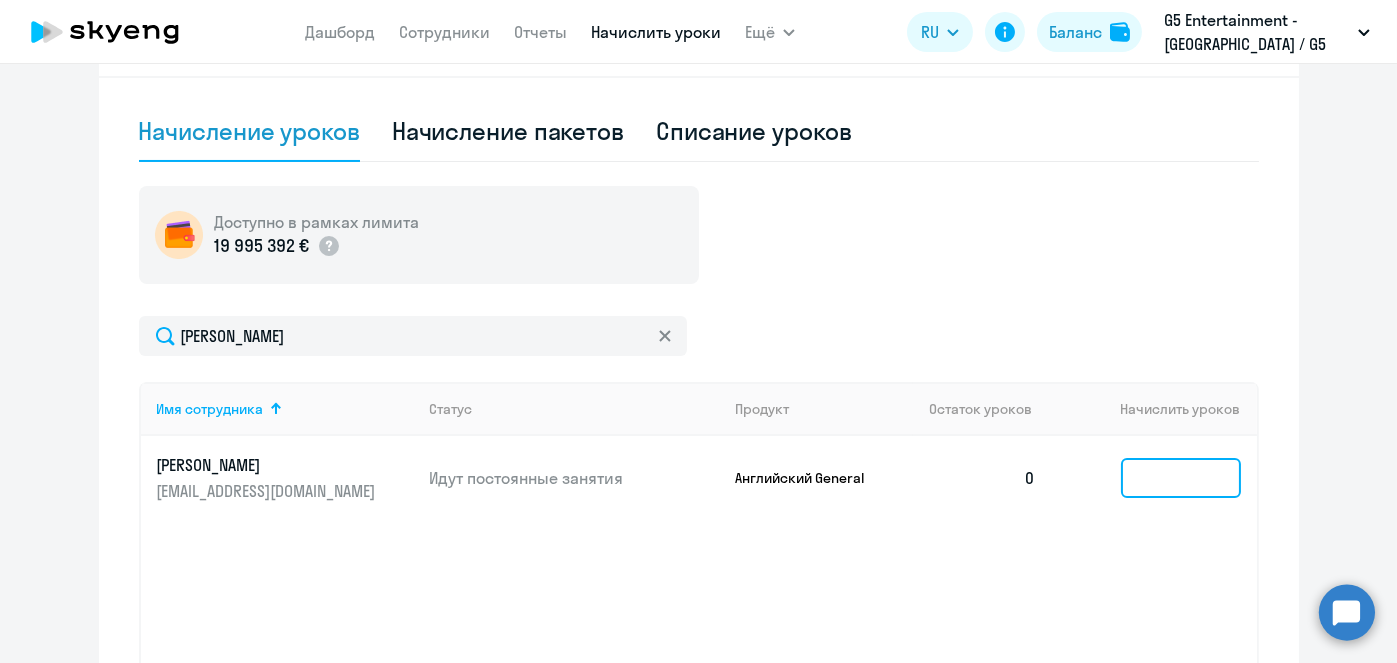 click 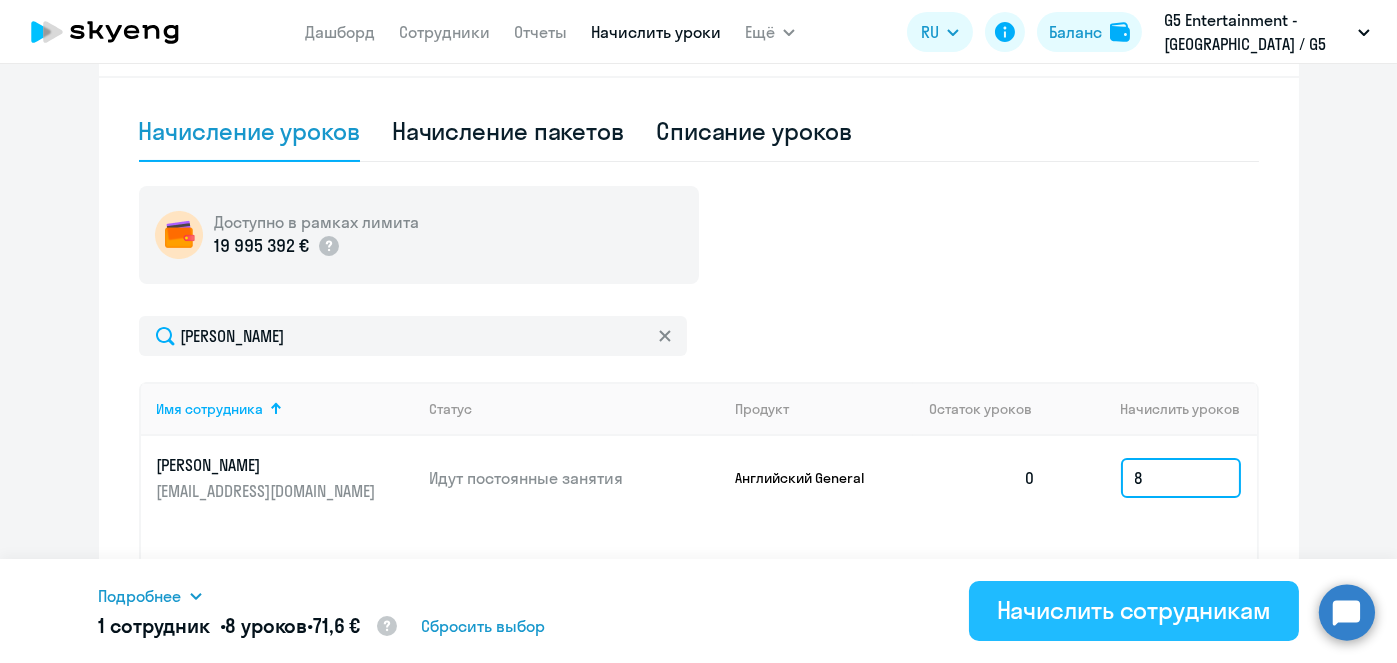 type on "8" 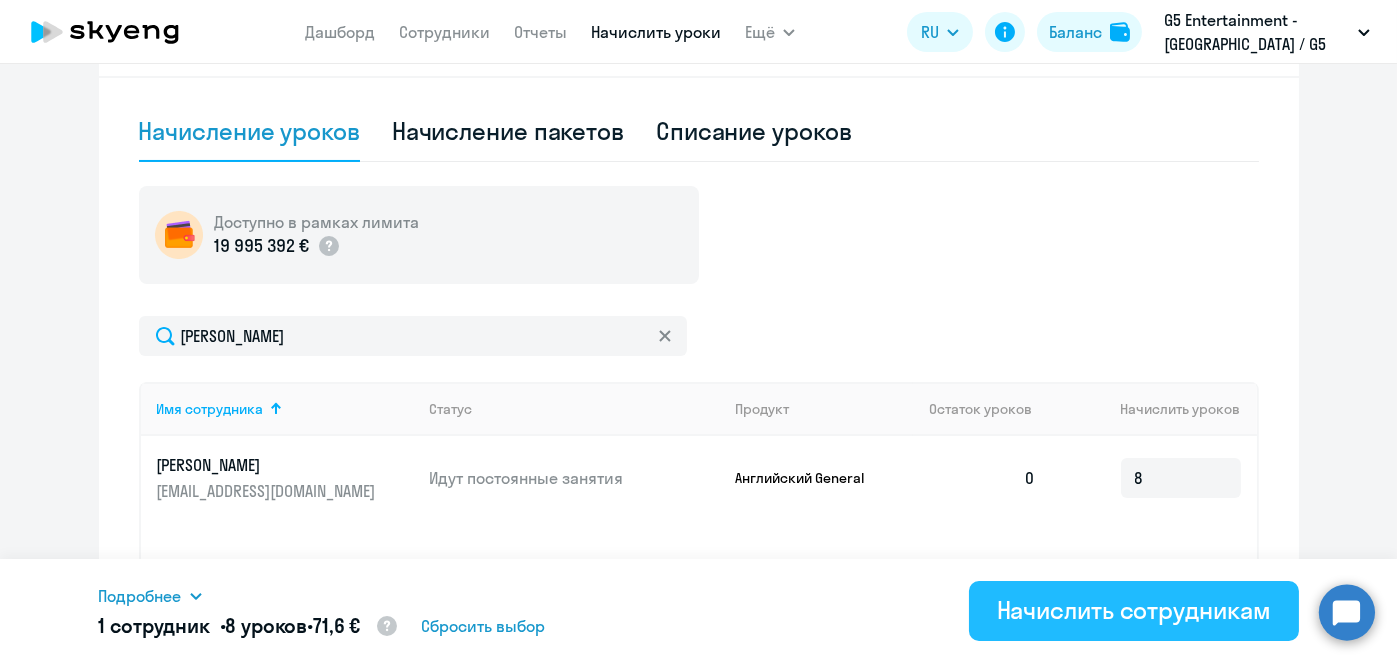 click on "Начислить сотрудникам" at bounding box center (1134, 610) 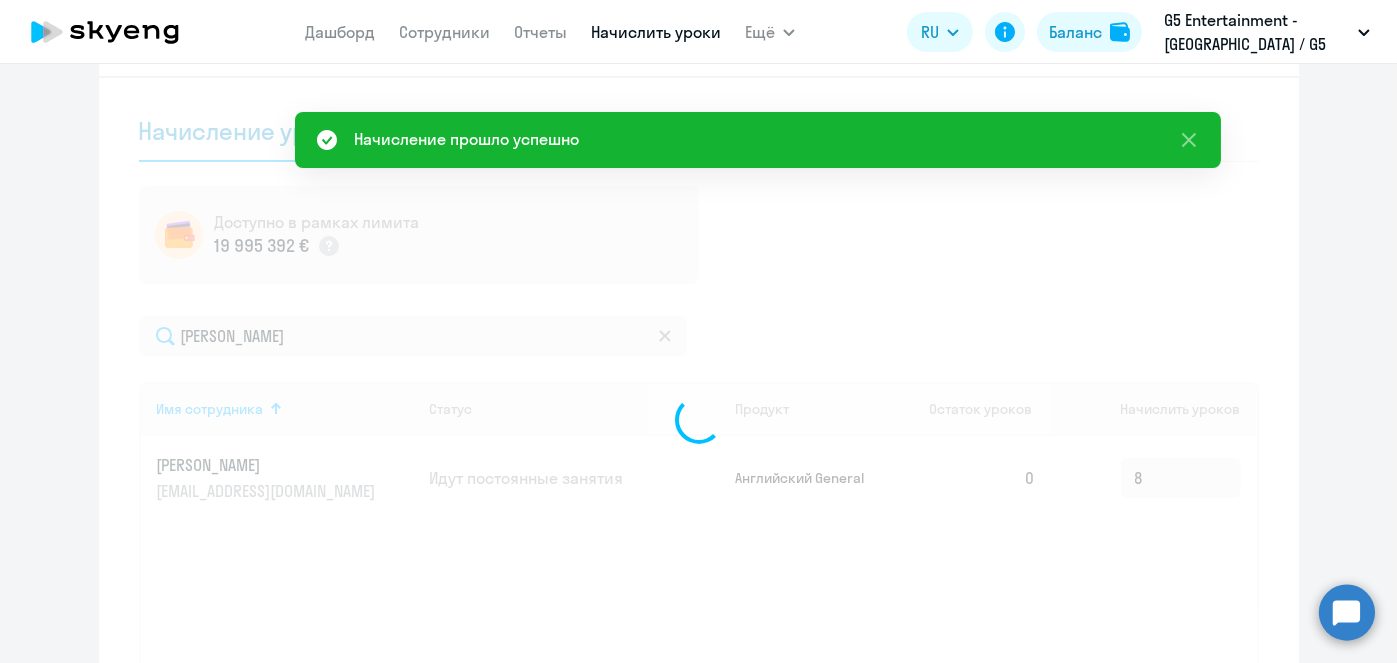 type 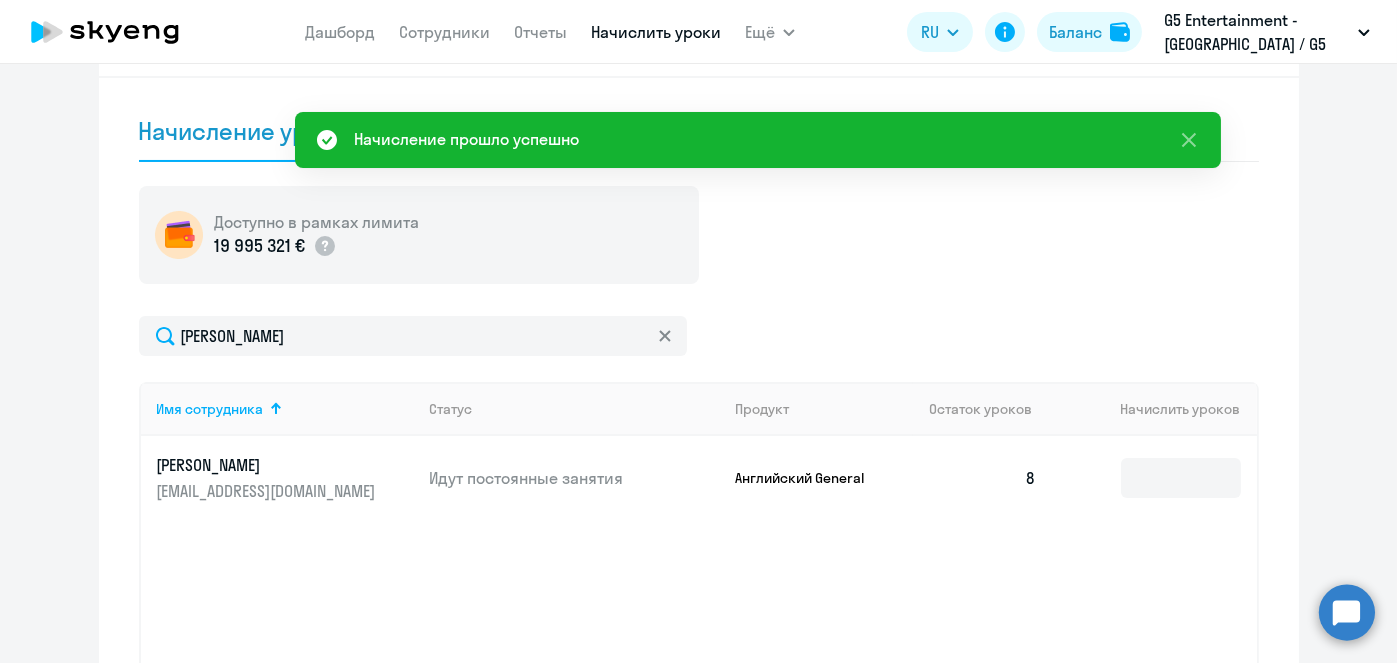scroll, scrollTop: 0, scrollLeft: 0, axis: both 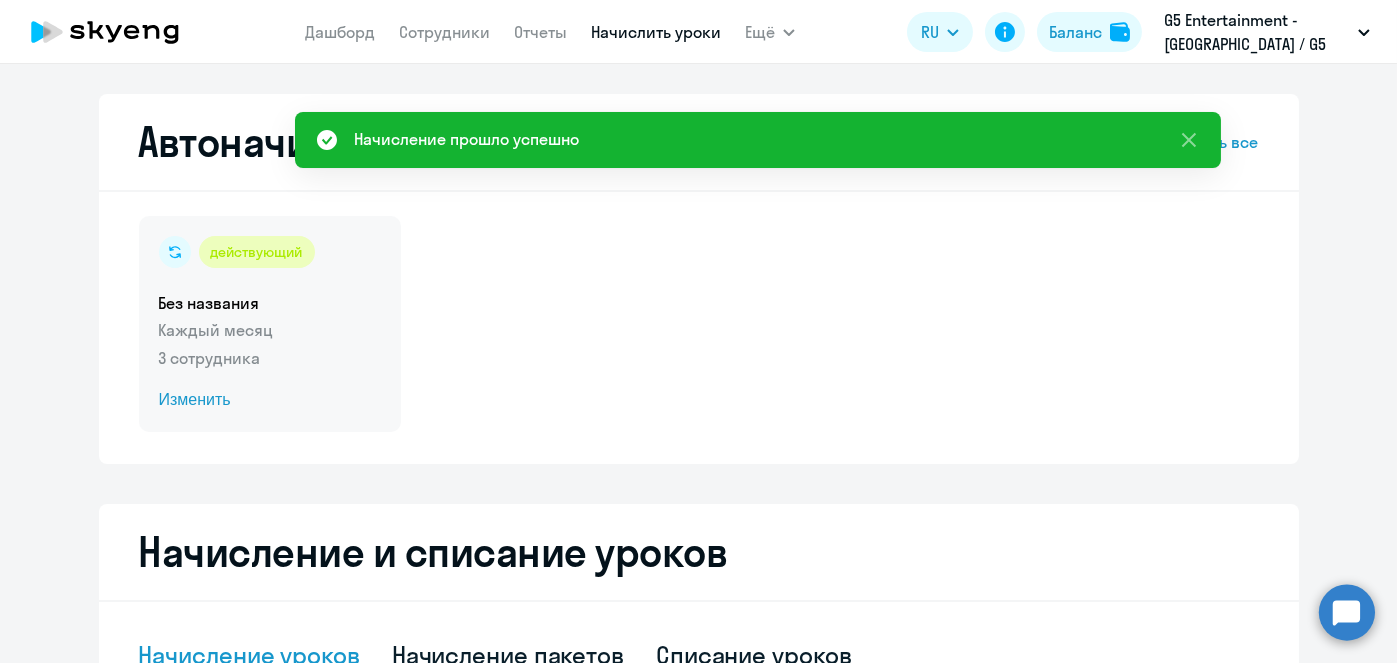 click on "Изменить" 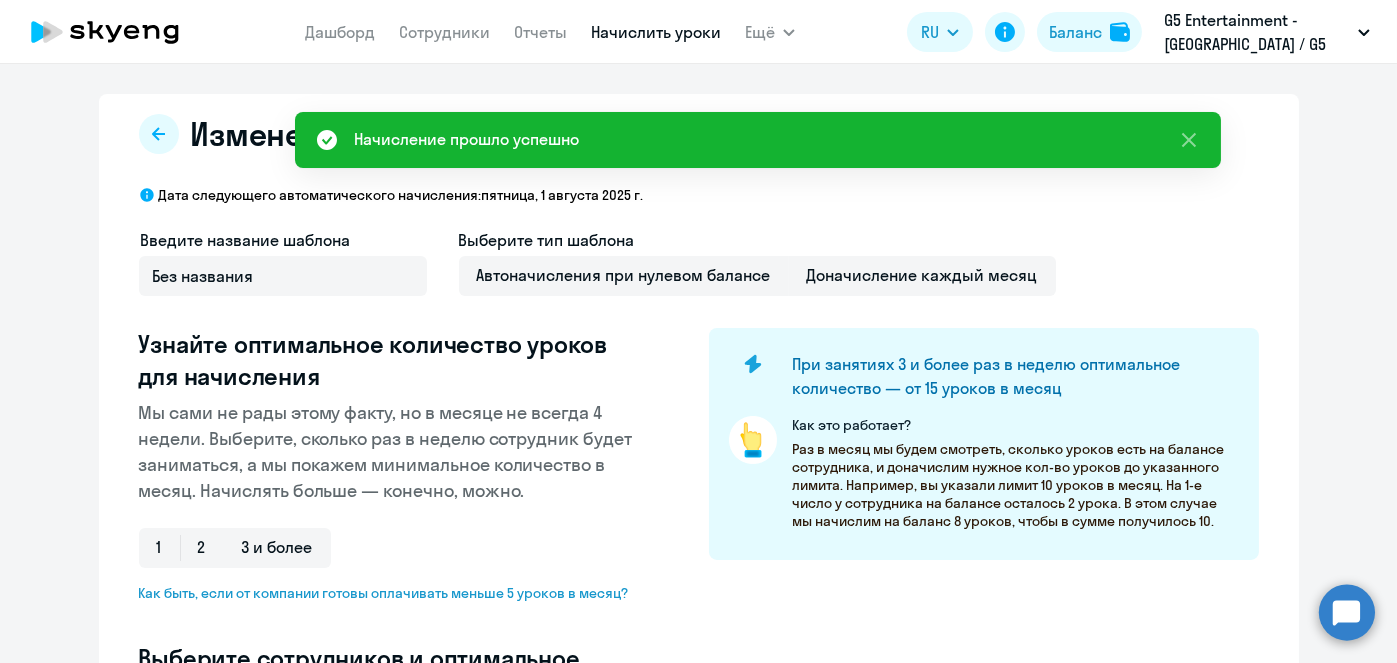 select on "10" 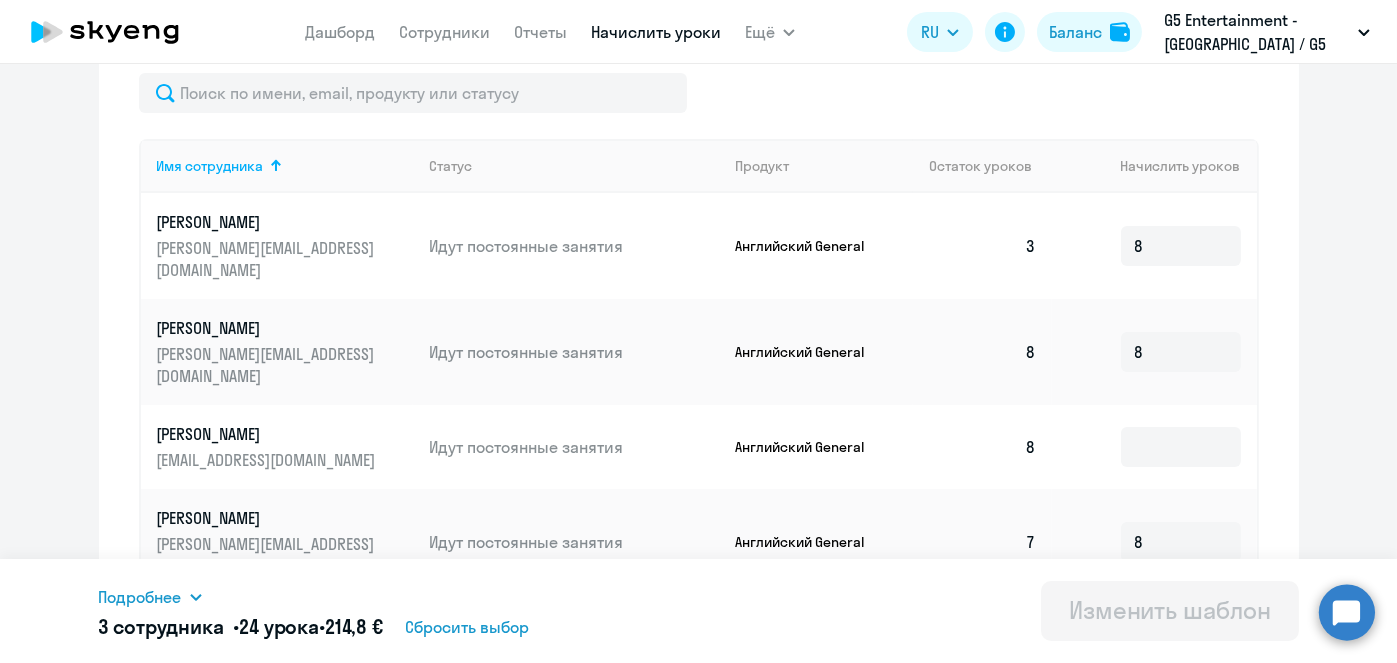 scroll, scrollTop: 660, scrollLeft: 0, axis: vertical 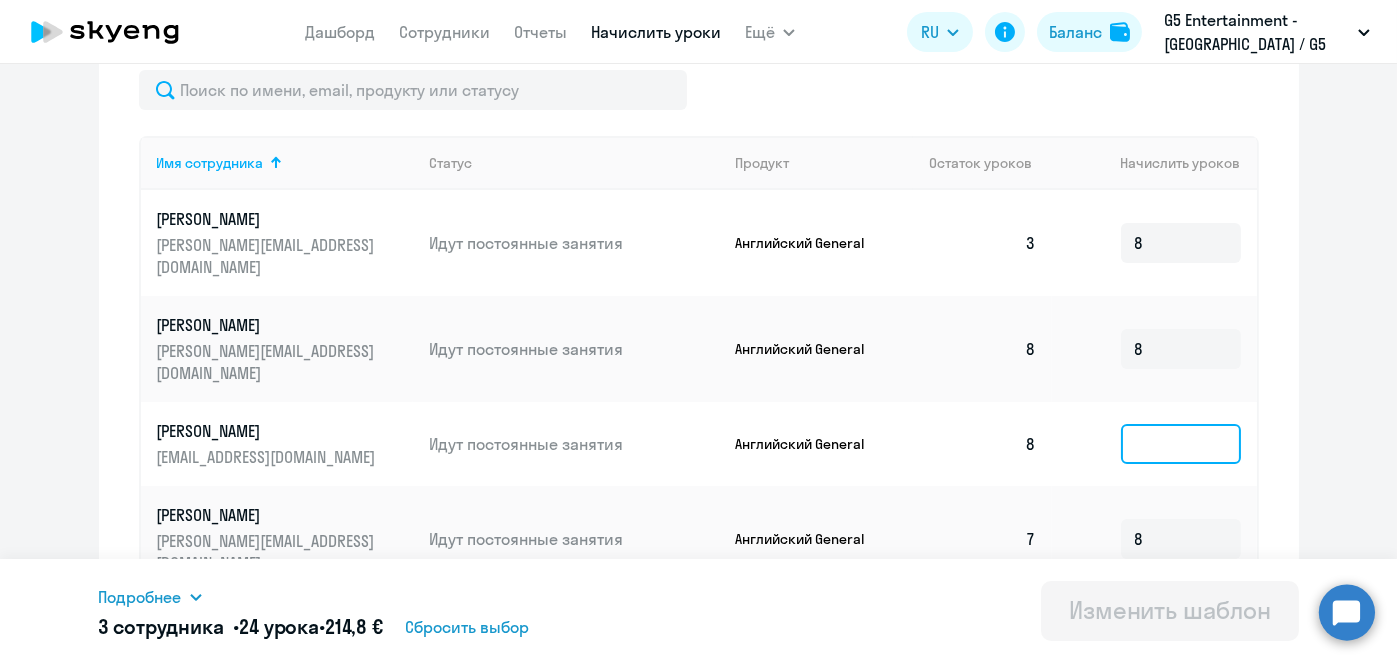 click 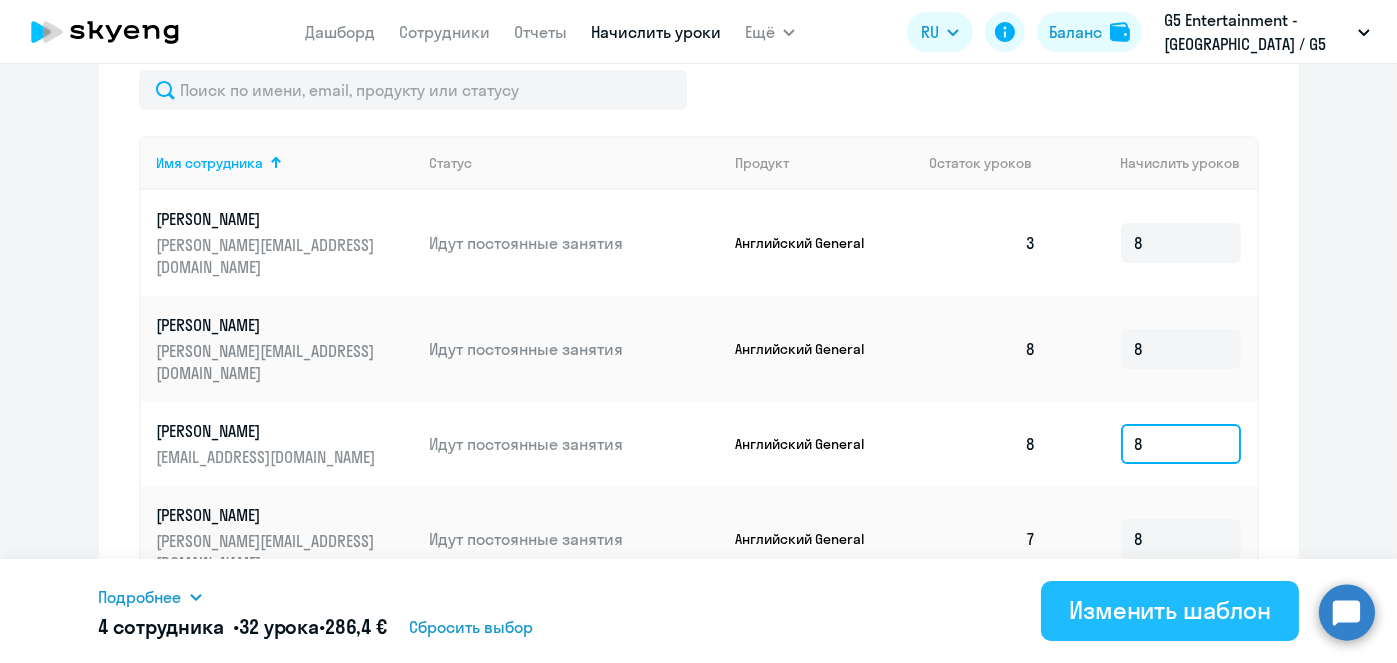 type on "8" 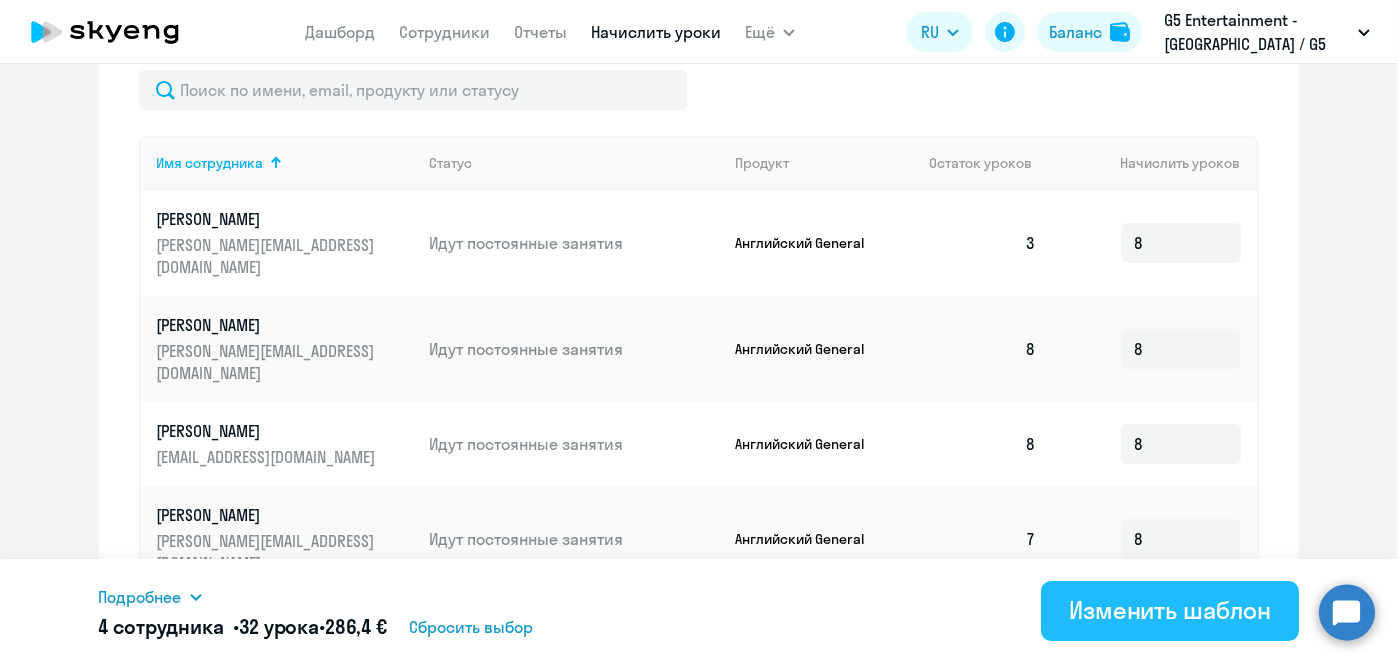 click on "Изменить шаблон" at bounding box center (1170, 610) 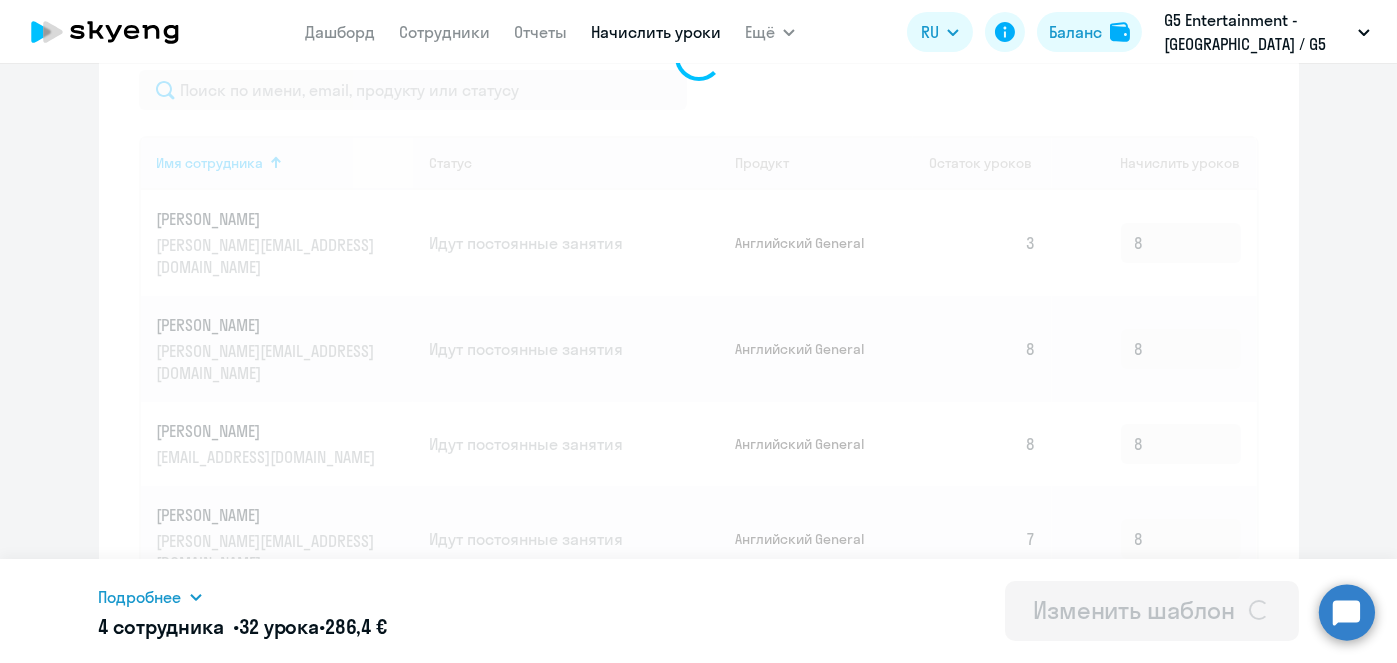 scroll, scrollTop: 0, scrollLeft: 0, axis: both 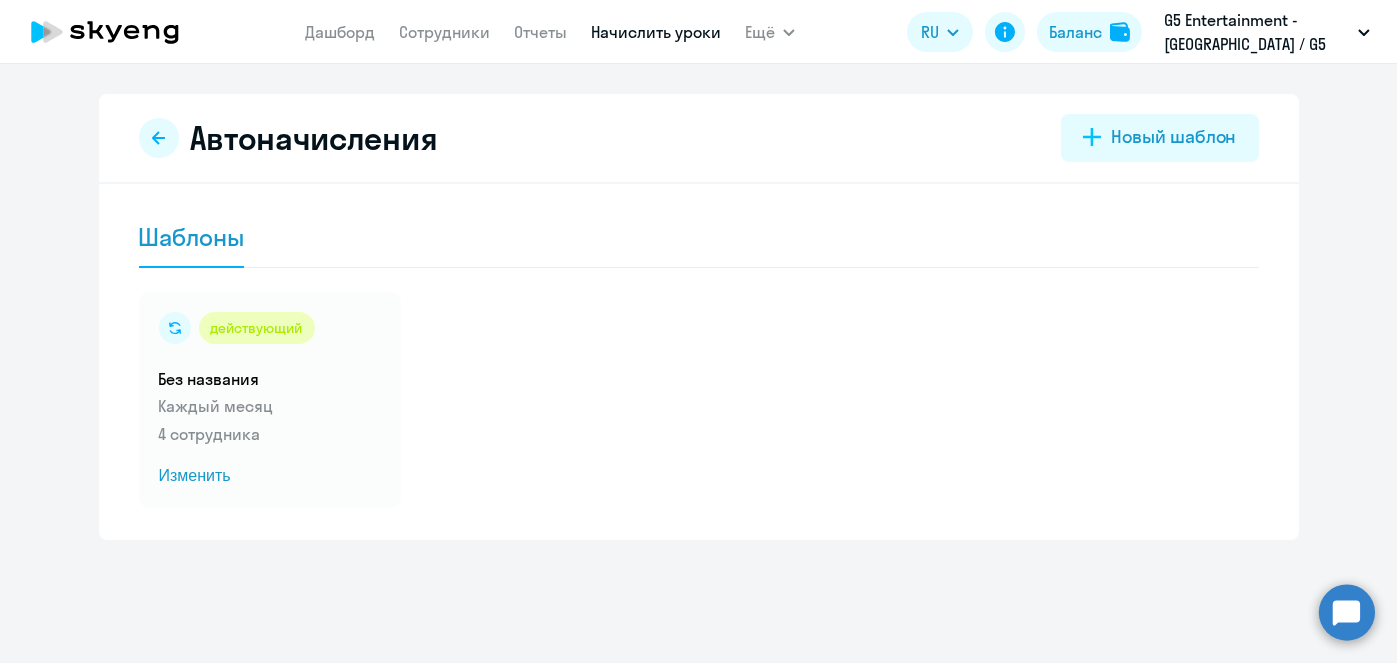 click on "Начислить уроки" at bounding box center (656, 32) 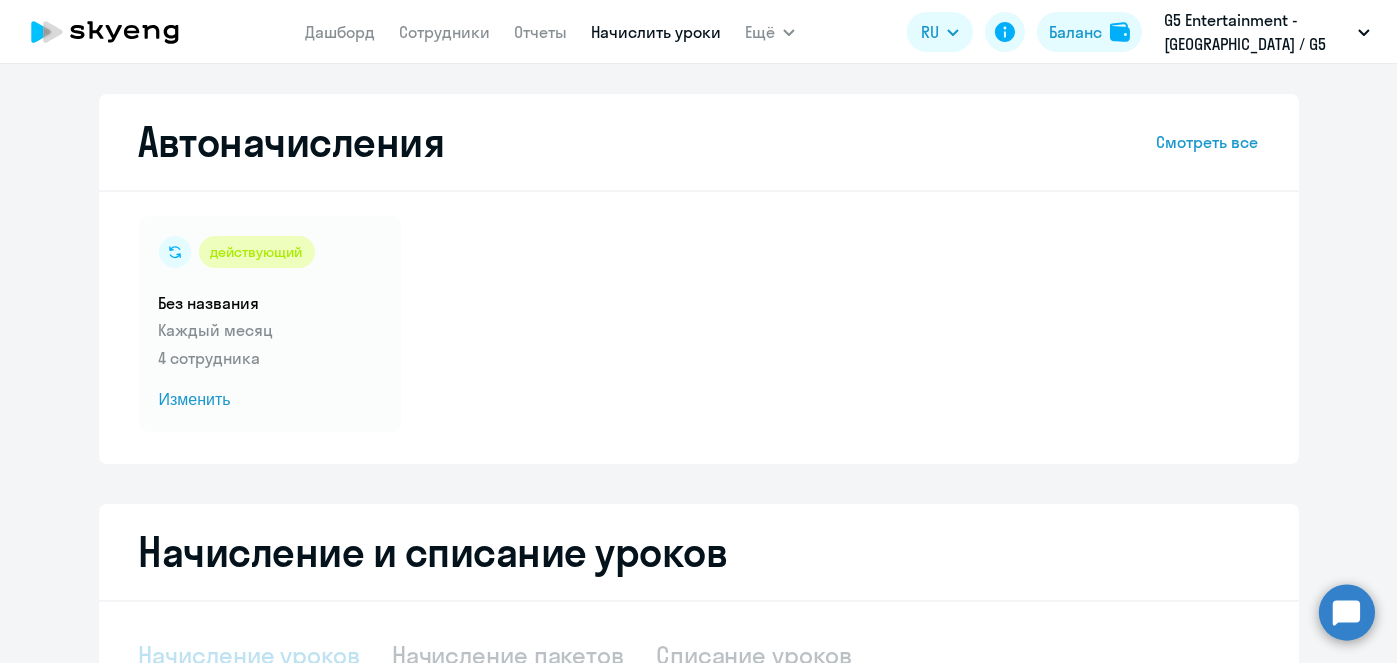 select on "10" 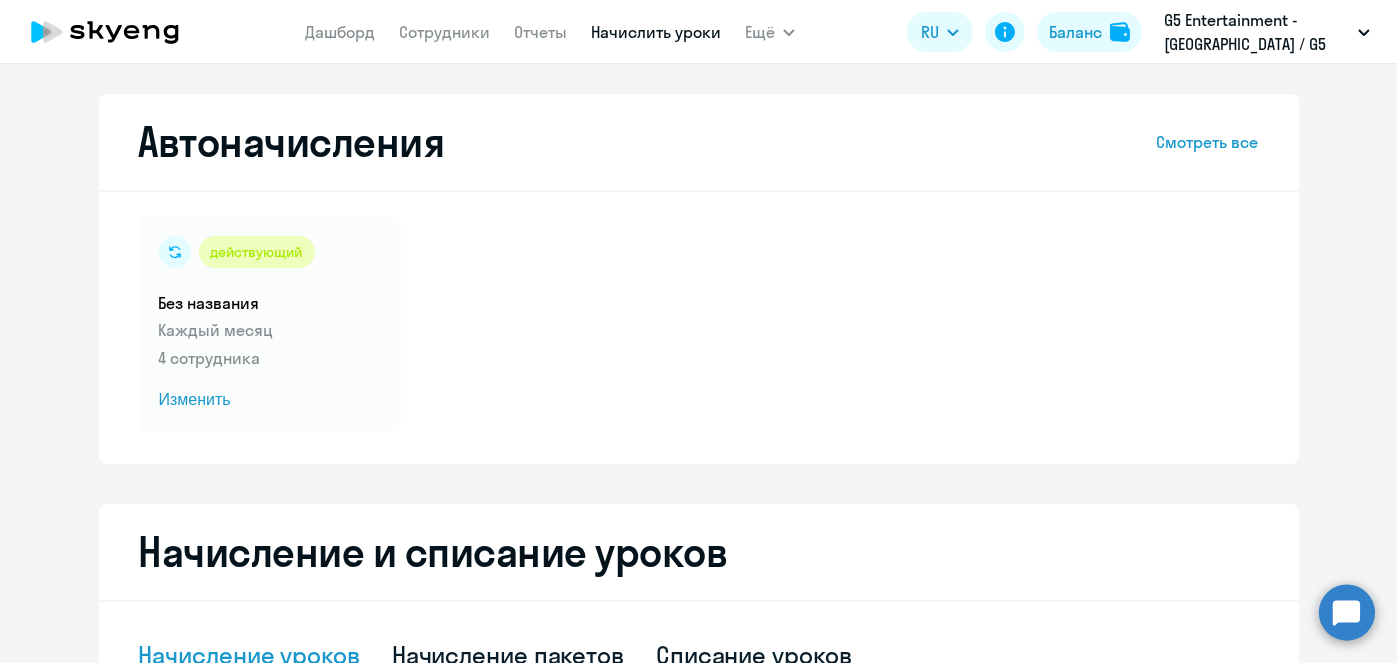 scroll, scrollTop: 524, scrollLeft: 0, axis: vertical 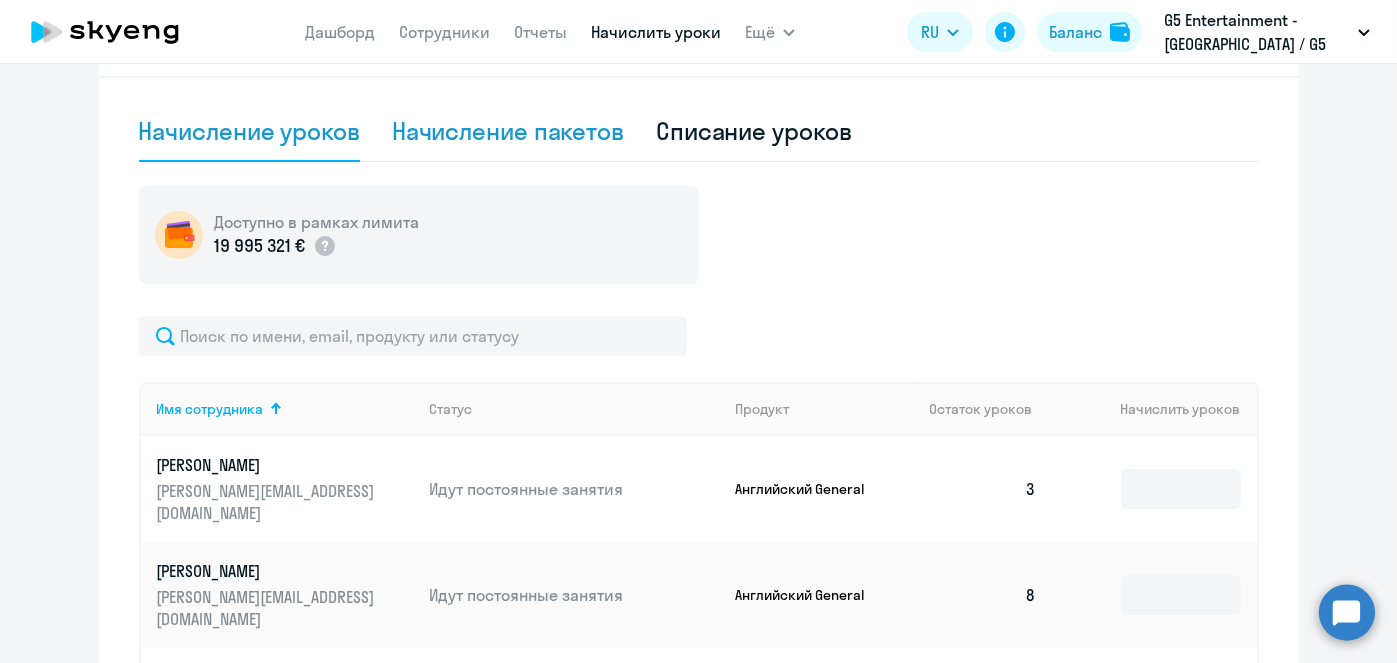 click on "Начисление пакетов" 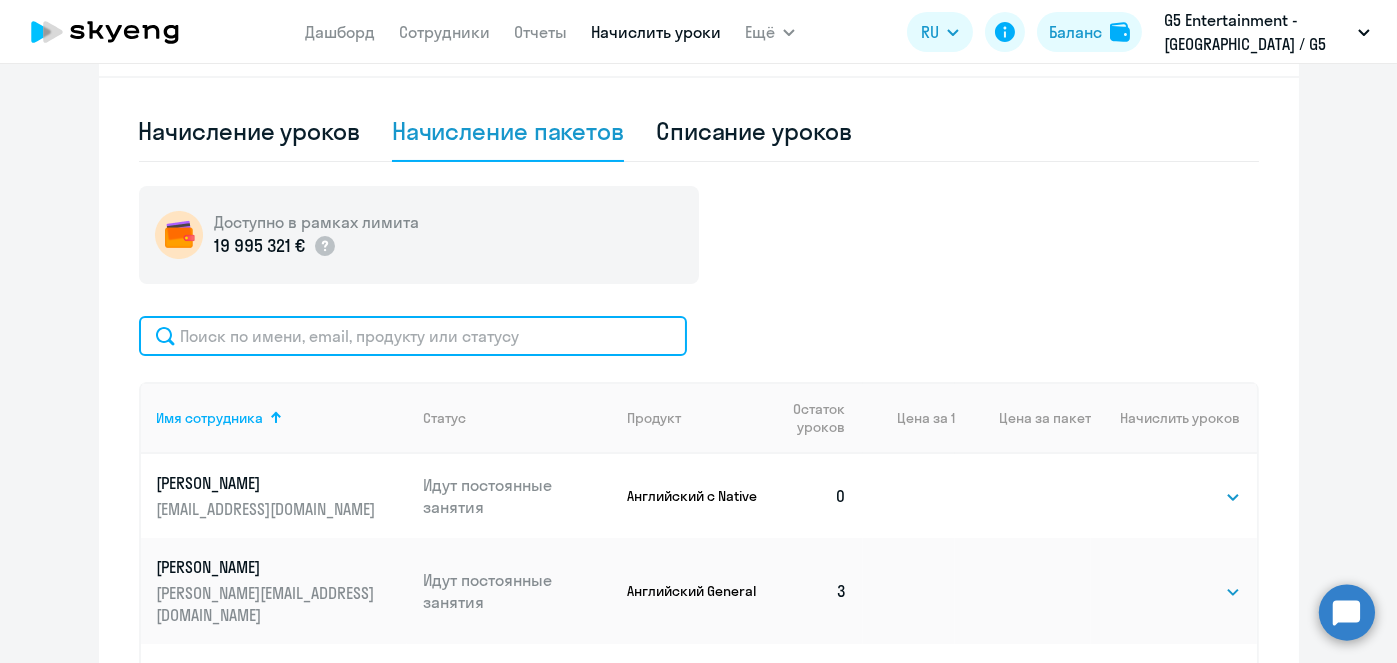 click 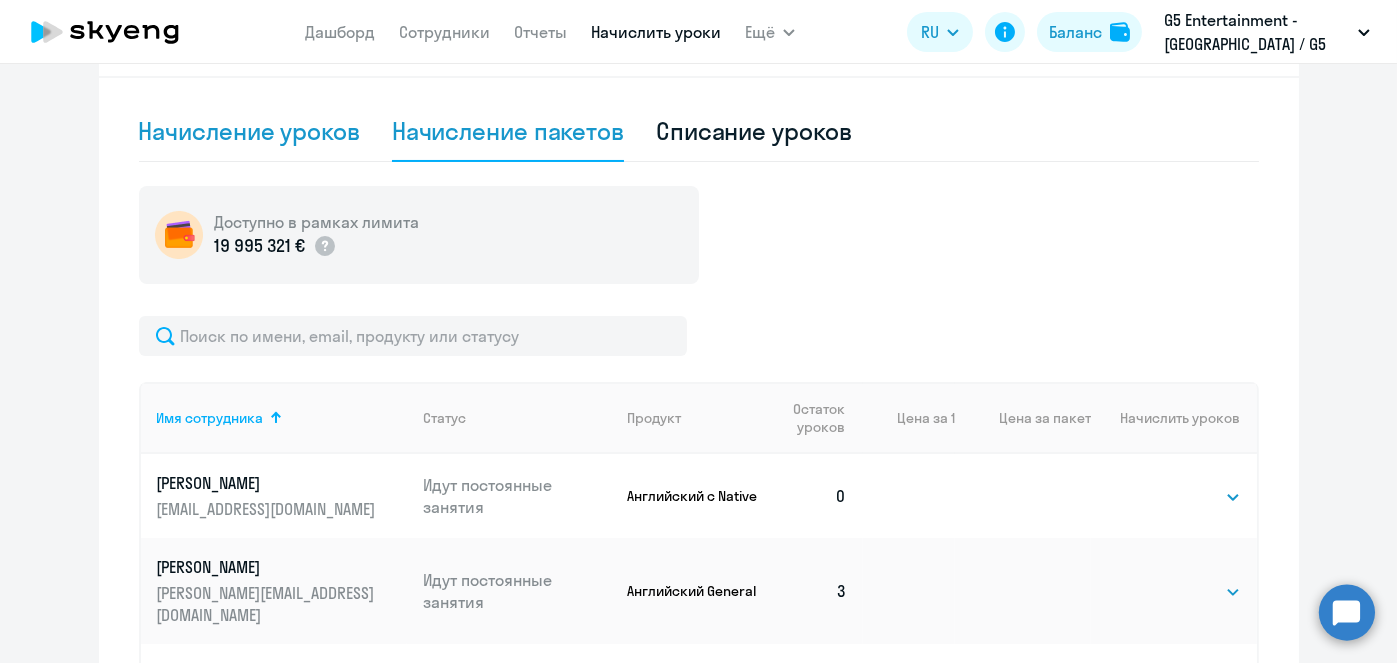click on "Начисление уроков" 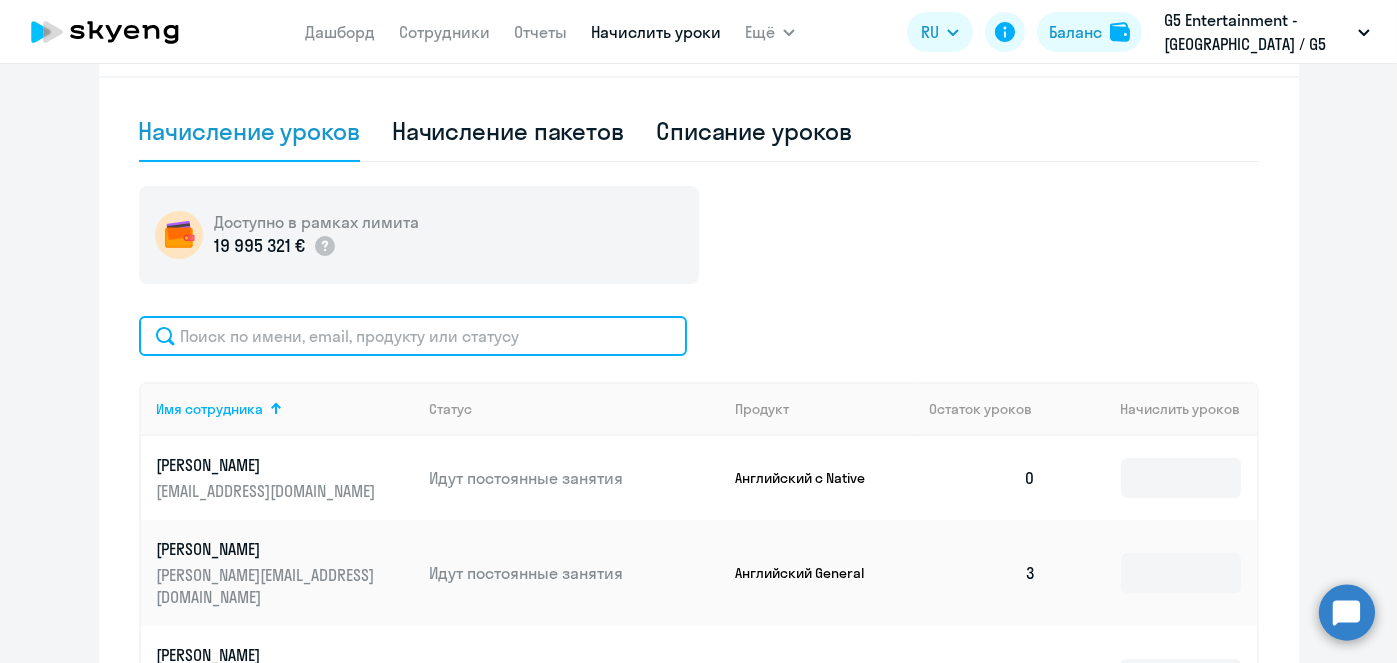 click 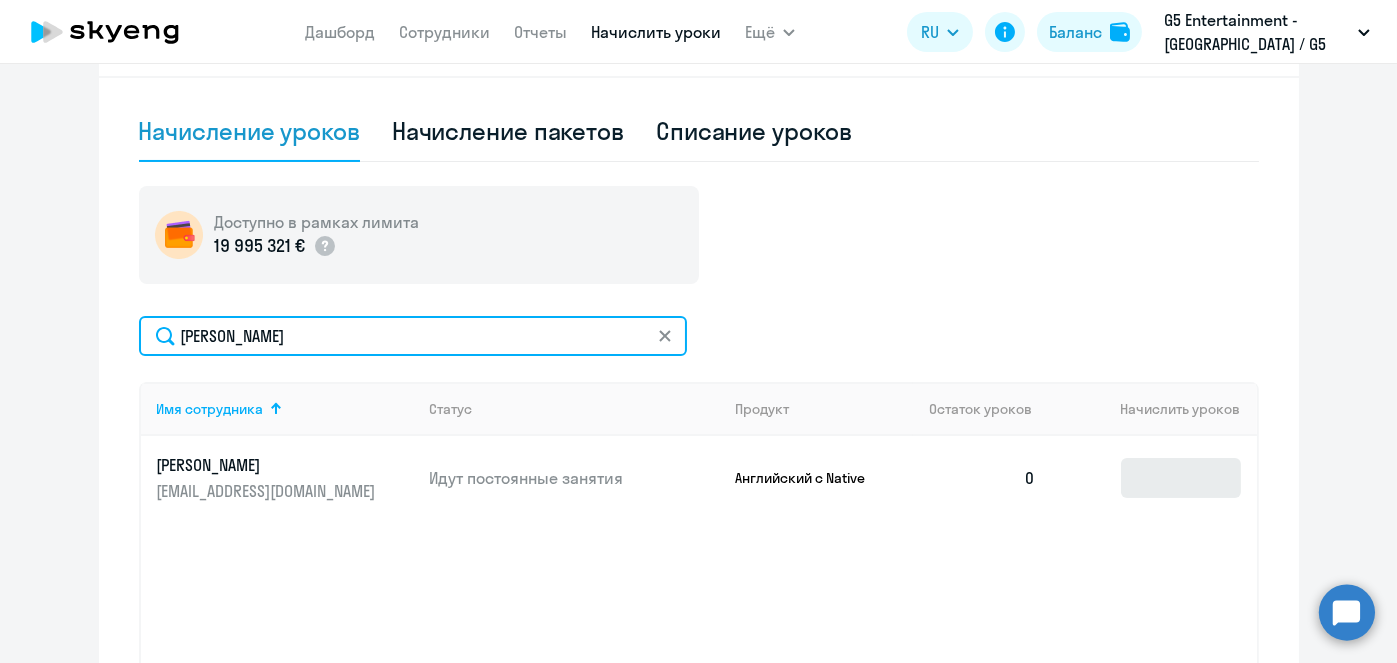 type on "Байдалинов" 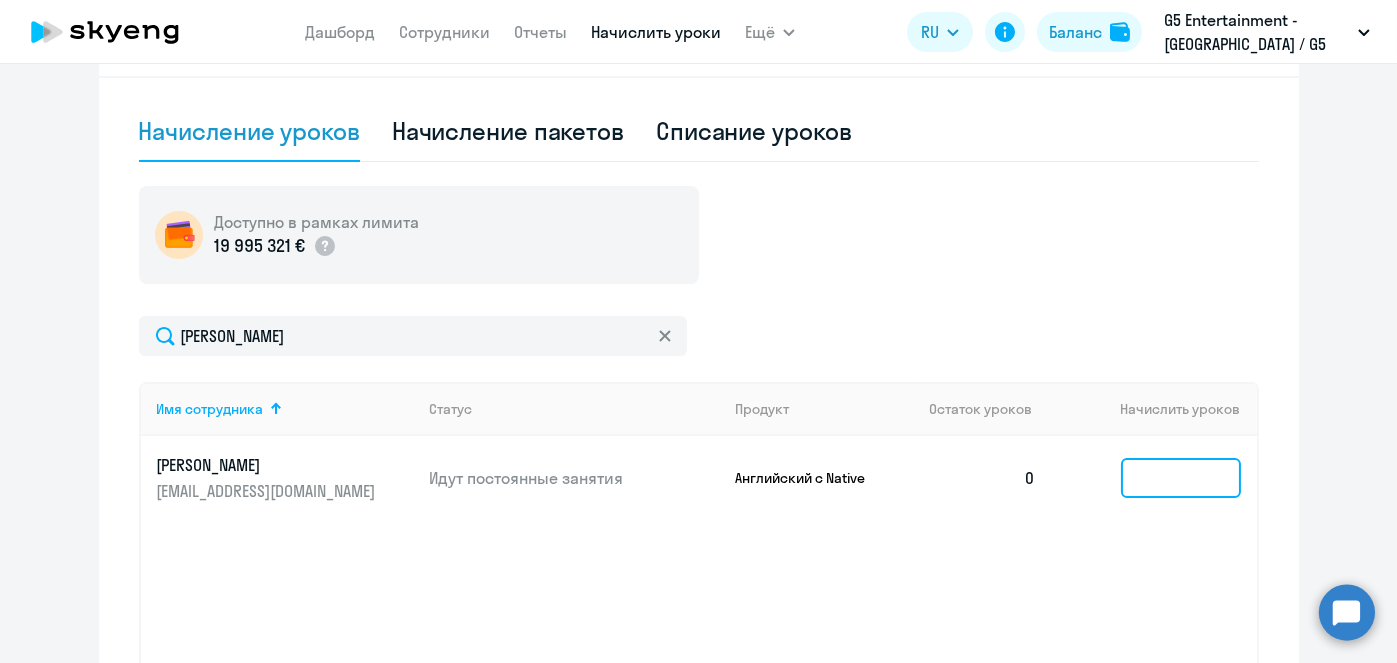 click 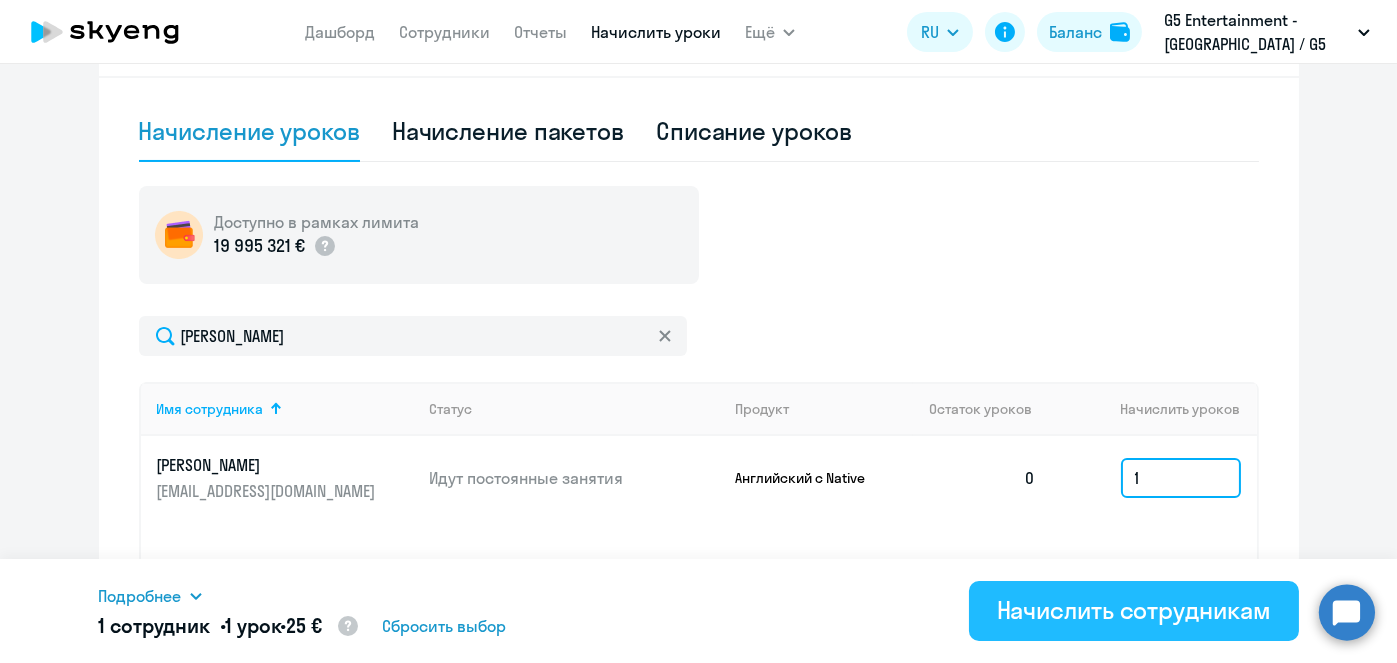 type on "1" 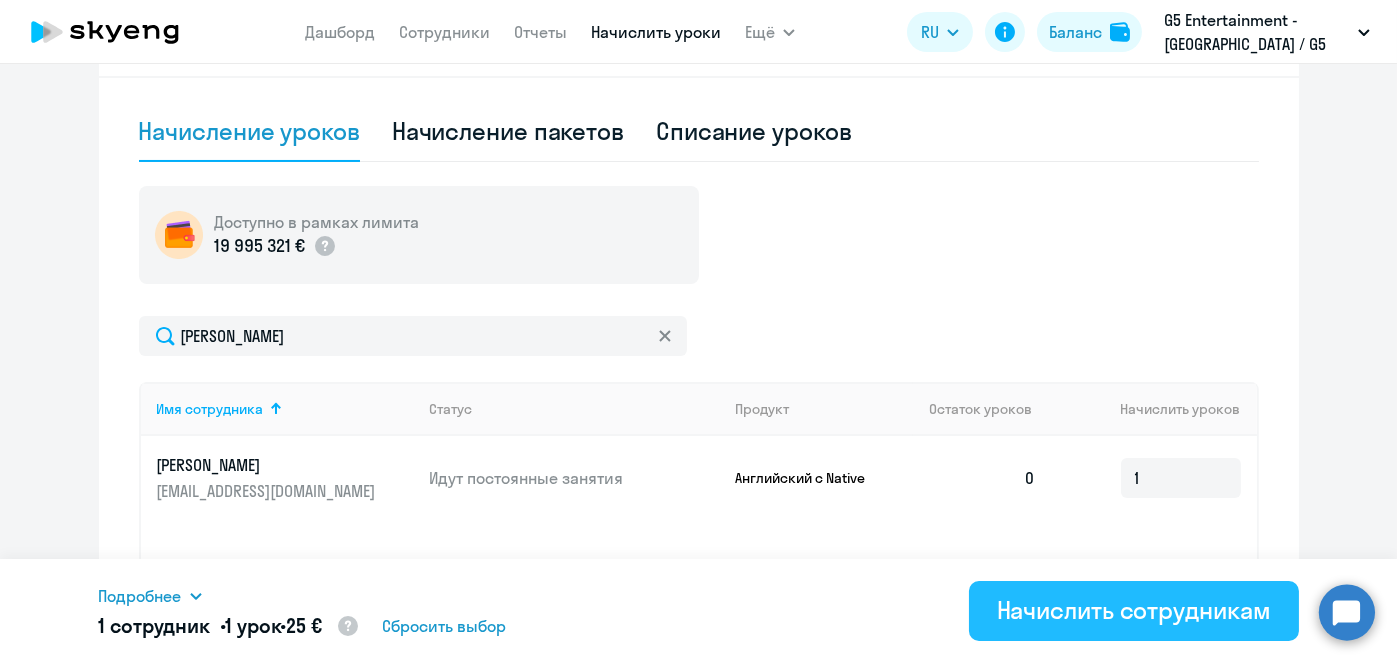 click on "Начислить сотрудникам" at bounding box center (1134, 610) 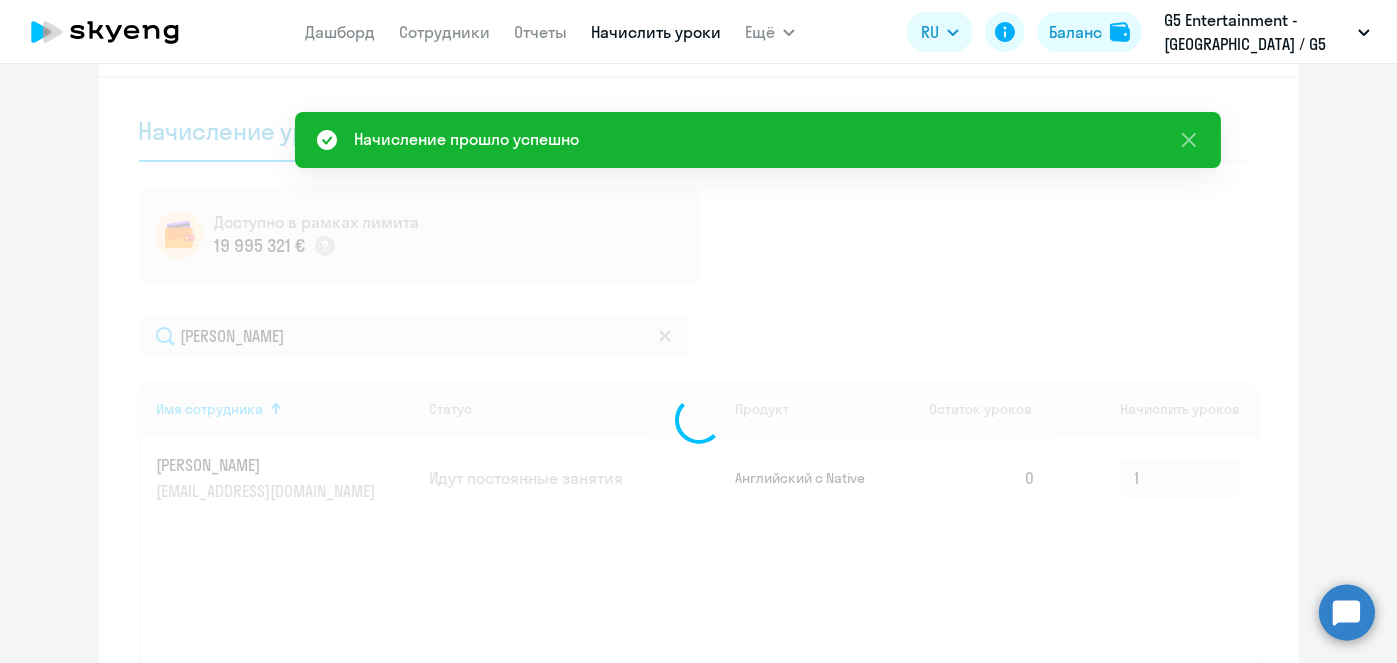type 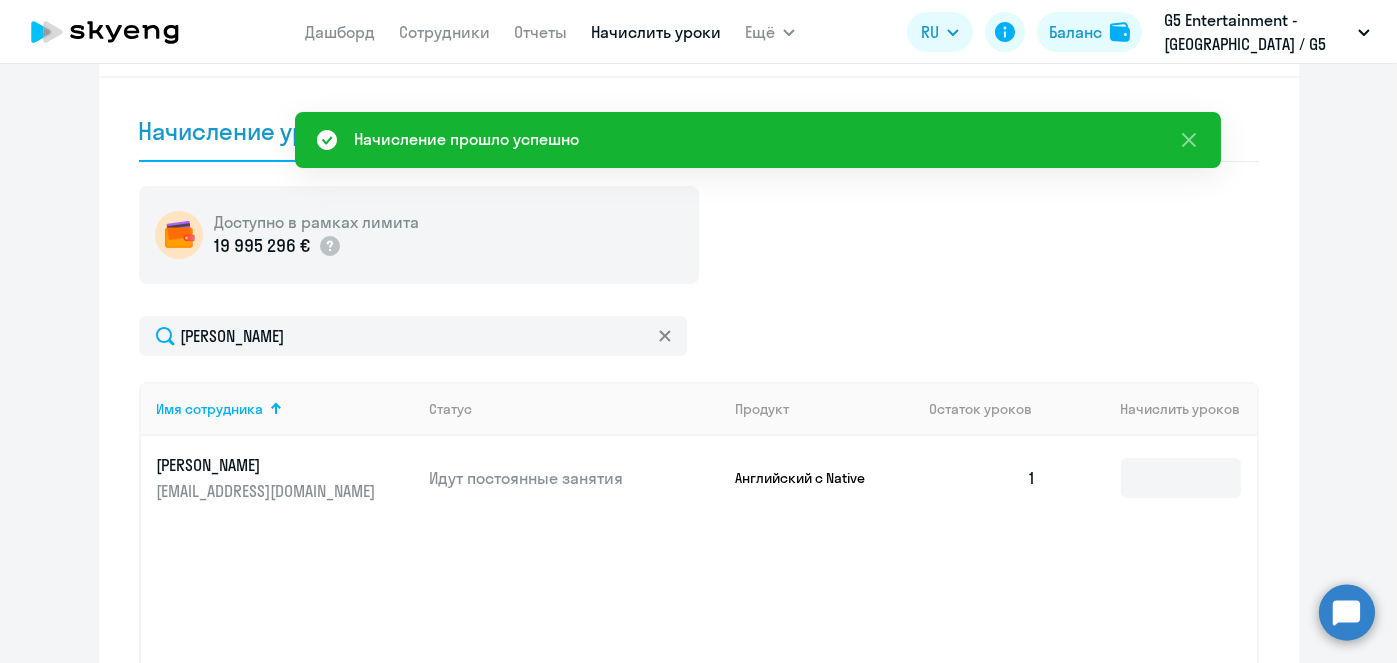 scroll, scrollTop: 0, scrollLeft: 0, axis: both 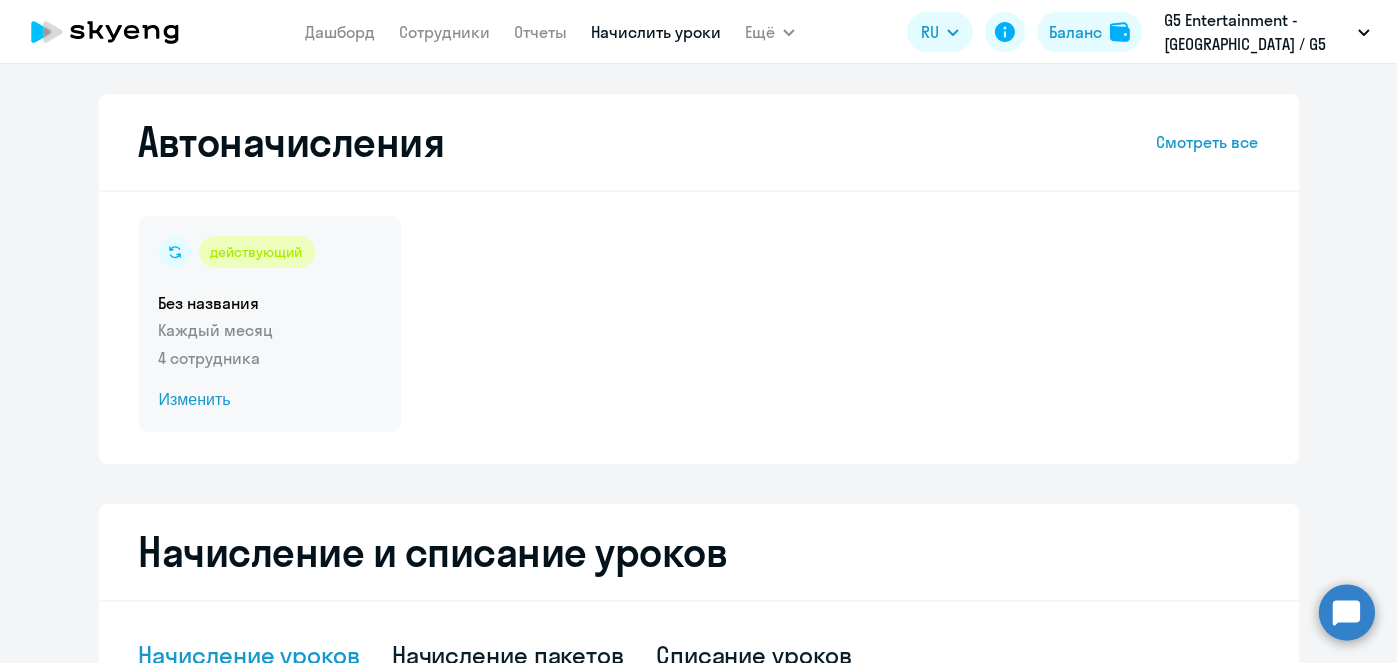 click on "Изменить" 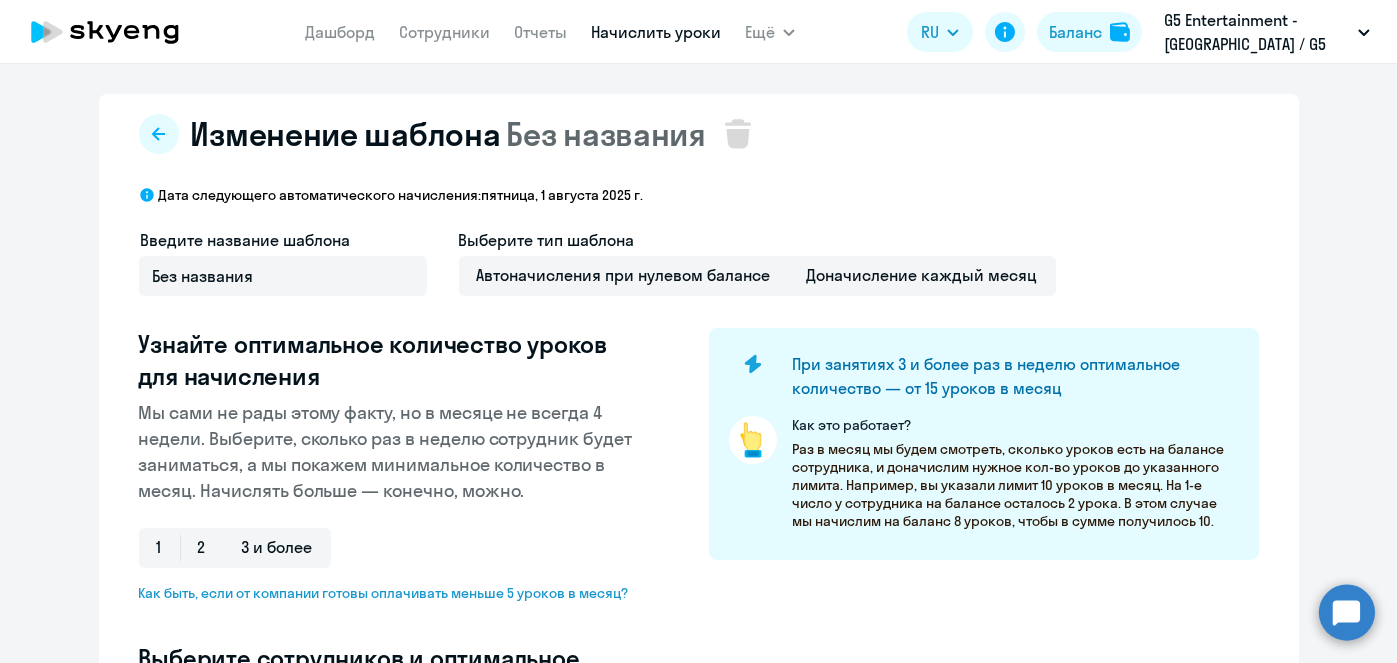 select on "10" 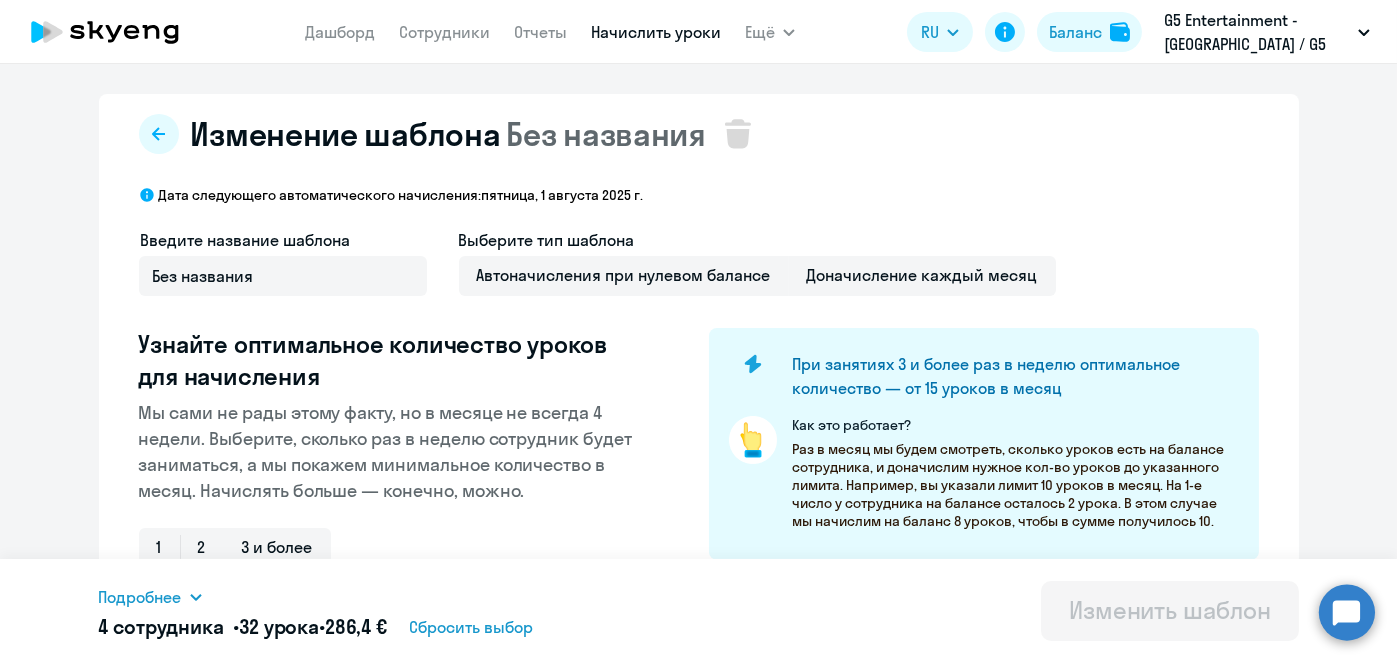 scroll, scrollTop: 524, scrollLeft: 0, axis: vertical 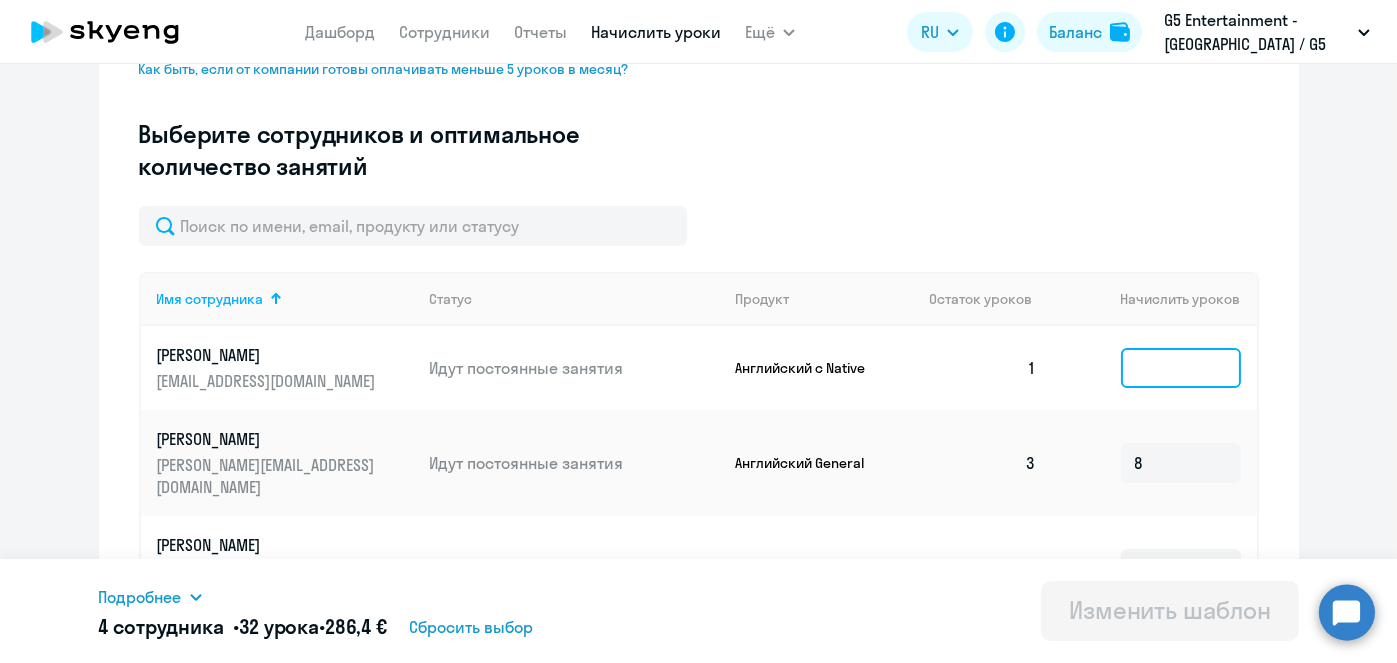 click 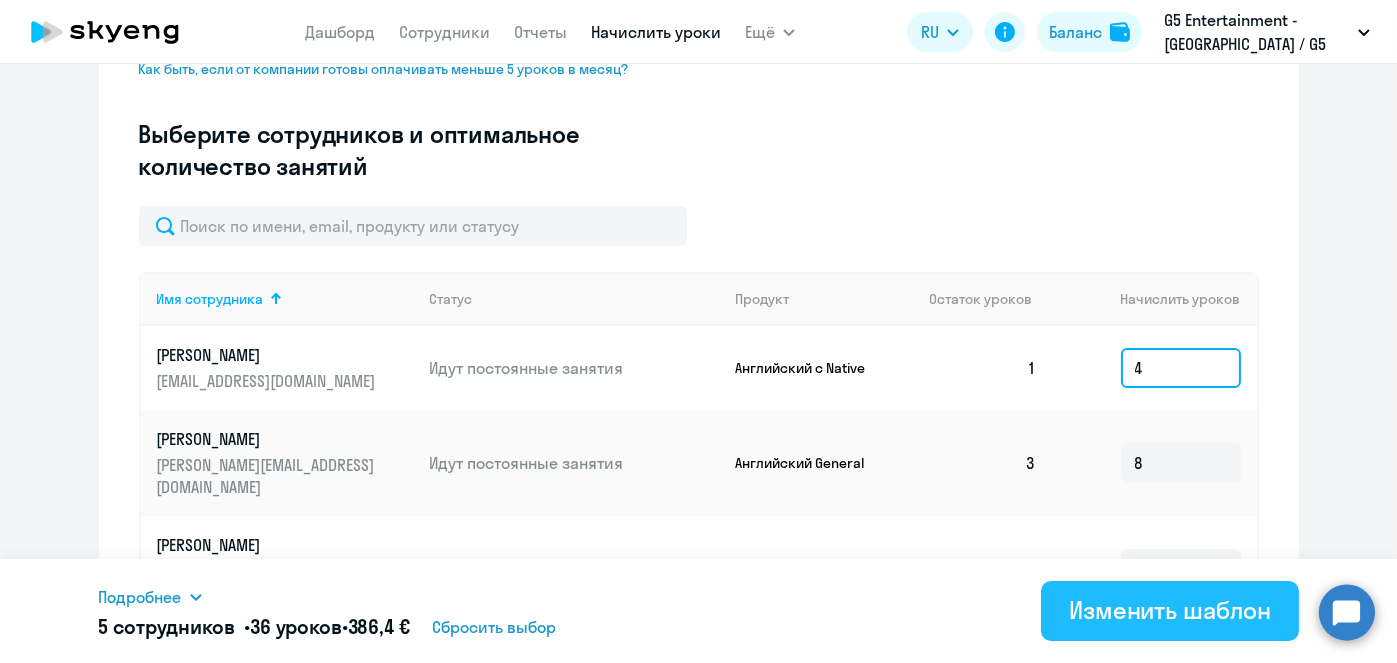 type on "4" 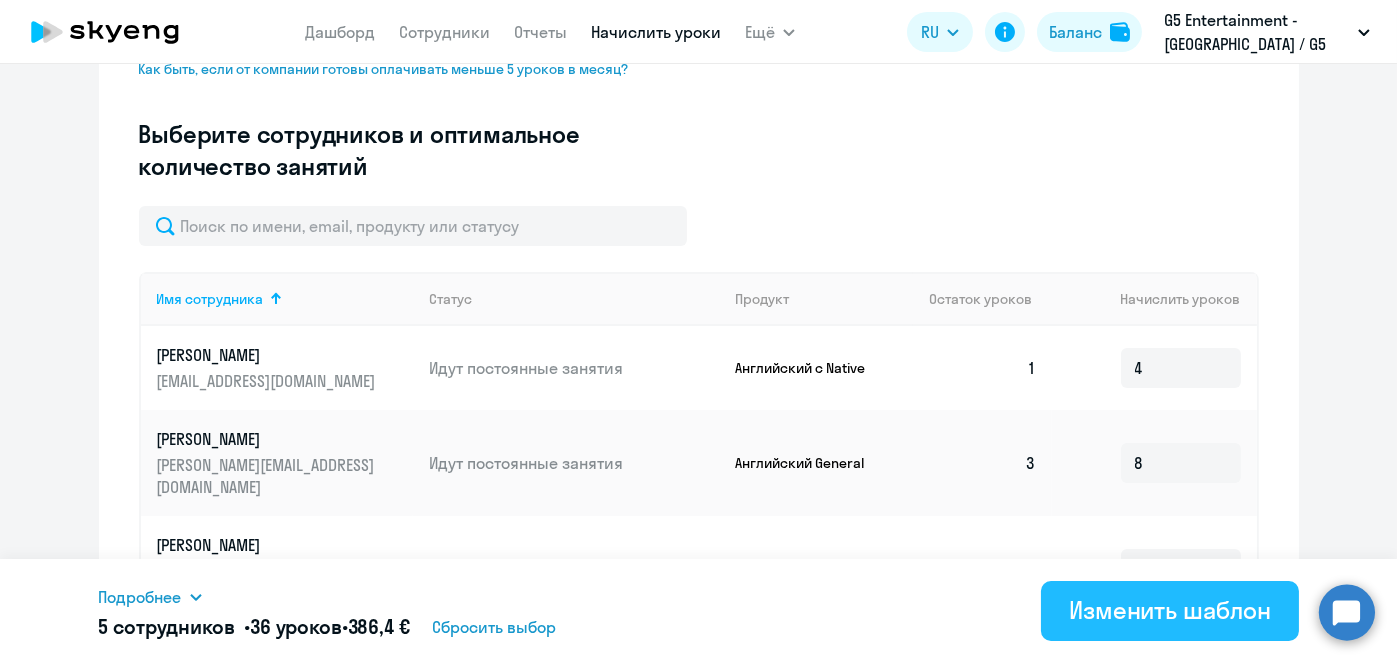 click on "Изменить шаблон" at bounding box center (1170, 610) 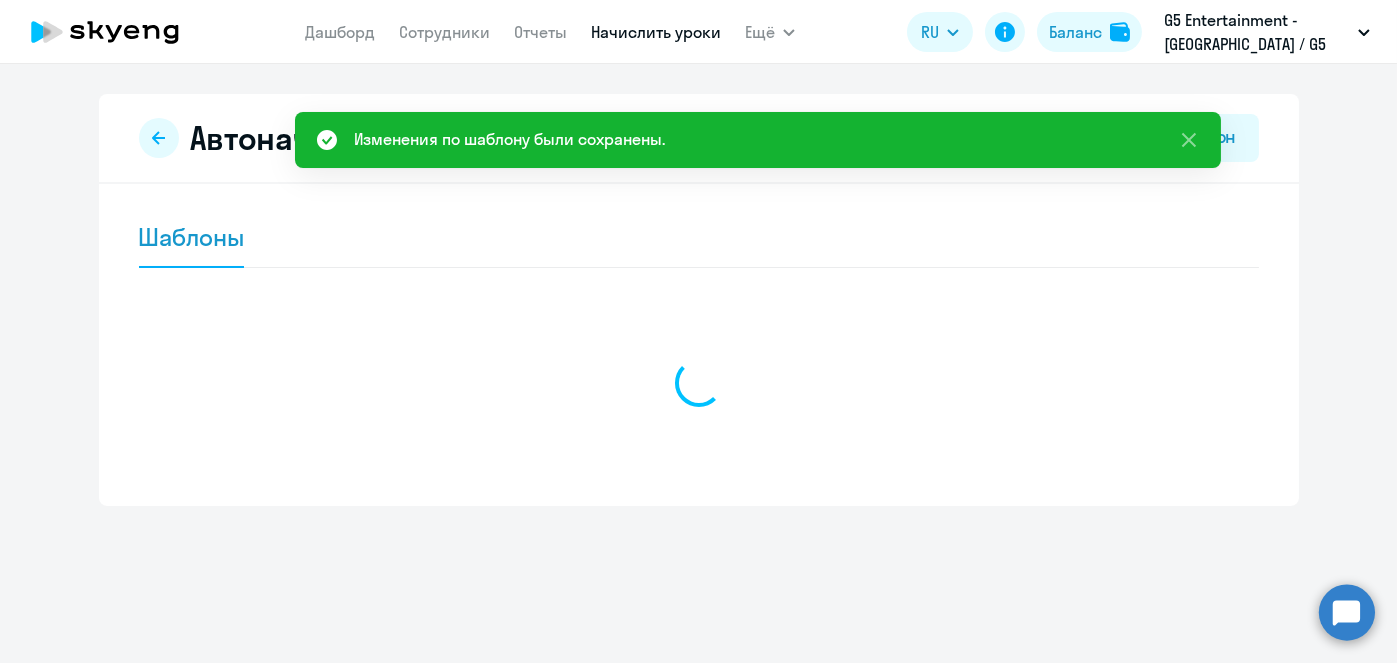 scroll, scrollTop: 0, scrollLeft: 0, axis: both 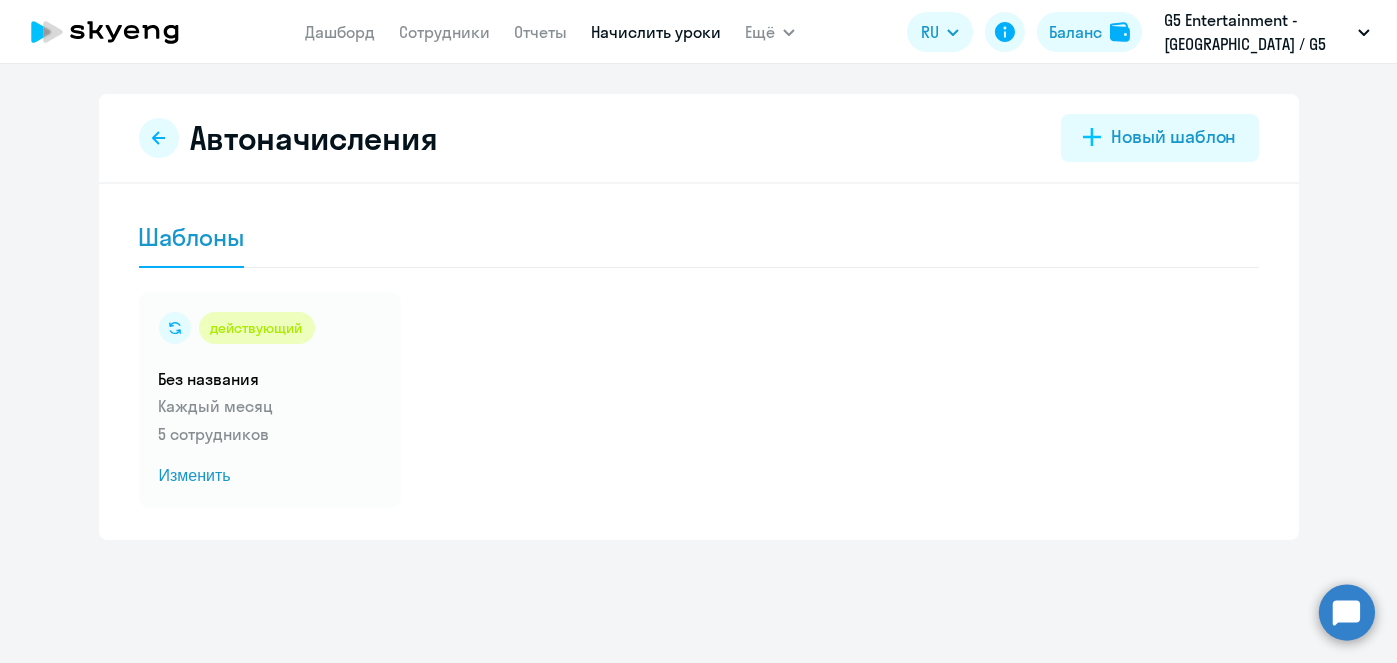 click on "Начислить уроки" at bounding box center [656, 32] 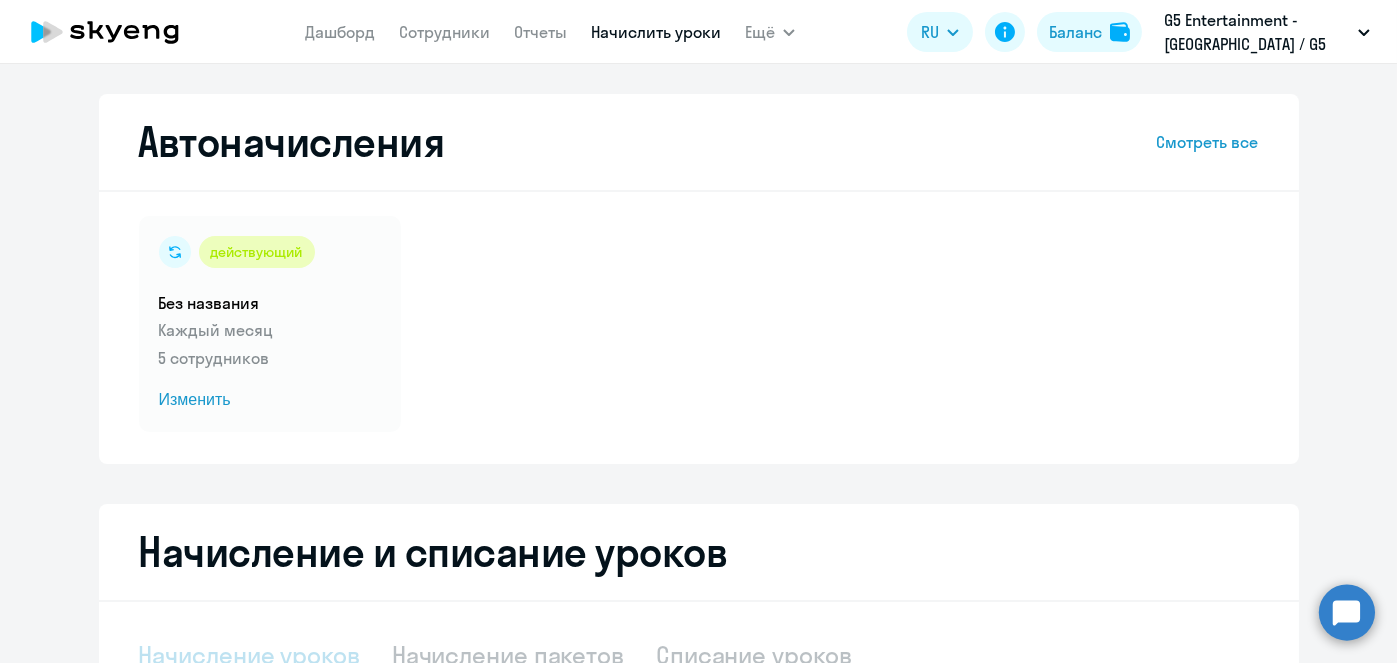 select on "10" 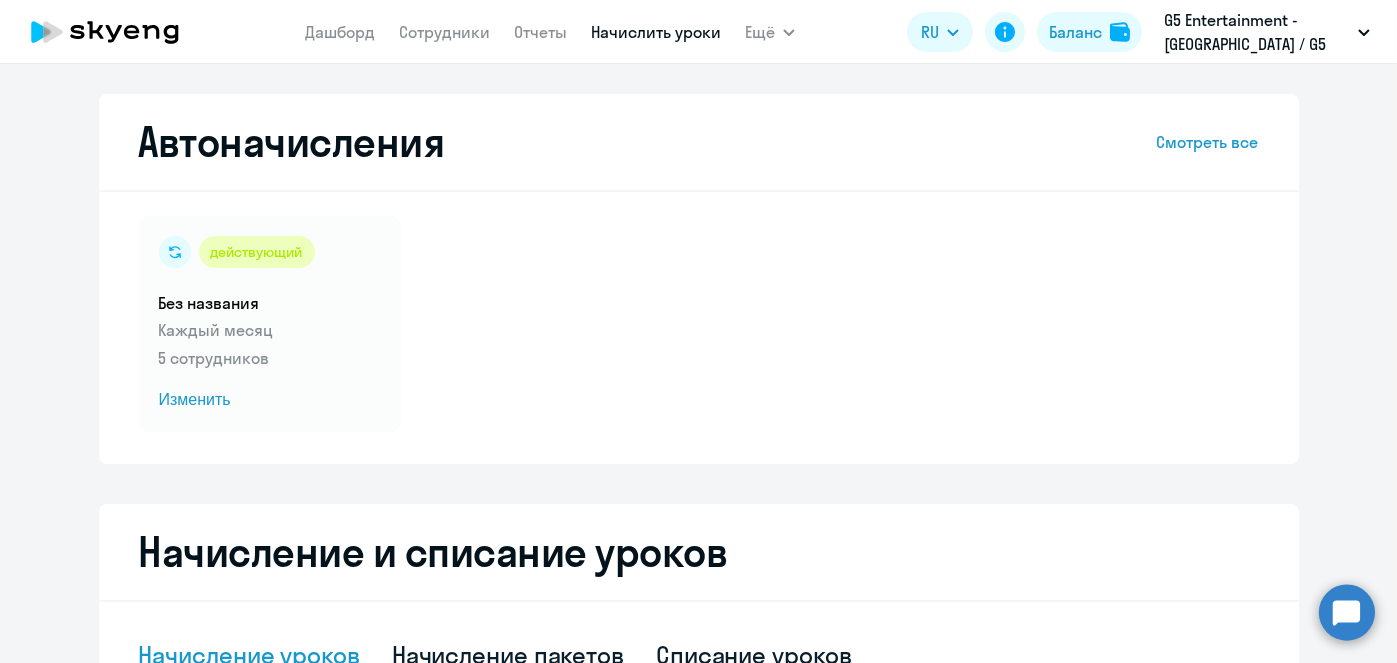 scroll, scrollTop: 524, scrollLeft: 0, axis: vertical 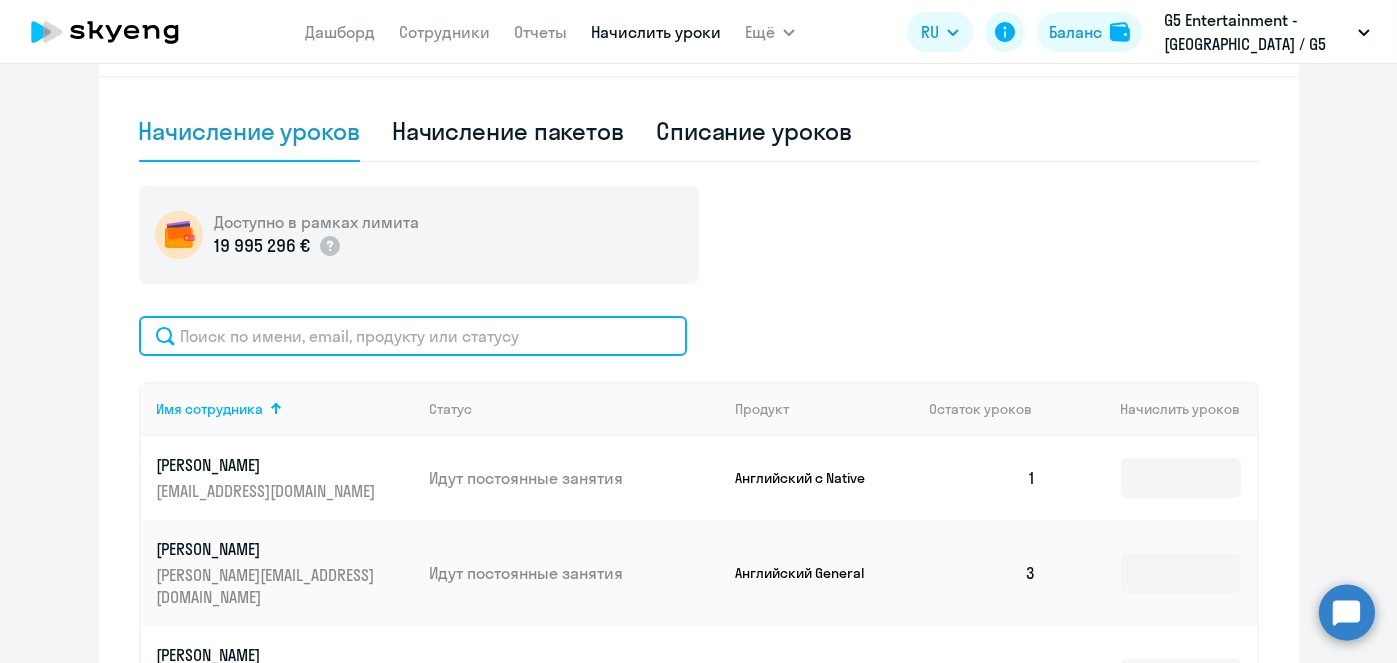 click 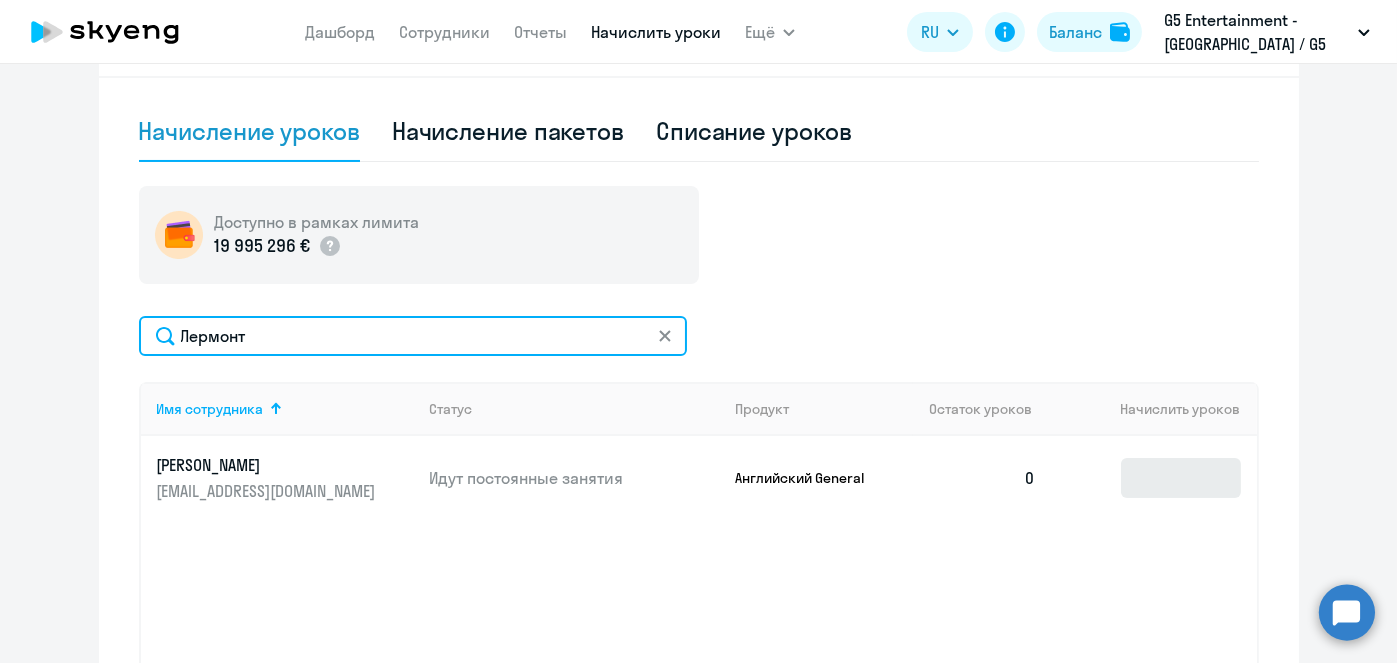 type on "Лермонт" 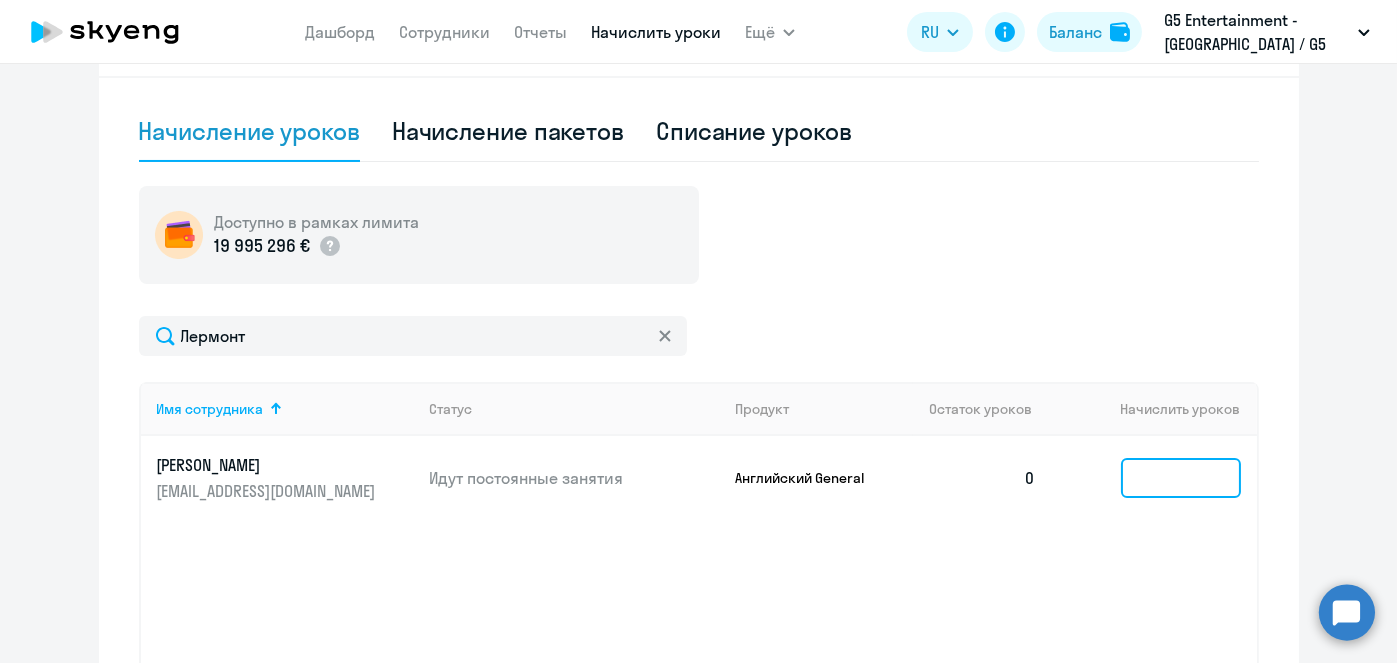 click 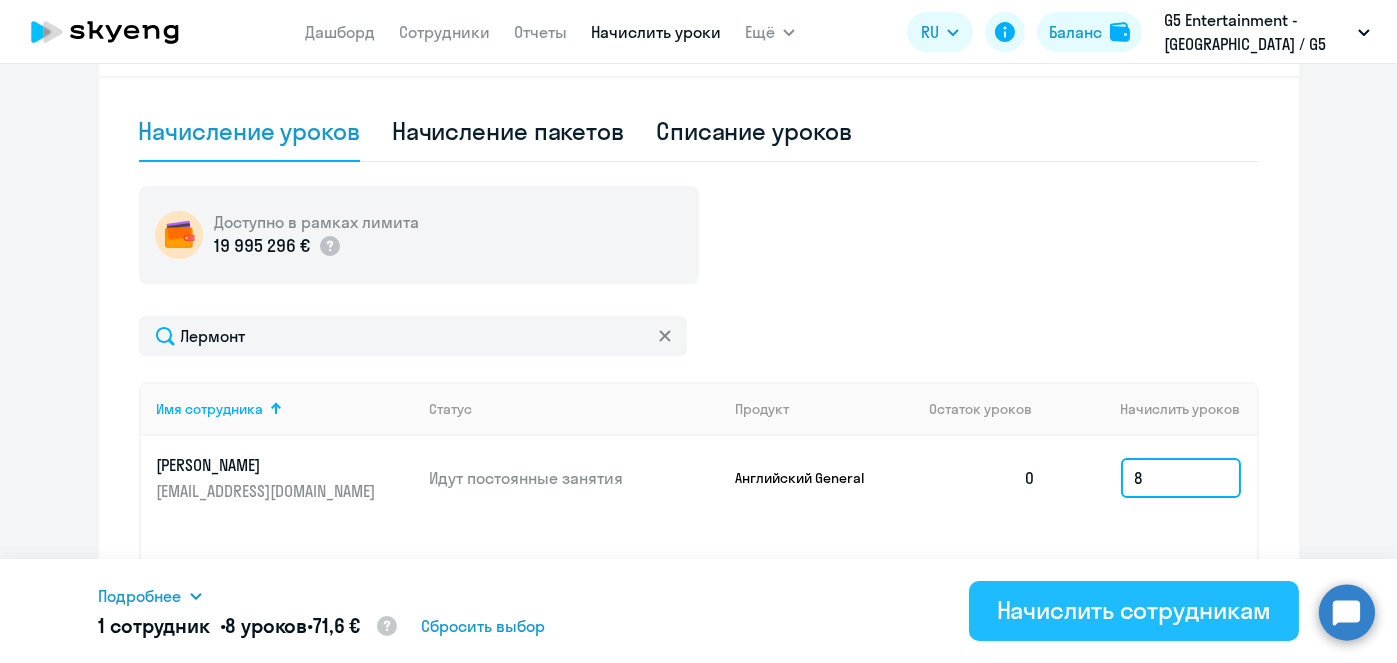 type on "8" 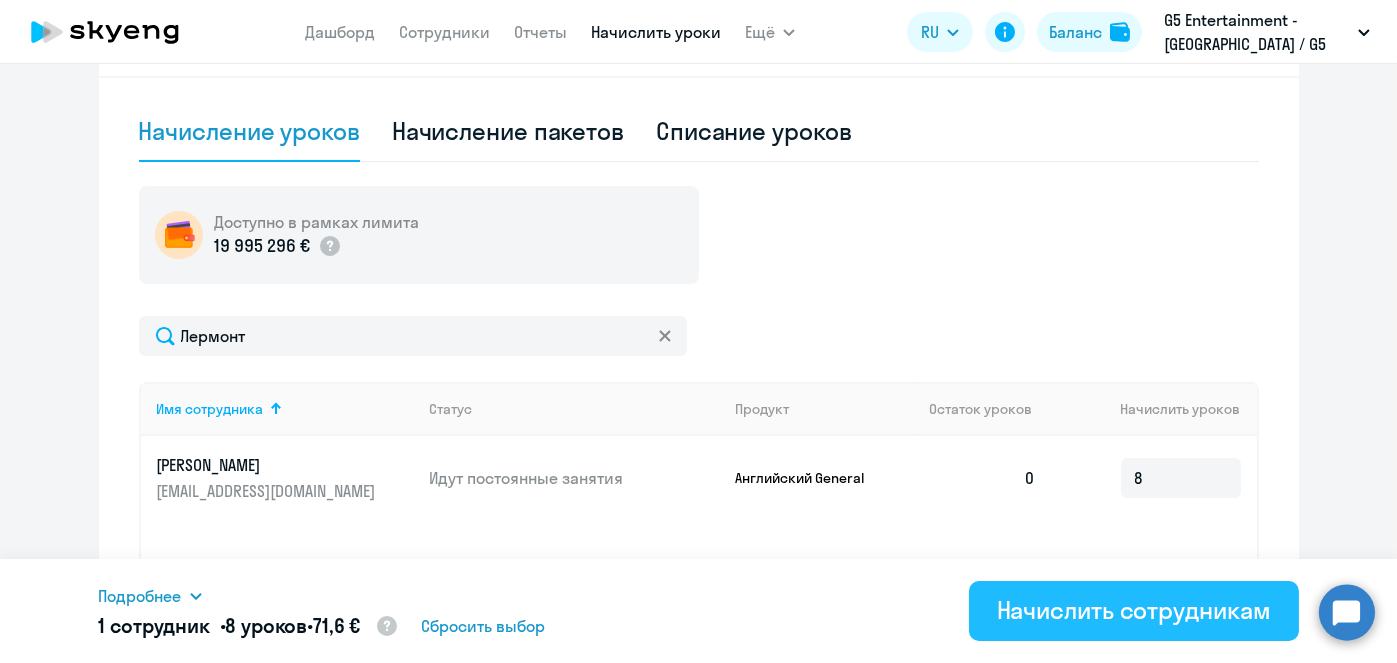 click on "Начислить сотрудникам" at bounding box center [1134, 610] 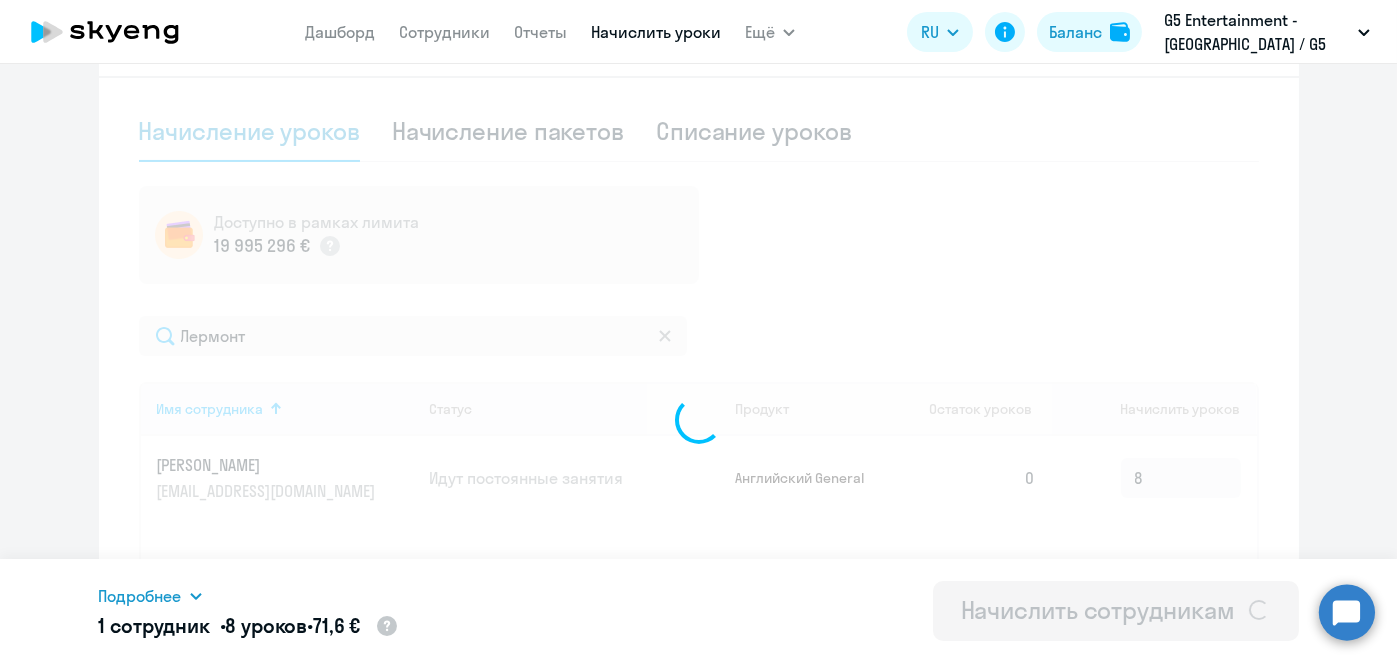 type 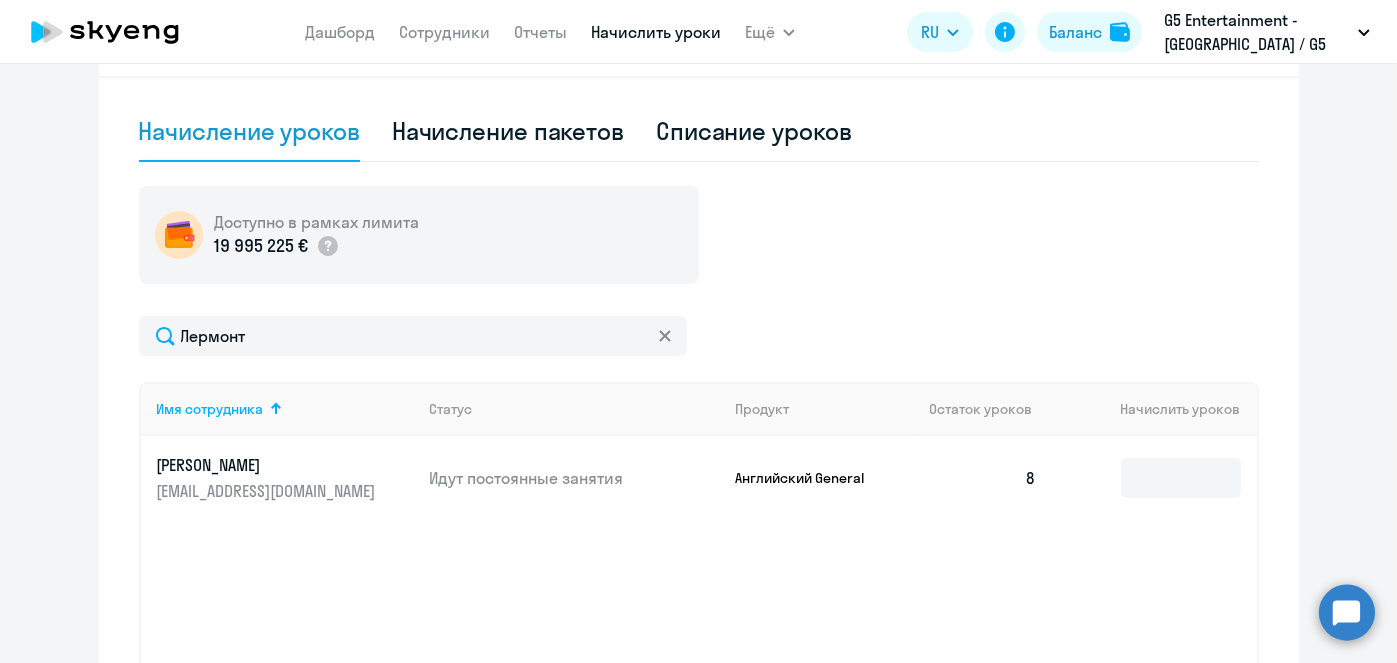 click on "Начислить уроки" at bounding box center [656, 32] 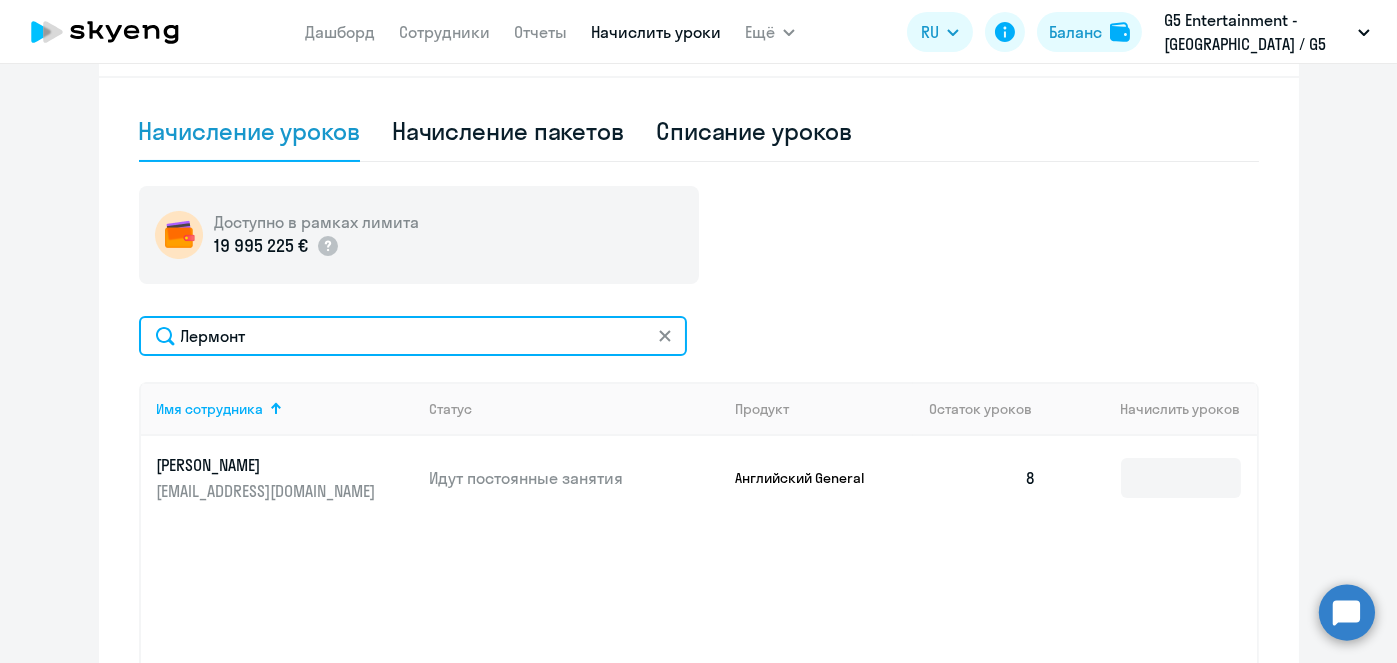 click on "Лермонт" 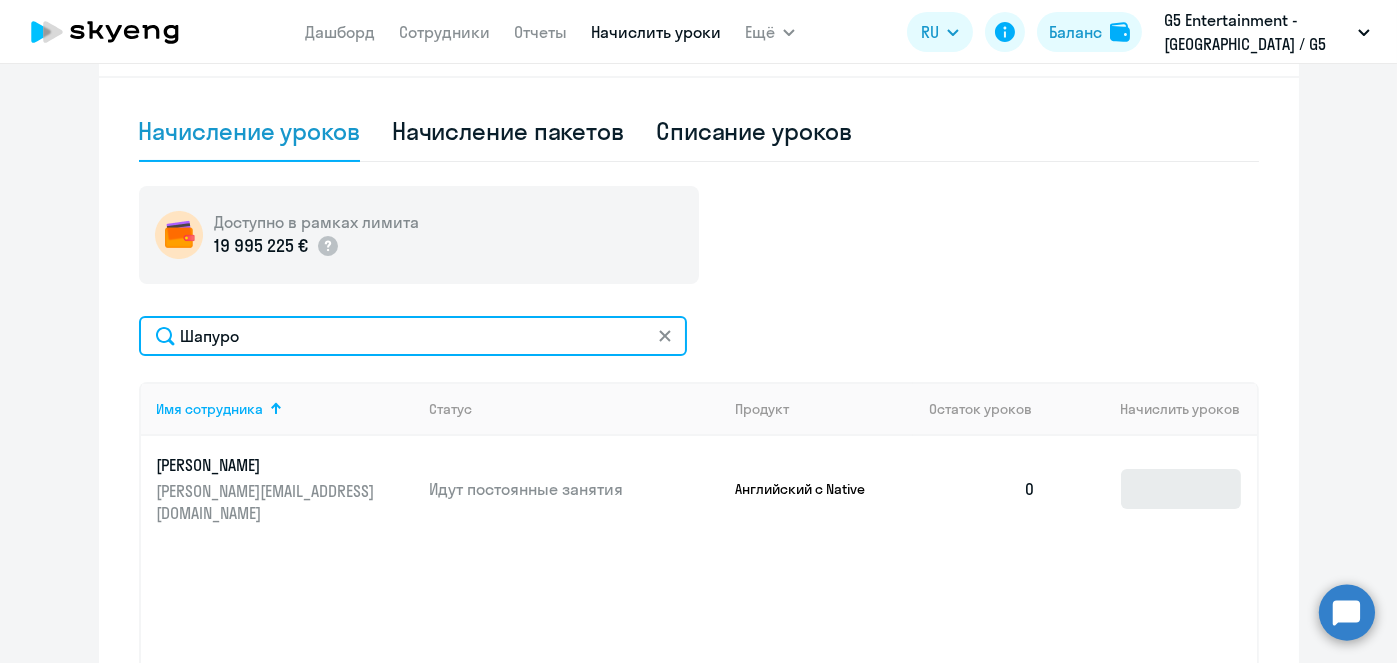 type on "Шапуро" 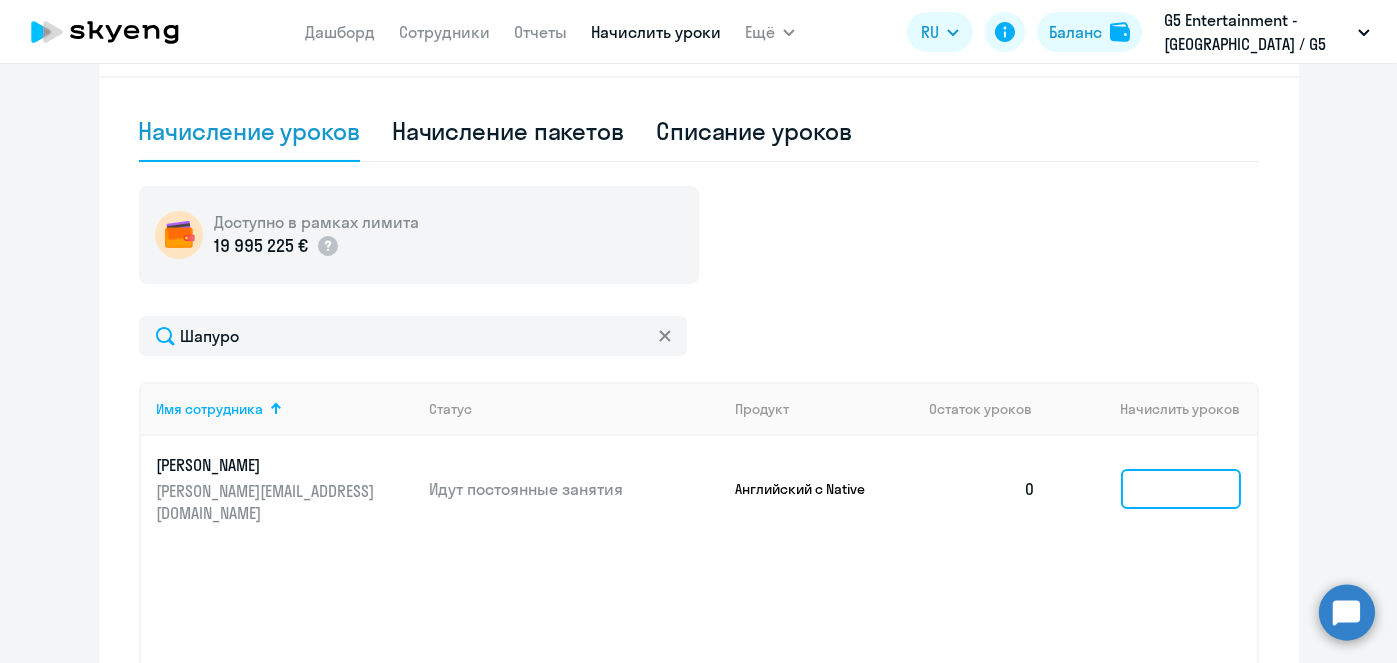 click 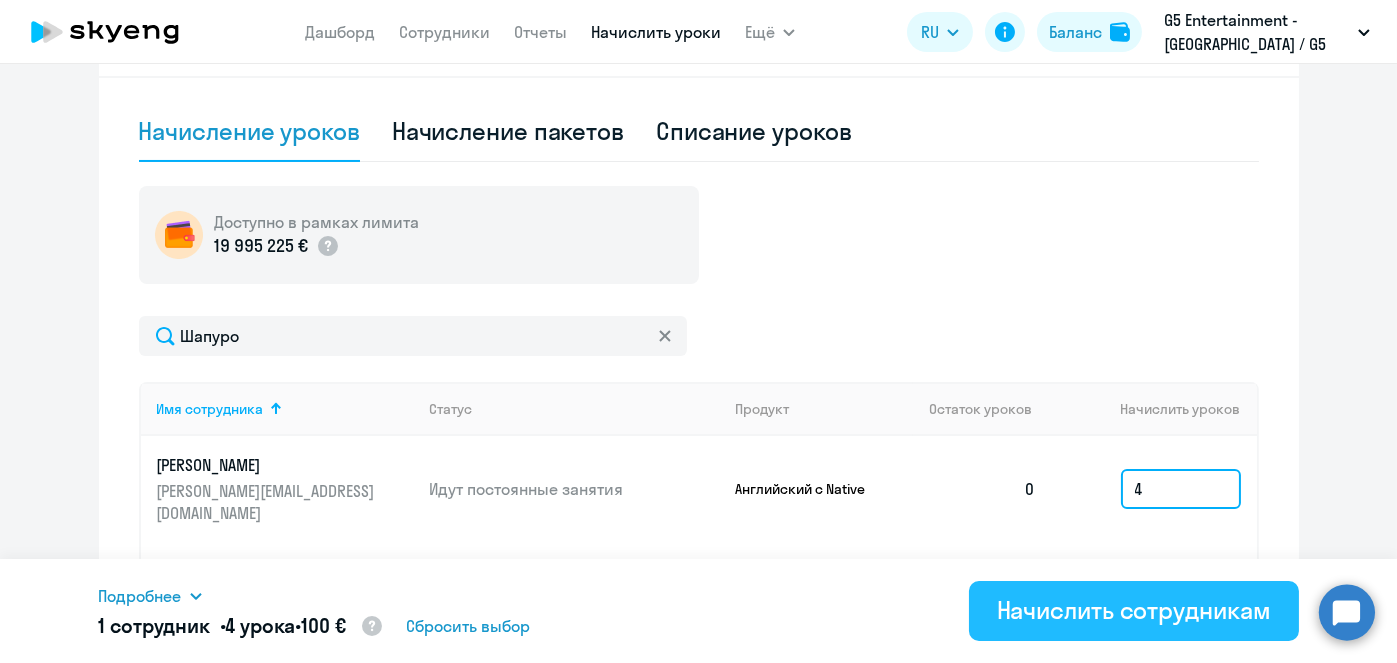 type on "4" 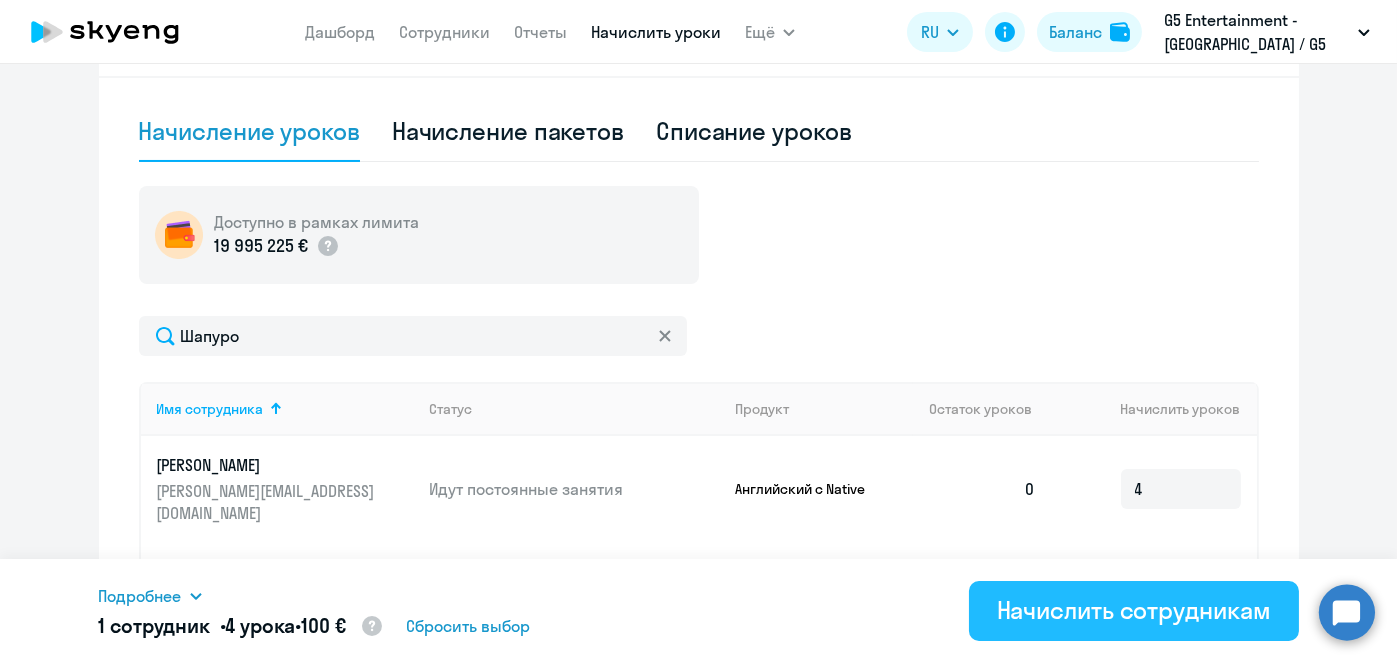 click on "Начислить сотрудникам" at bounding box center [1134, 610] 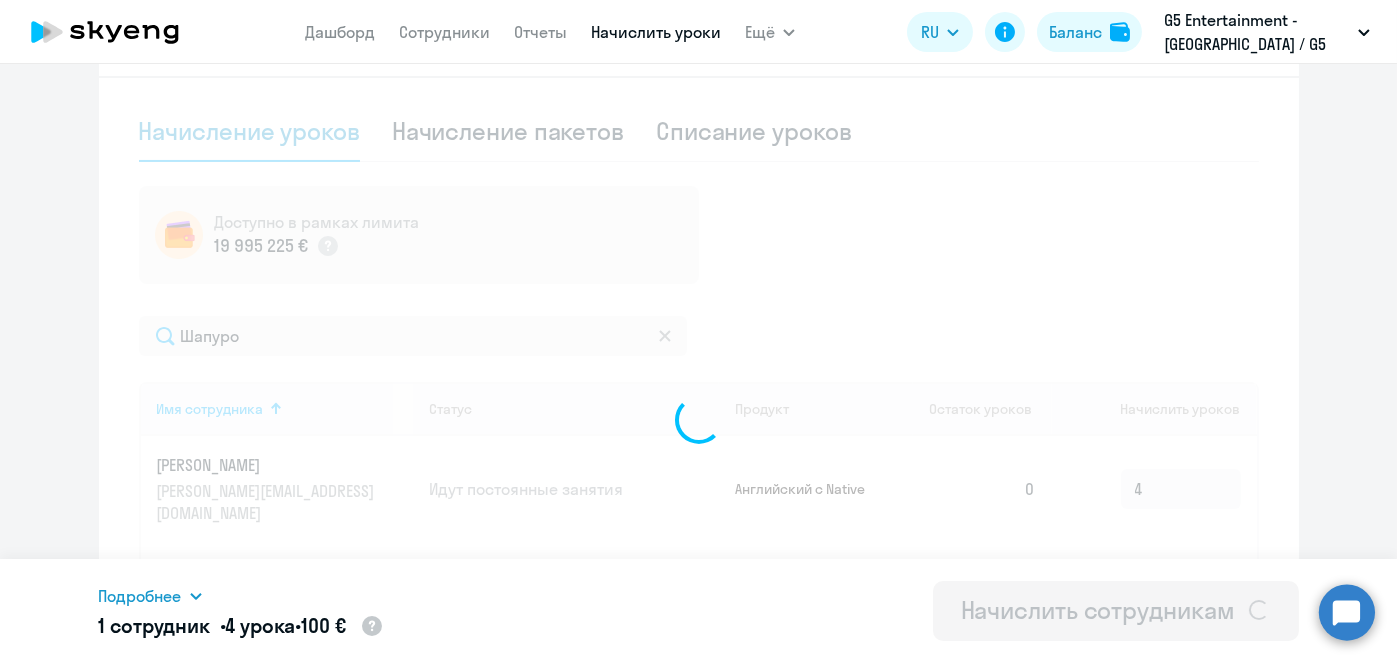type 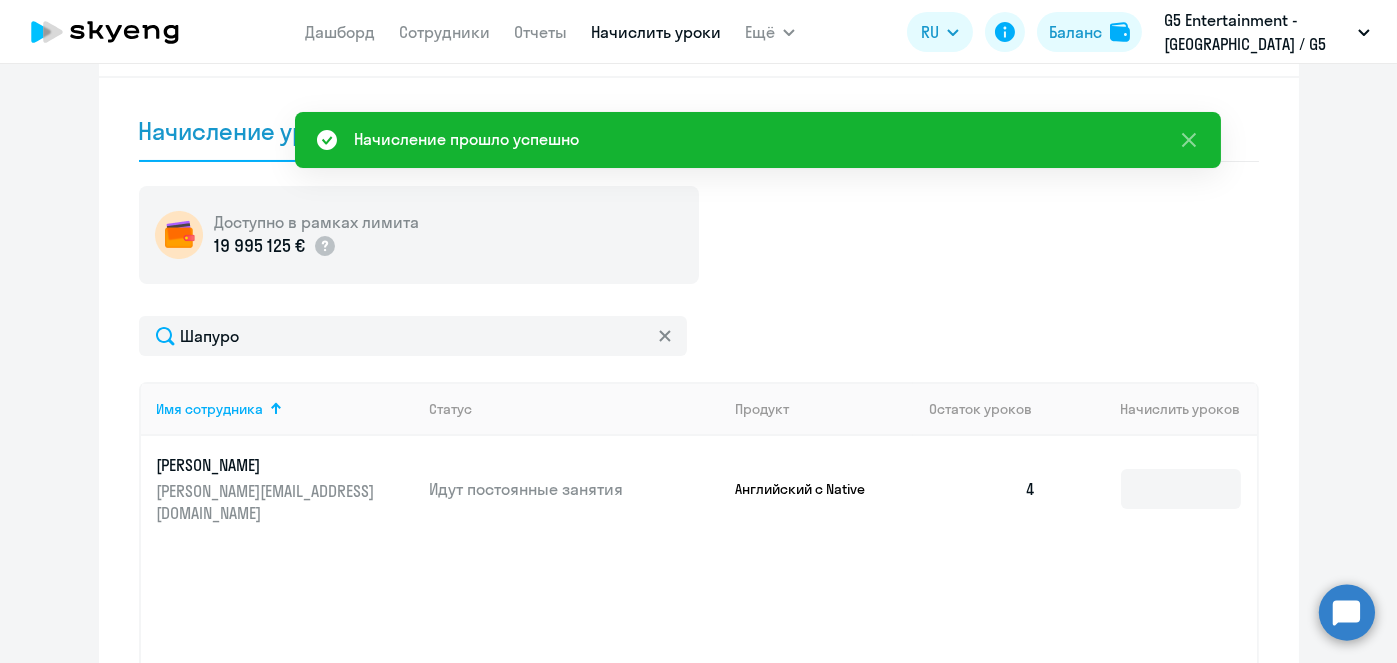 scroll, scrollTop: 0, scrollLeft: 0, axis: both 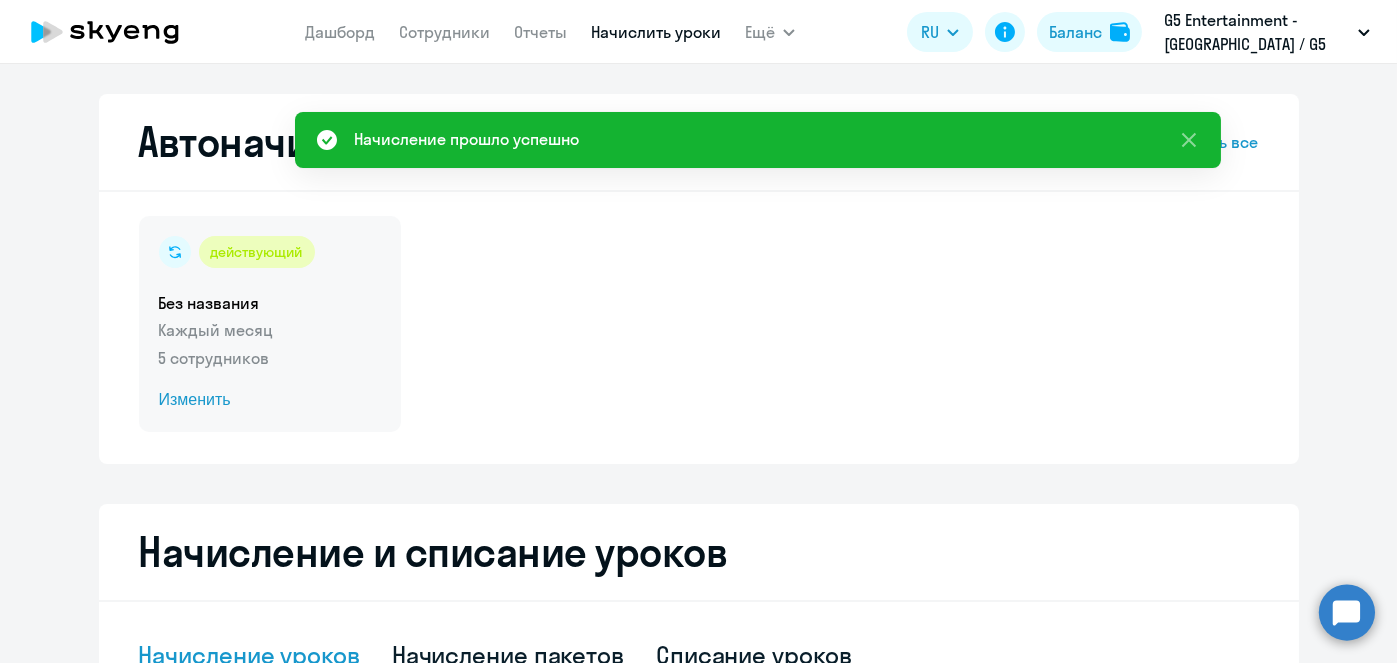 click on "Изменить" 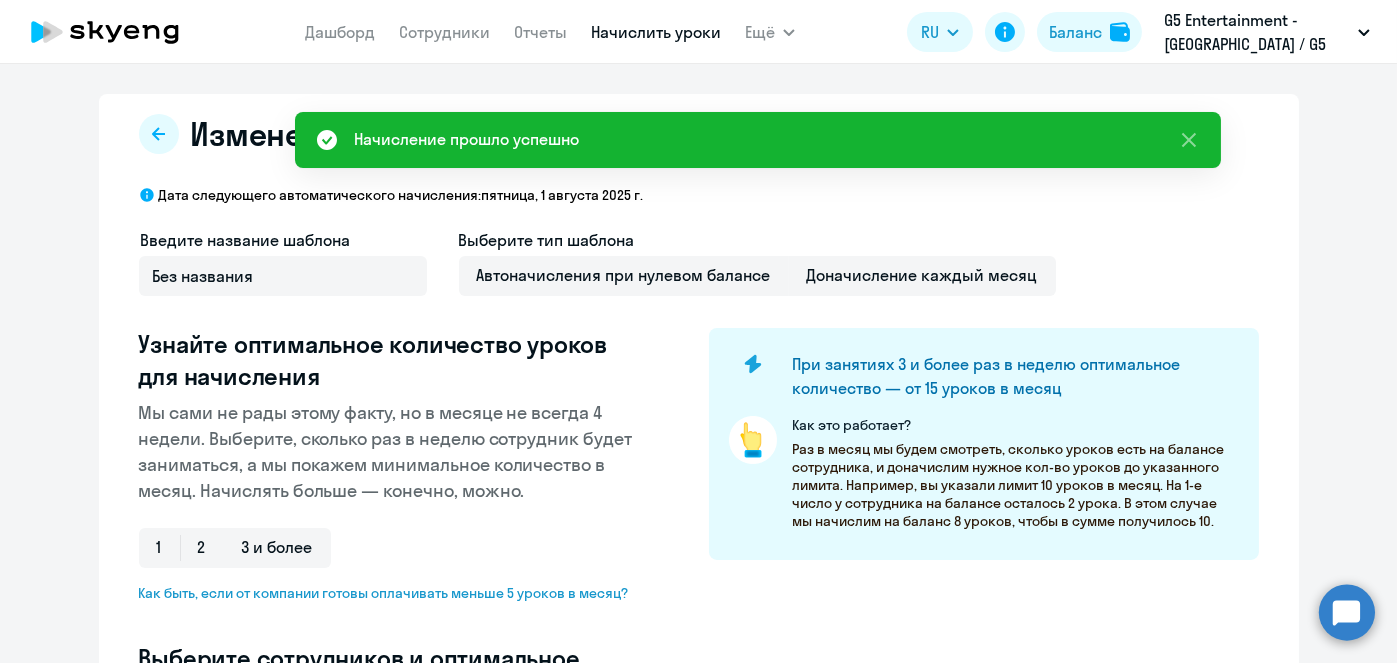 select on "10" 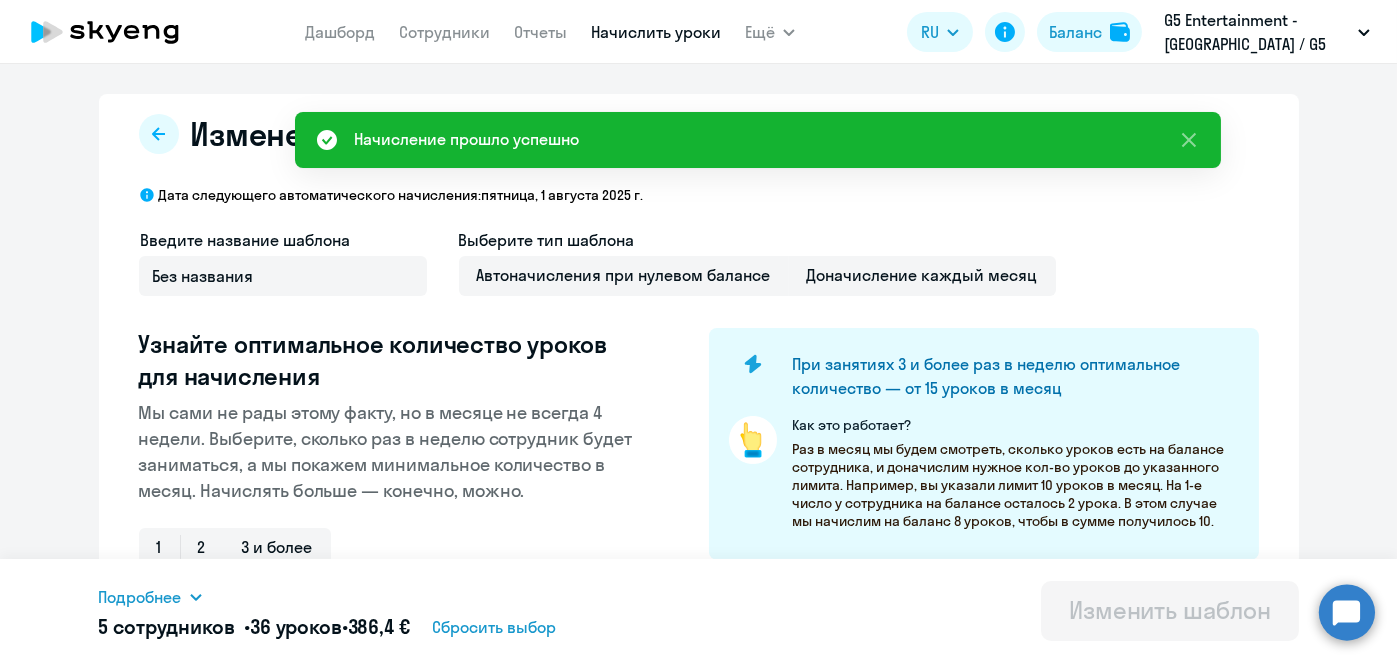 scroll, scrollTop: 524, scrollLeft: 0, axis: vertical 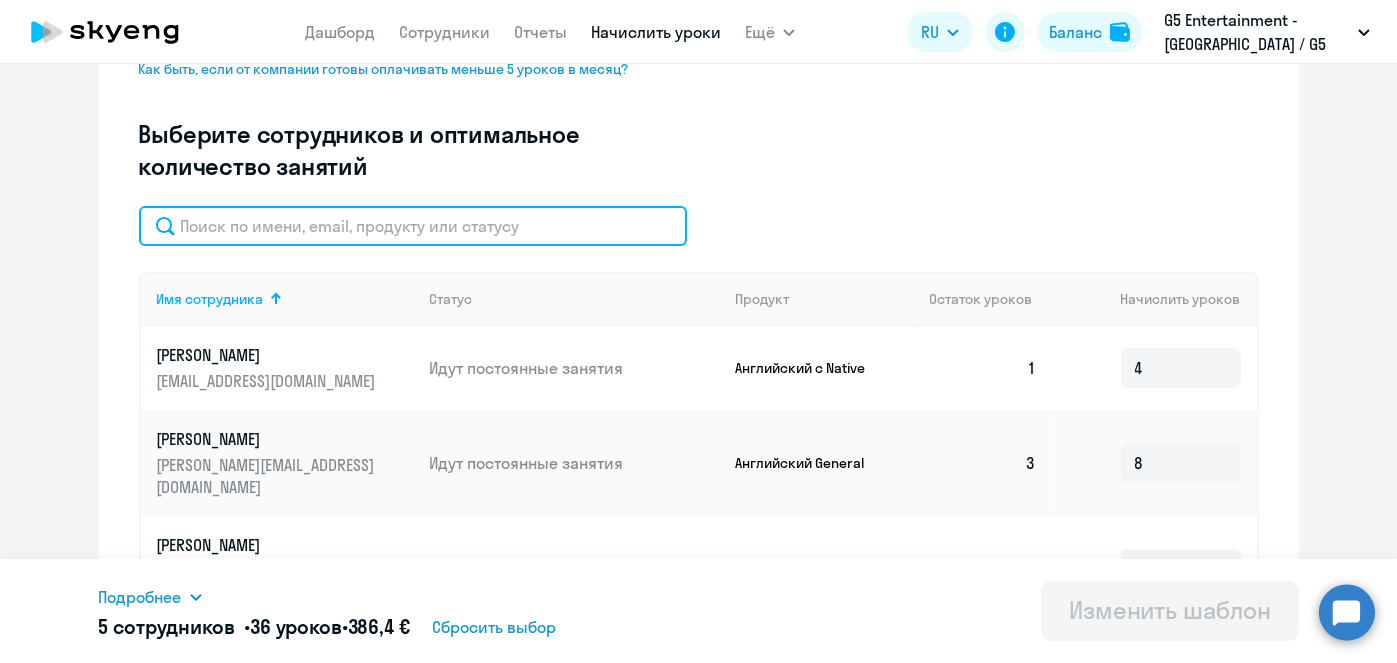 click 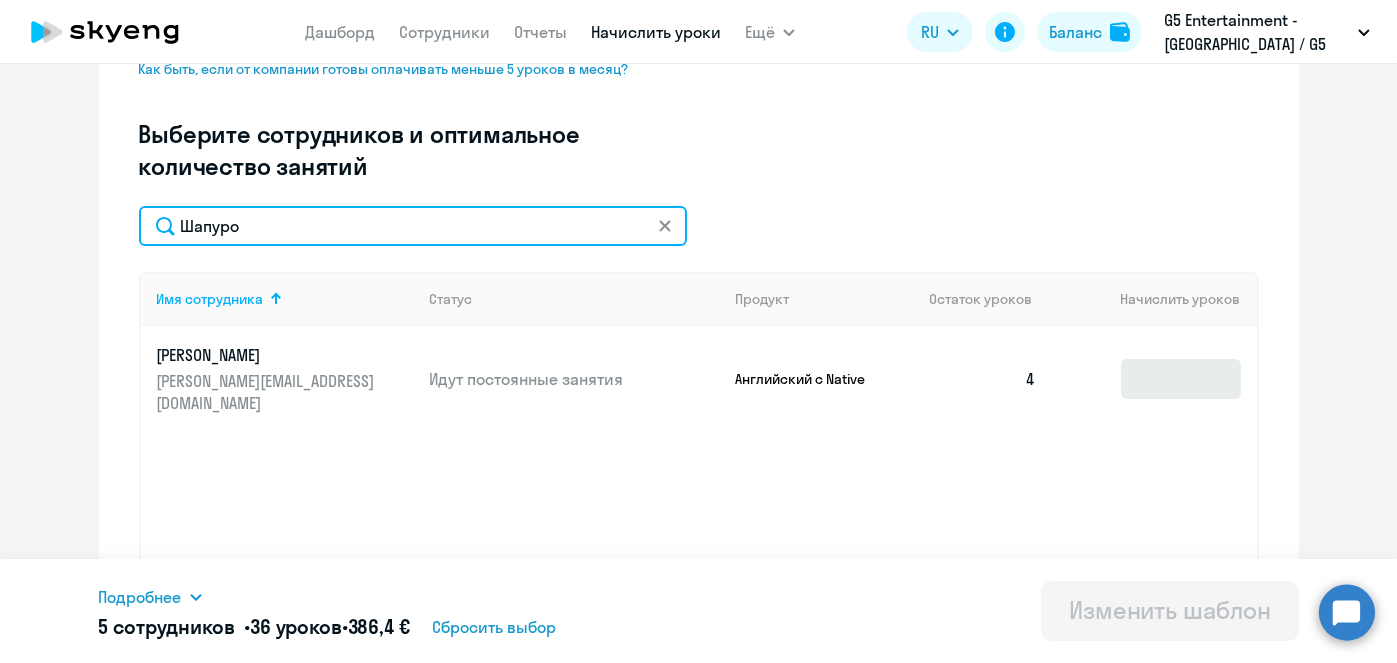 type on "Шапуро" 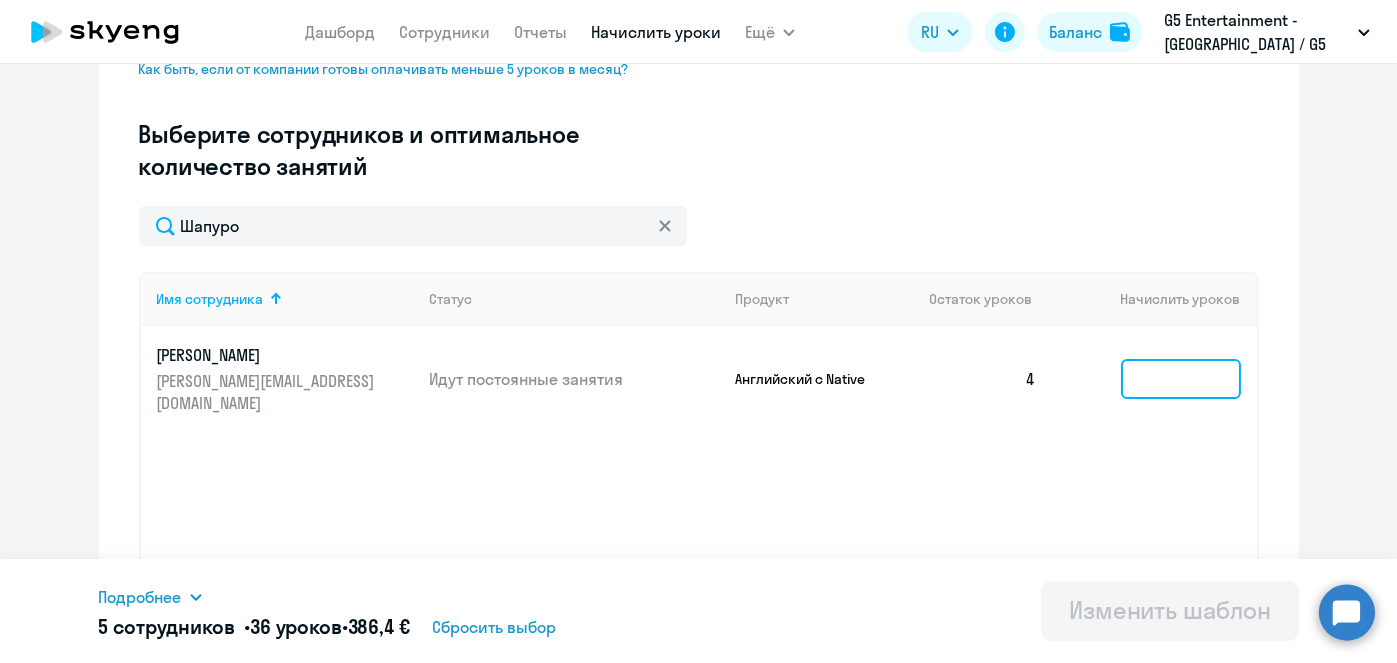 click 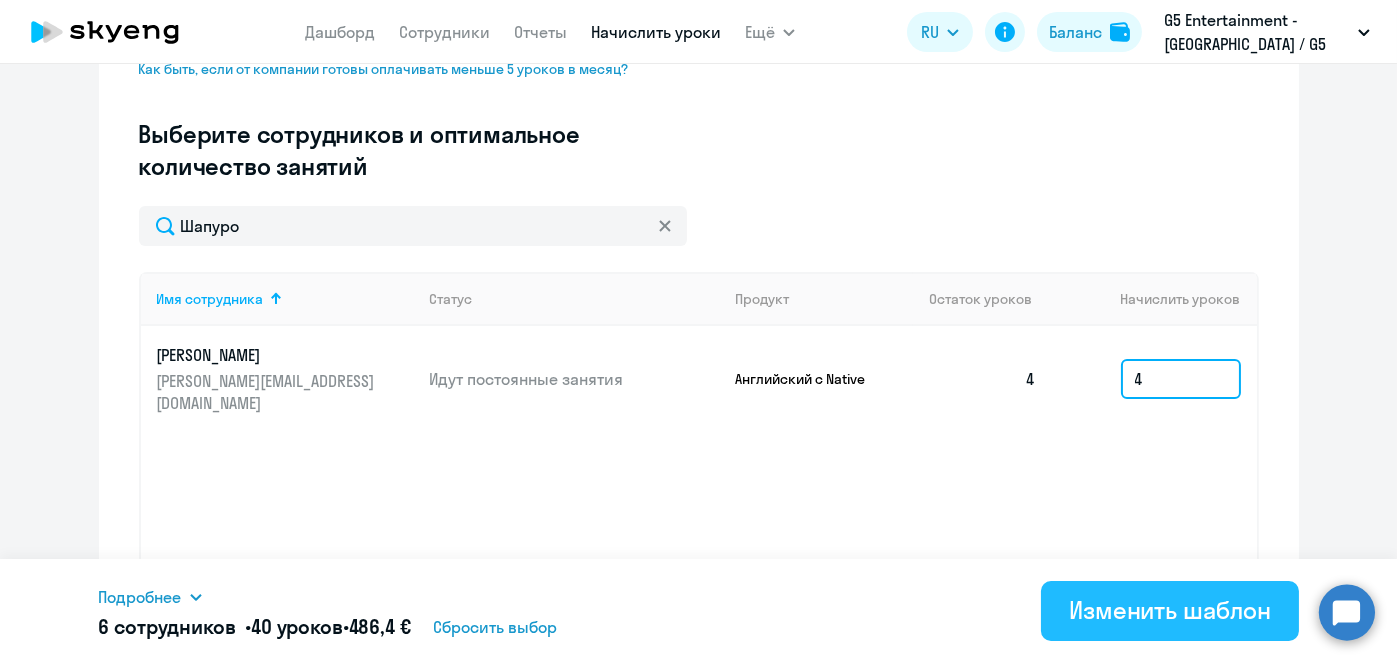 type on "4" 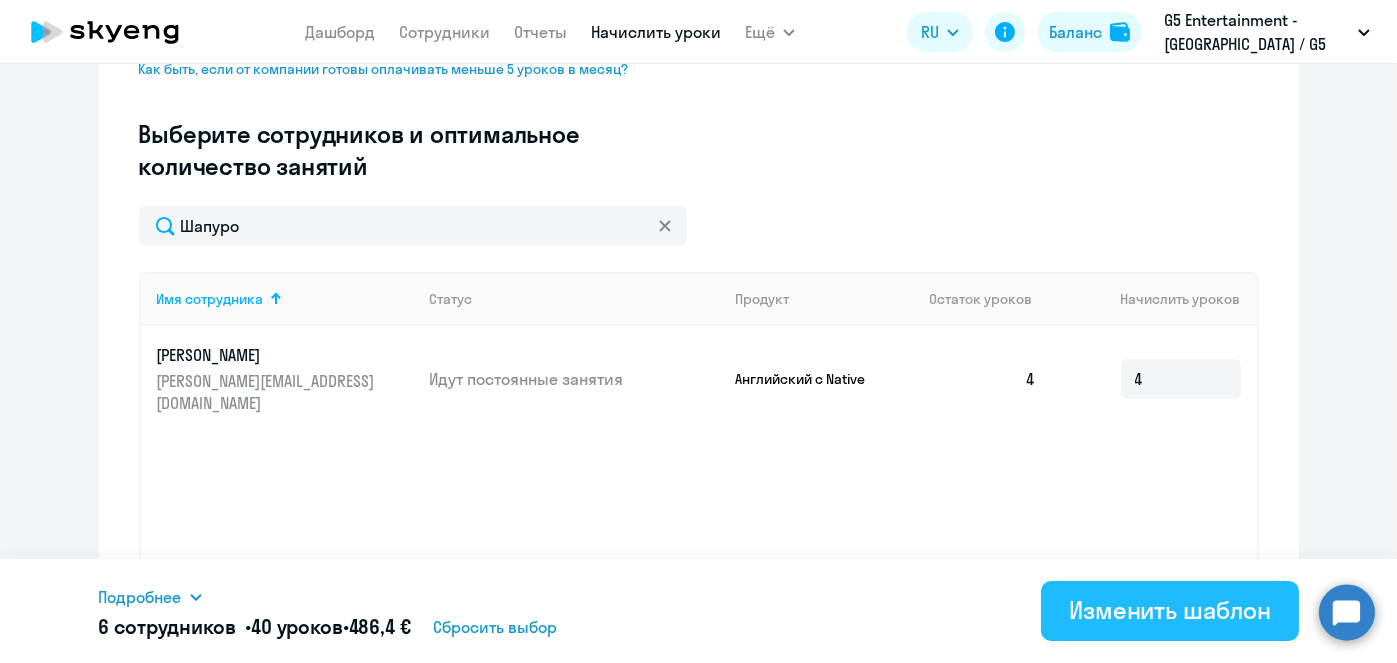 click on "Изменить шаблон" at bounding box center (1170, 610) 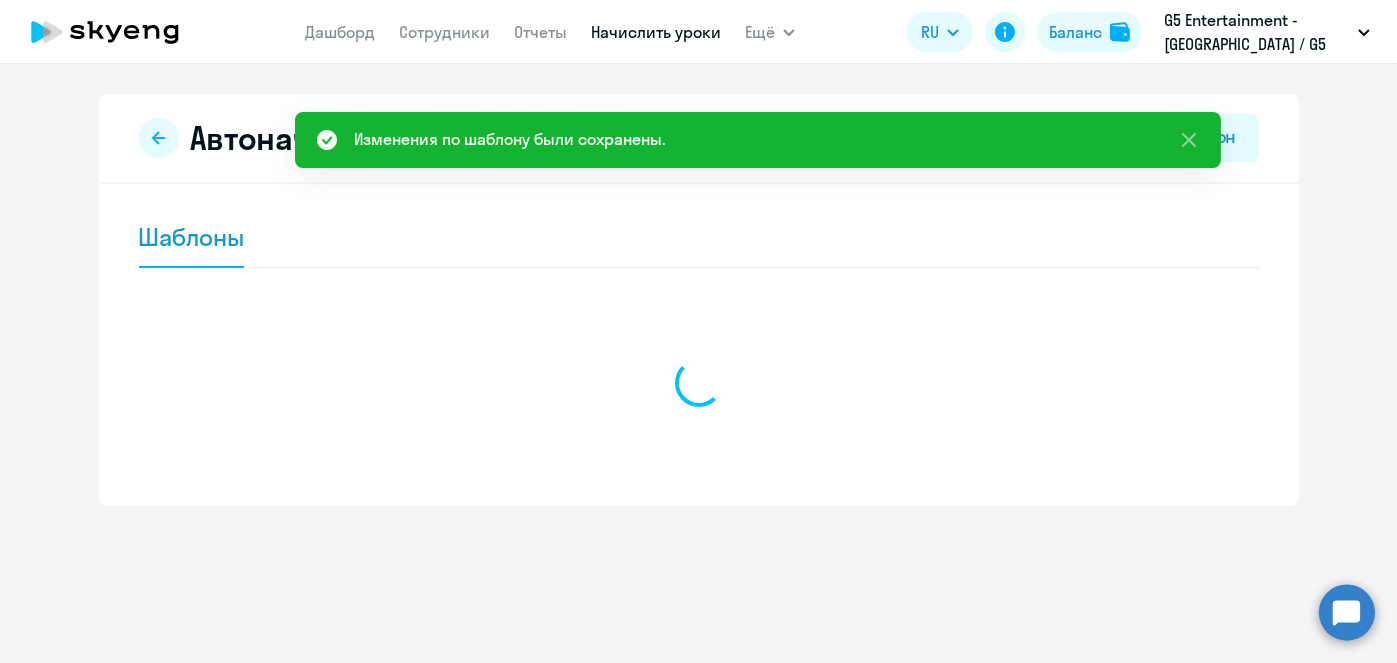 scroll, scrollTop: 0, scrollLeft: 0, axis: both 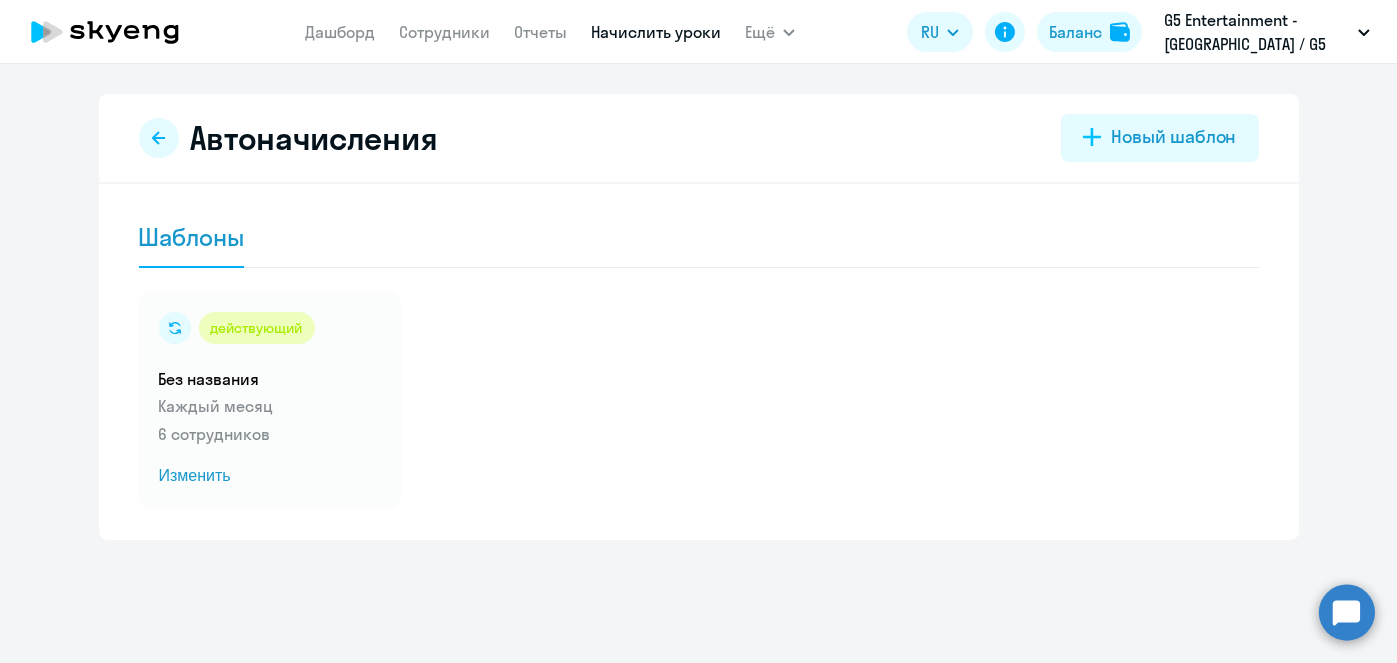 click on "Автоначисления
Новый шаблон  Шаблоны
действующий  Без названия  Каждый месяц   6 сотрудников  Изменить" 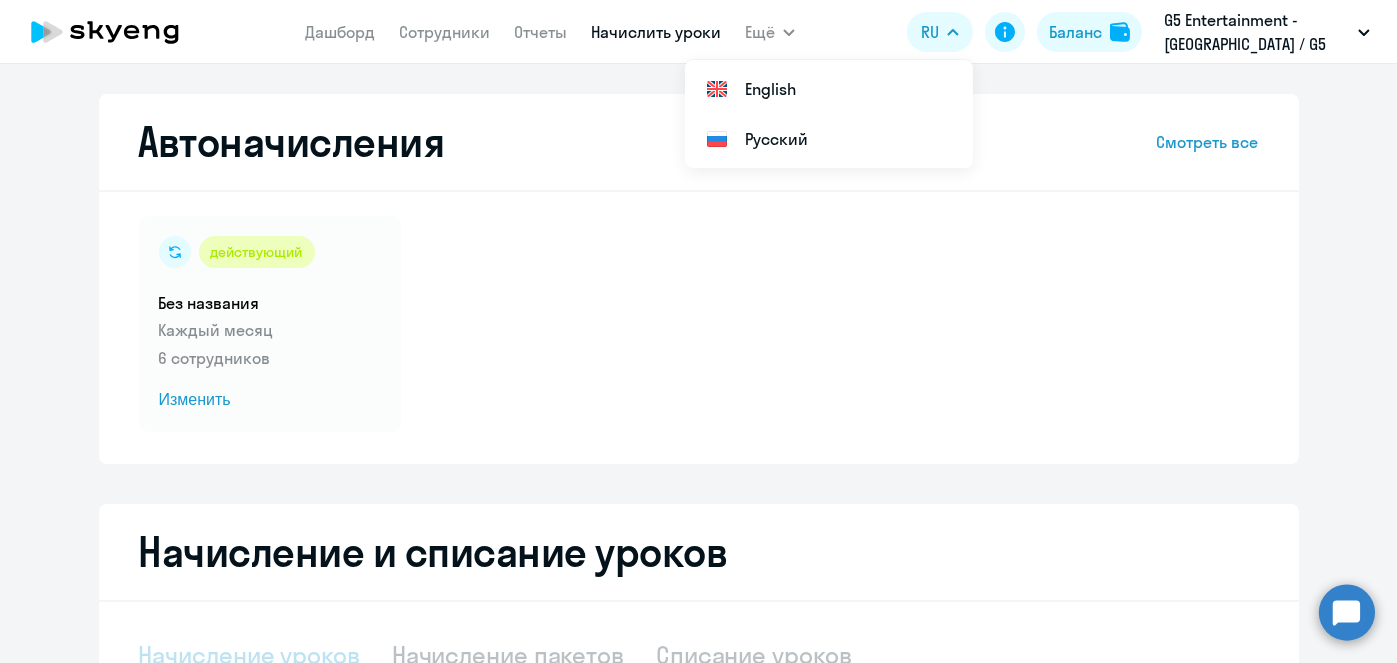 select on "10" 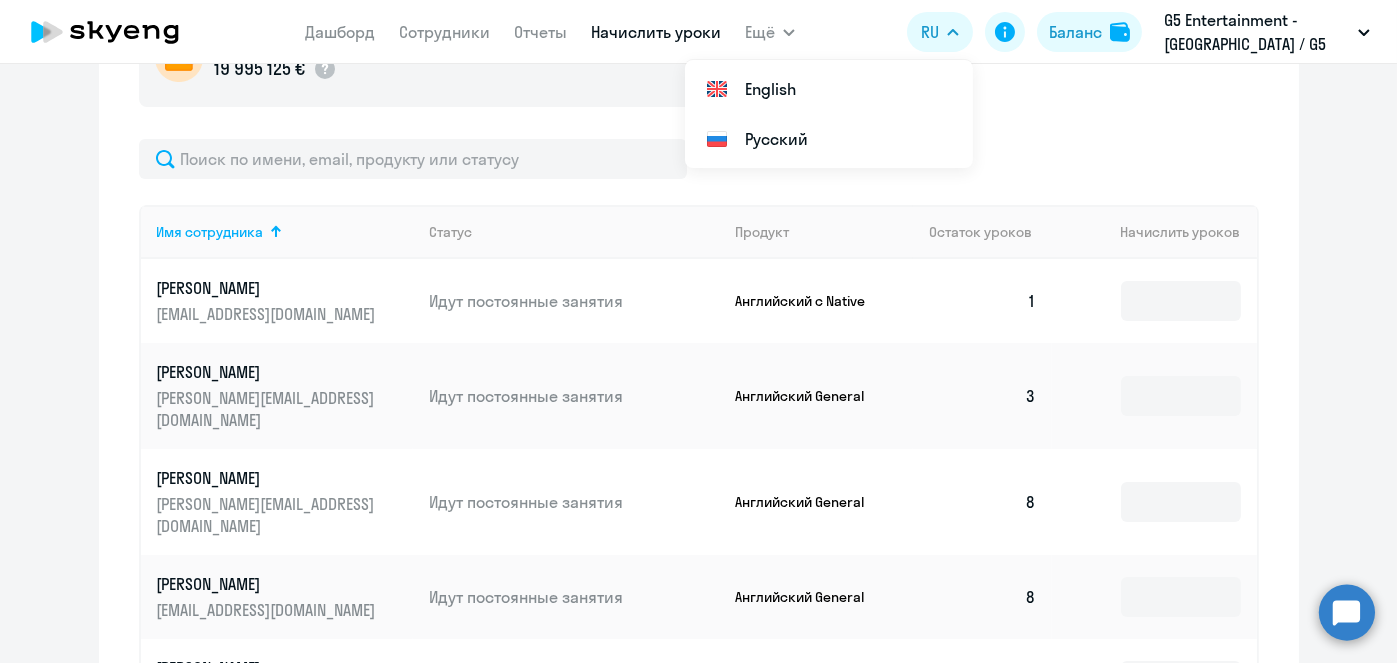 scroll, scrollTop: 1053, scrollLeft: 0, axis: vertical 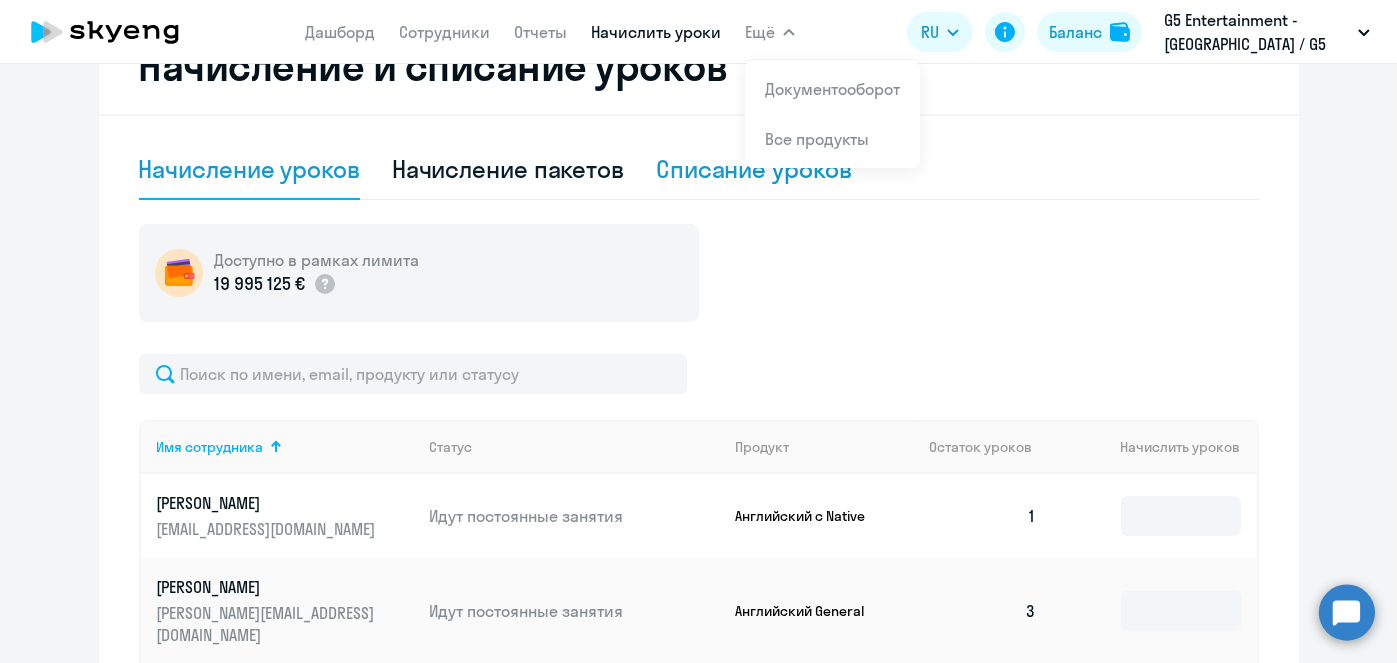 click on "Списание уроков" 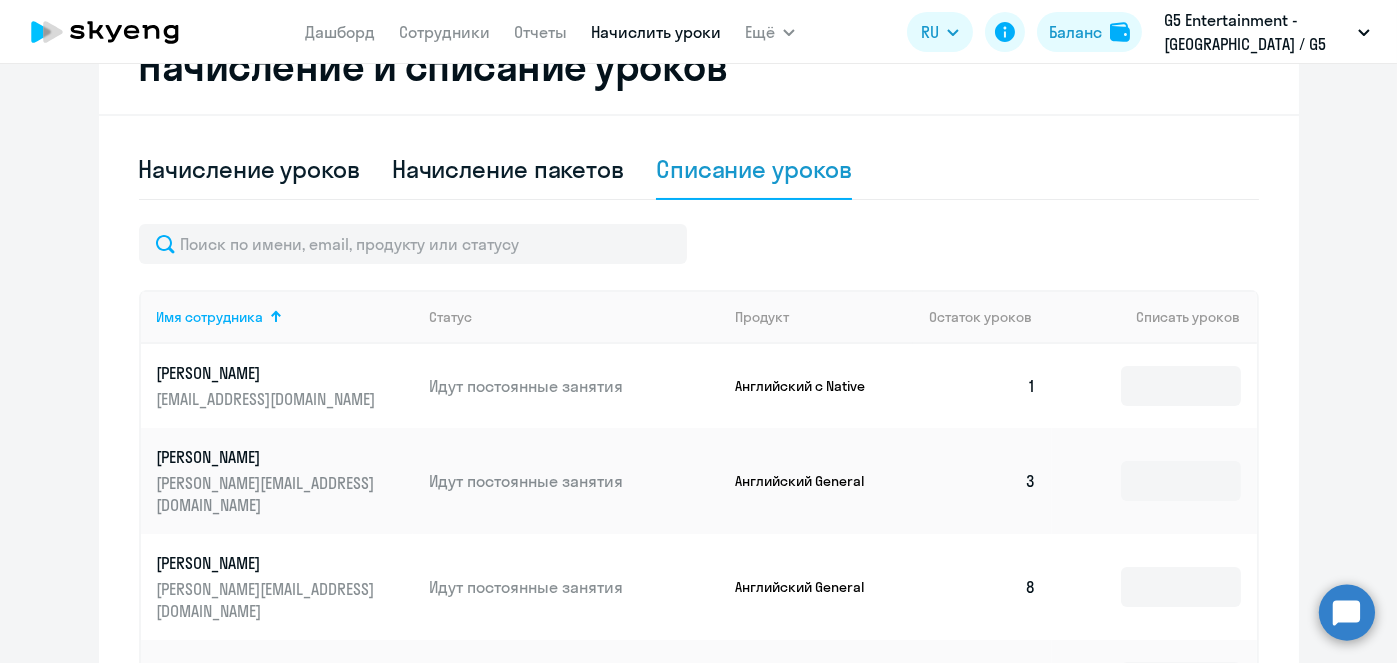 scroll, scrollTop: 922, scrollLeft: 0, axis: vertical 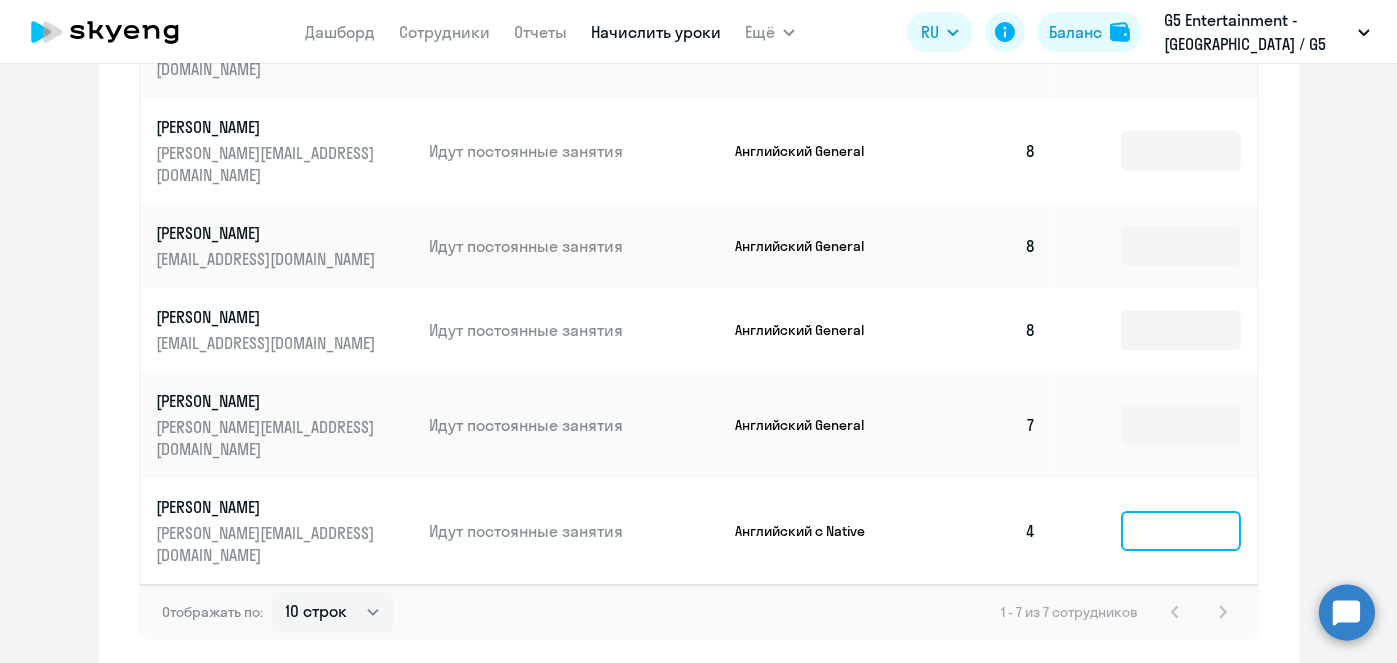 click 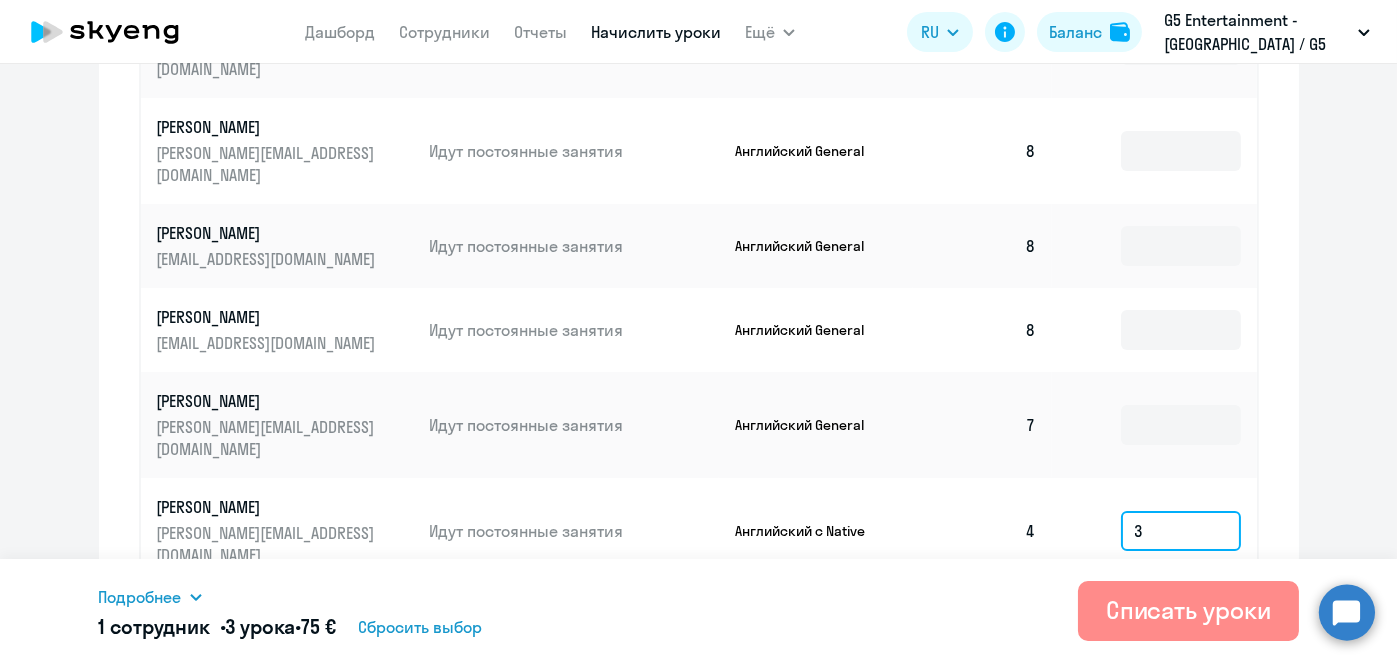 type on "3" 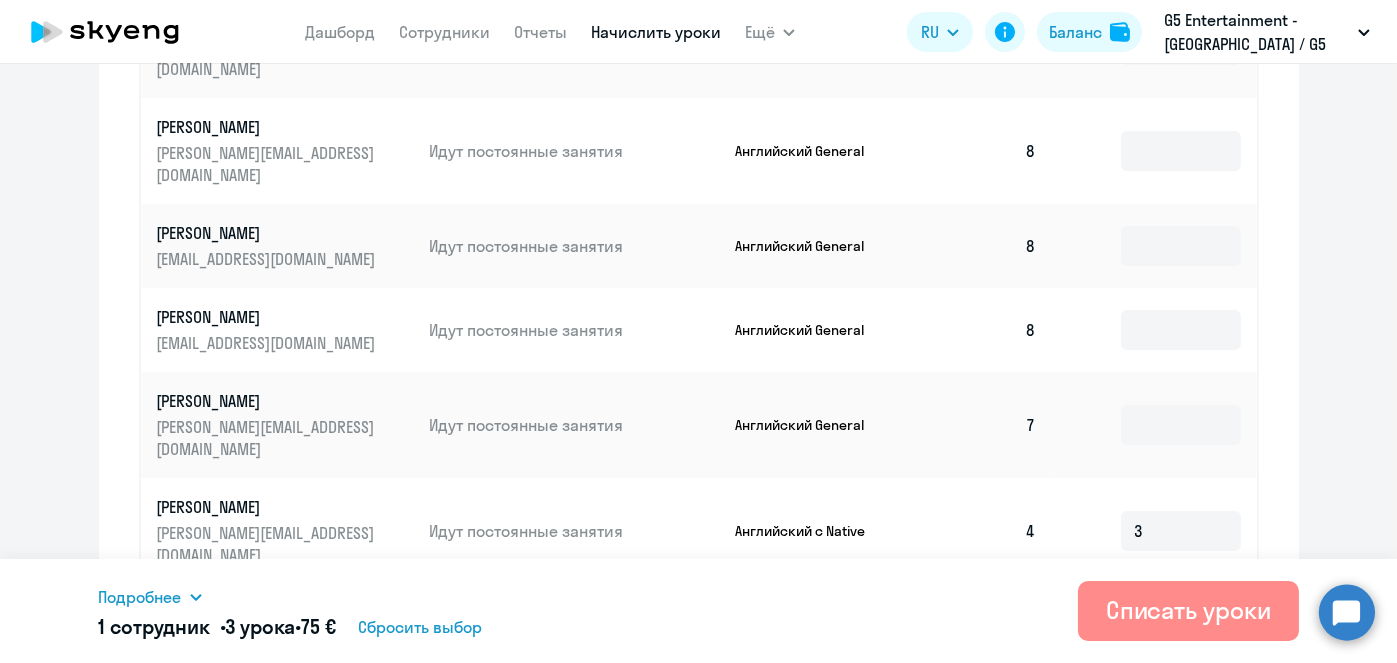 click on "Списать уроки" at bounding box center [1188, 610] 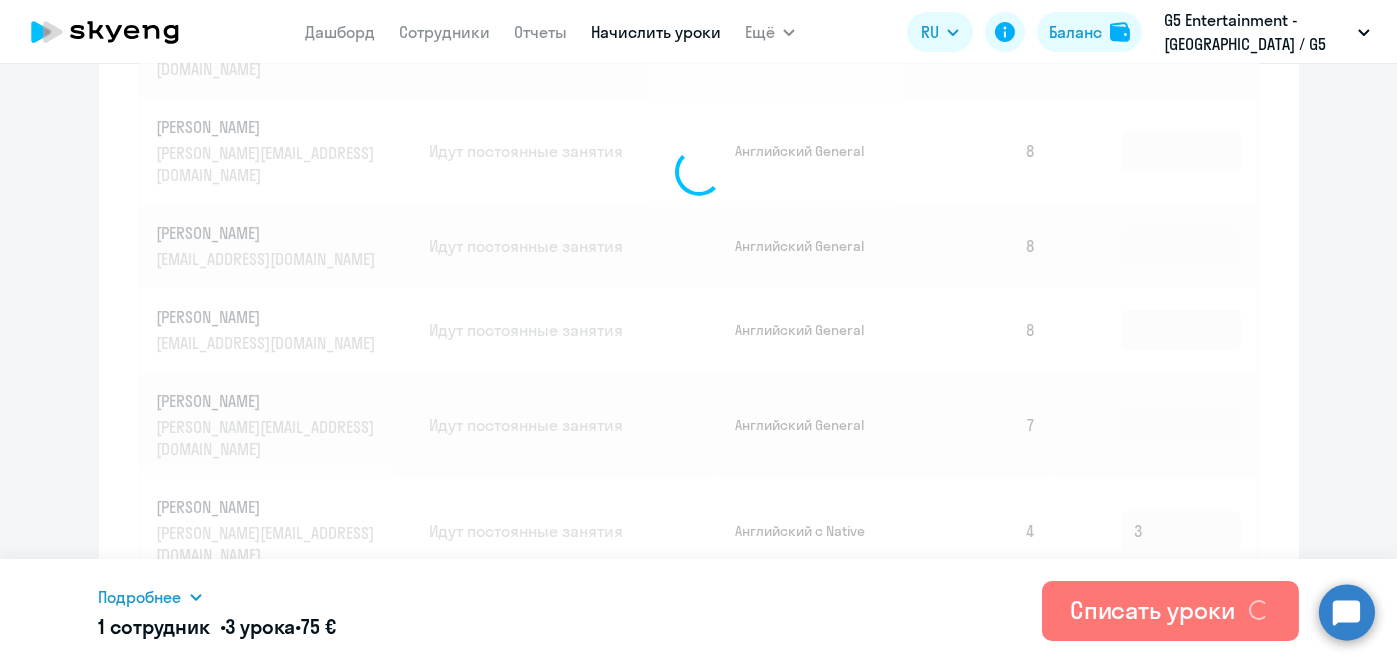 type 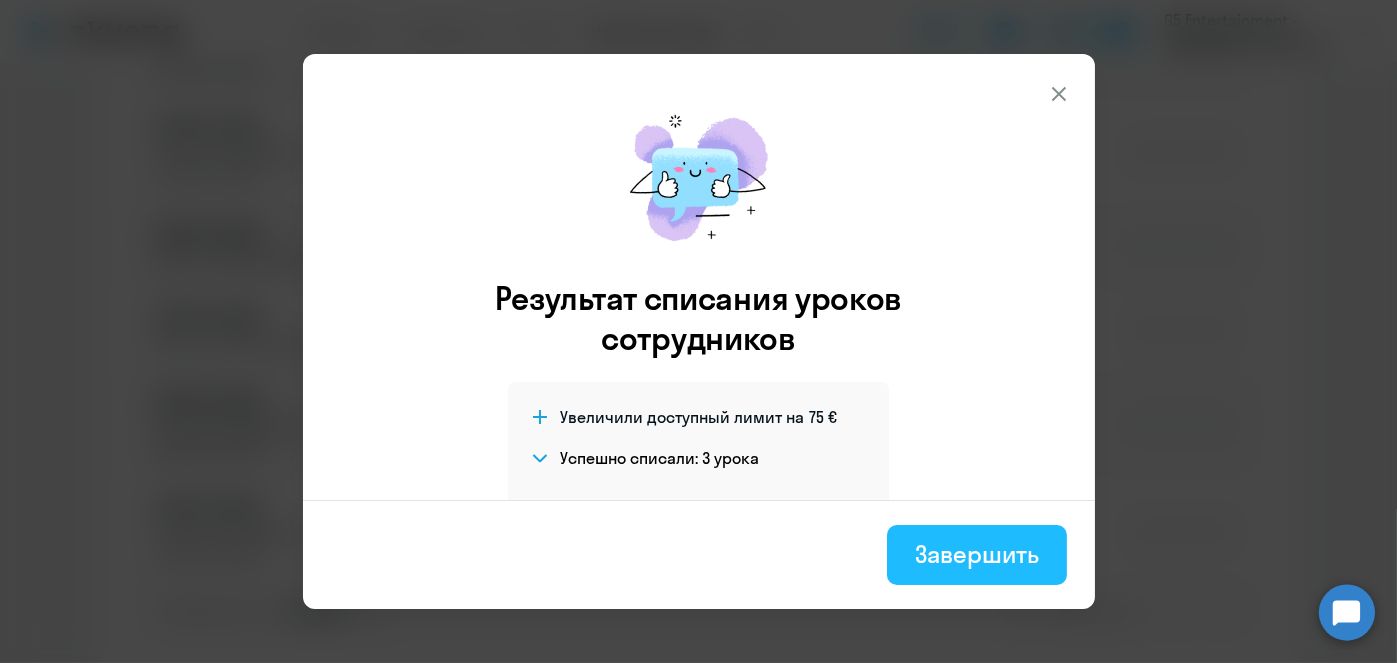 click on "Завершить" at bounding box center [976, 554] 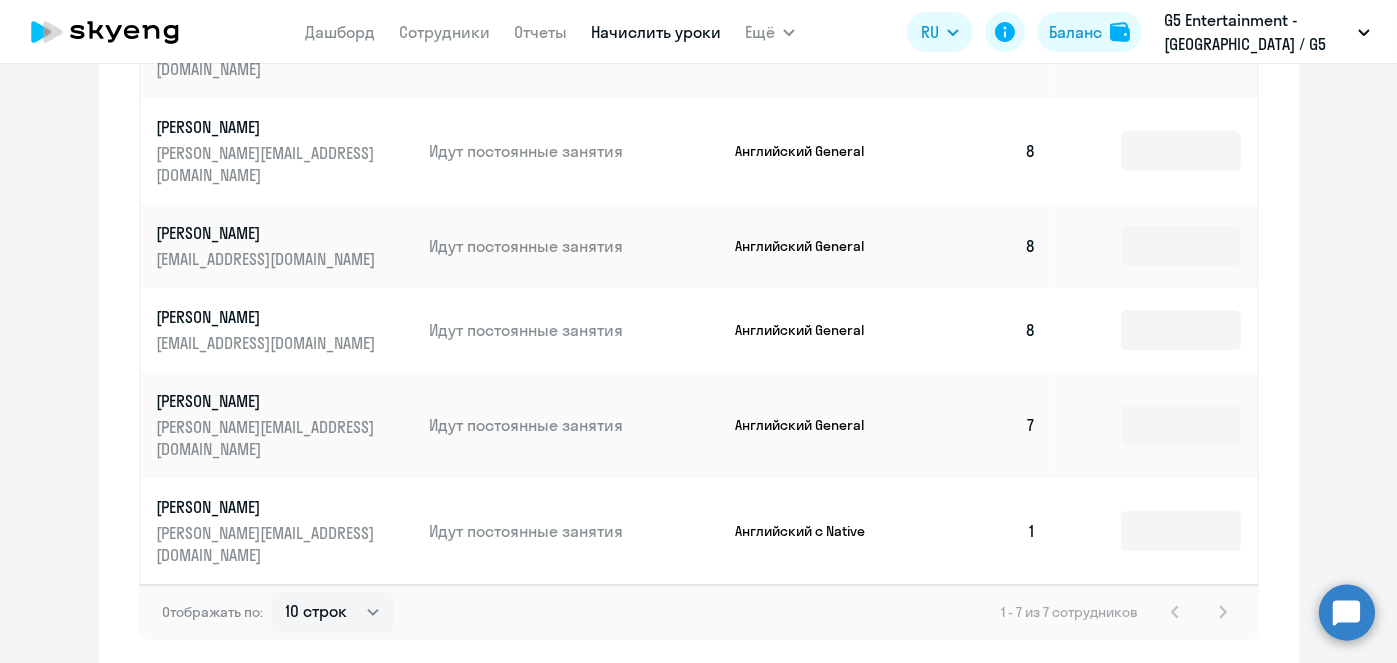 scroll, scrollTop: 398, scrollLeft: 0, axis: vertical 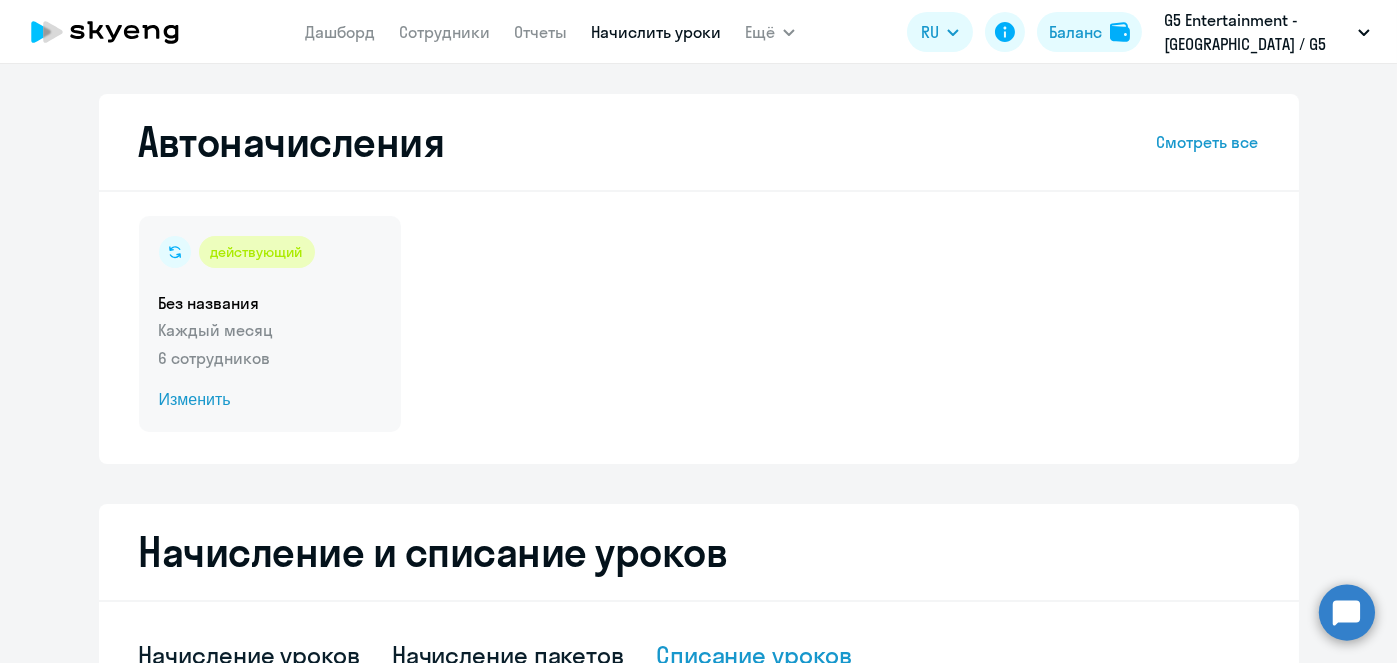 click on "Изменить" 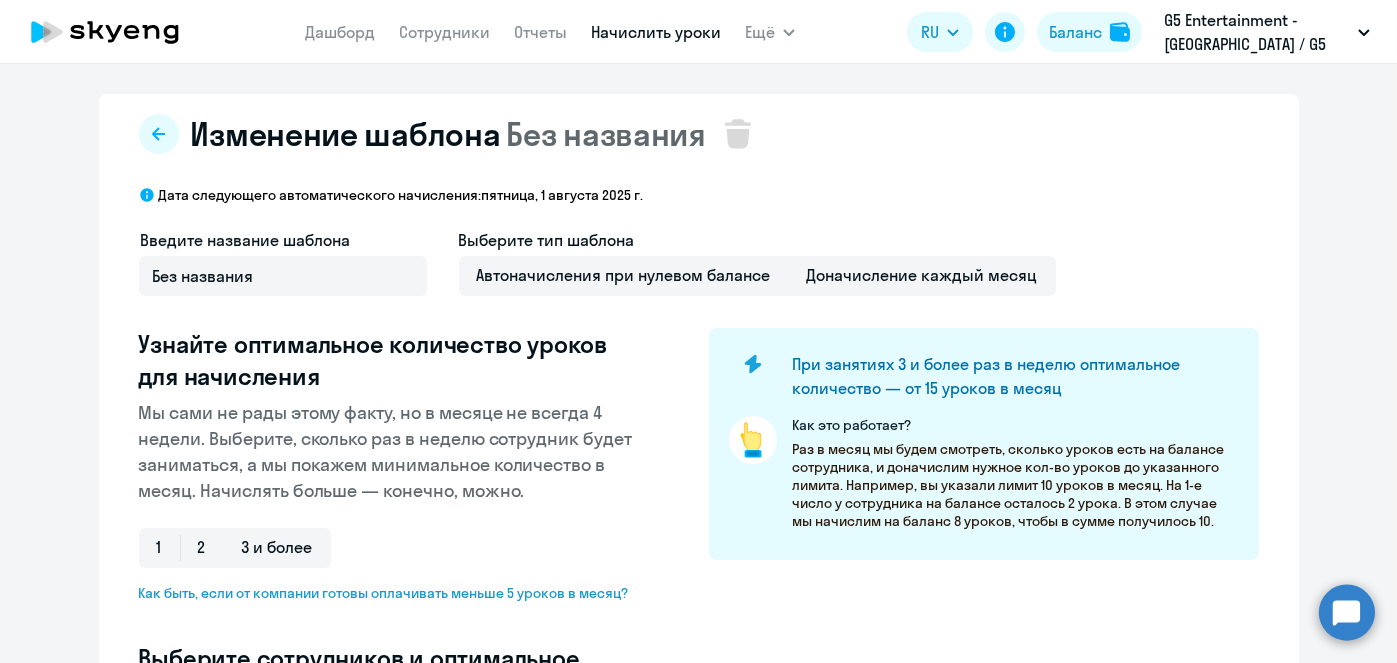 select on "10" 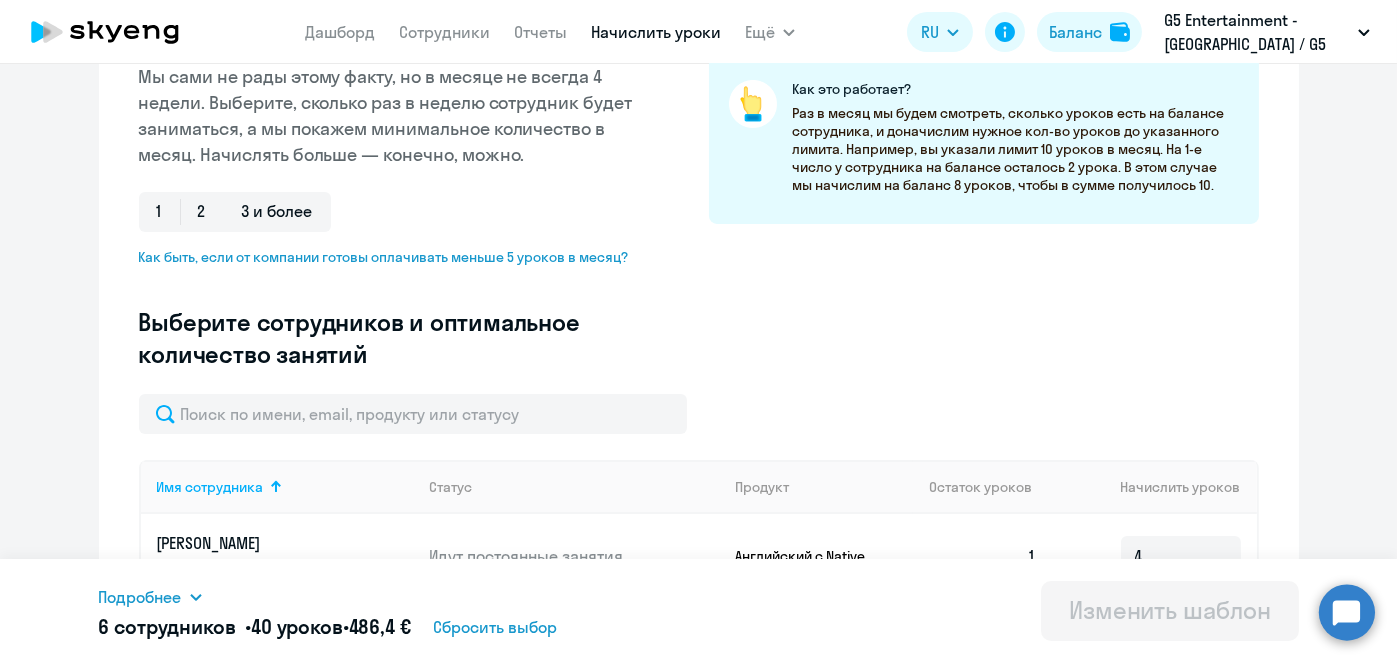 scroll, scrollTop: 0, scrollLeft: 0, axis: both 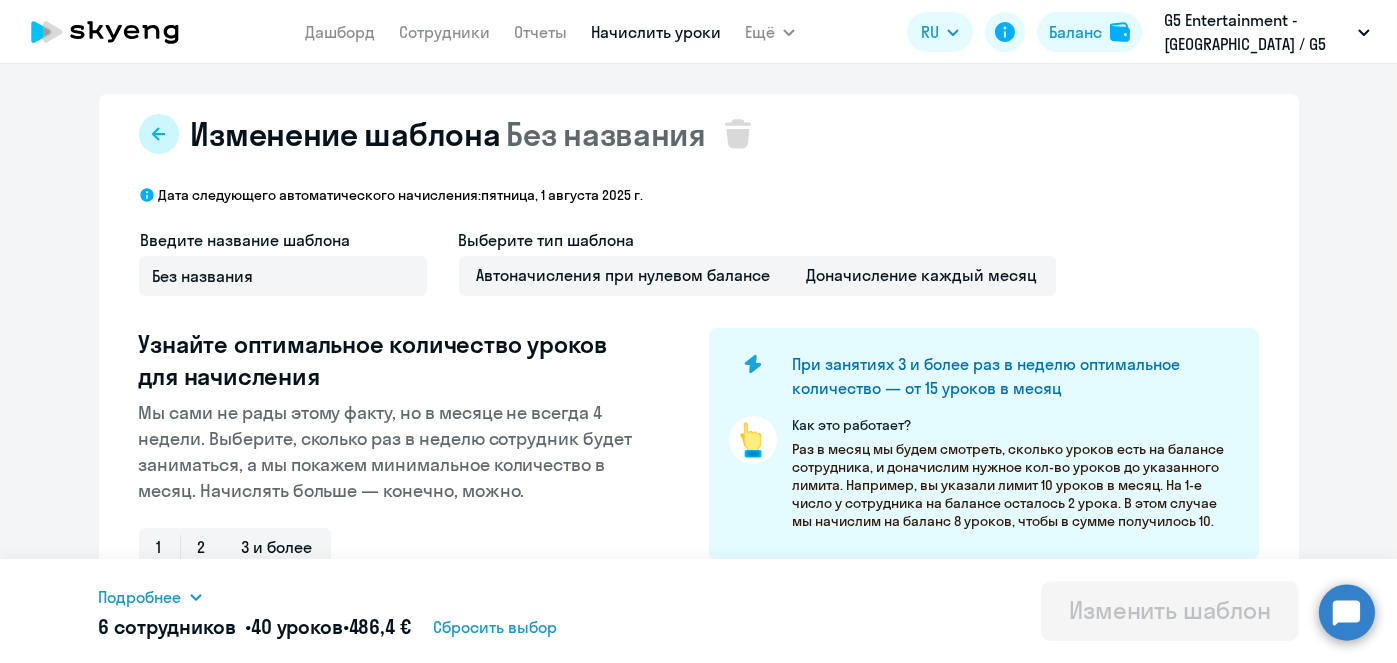 click 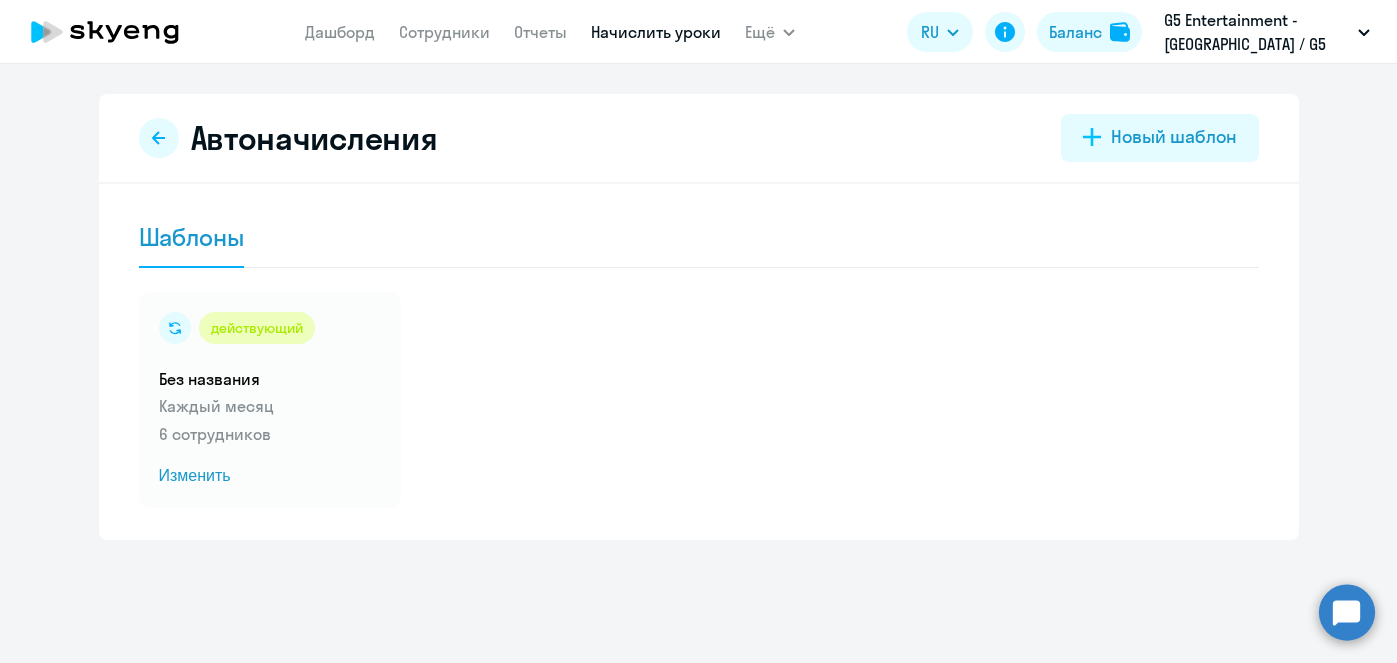 scroll, scrollTop: 0, scrollLeft: 0, axis: both 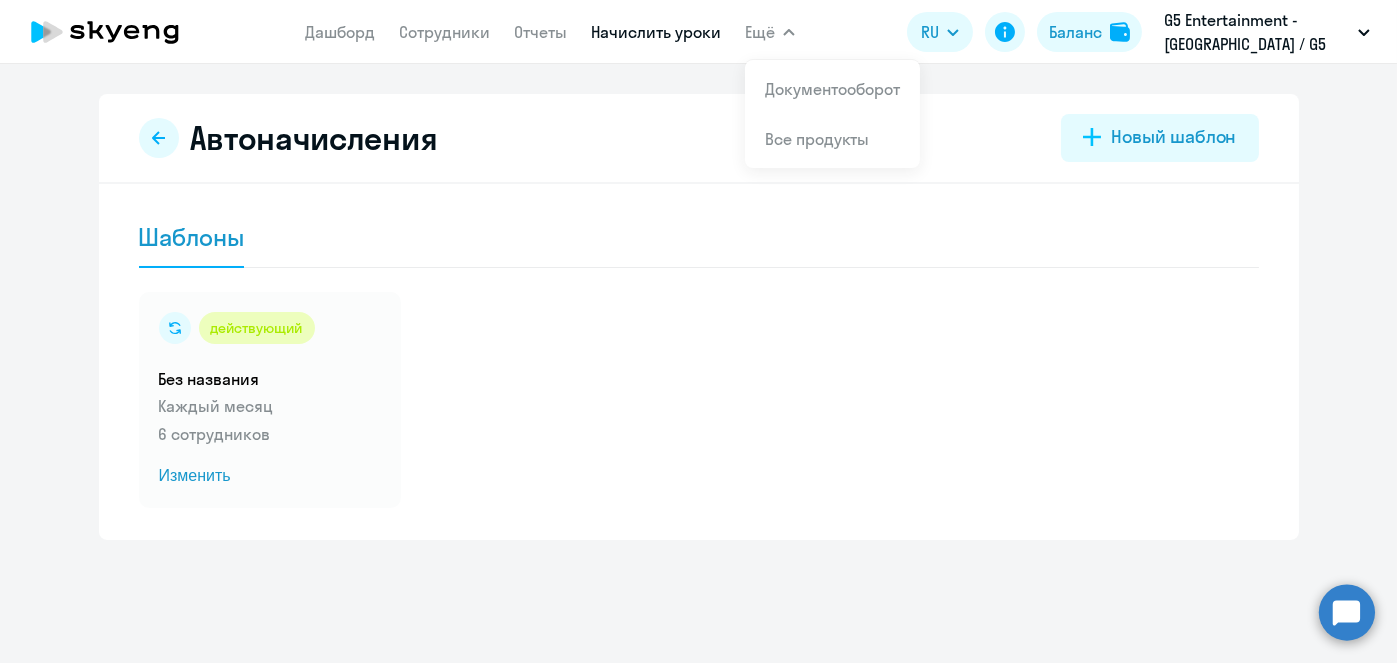 click on "Начислить уроки" at bounding box center (656, 32) 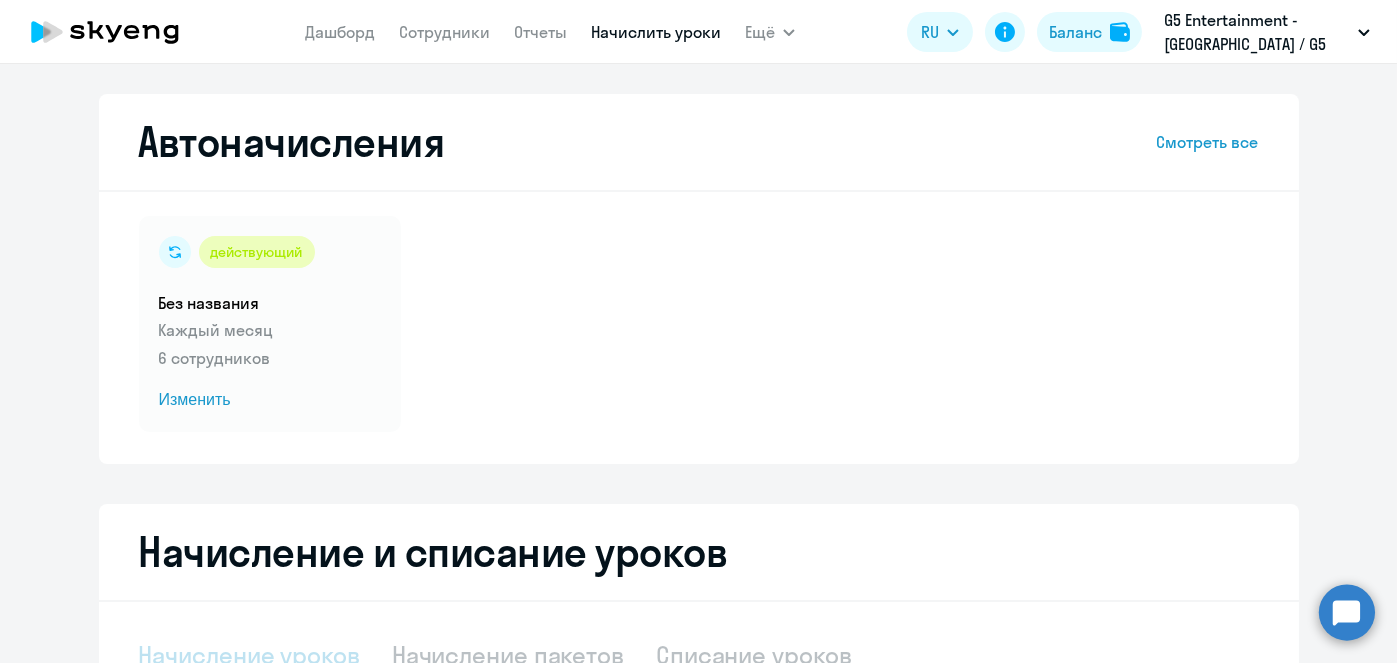 select on "10" 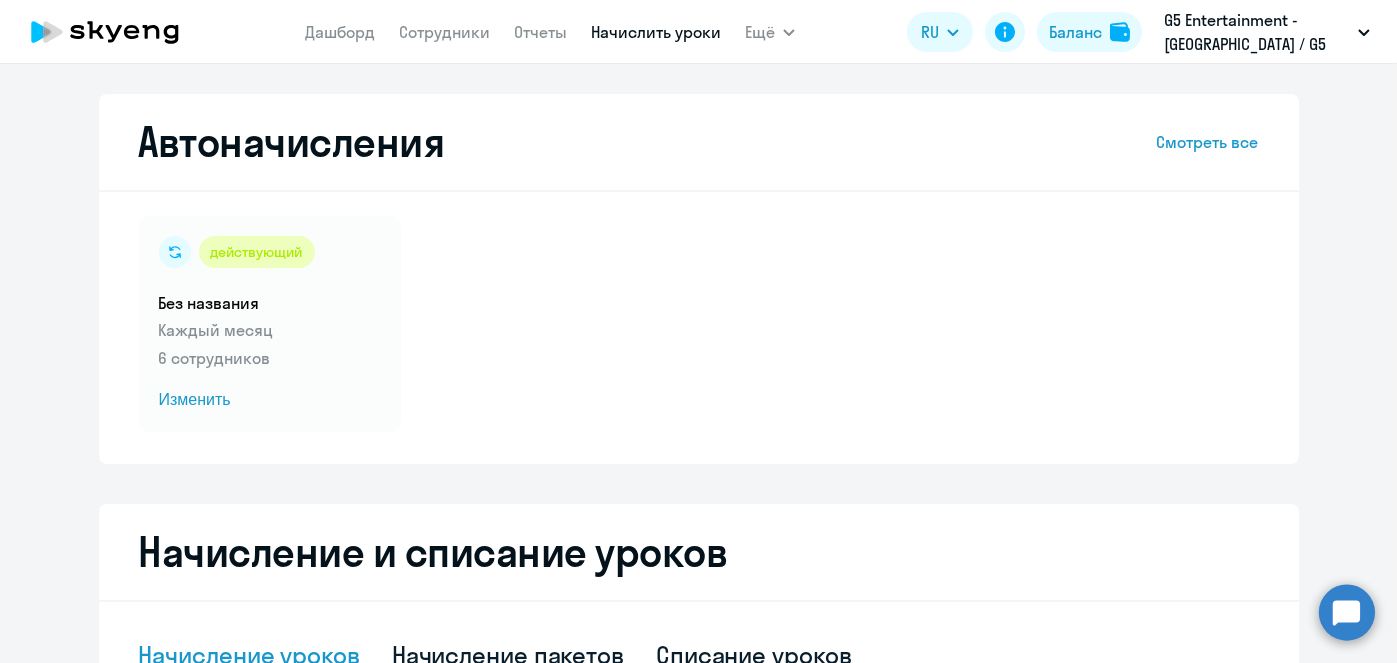 scroll, scrollTop: 524, scrollLeft: 0, axis: vertical 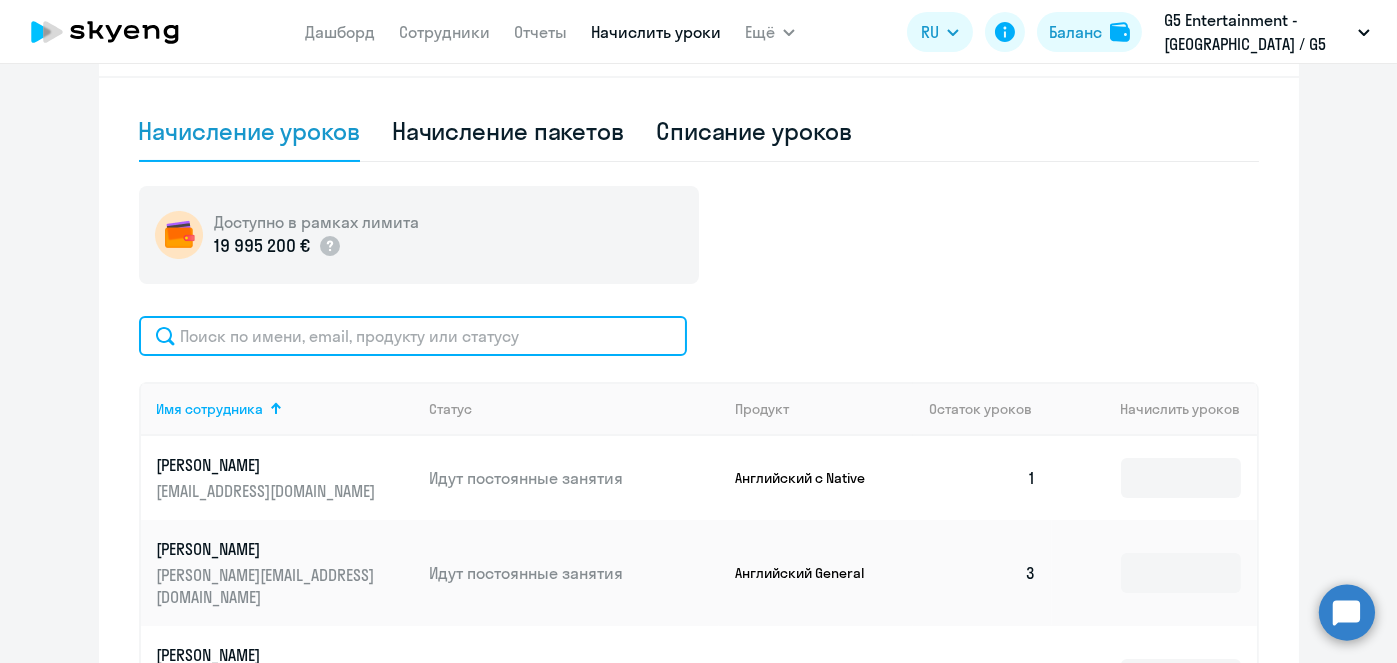 click 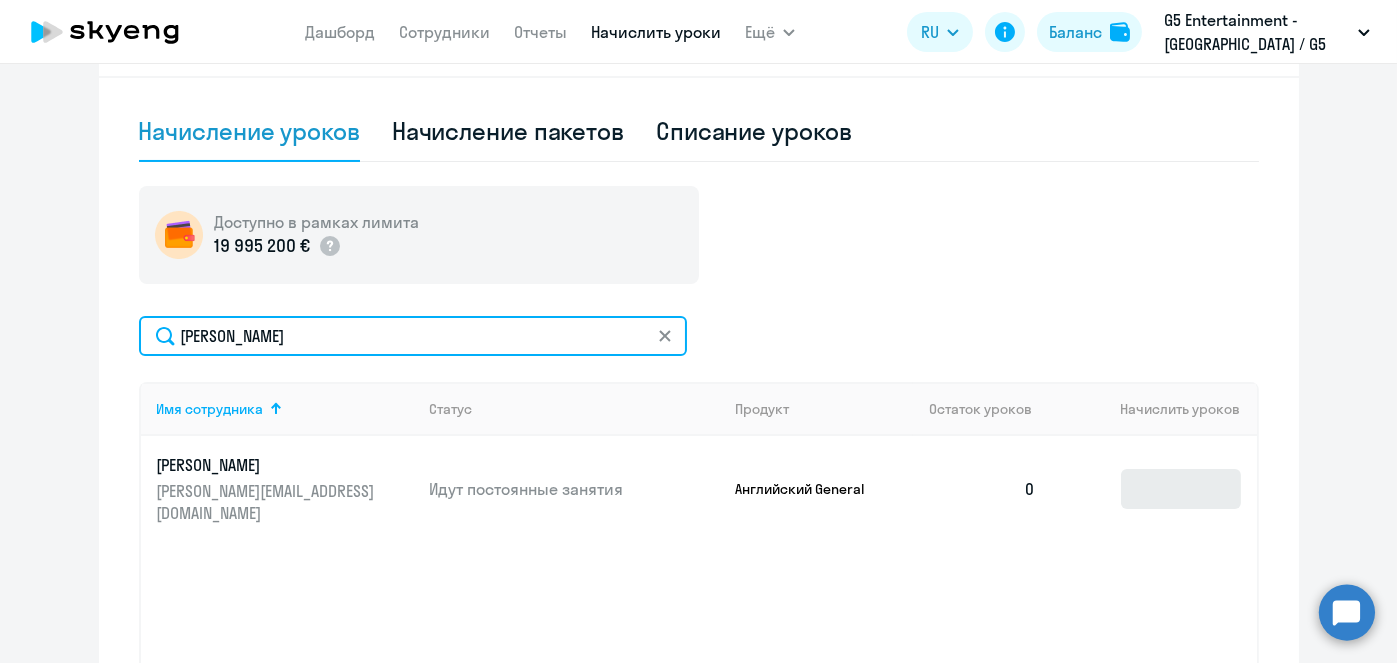 type on "Шурыгин" 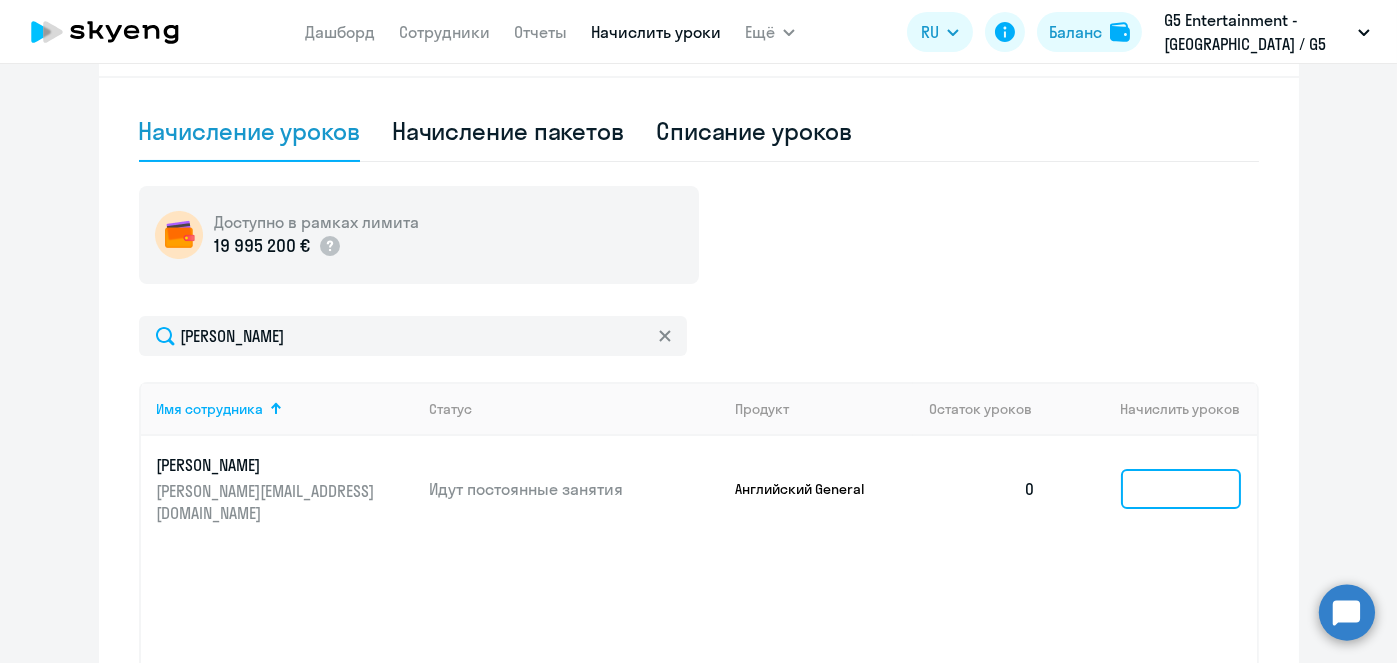 click 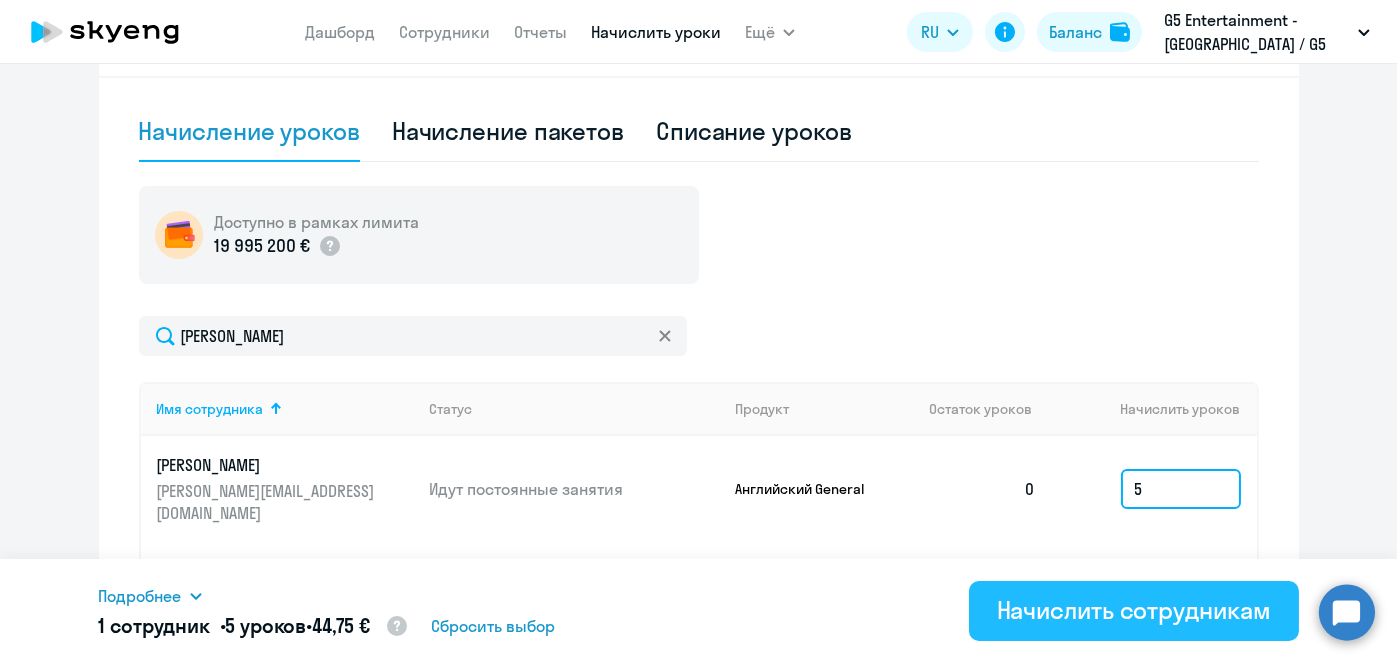 type on "5" 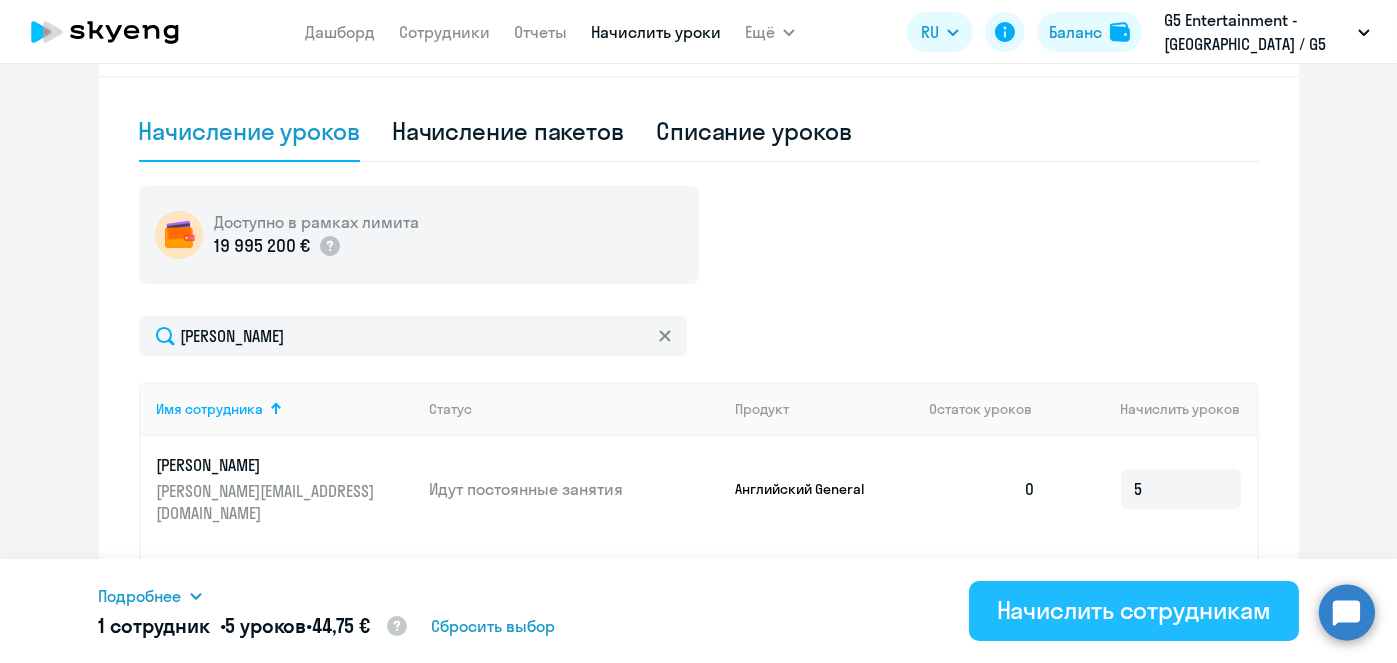 click on "Начислить сотрудникам" at bounding box center [1134, 610] 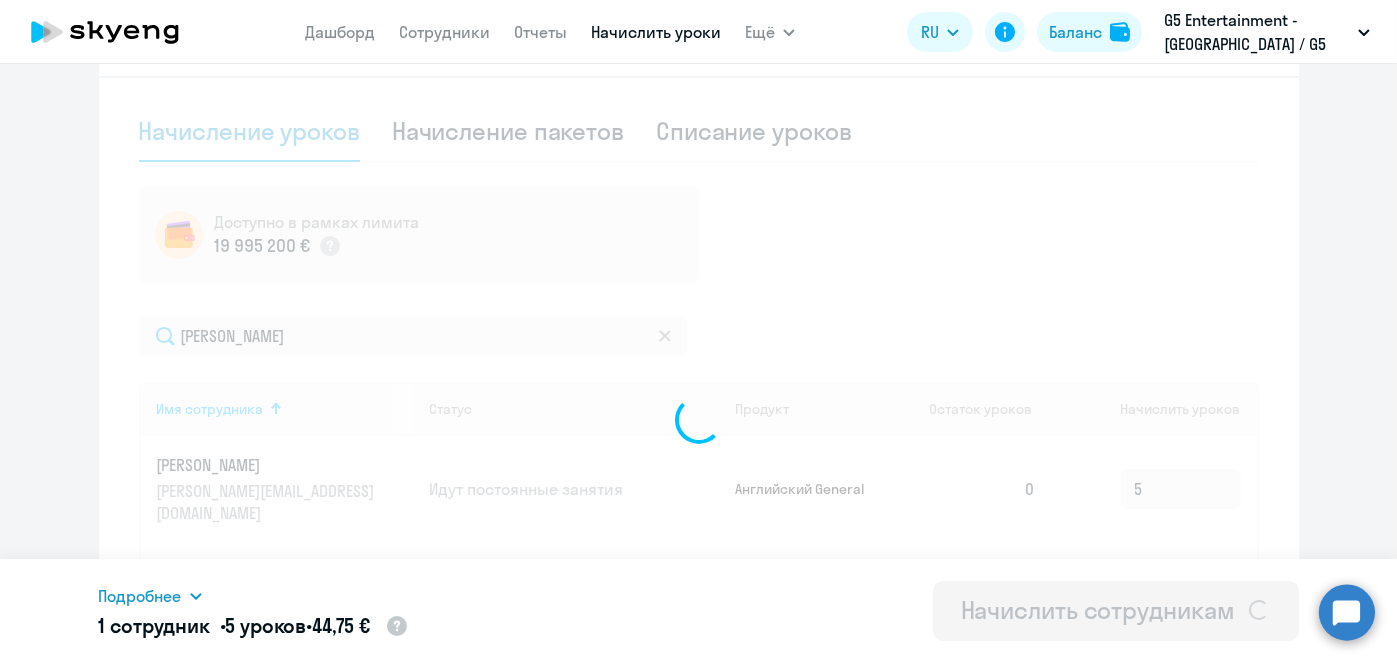 type 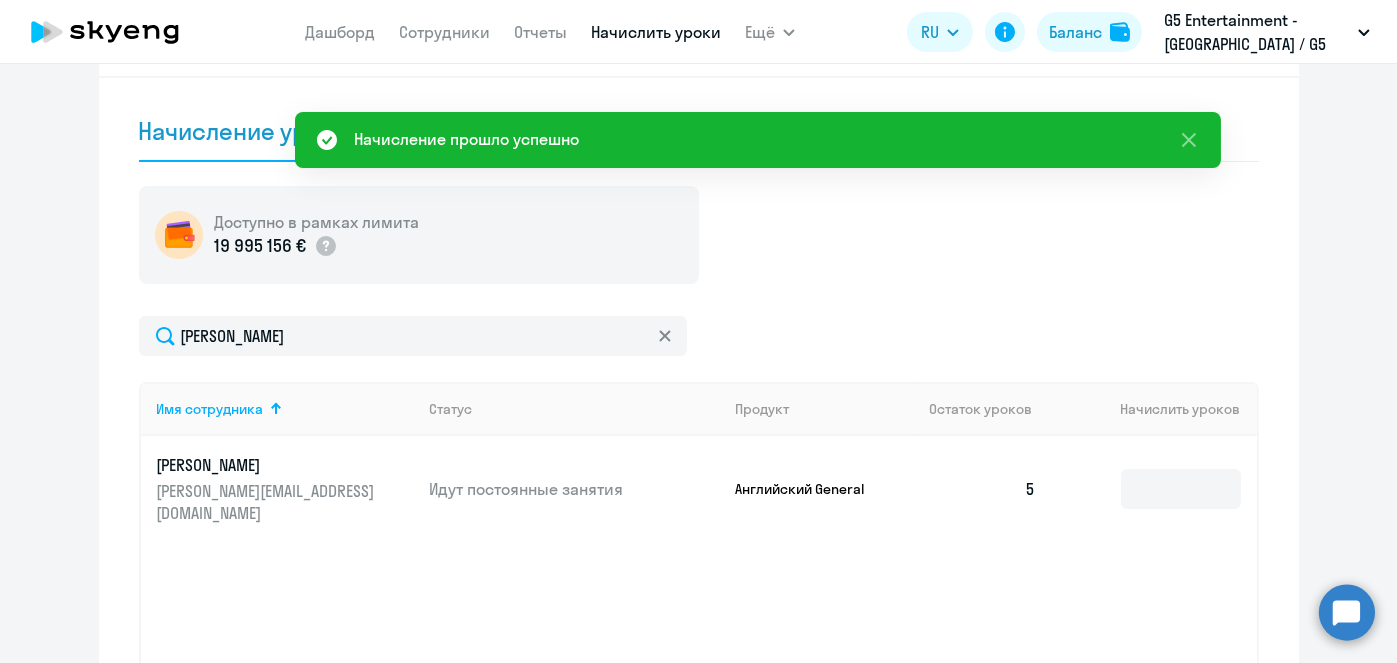 scroll, scrollTop: 0, scrollLeft: 0, axis: both 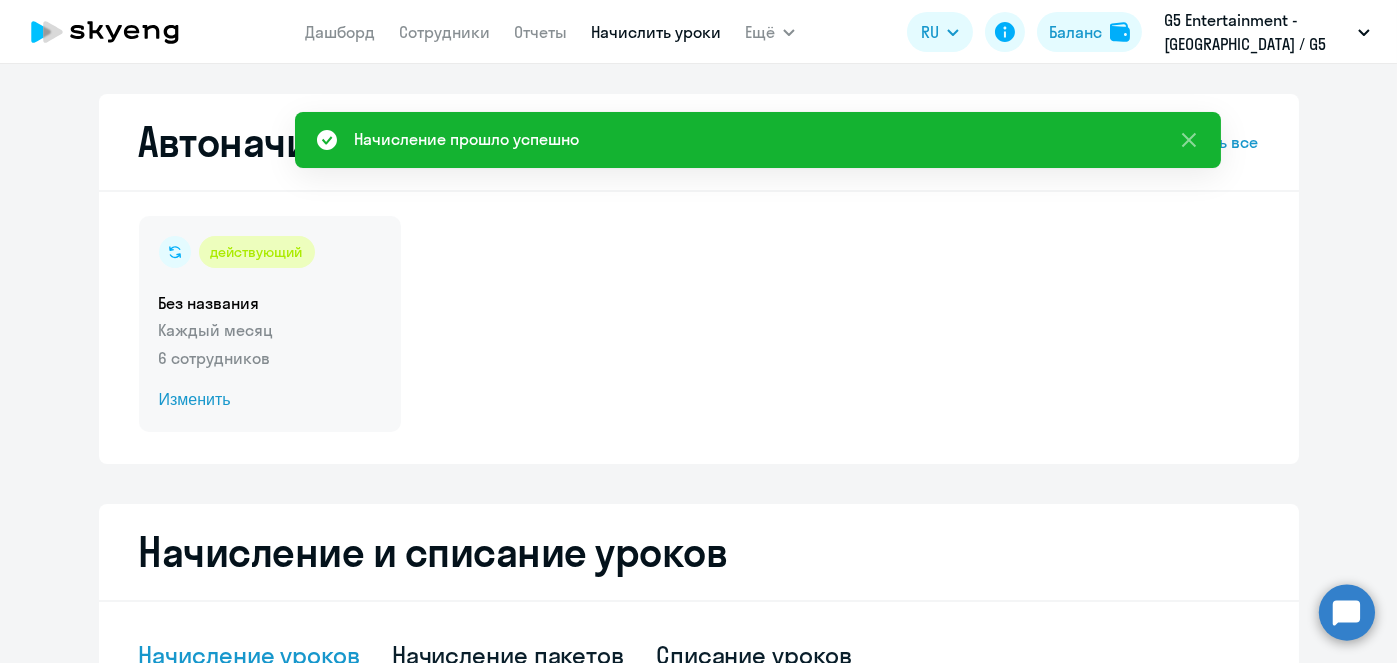 click on "Изменить" 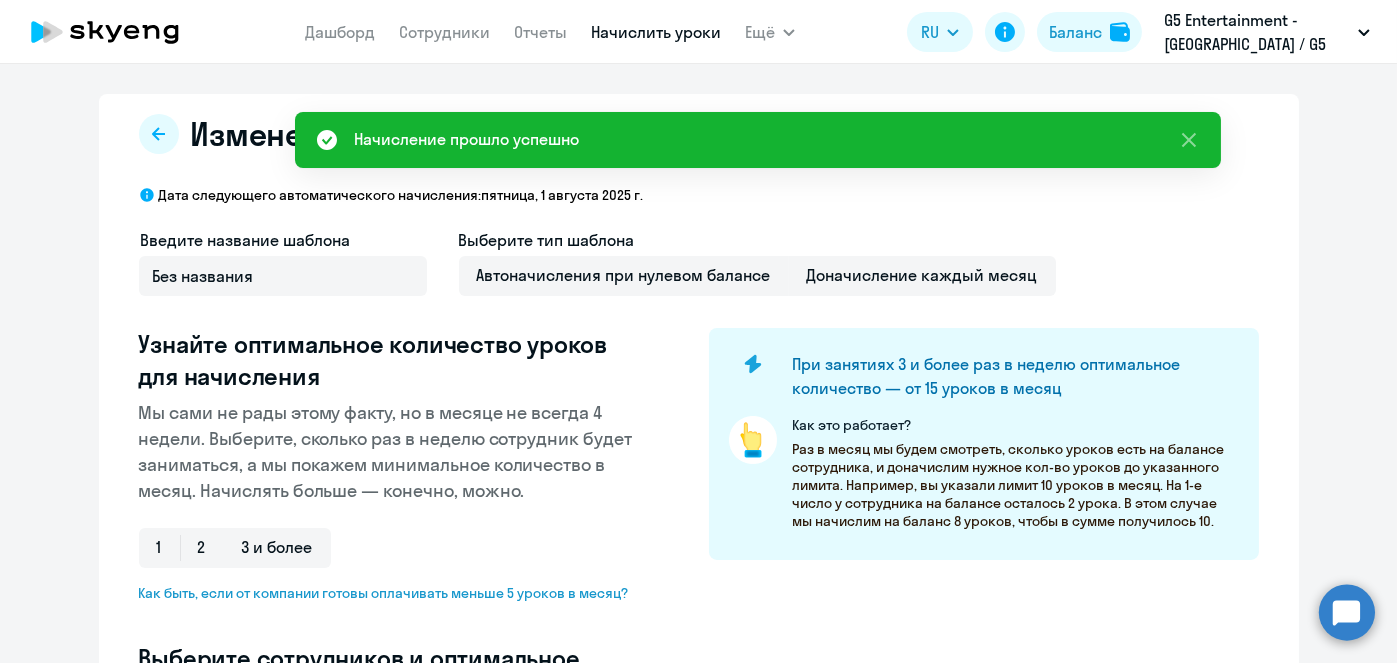 select on "10" 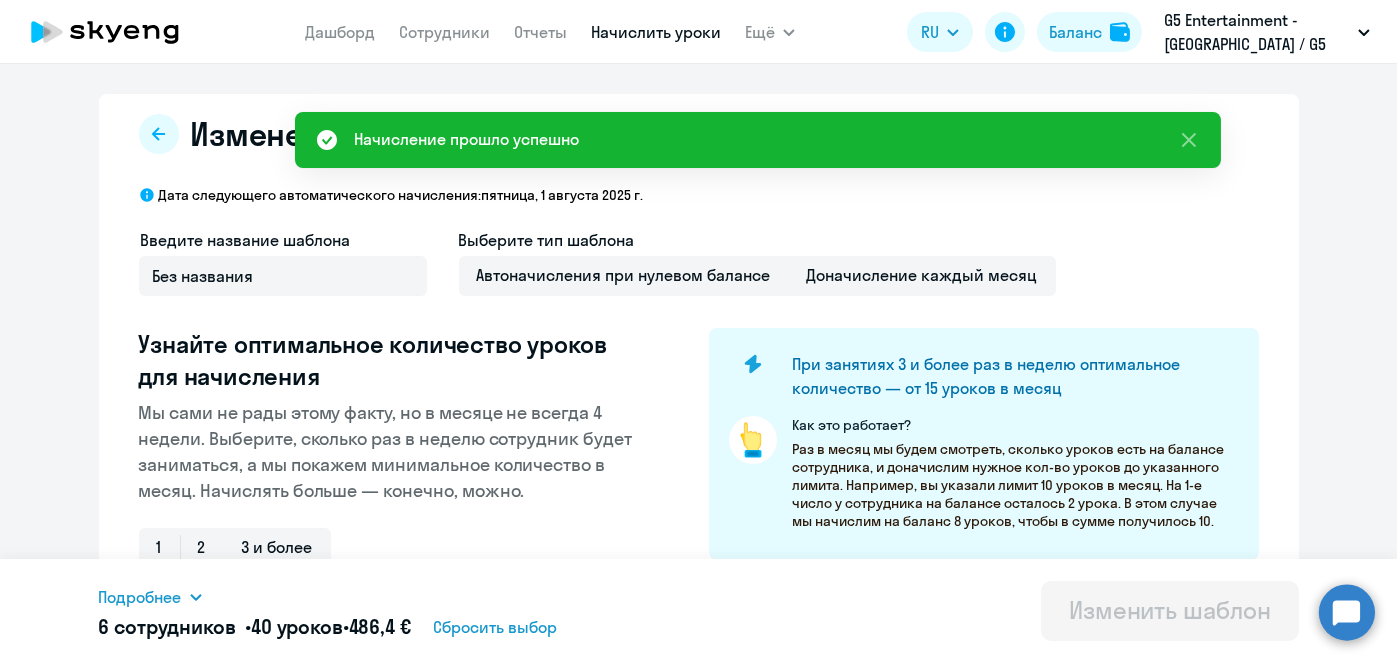 scroll, scrollTop: 524, scrollLeft: 0, axis: vertical 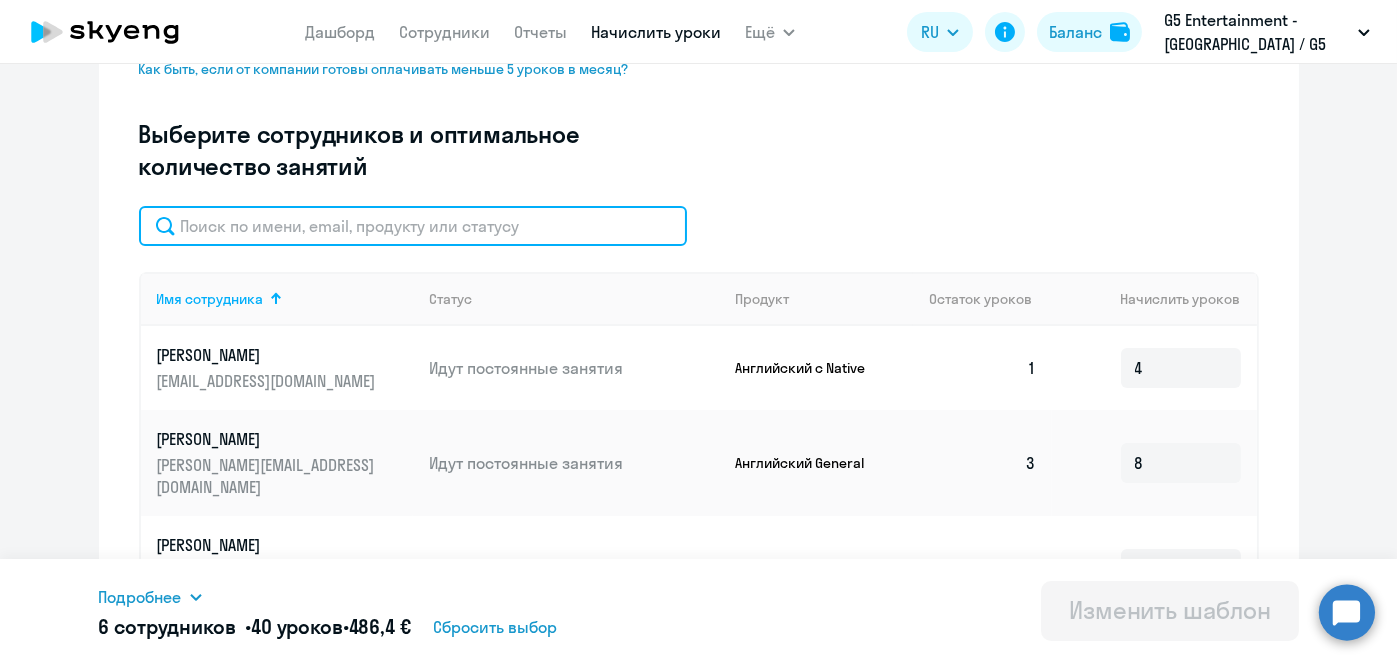 click 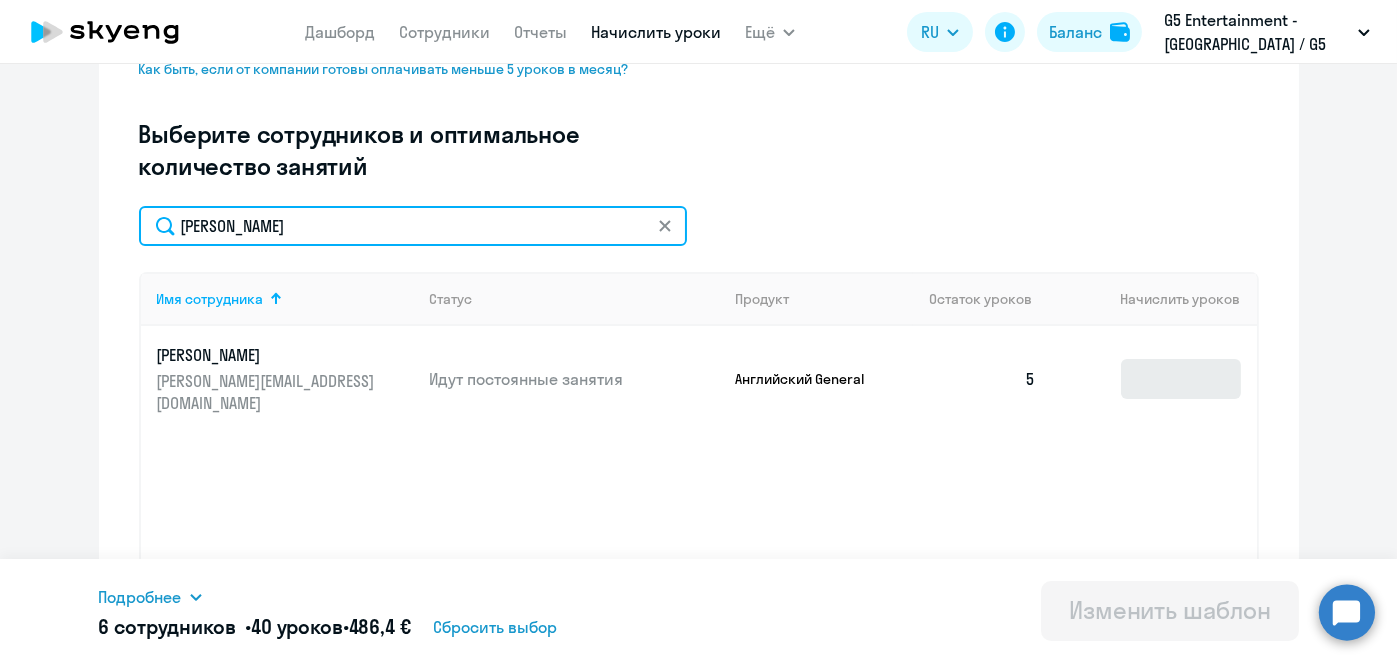type on "Шурыгин" 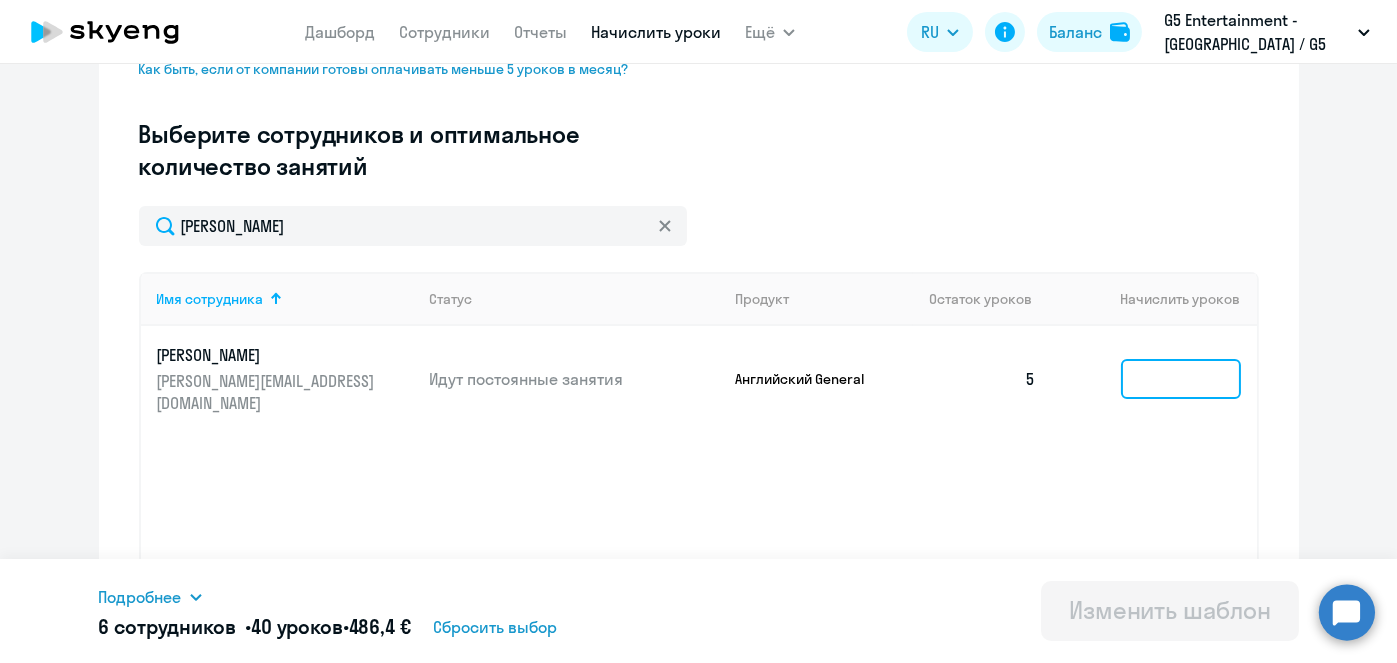 click 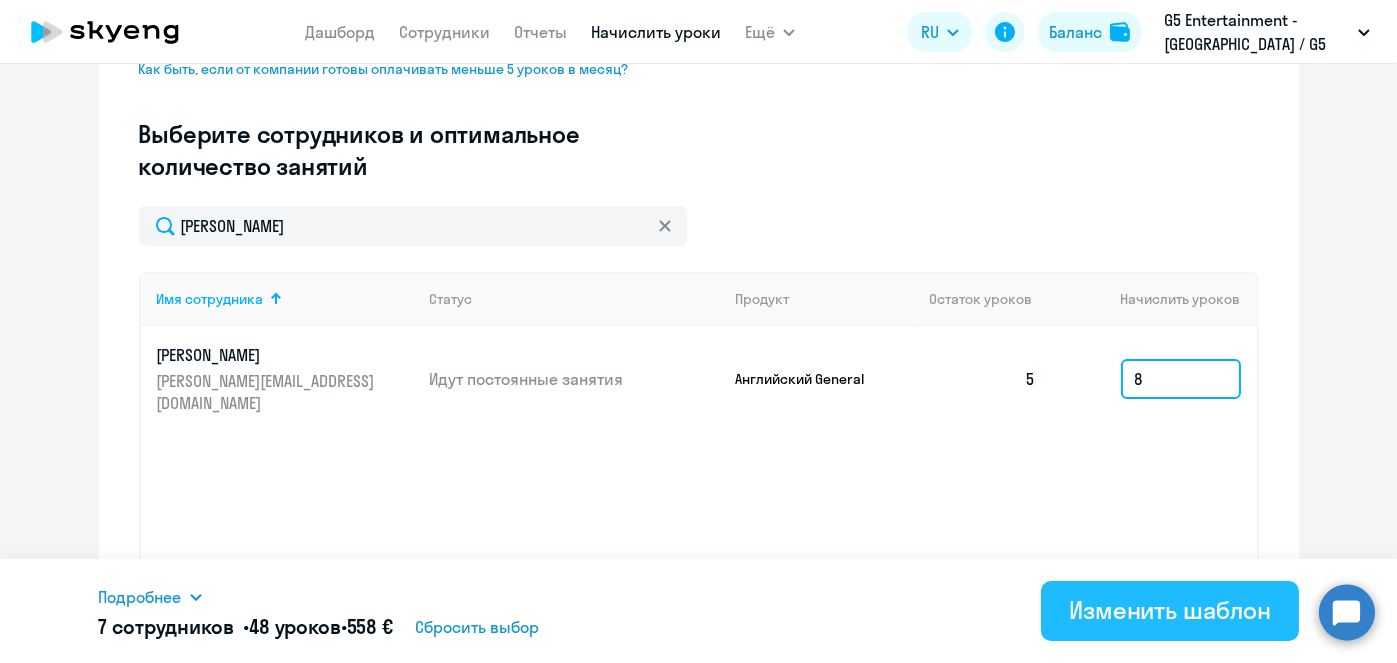 type on "8" 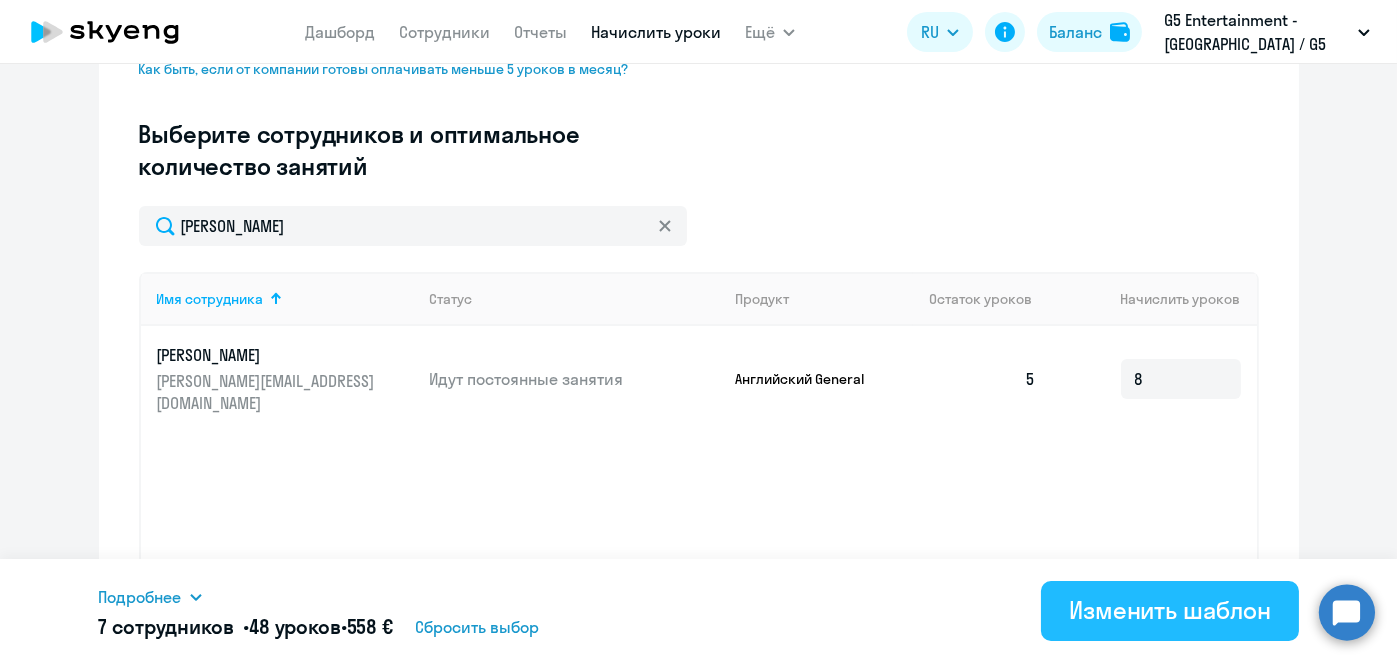 click on "Изменить шаблон" at bounding box center [1170, 610] 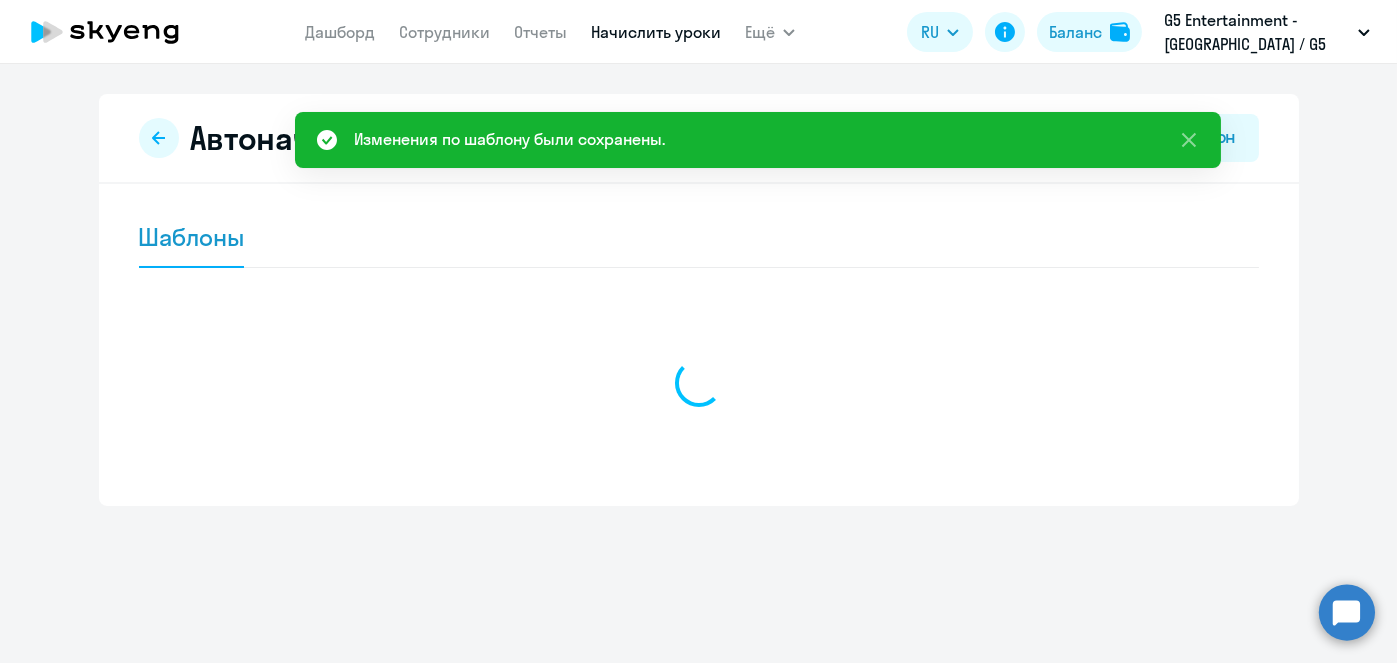 scroll, scrollTop: 0, scrollLeft: 0, axis: both 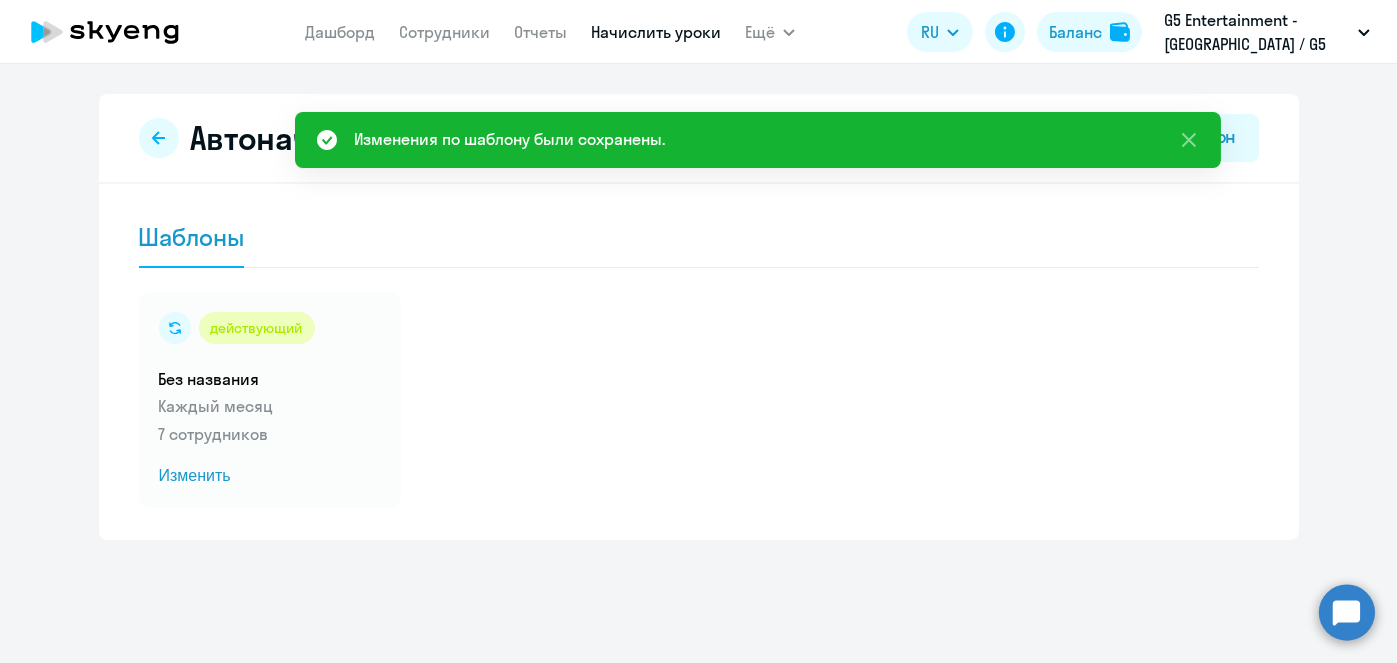click on "Начислить уроки" at bounding box center [656, 32] 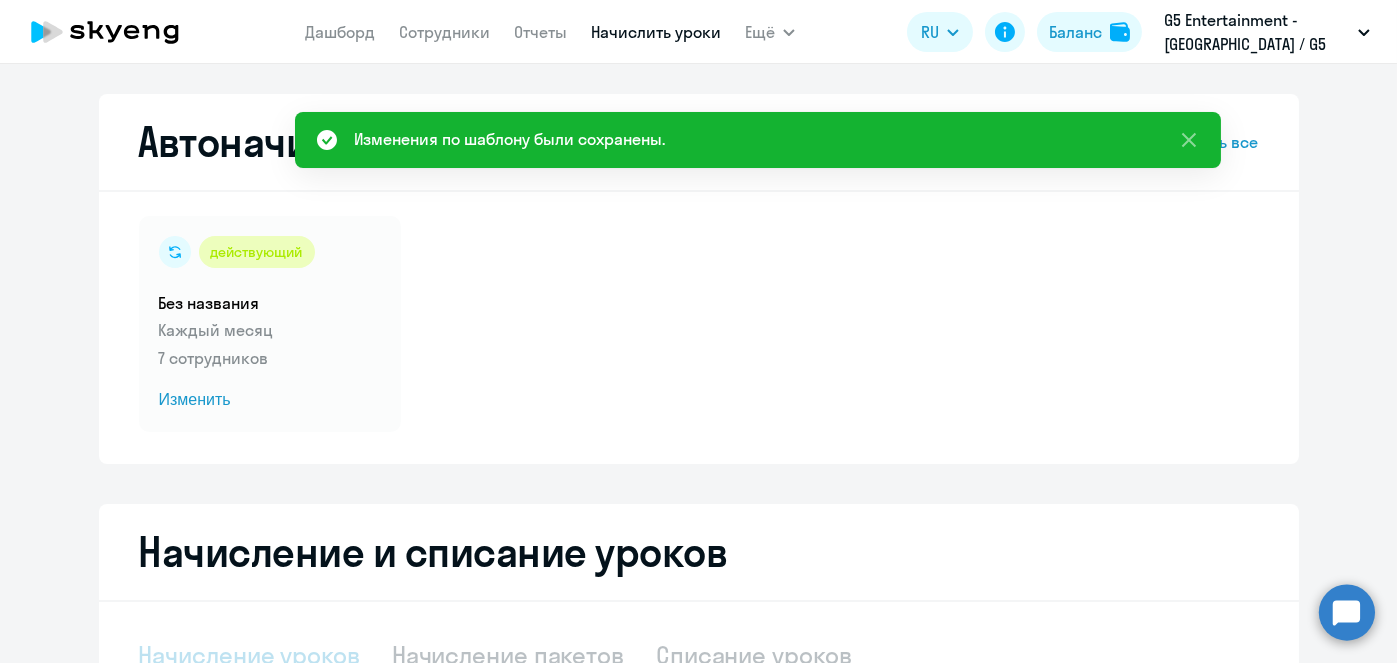 select on "10" 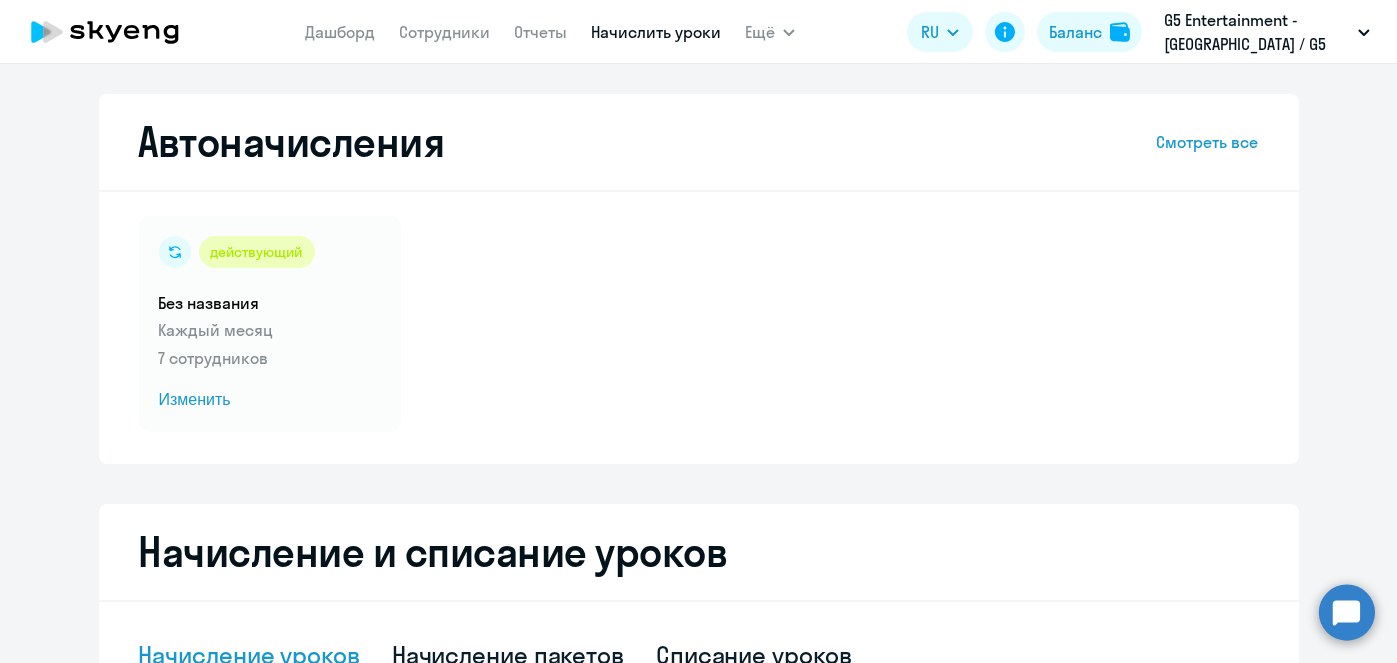 drag, startPoint x: 680, startPoint y: 45, endPoint x: 675, endPoint y: 35, distance: 11.18034 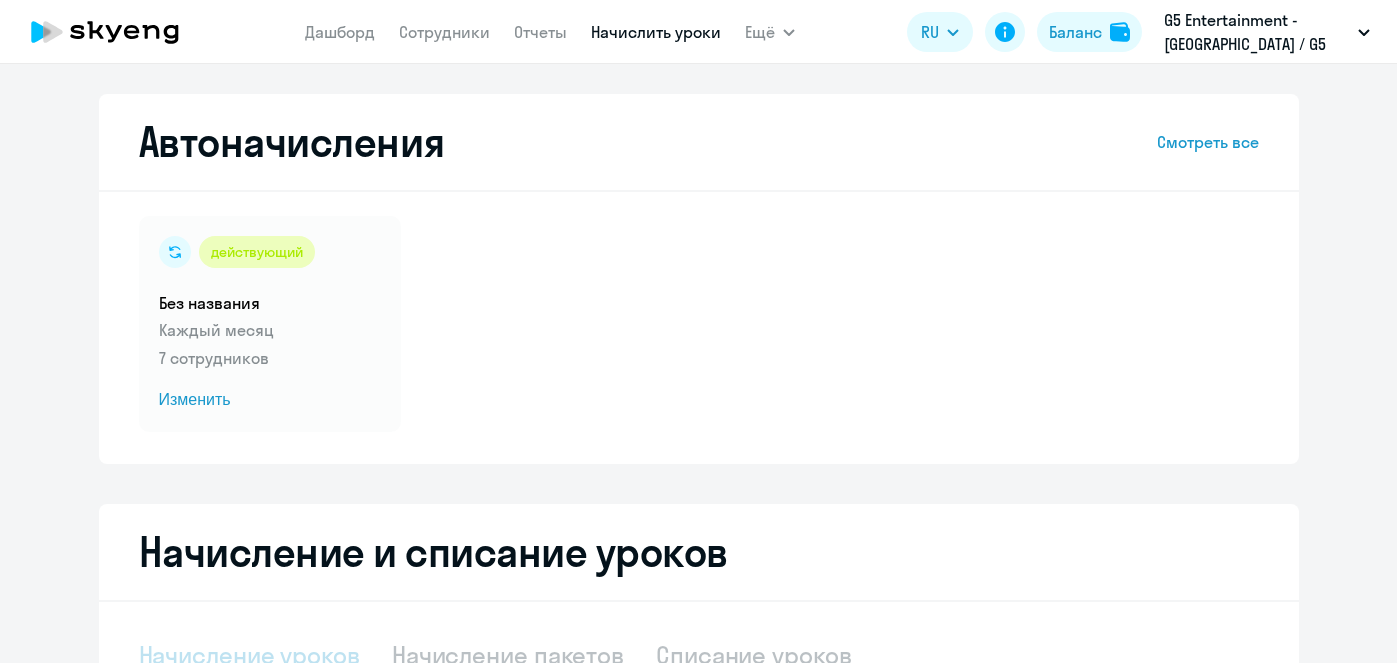 scroll, scrollTop: 0, scrollLeft: 0, axis: both 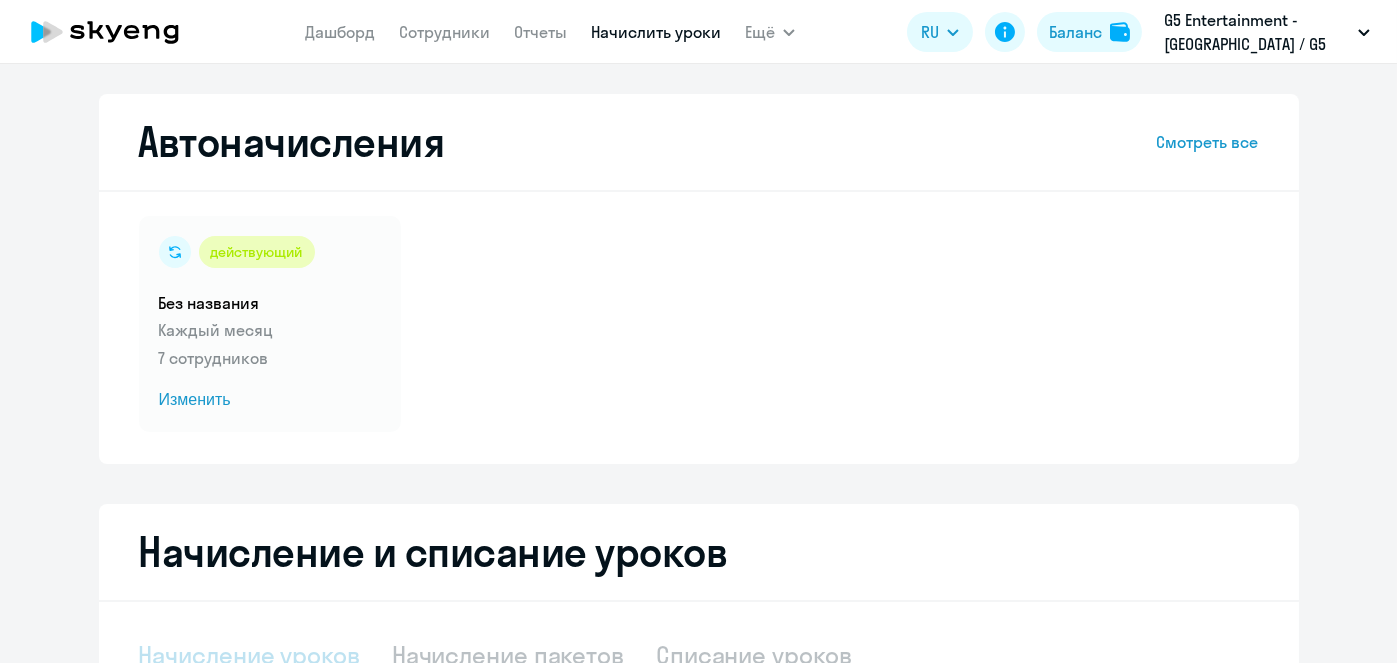 select on "10" 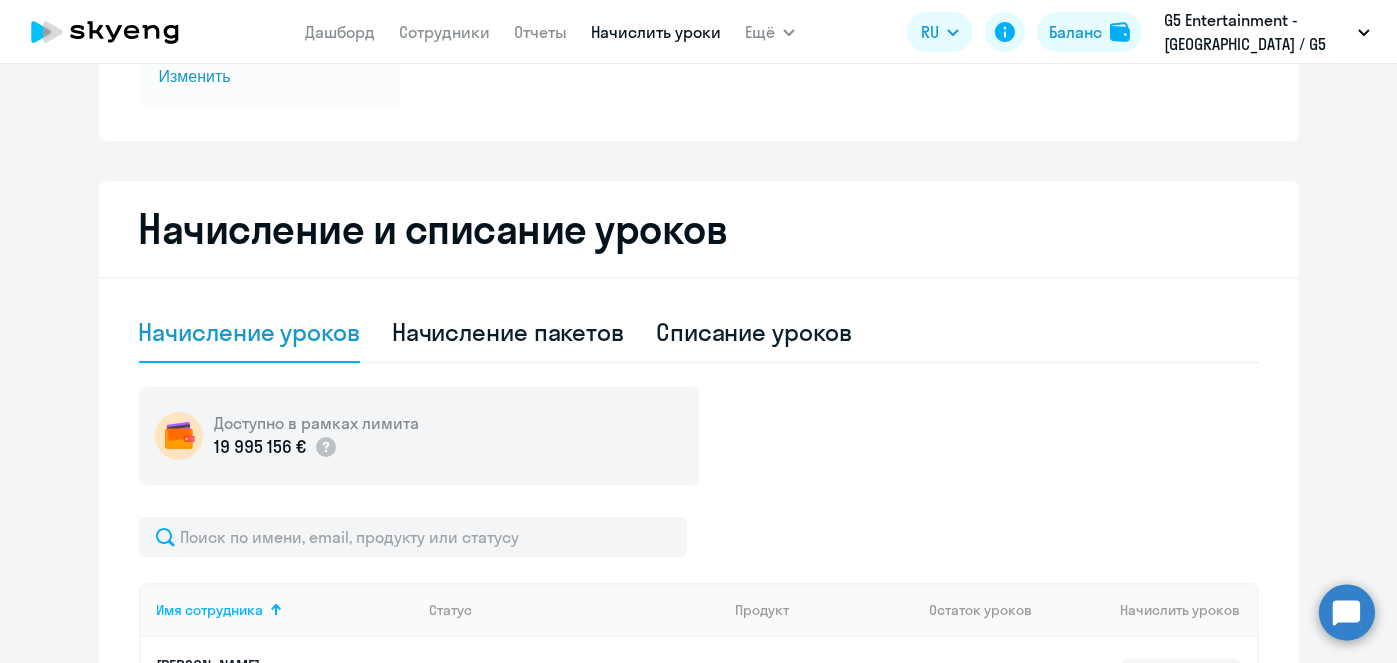 scroll, scrollTop: 338, scrollLeft: 0, axis: vertical 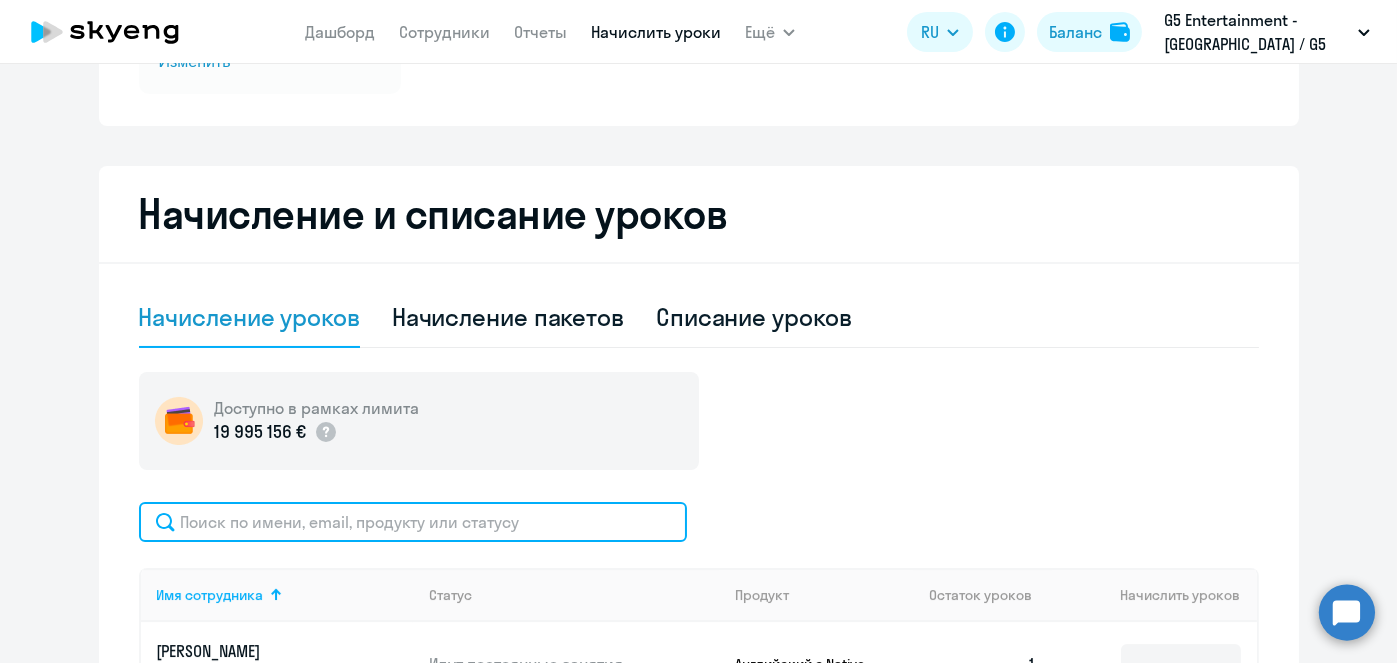 click 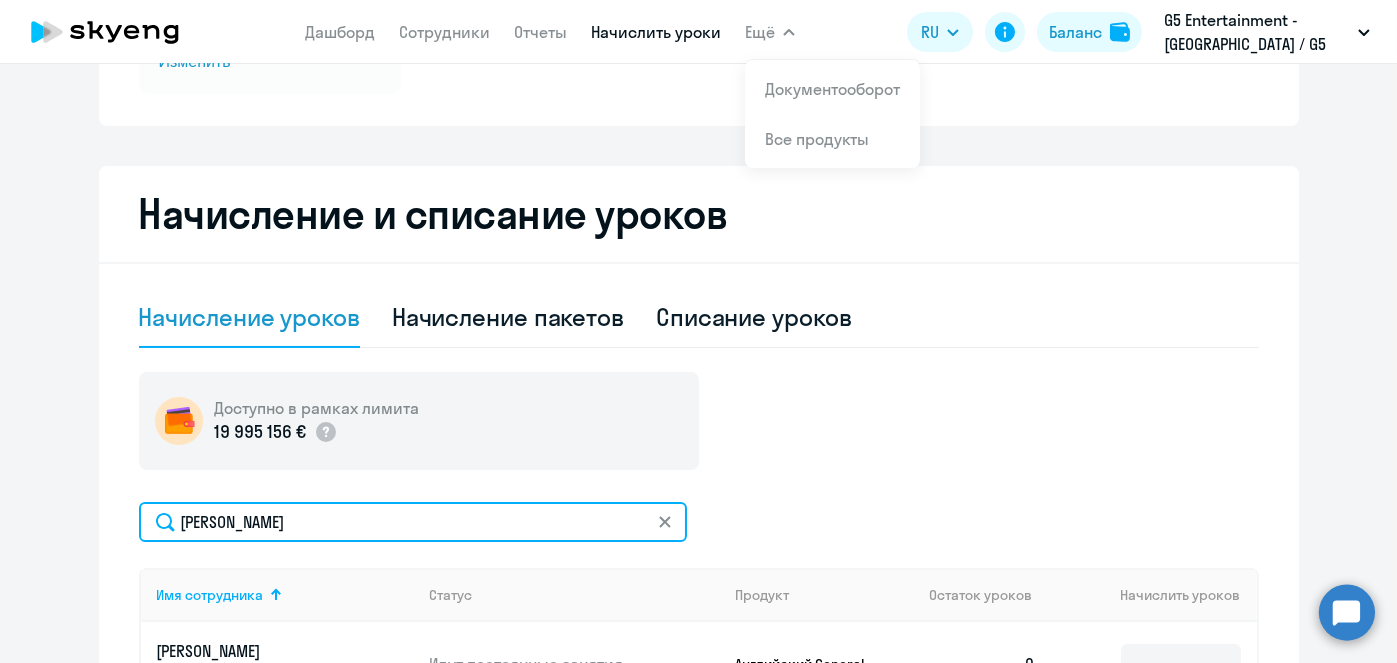 type on "[PERSON_NAME]" 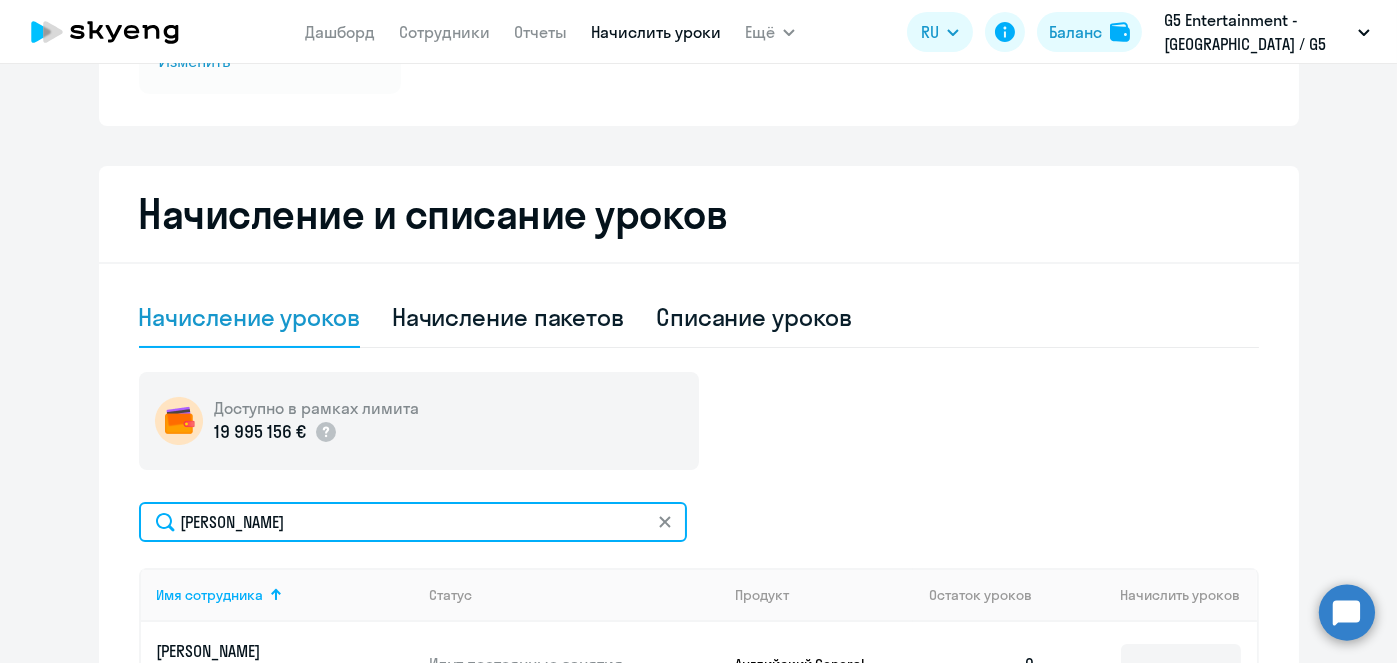 scroll, scrollTop: 710, scrollLeft: 0, axis: vertical 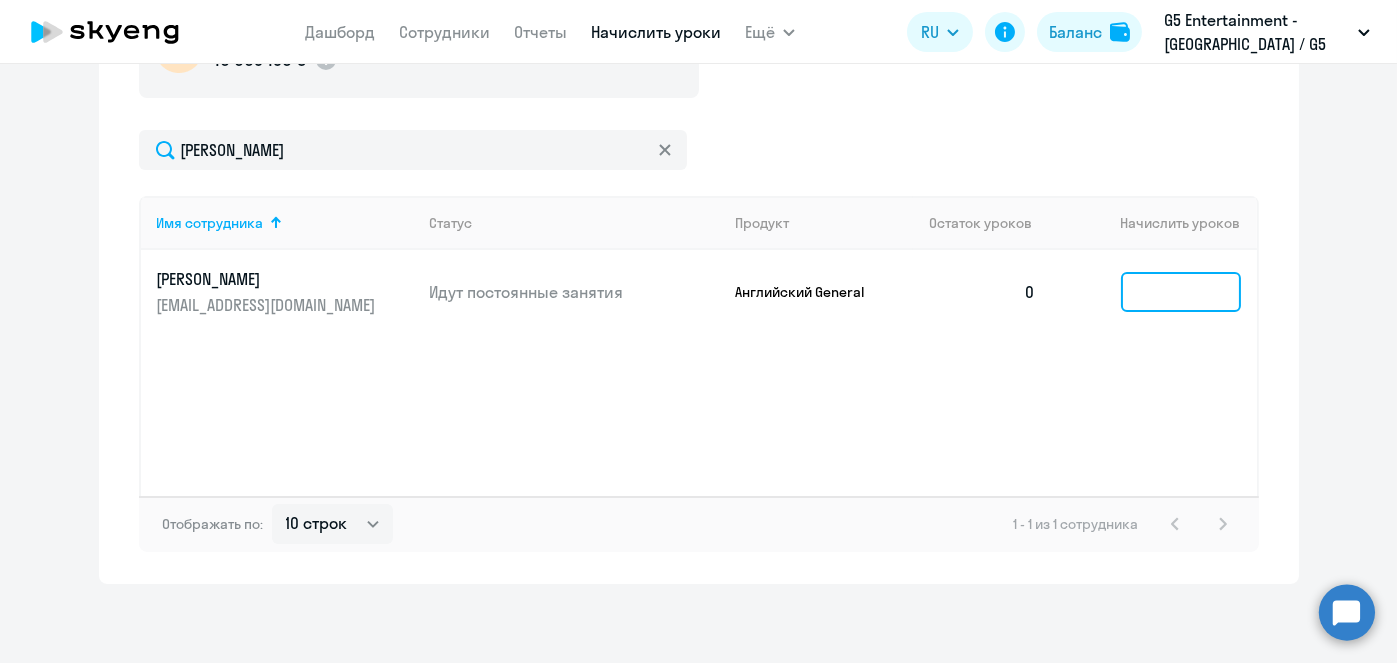 click 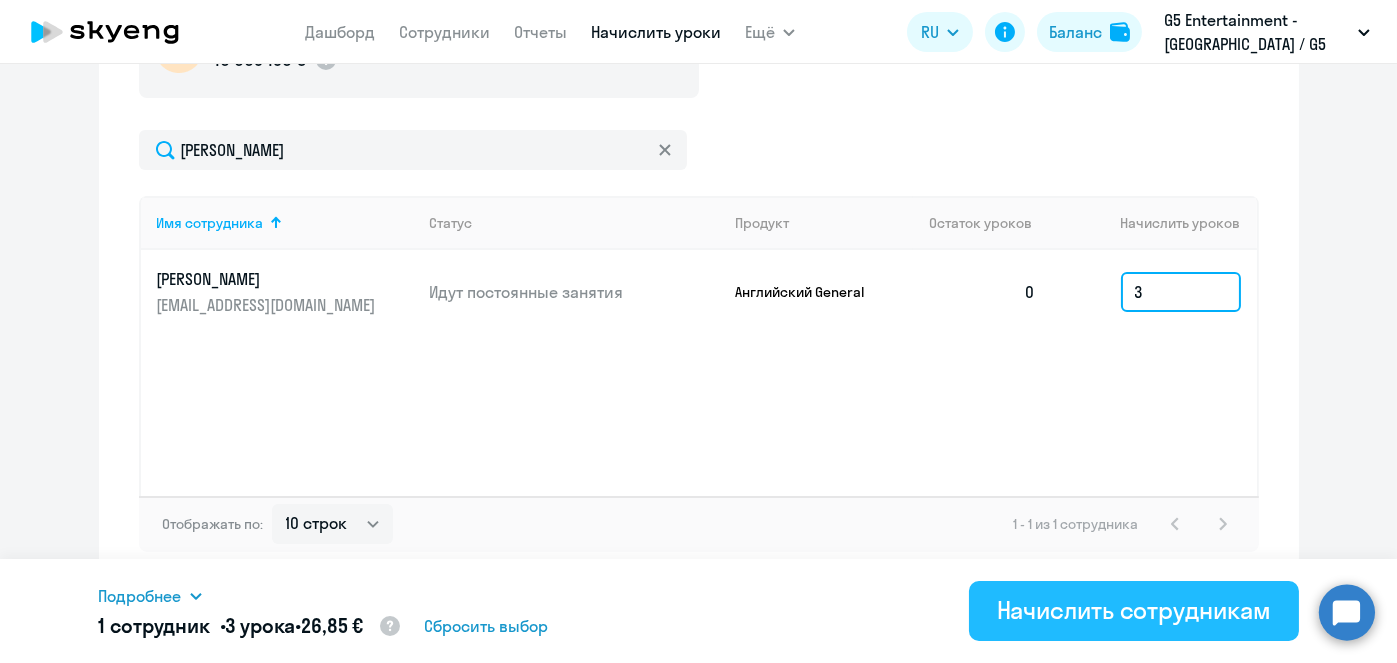 type on "3" 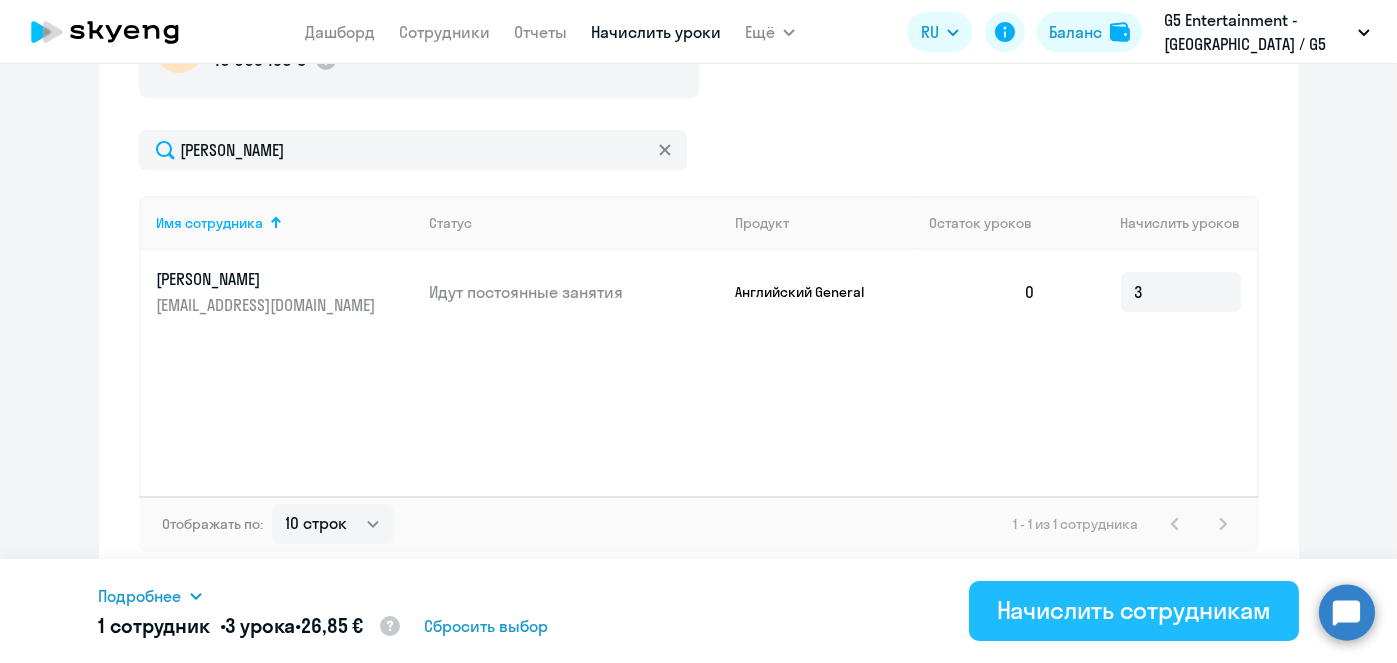click on "Начислить сотрудникам" at bounding box center [1134, 610] 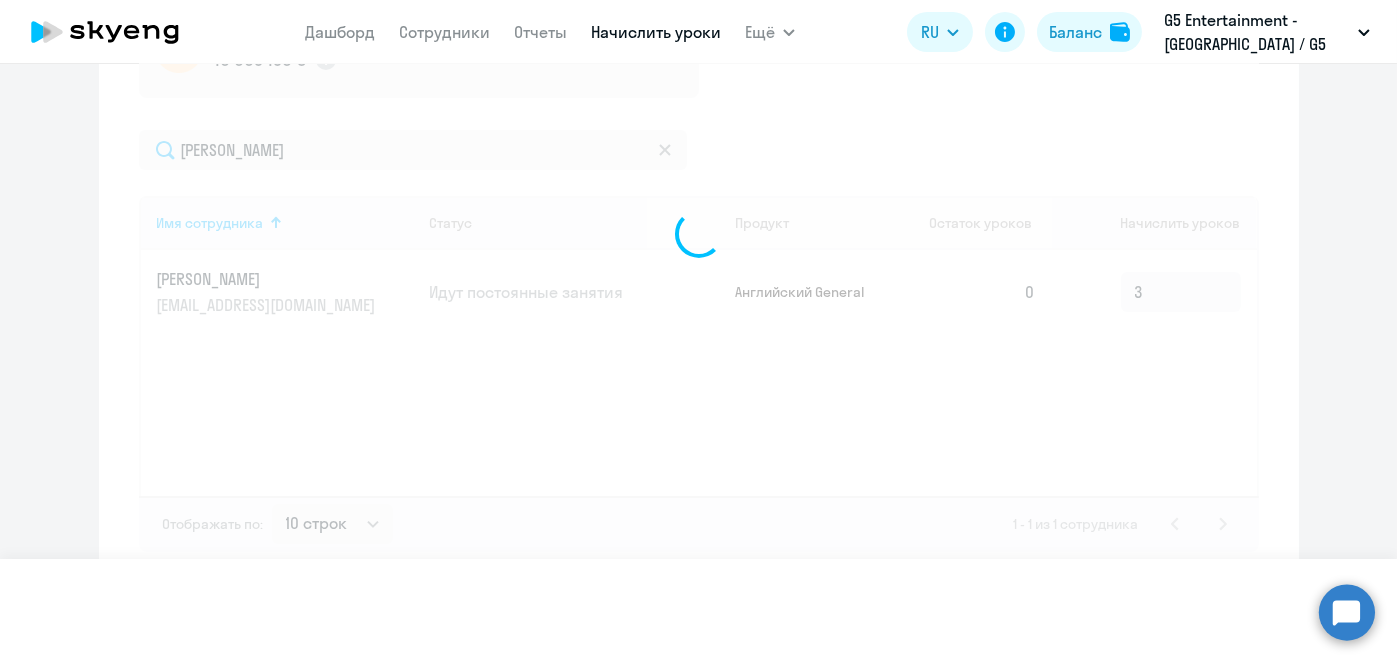 type 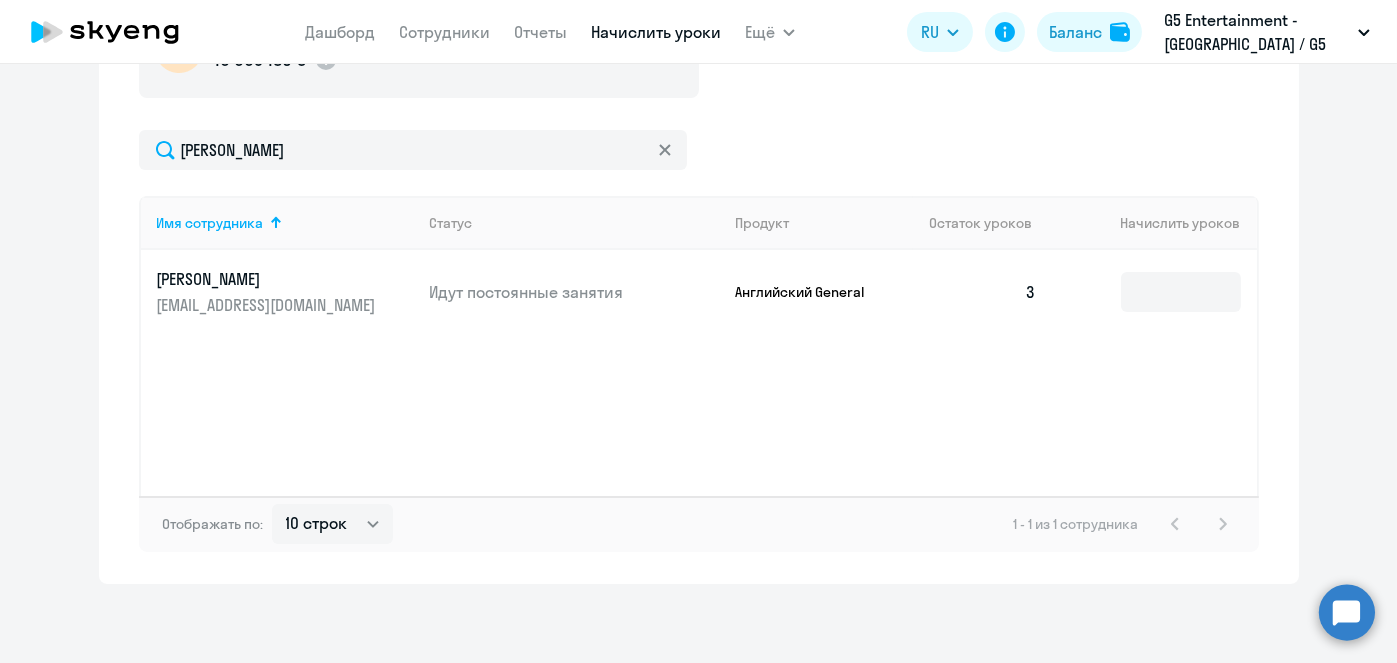 click on "Начислить уроки" at bounding box center (656, 32) 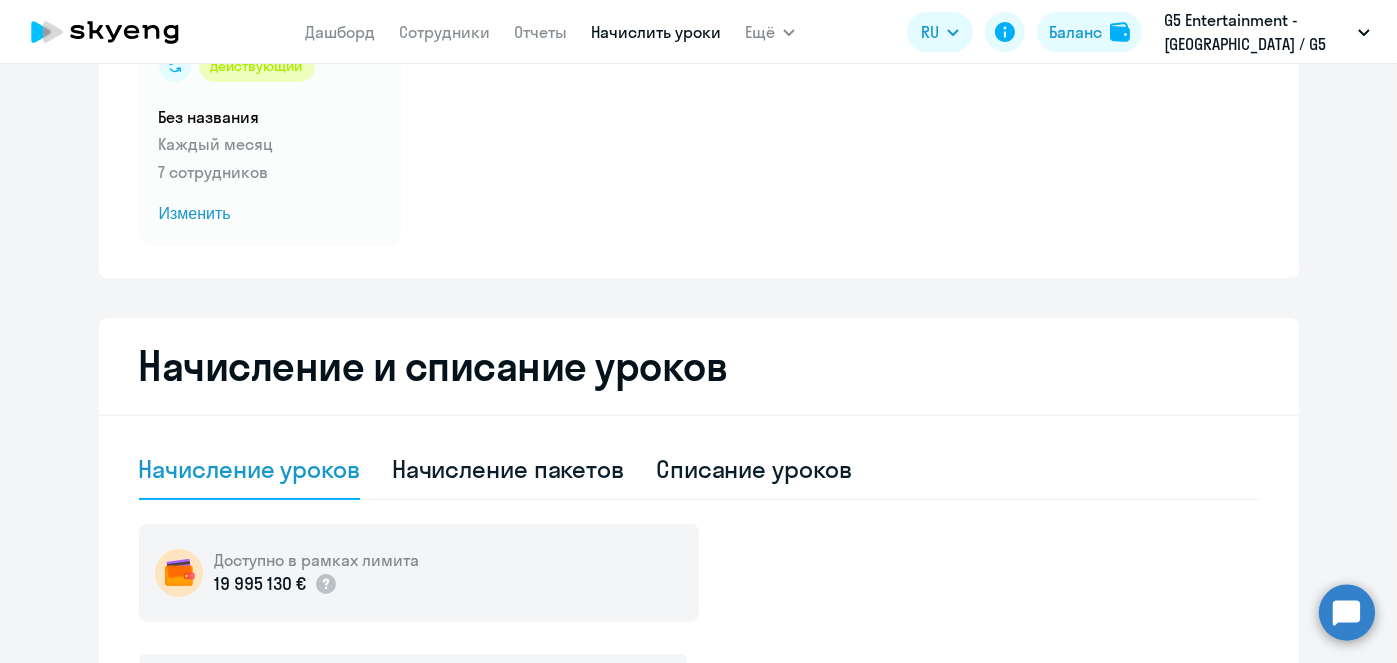 click on "Начислить уроки" at bounding box center (656, 32) 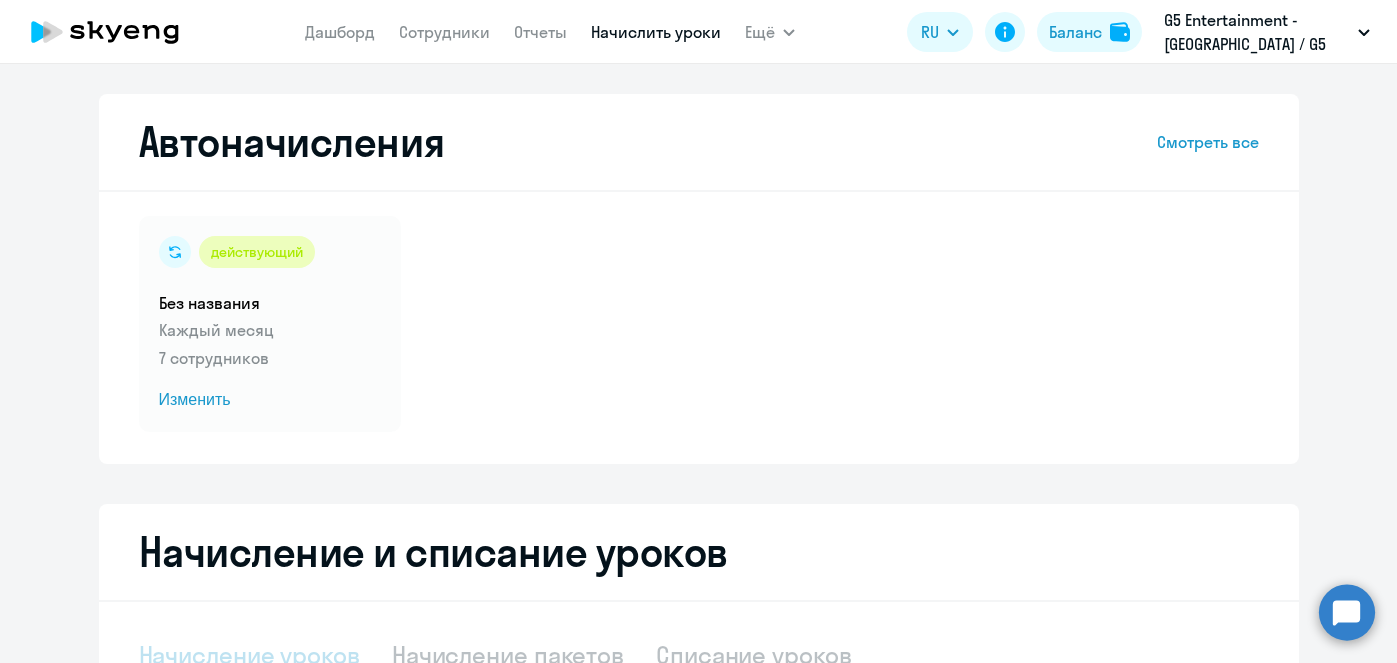 scroll, scrollTop: 0, scrollLeft: 0, axis: both 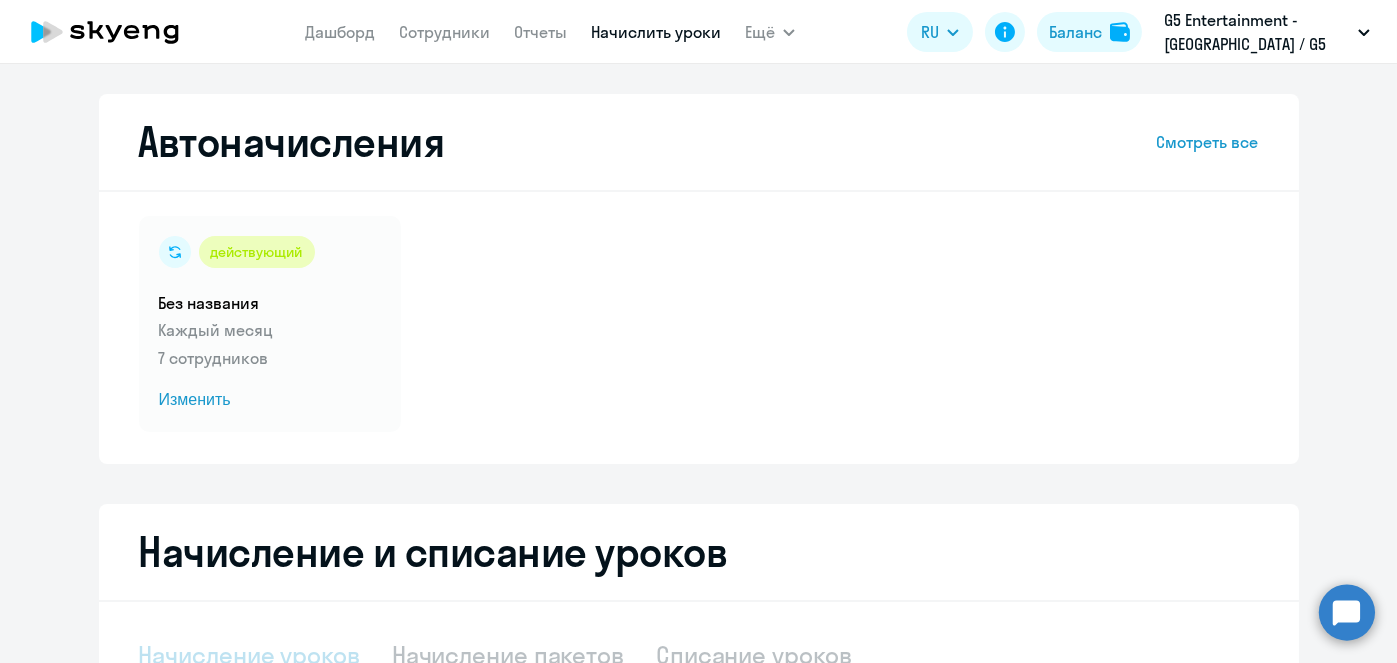 select on "10" 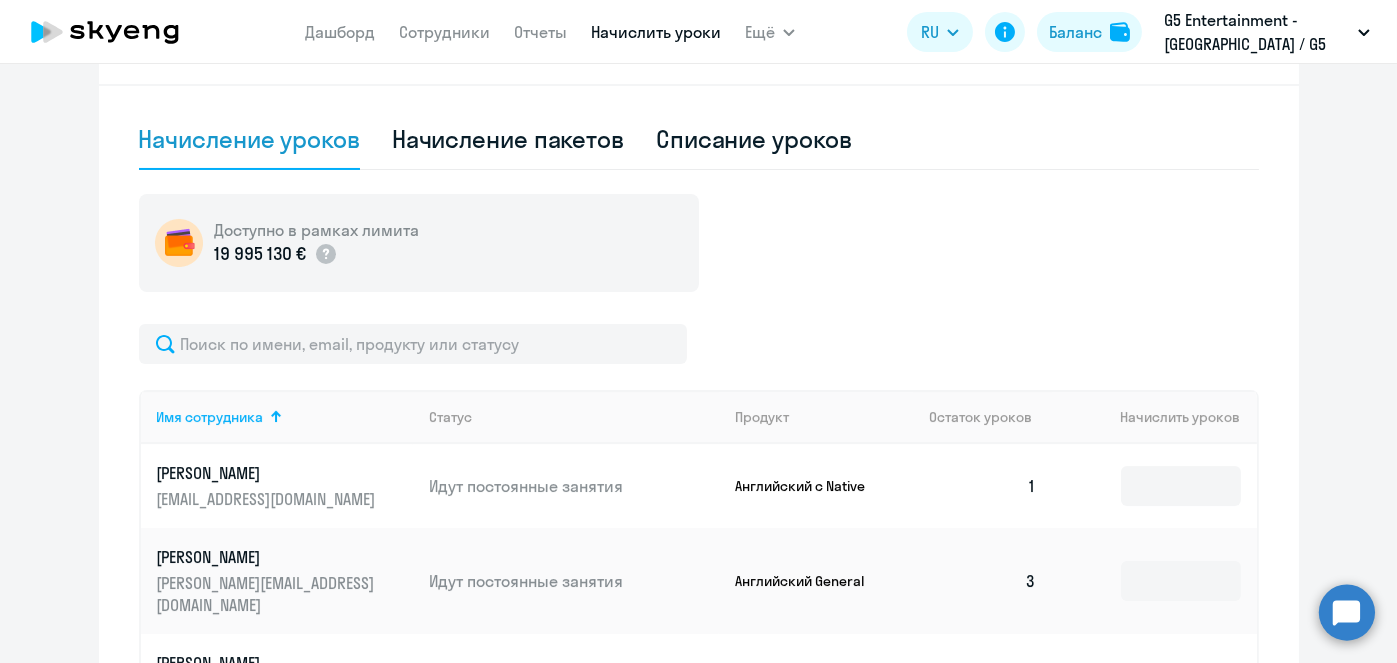 scroll, scrollTop: 484, scrollLeft: 0, axis: vertical 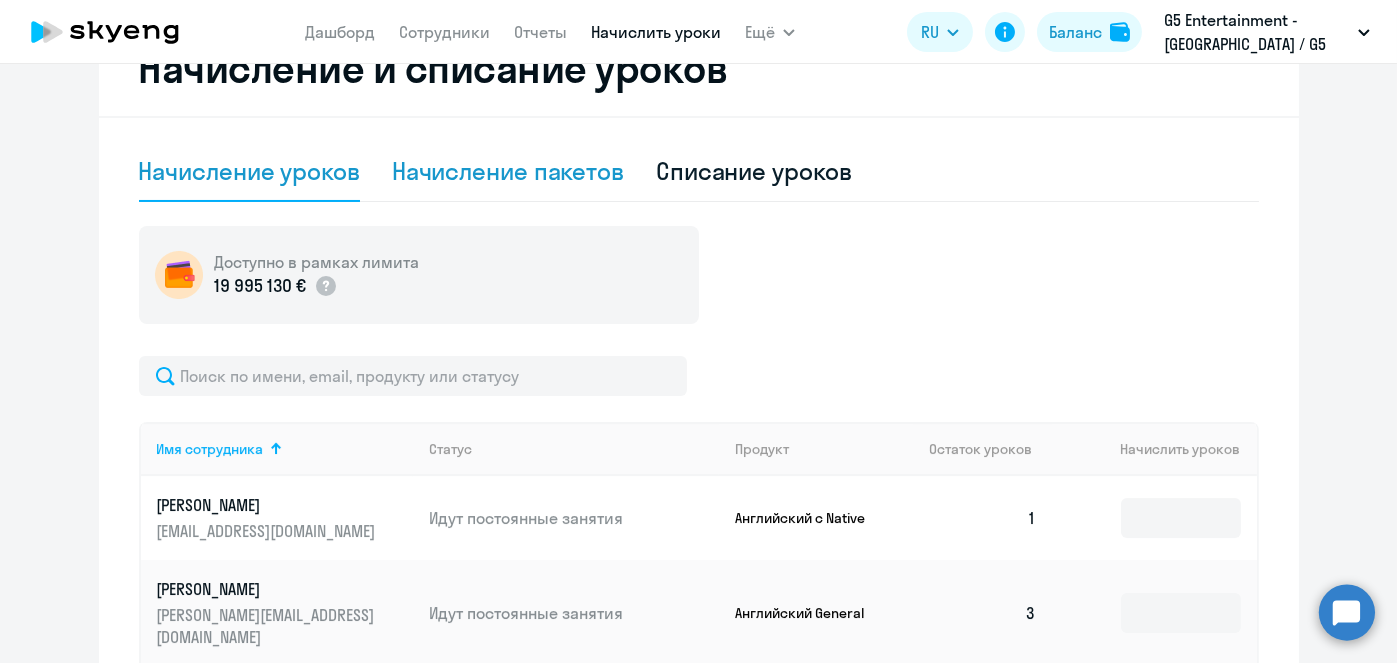 click on "Начисление пакетов" 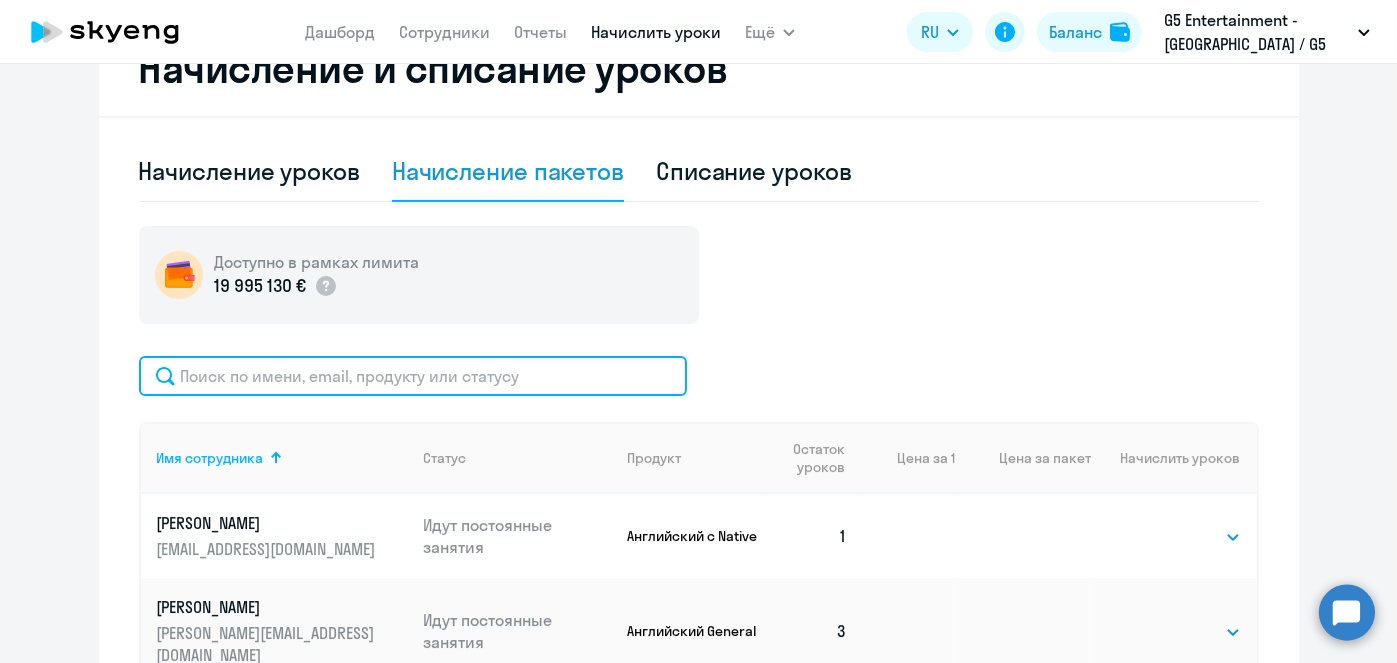 click 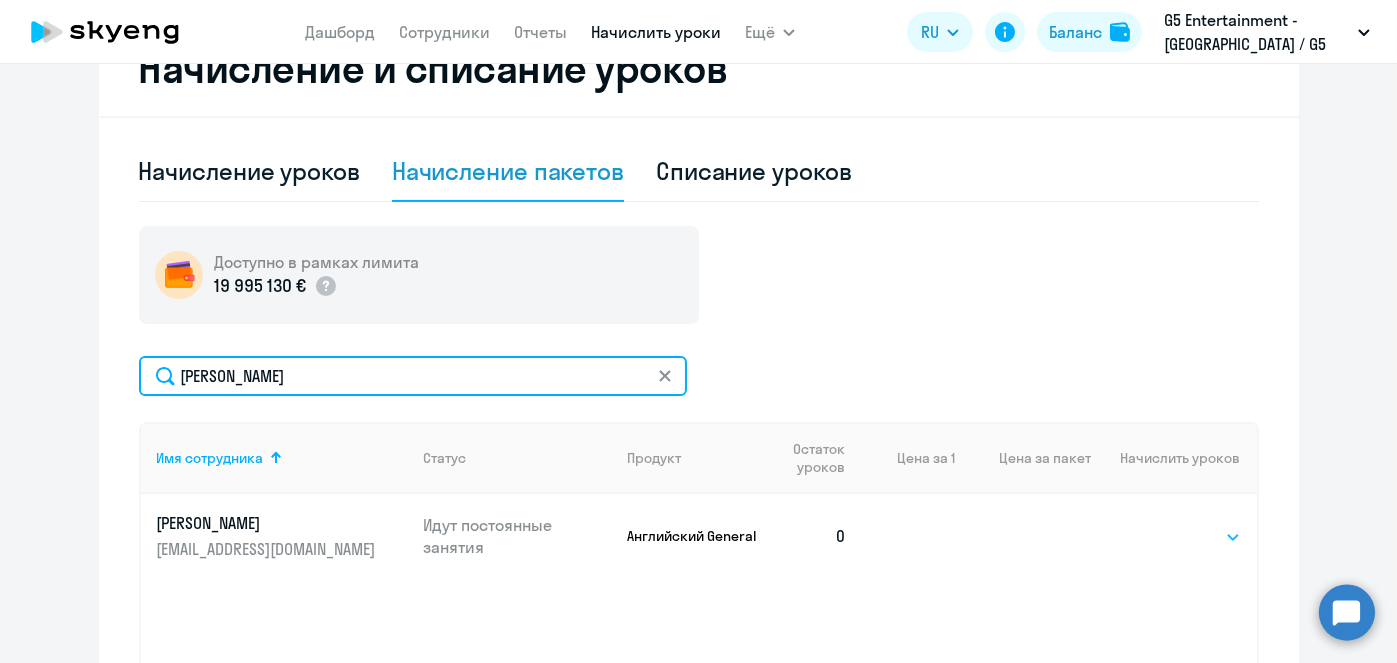 type on "Разгуляева" 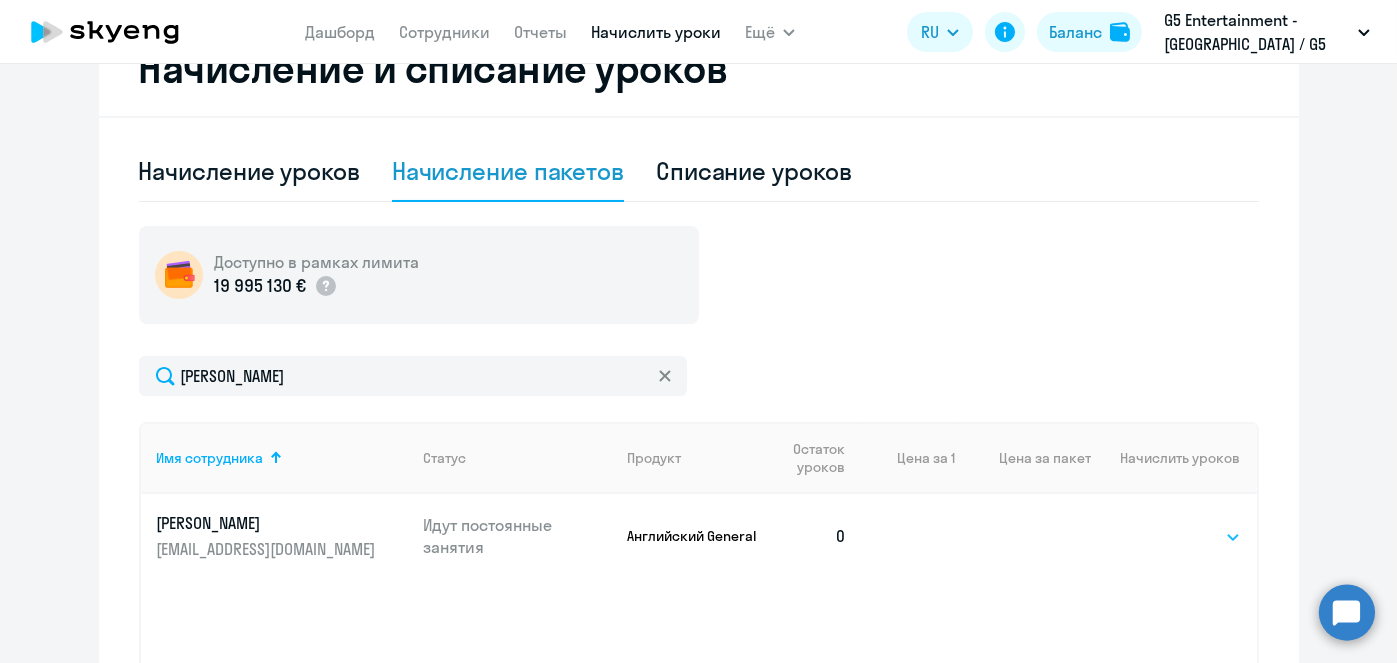 click on "Выбрать   4   8   16   32   64   96   128" 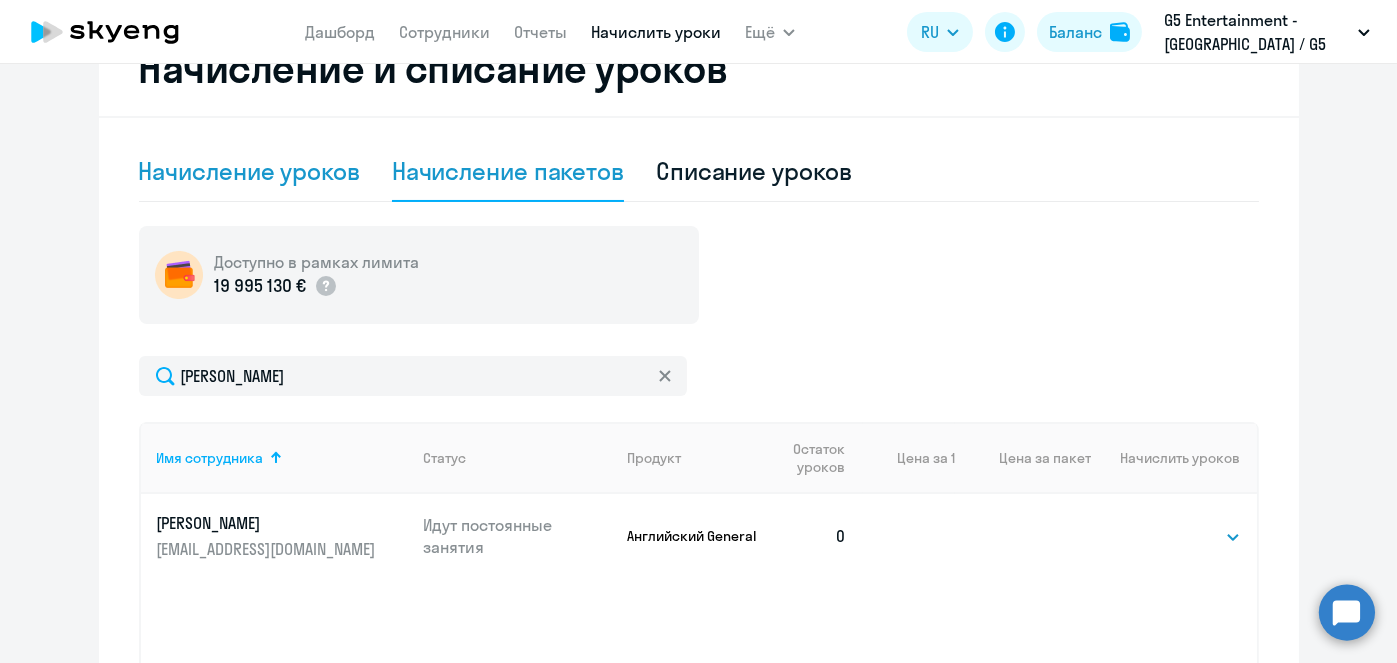 click on "Начисление уроков" 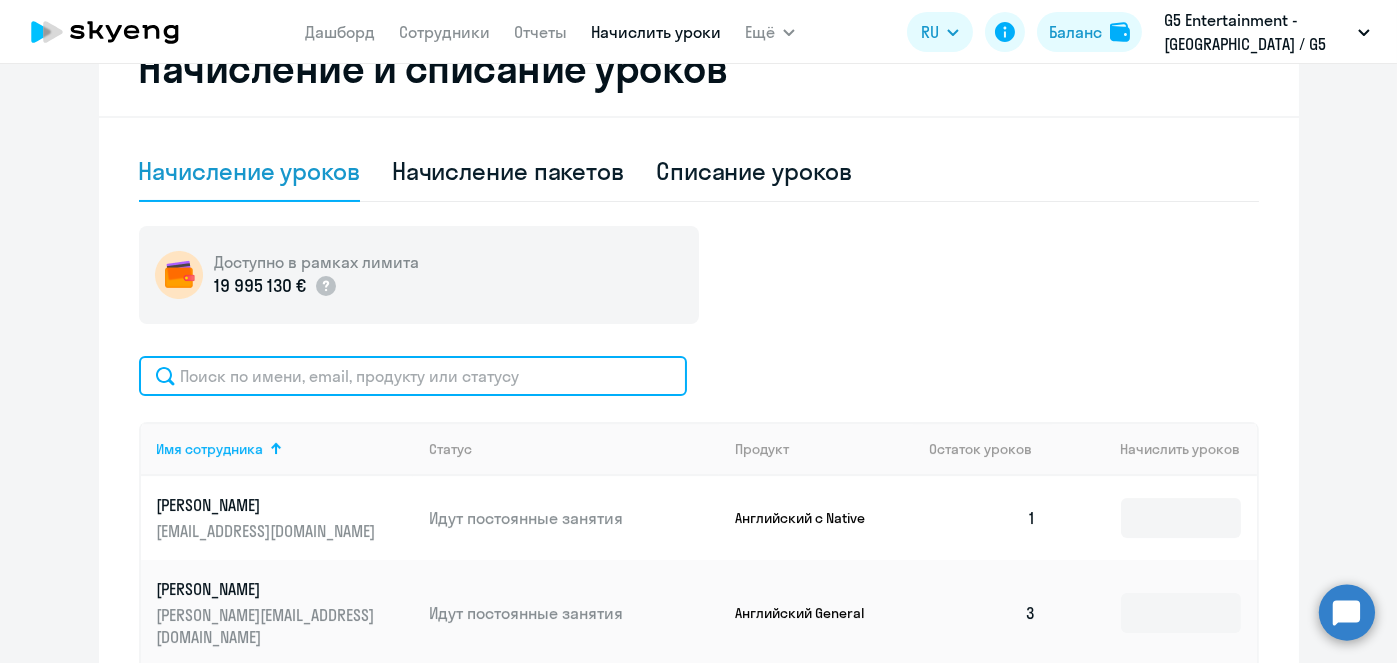 click 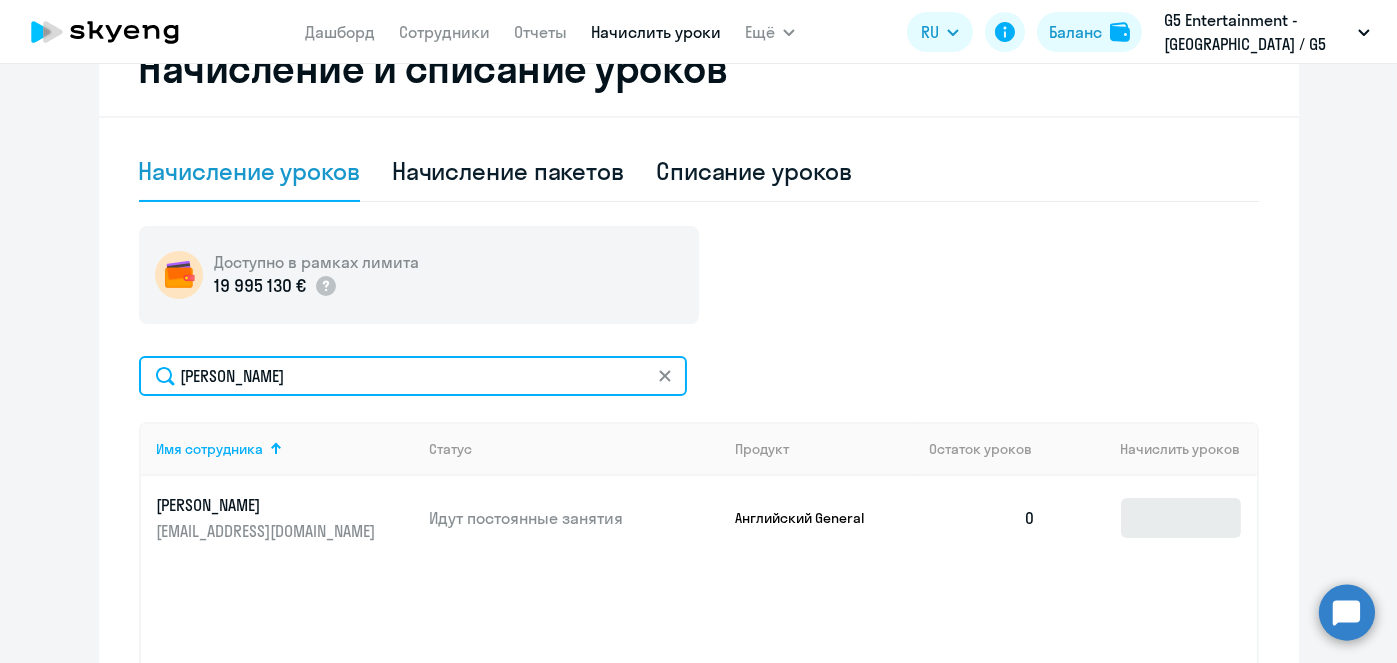 type on "Разгуляева" 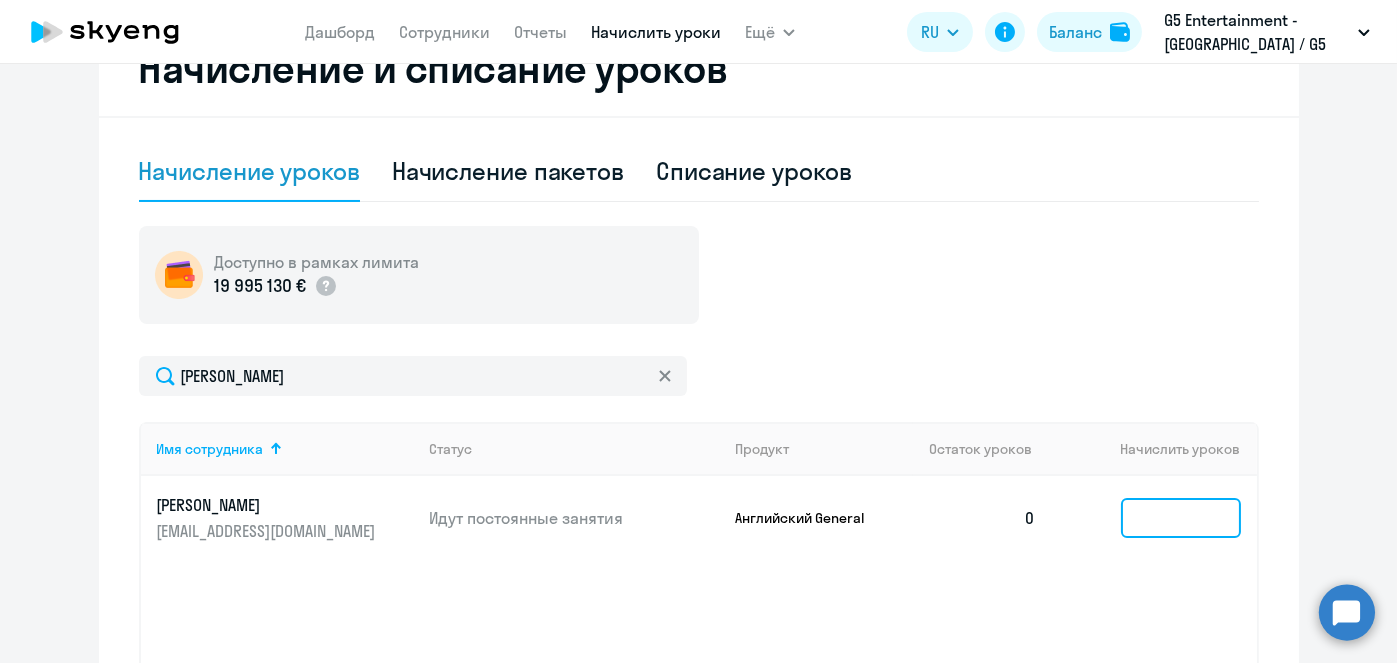 click 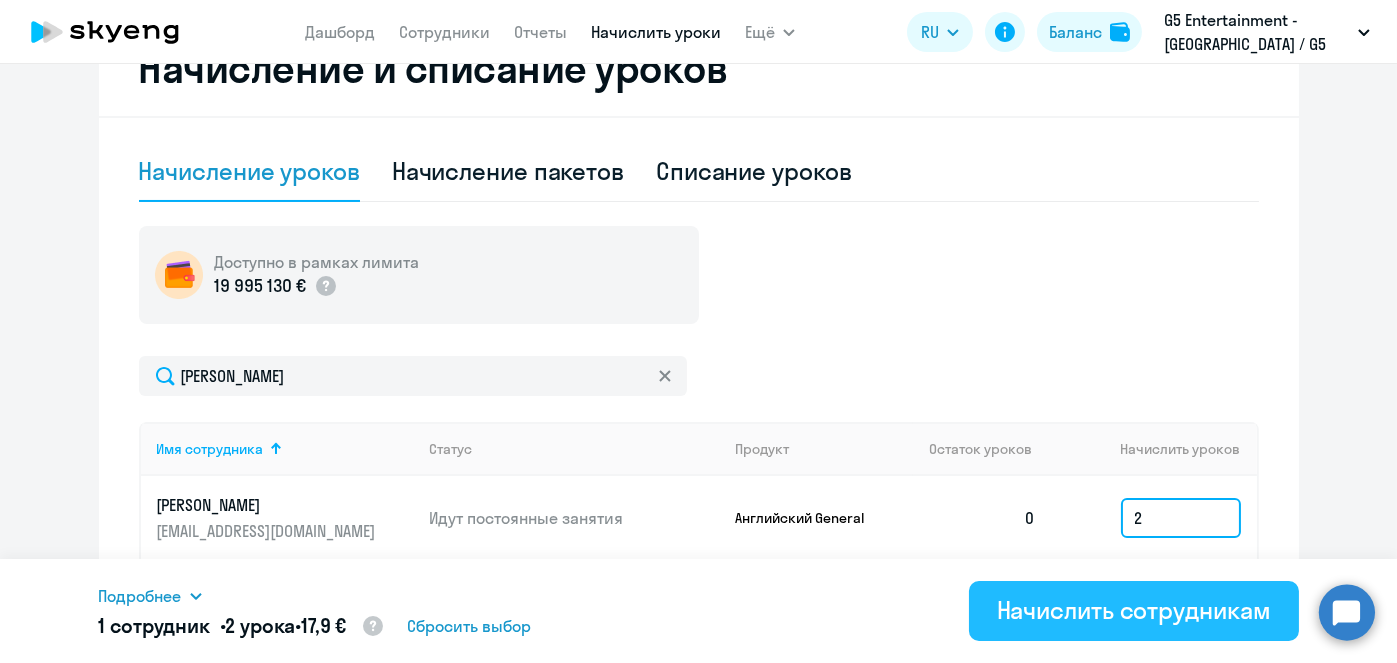 type on "2" 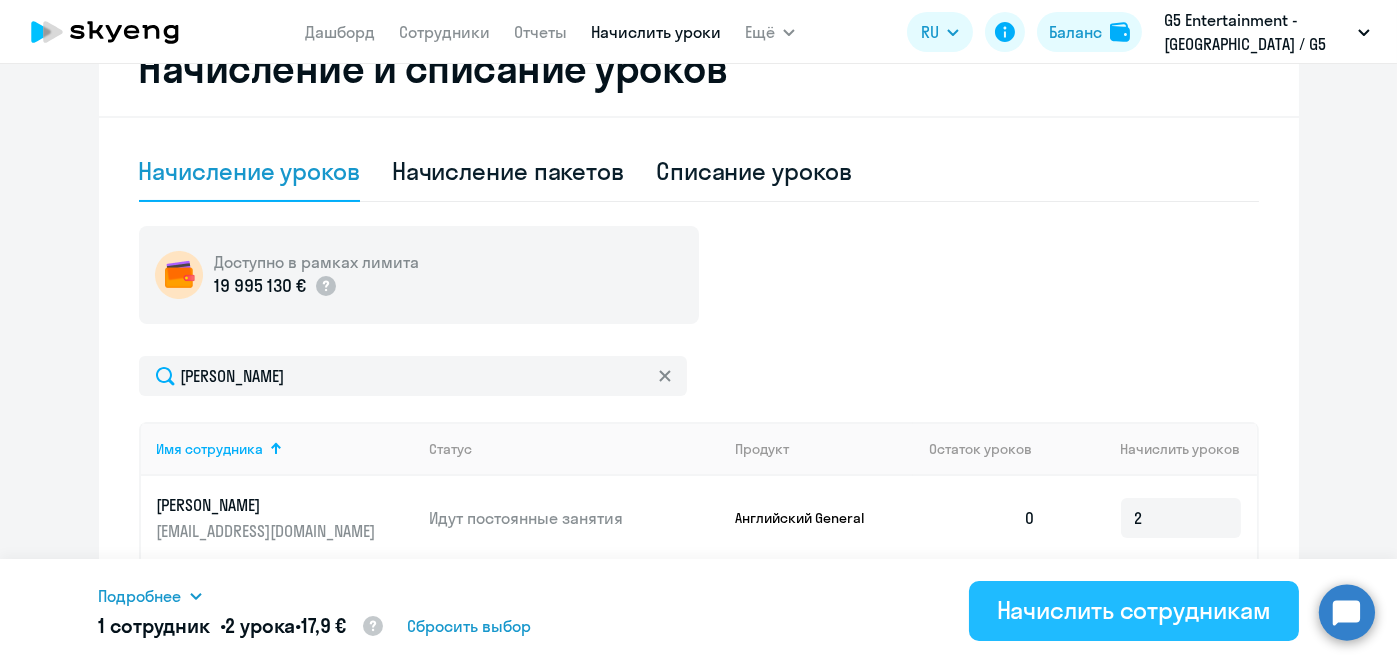 click on "Начислить сотрудникам" at bounding box center (1134, 610) 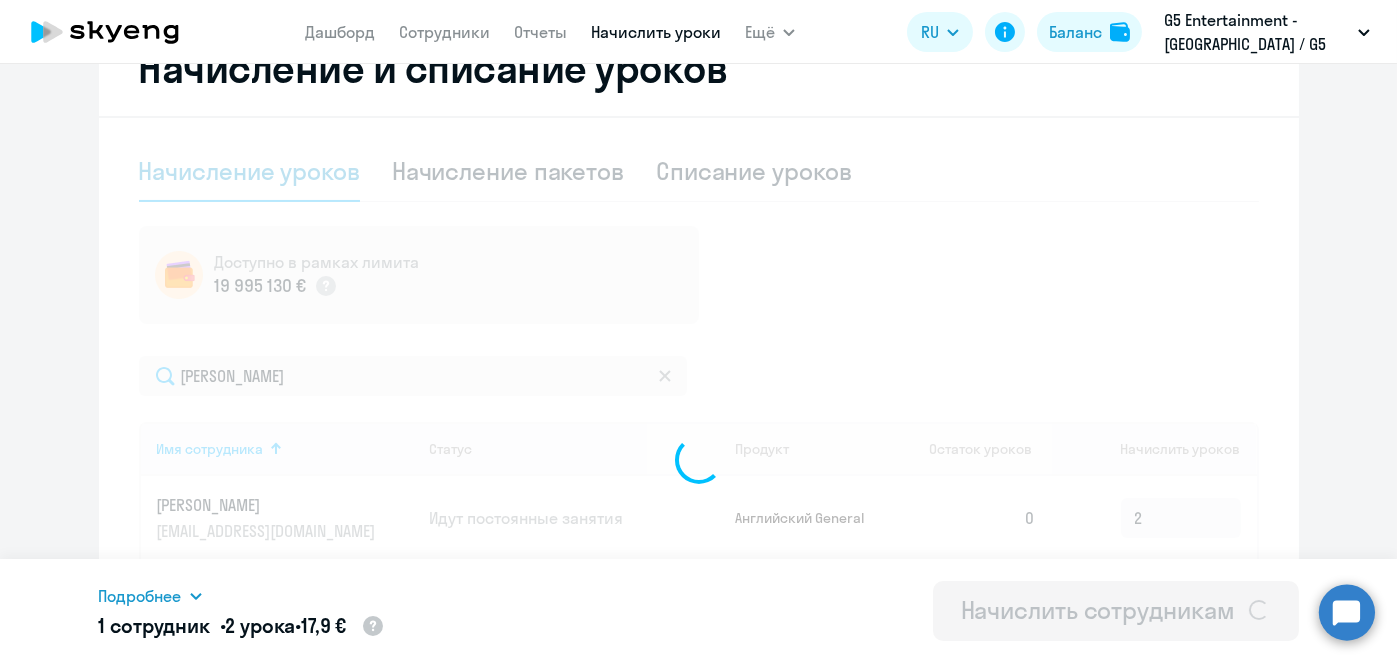 type 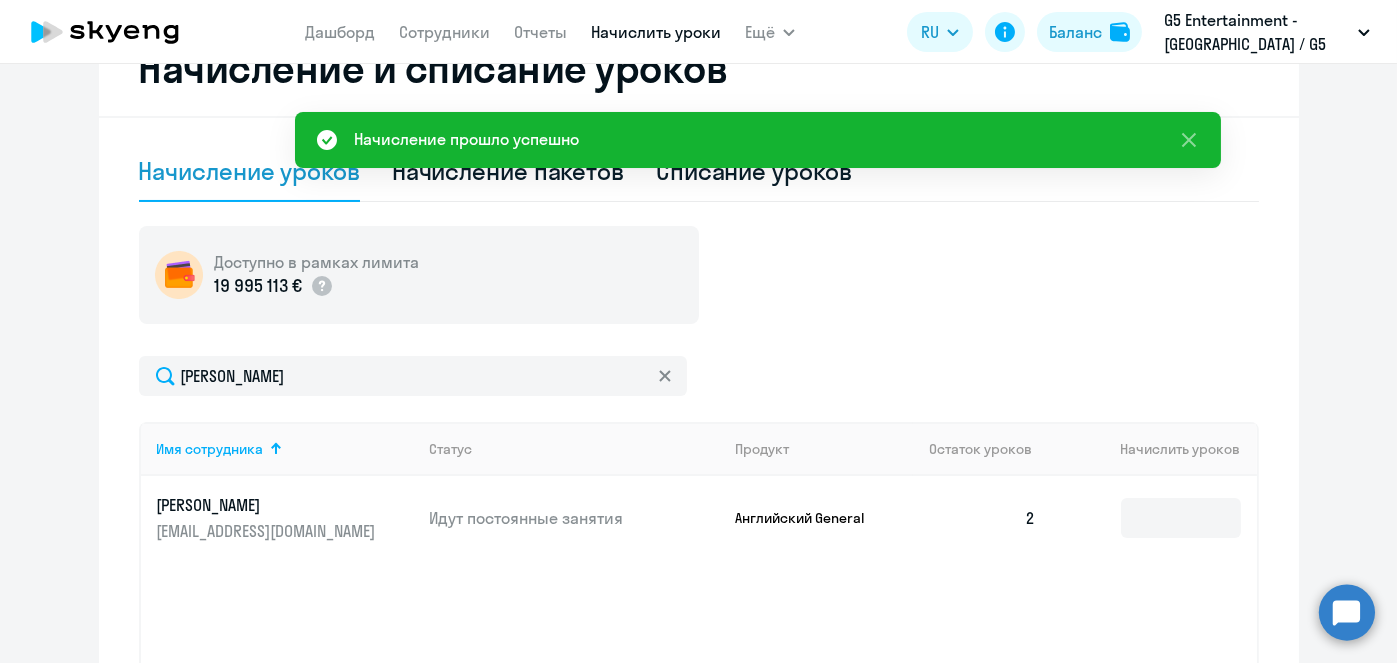 scroll, scrollTop: 0, scrollLeft: 0, axis: both 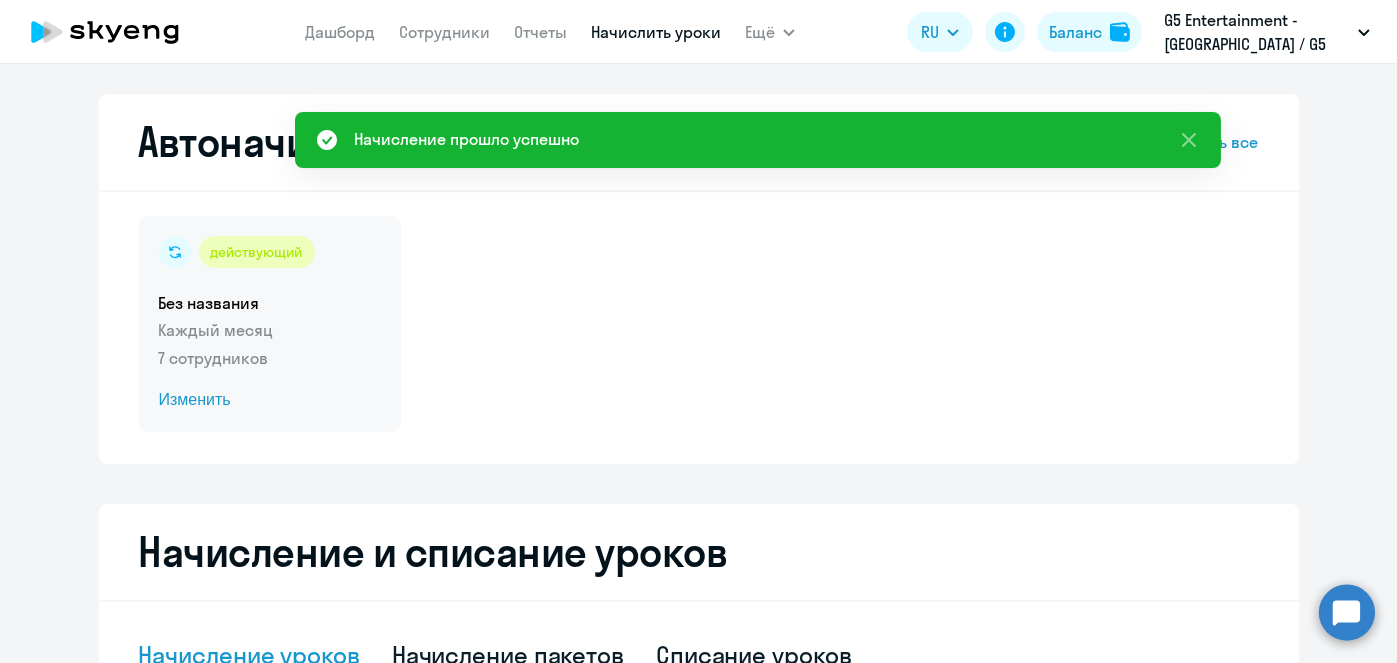click on "Изменить" 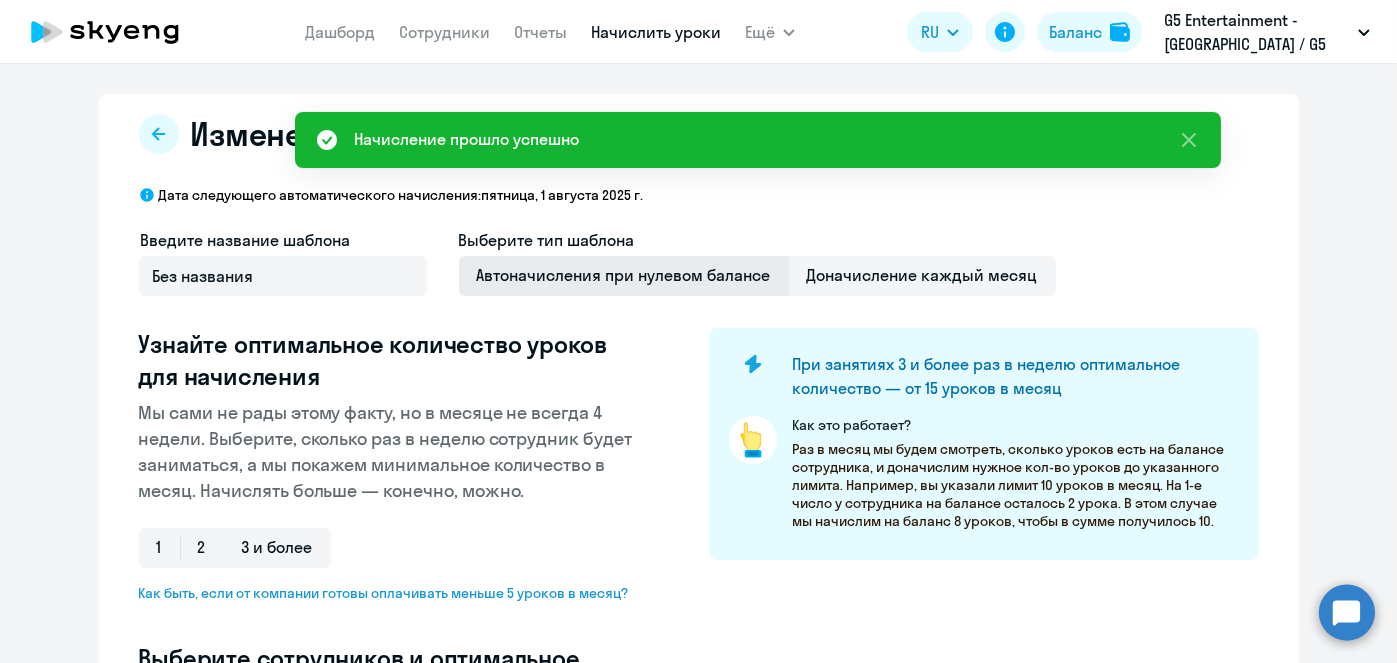 select on "10" 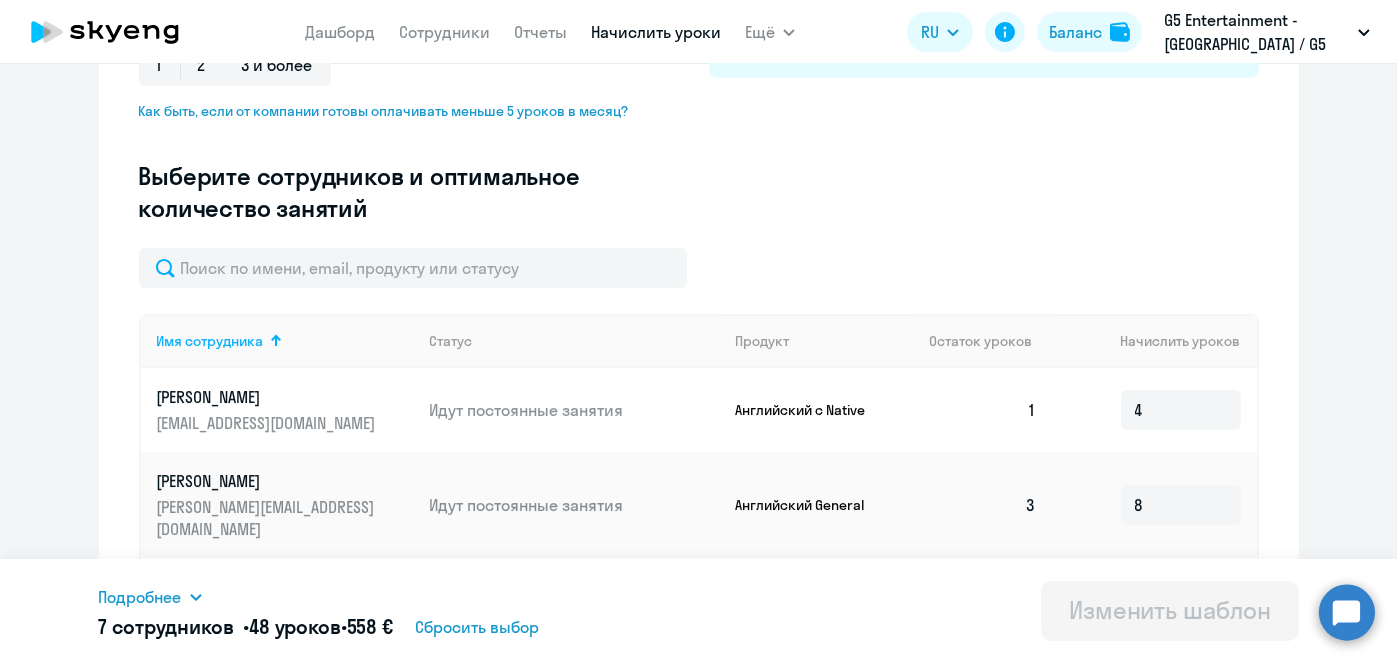scroll, scrollTop: 498, scrollLeft: 0, axis: vertical 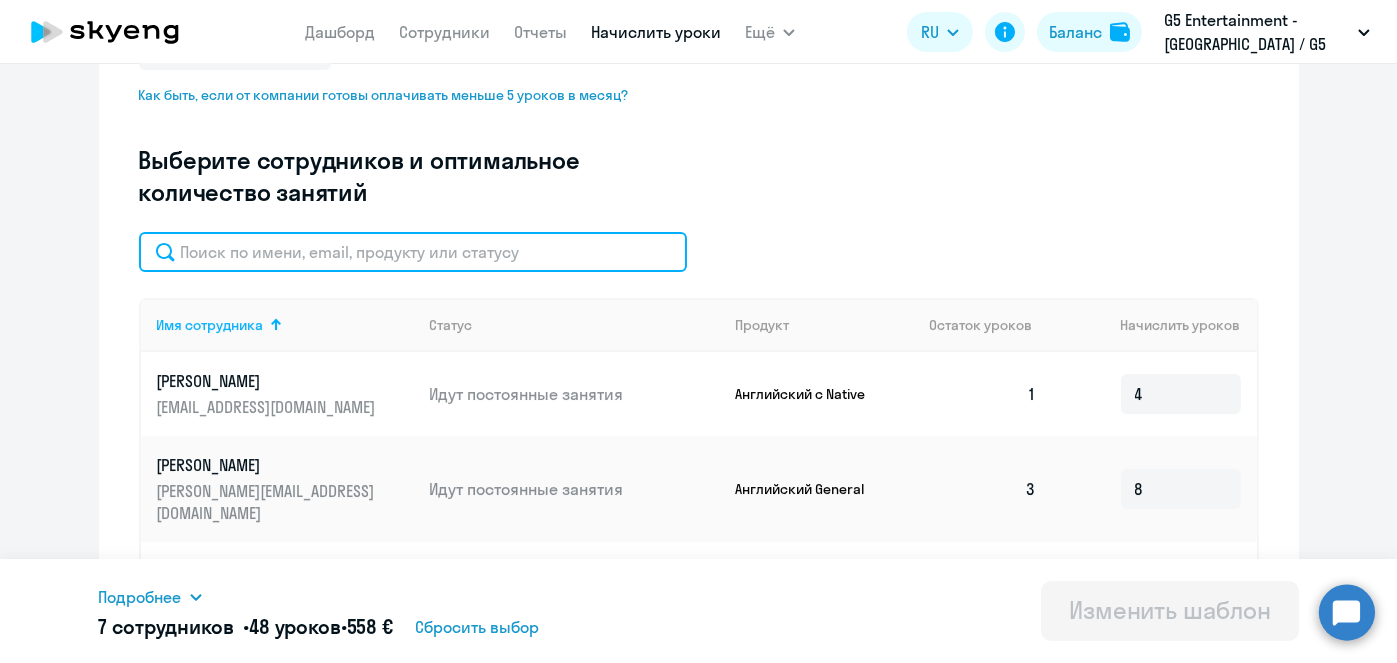 click 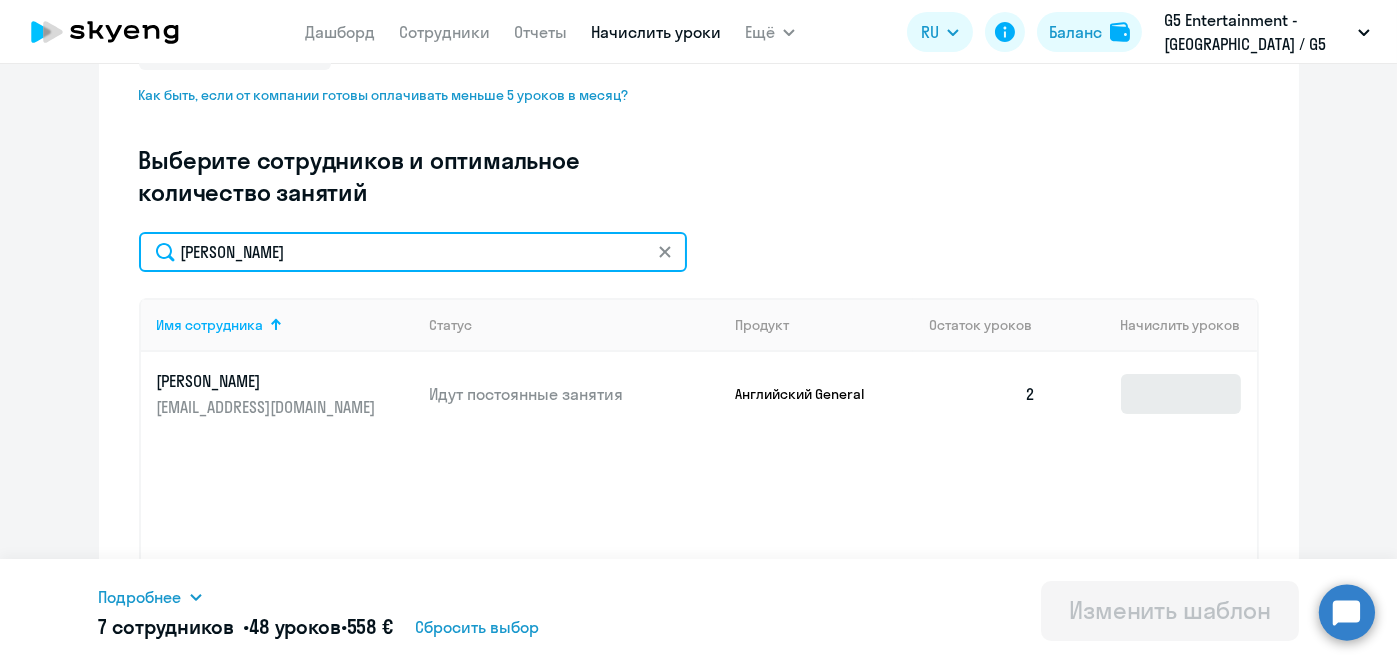 type on "Разгуляева" 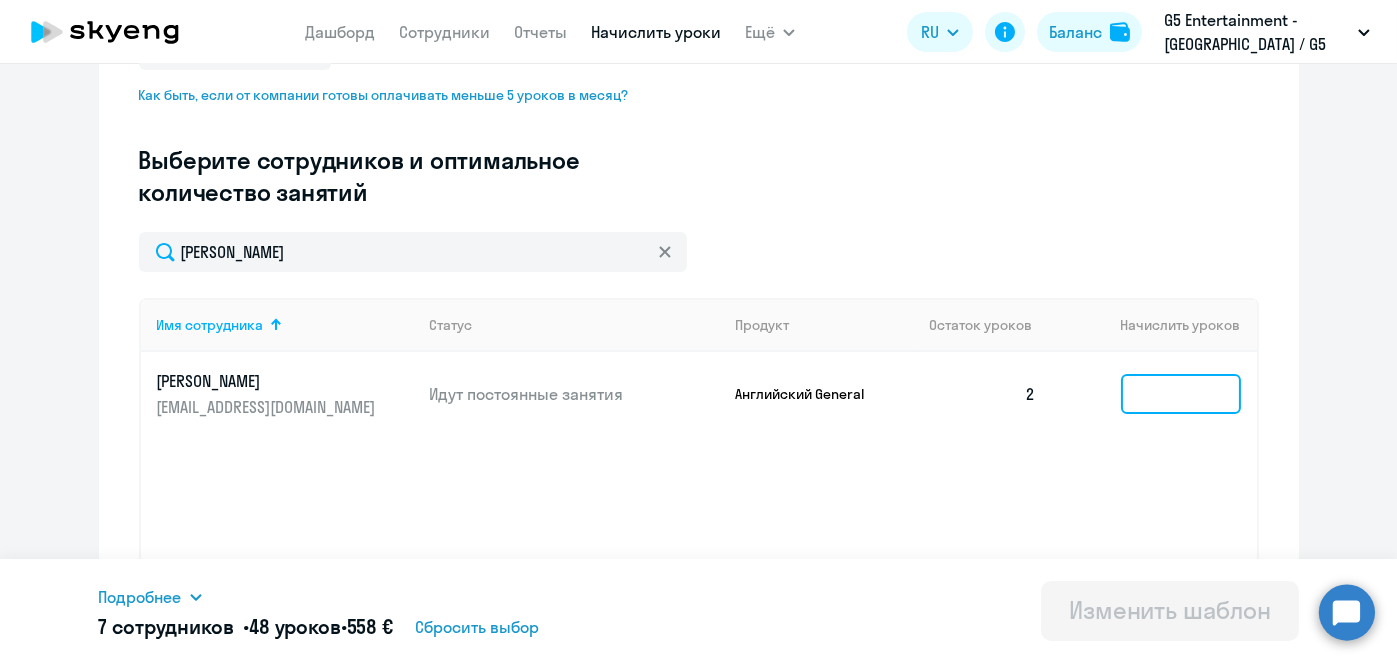 click 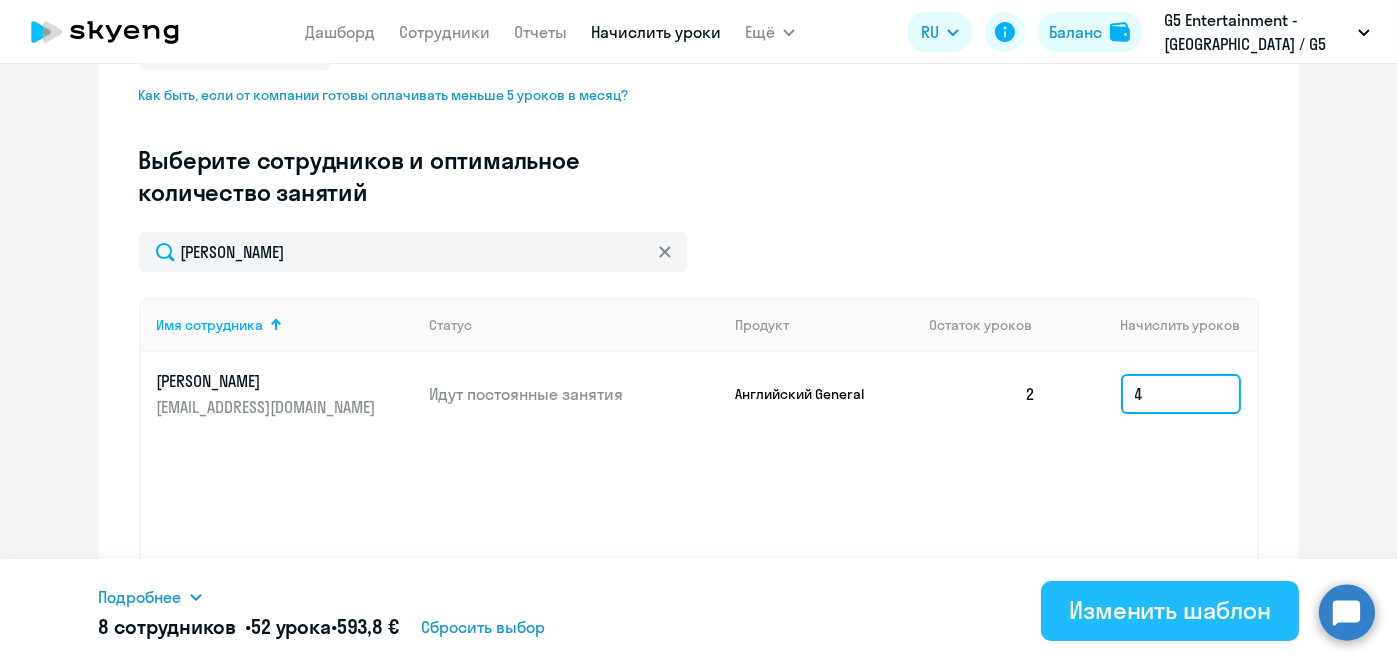 type on "4" 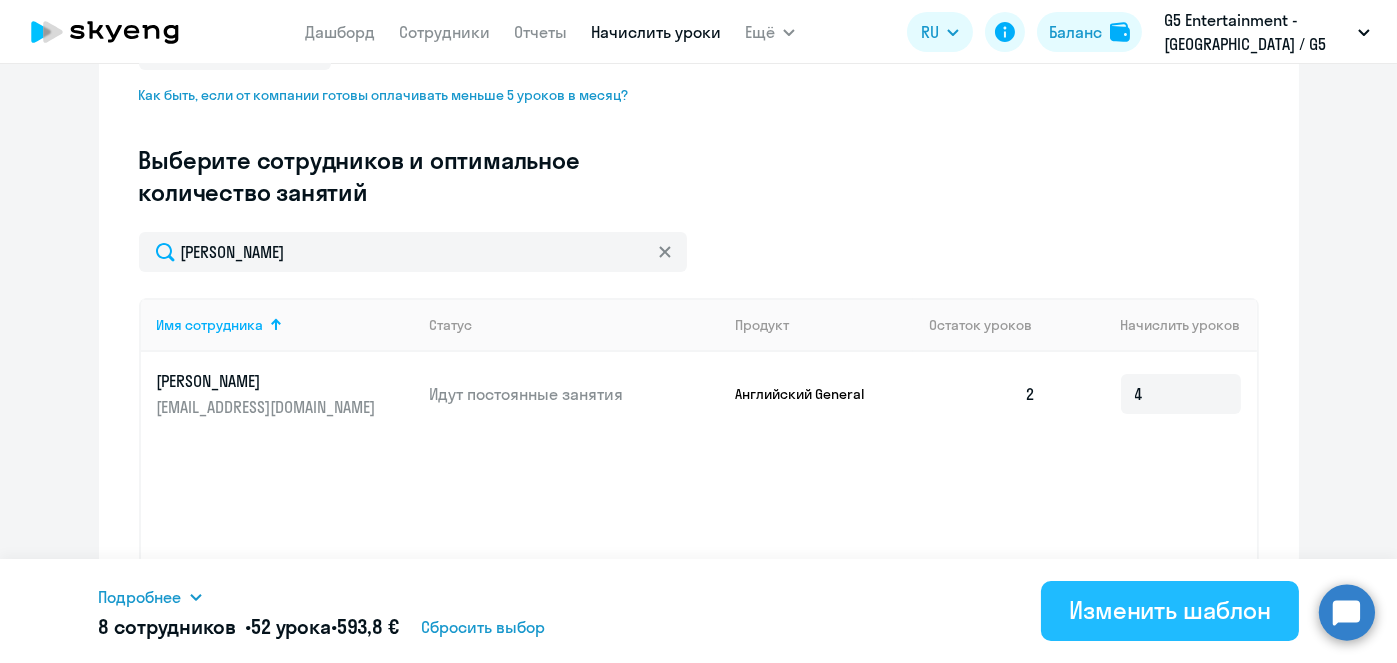 click on "Изменить шаблон" at bounding box center [1170, 610] 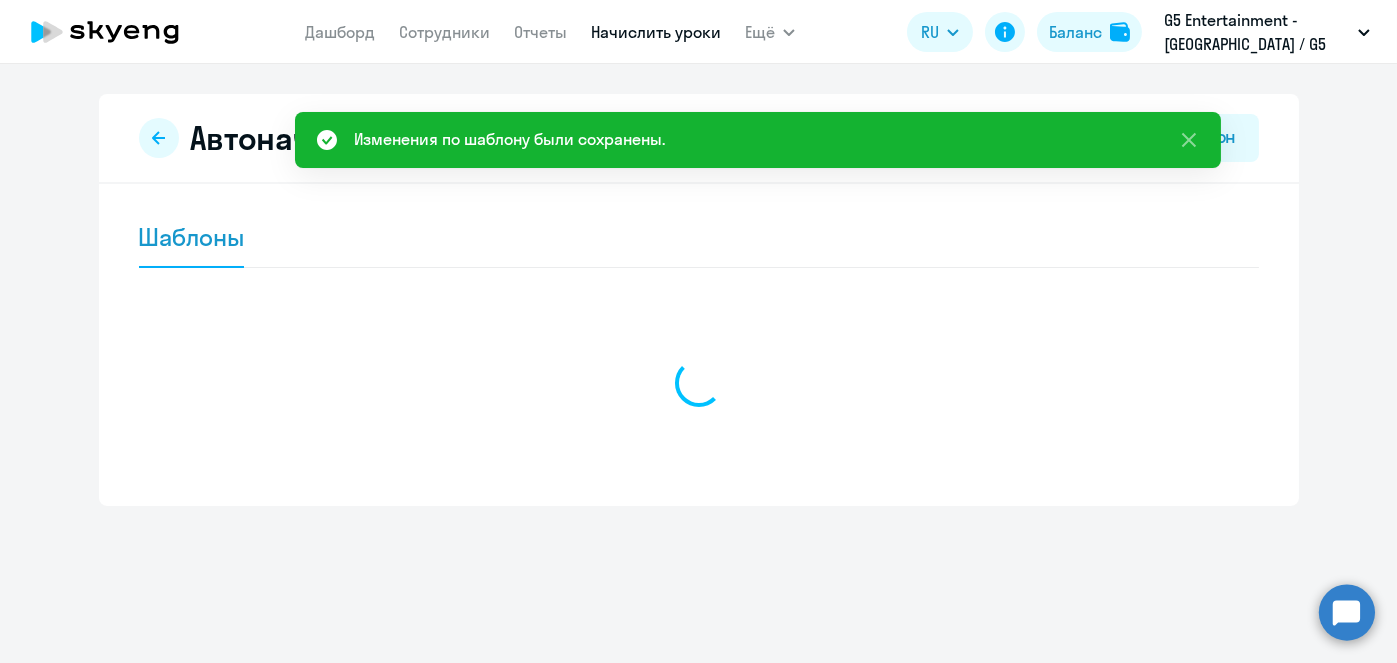 scroll, scrollTop: 0, scrollLeft: 0, axis: both 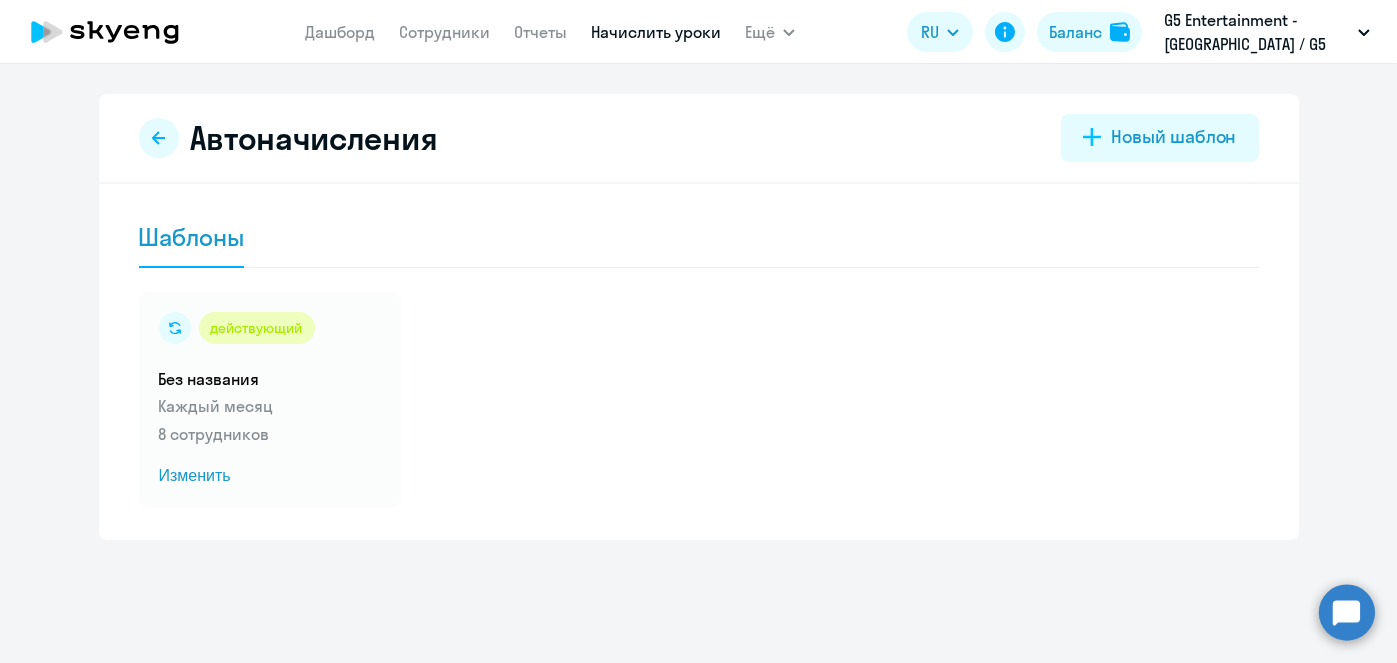 click on "Начислить уроки" at bounding box center [656, 32] 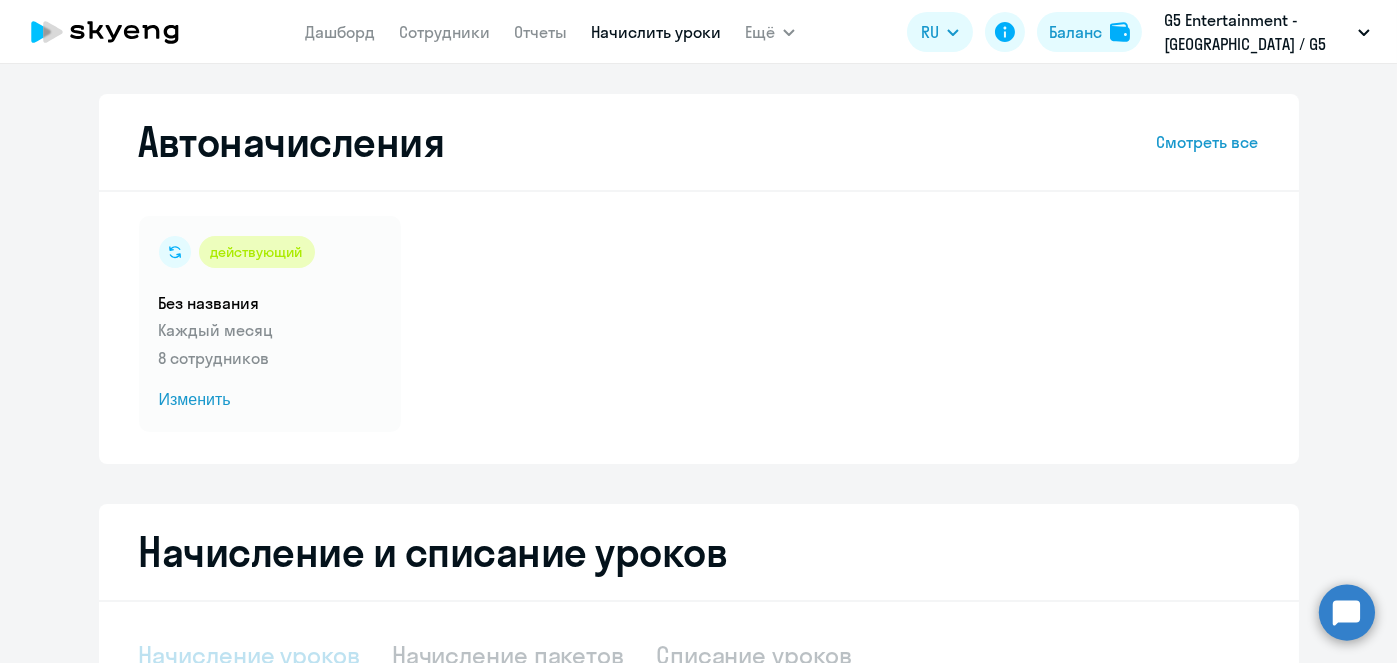 select on "10" 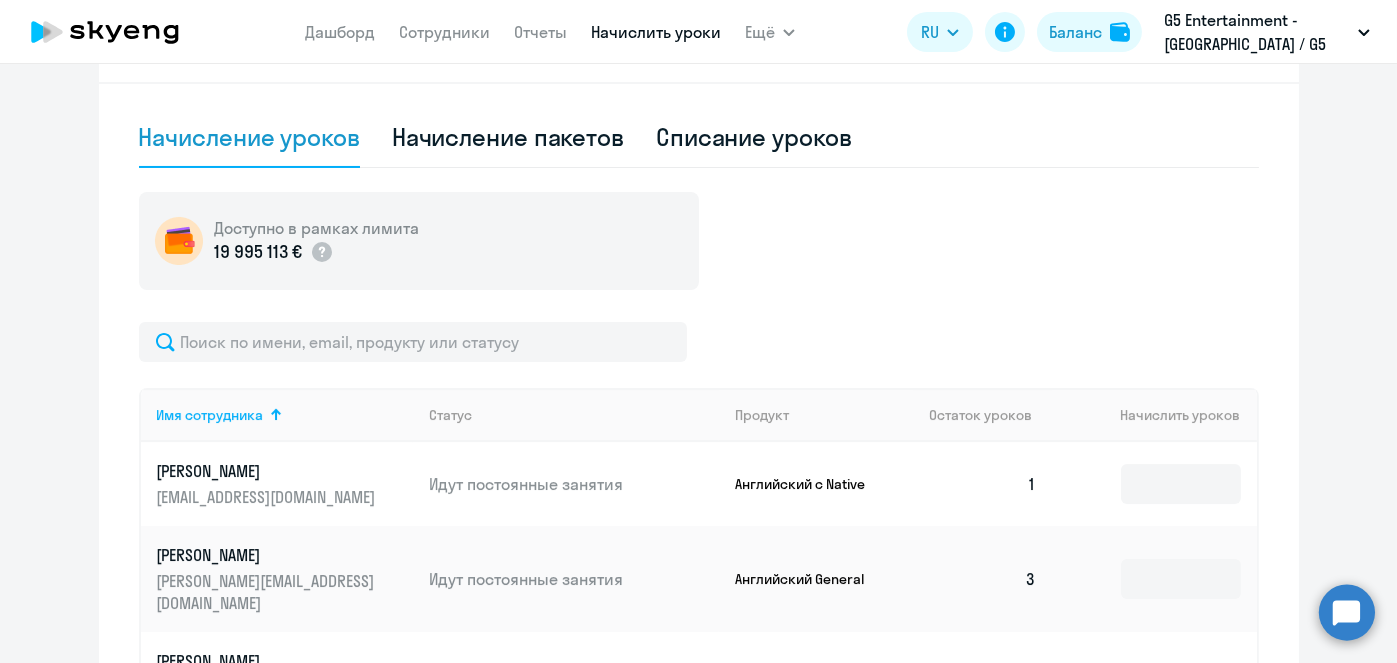 scroll, scrollTop: 528, scrollLeft: 0, axis: vertical 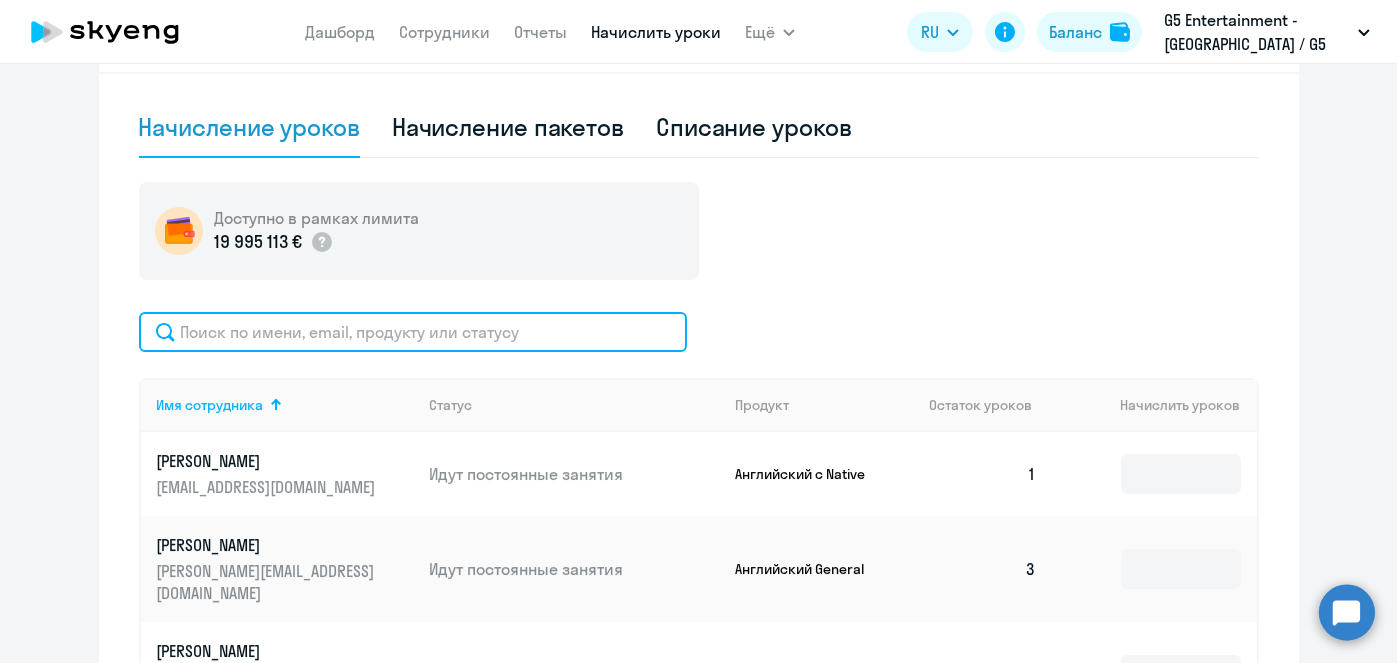 click 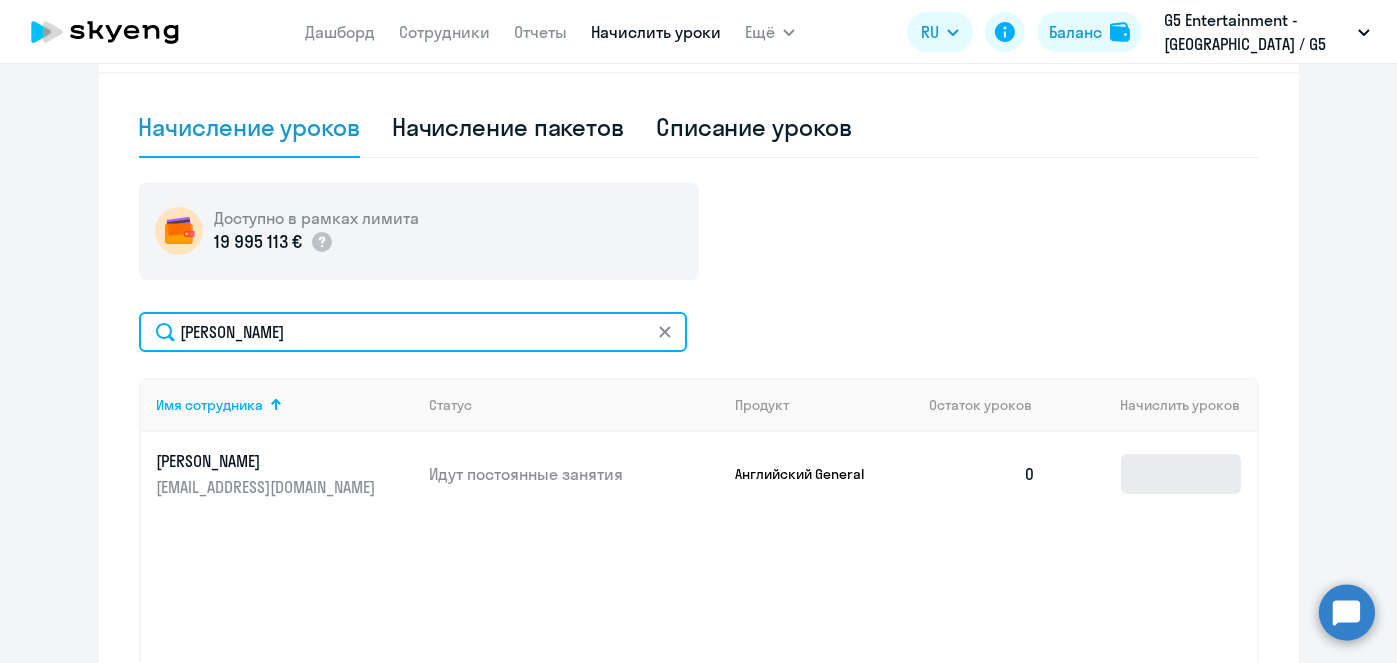 type on "Снеткова" 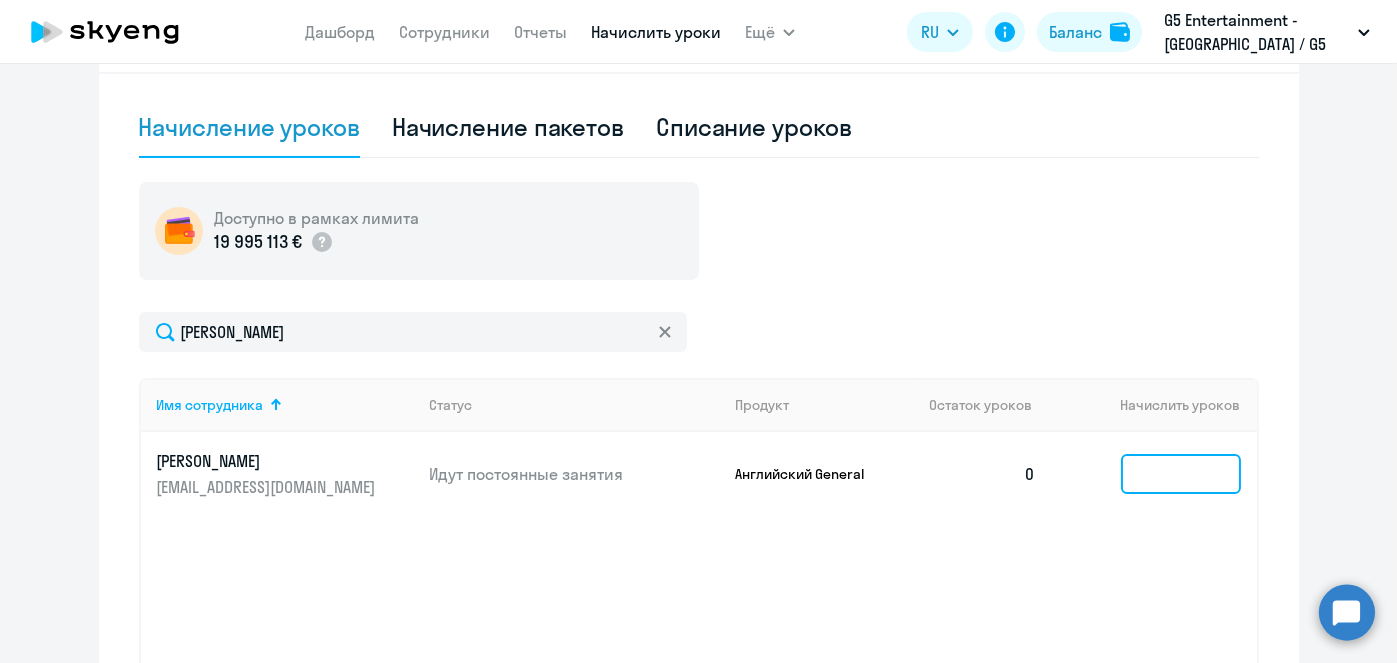 click 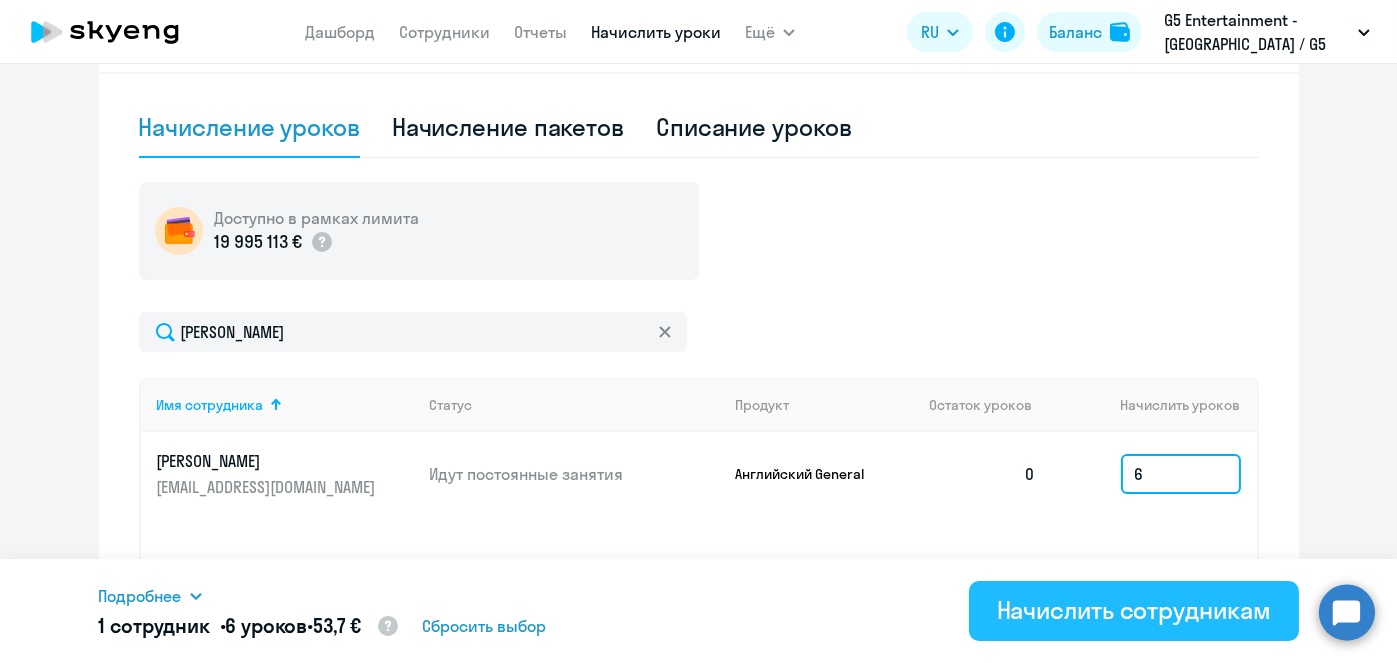 type on "6" 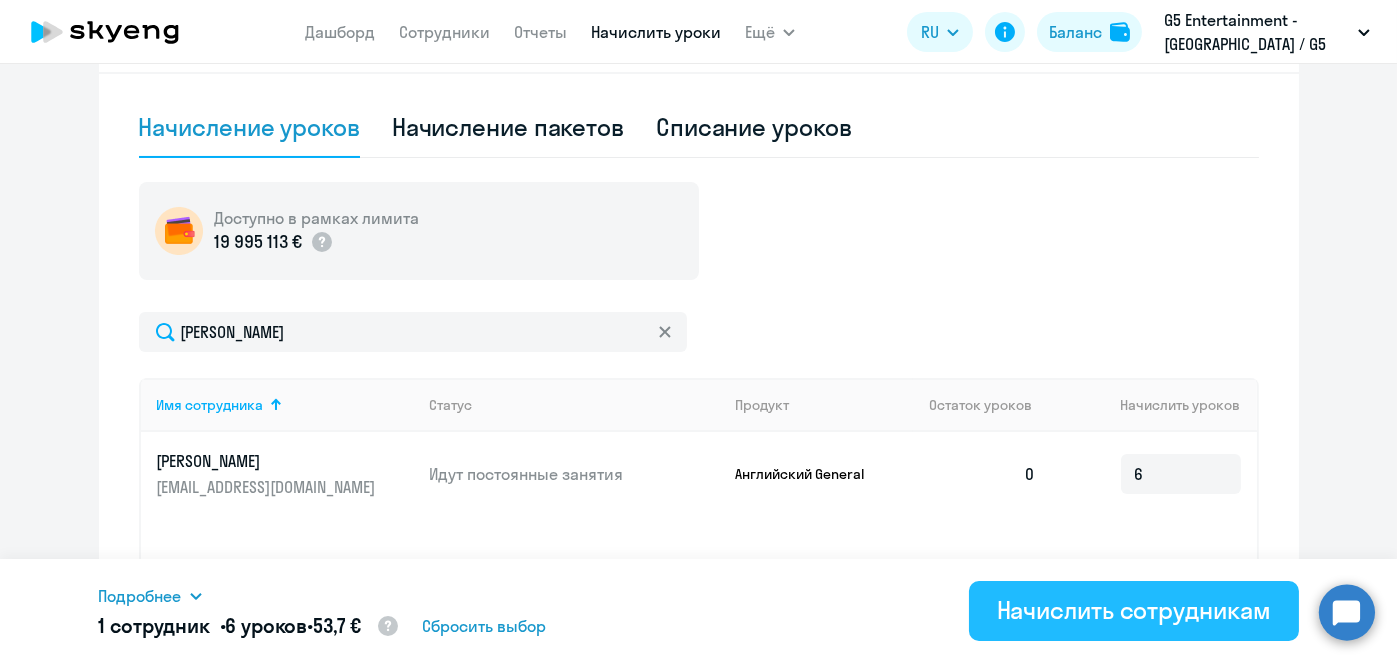 click on "Начислить сотрудникам" at bounding box center (1134, 610) 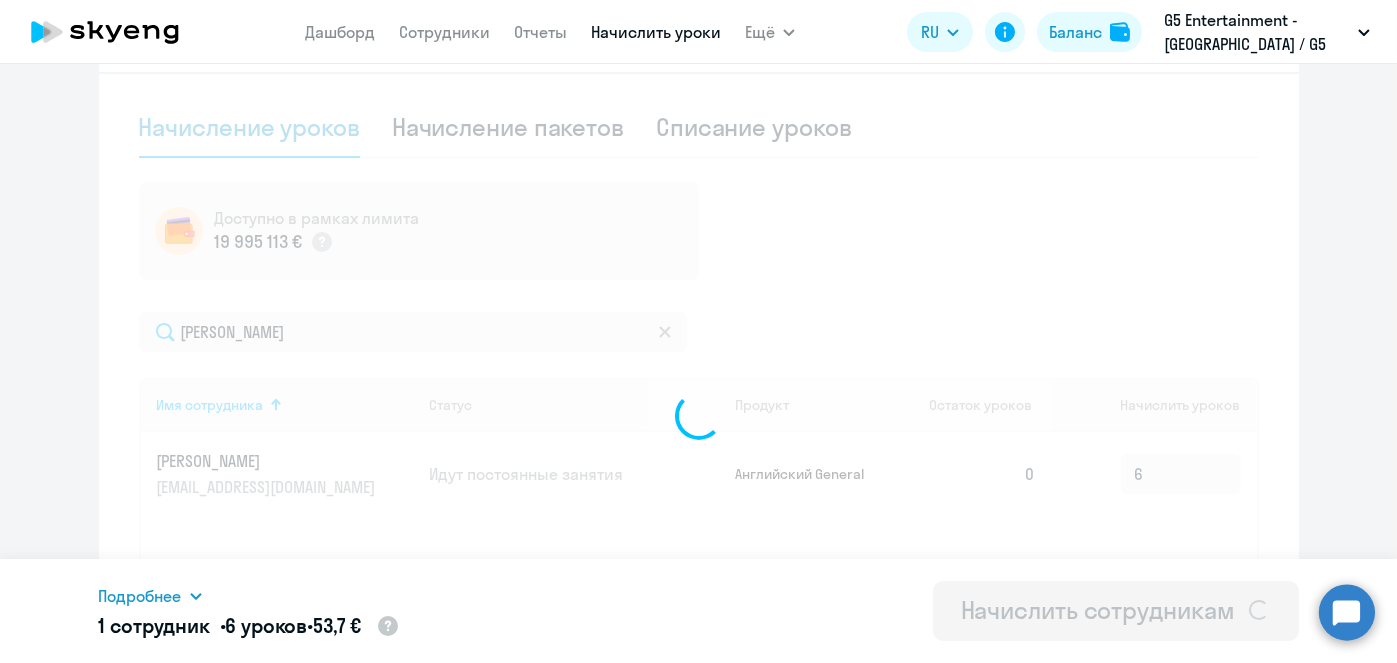 type 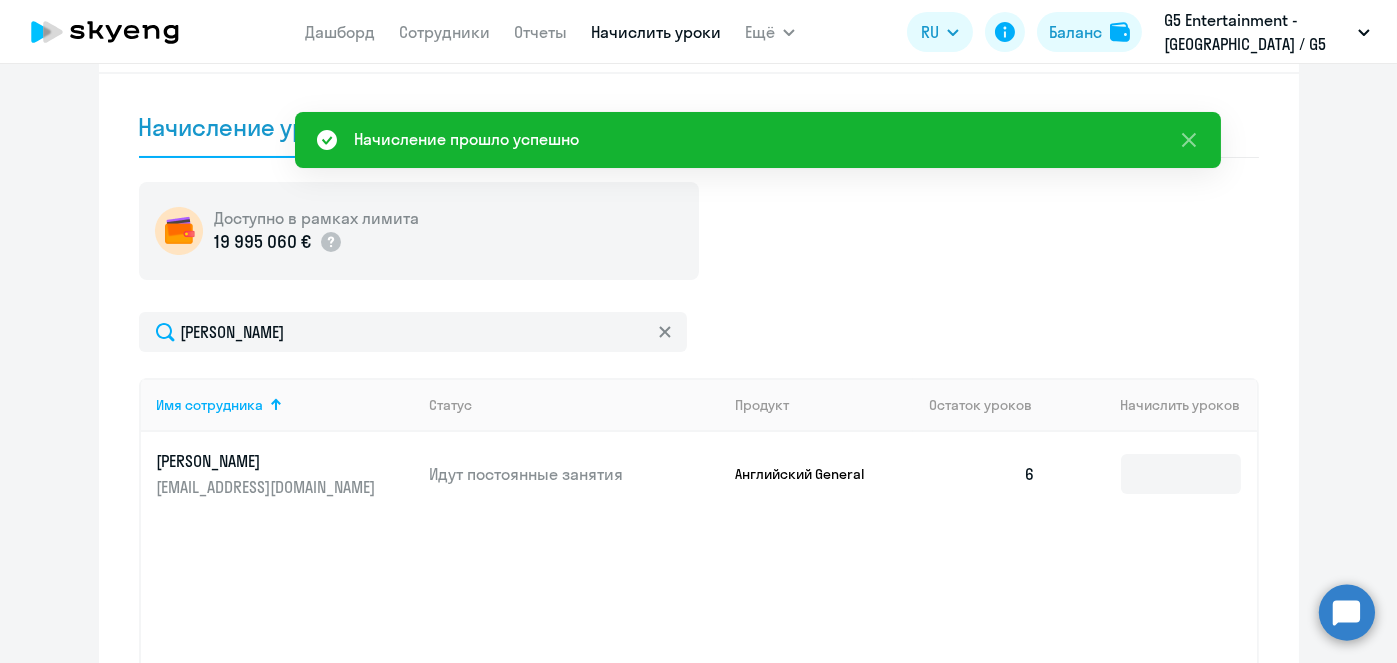 scroll, scrollTop: 3, scrollLeft: 0, axis: vertical 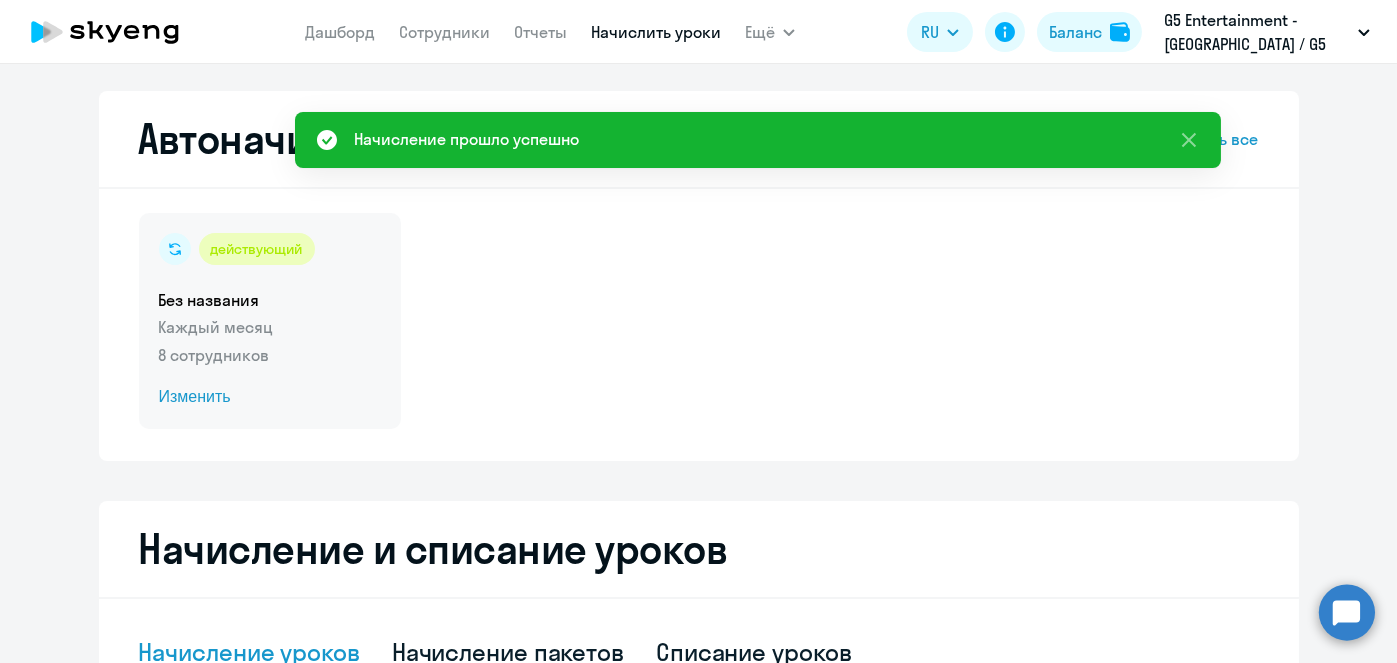 click on "Изменить" 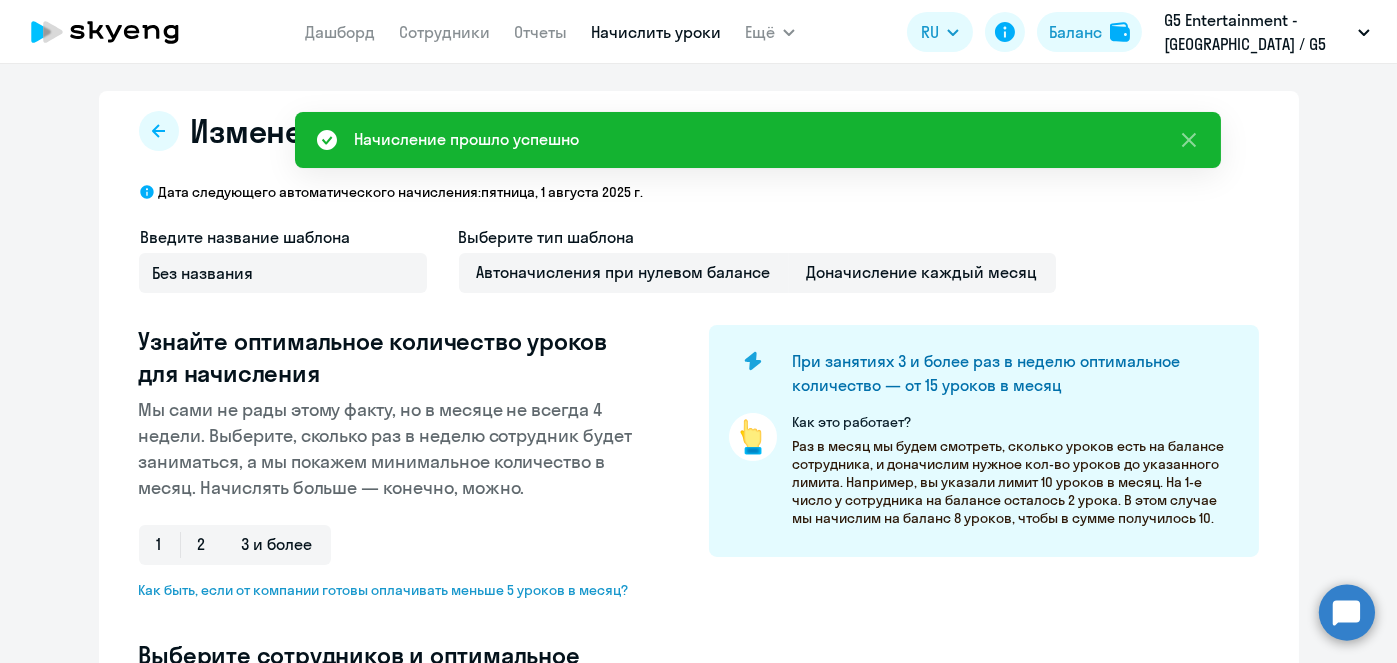 select on "10" 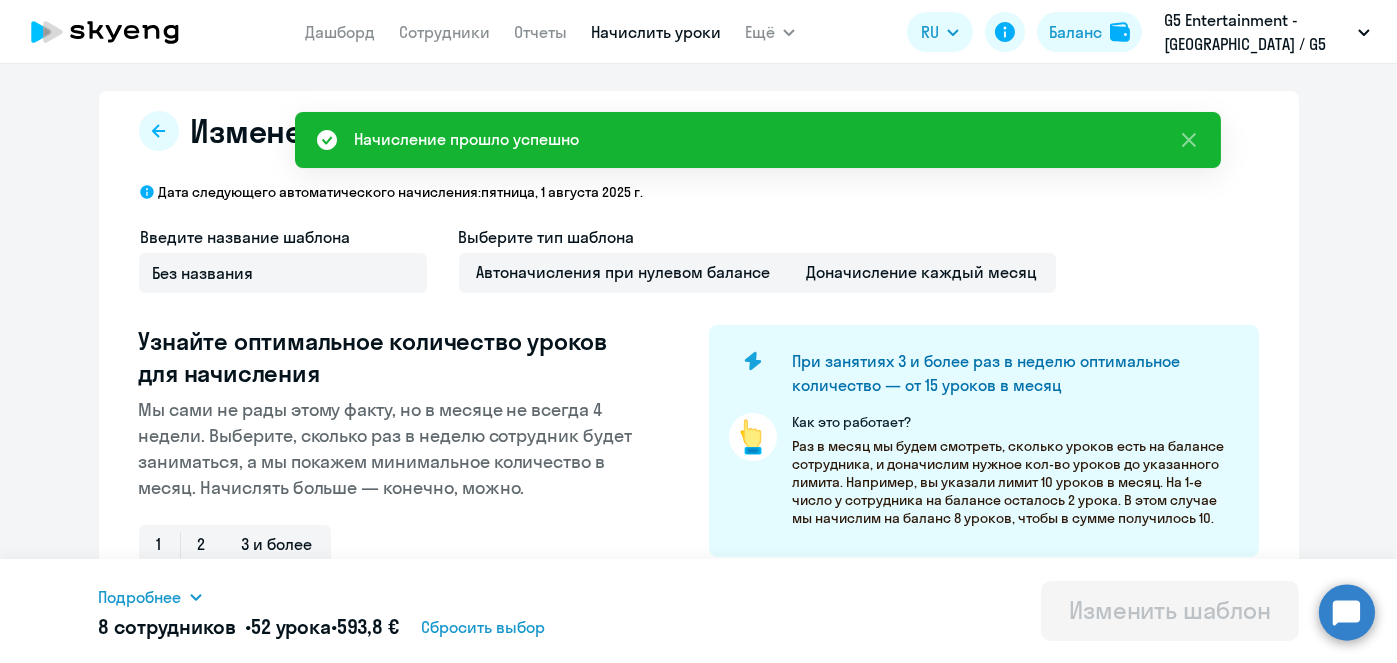 scroll, scrollTop: 528, scrollLeft: 0, axis: vertical 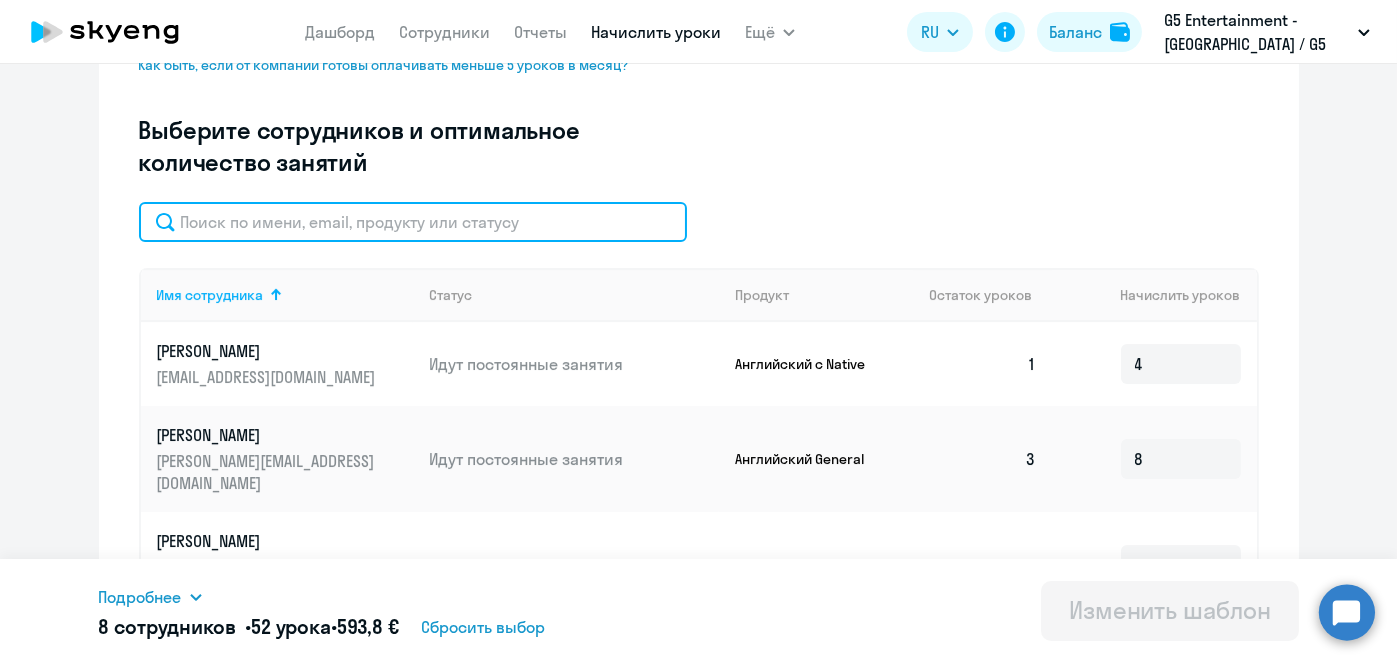click 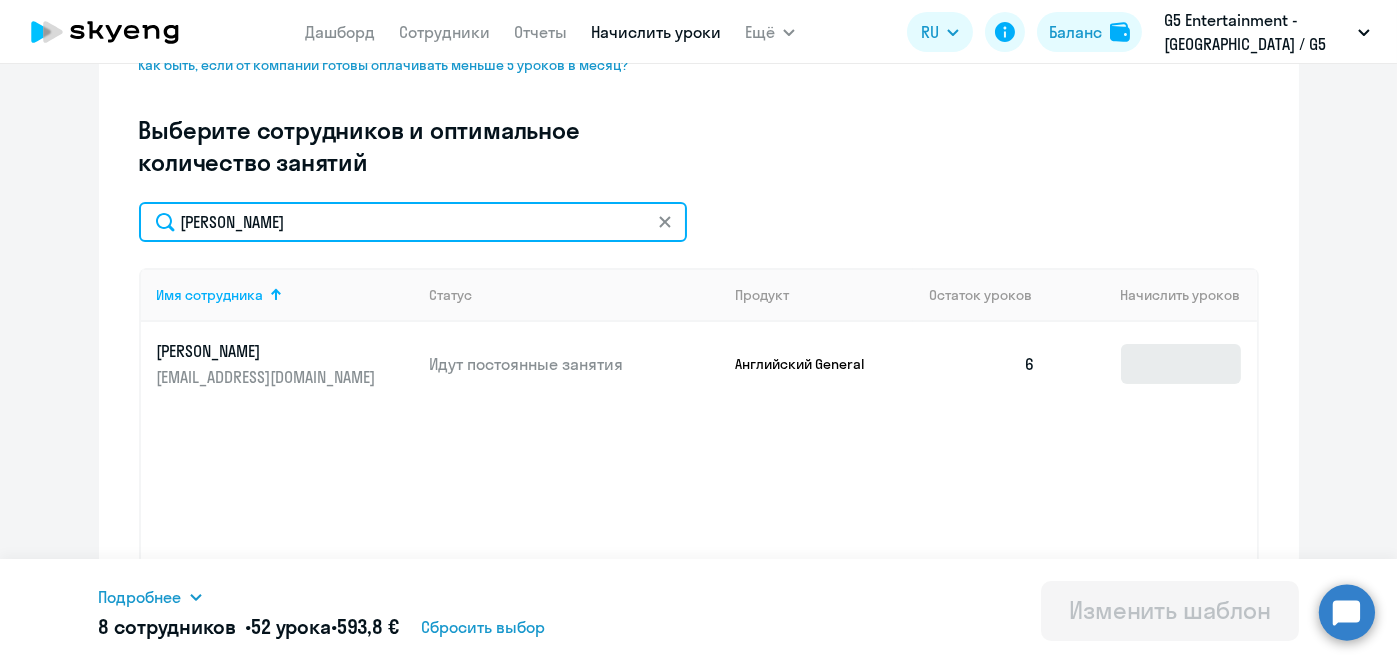 type on "Снеткова" 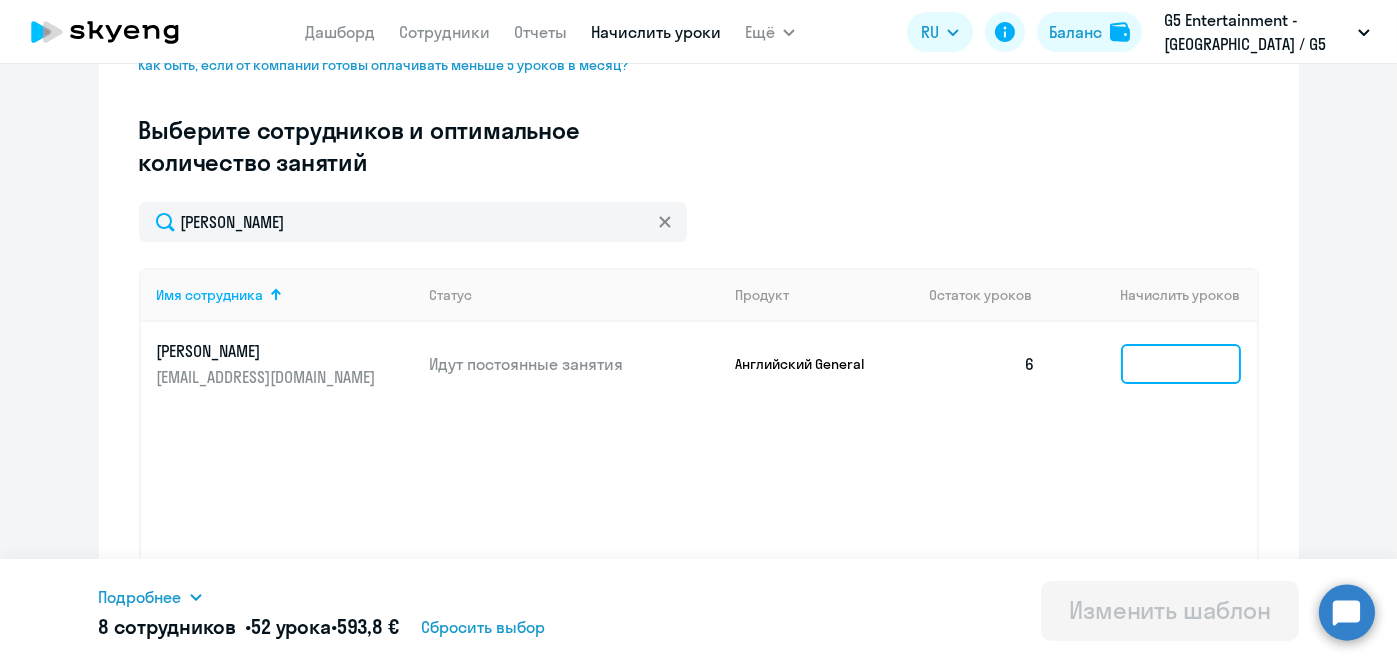 click 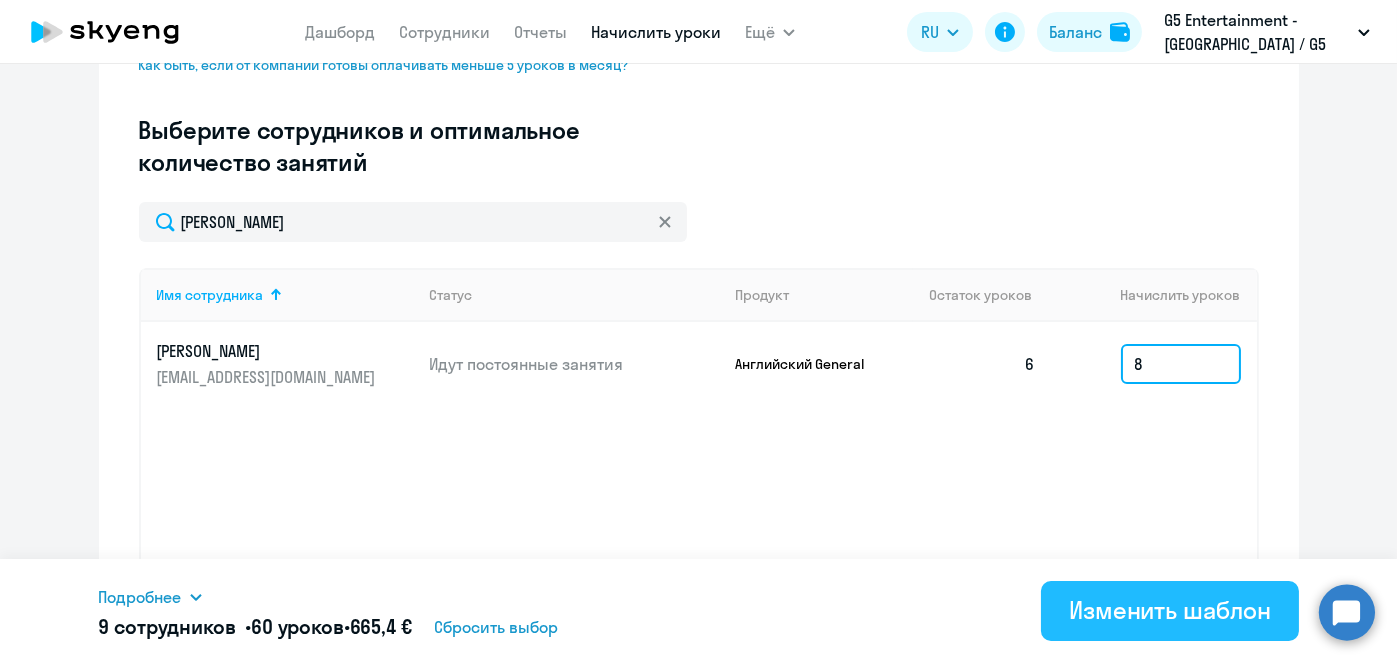 type on "8" 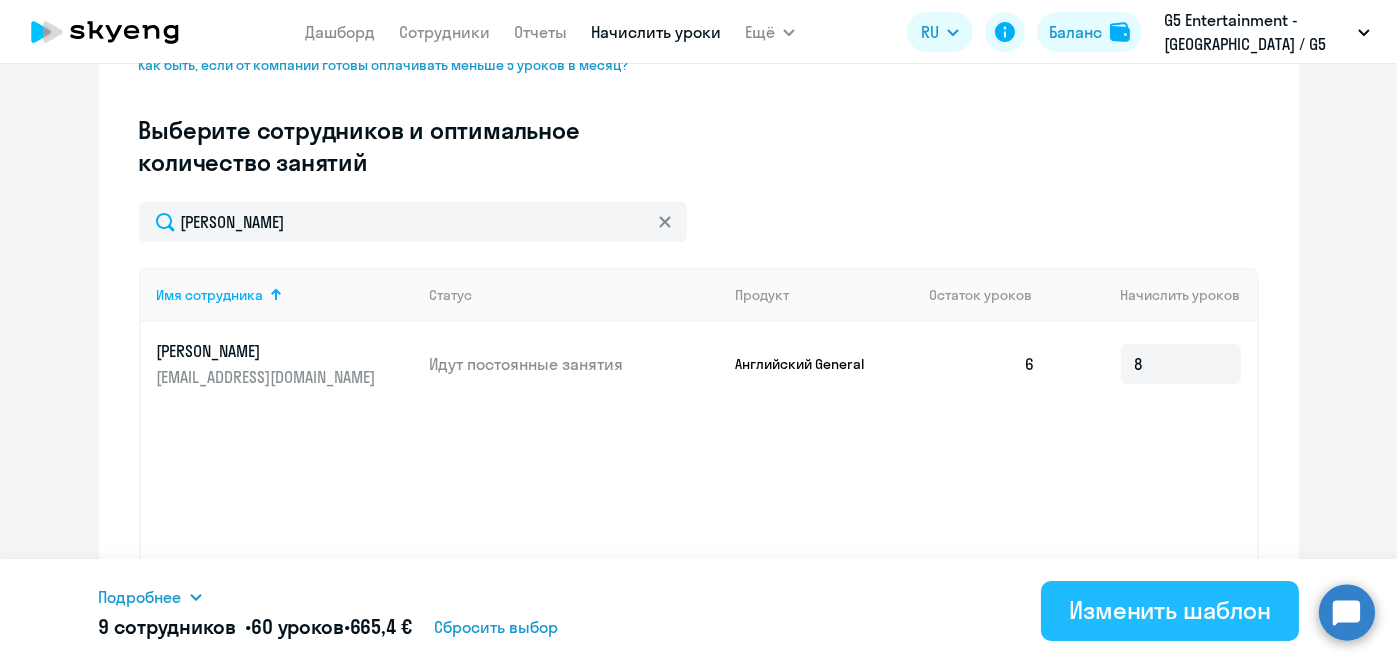 click on "Изменить шаблон" at bounding box center [1170, 610] 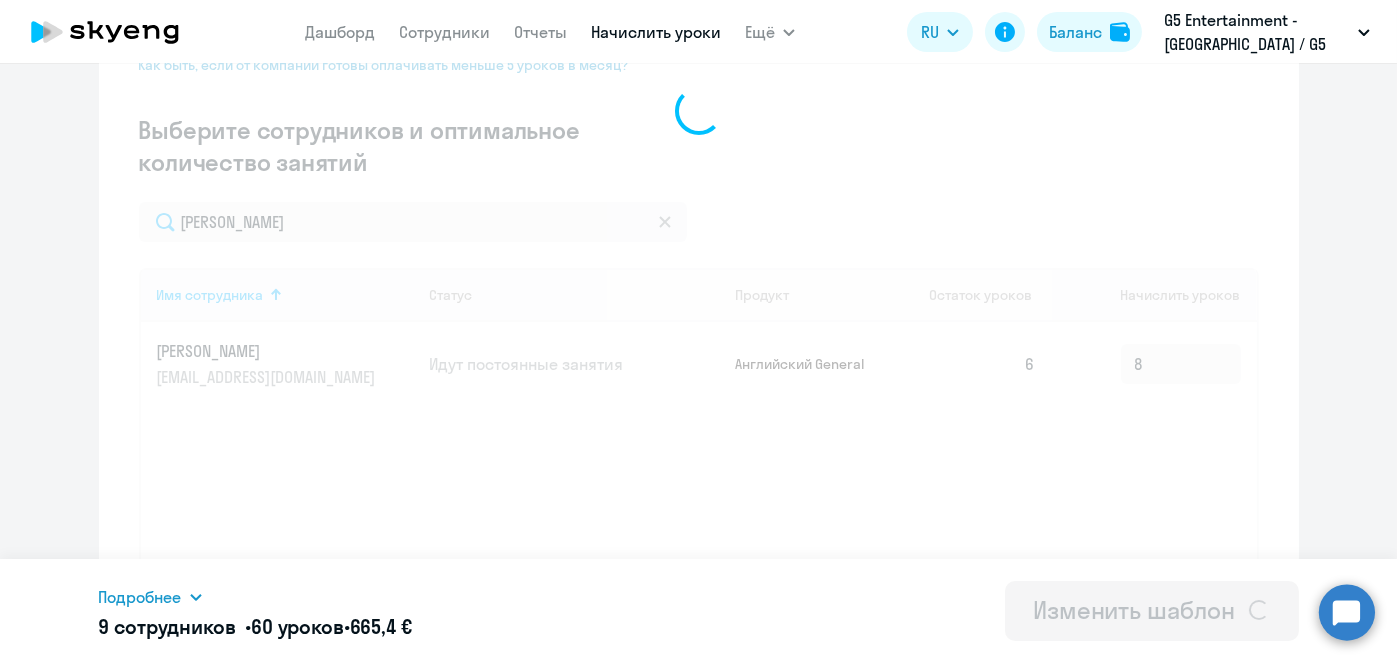 scroll, scrollTop: 0, scrollLeft: 0, axis: both 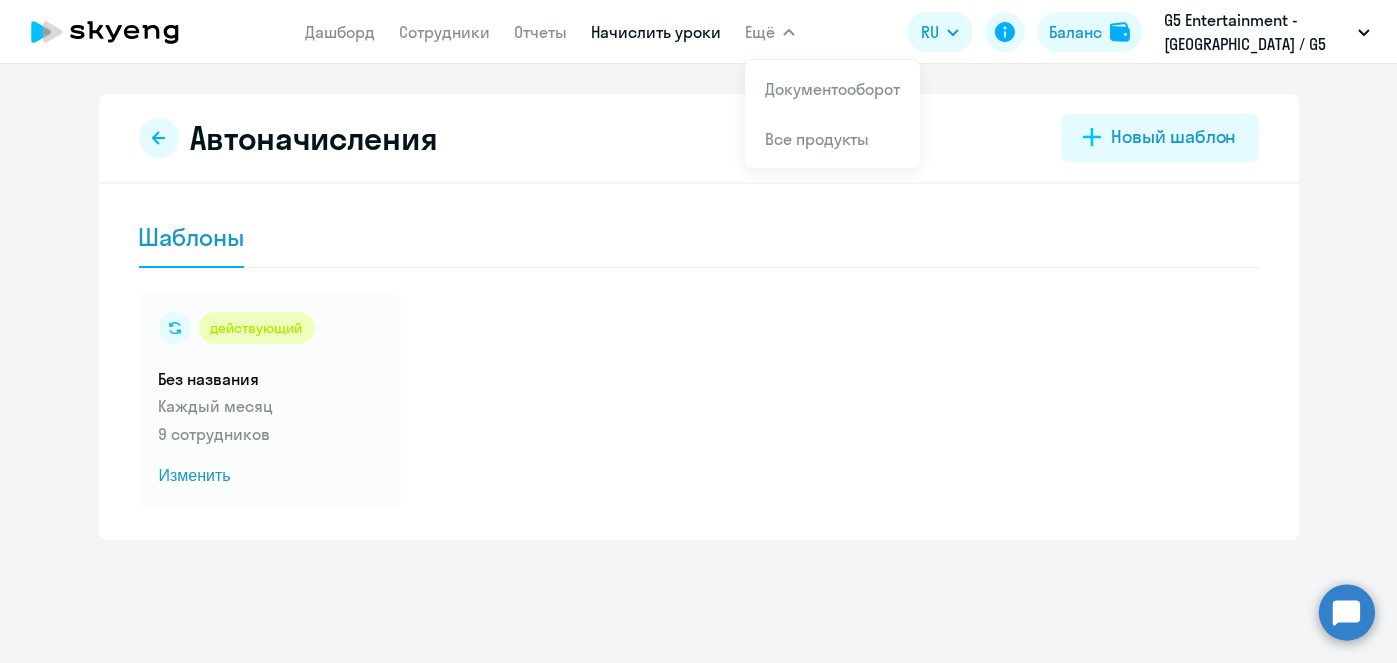 click on "Начислить уроки" at bounding box center (656, 32) 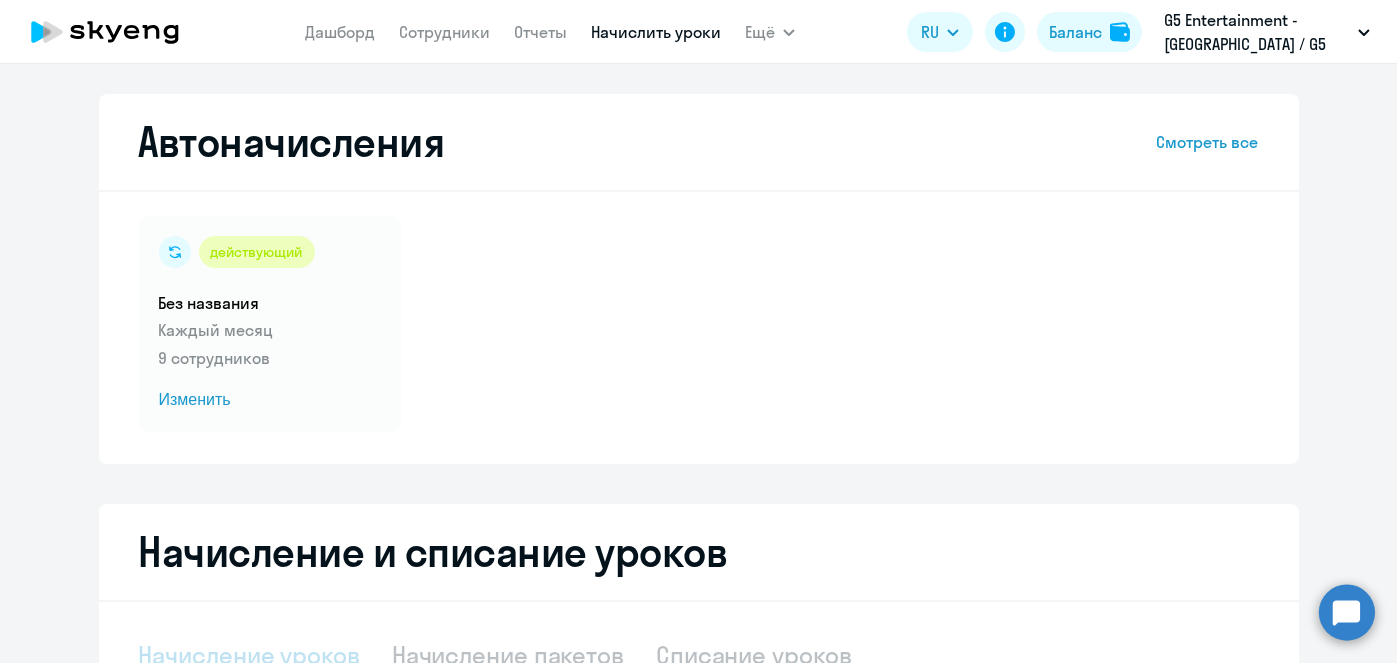 select on "10" 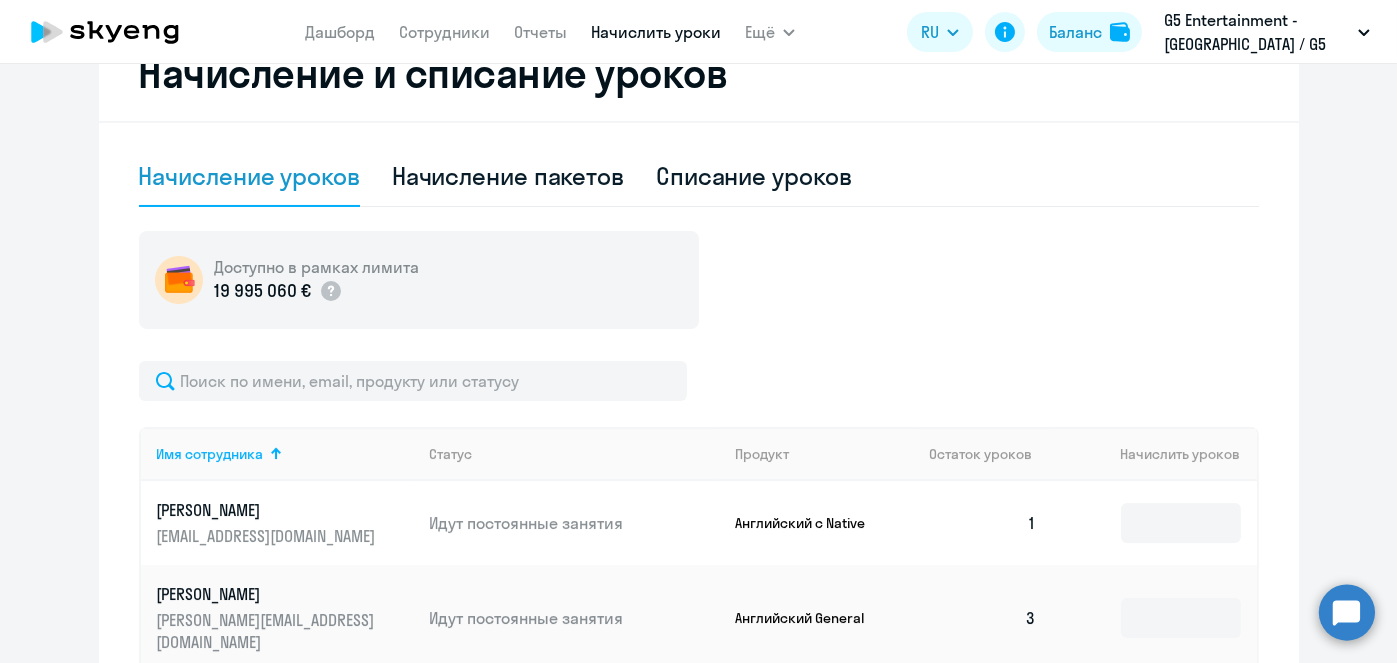 scroll, scrollTop: 488, scrollLeft: 0, axis: vertical 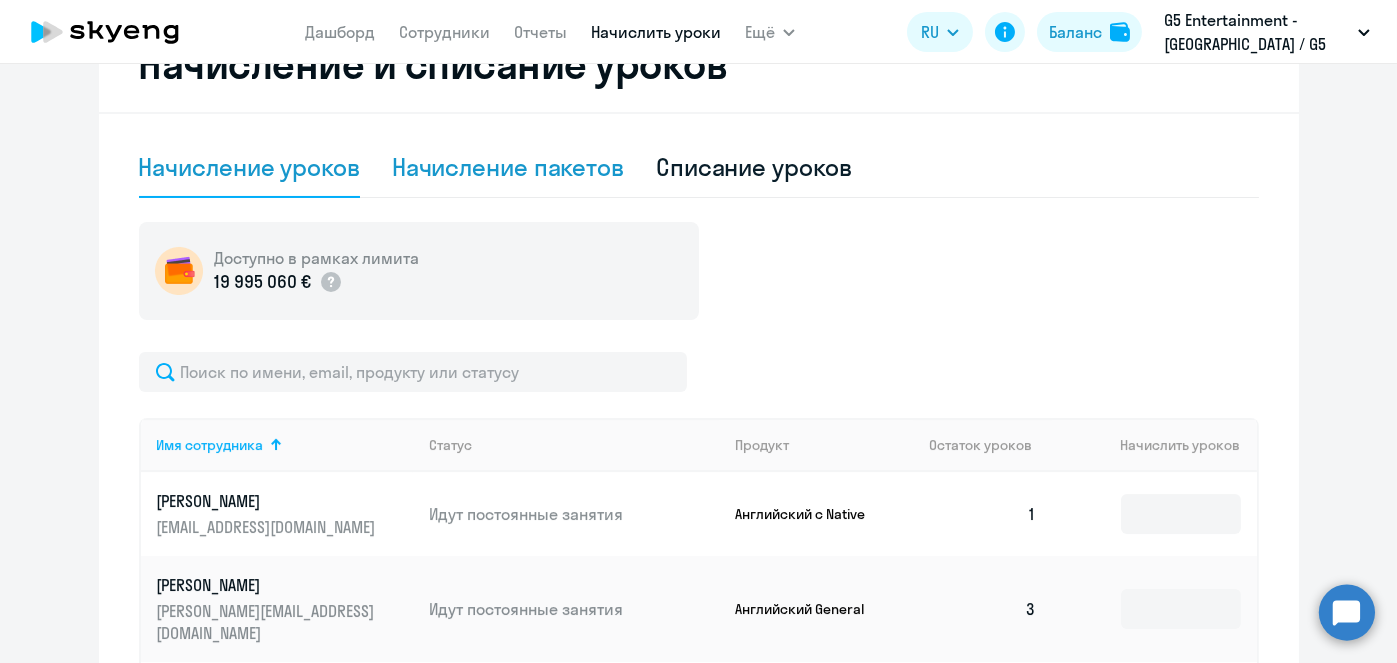 click on "Начисление пакетов" 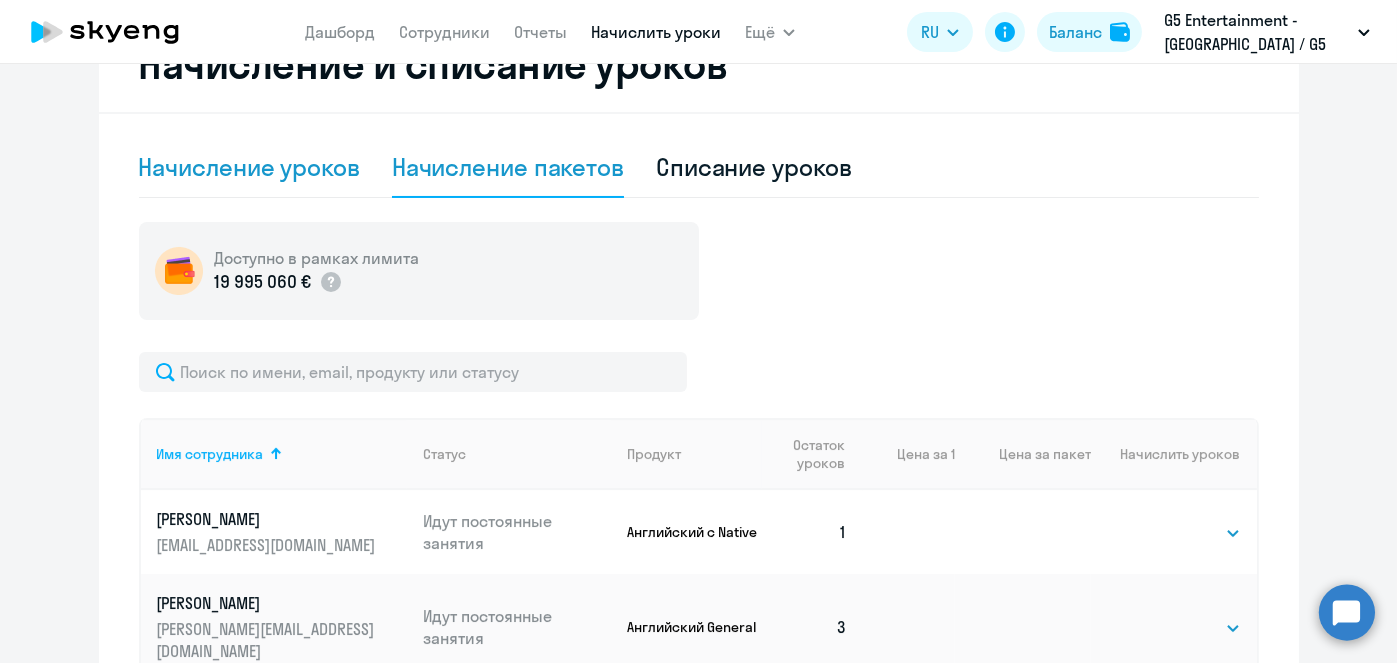 click on "Начисление уроков" 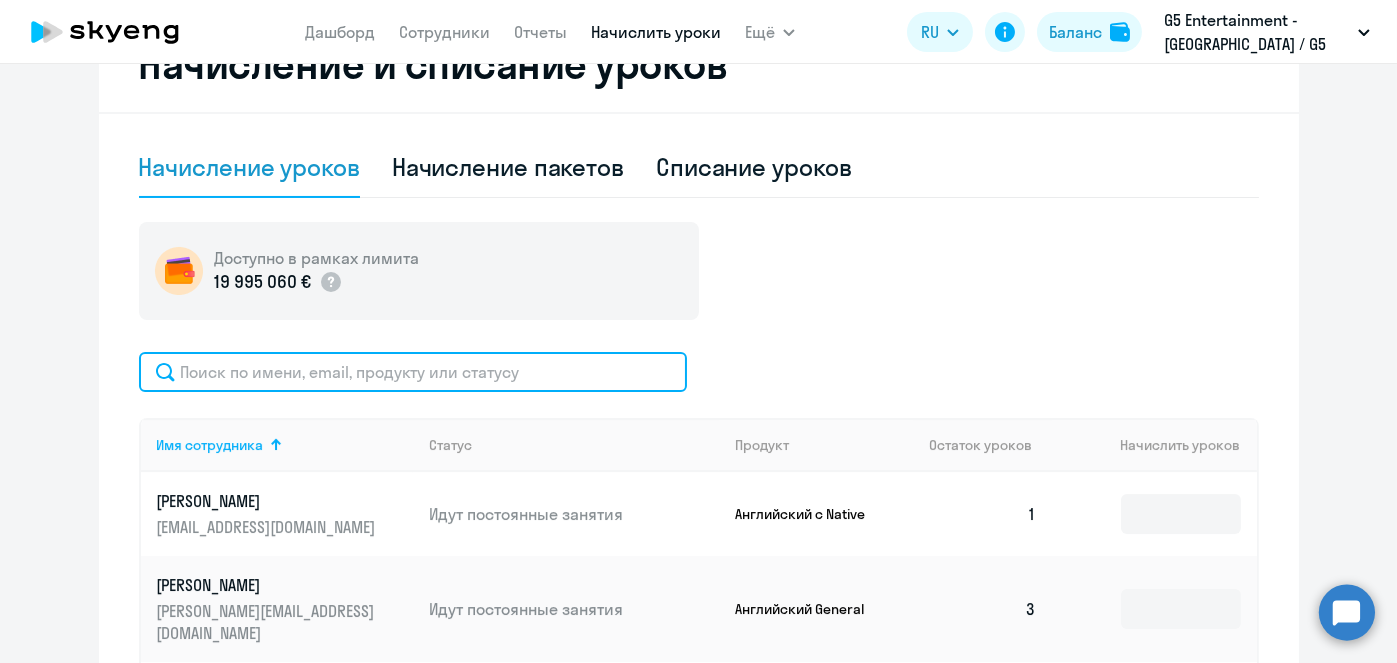 click 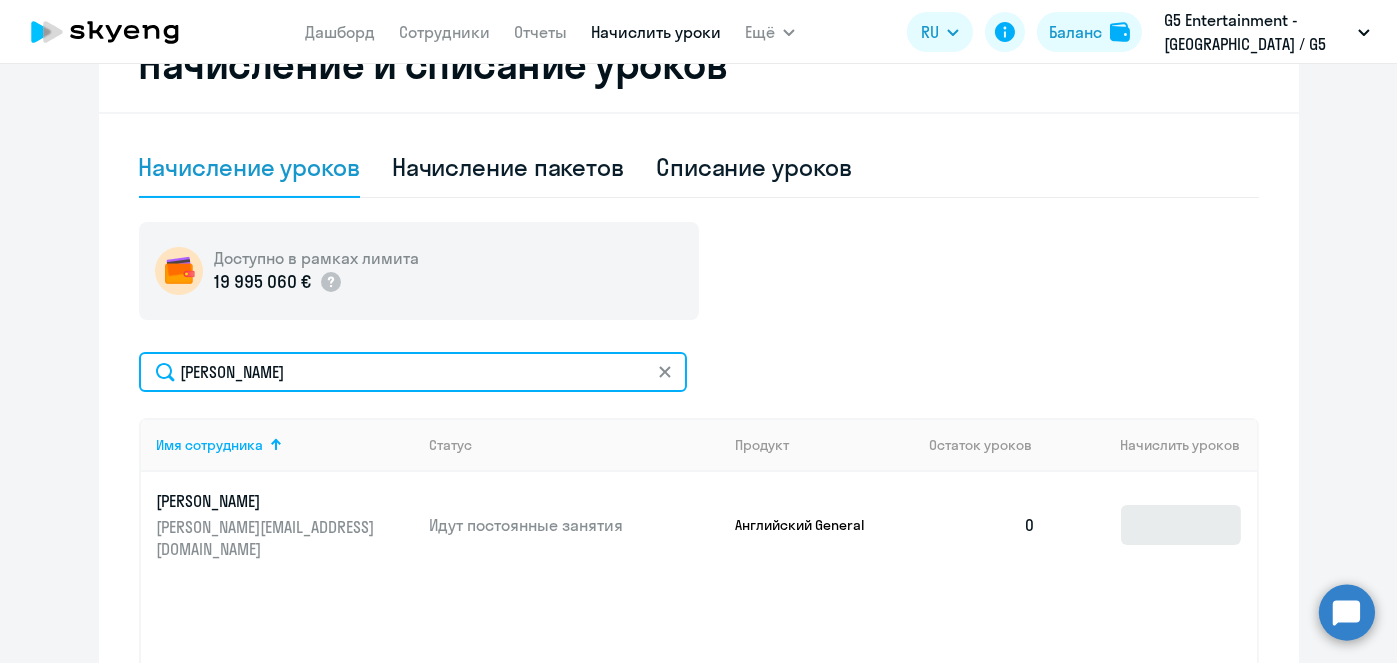 type on "Суменко" 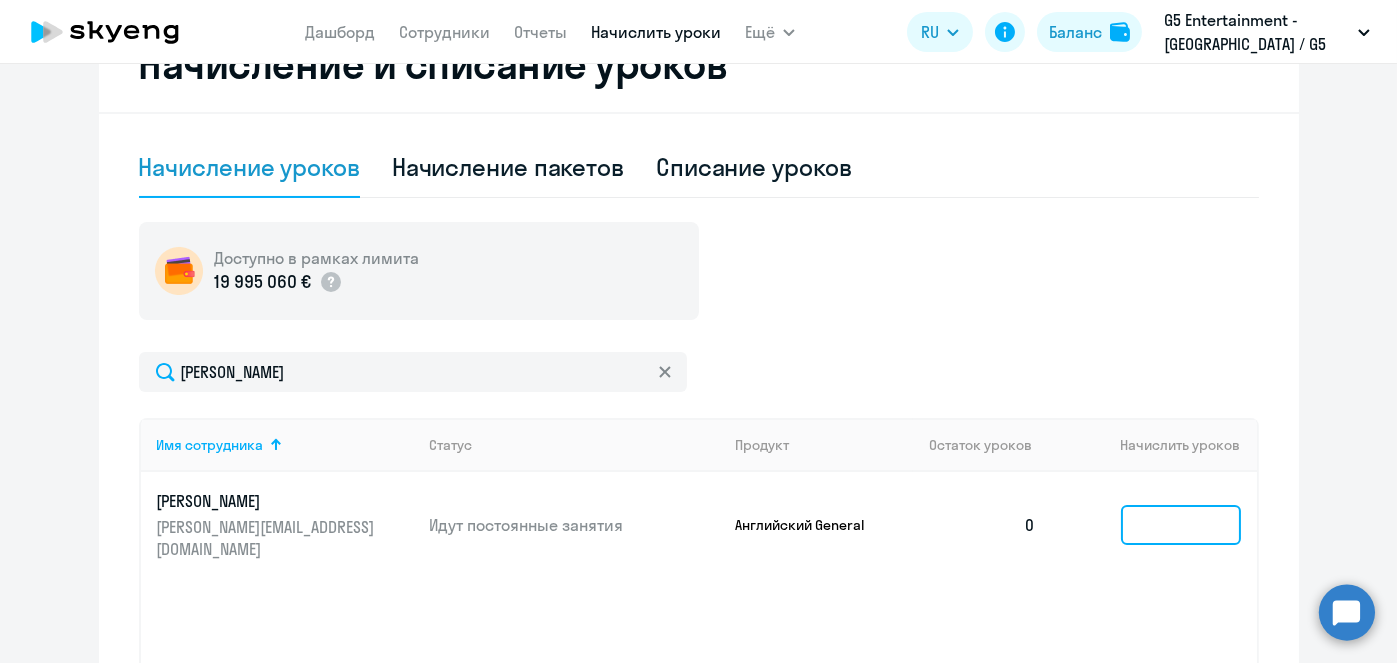 click 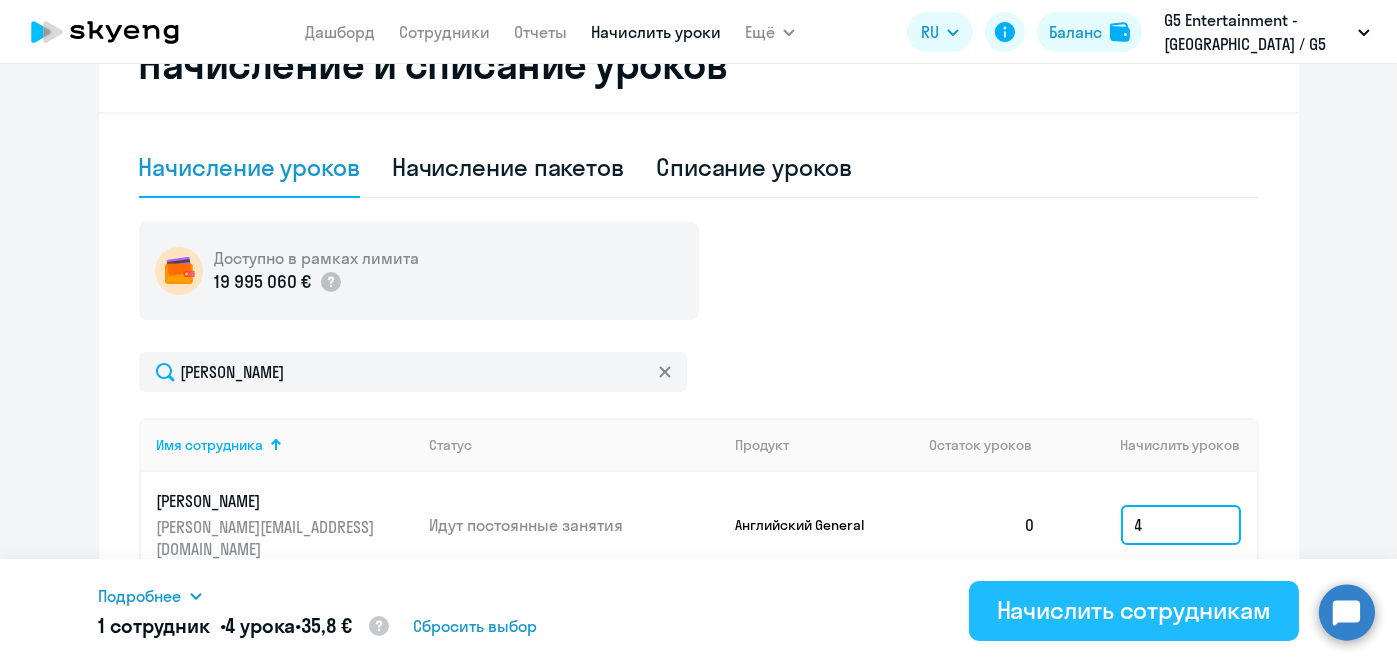 type on "4" 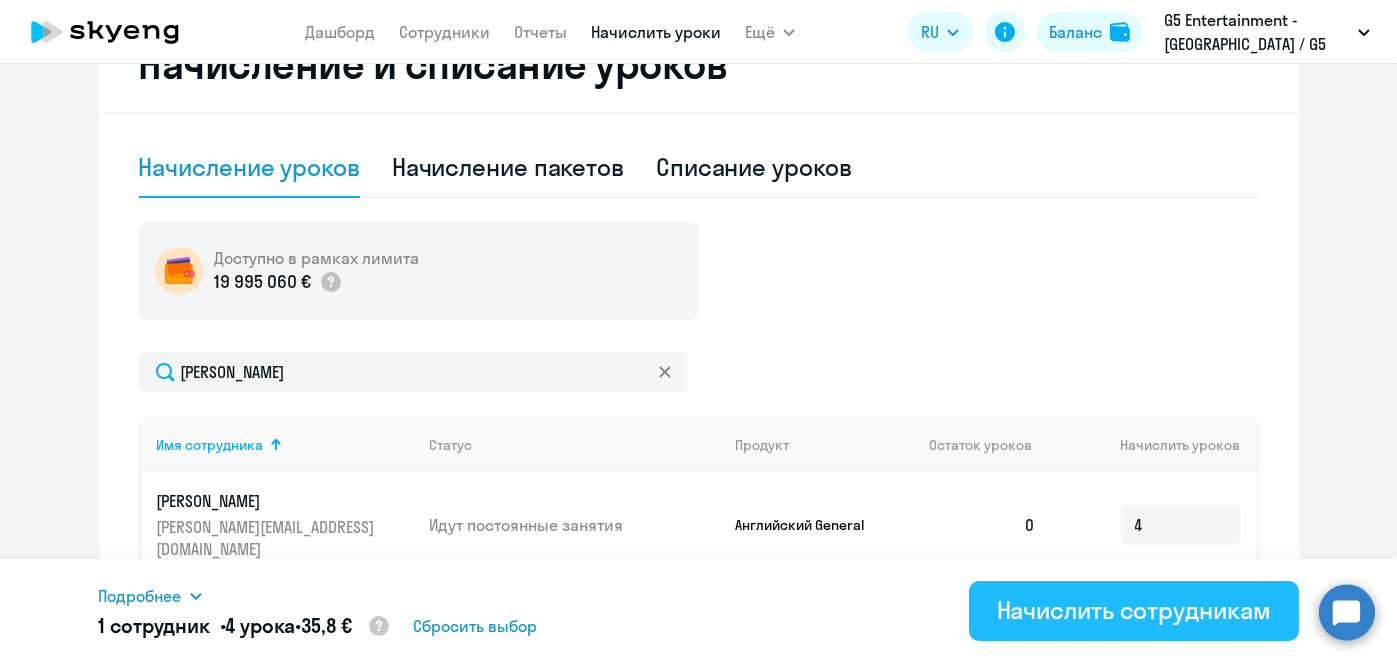 click on "Начислить сотрудникам" at bounding box center [1134, 610] 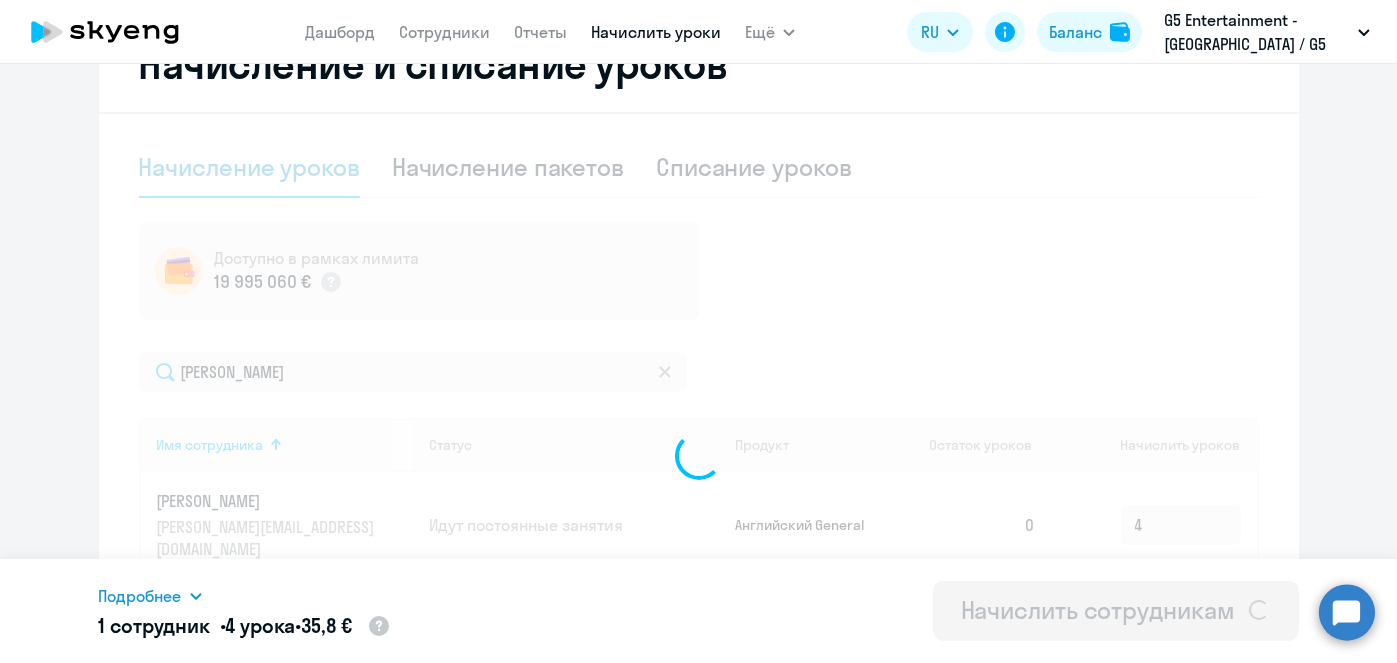 type 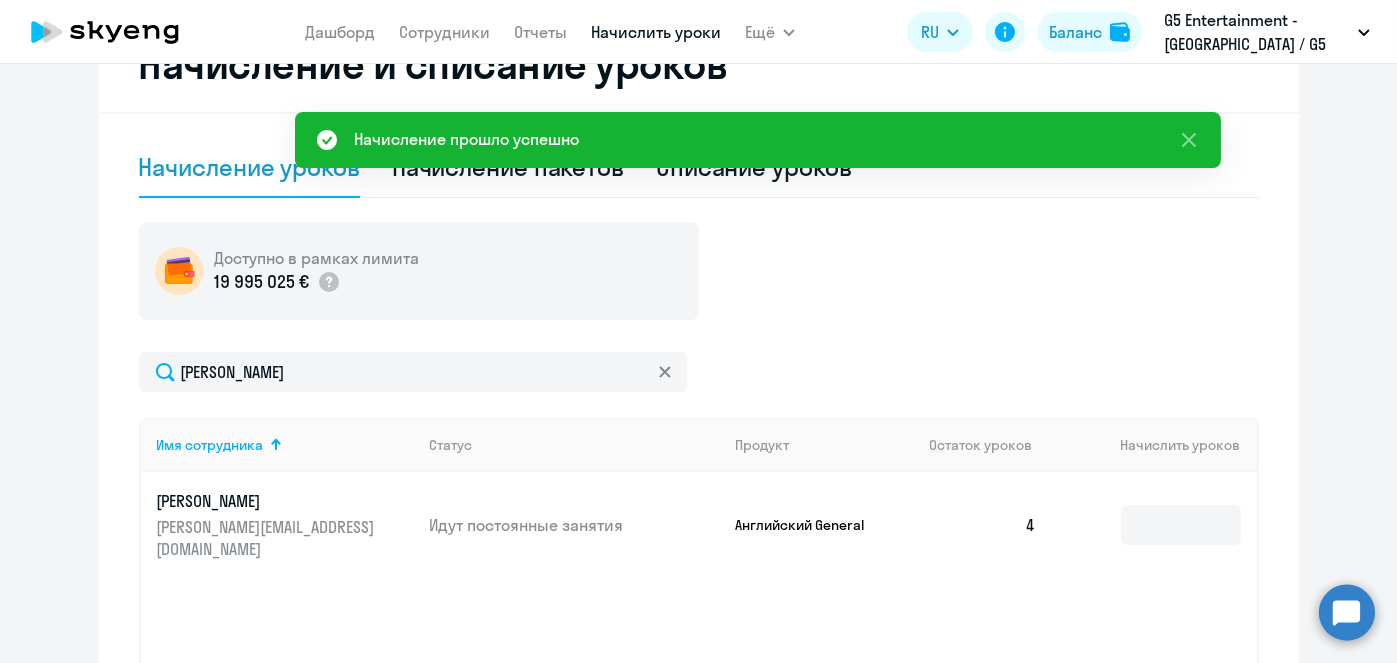 scroll, scrollTop: 0, scrollLeft: 0, axis: both 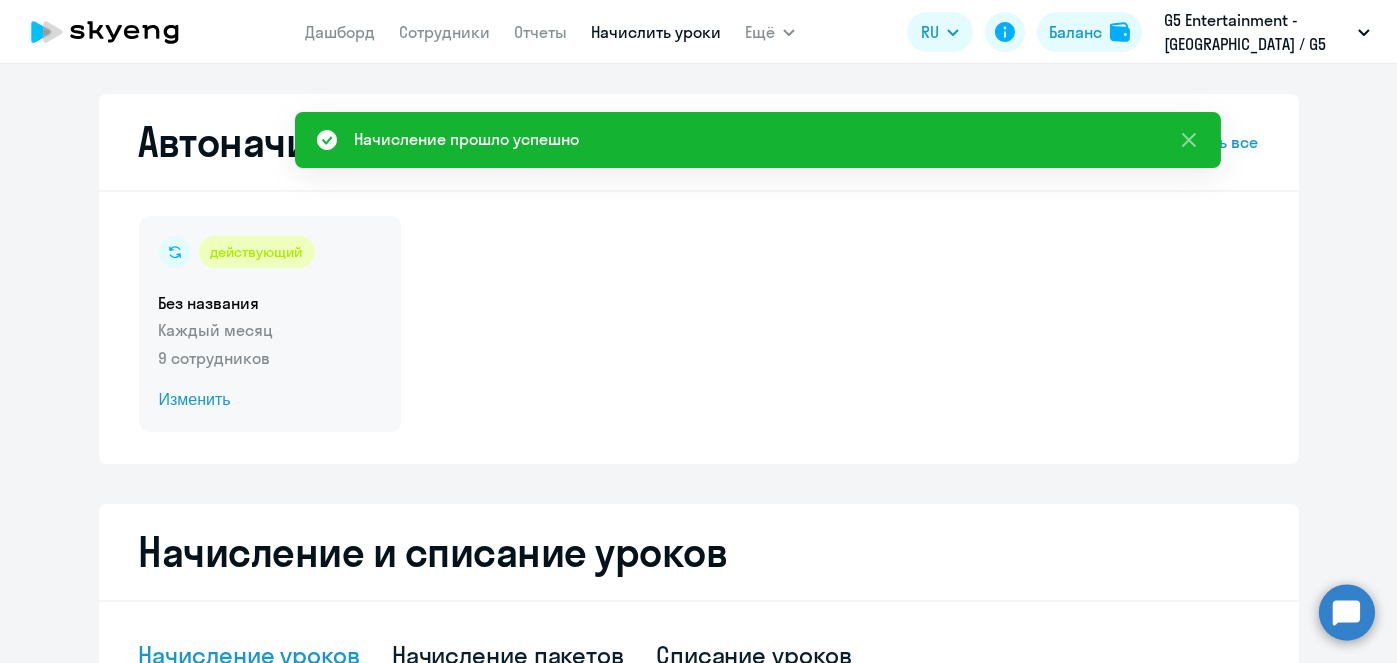 click on "Изменить" 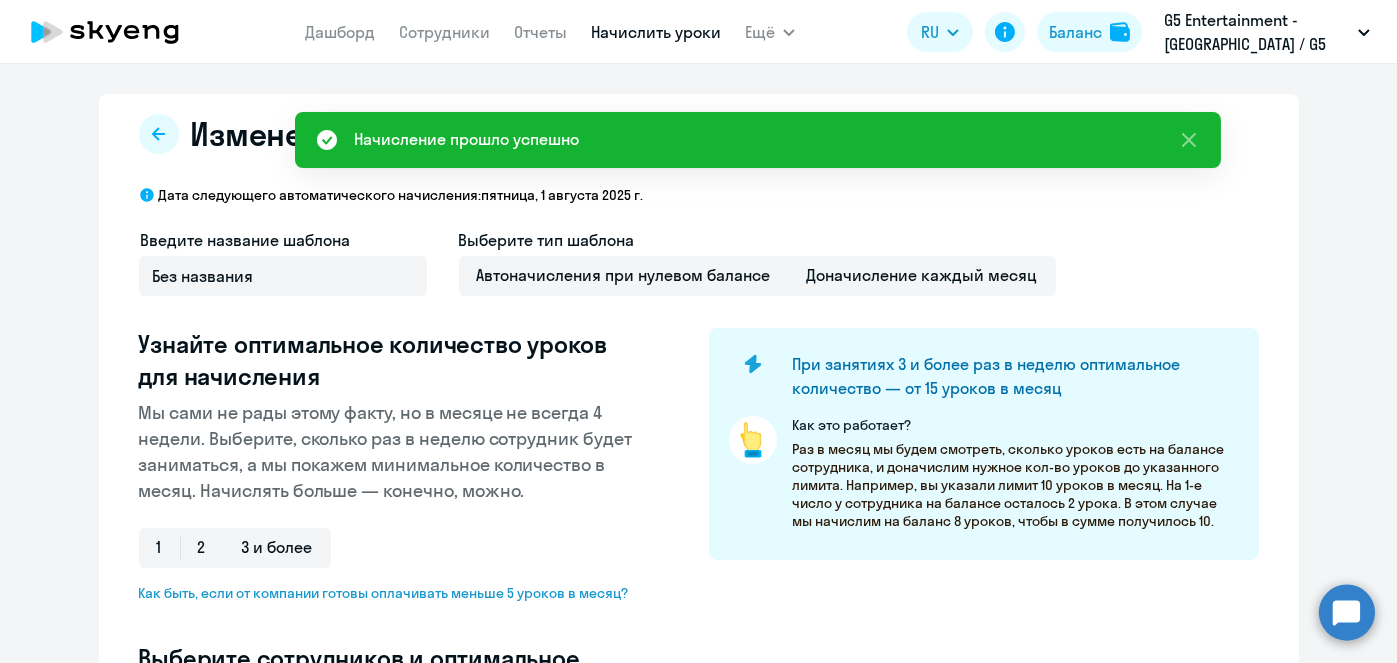 select on "10" 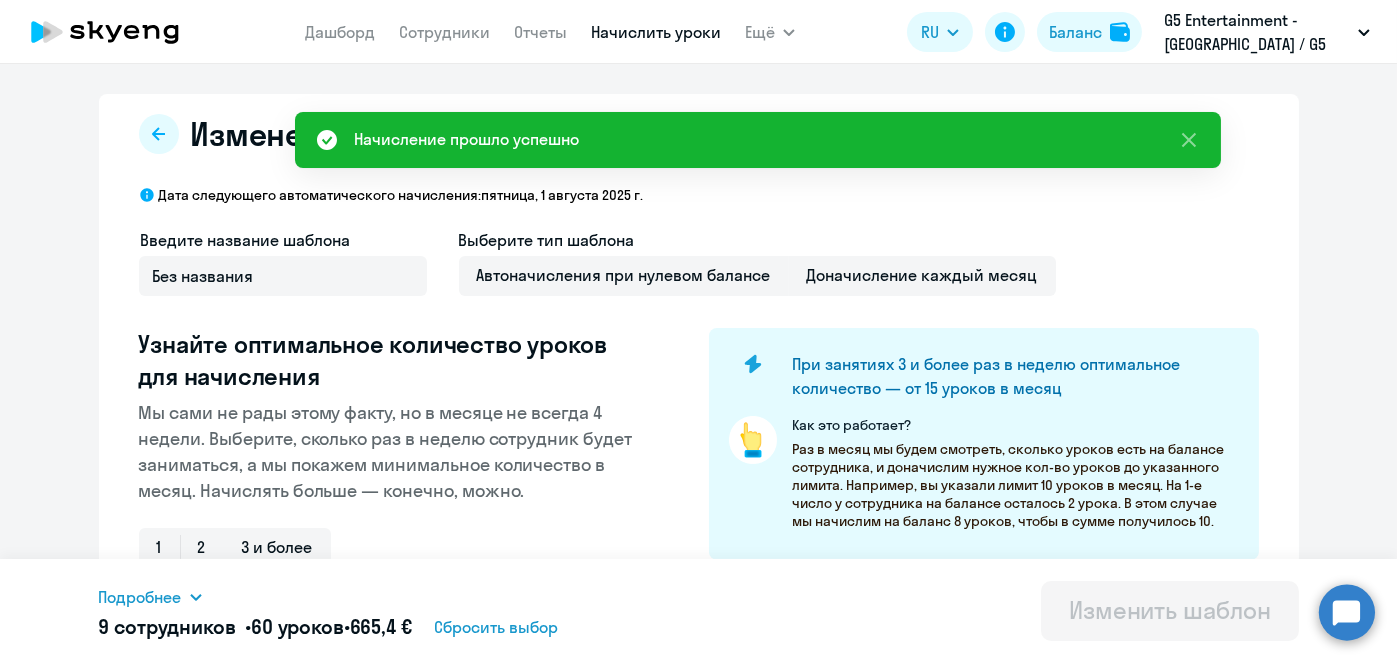 scroll, scrollTop: 524, scrollLeft: 0, axis: vertical 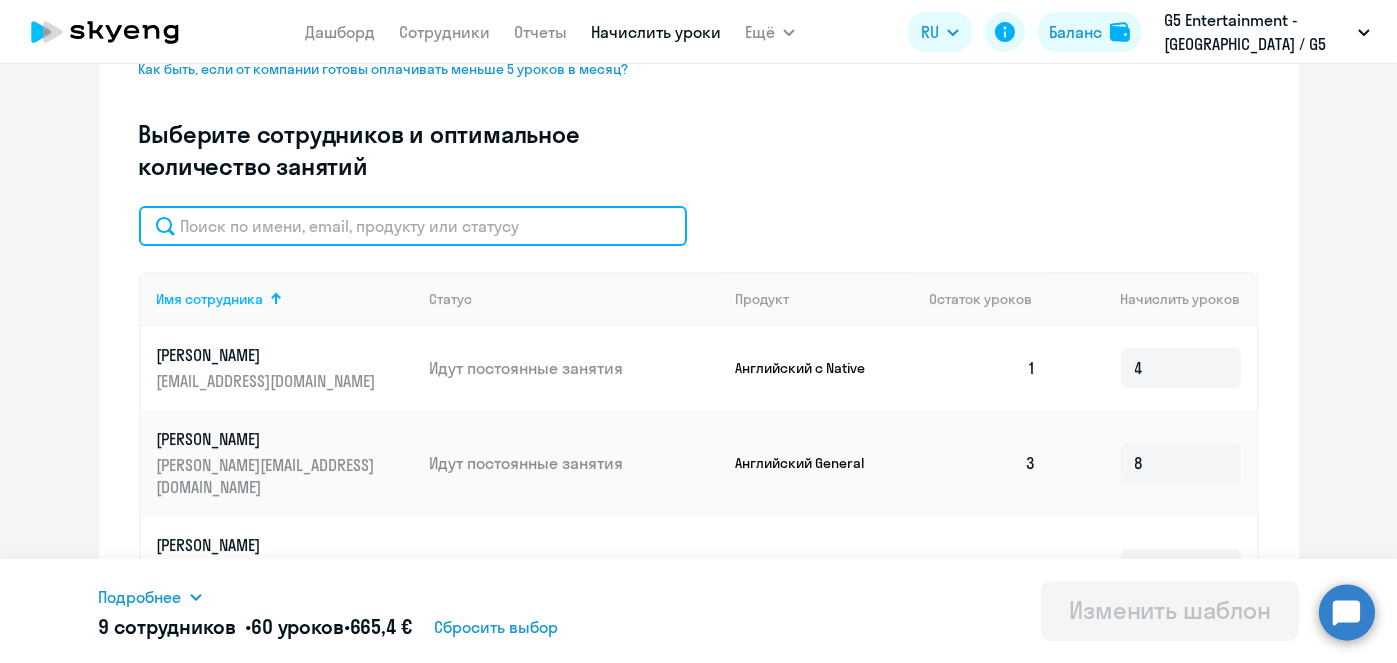 click 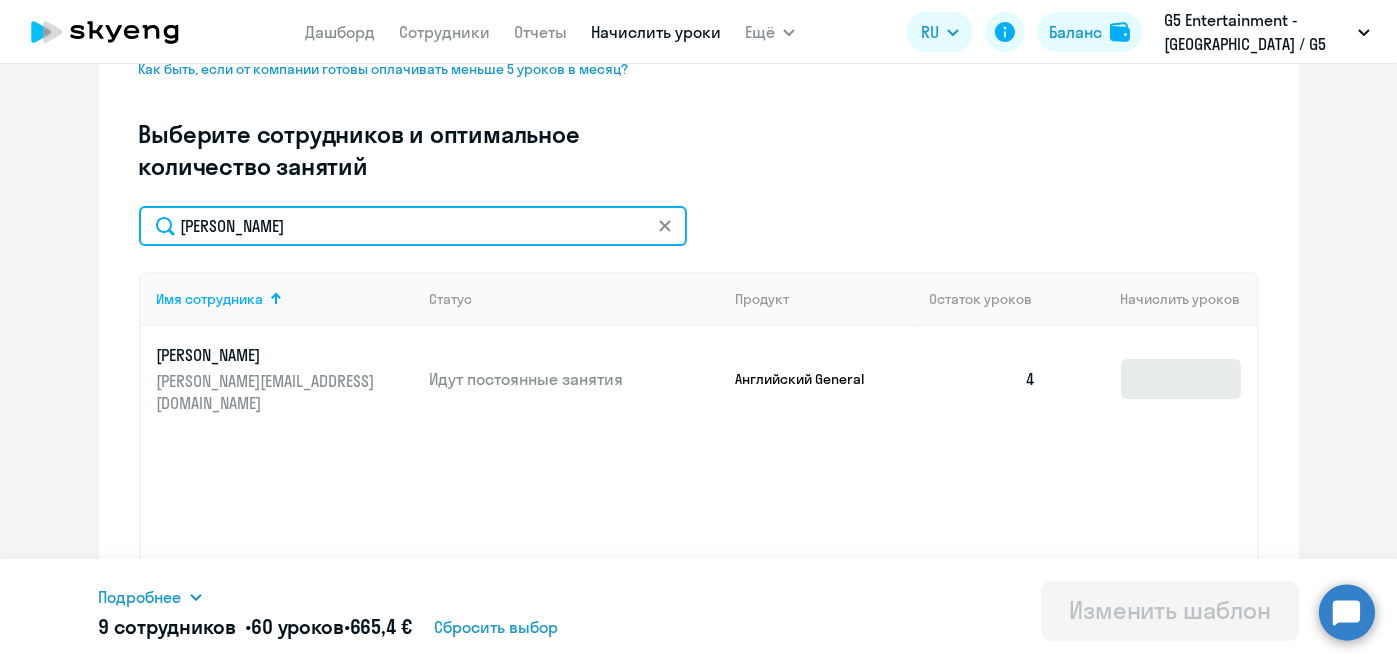 type on "Суменко" 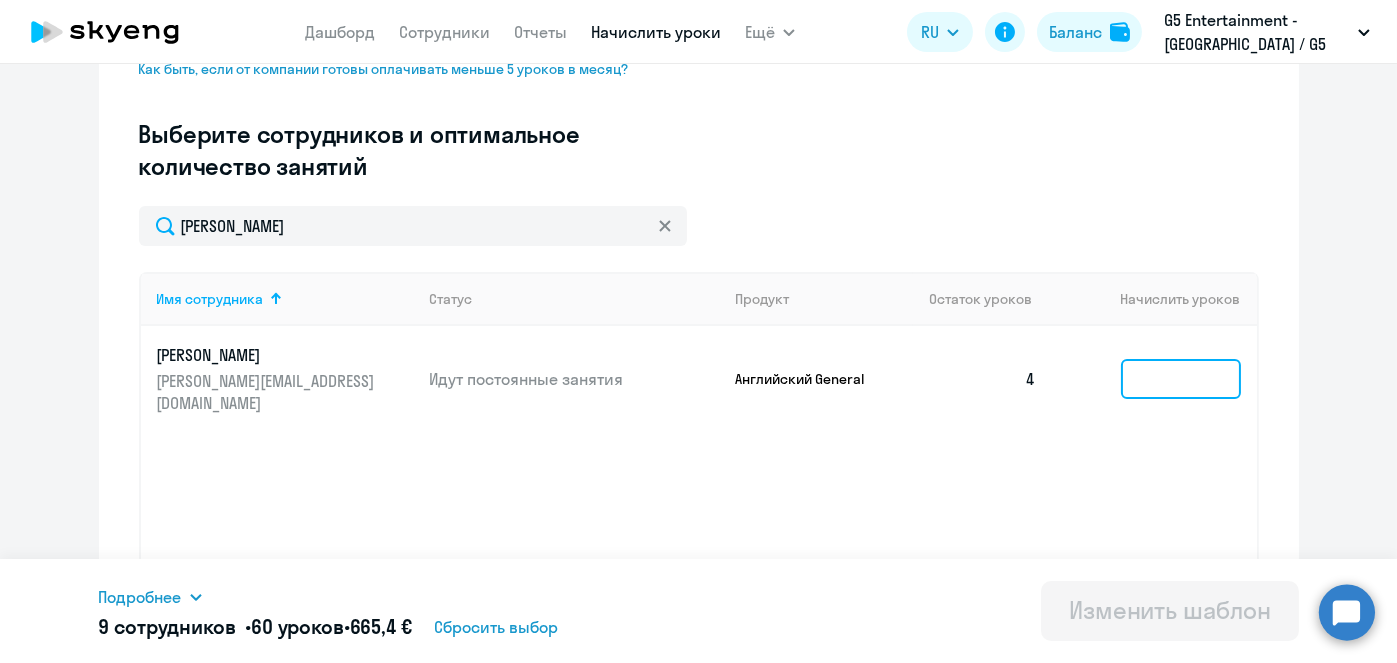 click 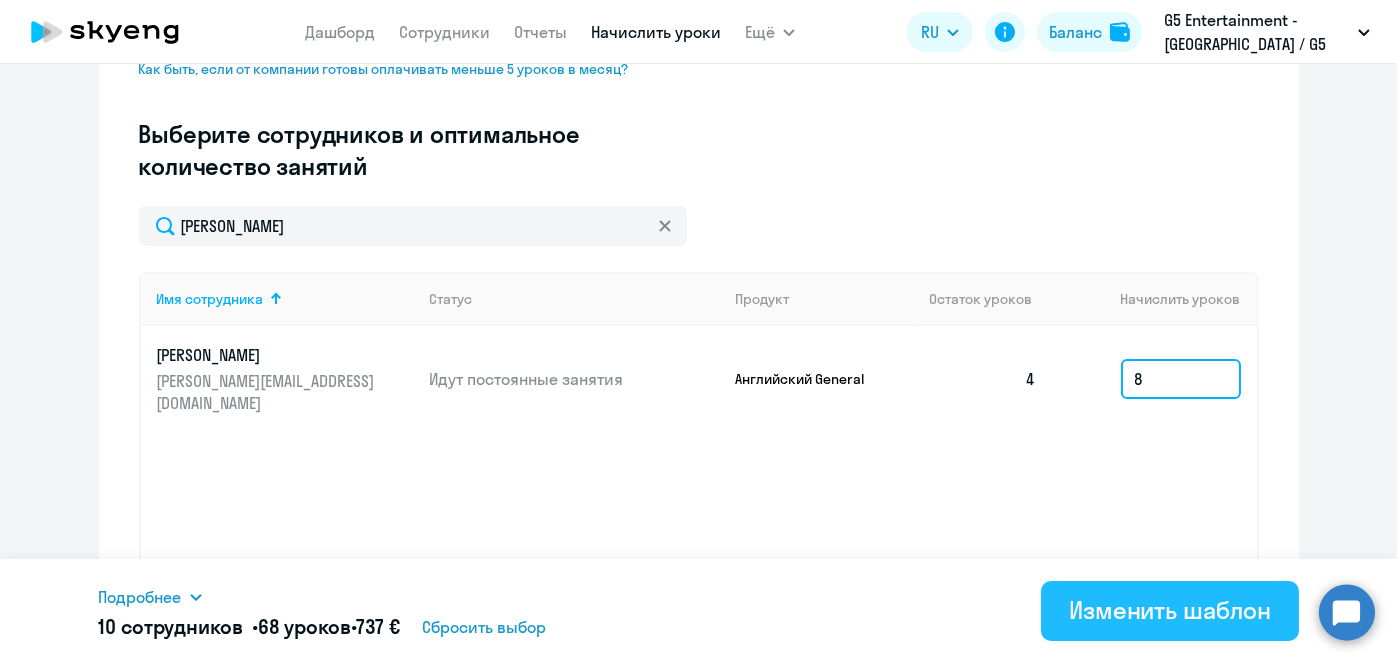 type on "8" 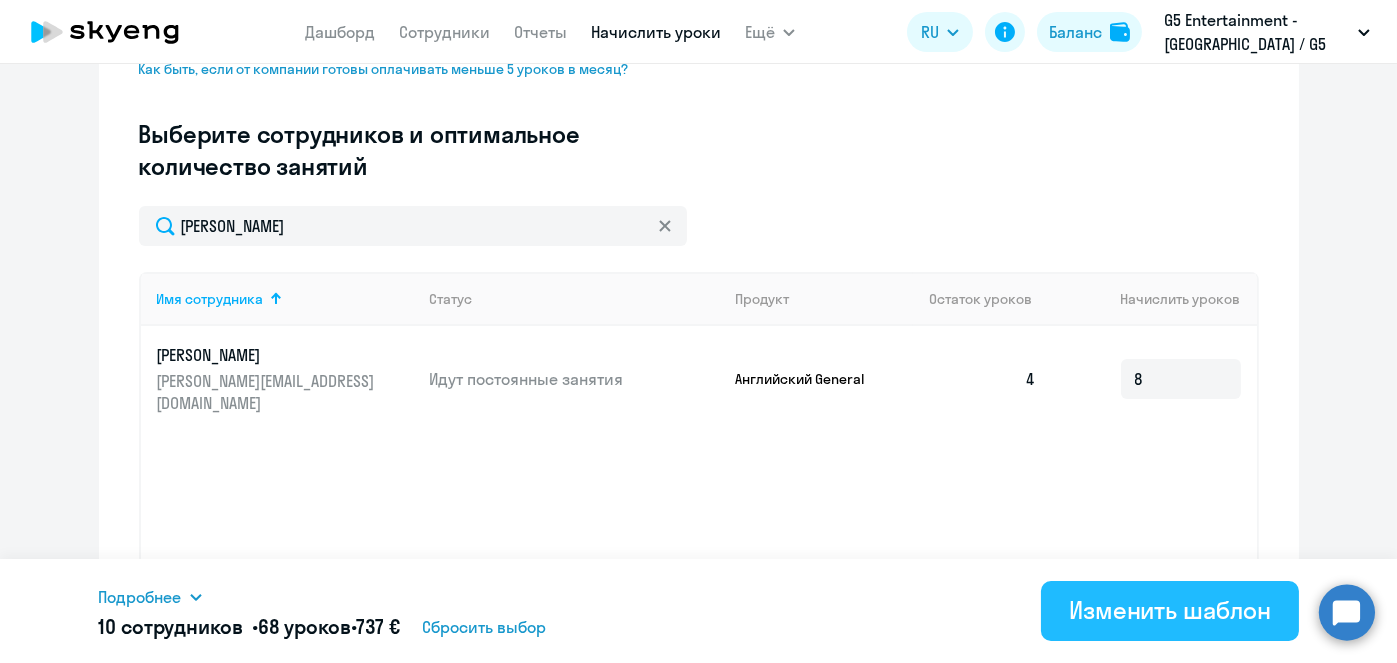 click on "Изменить шаблон" at bounding box center (1170, 610) 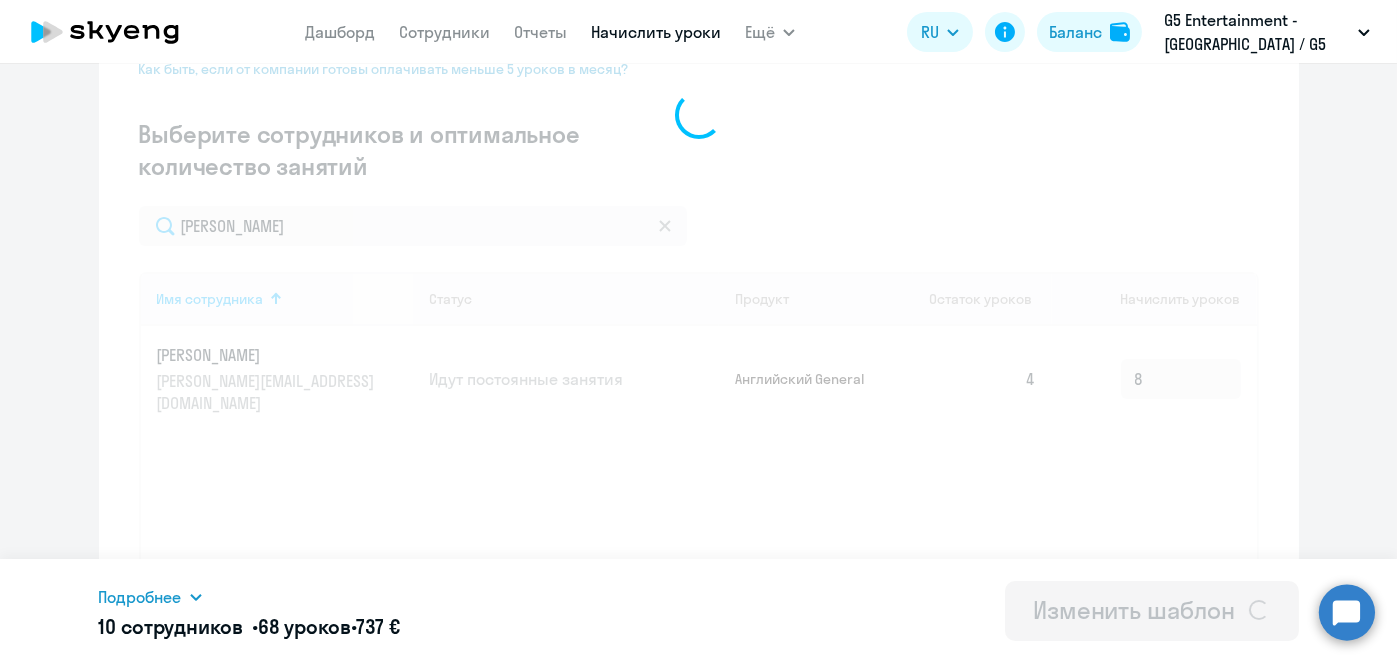scroll, scrollTop: 0, scrollLeft: 0, axis: both 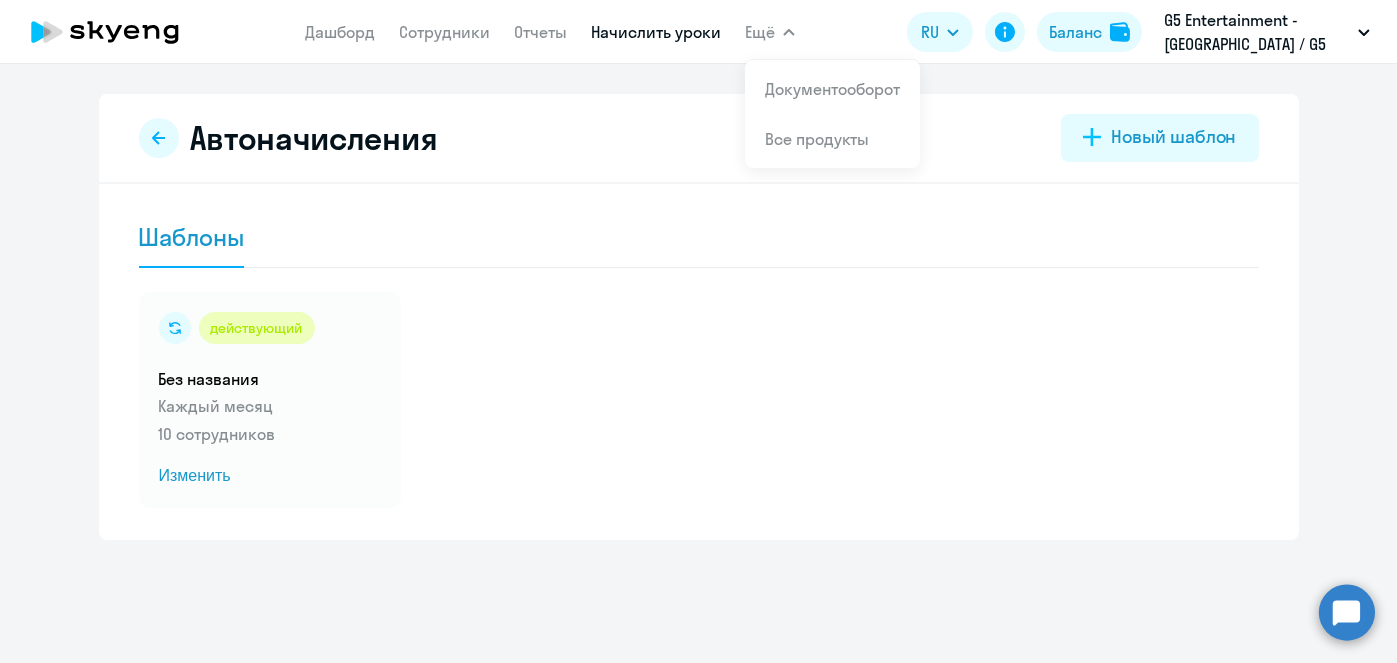 click on "Начислить уроки" at bounding box center (656, 32) 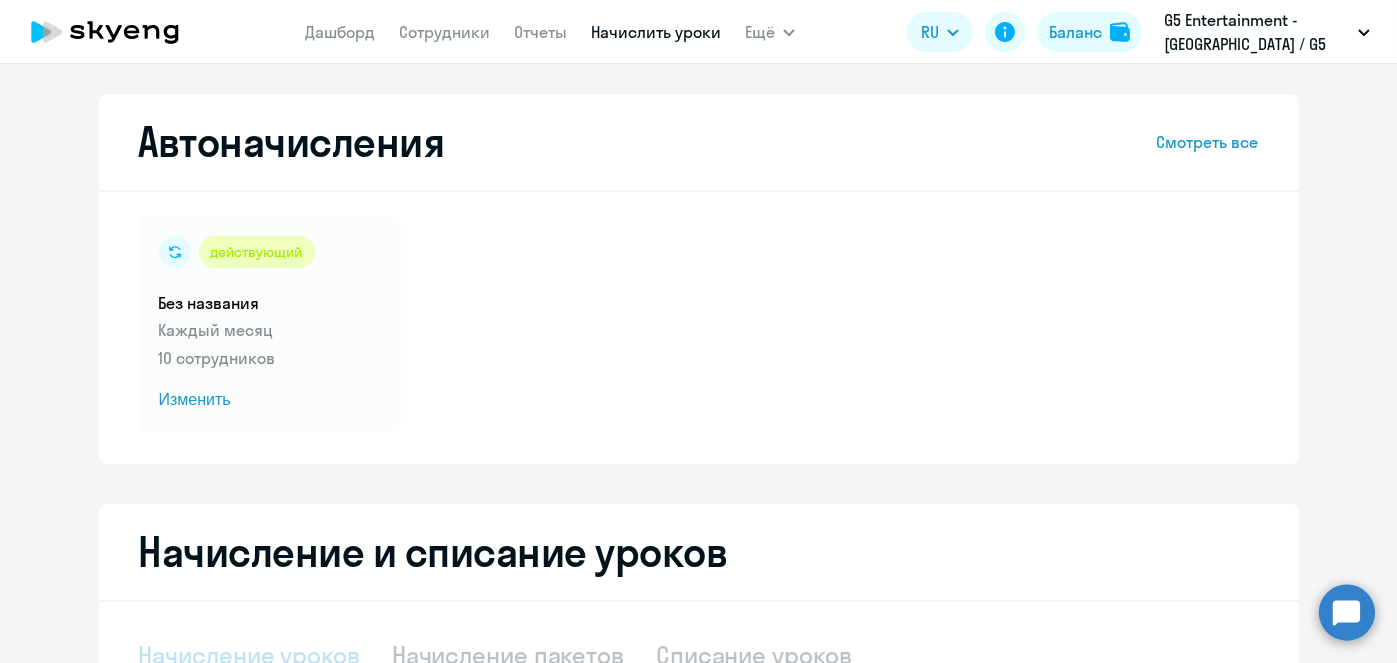 select on "10" 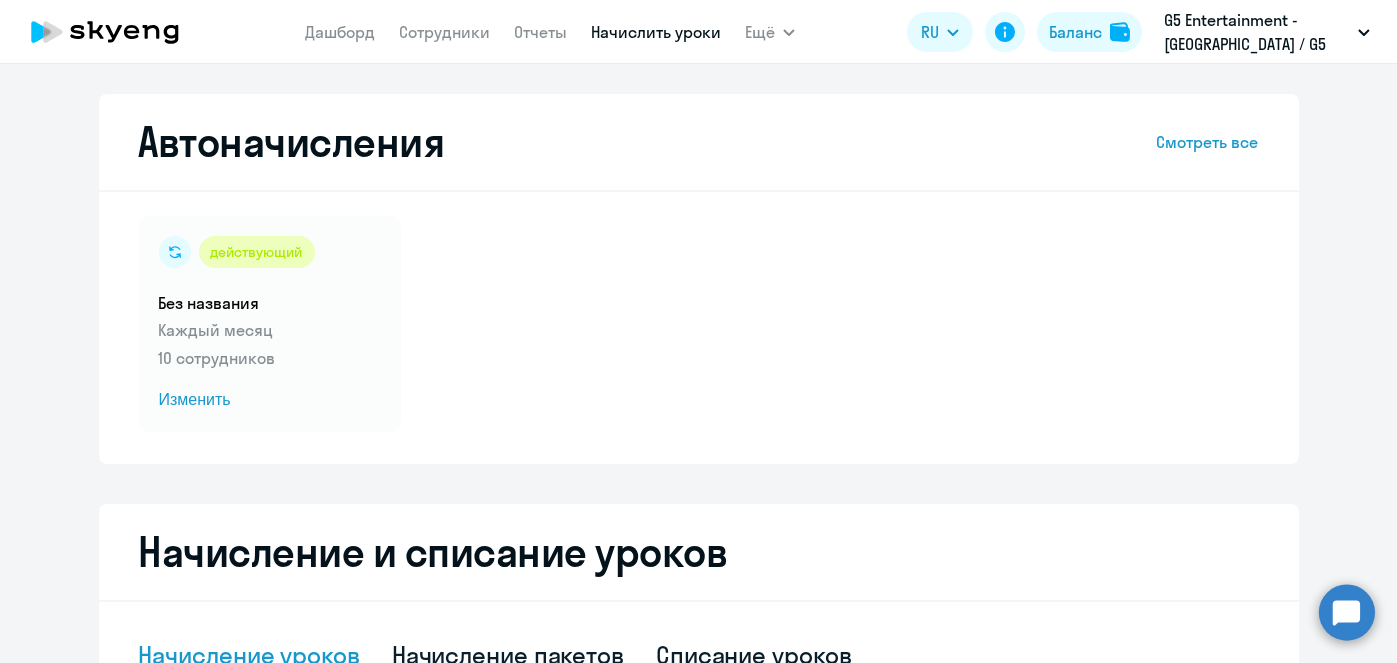 scroll, scrollTop: 524, scrollLeft: 0, axis: vertical 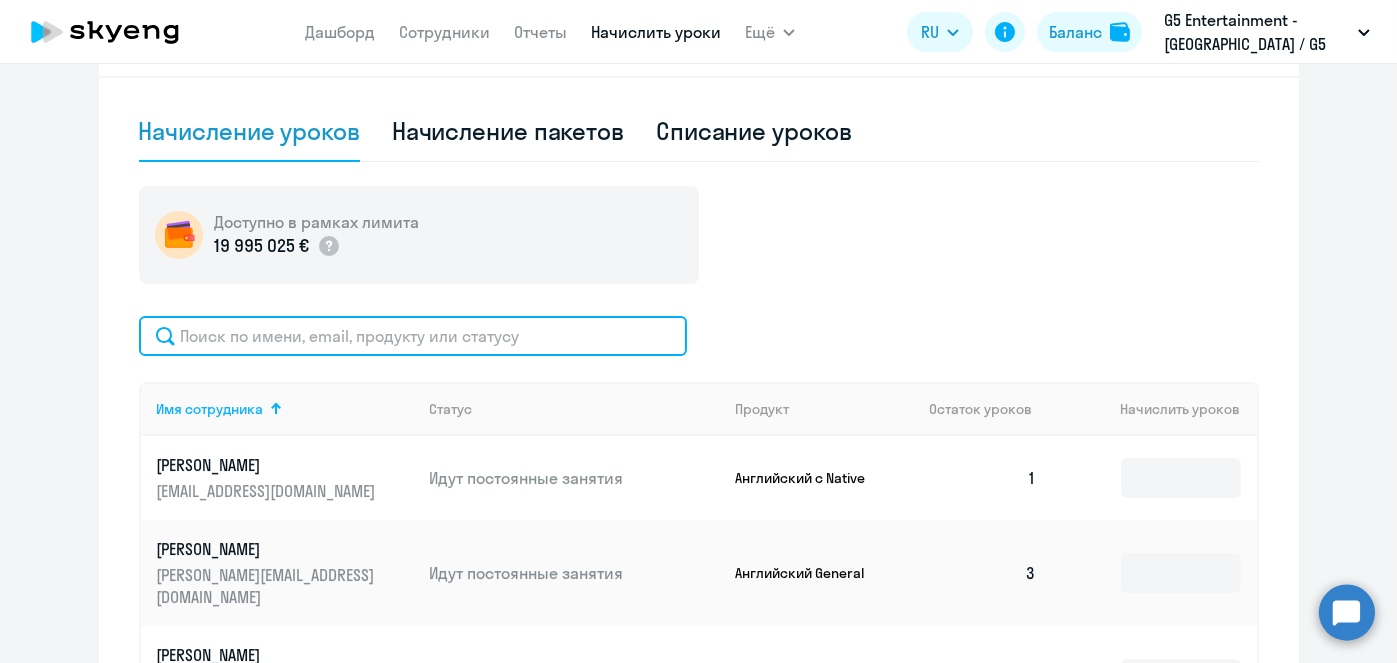 click 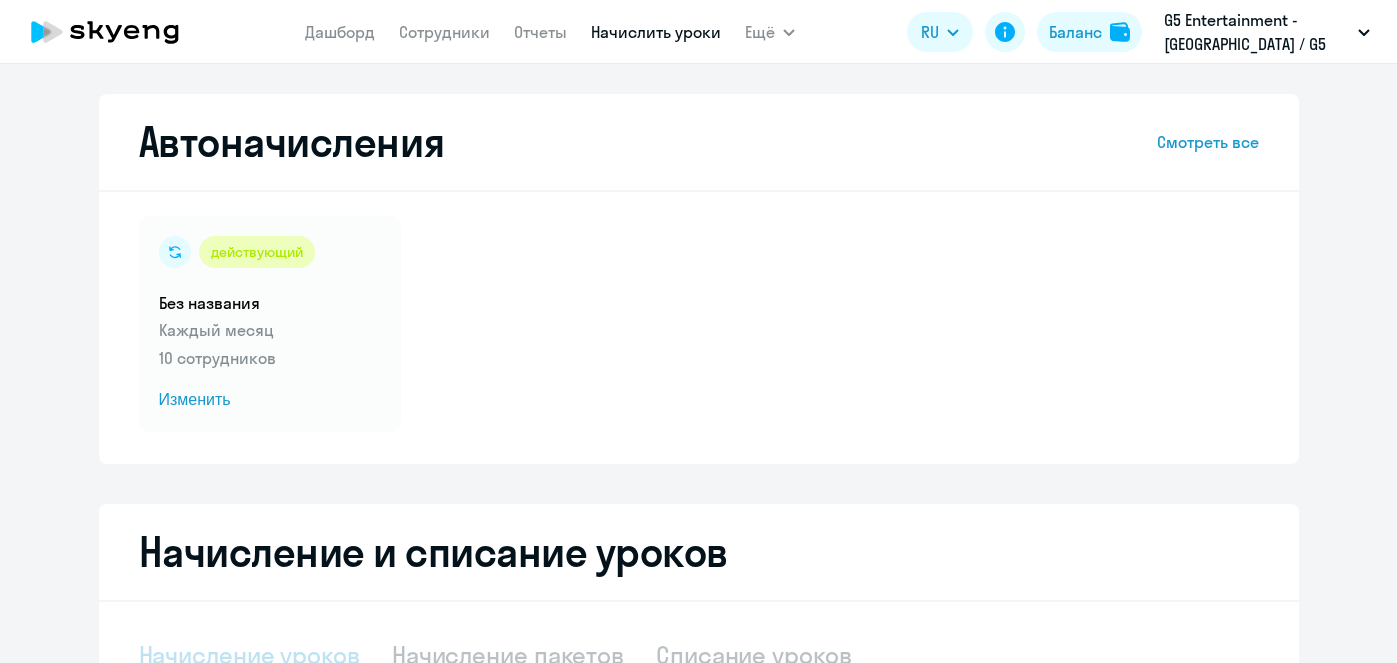 scroll, scrollTop: 0, scrollLeft: 0, axis: both 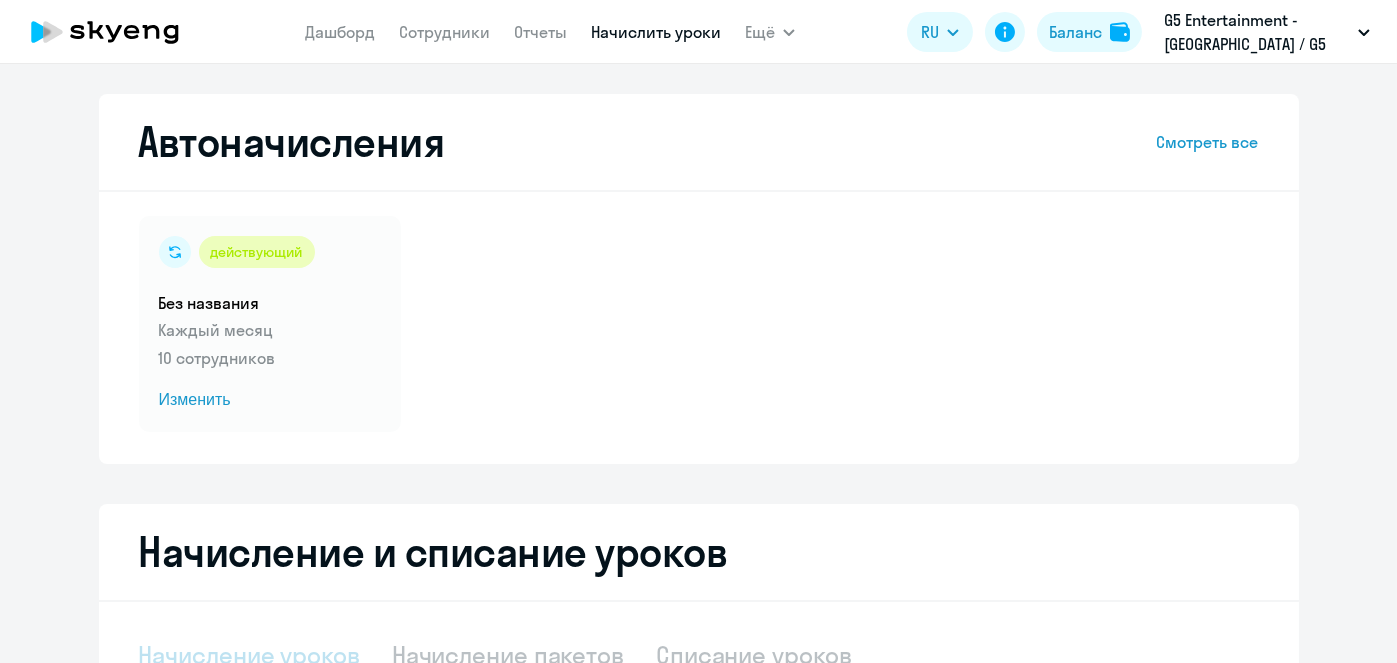 select on "10" 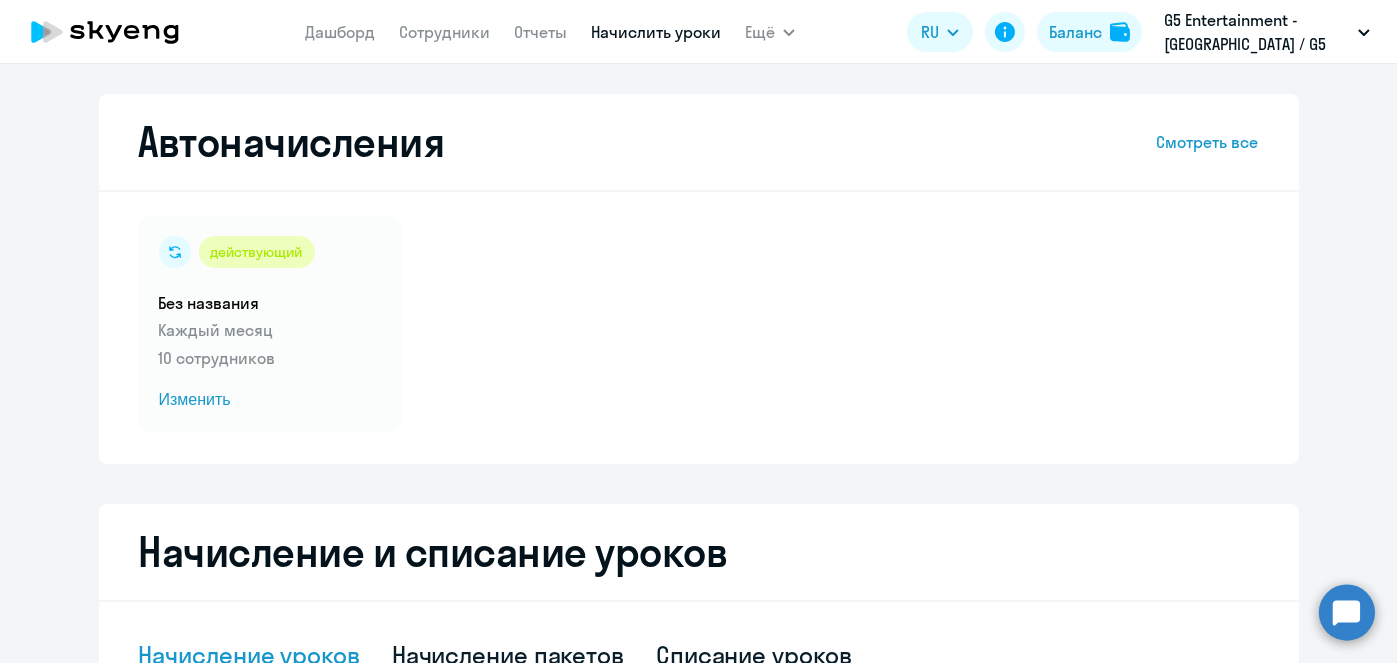 scroll, scrollTop: 524, scrollLeft: 0, axis: vertical 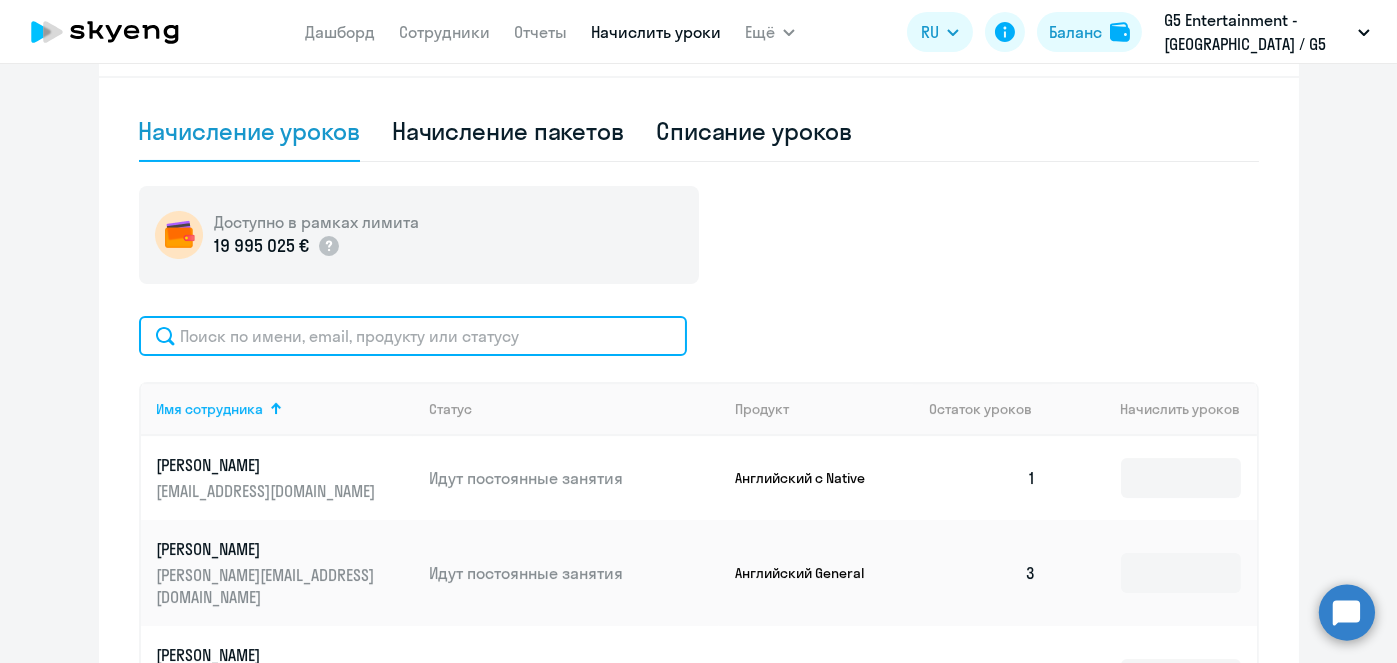 click 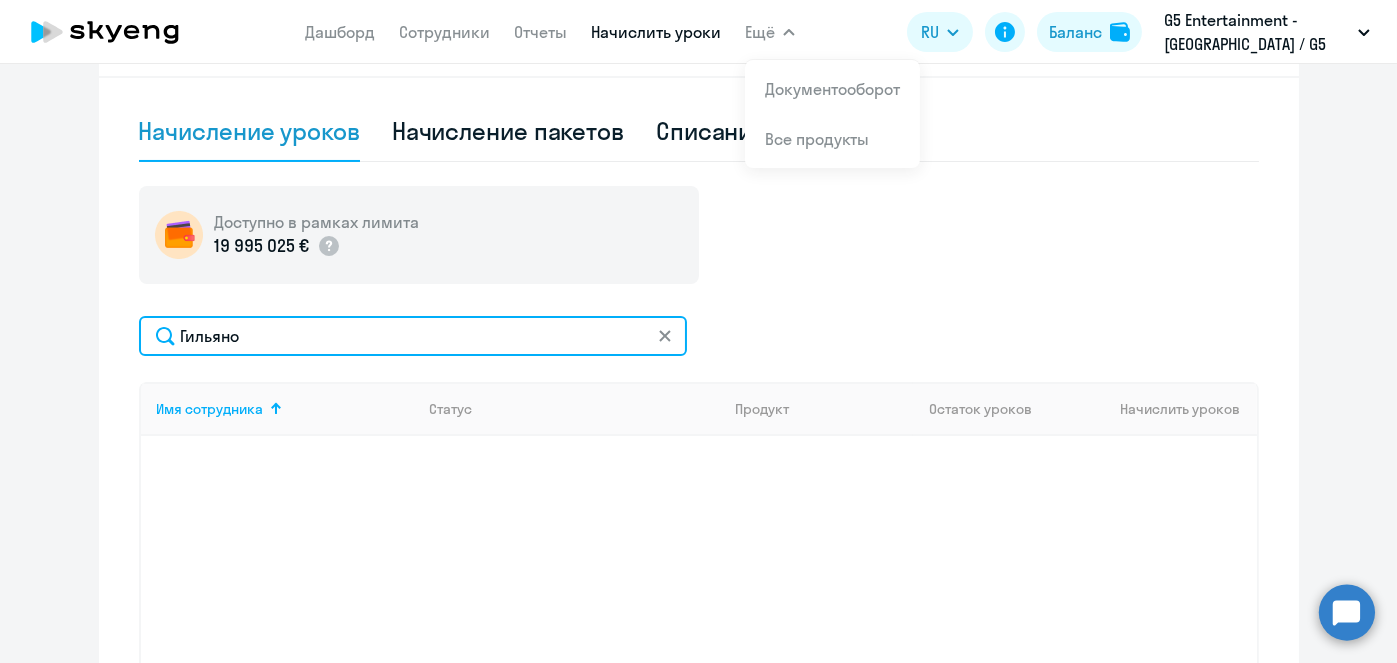 type on "Гильяно" 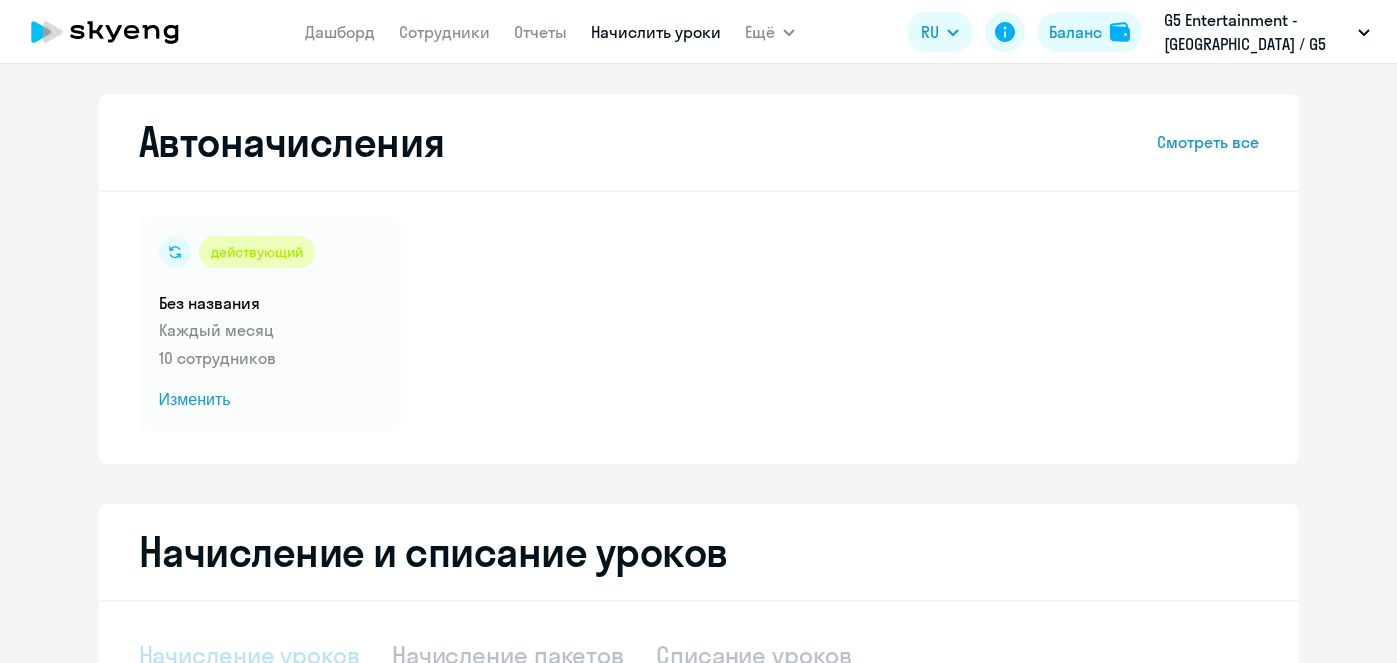 scroll, scrollTop: 0, scrollLeft: 0, axis: both 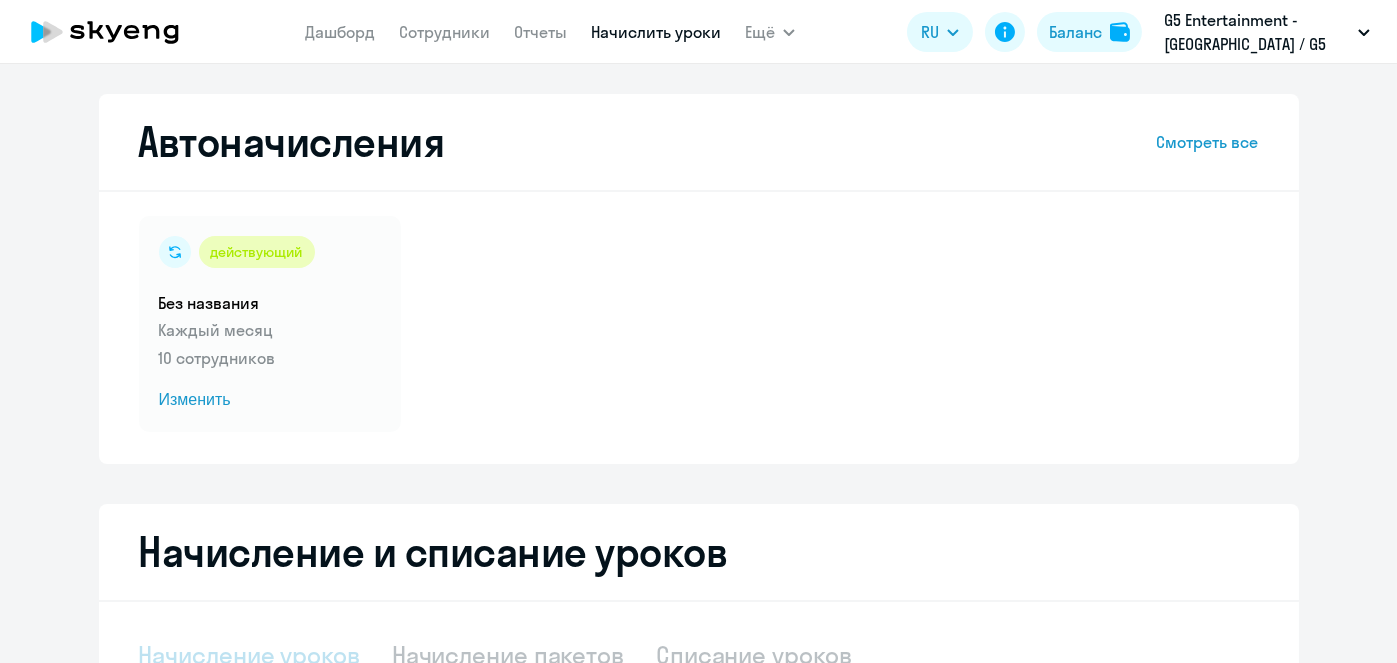 select on "10" 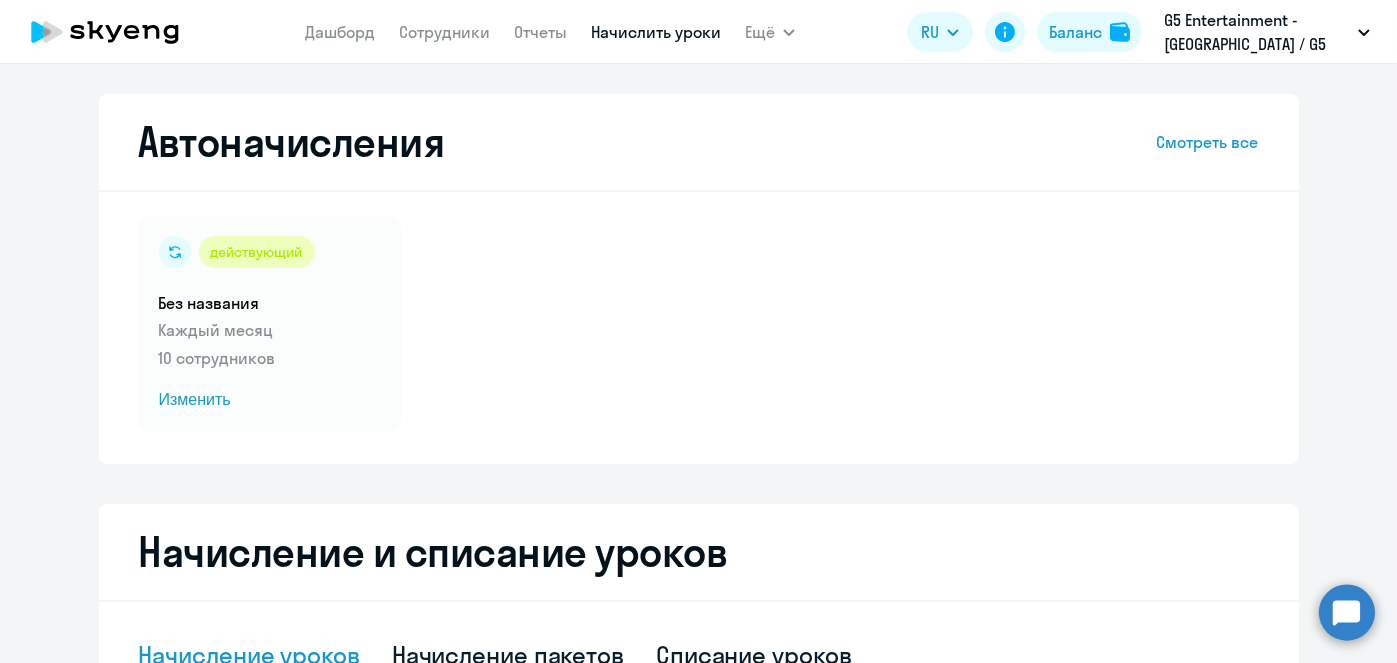 scroll, scrollTop: 524, scrollLeft: 0, axis: vertical 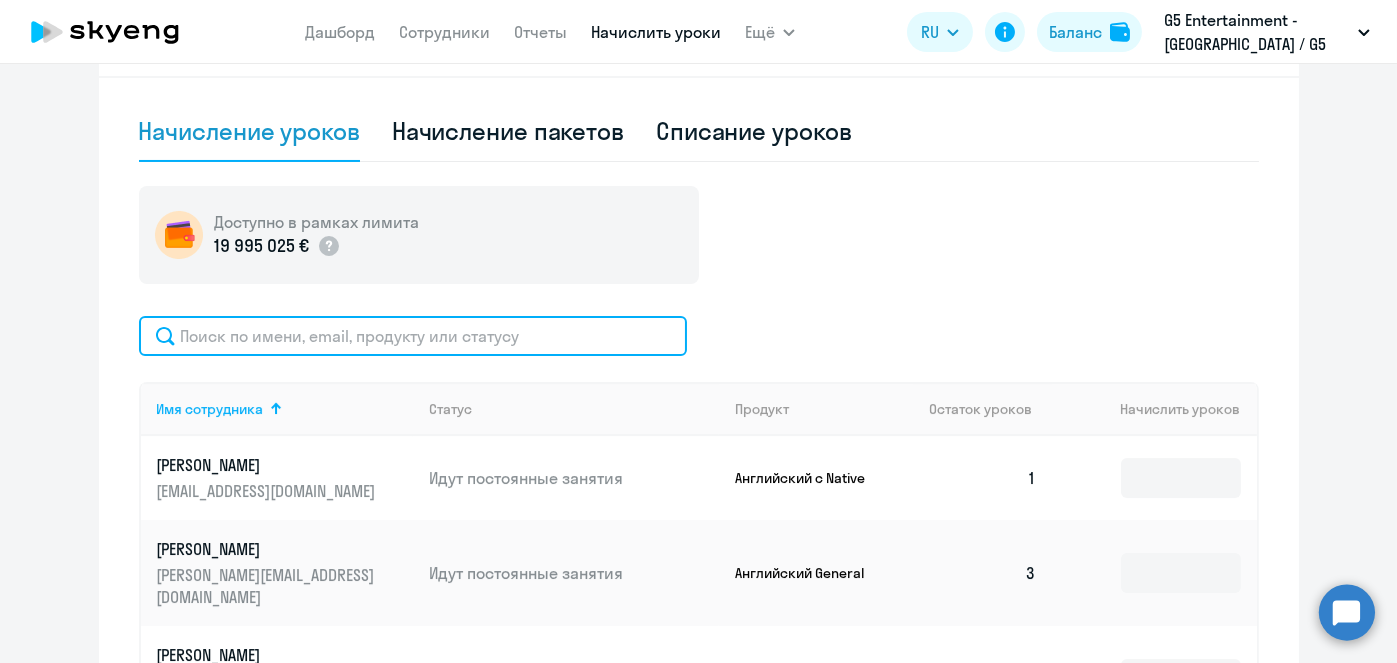click 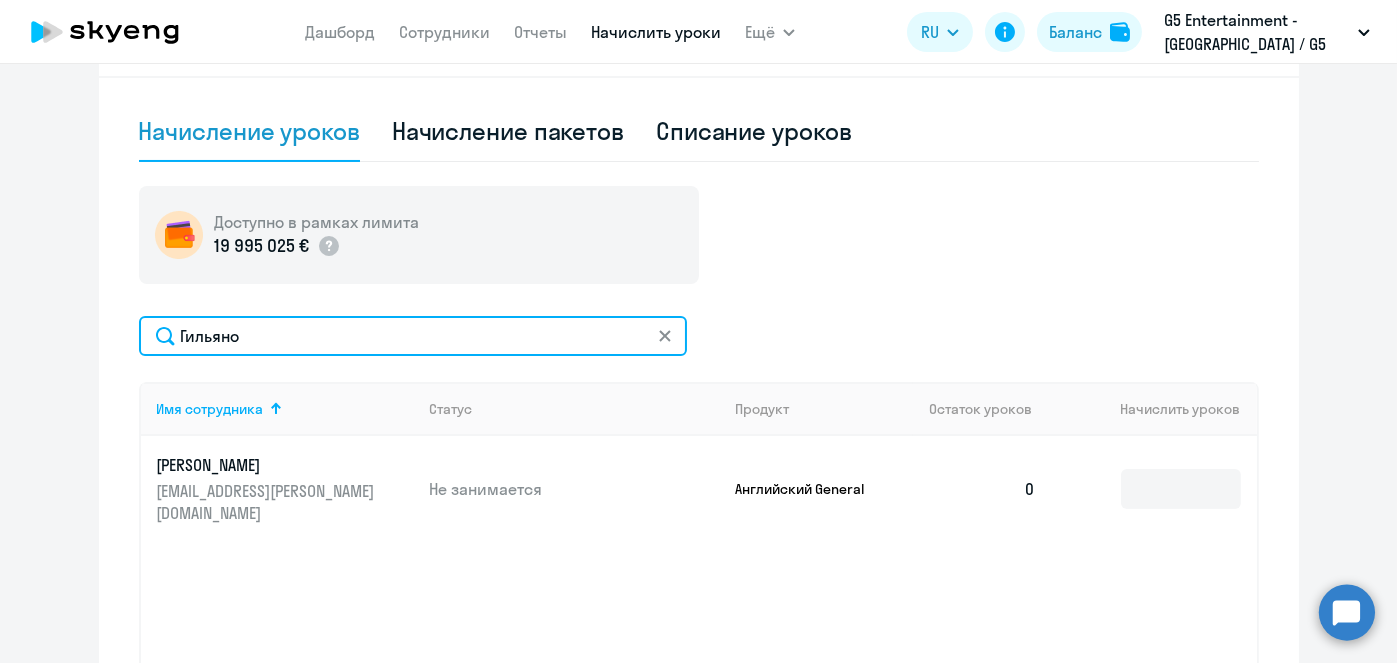 type on "Гильяно" 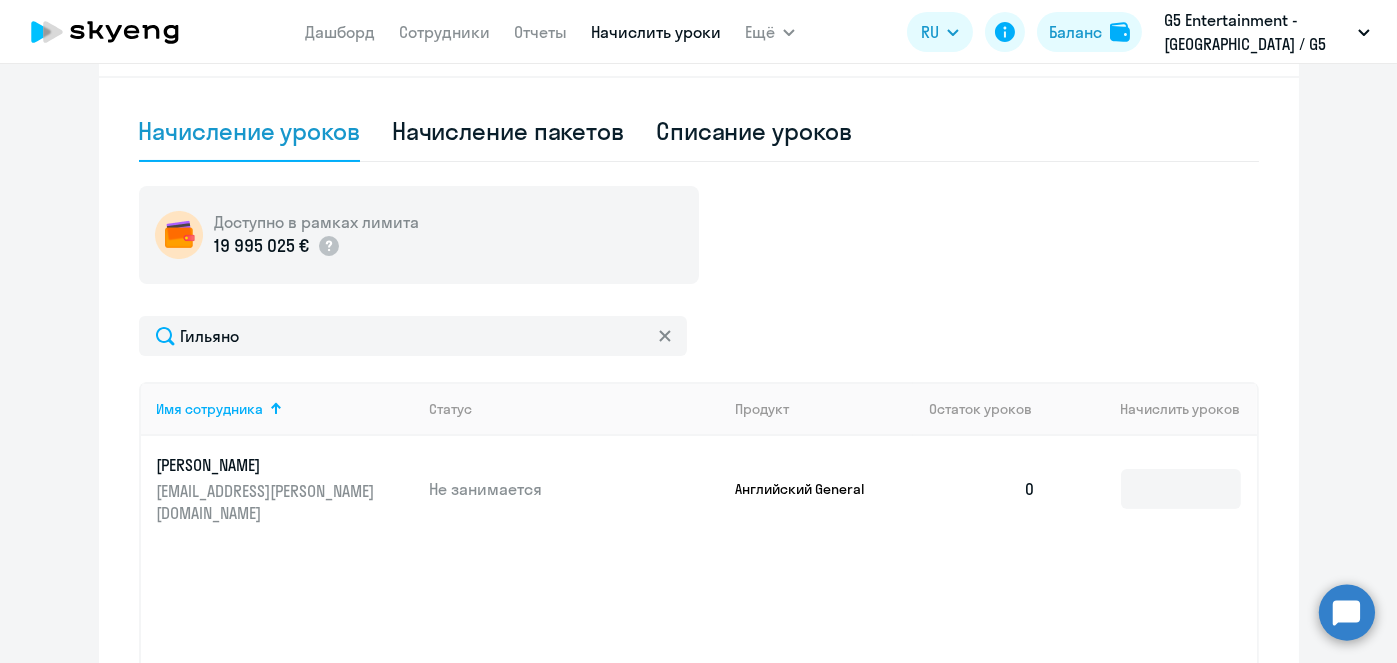 click 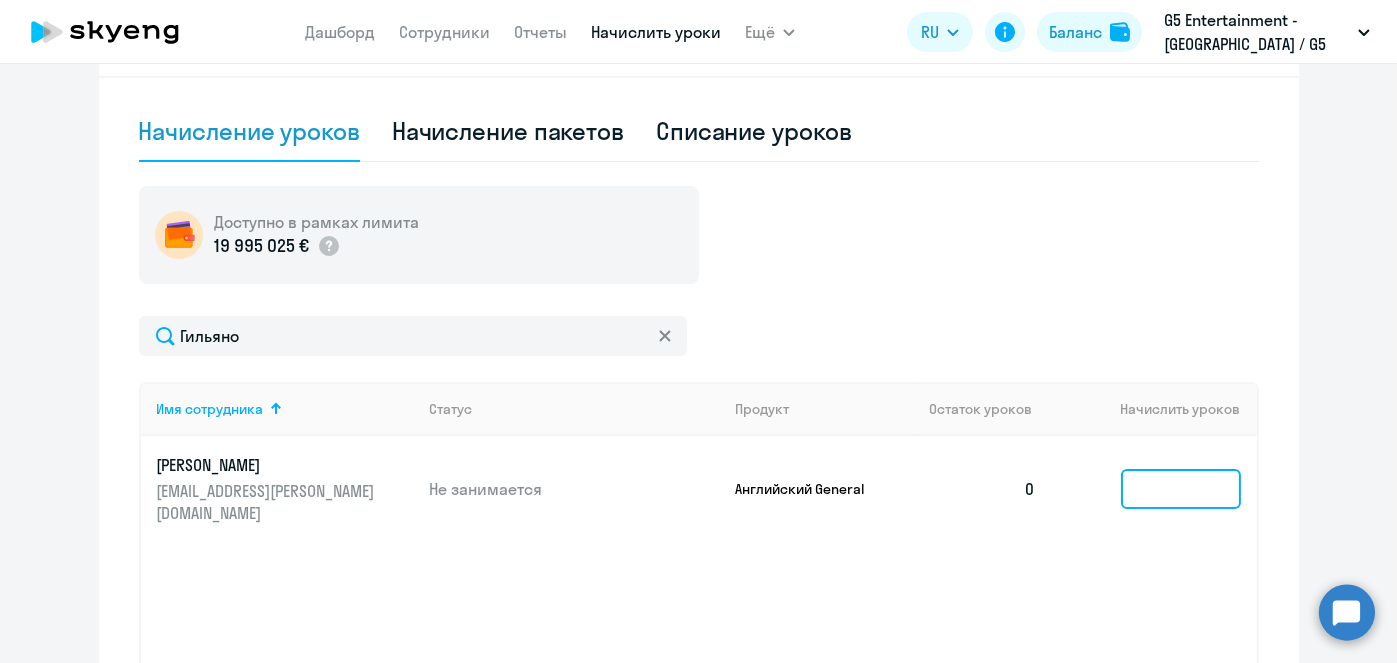 click 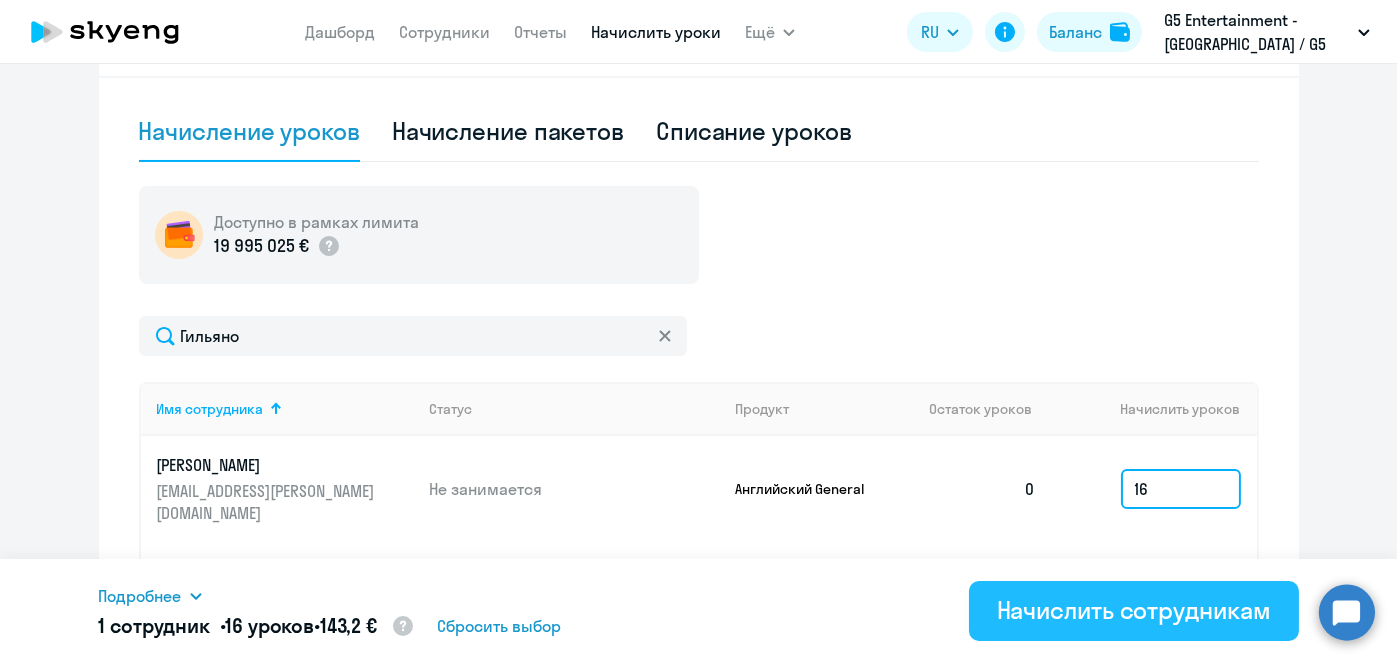 type on "16" 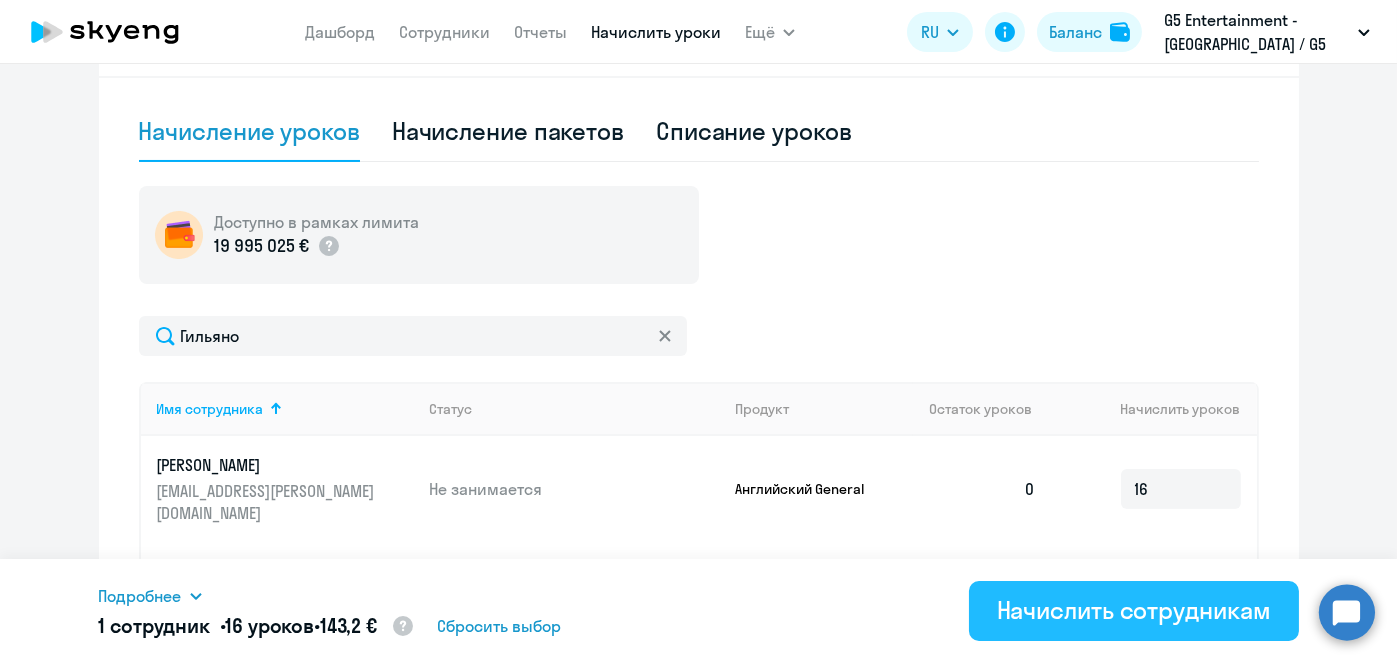 click on "Начислить сотрудникам" at bounding box center [1134, 610] 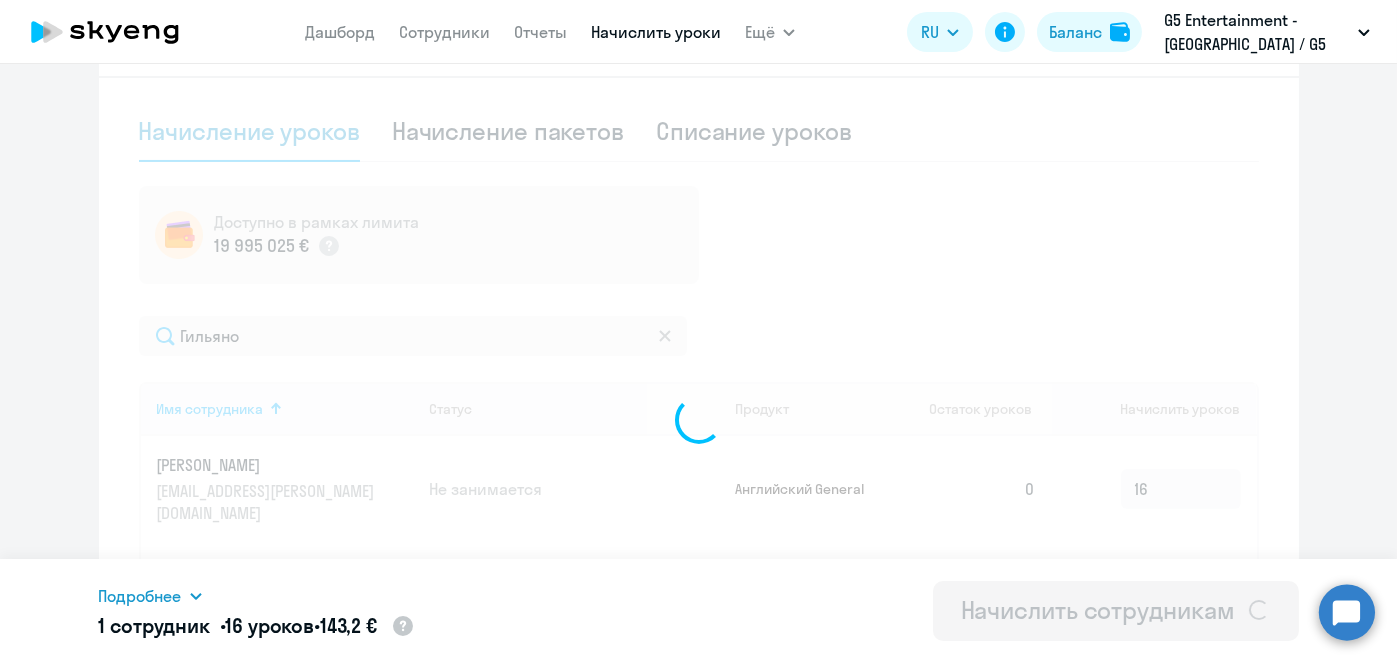 type 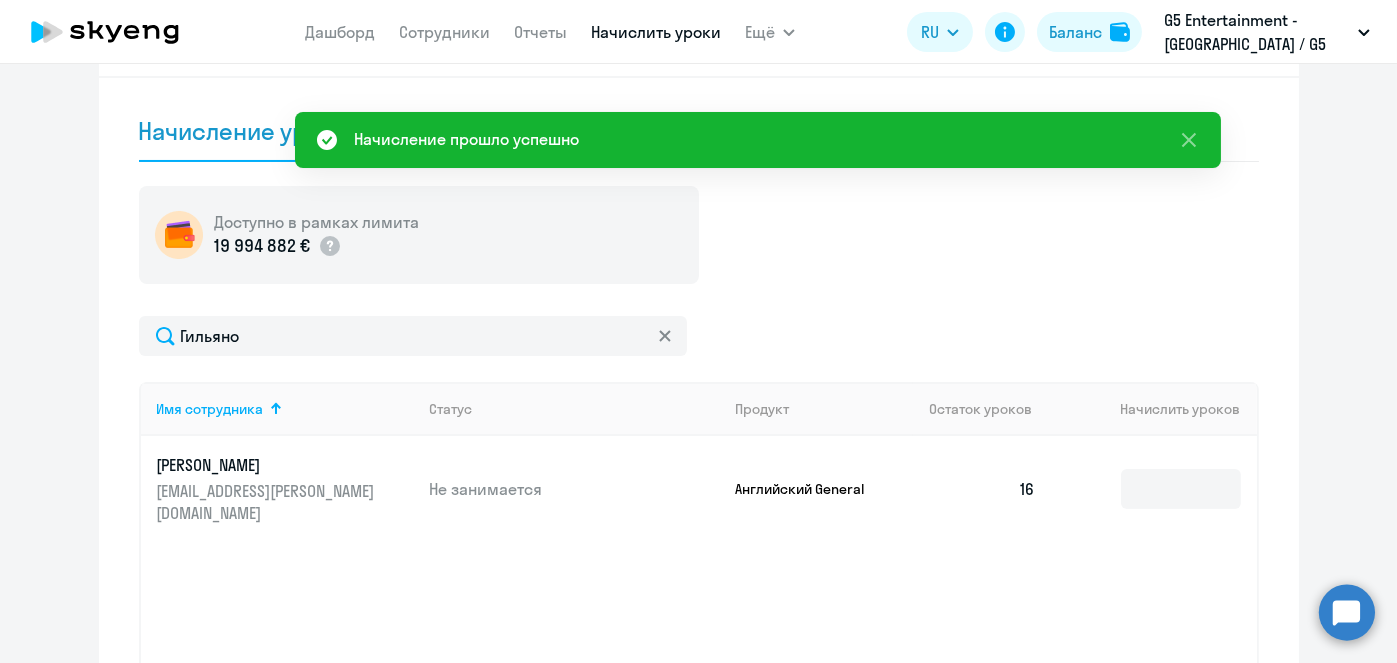 scroll, scrollTop: 0, scrollLeft: 0, axis: both 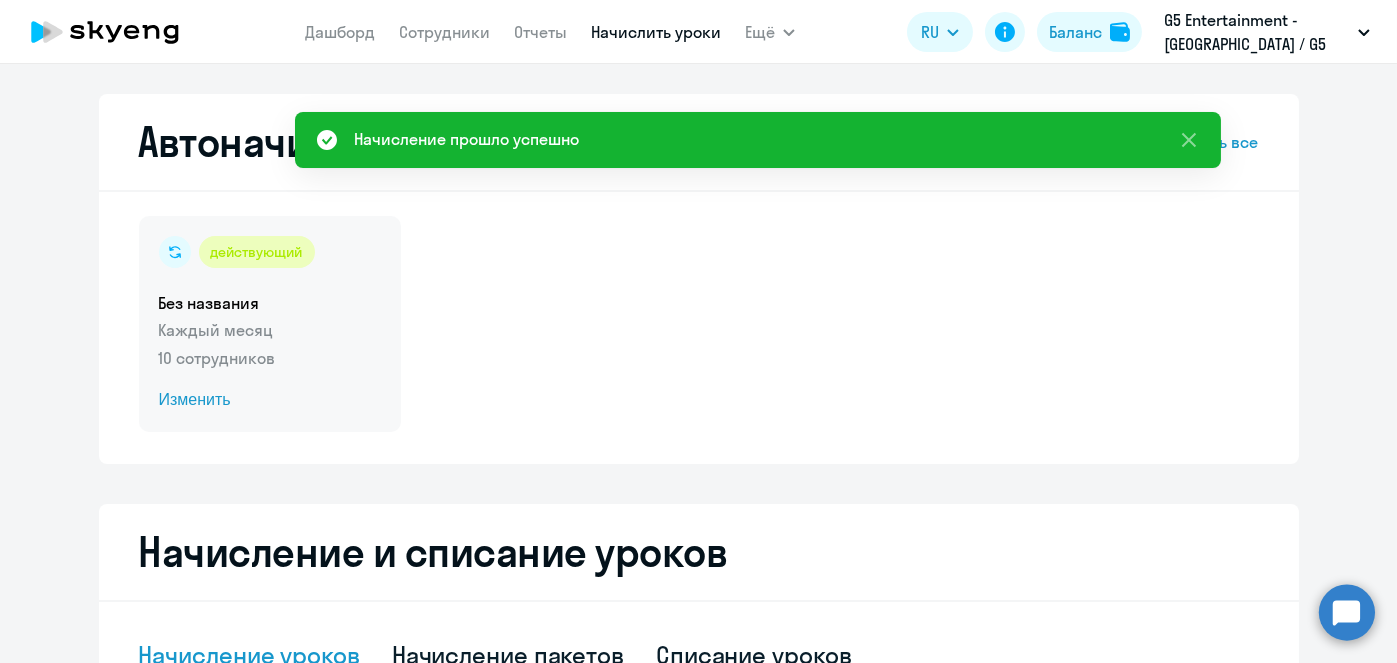 click on "Изменить" 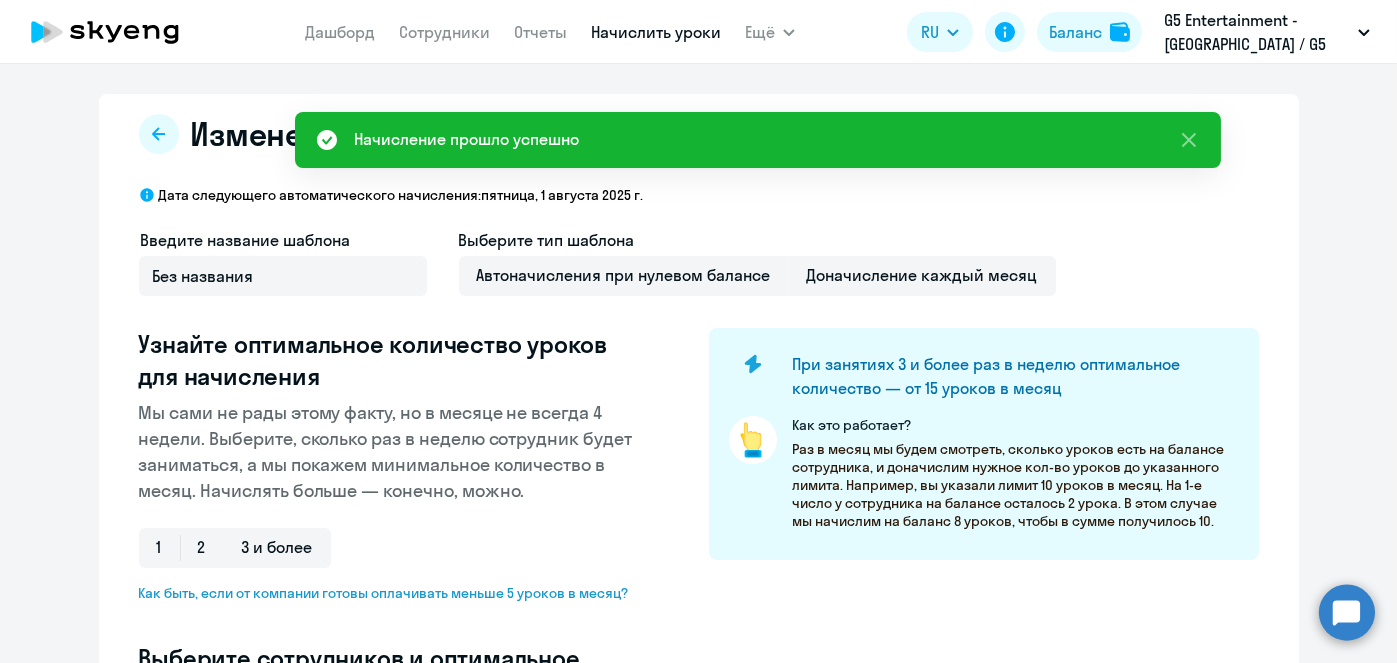 select on "10" 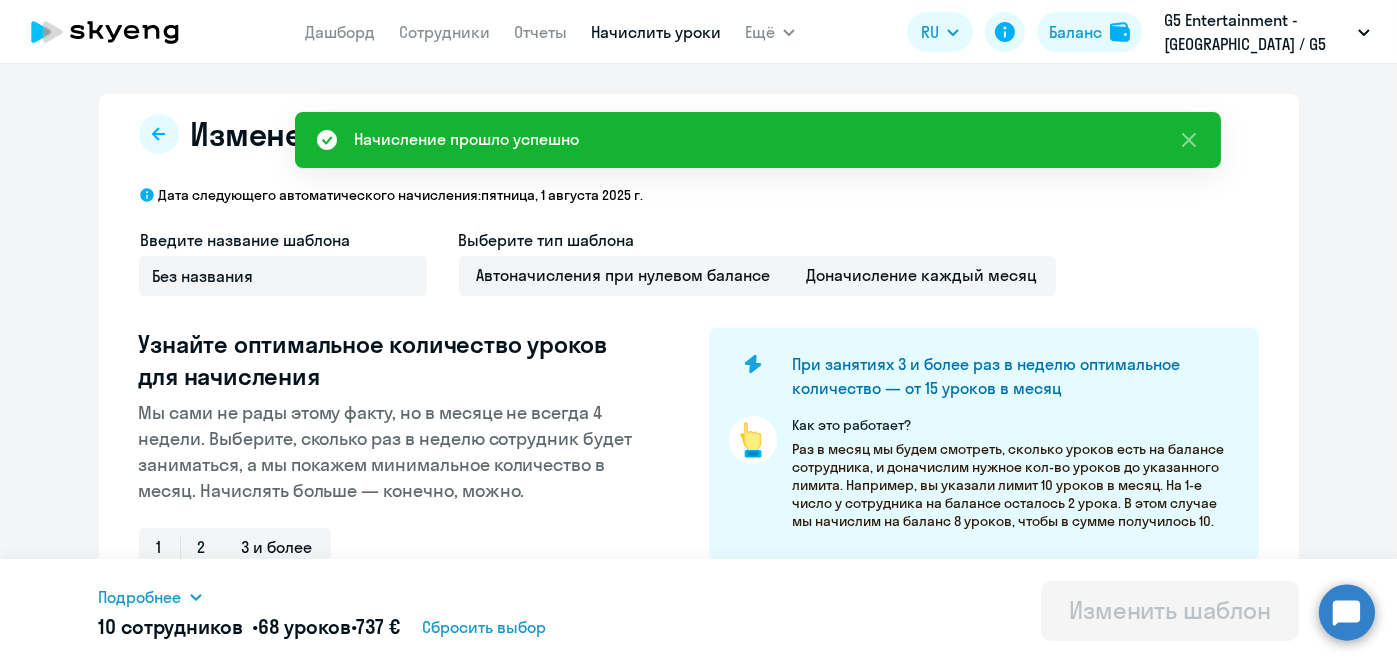 scroll, scrollTop: 524, scrollLeft: 0, axis: vertical 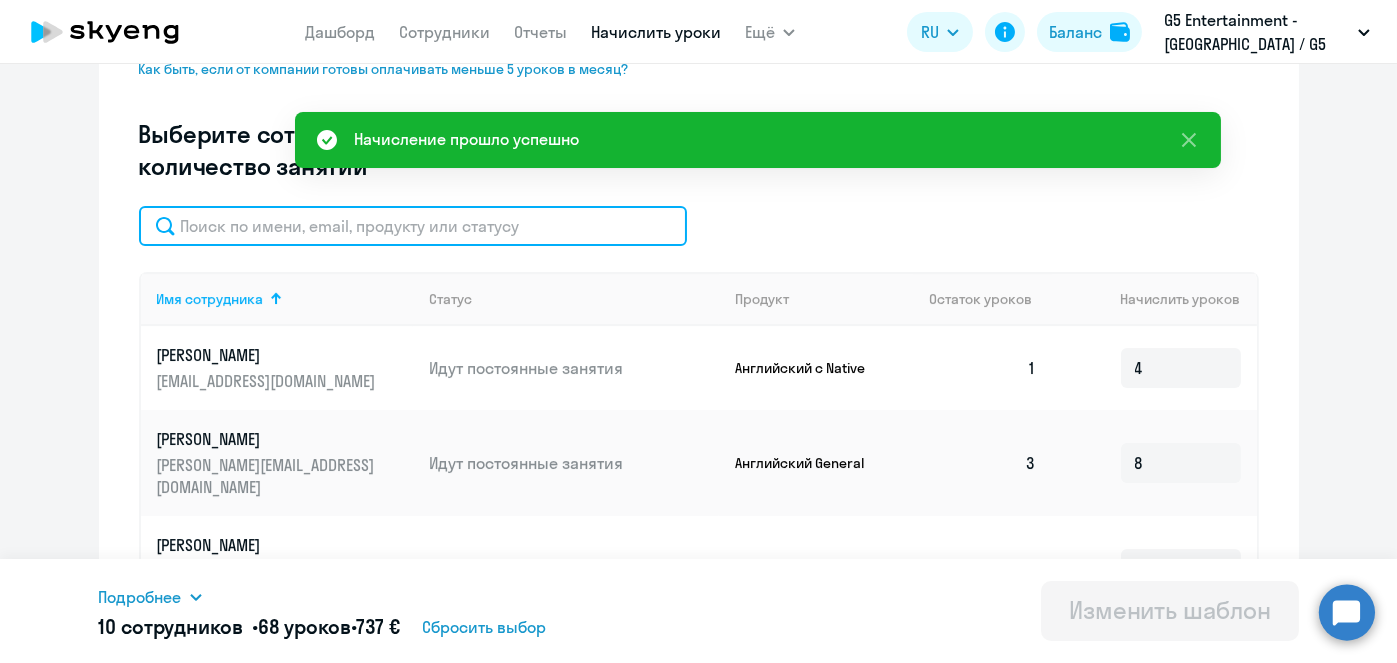 click 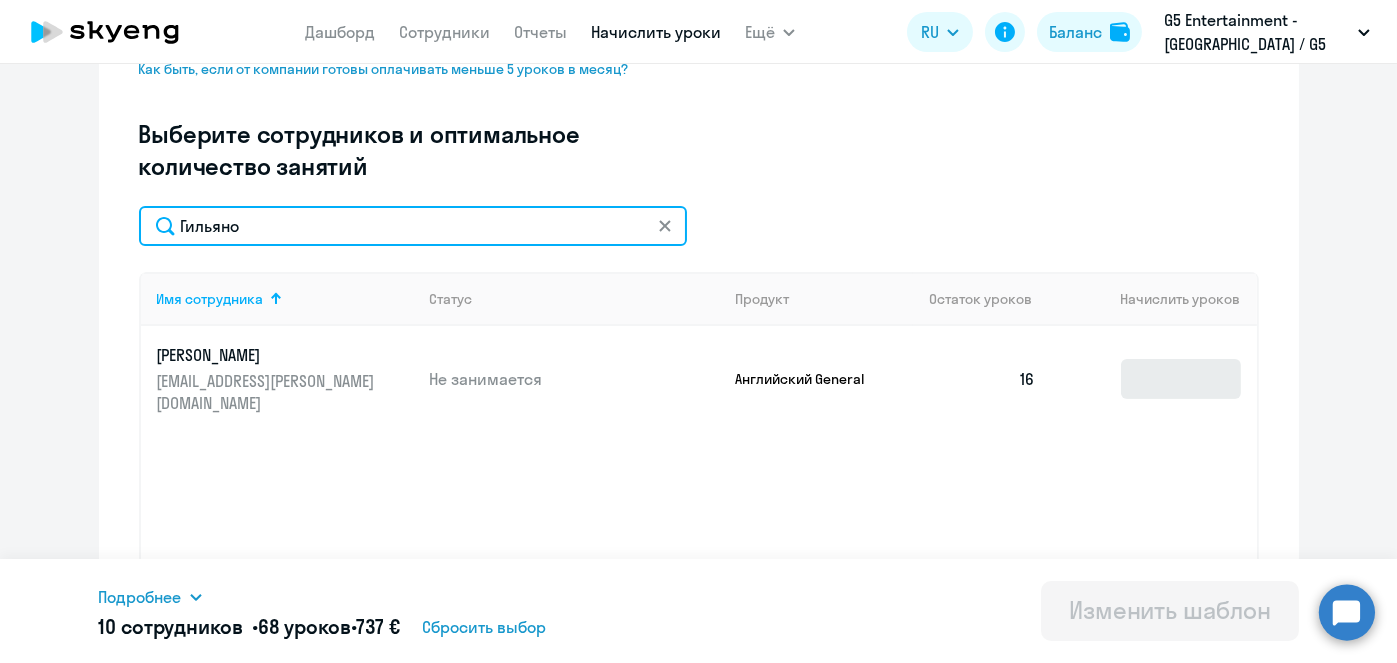 type on "Гильяно" 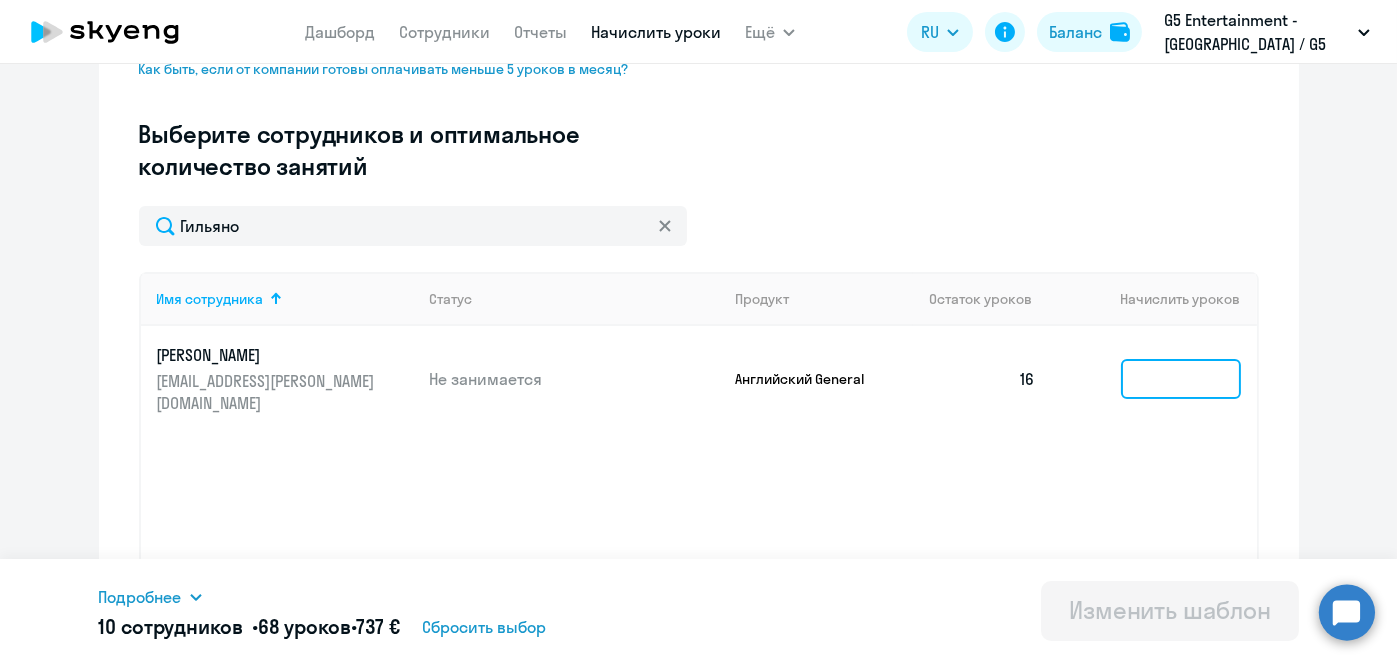 click 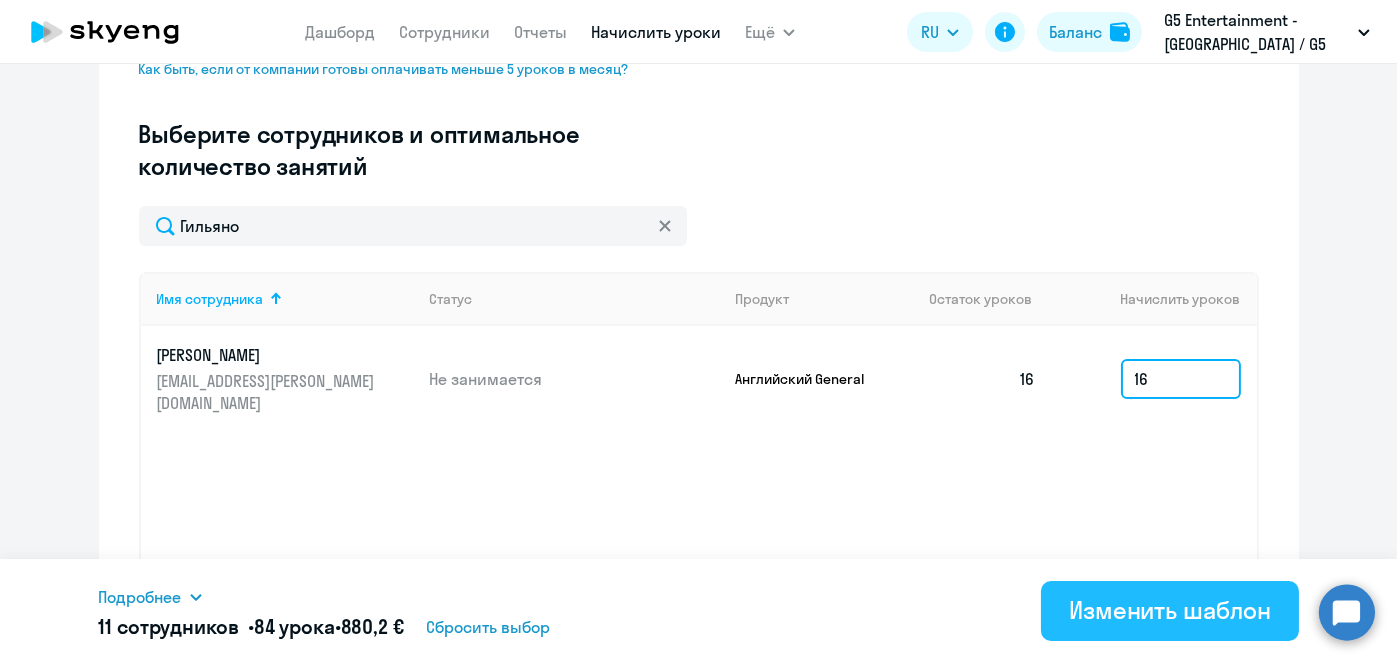 type on "16" 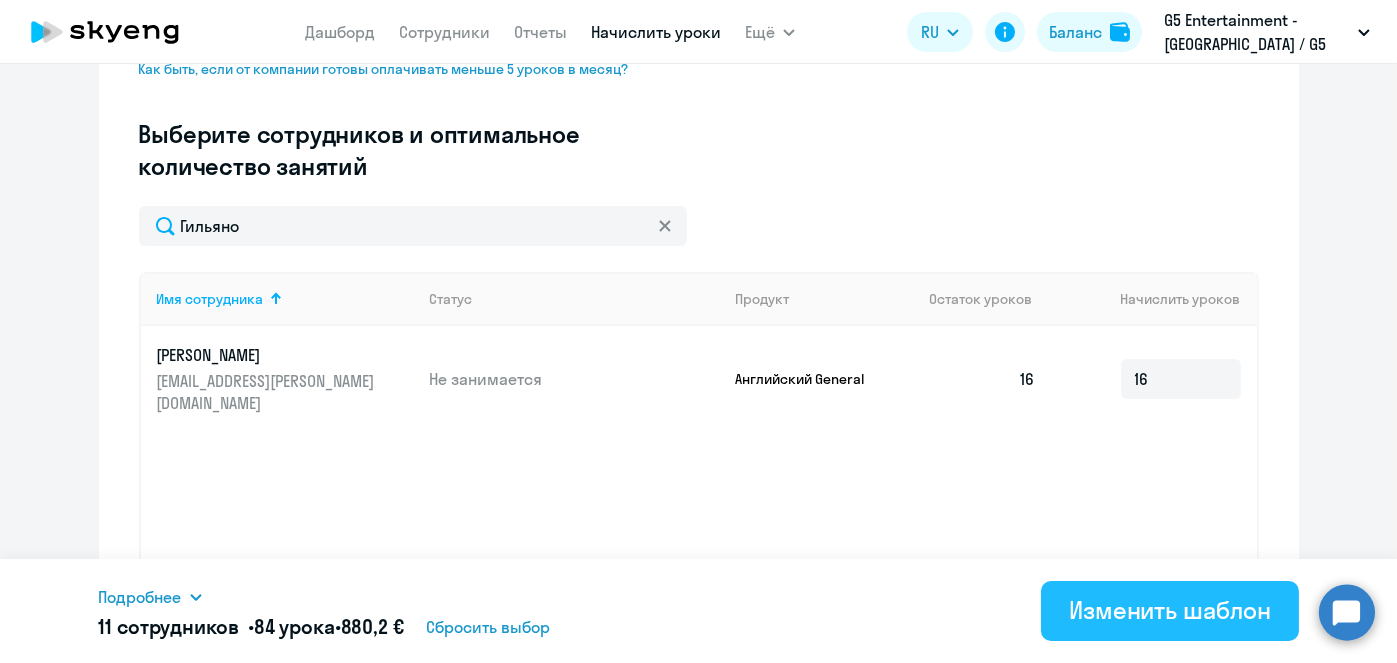 click on "Изменить шаблон" at bounding box center [1170, 610] 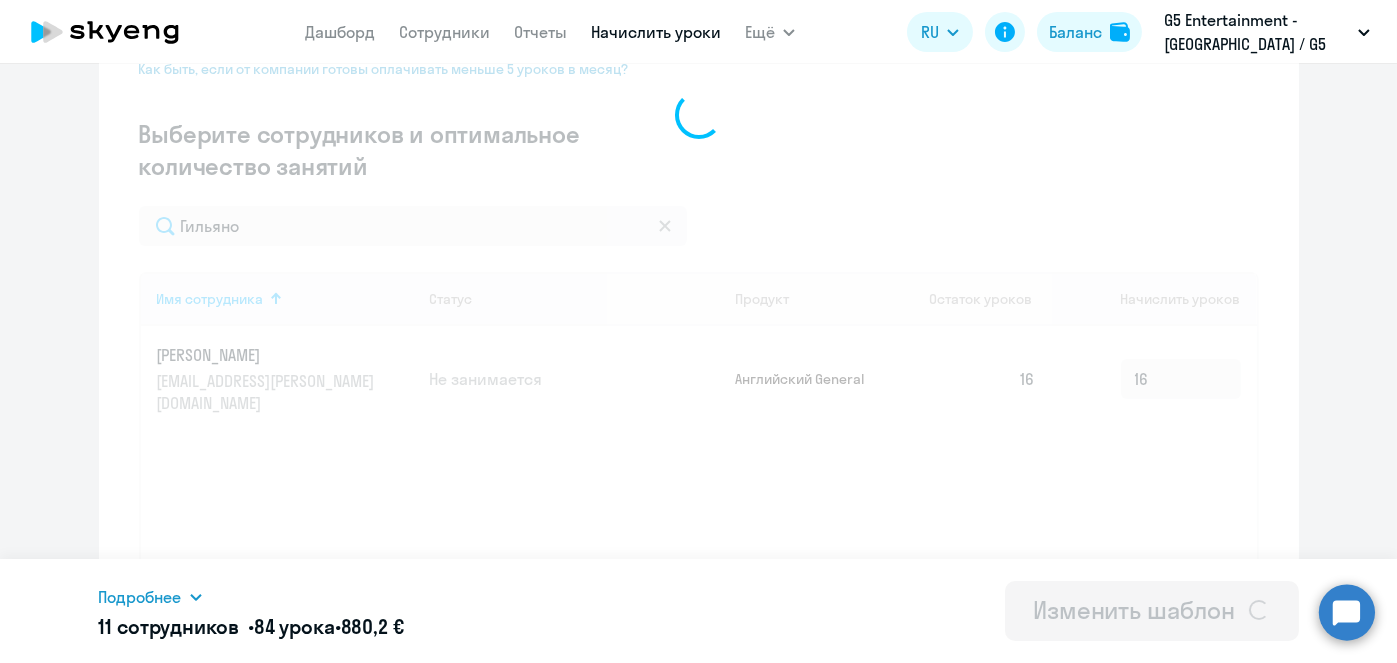 scroll, scrollTop: 0, scrollLeft: 0, axis: both 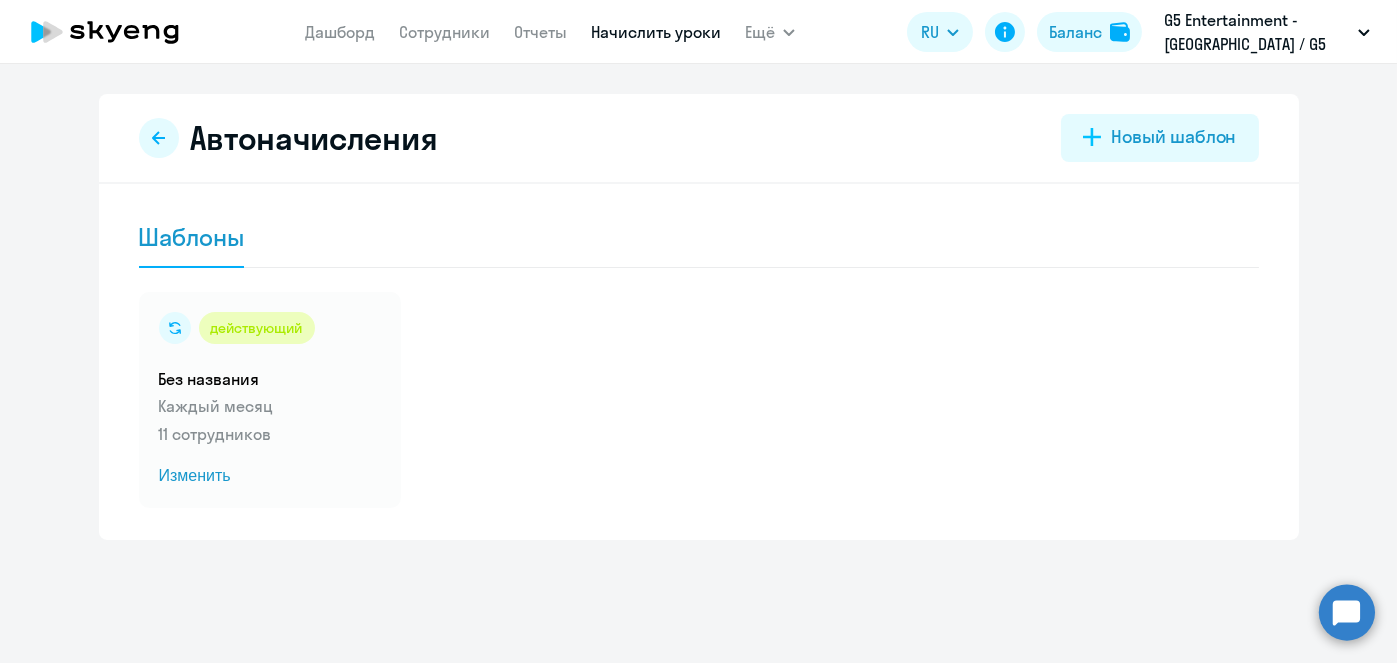 click on "Начислить уроки" at bounding box center (656, 32) 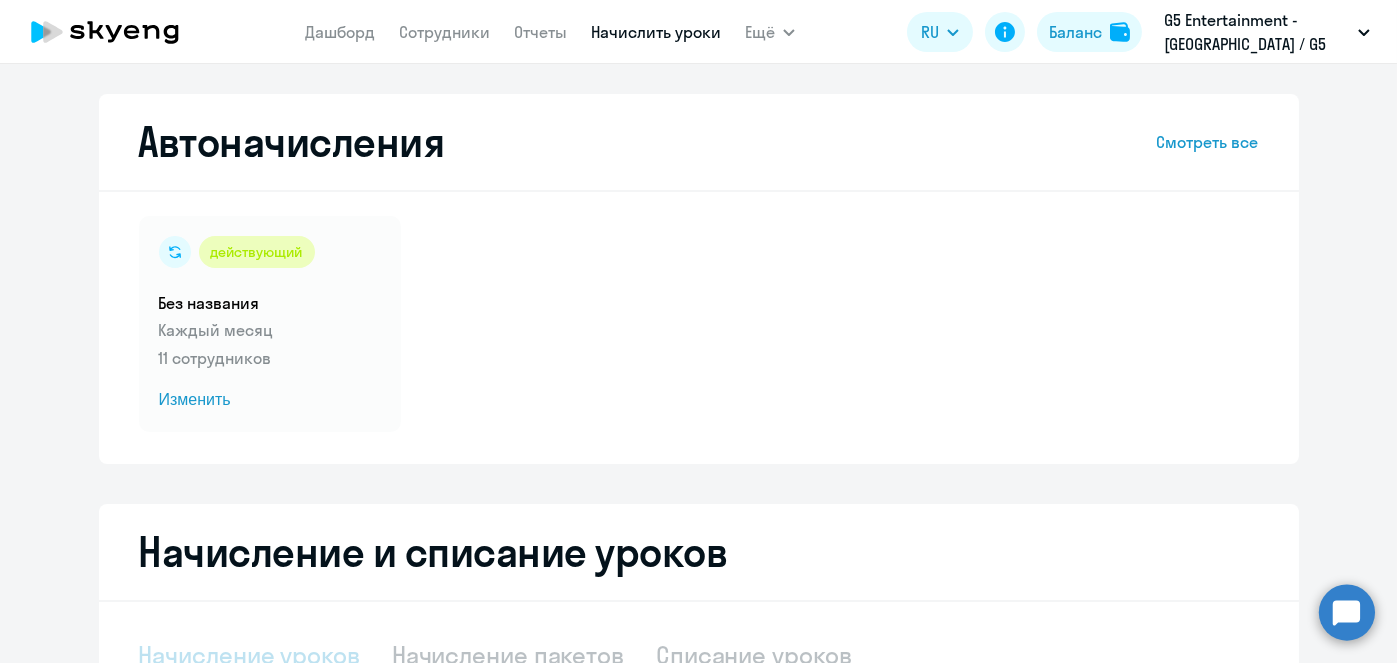 select on "10" 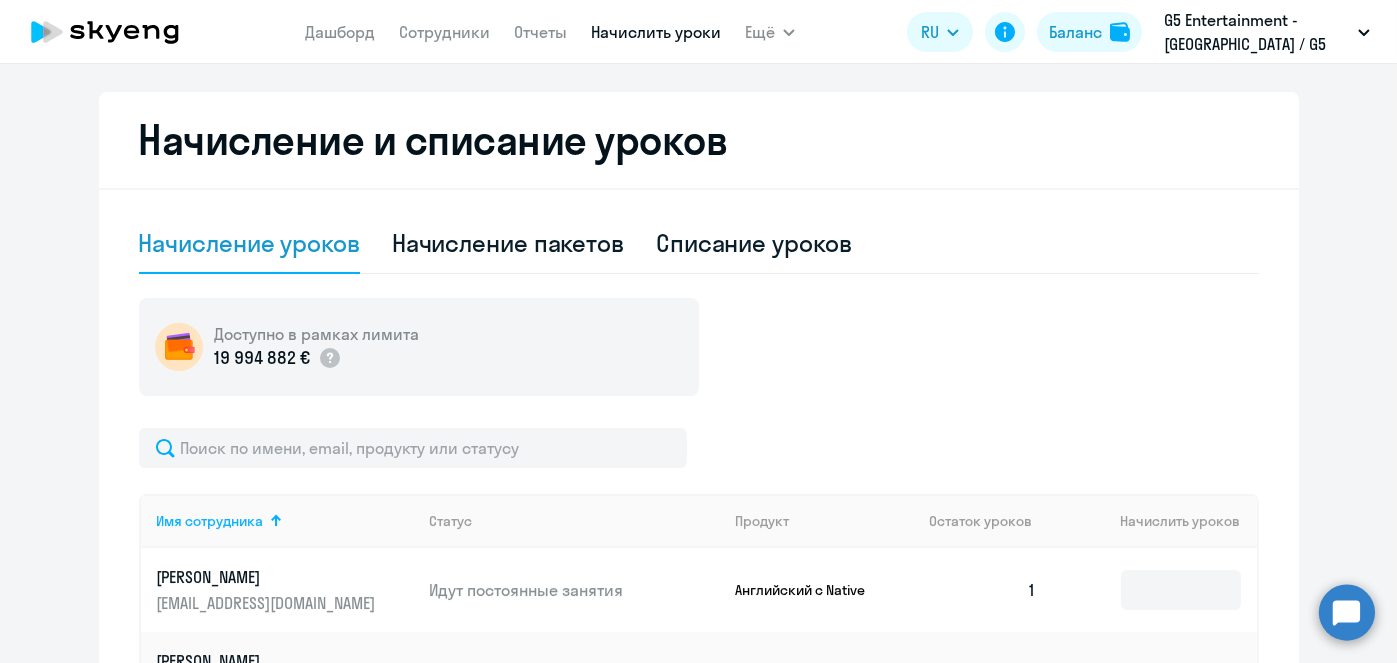 scroll, scrollTop: 420, scrollLeft: 0, axis: vertical 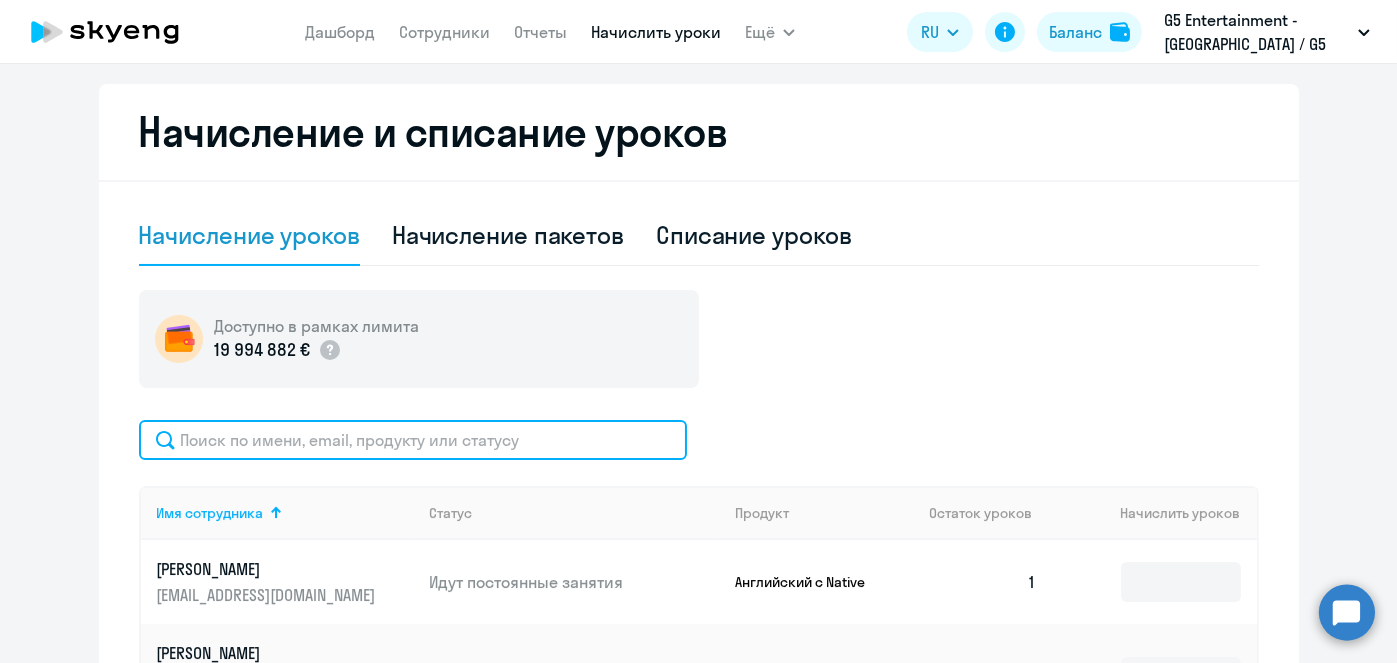 click 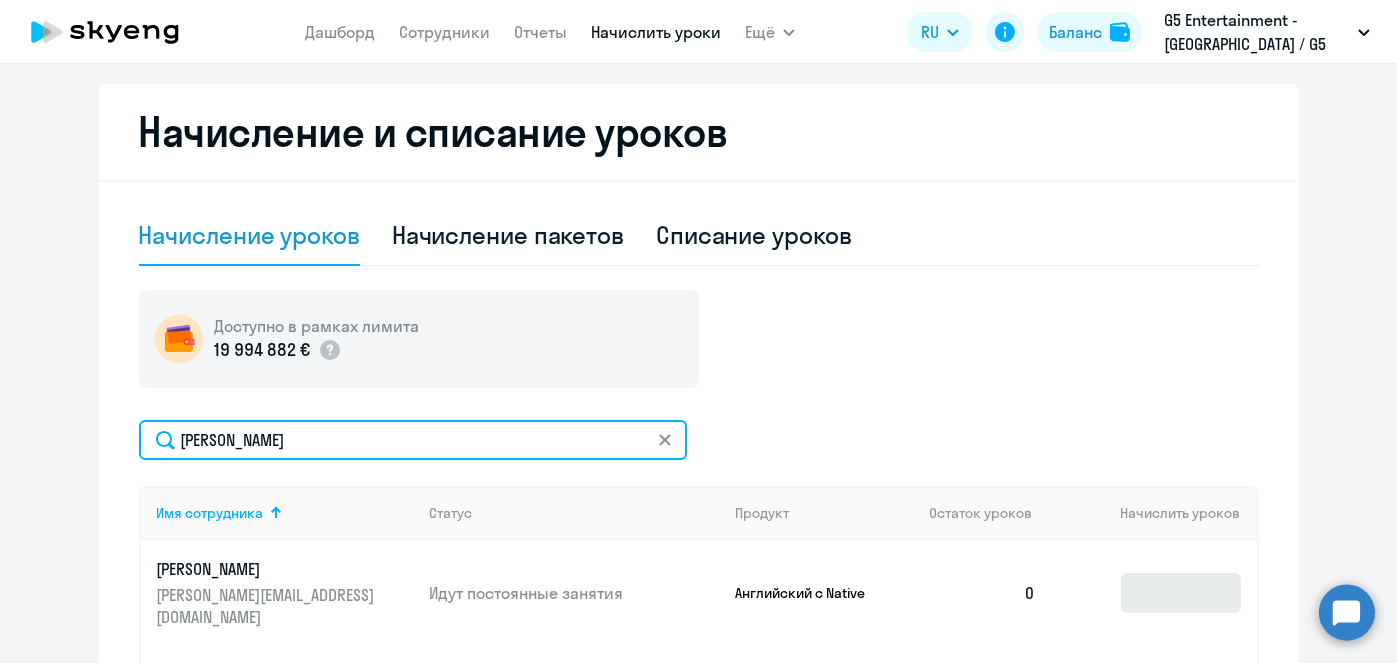 type on "Попов" 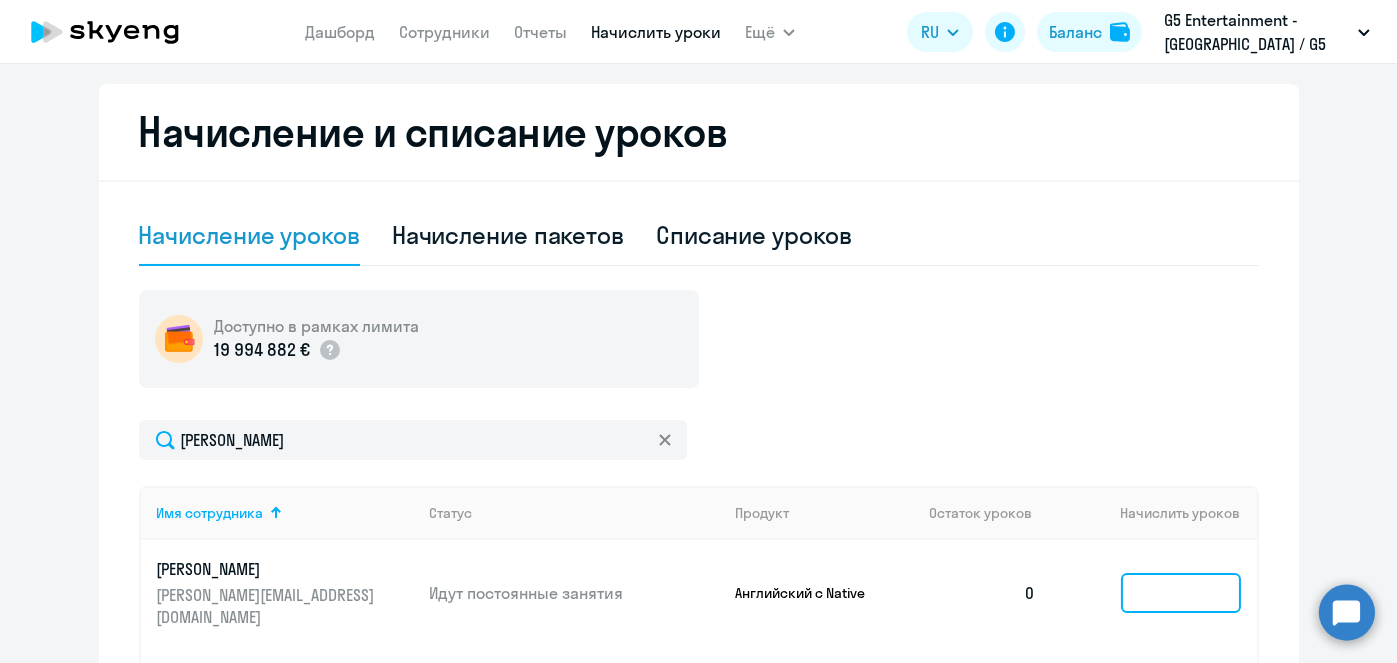 click 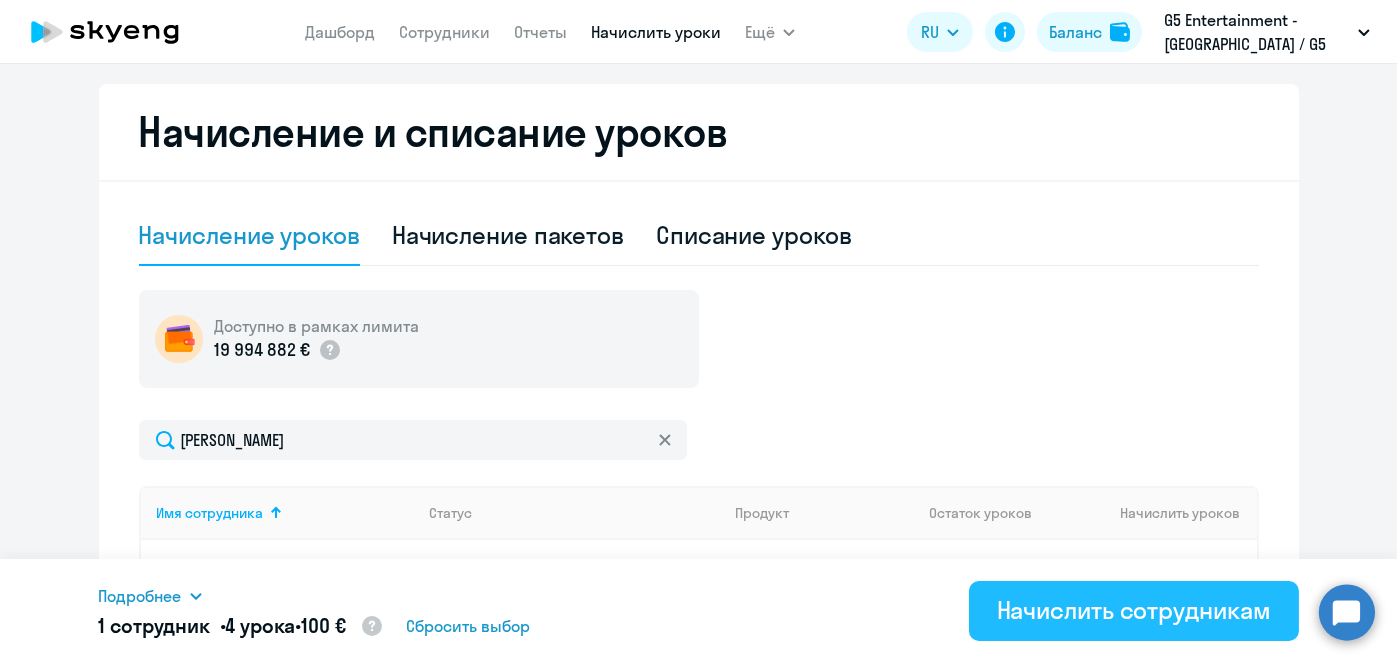 type on "4" 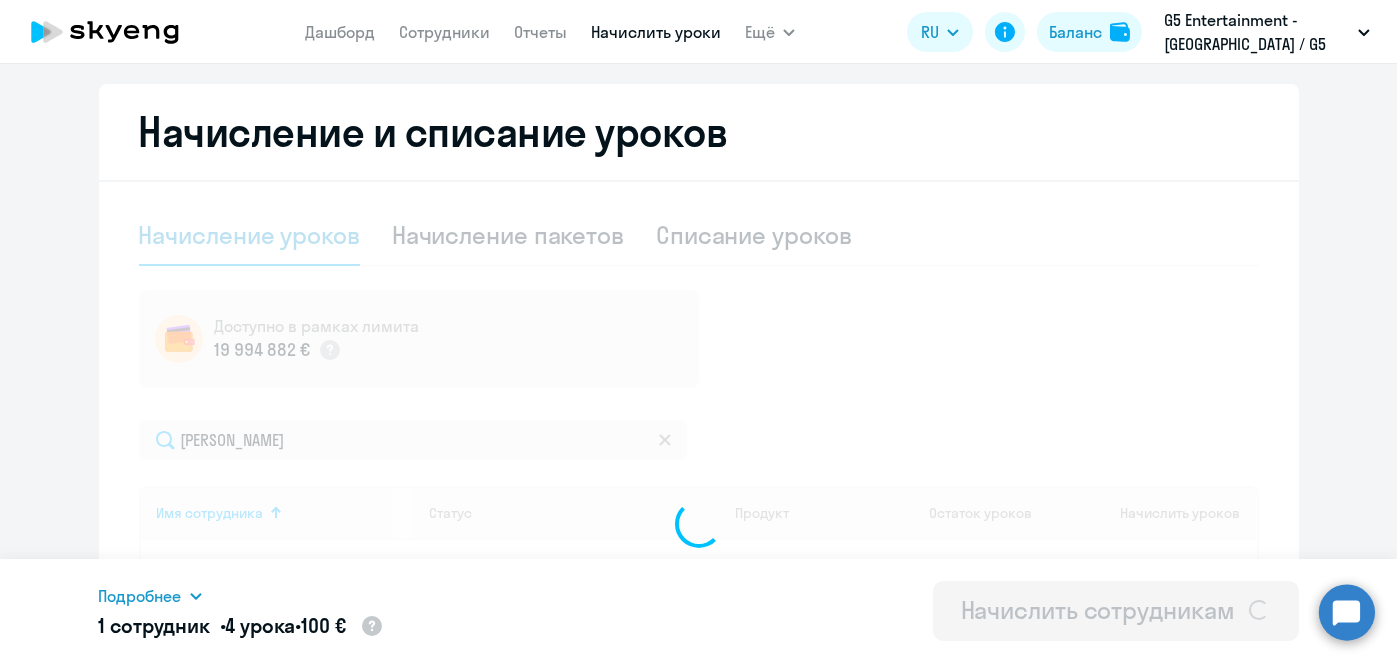 type 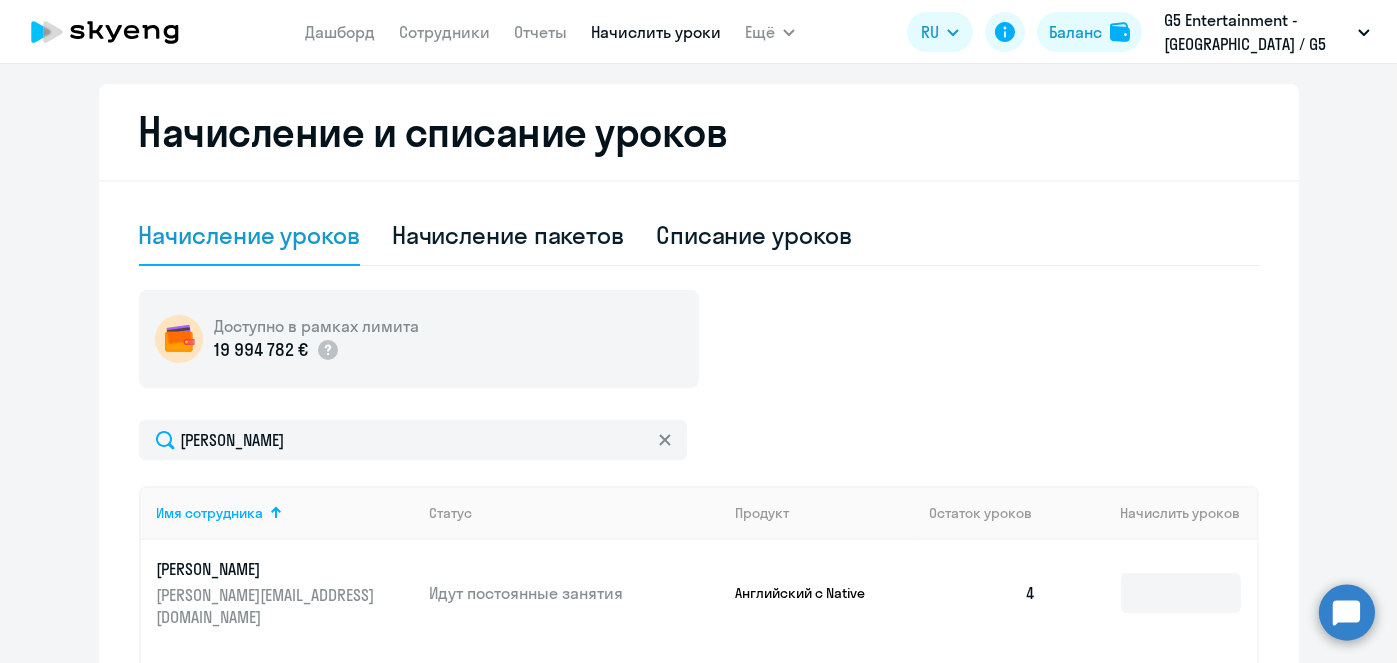 click on "Начислить уроки" at bounding box center [656, 32] 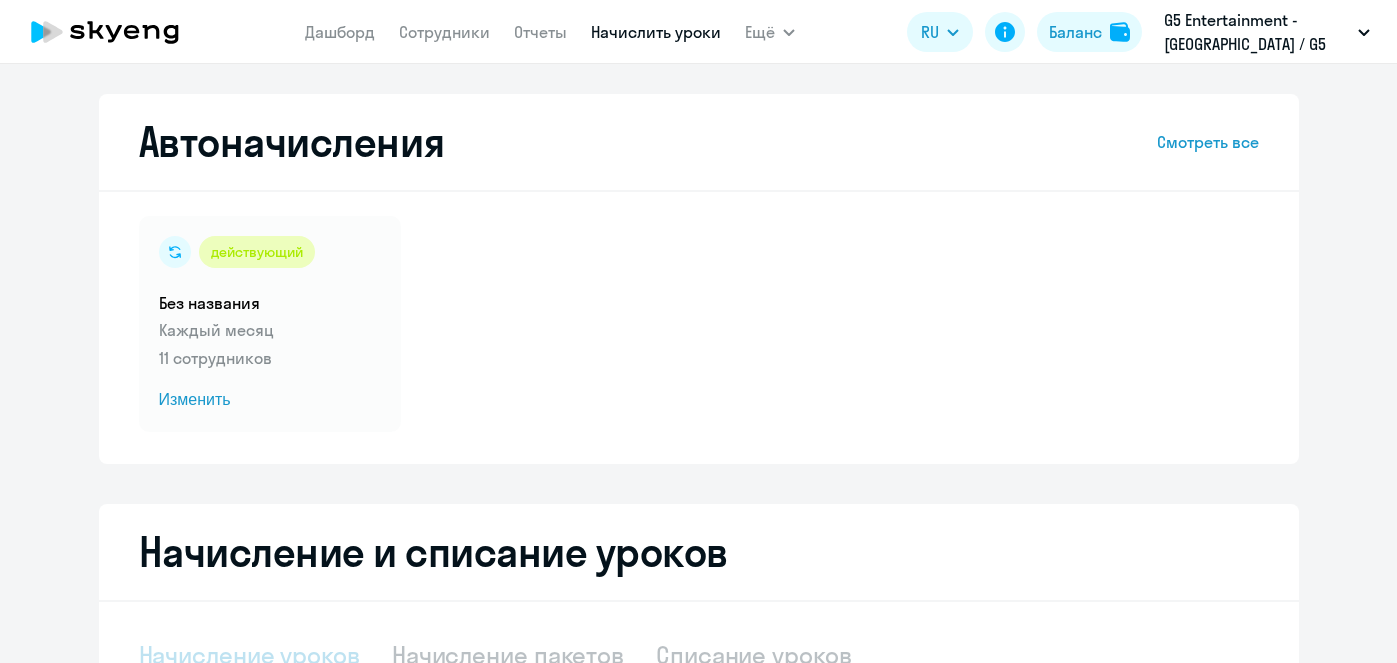 scroll, scrollTop: 0, scrollLeft: 0, axis: both 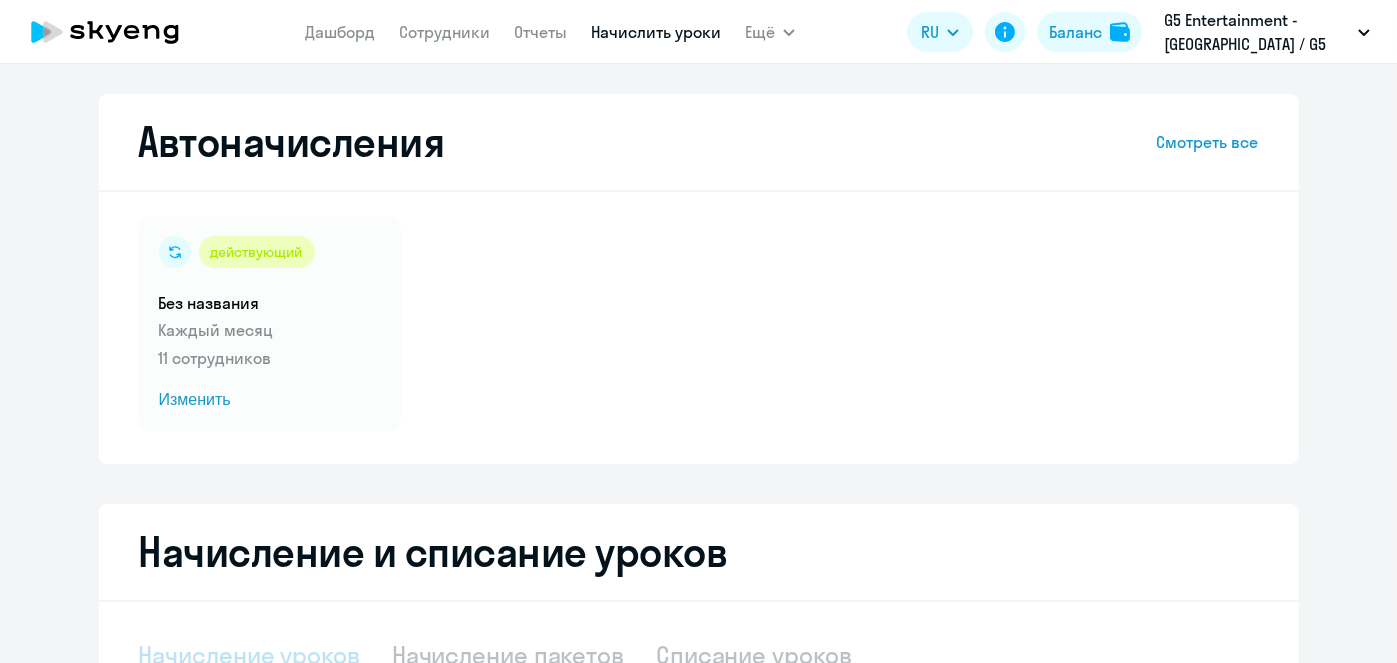 select on "10" 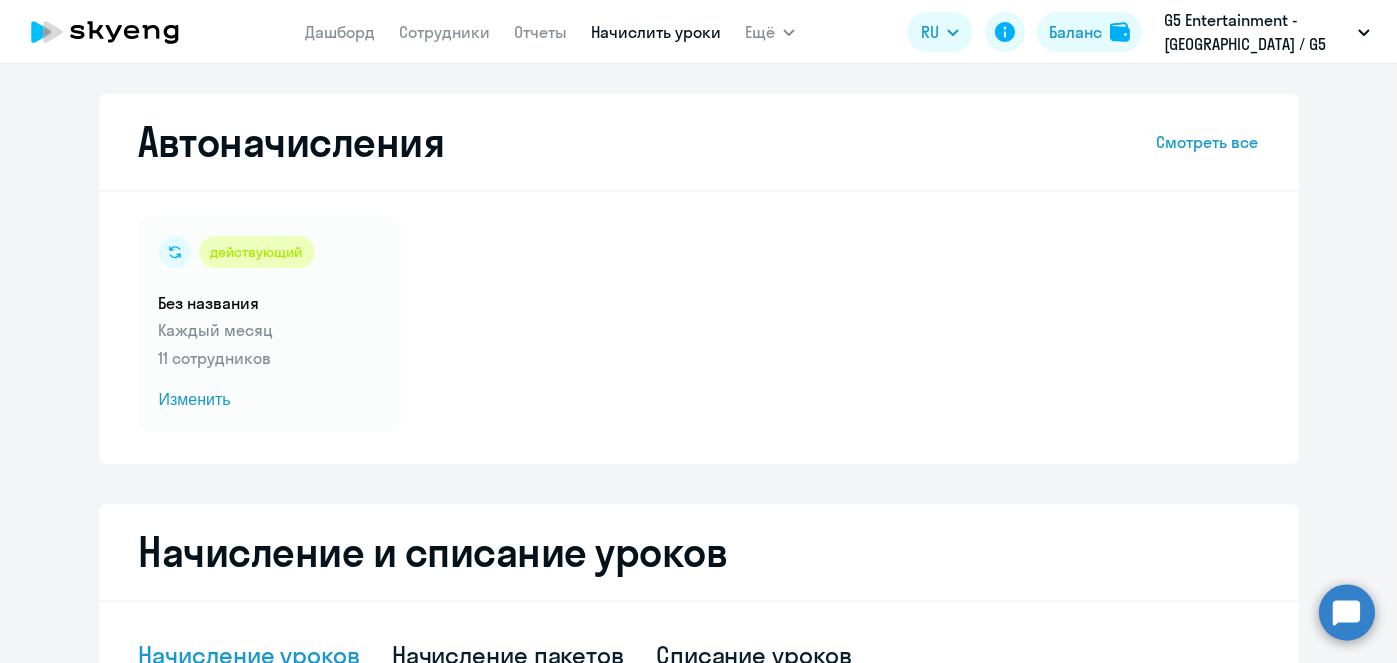 scroll, scrollTop: 524, scrollLeft: 0, axis: vertical 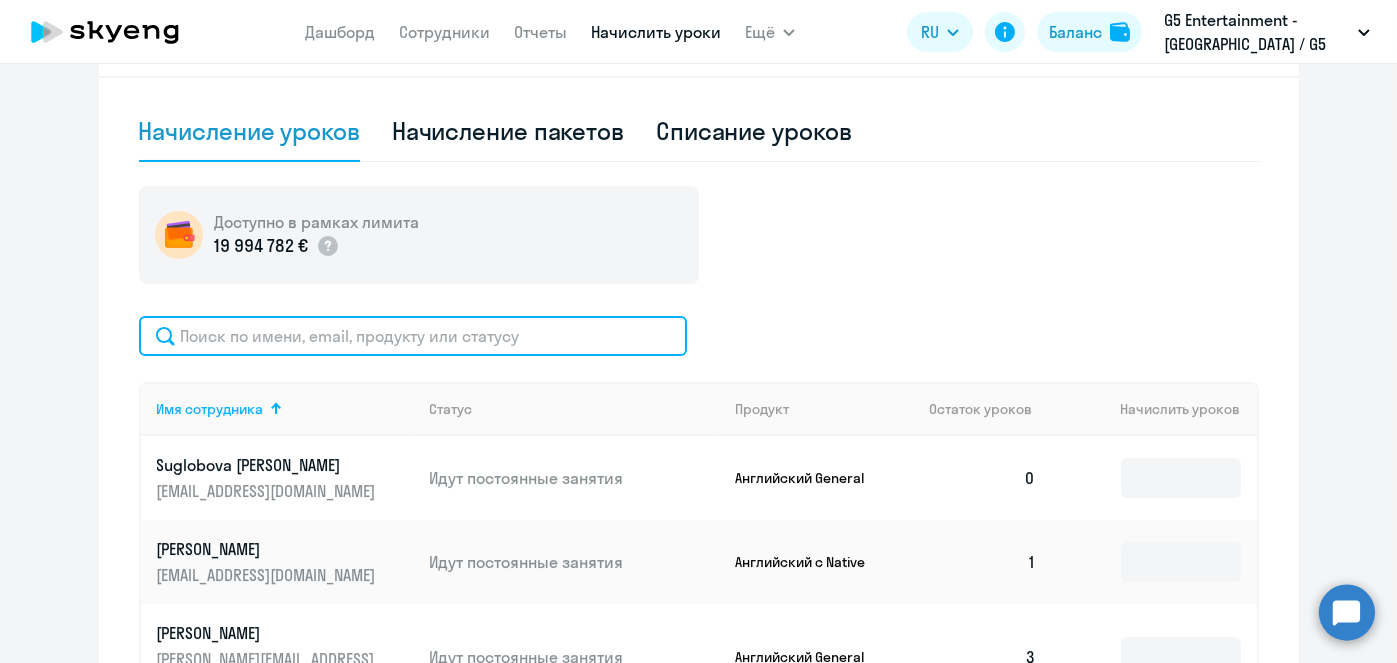 click 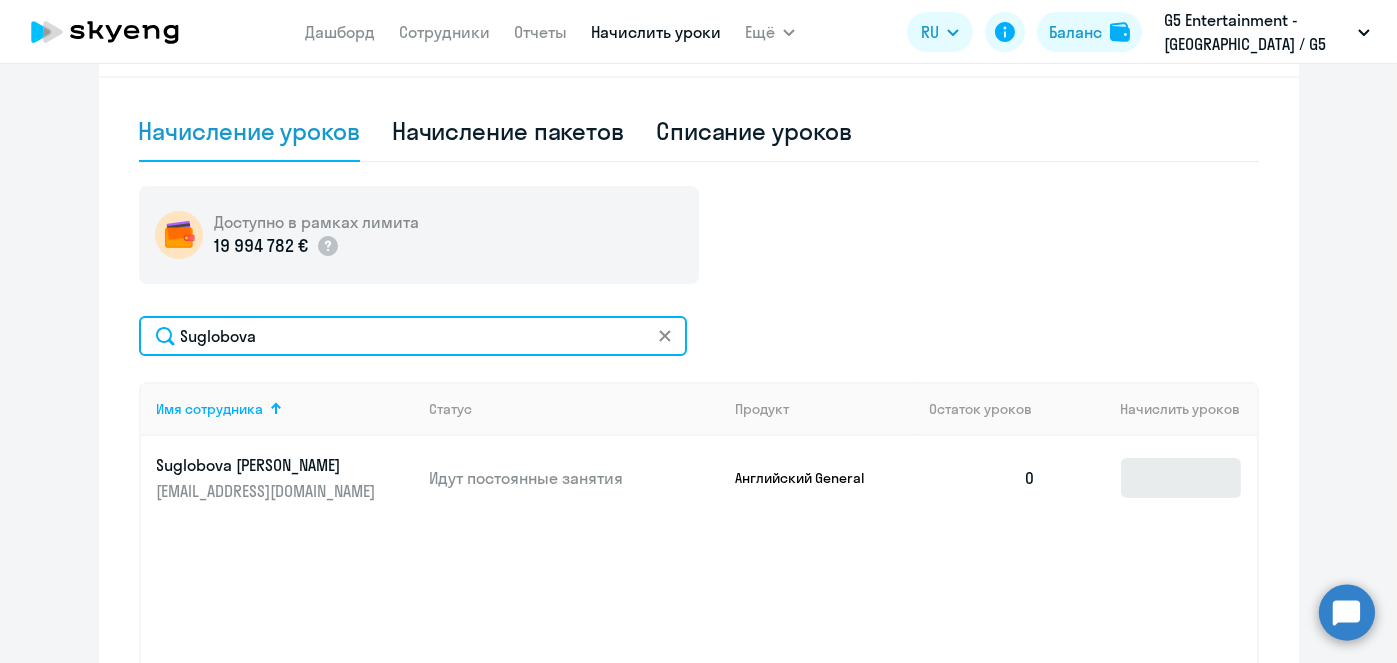 type on "Suglobova" 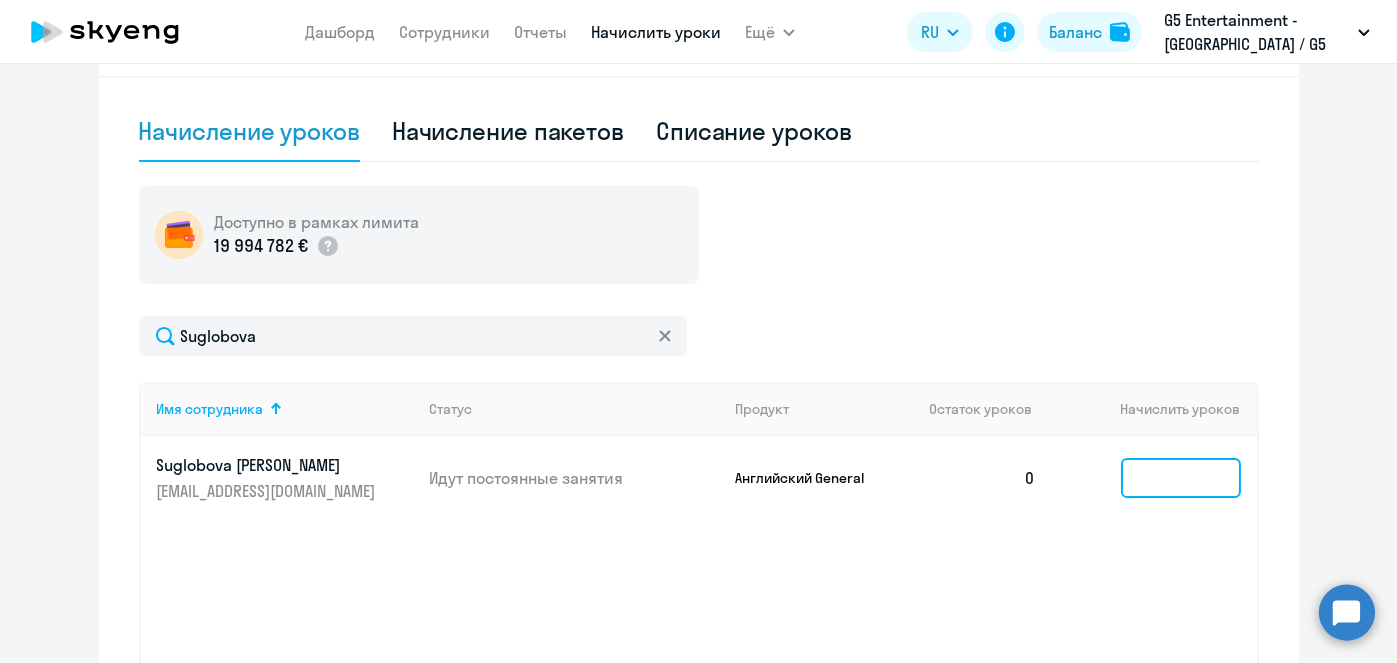 click 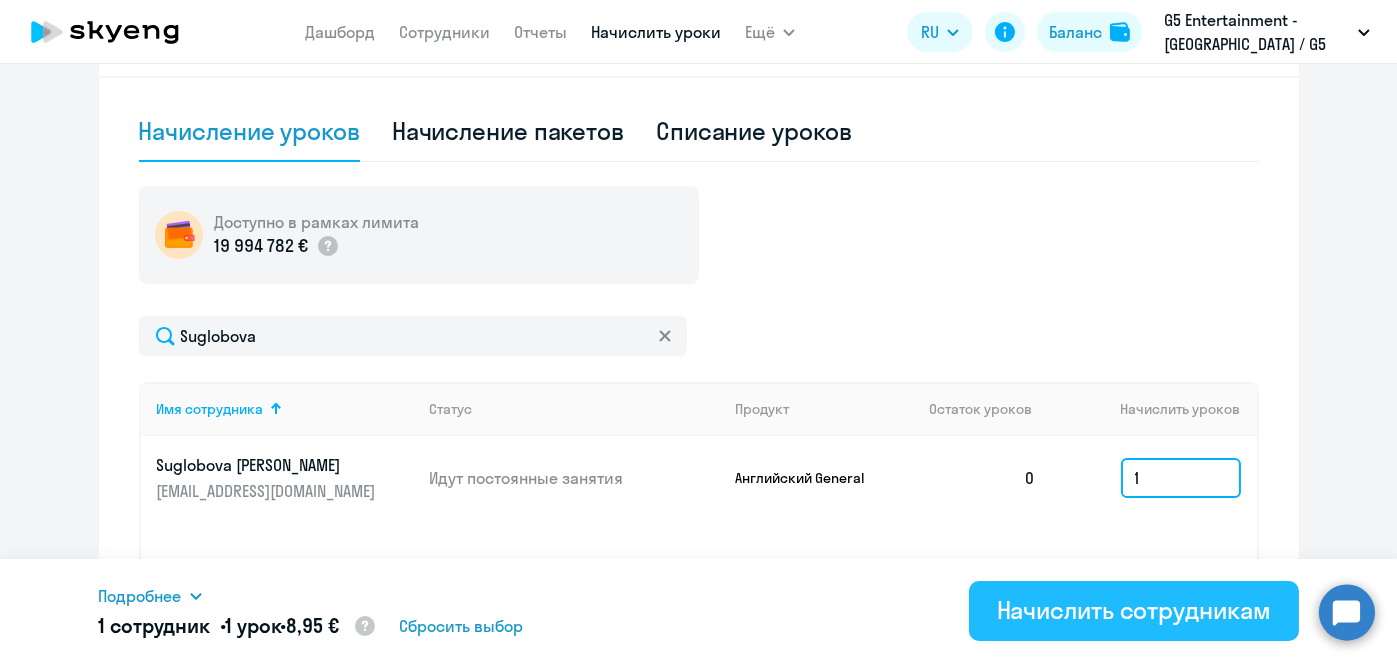 type on "1" 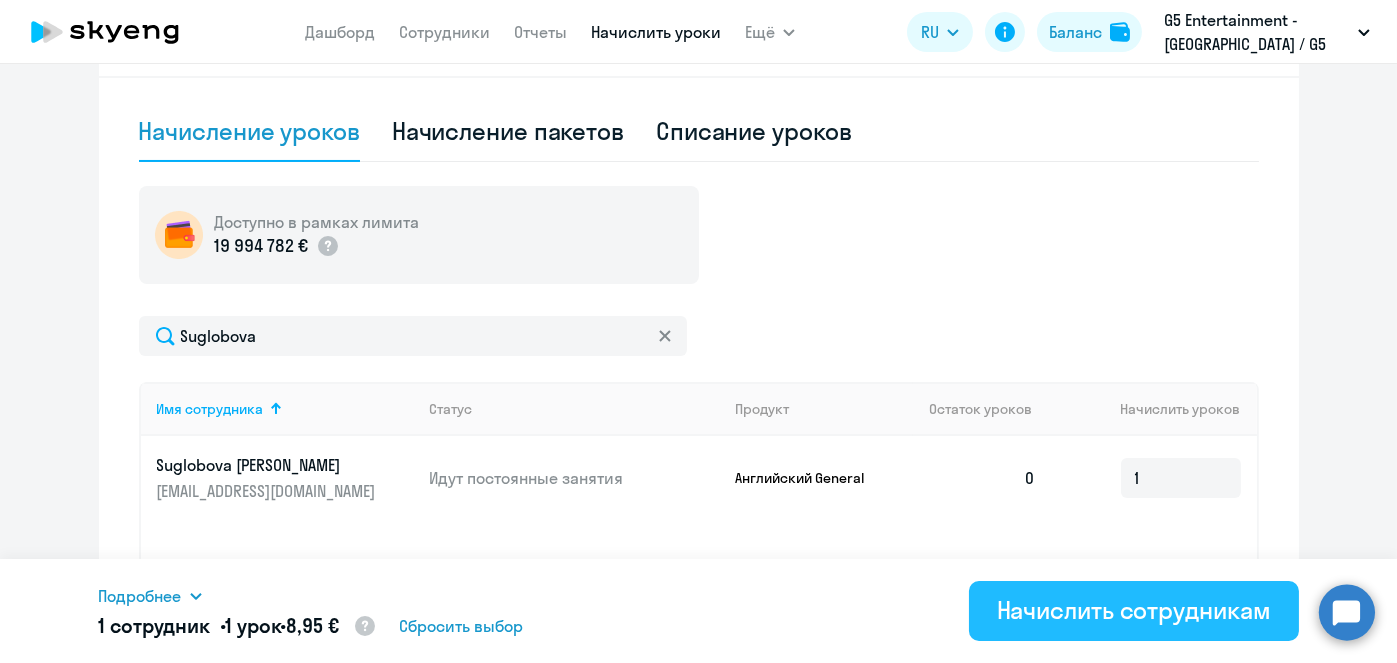 click on "Начислить сотрудникам" at bounding box center [1134, 610] 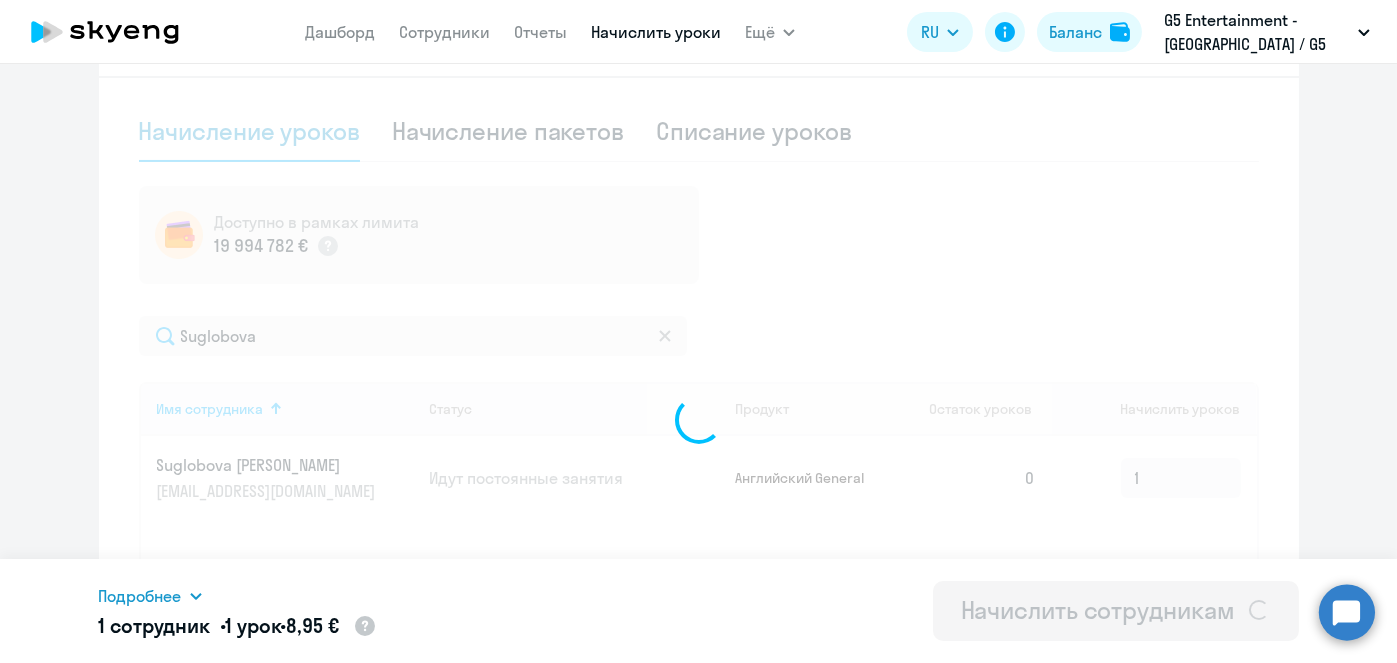 type 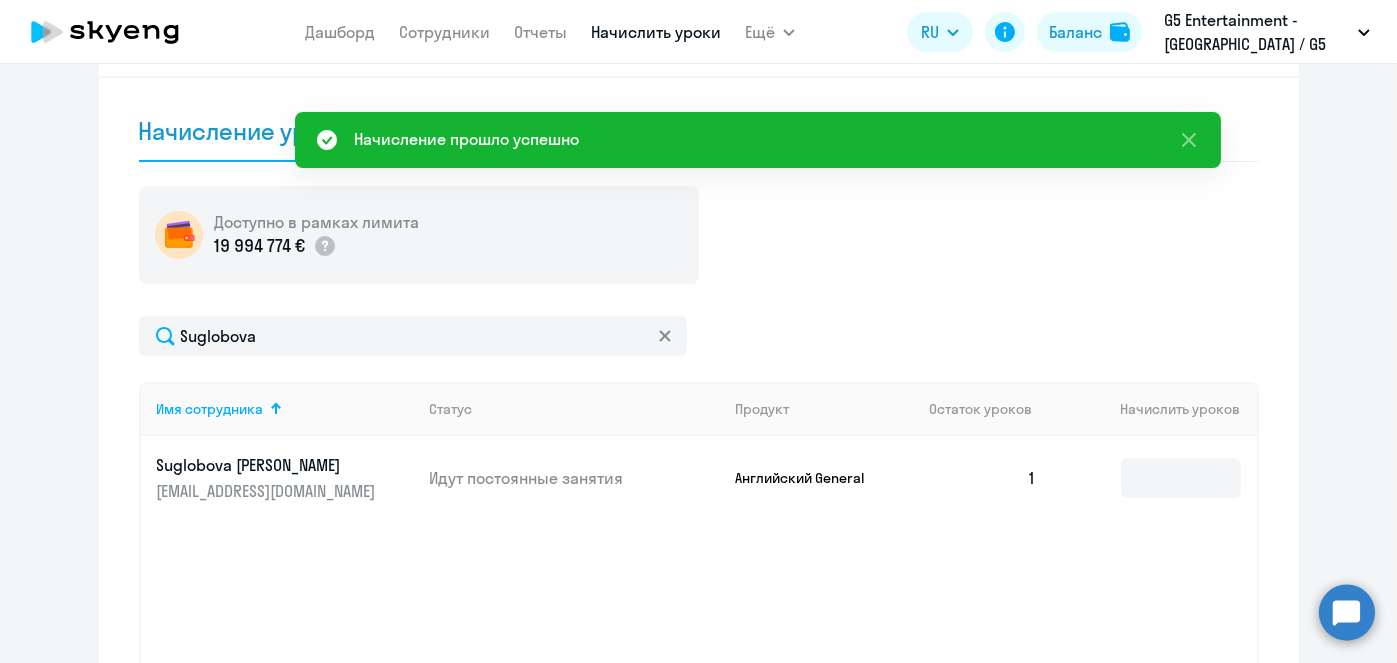 scroll, scrollTop: 0, scrollLeft: 0, axis: both 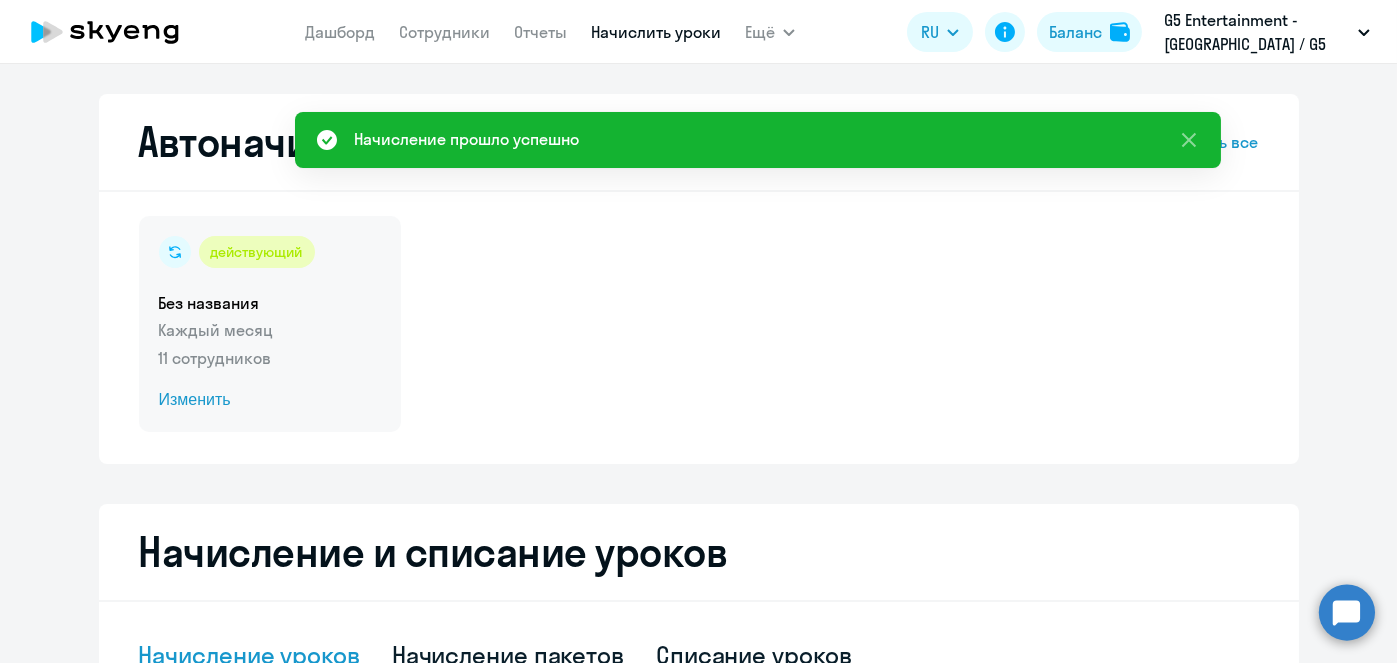 click on "Изменить" 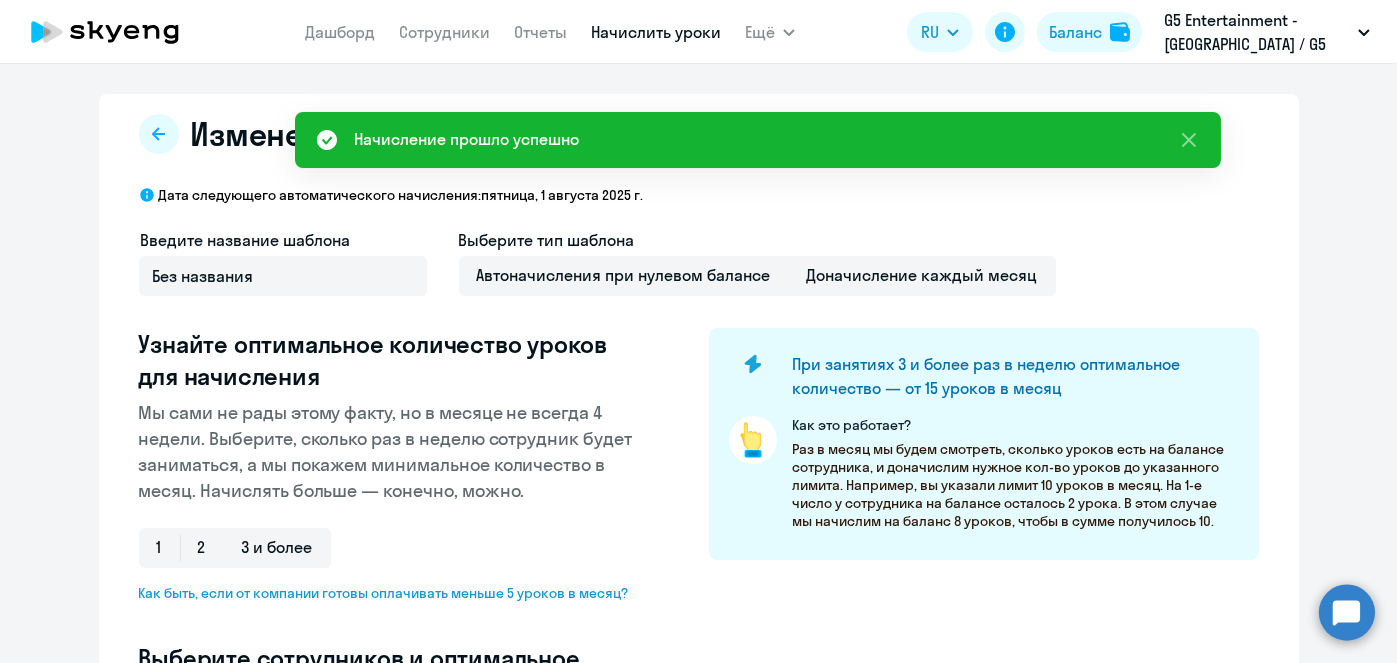 select on "10" 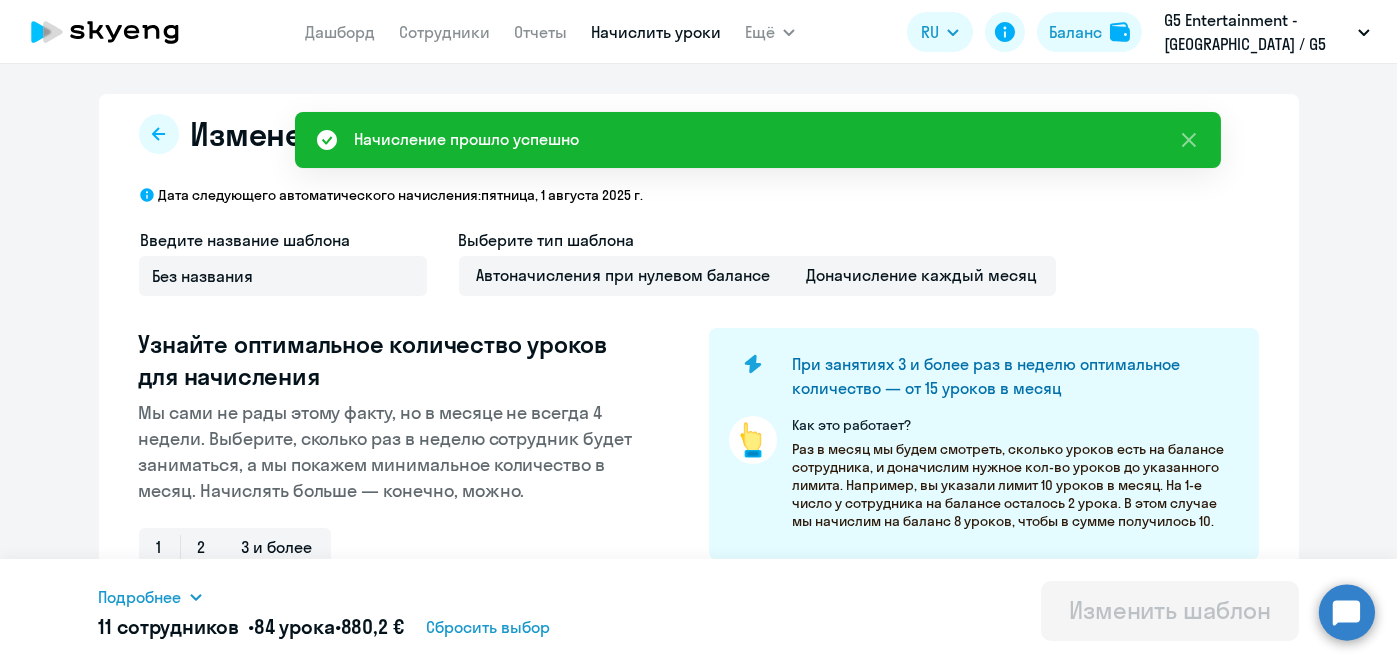 scroll, scrollTop: 524, scrollLeft: 0, axis: vertical 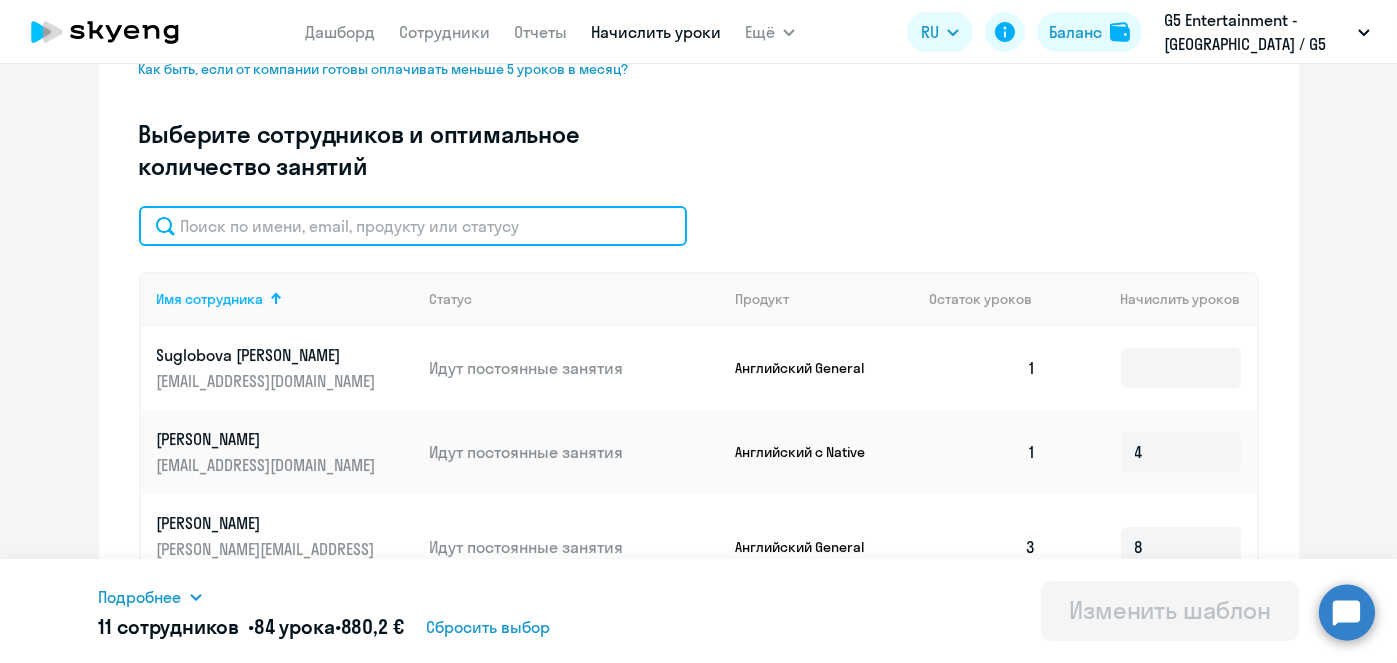 click 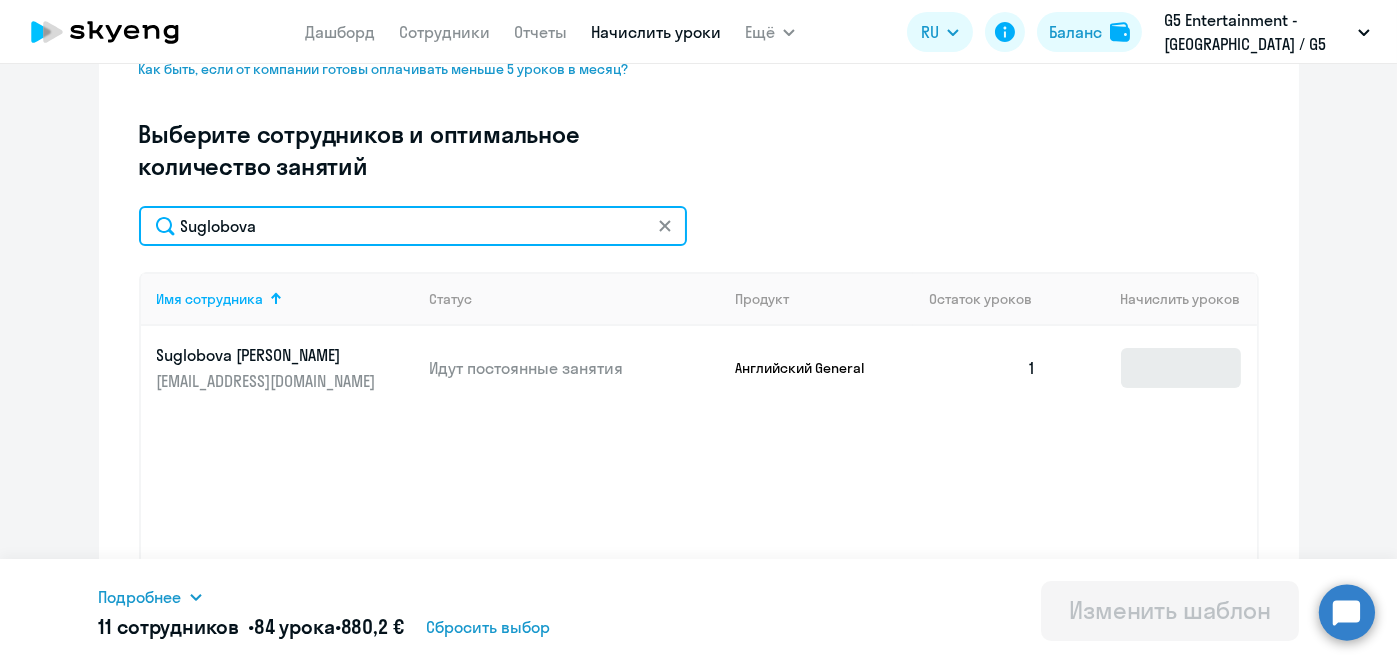 type on "Suglobova" 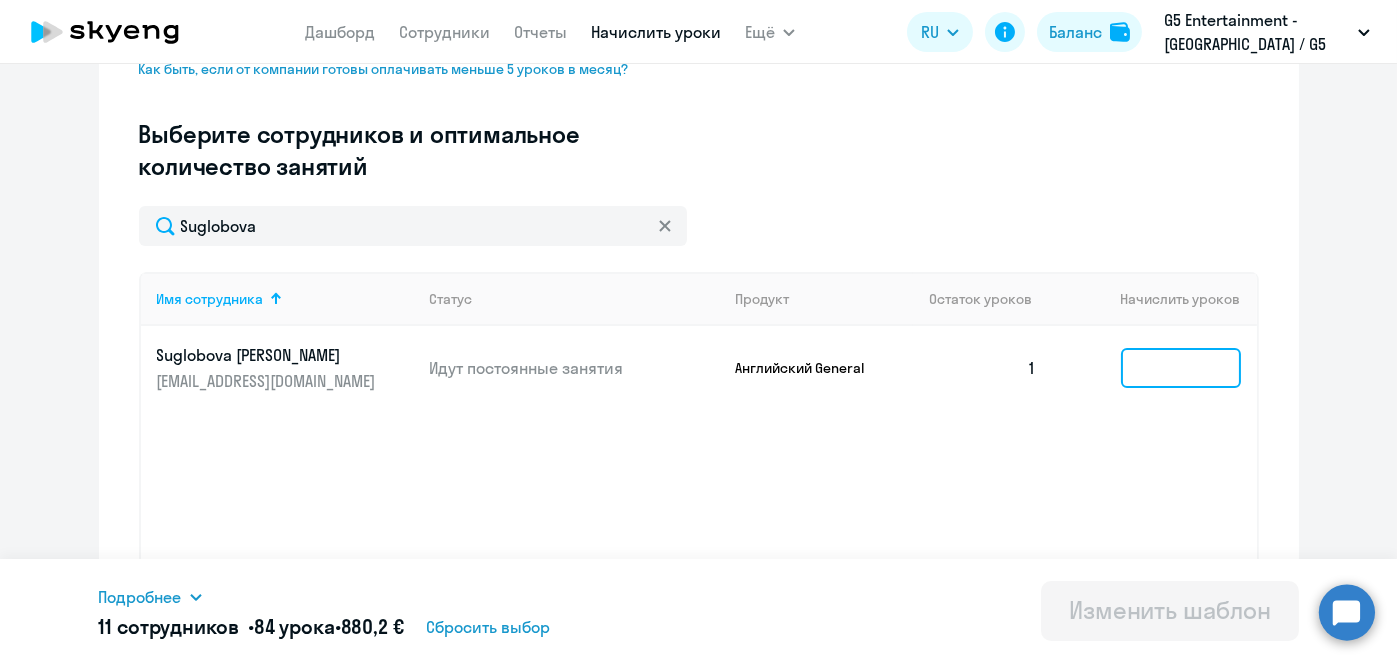 click 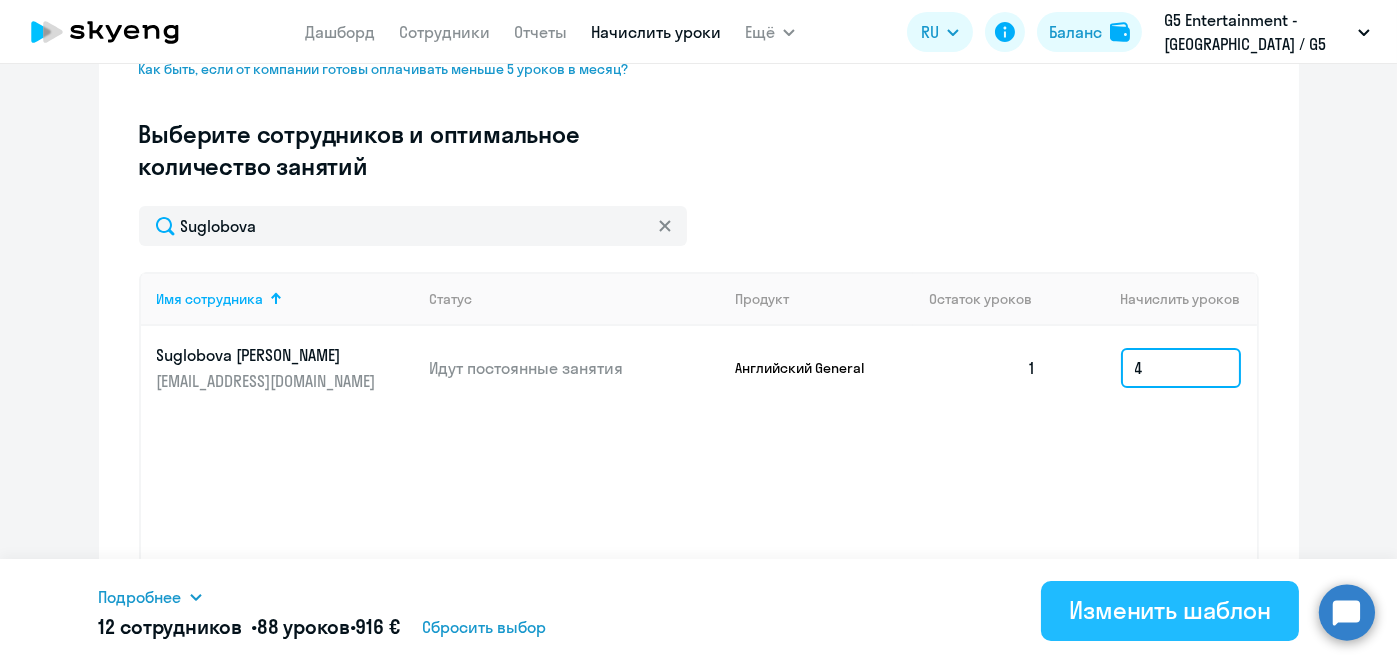 type on "4" 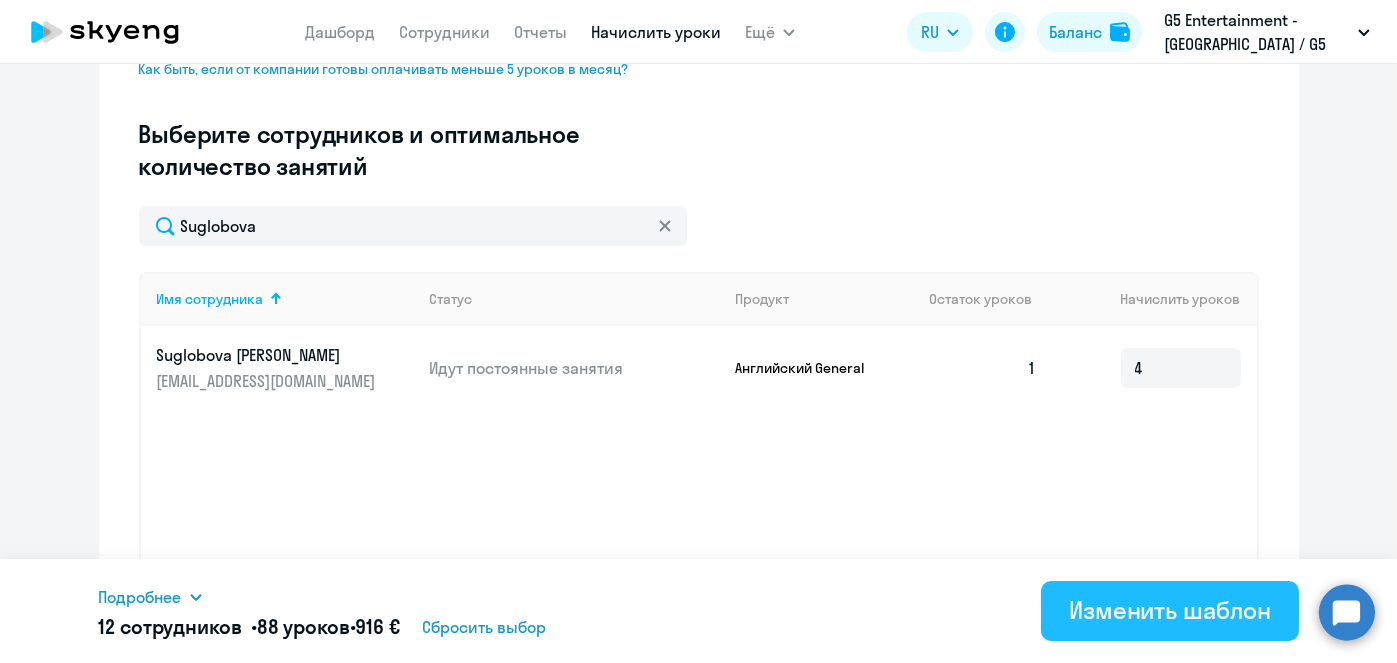 click on "Изменить шаблон" at bounding box center [1170, 610] 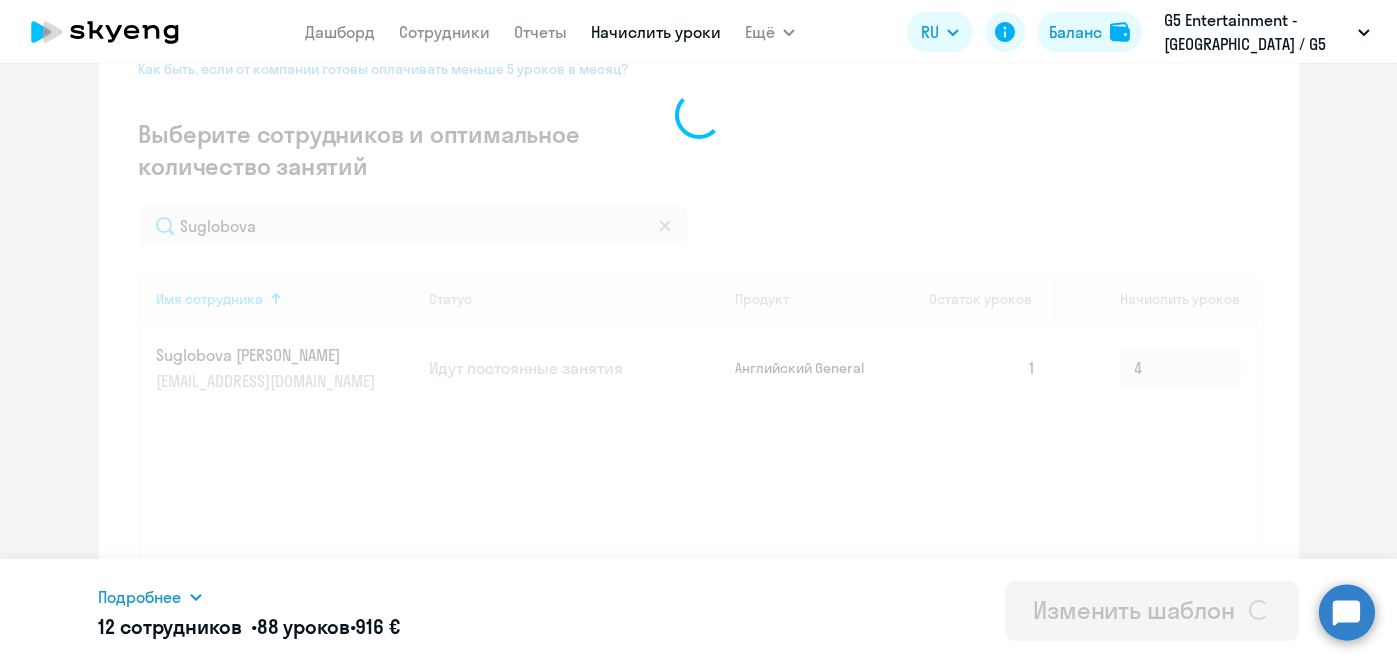 scroll, scrollTop: 0, scrollLeft: 0, axis: both 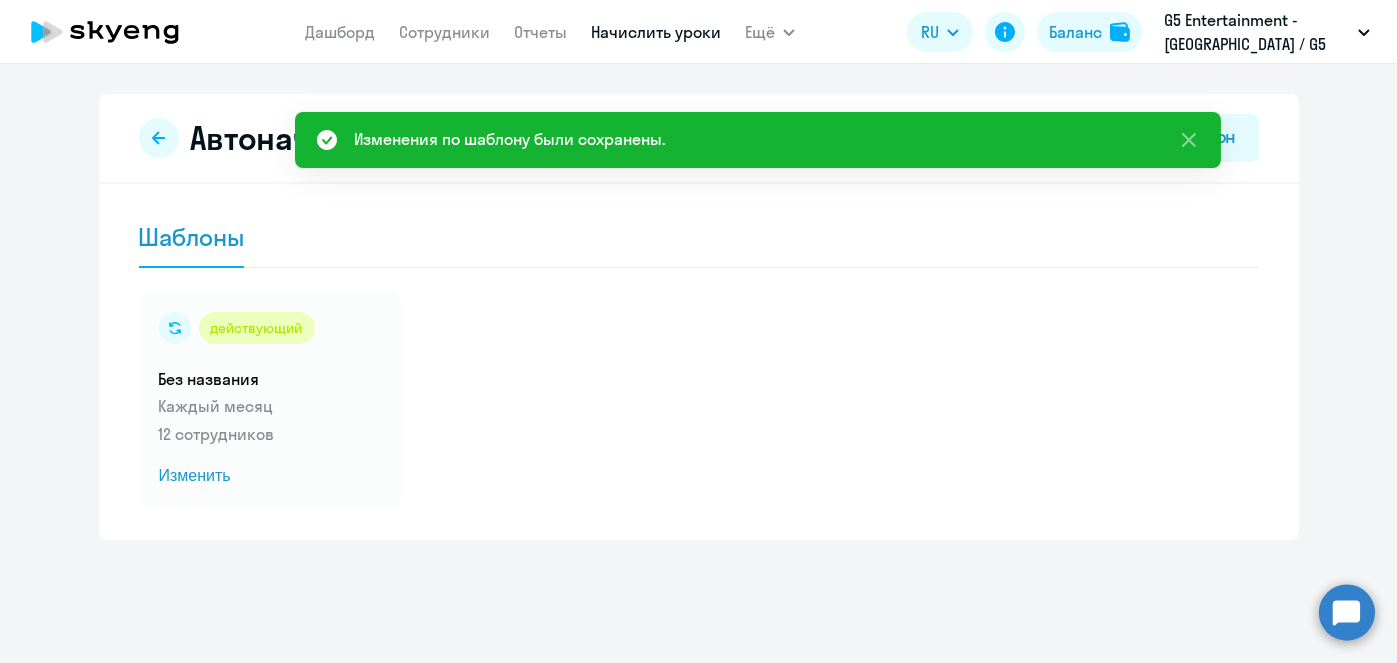 click on "Начислить уроки" at bounding box center (656, 32) 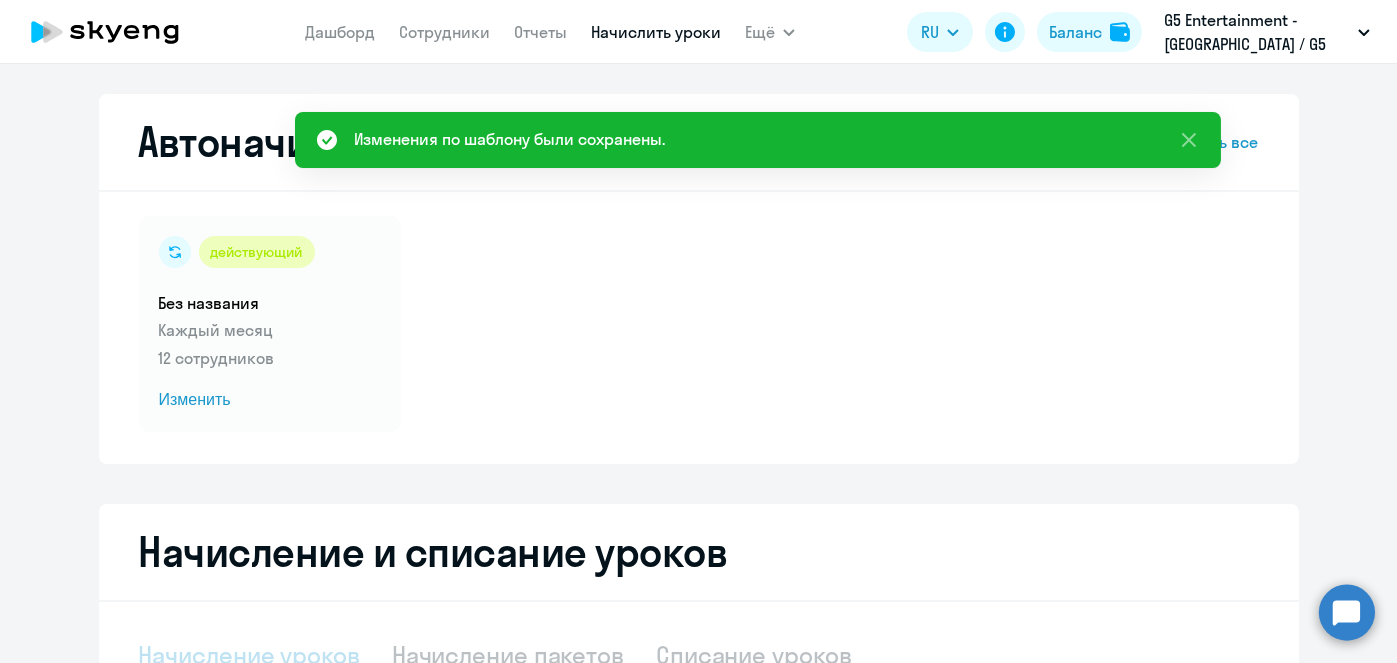 select on "10" 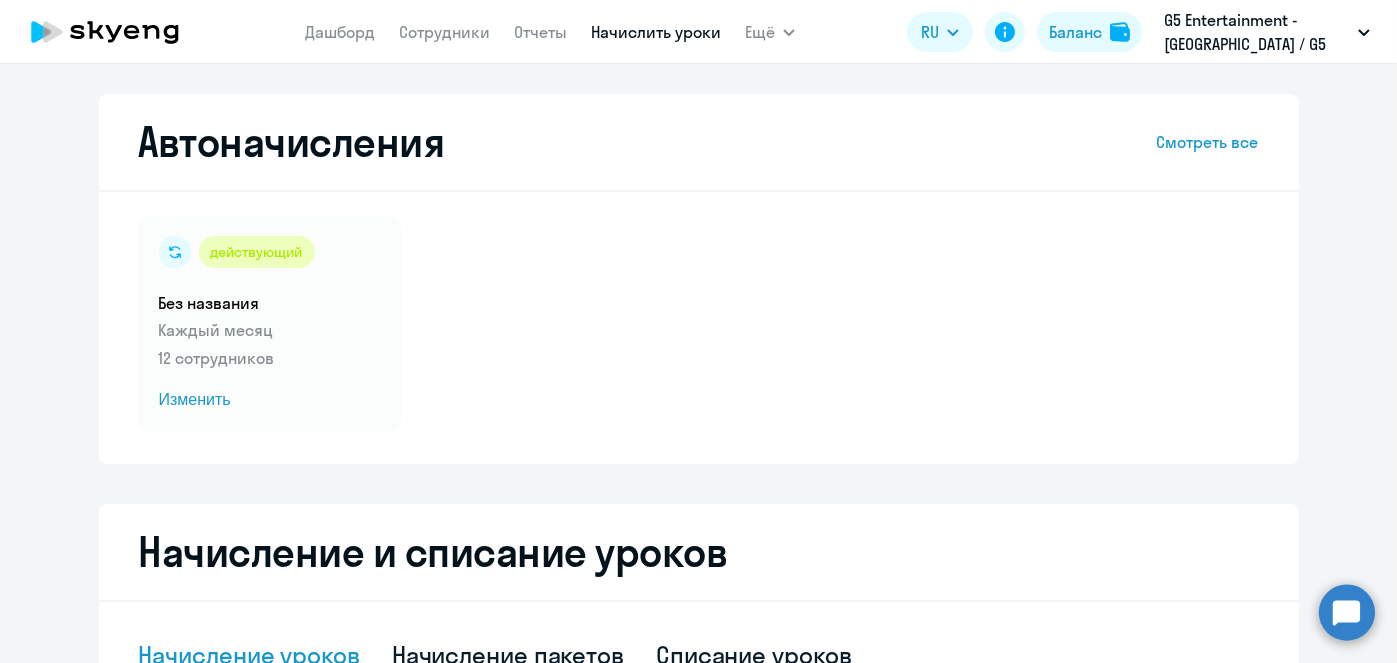 click on "Начислить уроки" at bounding box center [656, 32] 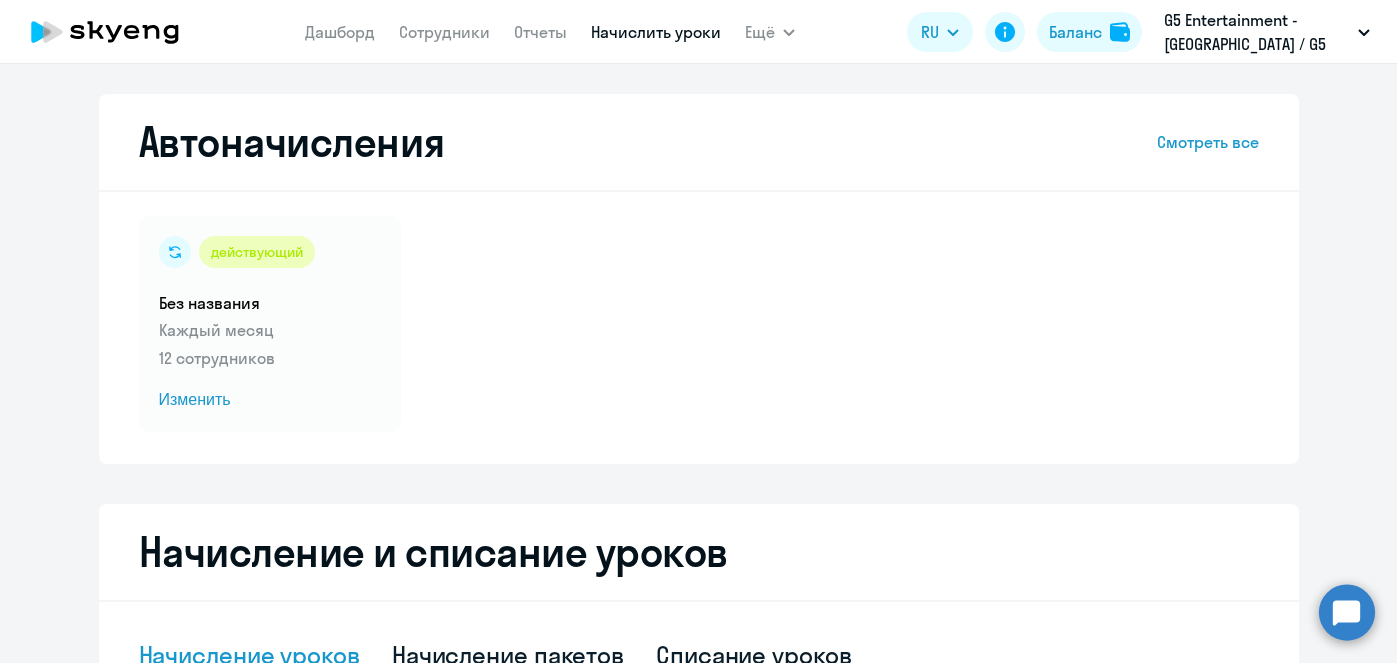 select on "10" 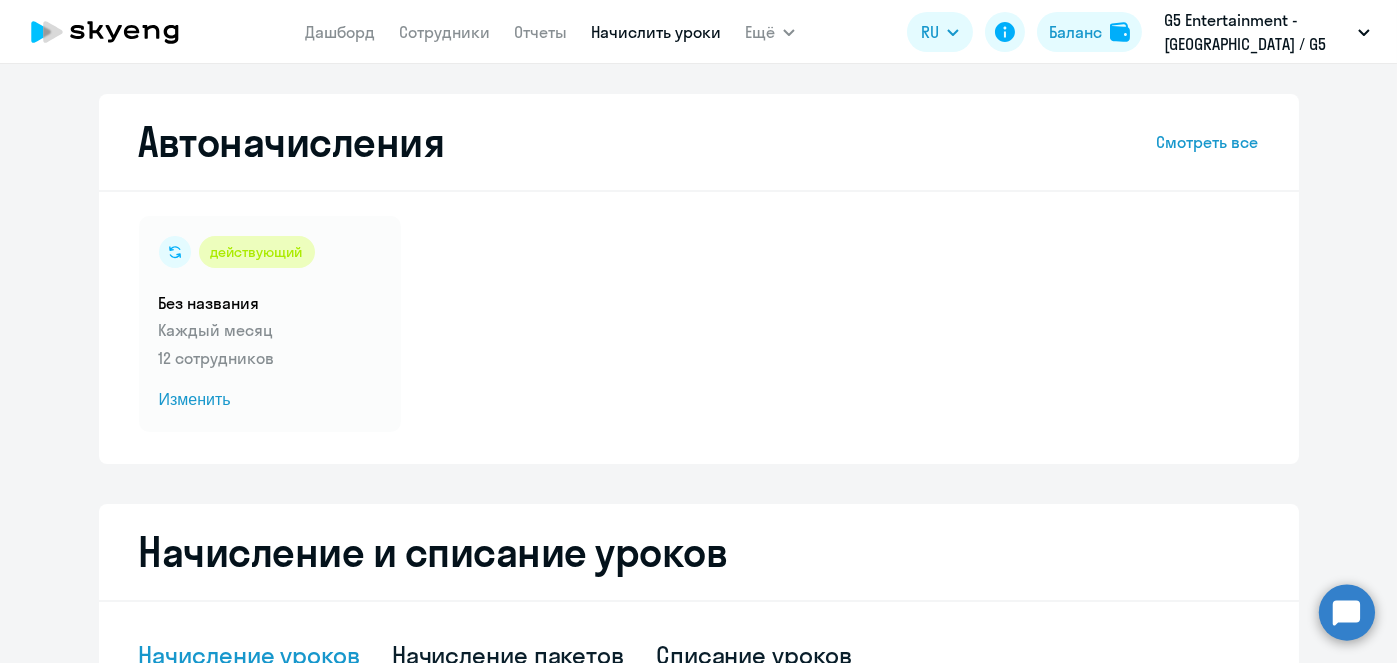scroll, scrollTop: 524, scrollLeft: 0, axis: vertical 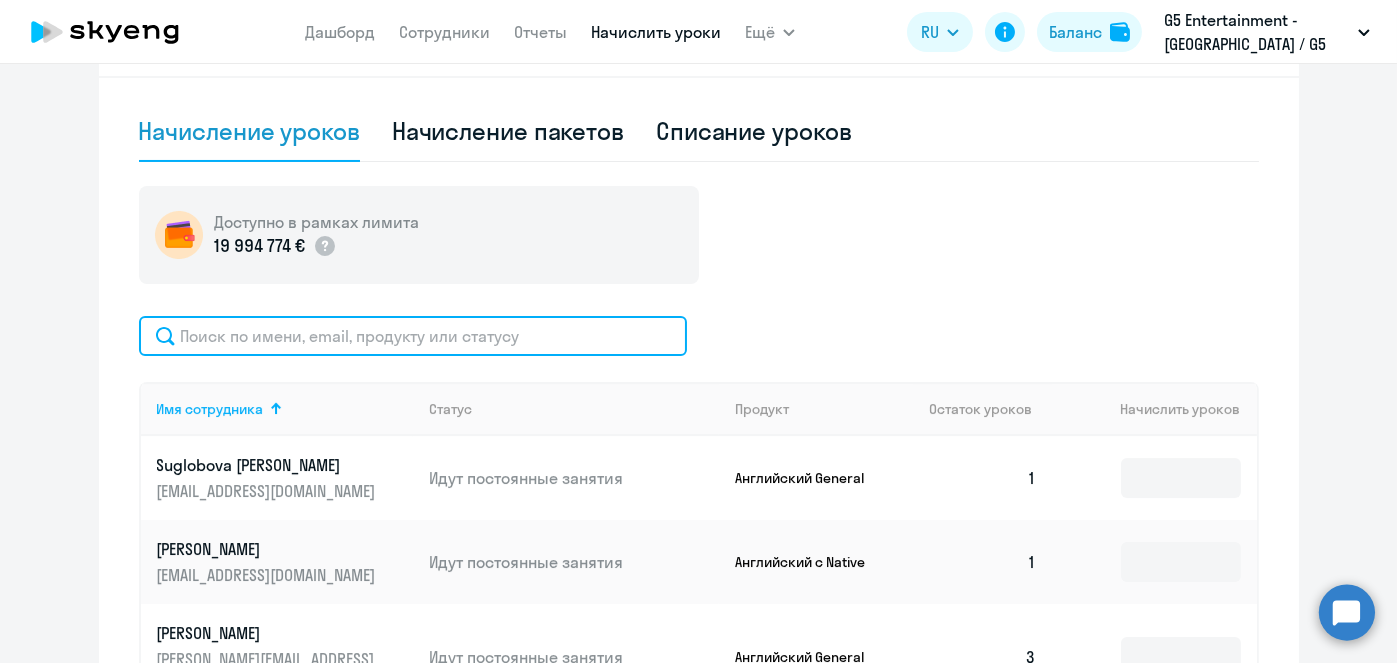 click 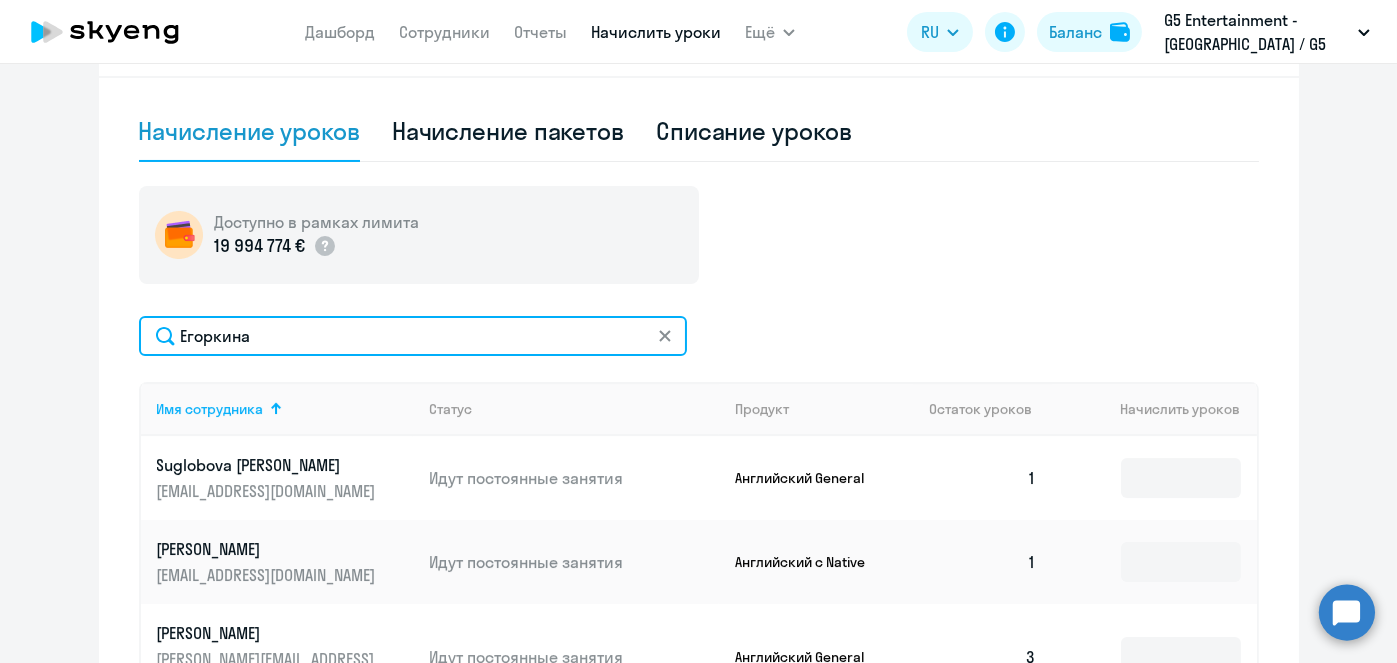 click on "Егоркина" 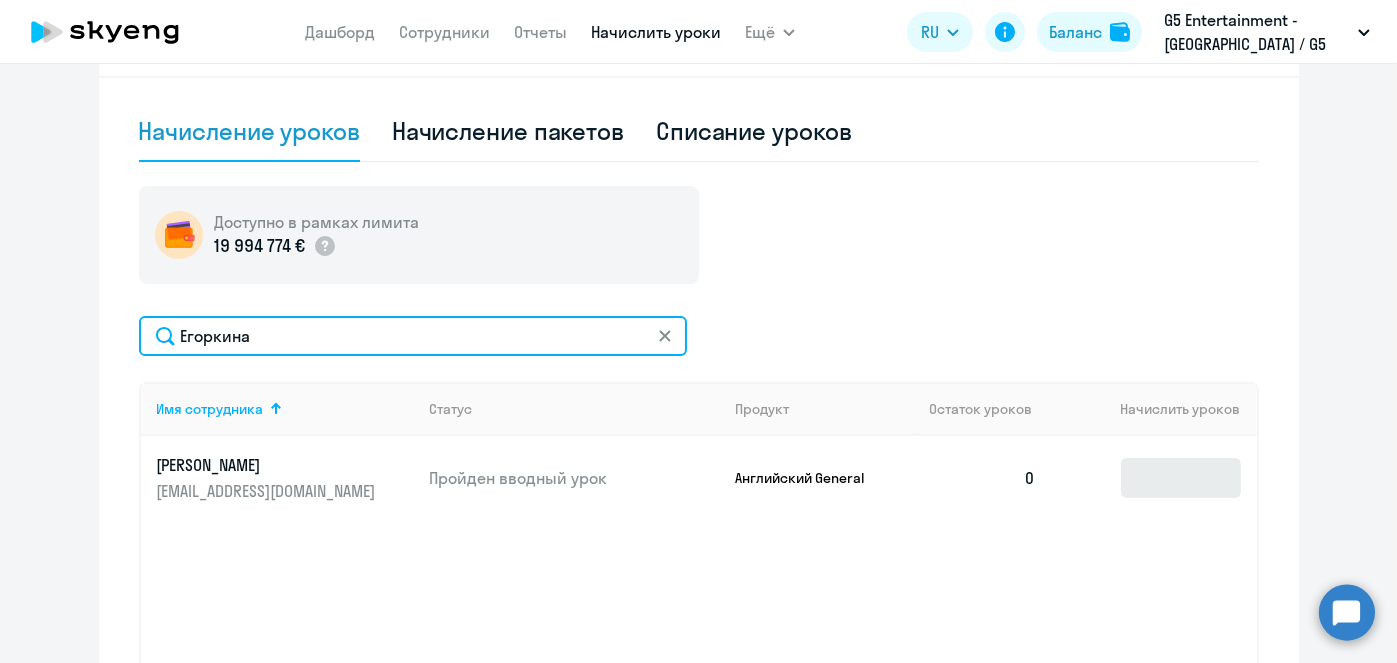 type on "Егоркина" 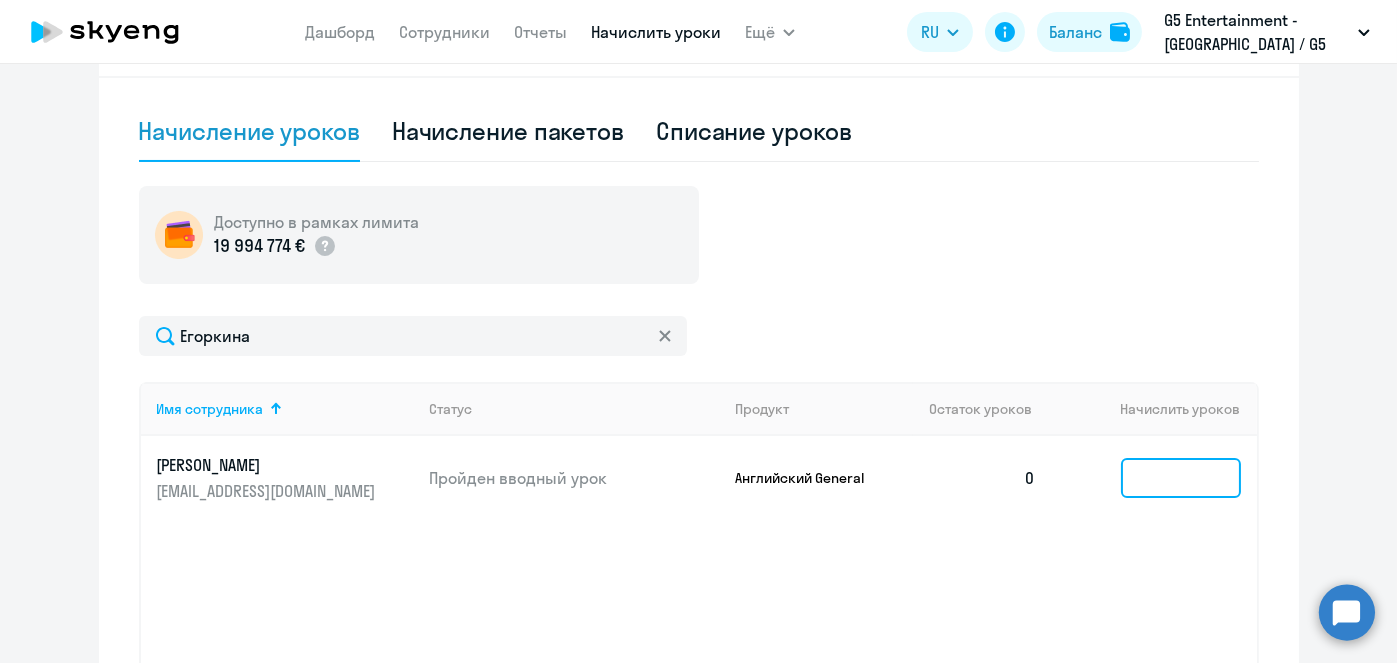 click 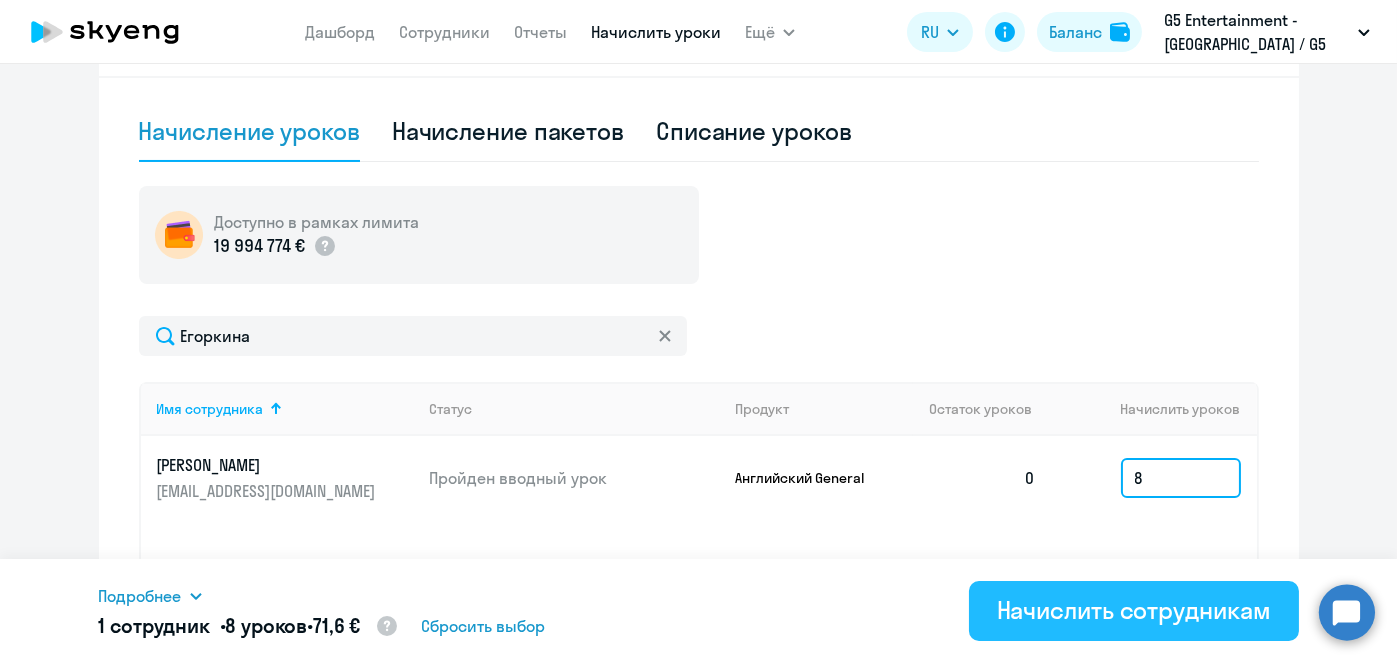 type on "8" 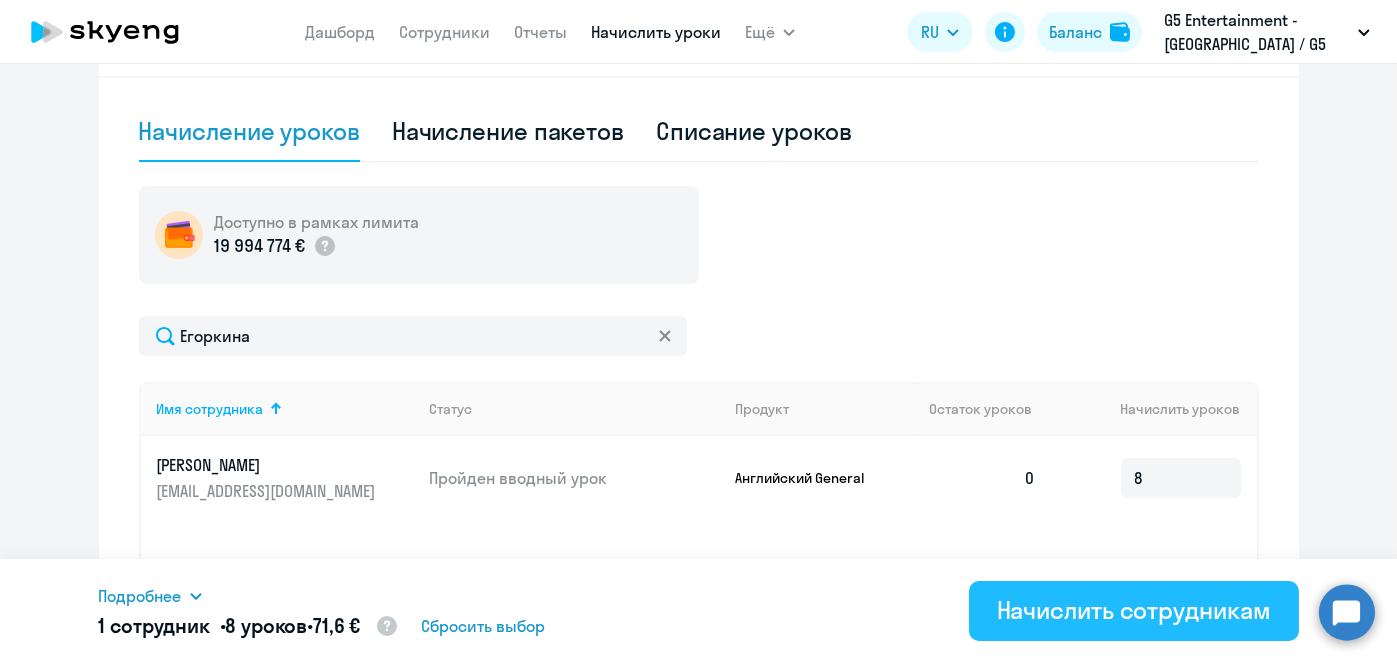 click on "Начислить сотрудникам" at bounding box center [1134, 610] 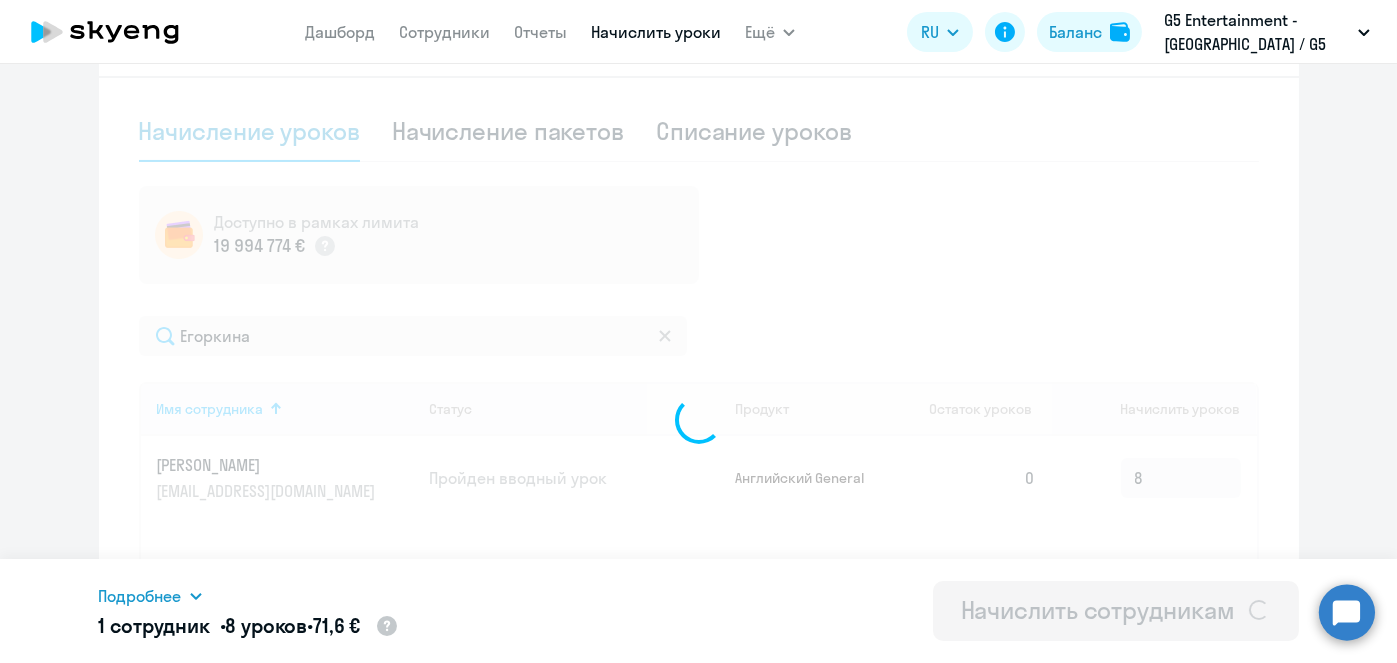 click on "Начислить сотрудникам" at bounding box center (1098, 610) 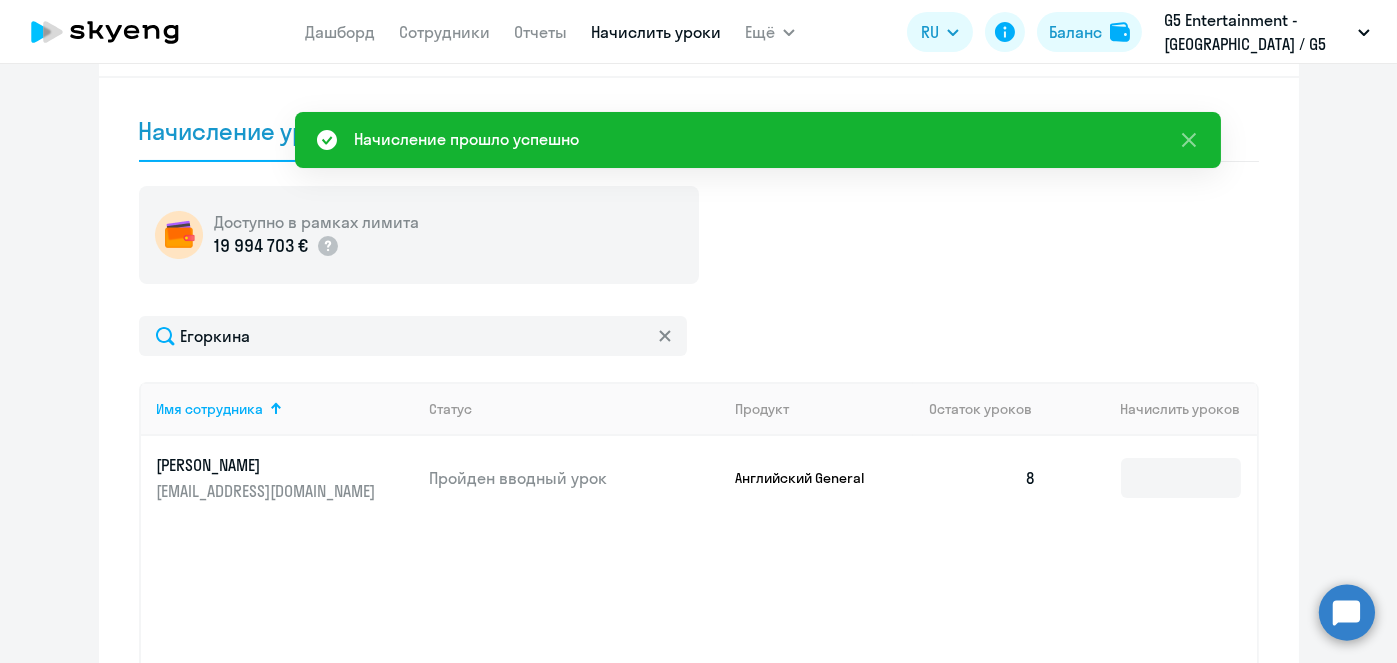 scroll, scrollTop: 0, scrollLeft: 0, axis: both 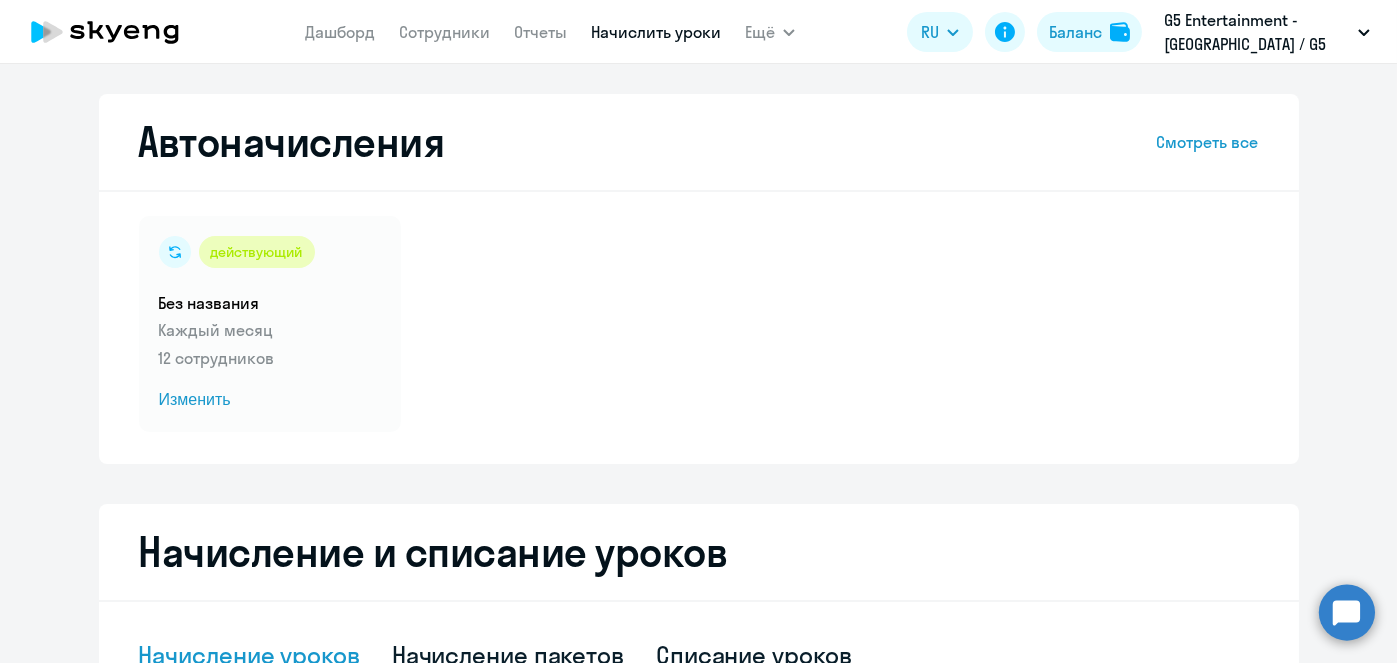 click on "Начислить уроки" at bounding box center (656, 32) 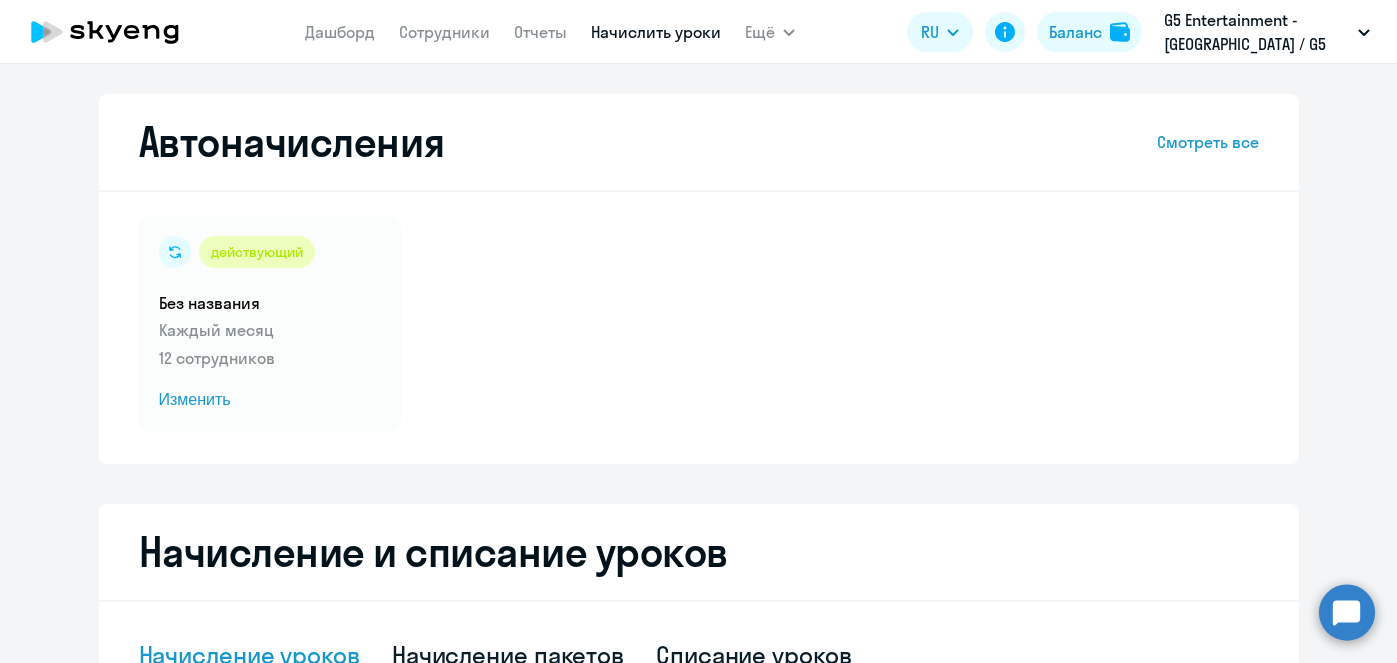 select on "10" 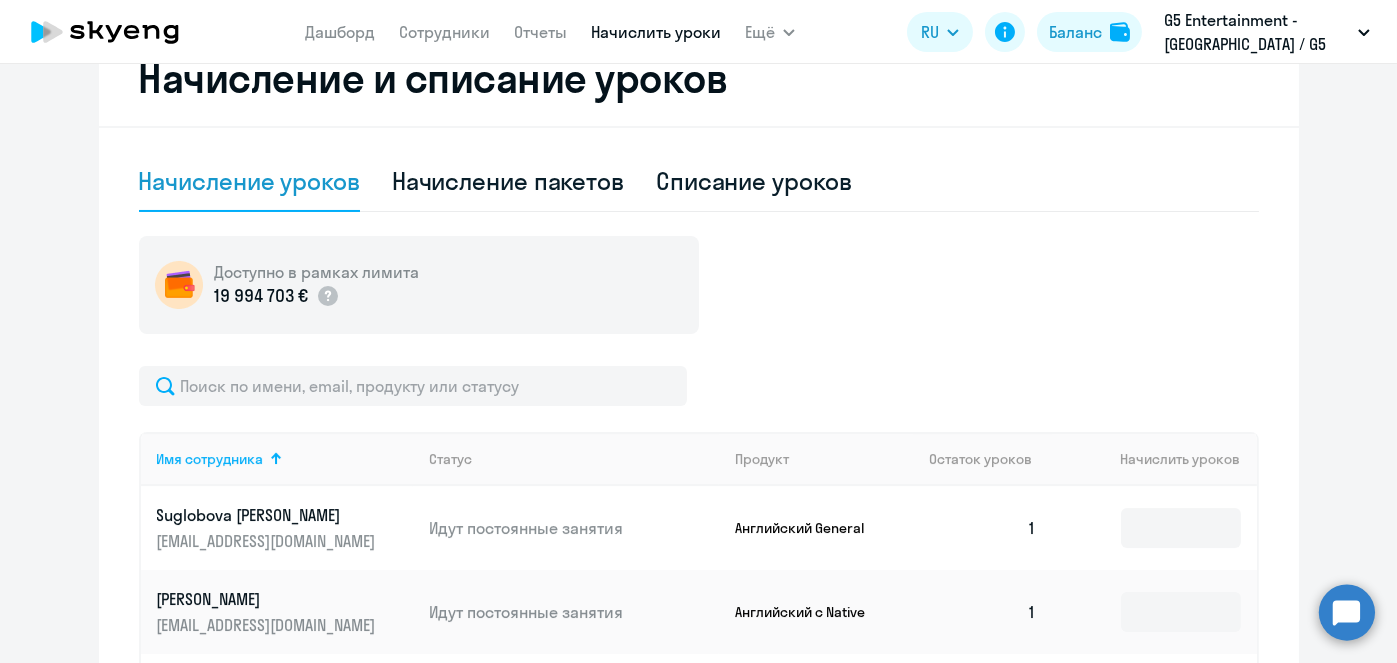 scroll, scrollTop: 484, scrollLeft: 0, axis: vertical 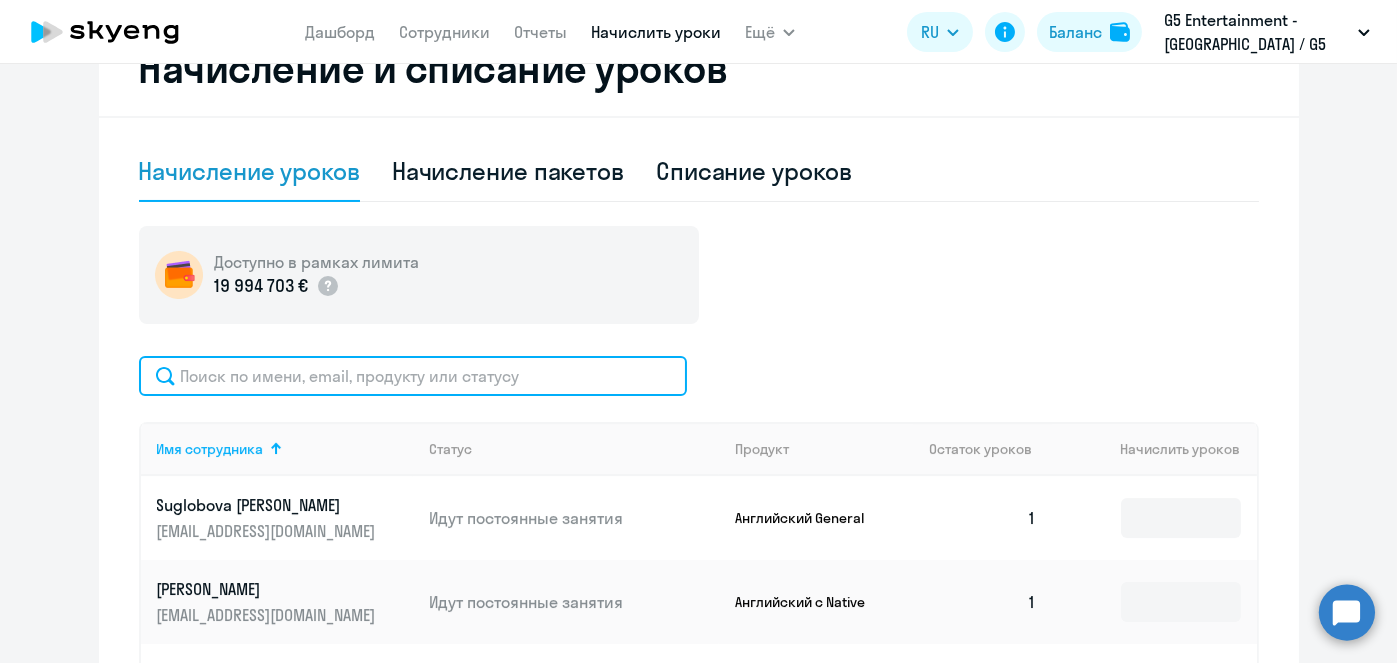 click 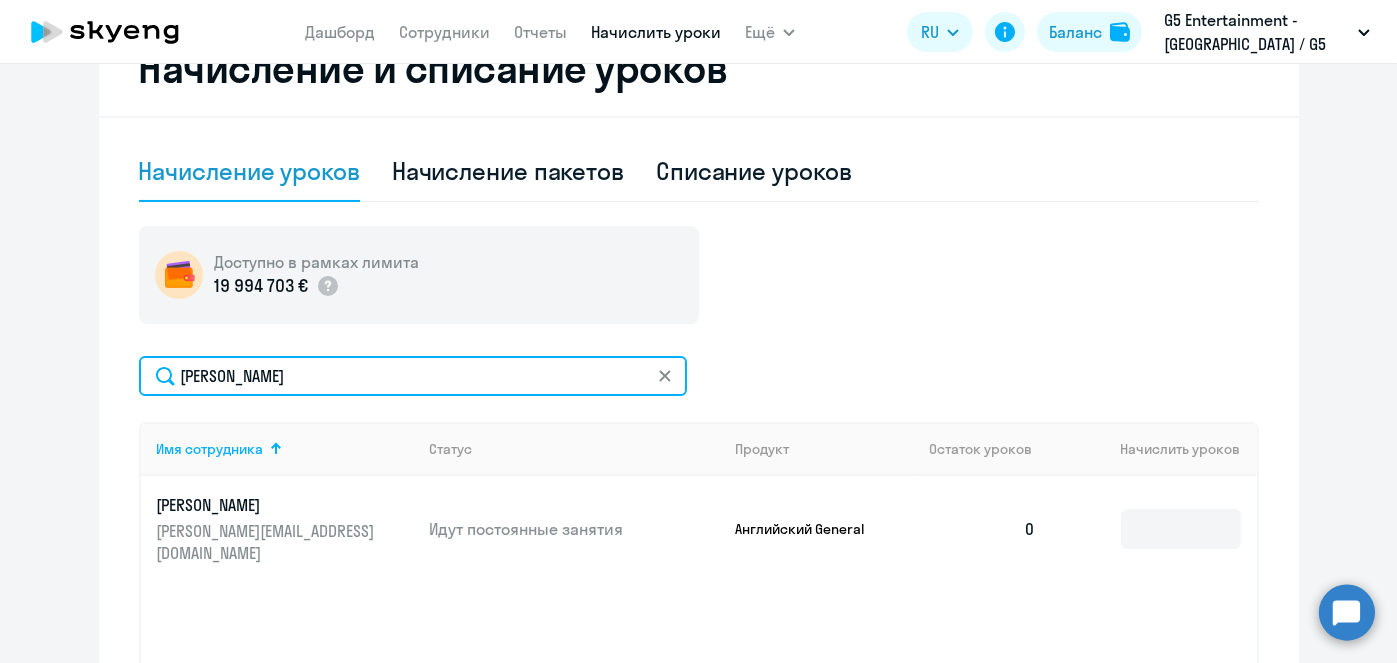 type on "[PERSON_NAME]" 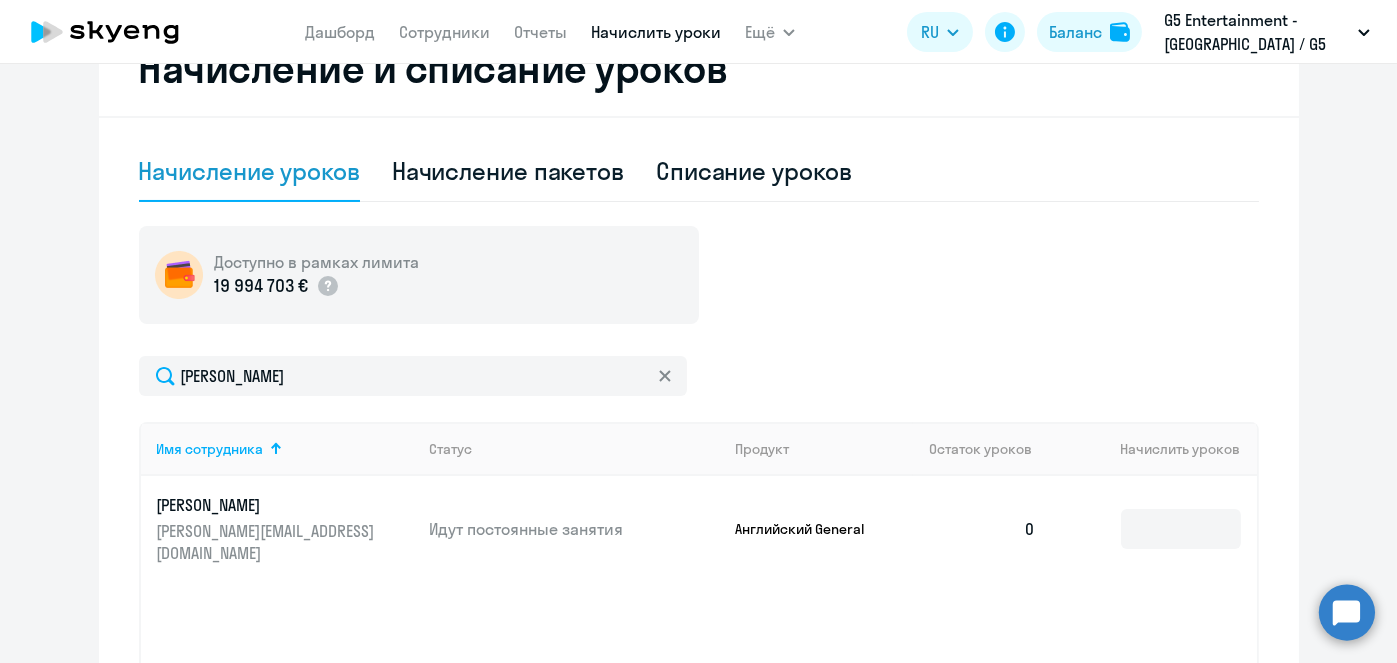 click 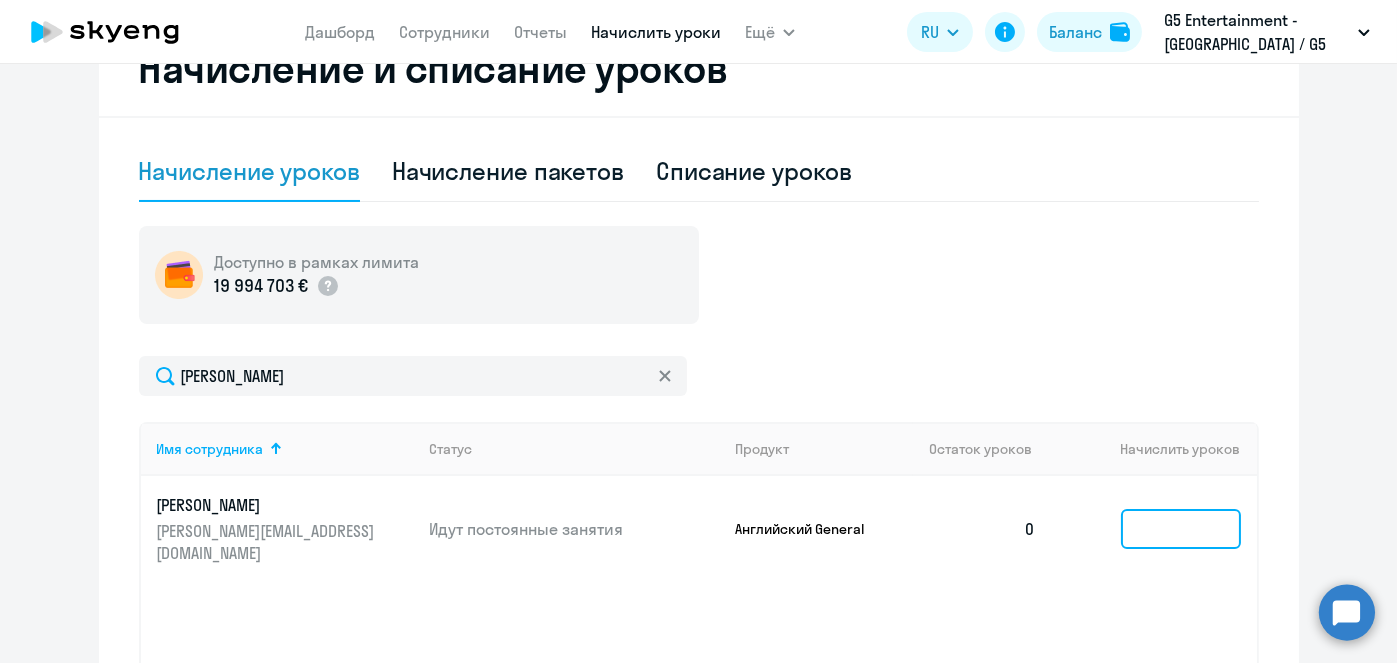 click 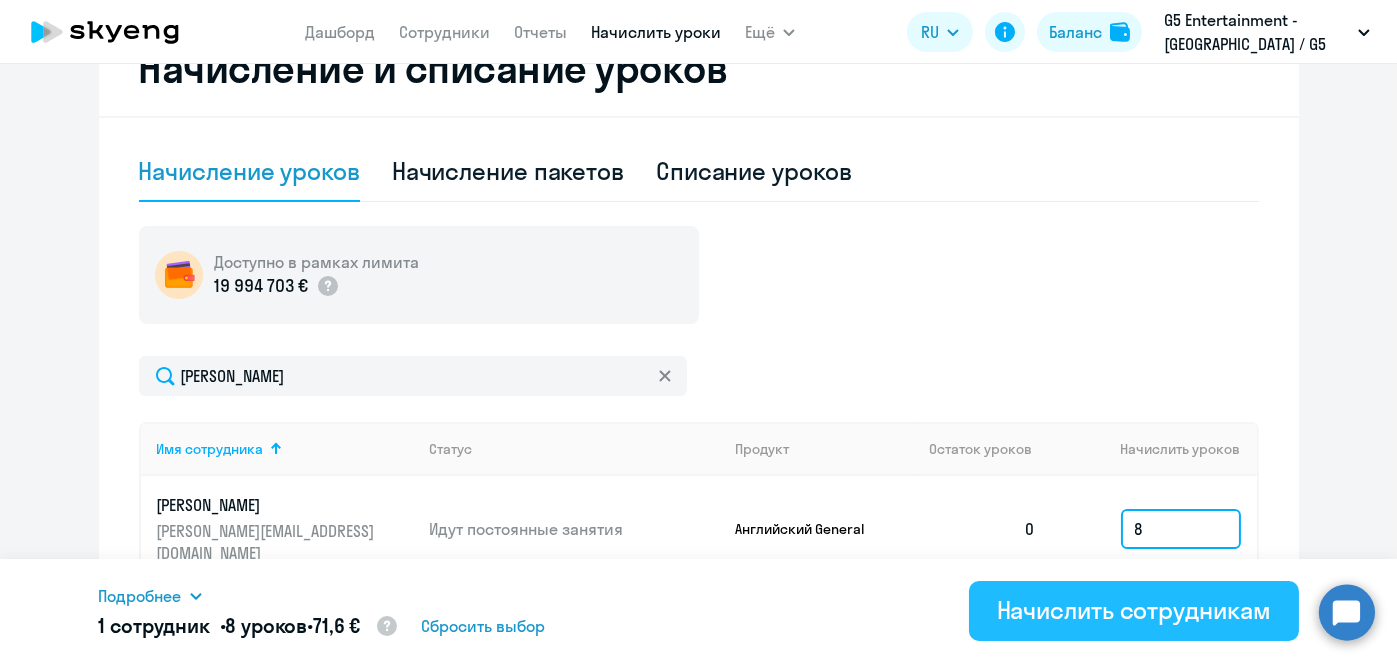 type on "8" 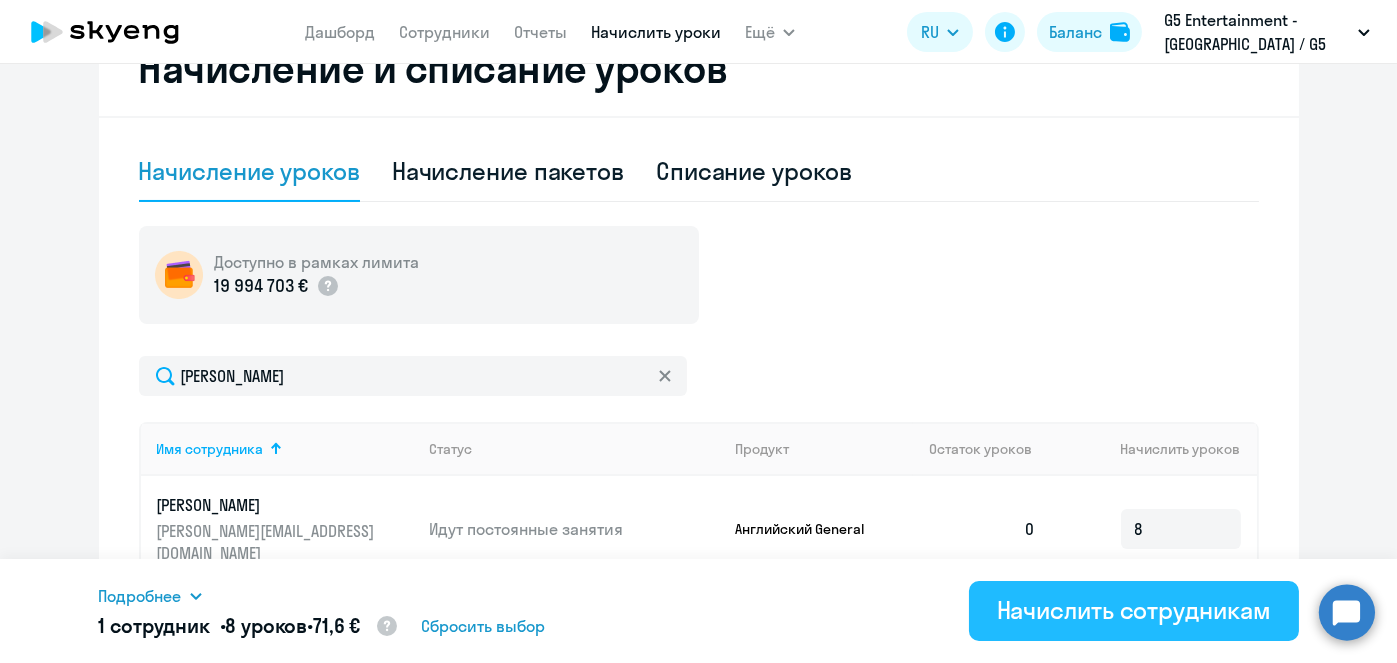 click on "Начислить сотрудникам" at bounding box center [1134, 610] 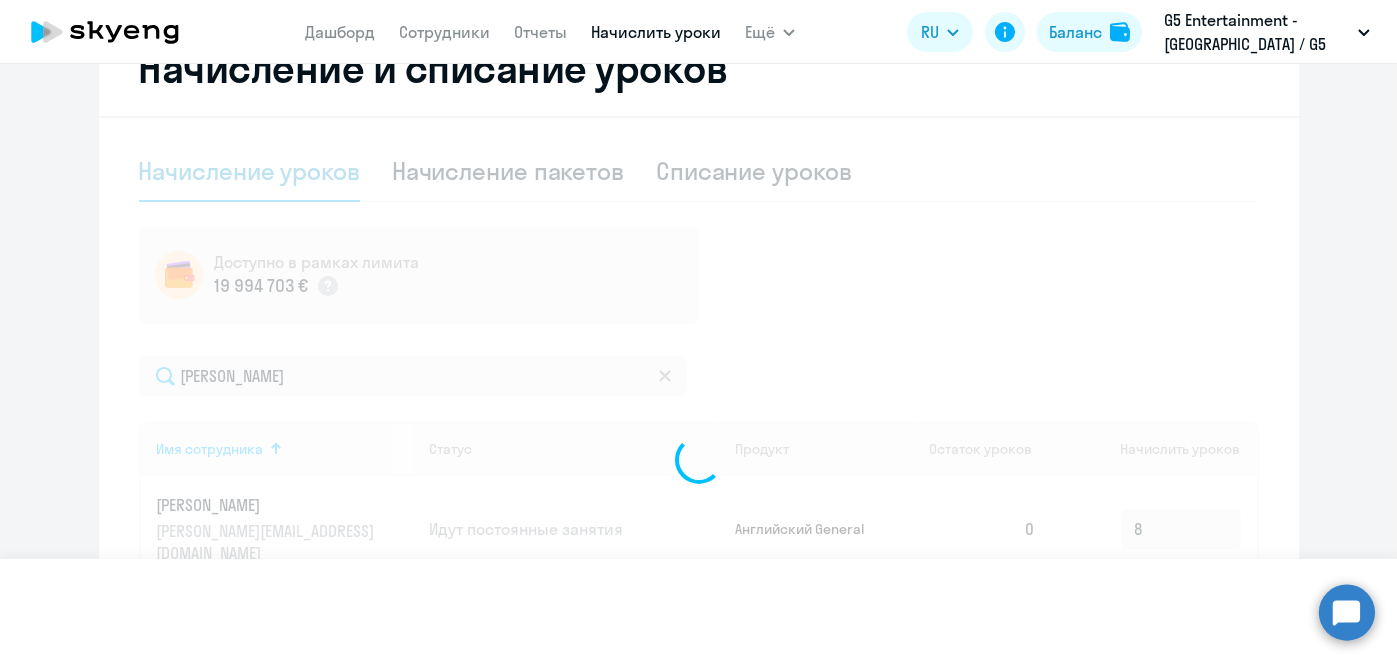 type 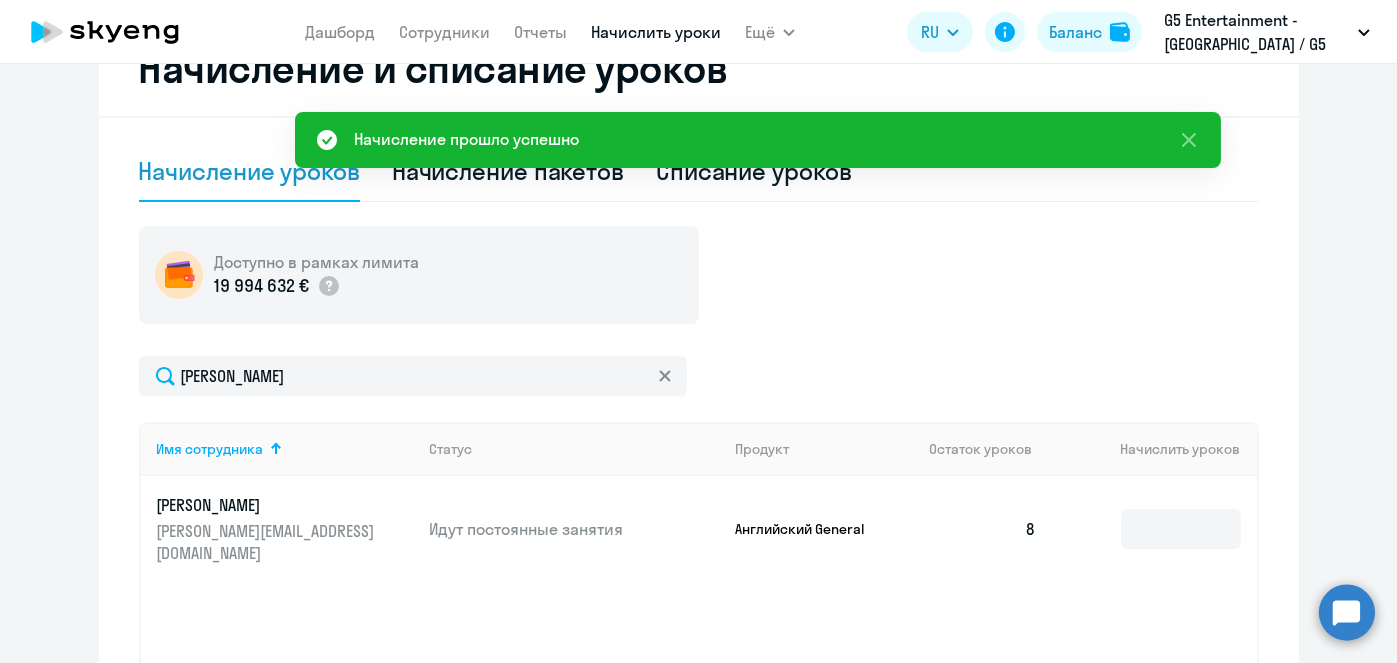 scroll, scrollTop: 0, scrollLeft: 0, axis: both 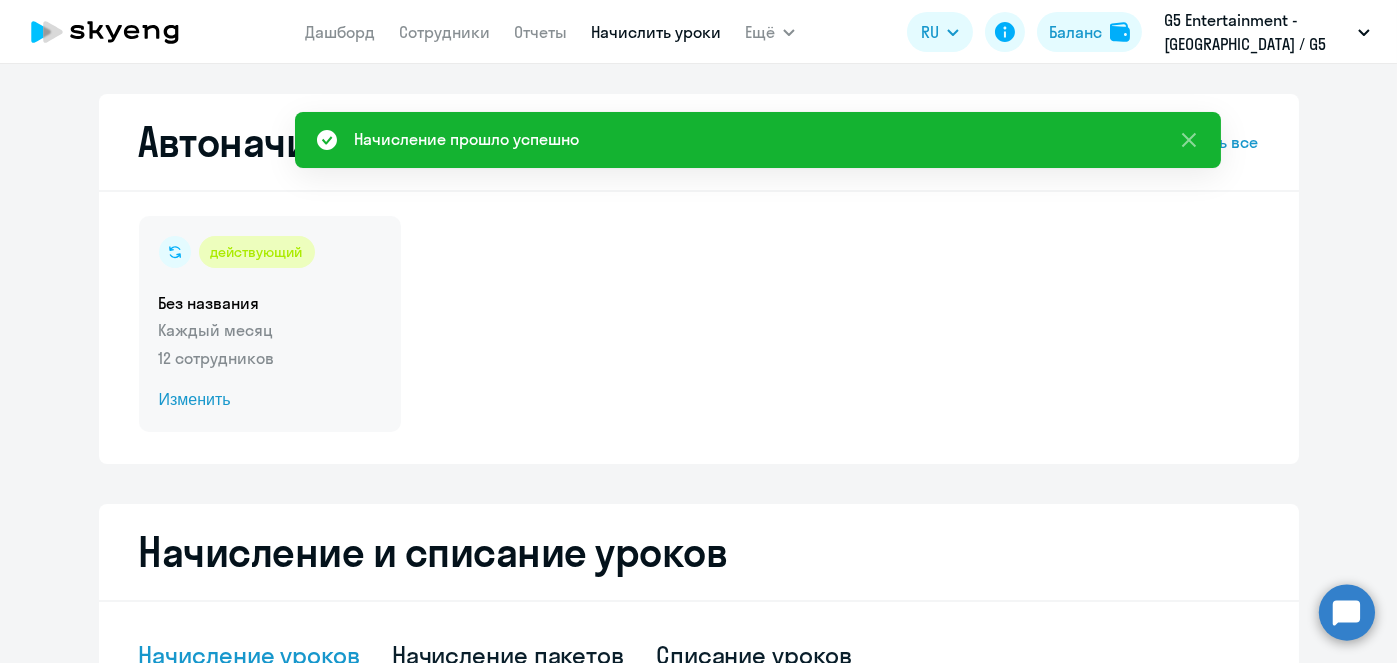 click on "Изменить" 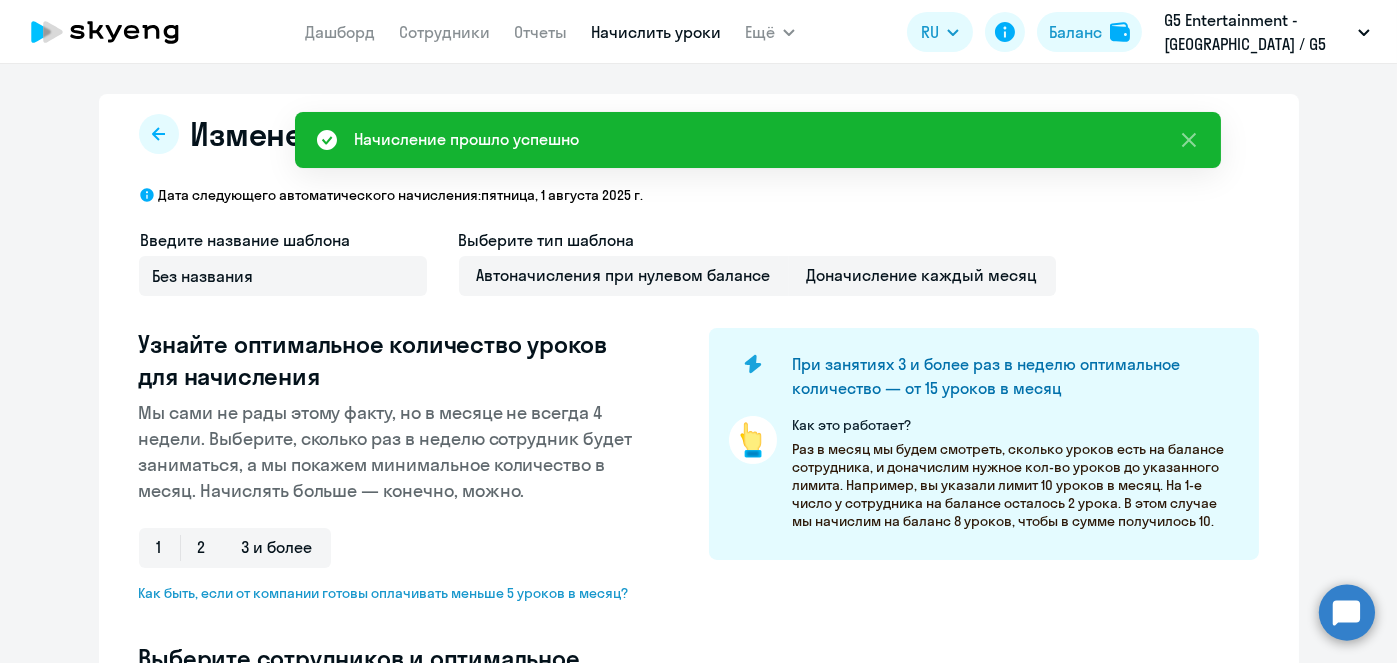 select on "10" 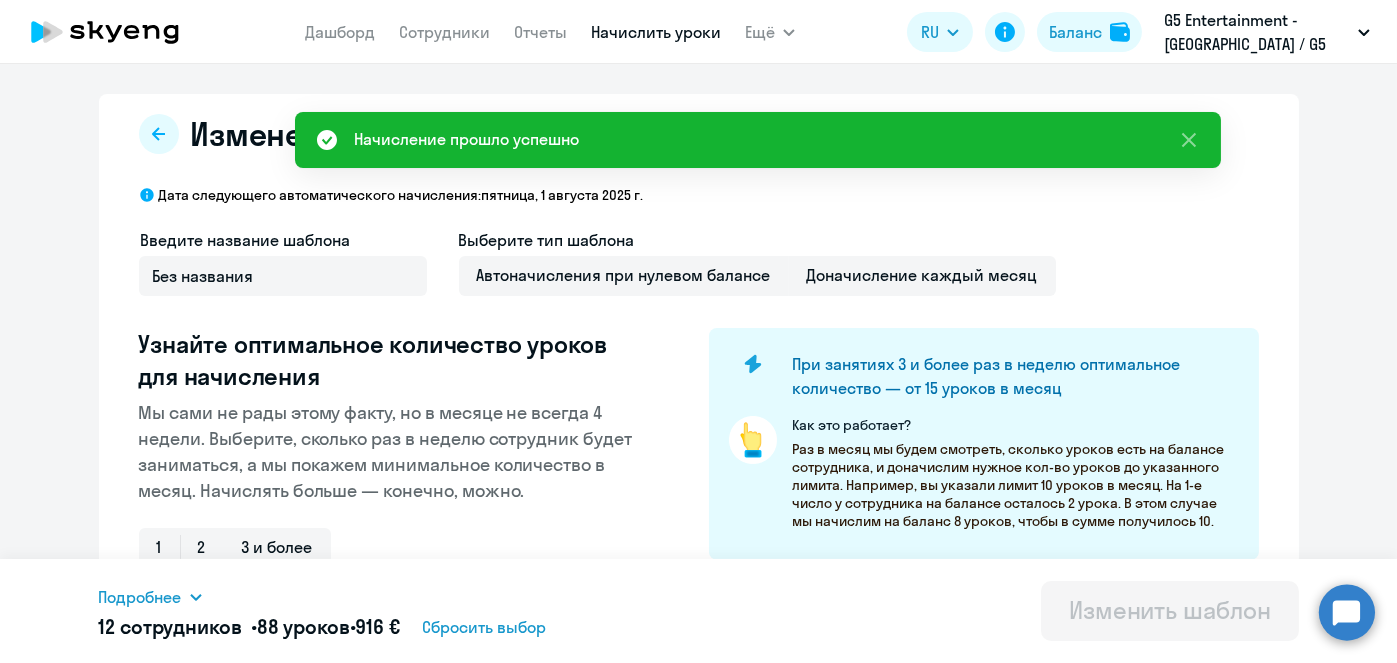 click on "Изменение шаблона Без названия
Дата следующего автоматического начисления:   [DATE] Введите название шаблона Без названия Выберите тип шаблона Автоначисления при нулевом балансе Доначисление каждый месяц Узнайте оптимальное количество уроков для начисления Мы сами не рады этому факту, но в месяце не всегда 4 недели. Выберите, сколько раз в неделю сотрудник будет заниматься, а мы покажем минимальное количество в месяц. Начислять больше — конечно, можно. 1 2 3 и более
Как это работает?
Имя сотрудника   Статус   Продукт   1  4  1  4 8" 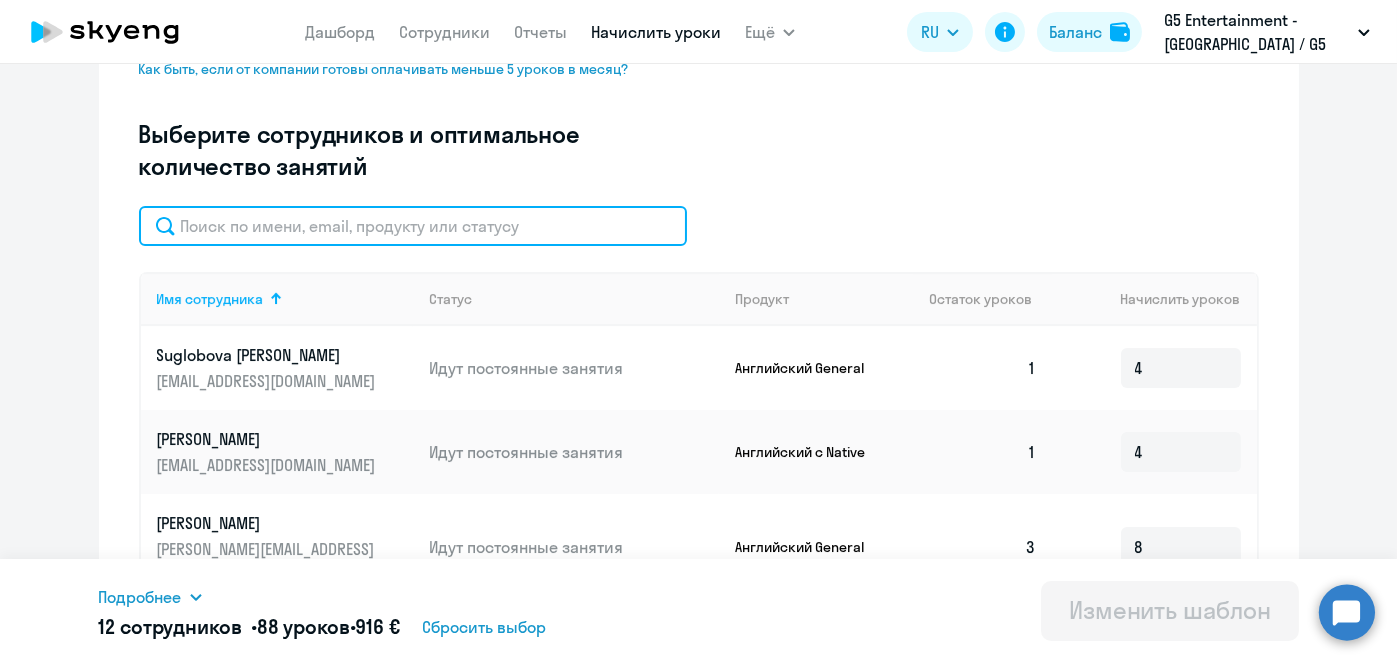 click 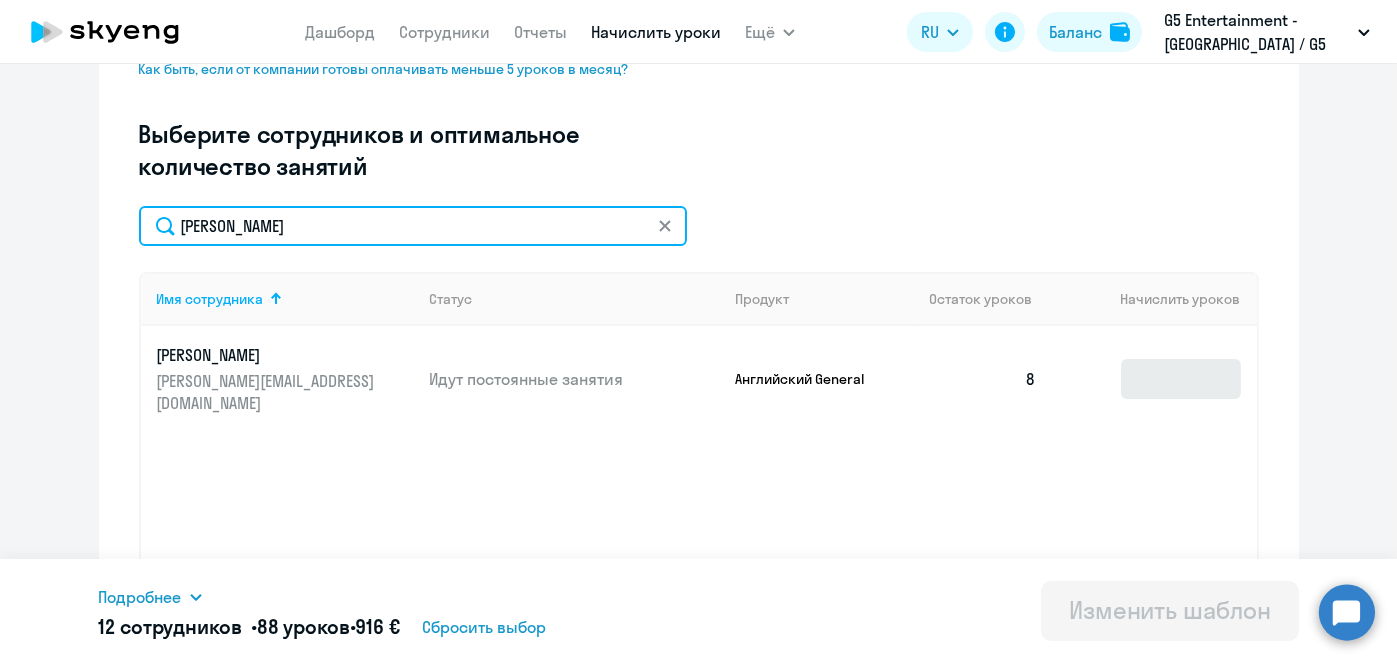 type on "[PERSON_NAME]" 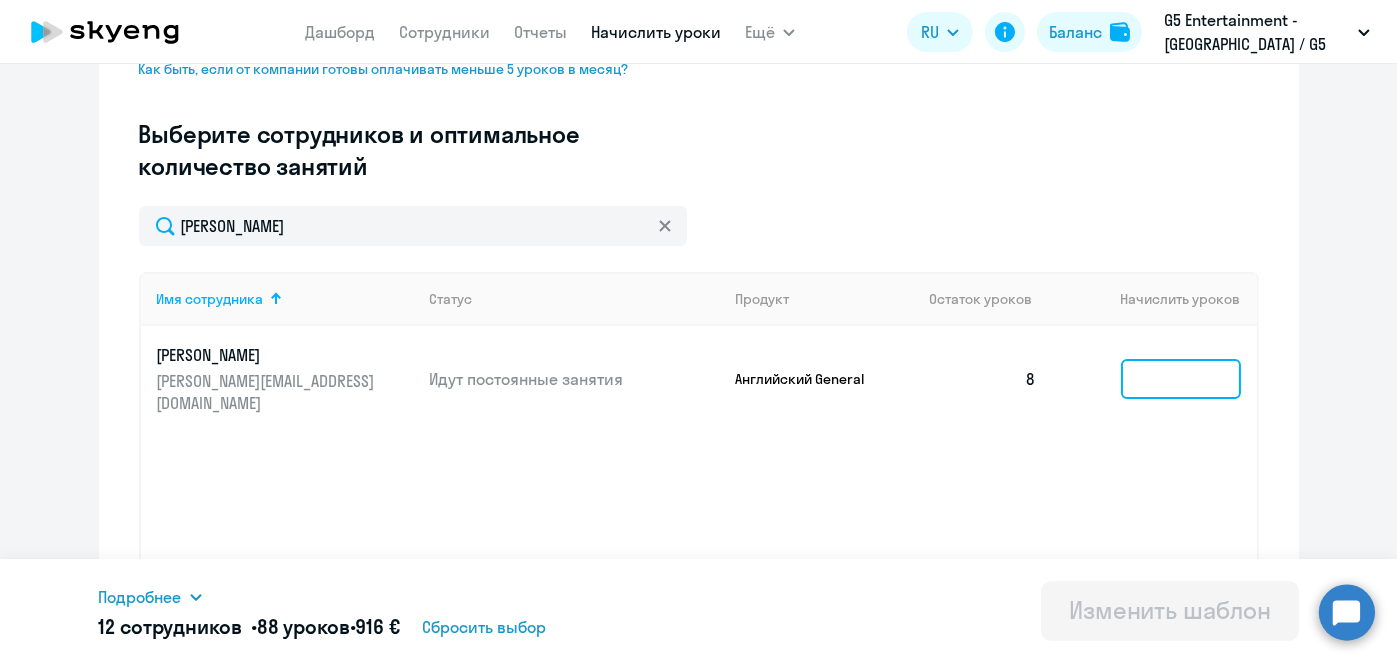 click 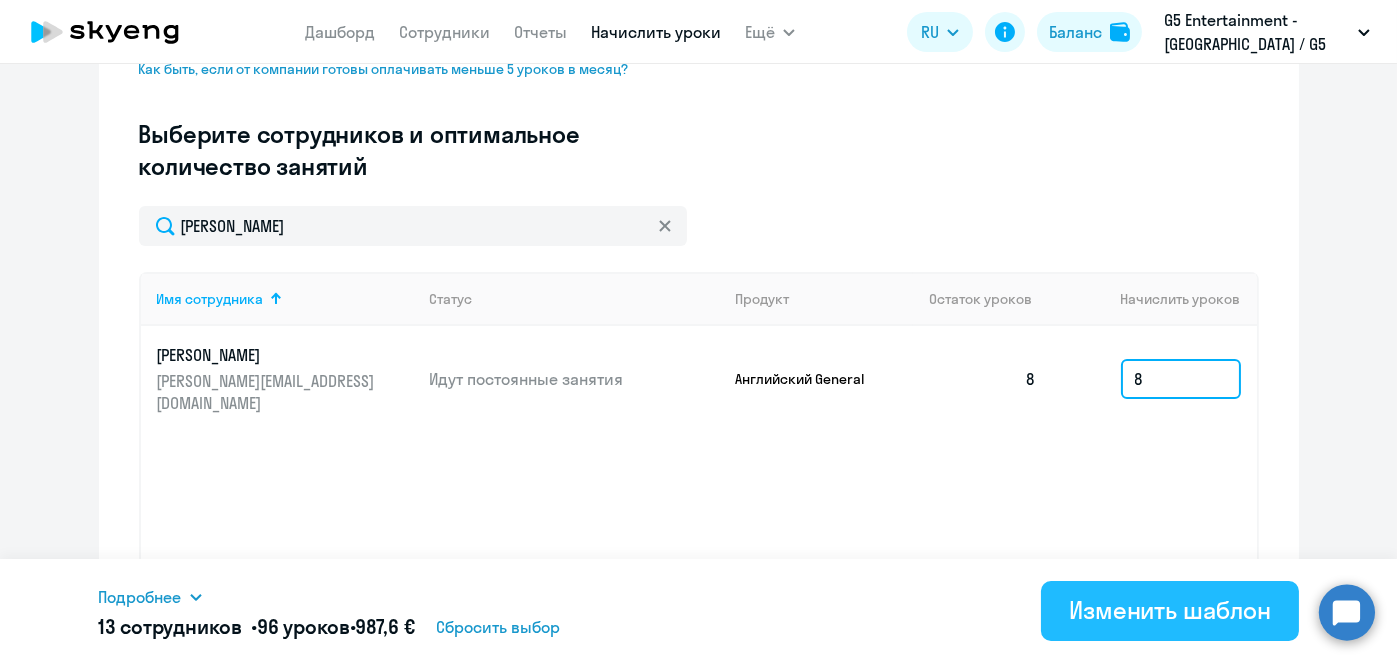 type on "8" 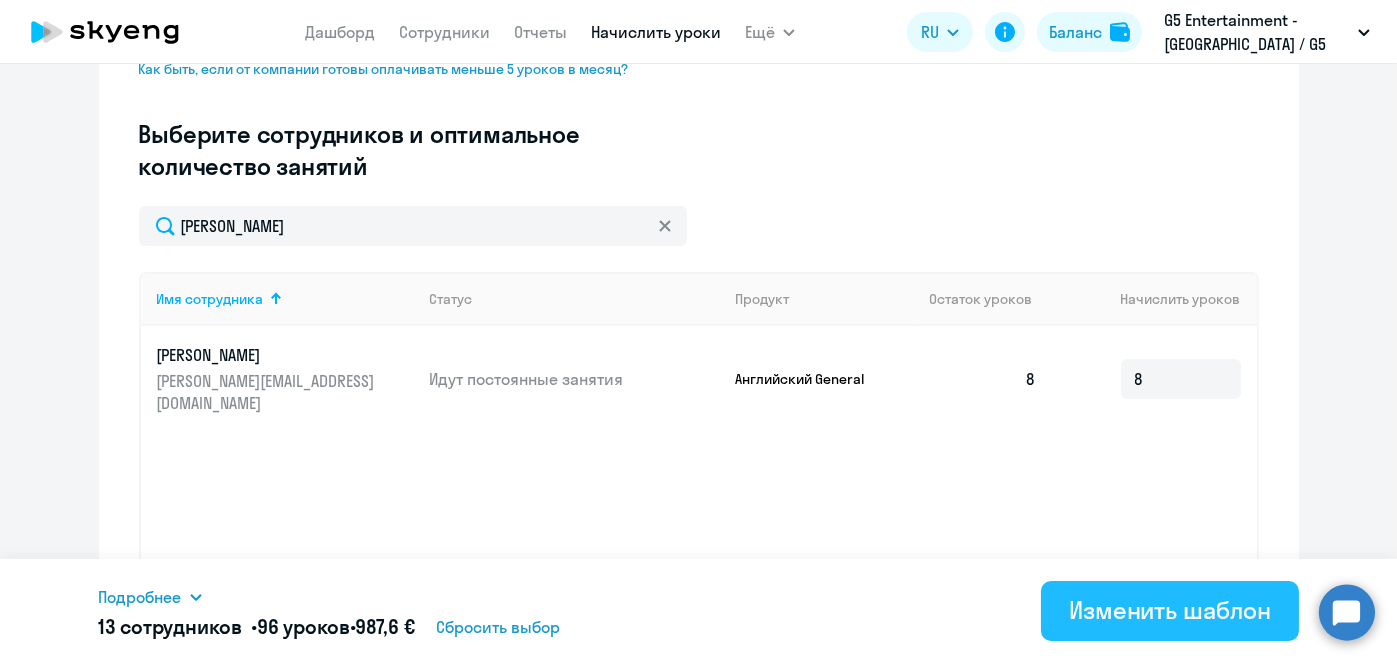 click on "Изменить шаблон" at bounding box center (1170, 610) 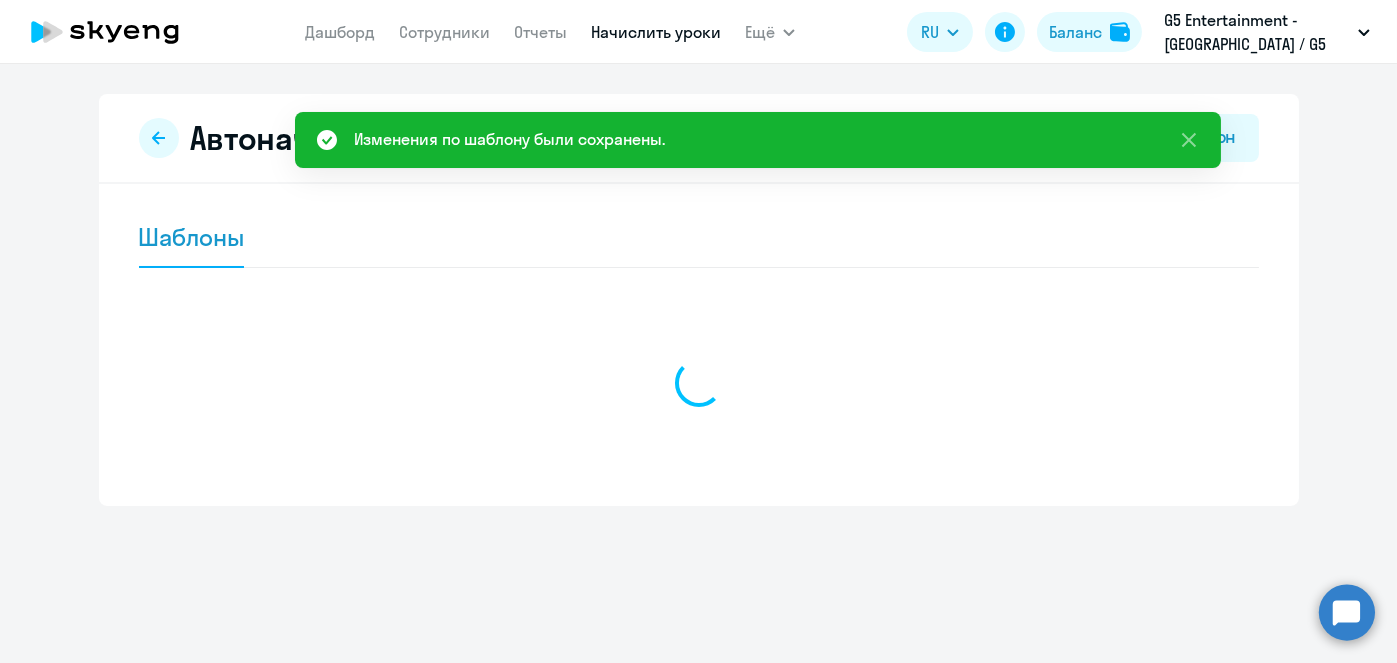 scroll, scrollTop: 0, scrollLeft: 0, axis: both 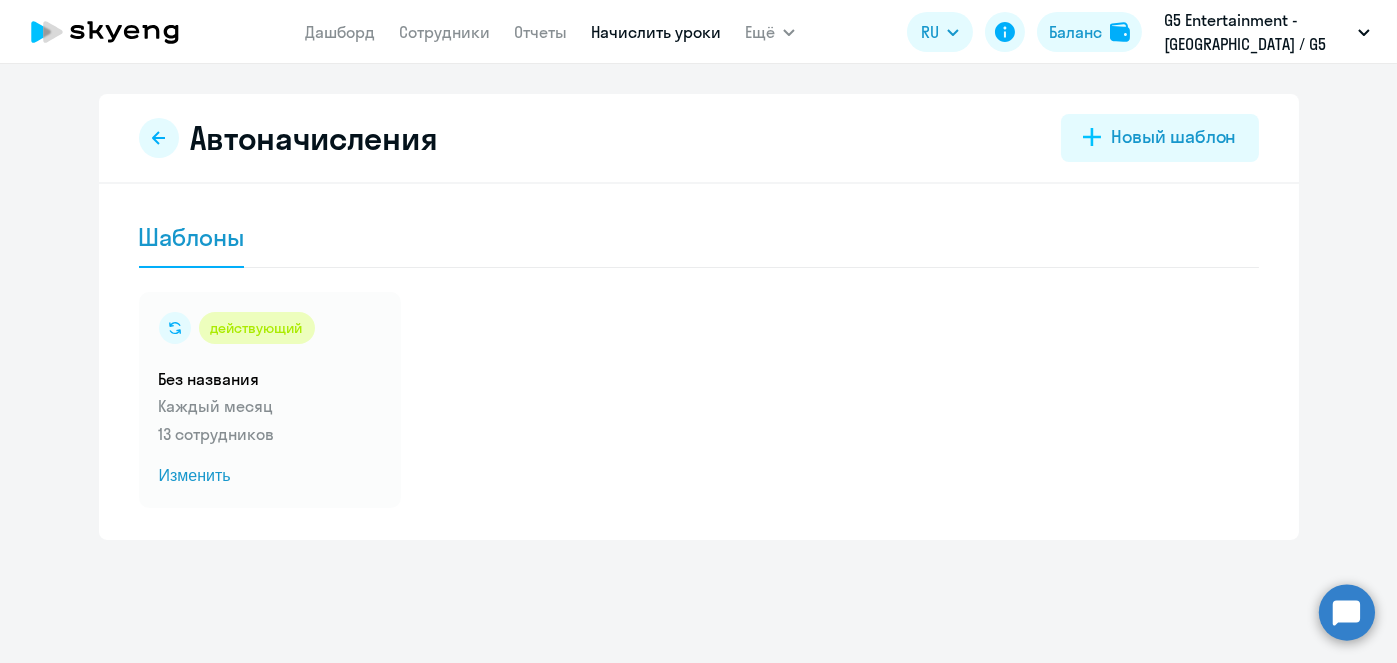 click on "Начислить уроки" at bounding box center [656, 32] 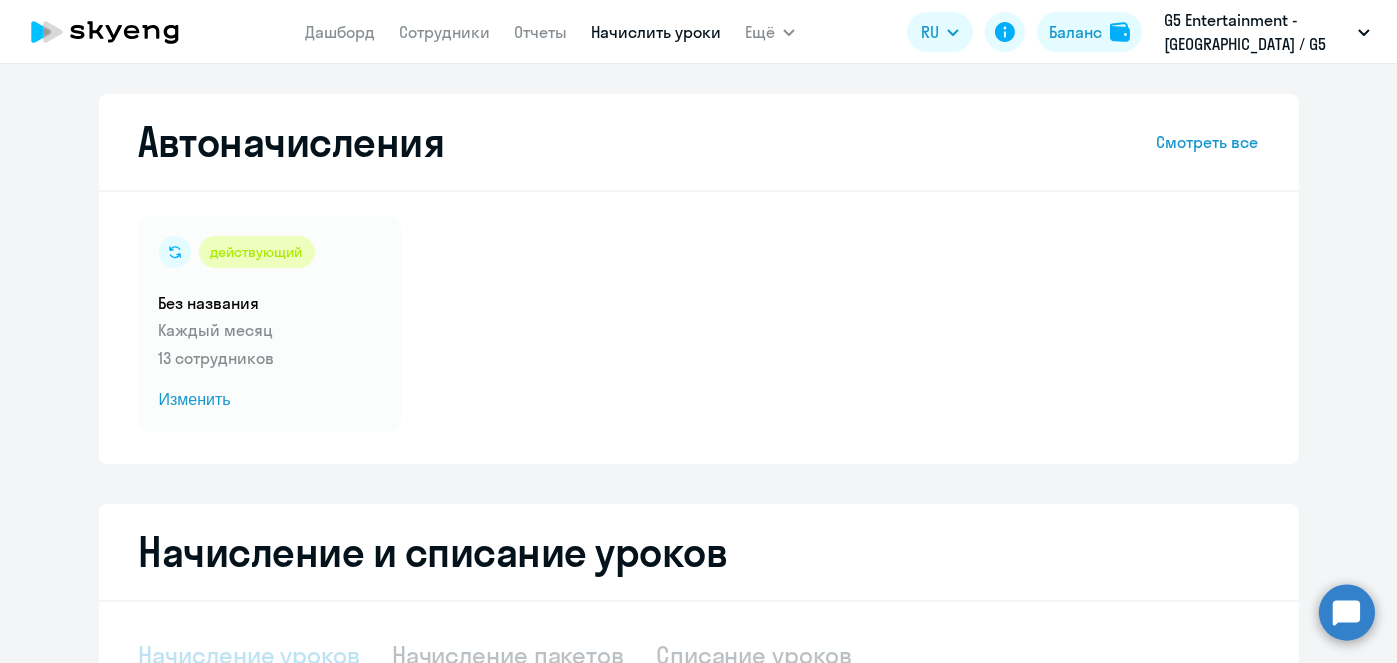 select on "10" 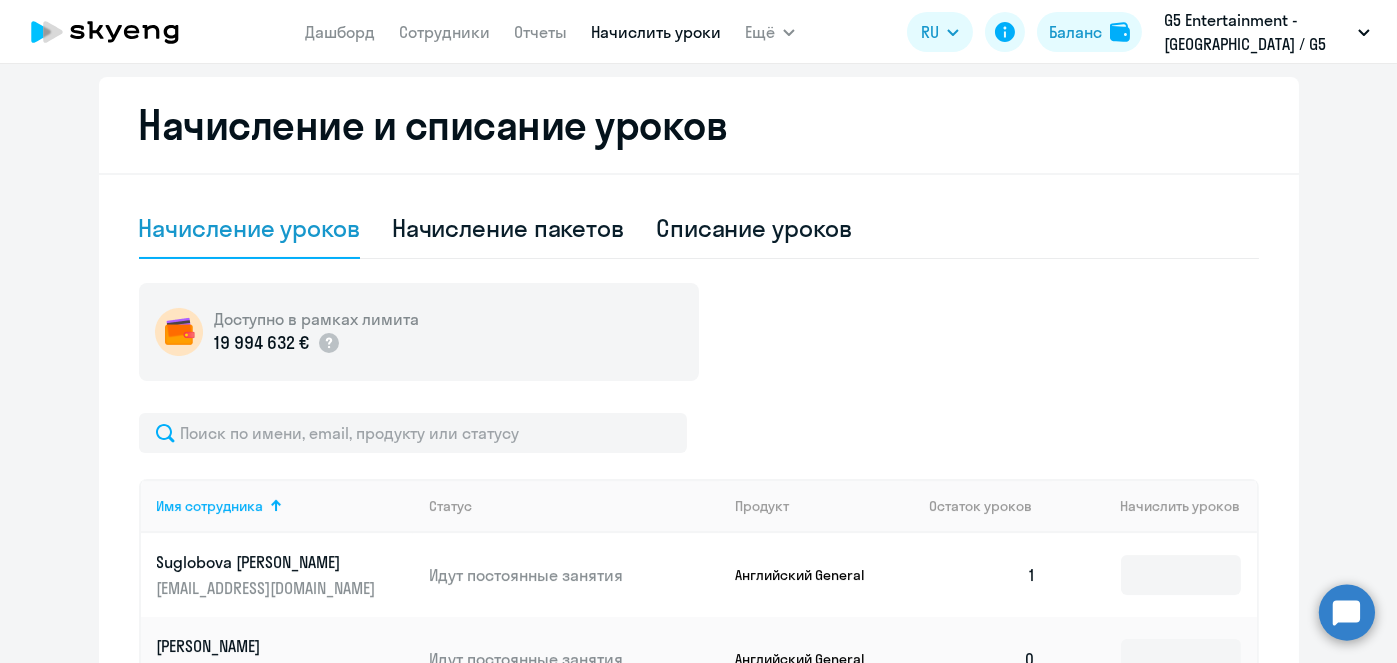 scroll, scrollTop: 437, scrollLeft: 0, axis: vertical 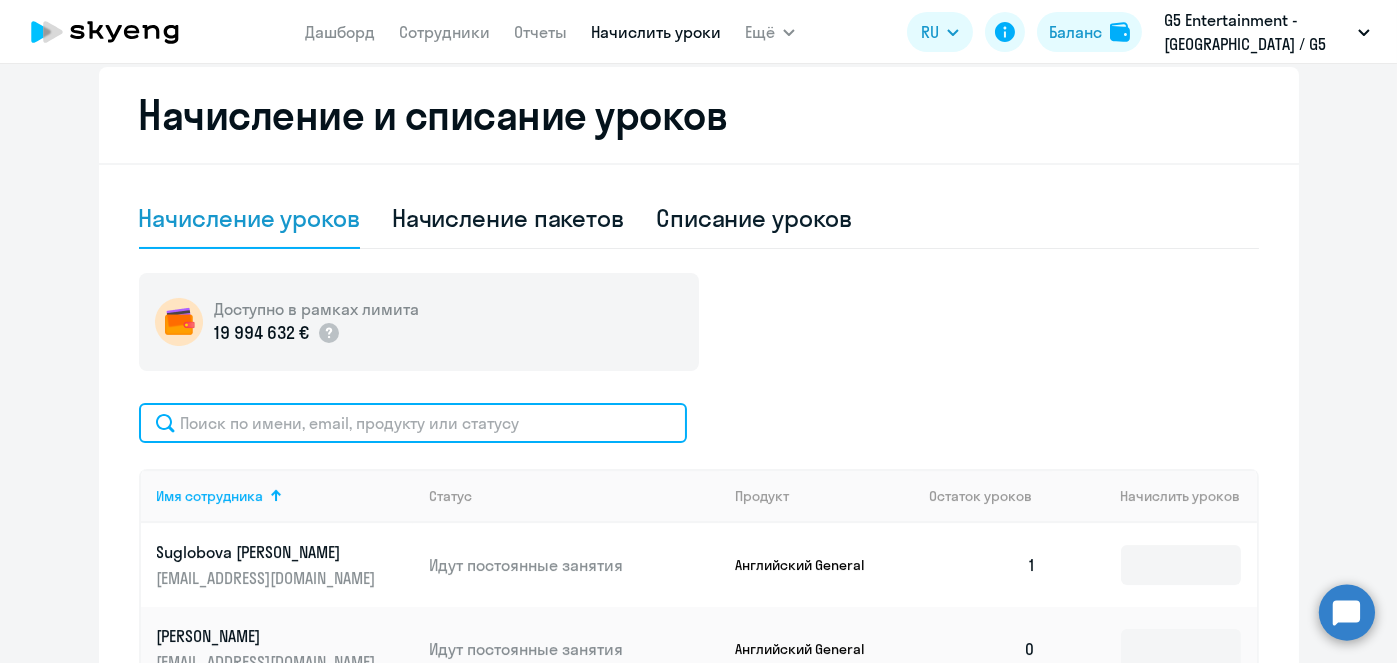 click 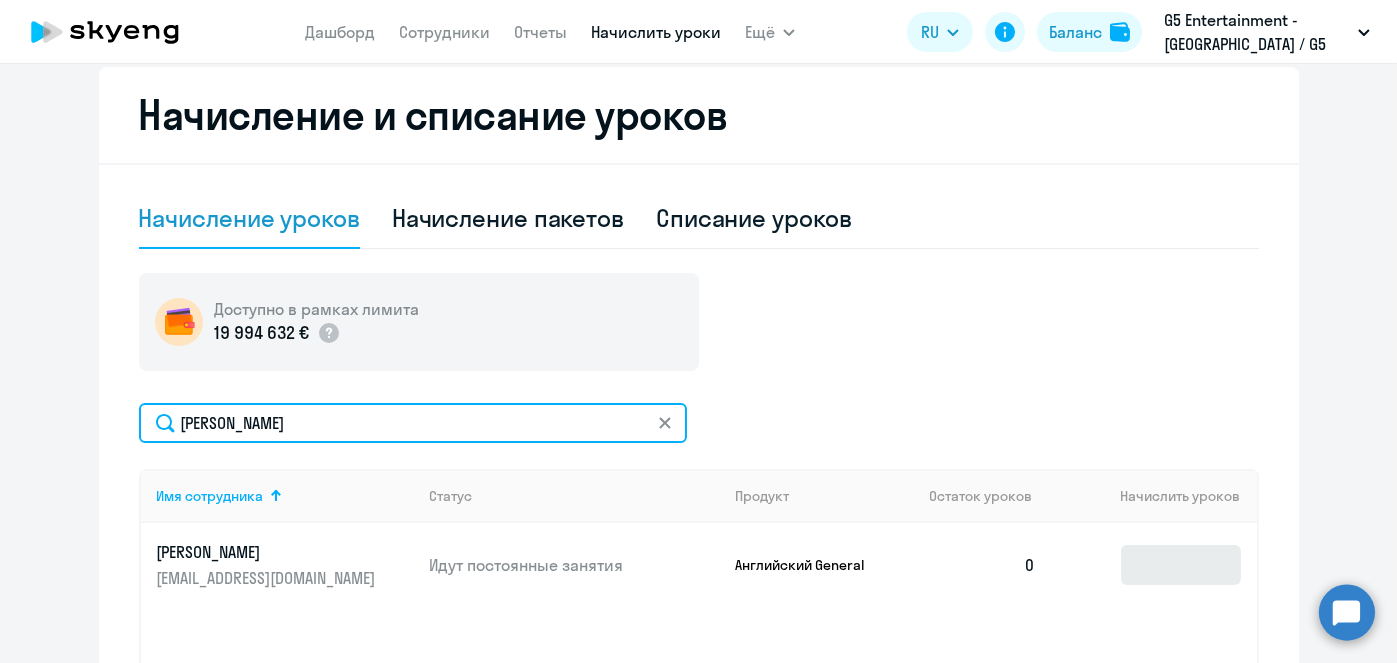 type on "Tabunov" 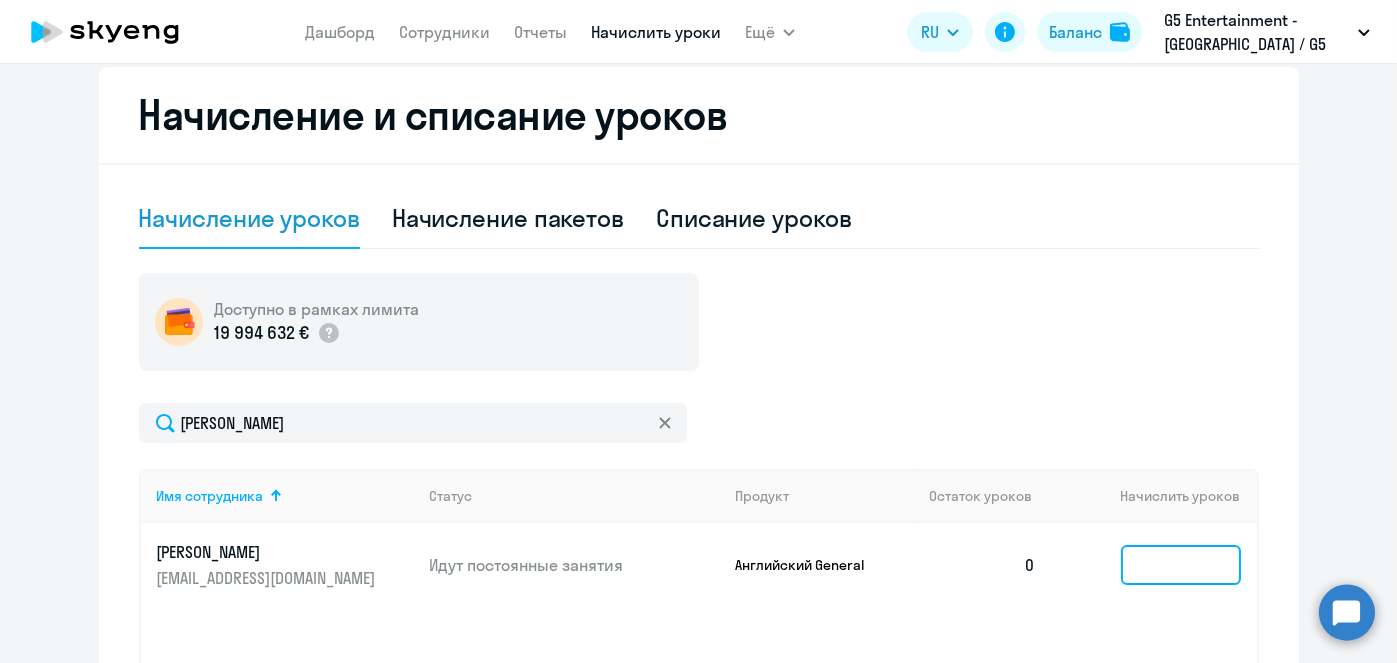 click 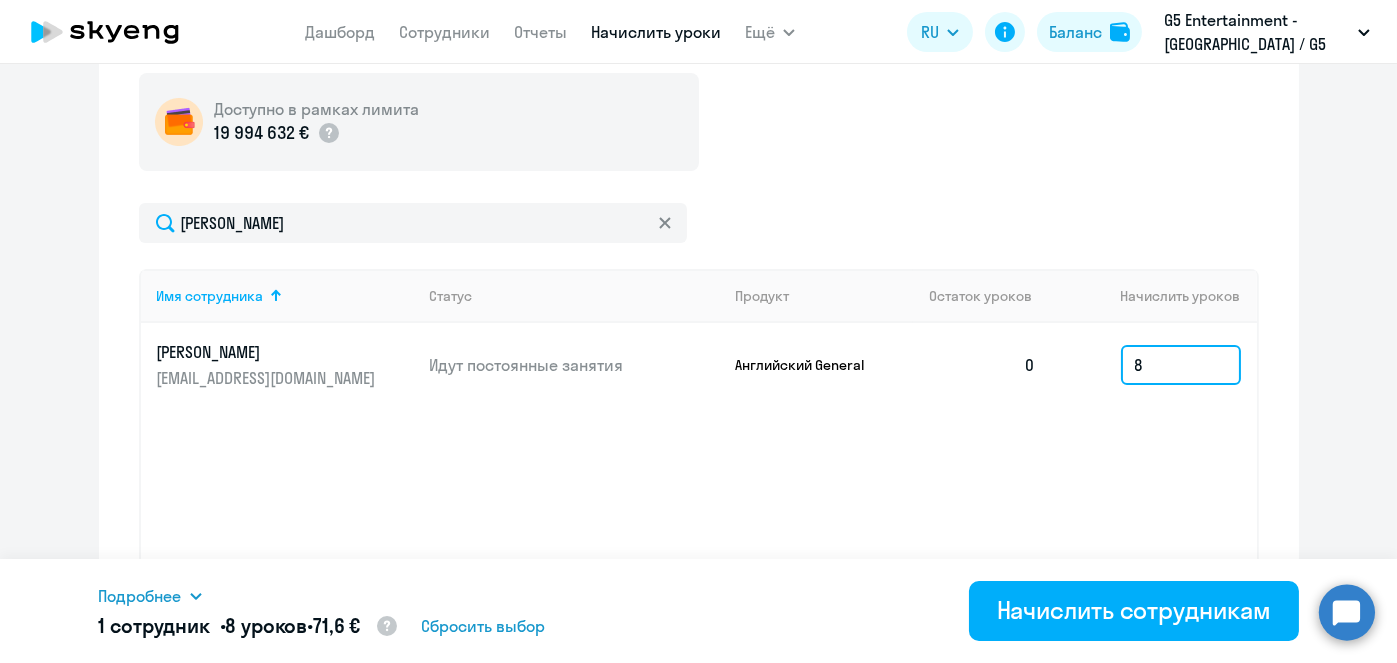 scroll, scrollTop: 639, scrollLeft: 0, axis: vertical 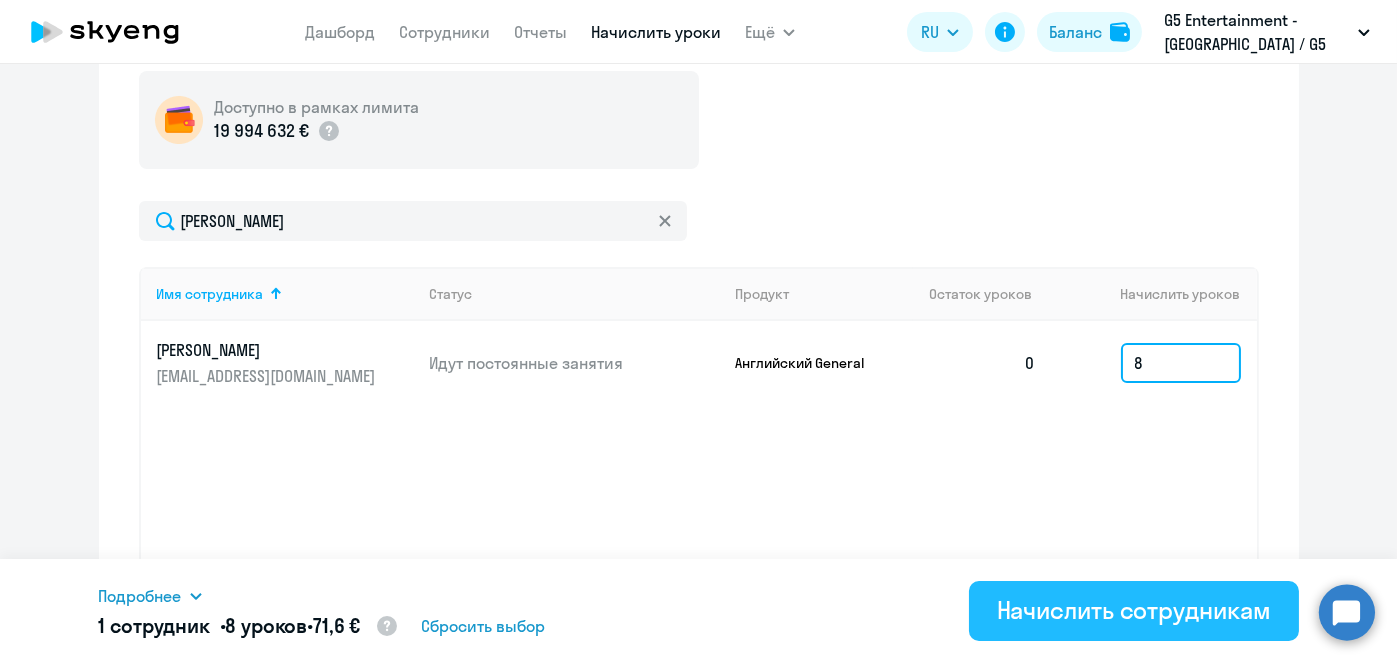 type on "8" 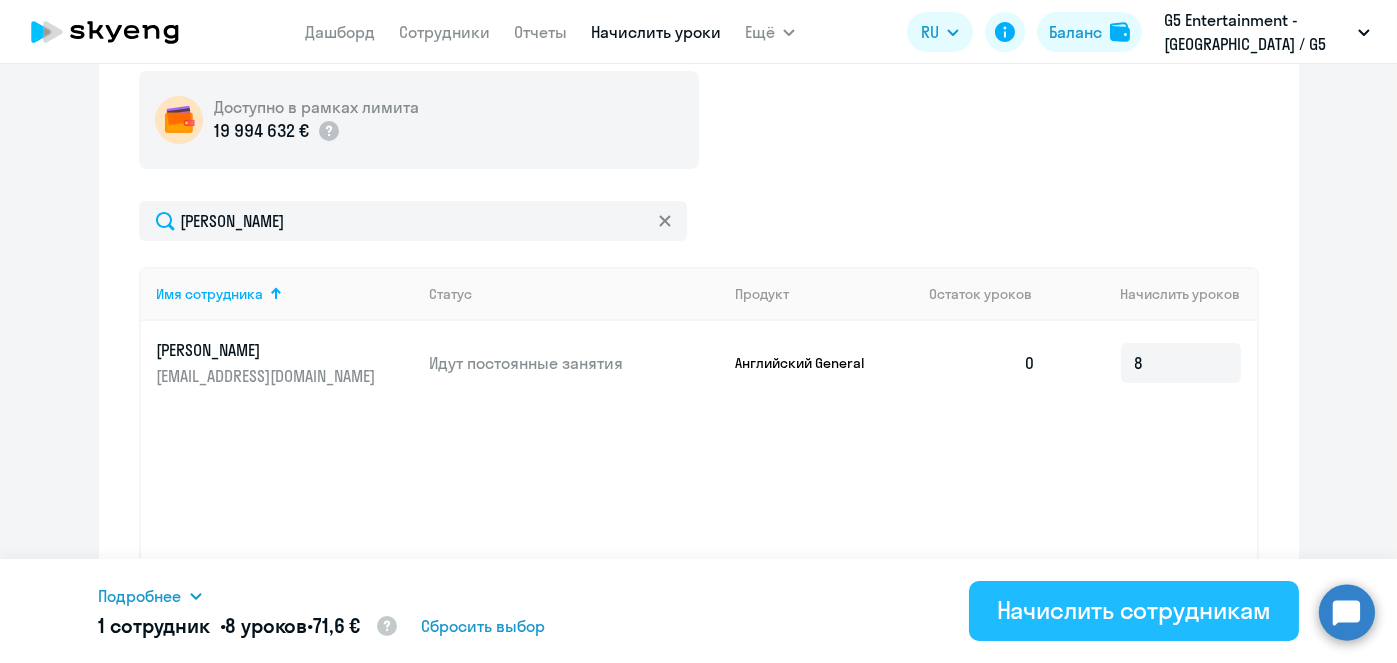 click on "Начислить сотрудникам" at bounding box center (1134, 610) 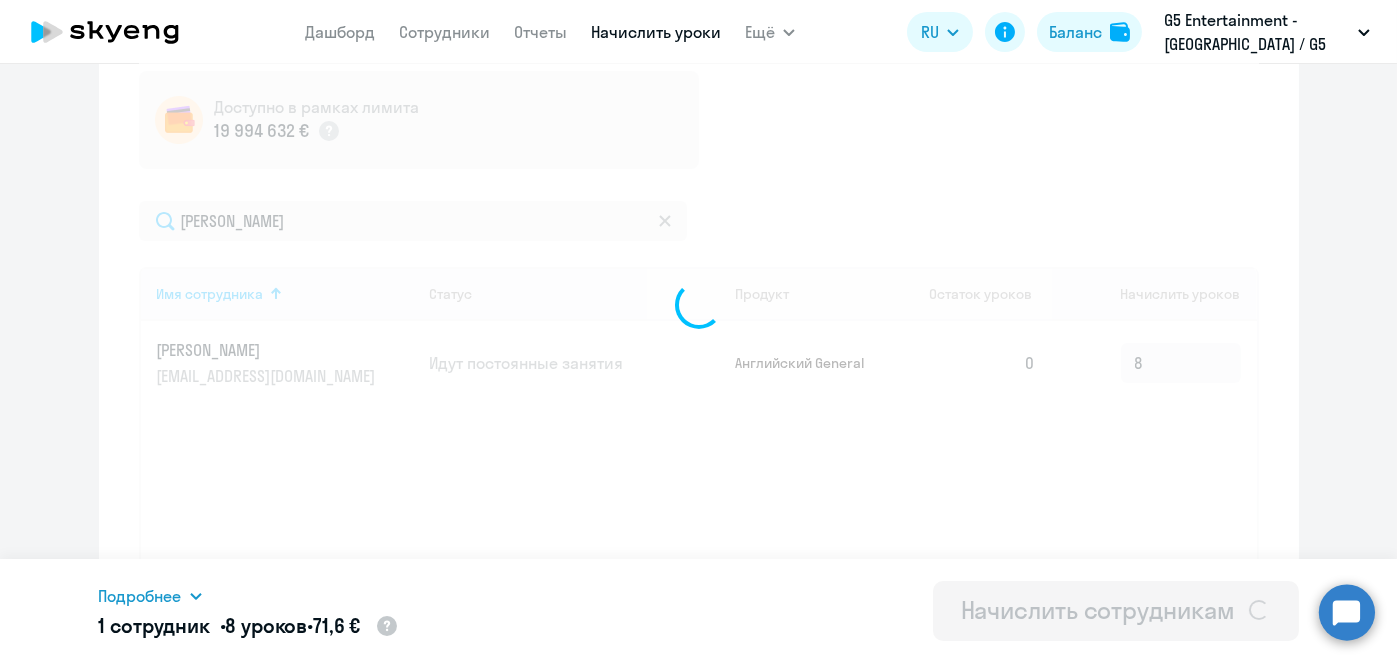type 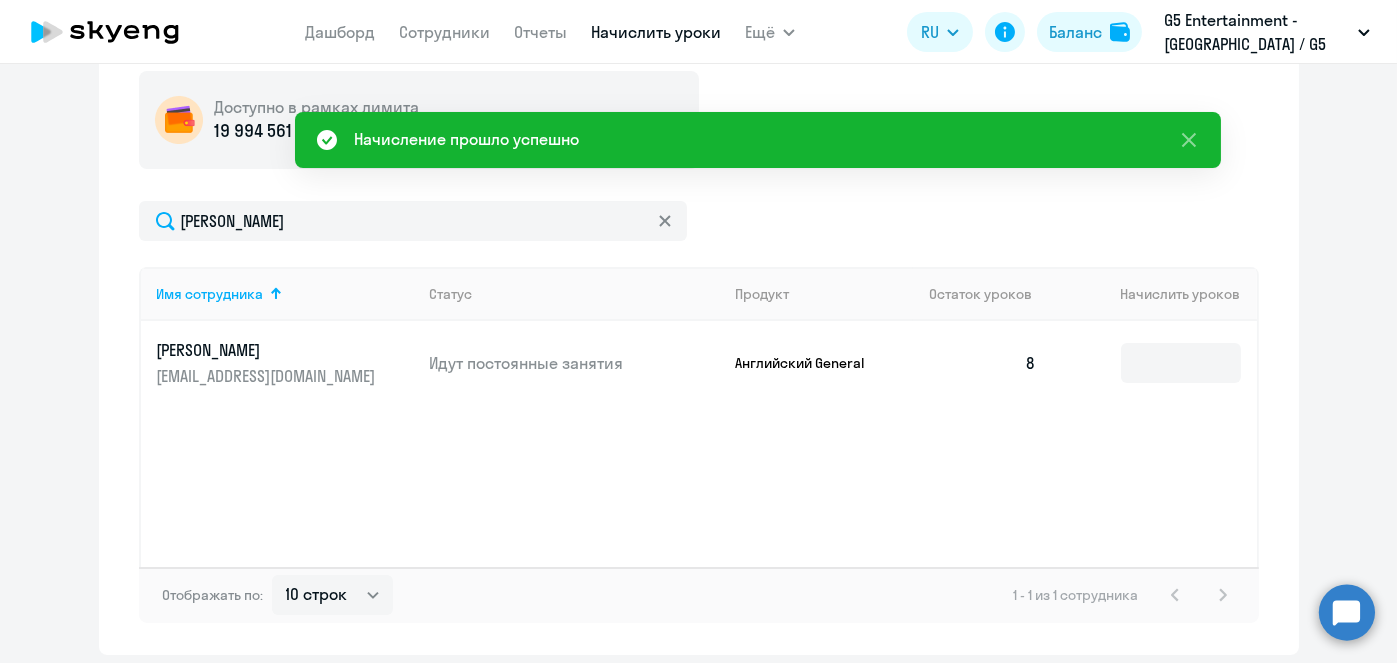 scroll, scrollTop: 114, scrollLeft: 0, axis: vertical 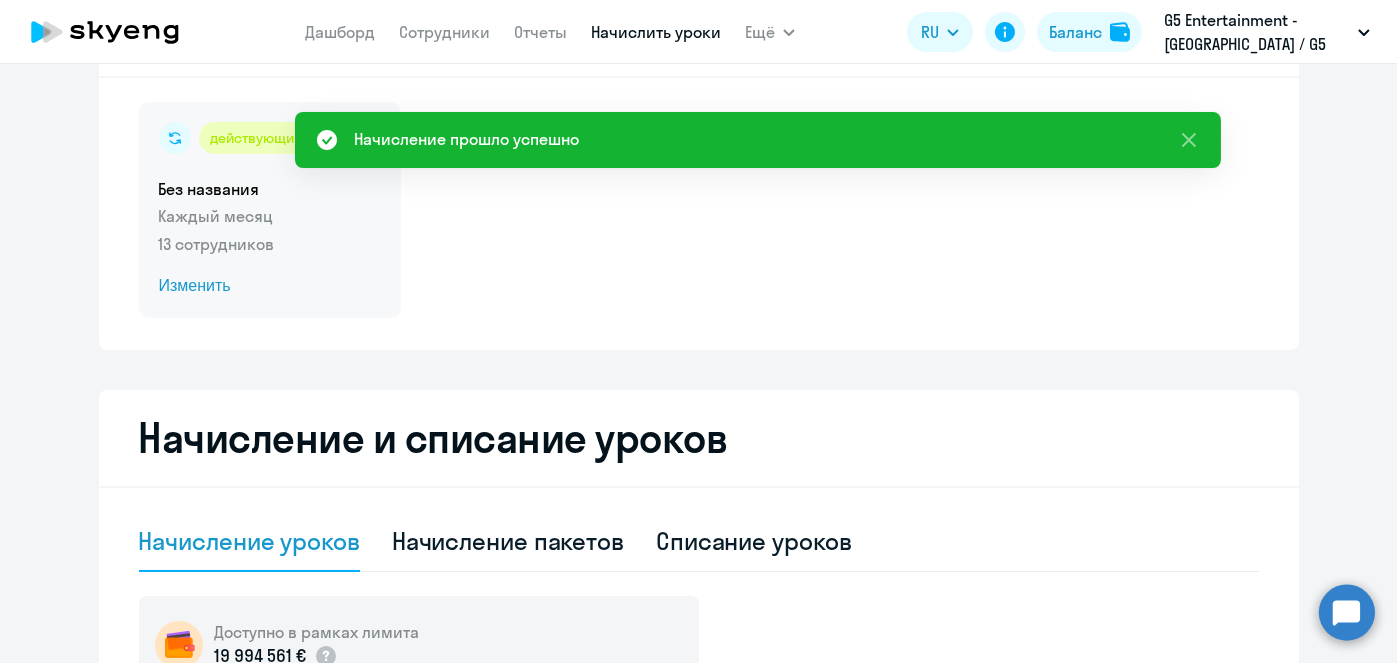 click on "Изменить" 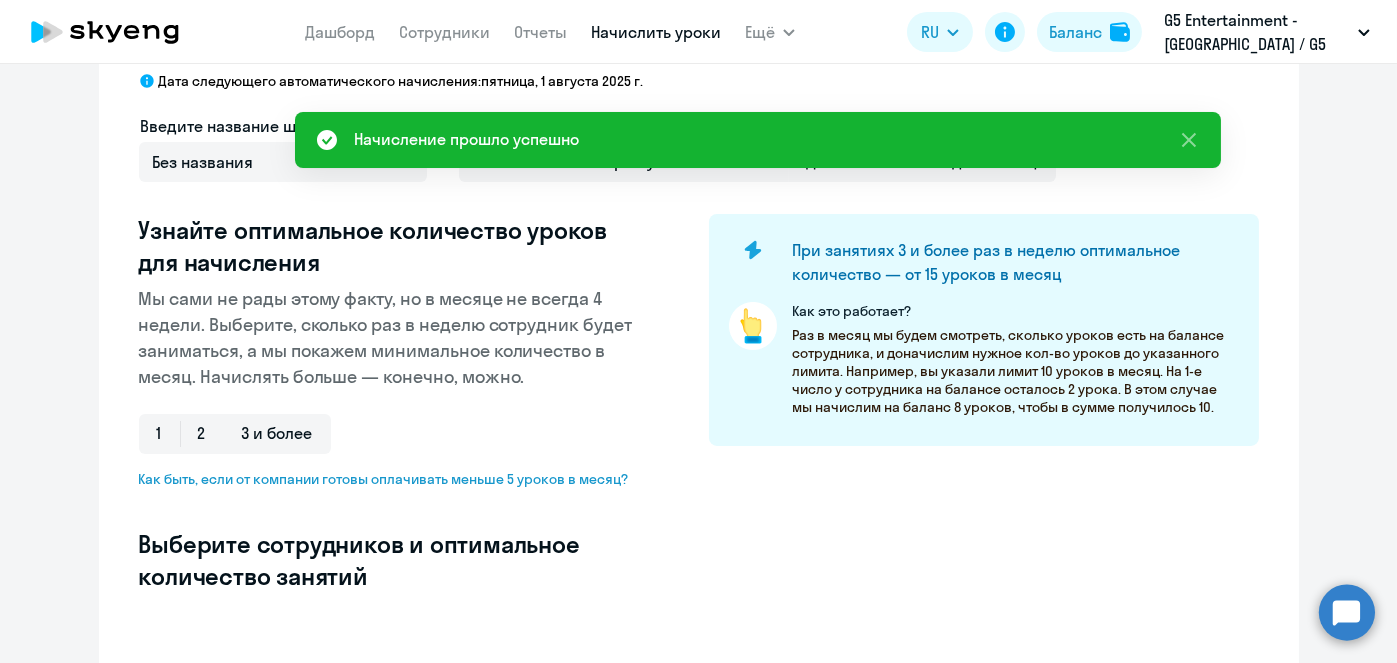 select on "10" 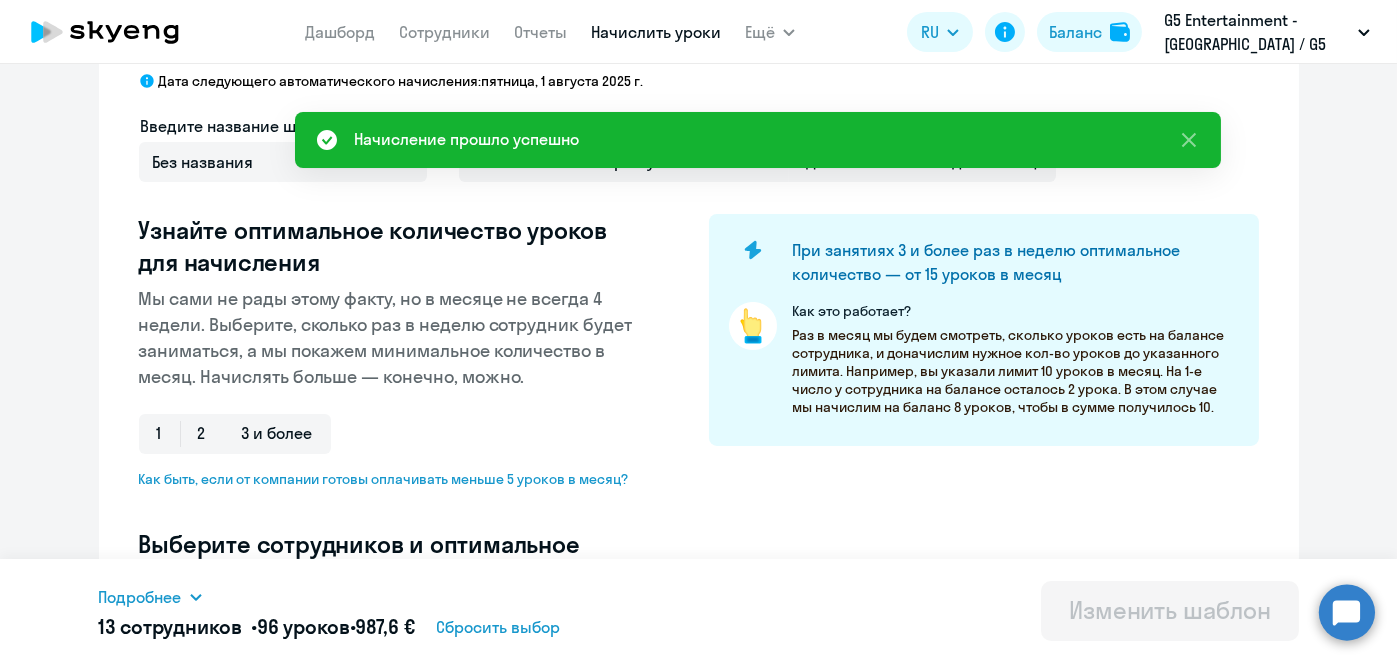 scroll, scrollTop: 639, scrollLeft: 0, axis: vertical 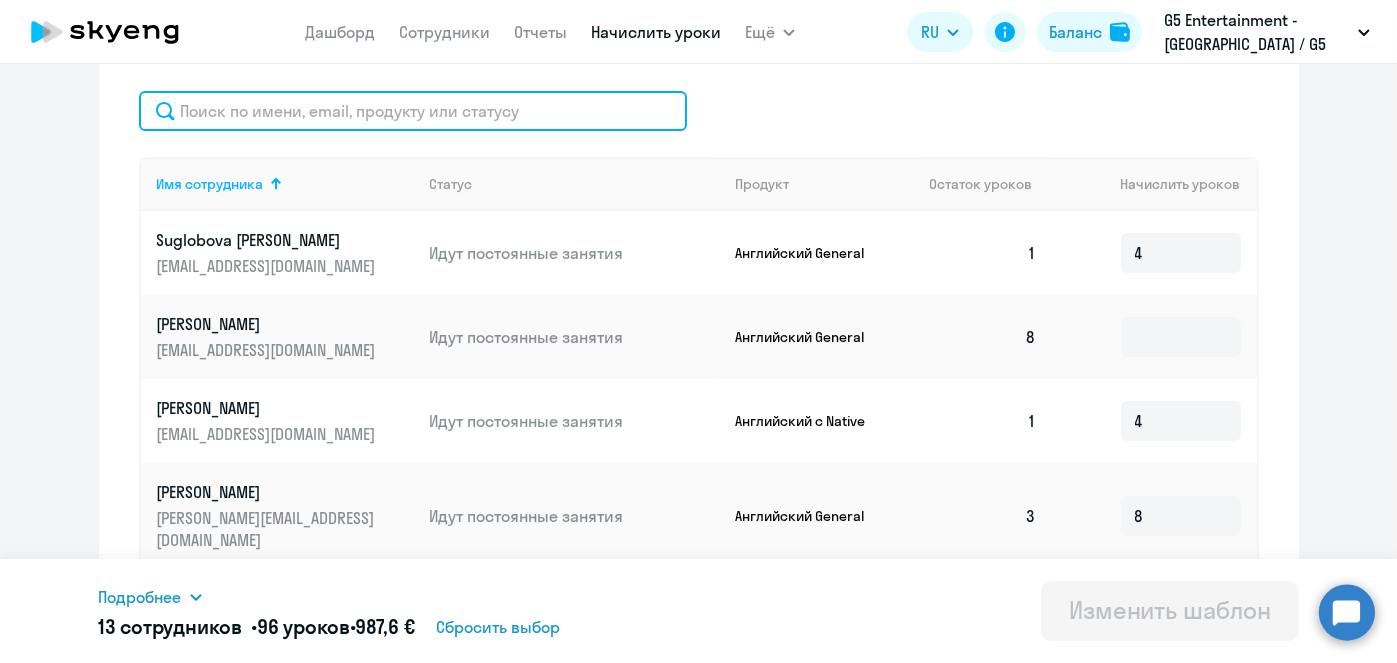 click 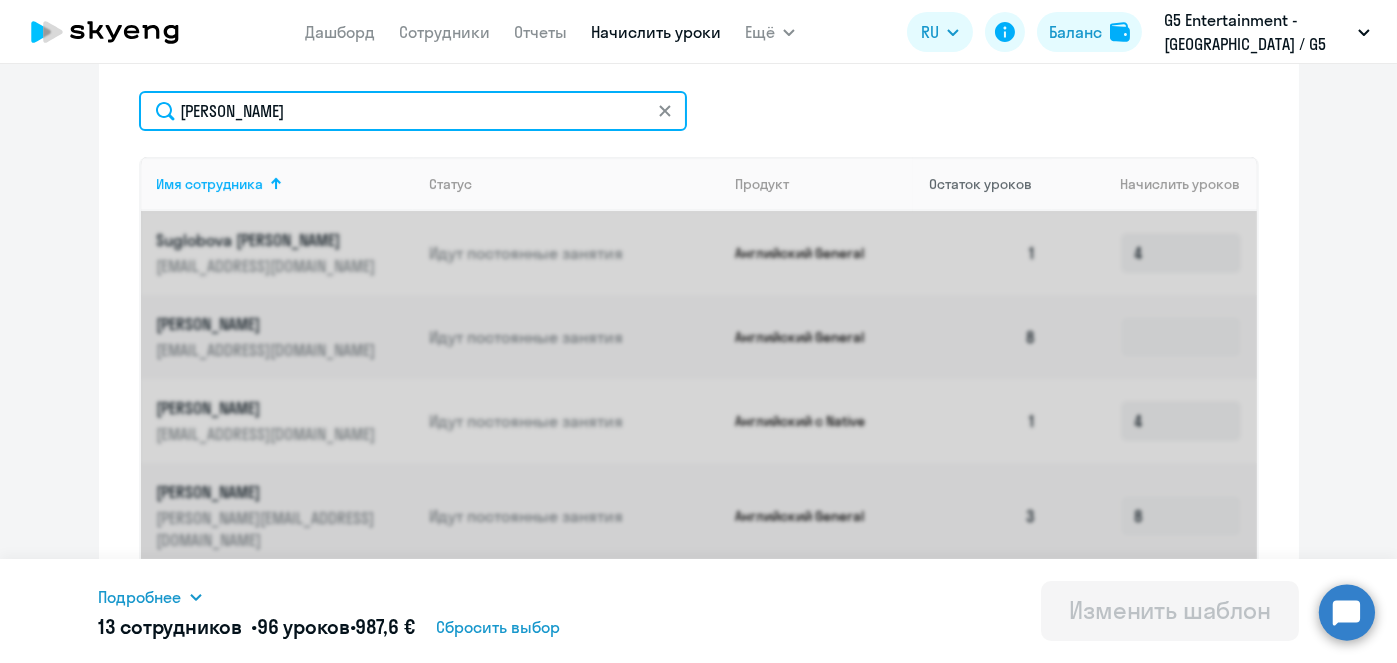 scroll, scrollTop: 600, scrollLeft: 0, axis: vertical 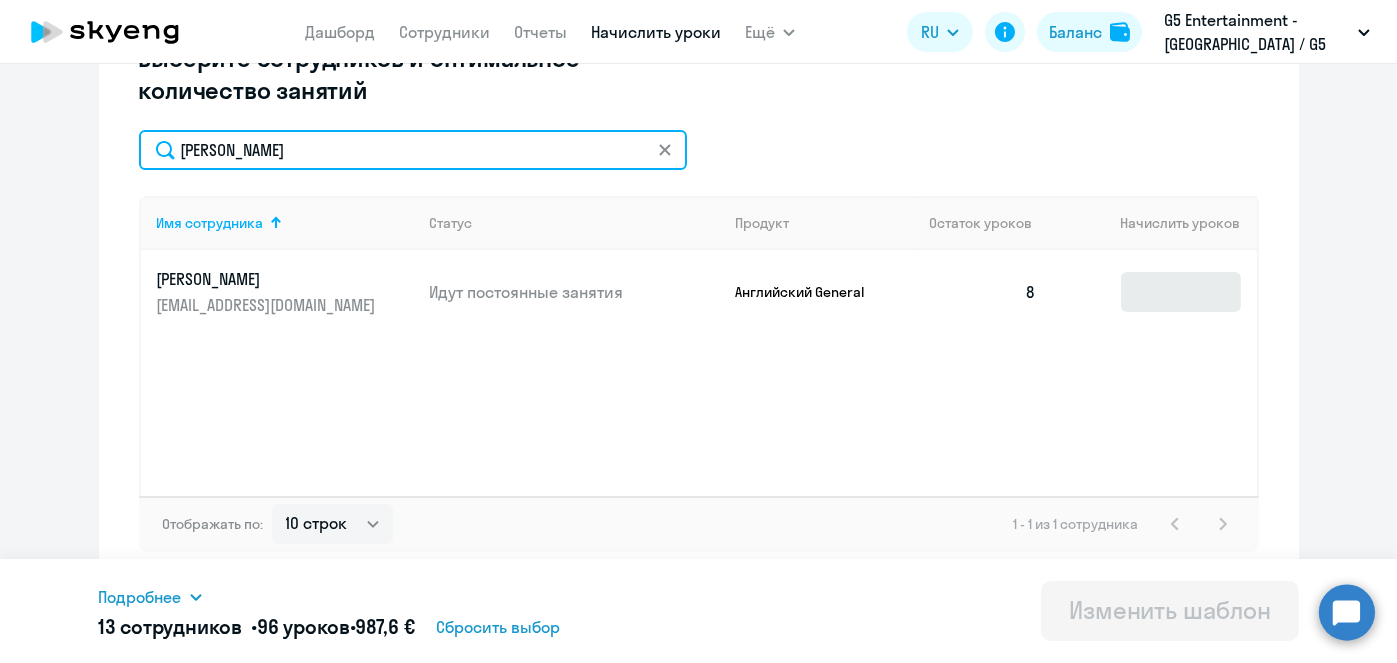 type on "Tabunov" 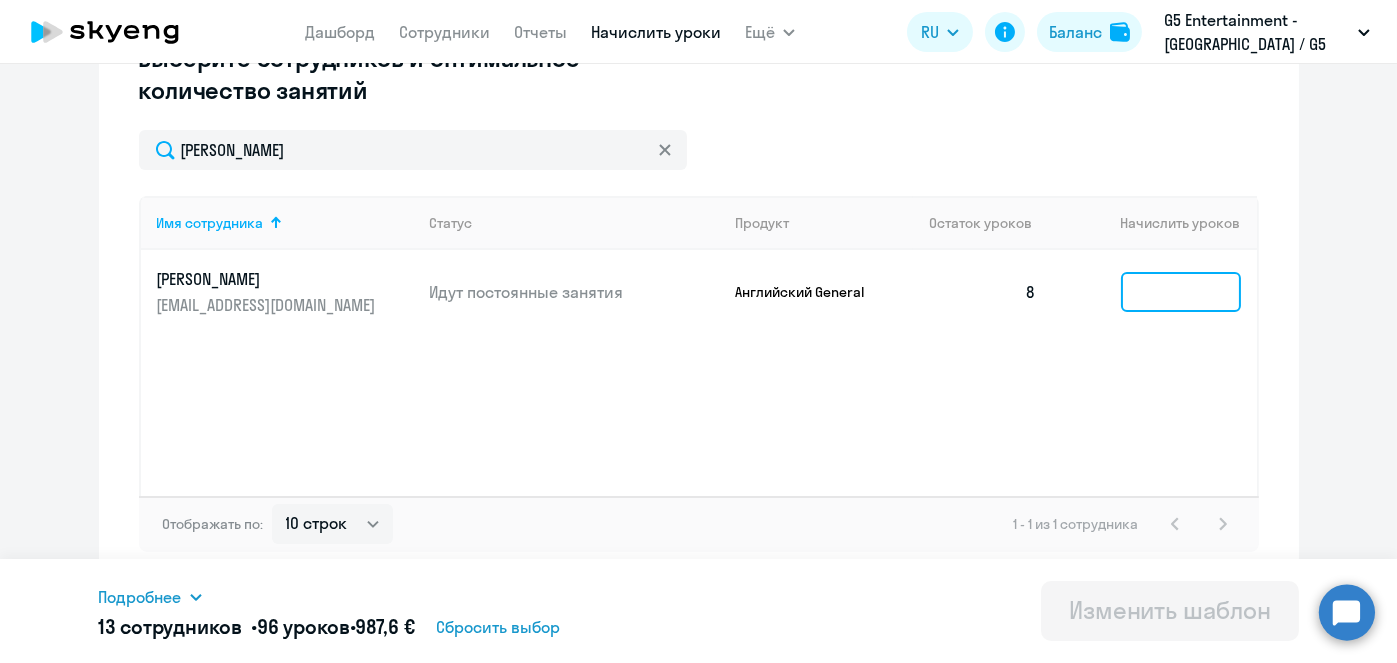 click 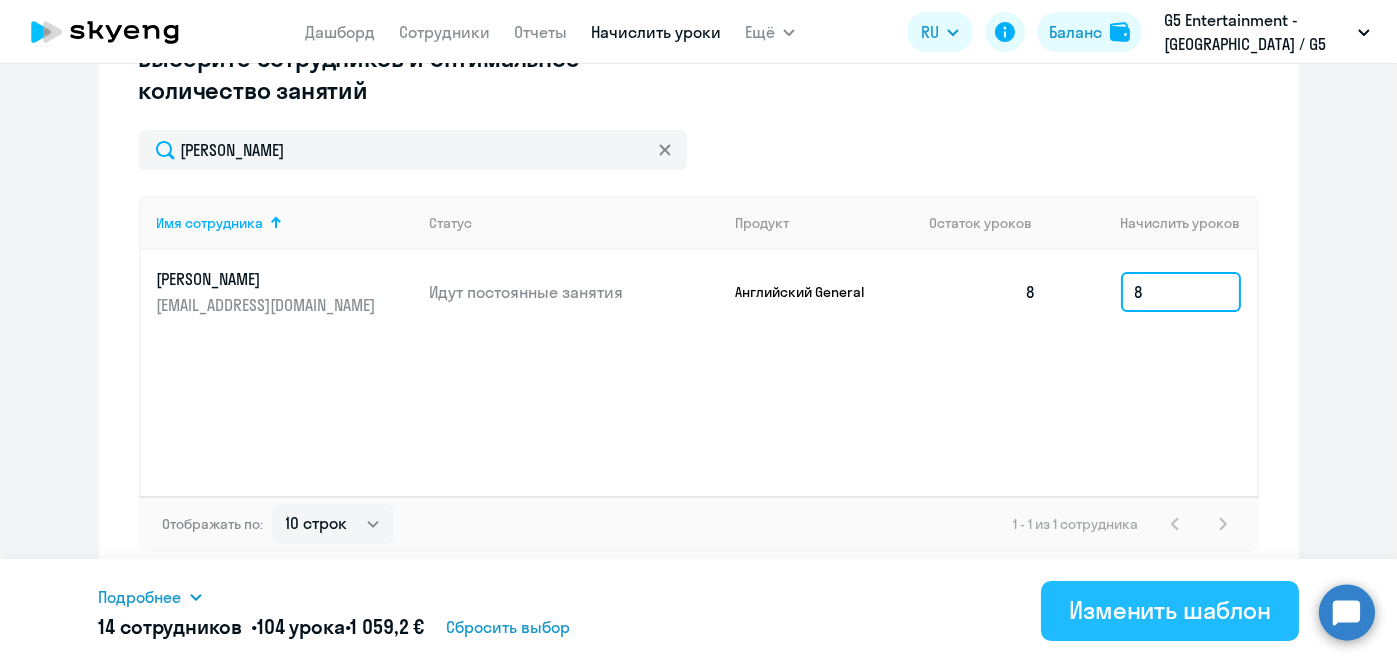 type on "8" 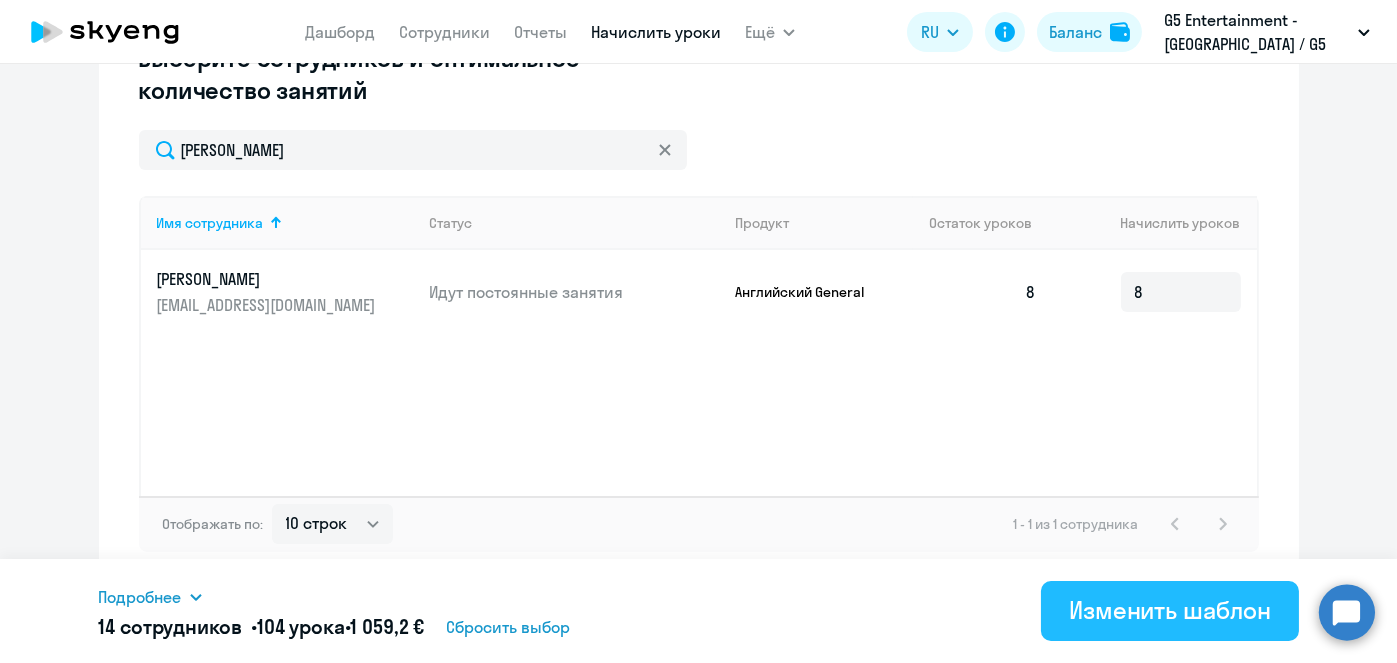 click on "Изменить шаблон" at bounding box center [1170, 610] 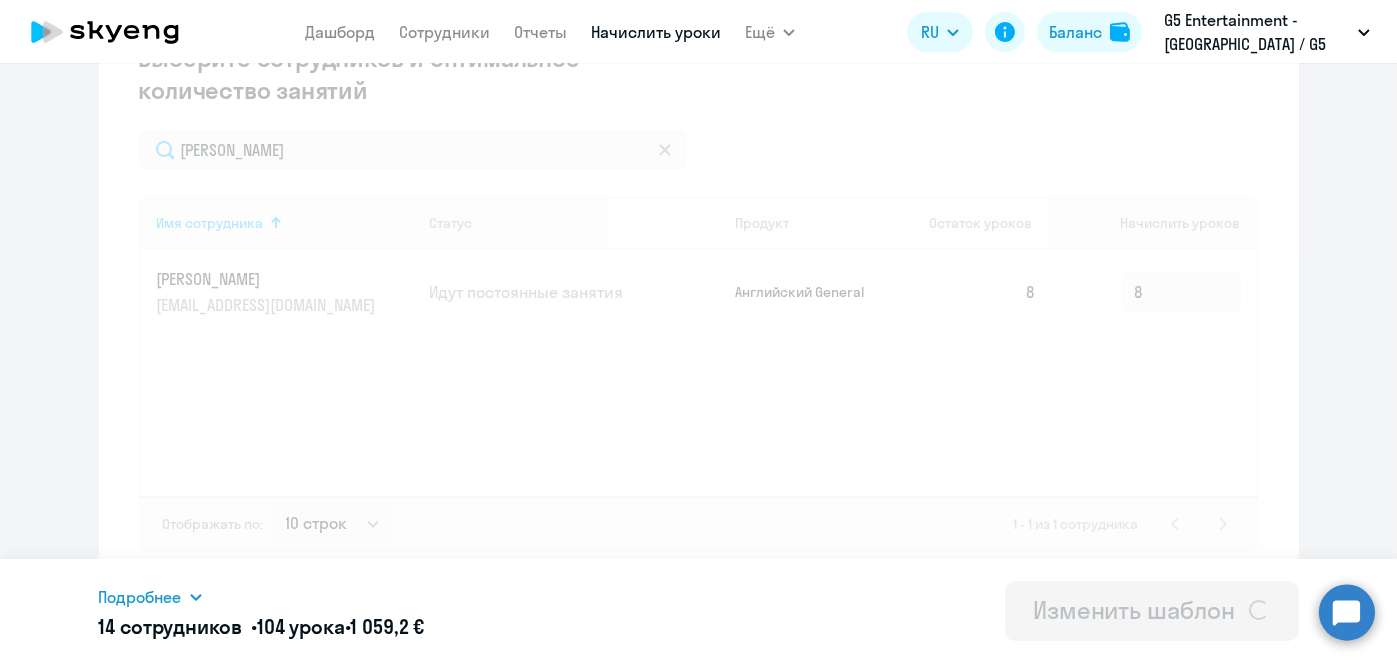 scroll, scrollTop: 0, scrollLeft: 0, axis: both 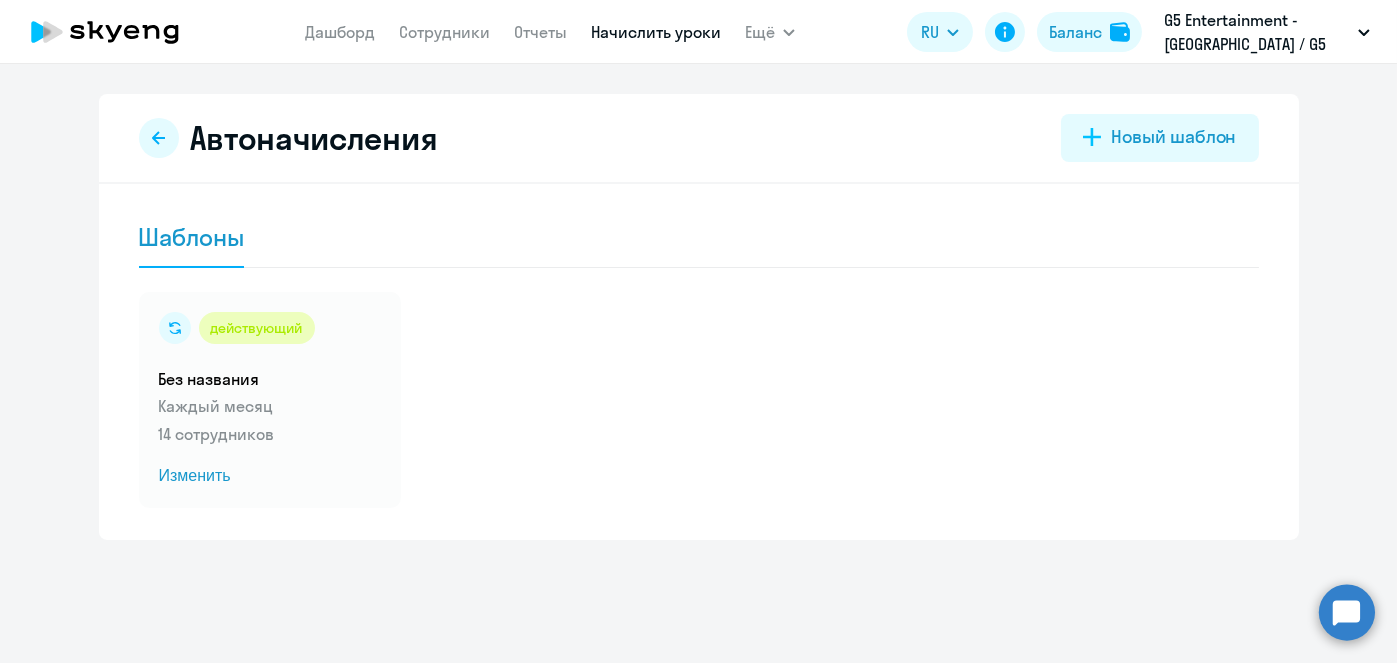 click on "Начислить уроки" at bounding box center [656, 32] 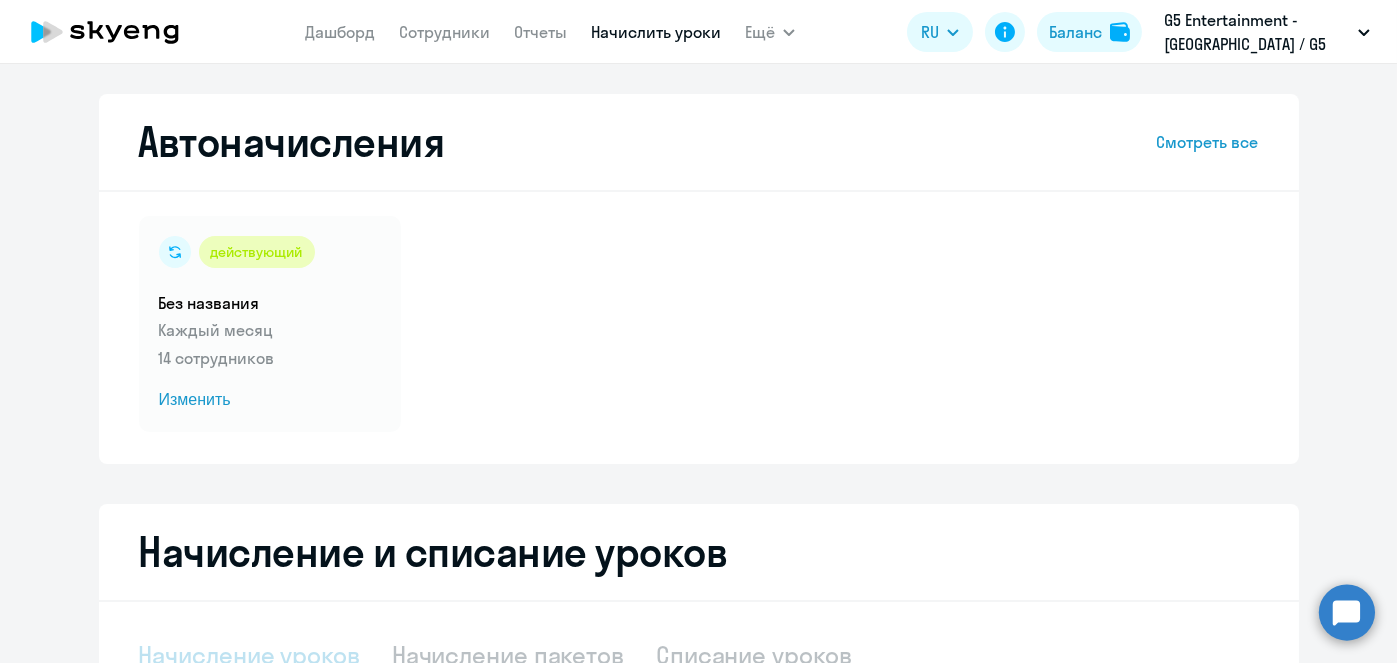 select on "10" 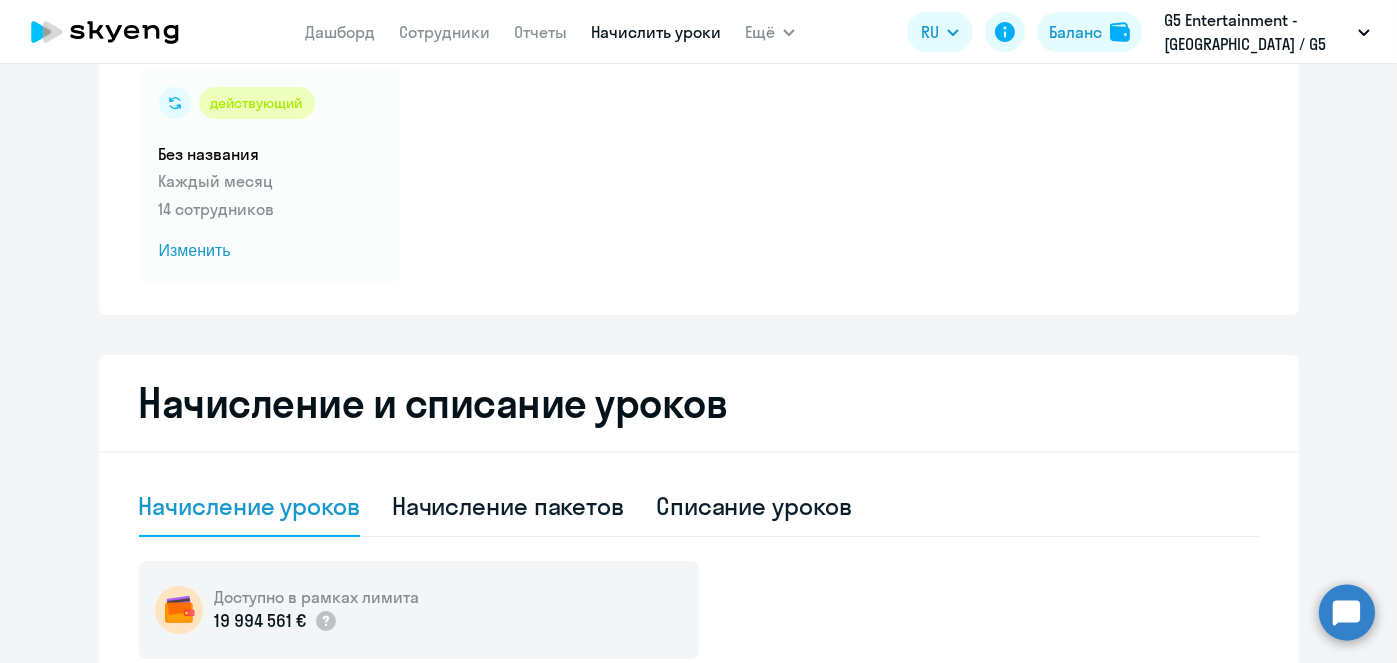 scroll, scrollTop: 107, scrollLeft: 0, axis: vertical 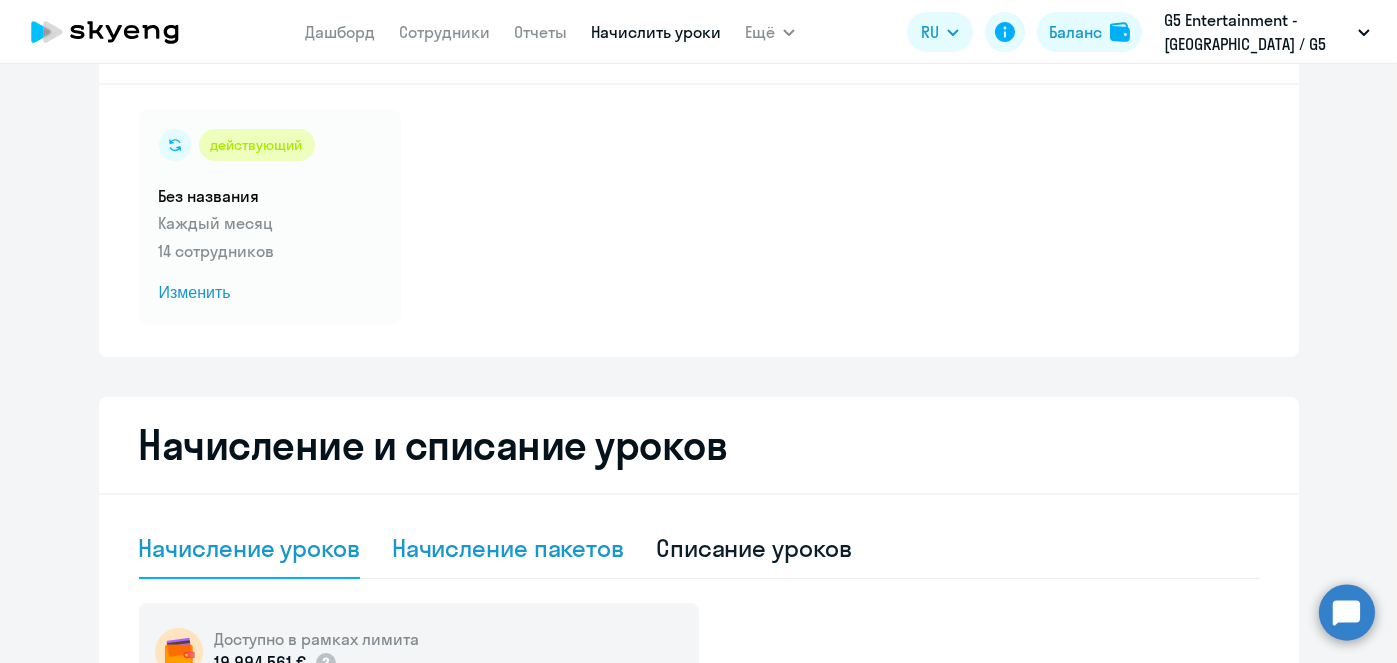 click on "Начисление пакетов" 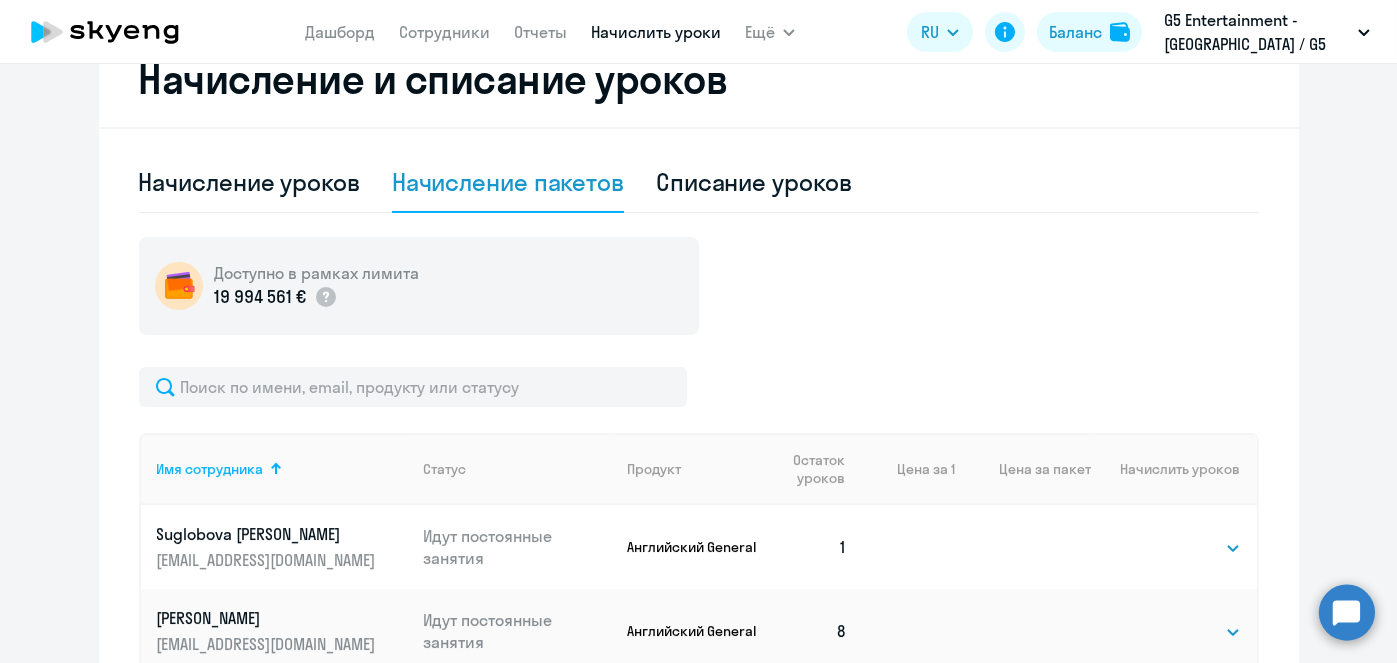 scroll, scrollTop: 478, scrollLeft: 0, axis: vertical 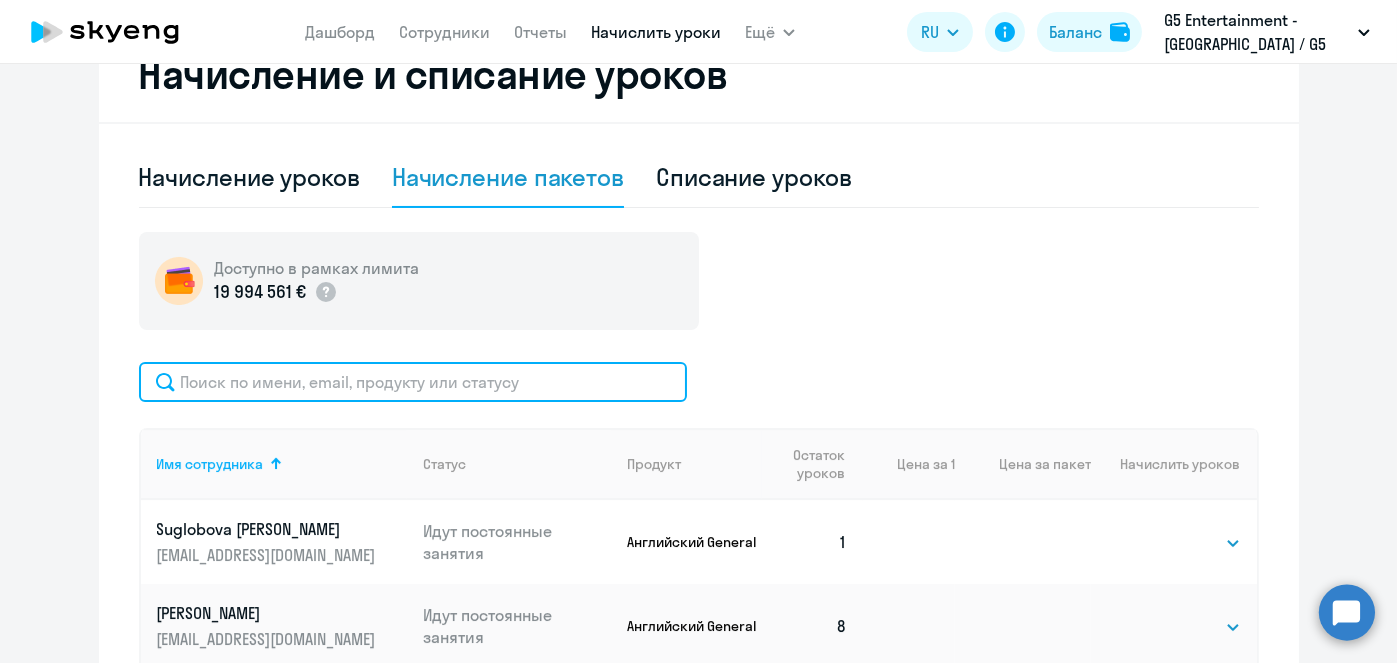 click 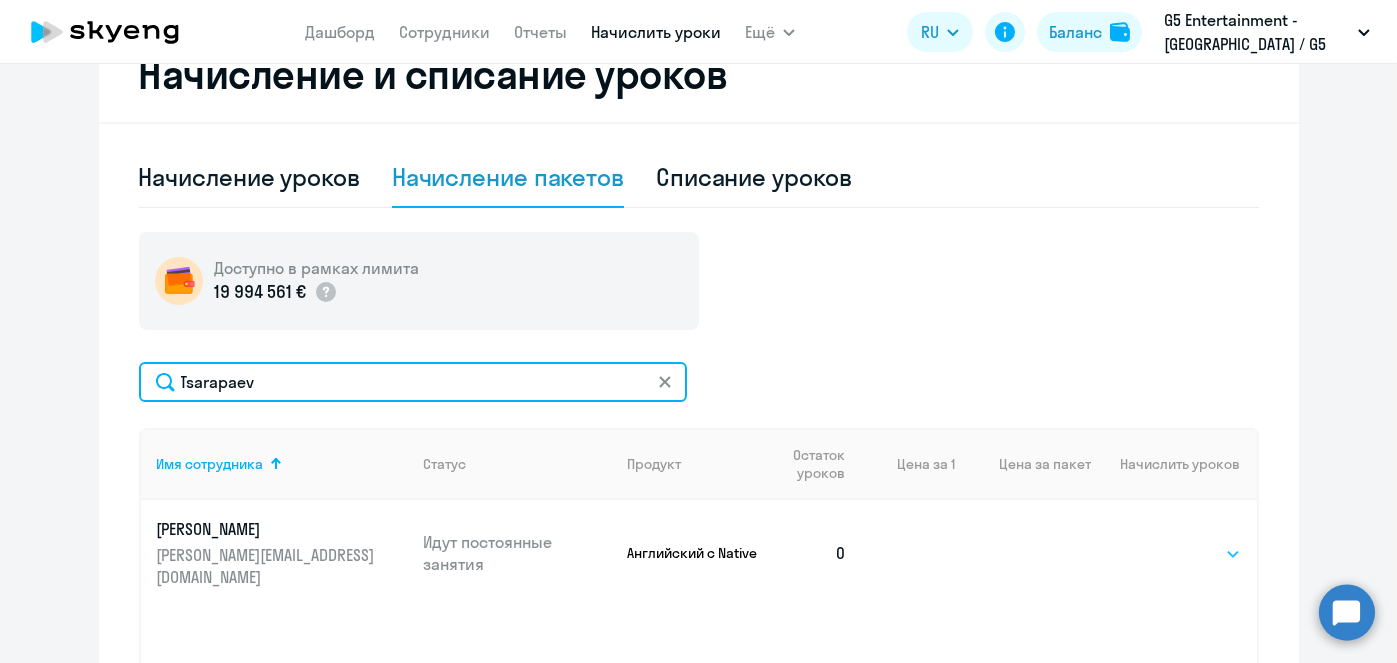 type on "Tsarapaev" 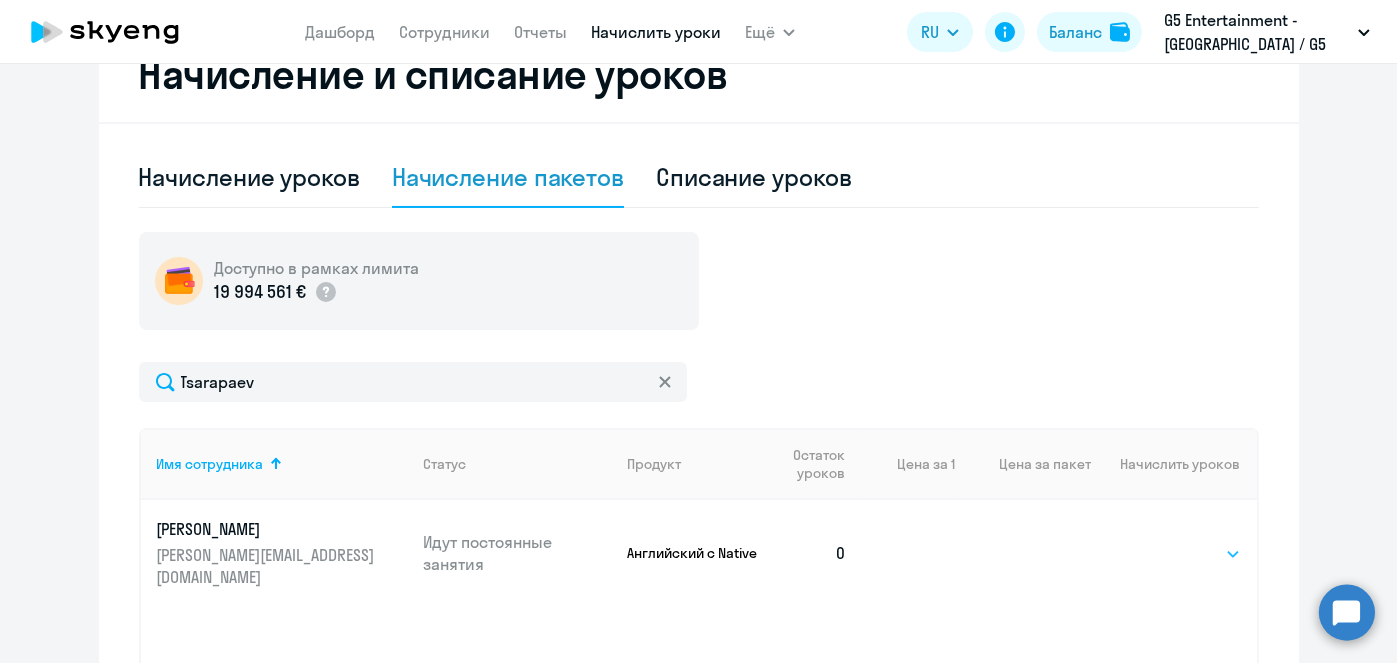 click on "Выбрать   4   8   16   32   64   96   128" 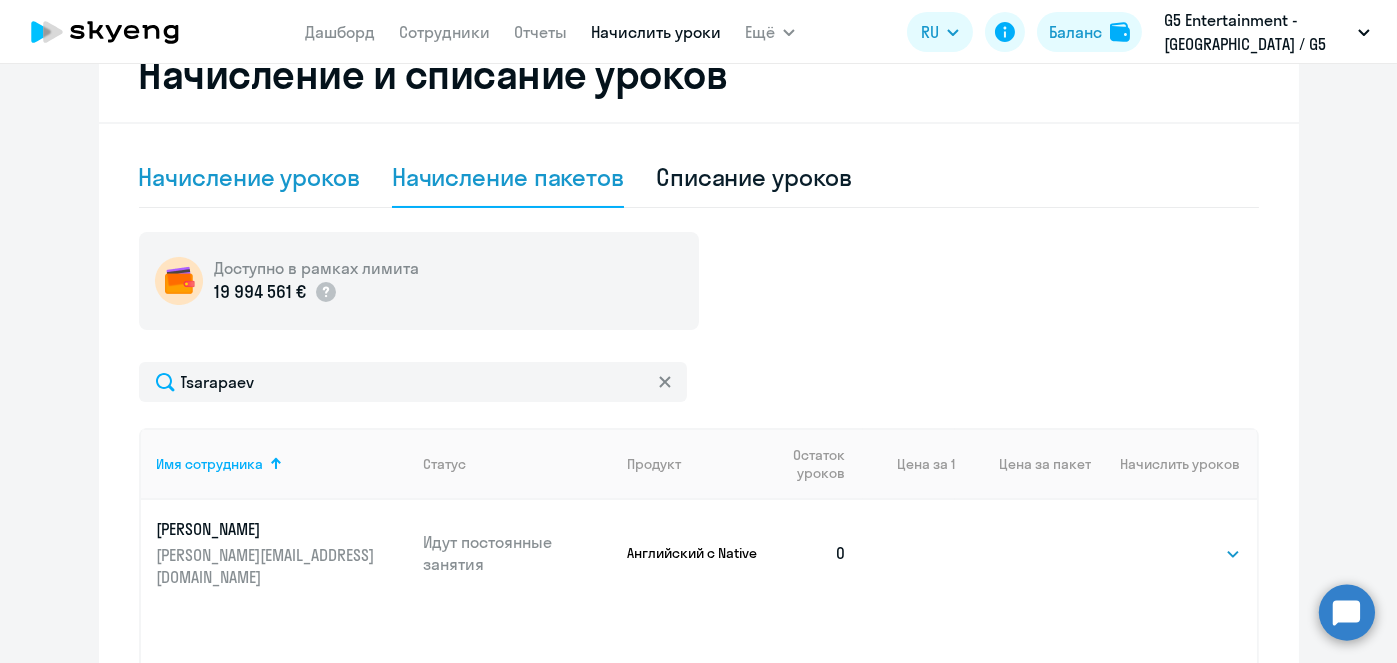 click on "Начисление уроков" 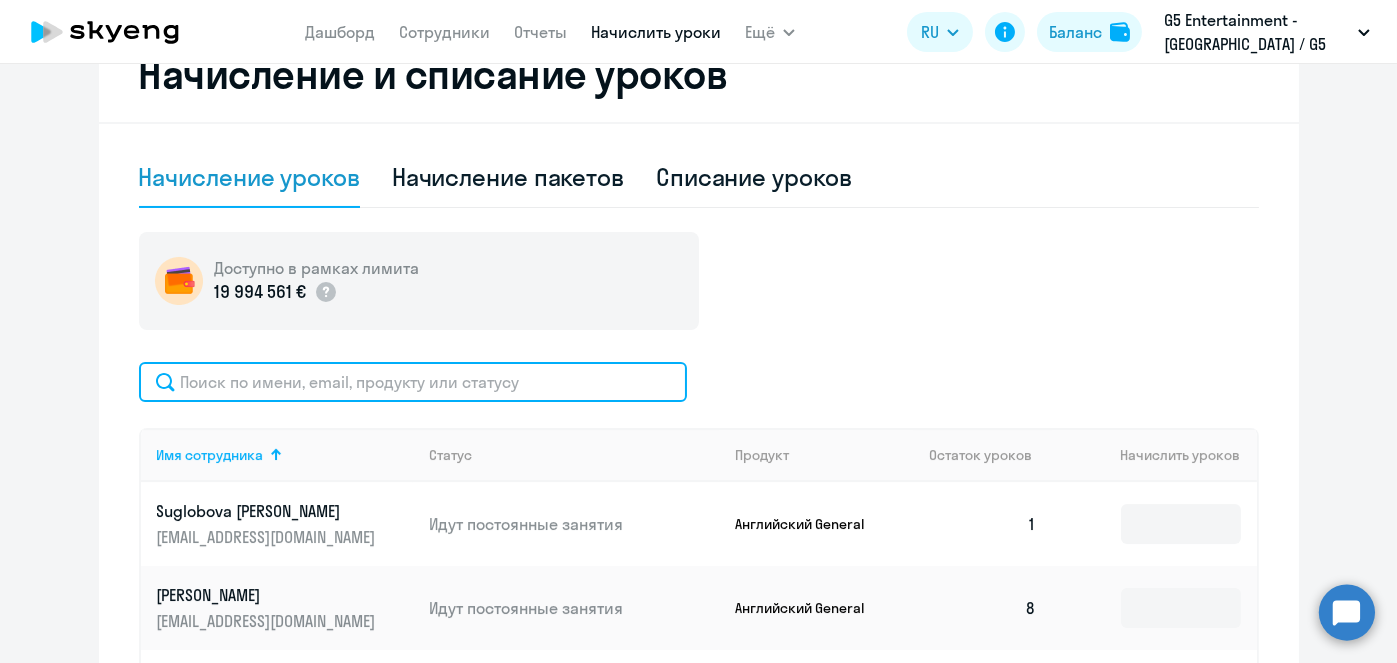 click 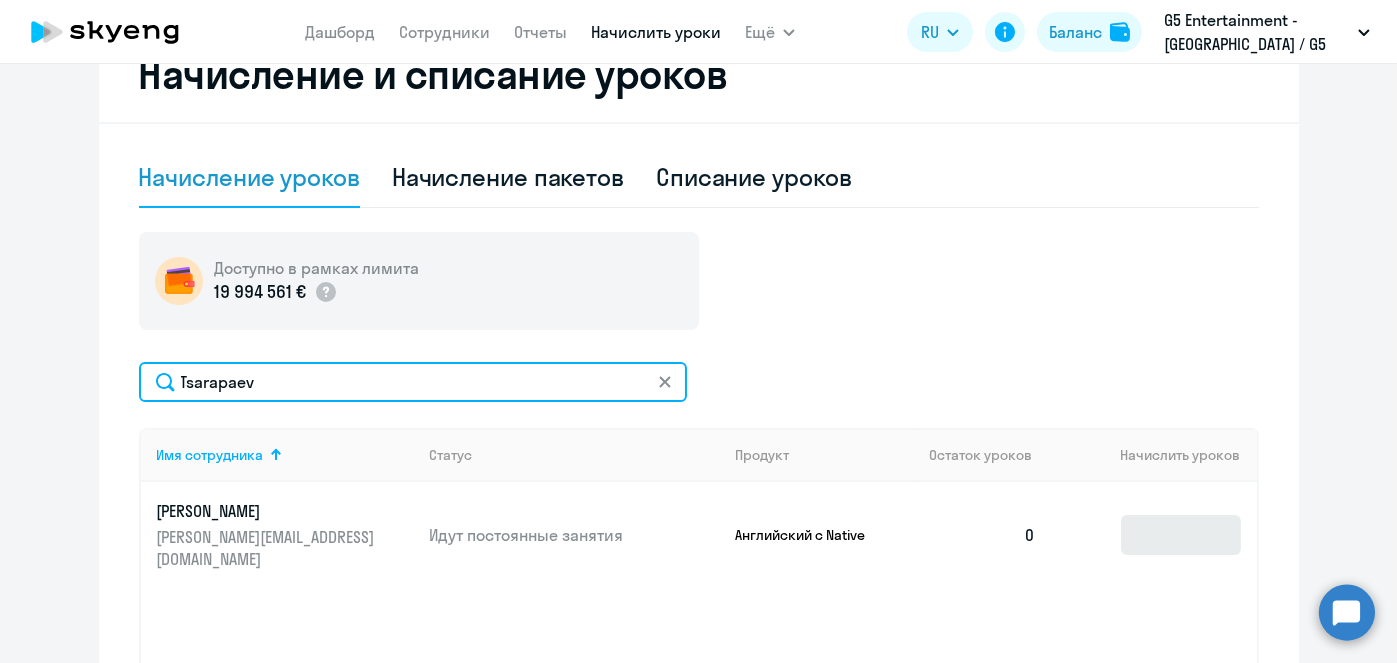 type on "Tsarapaev" 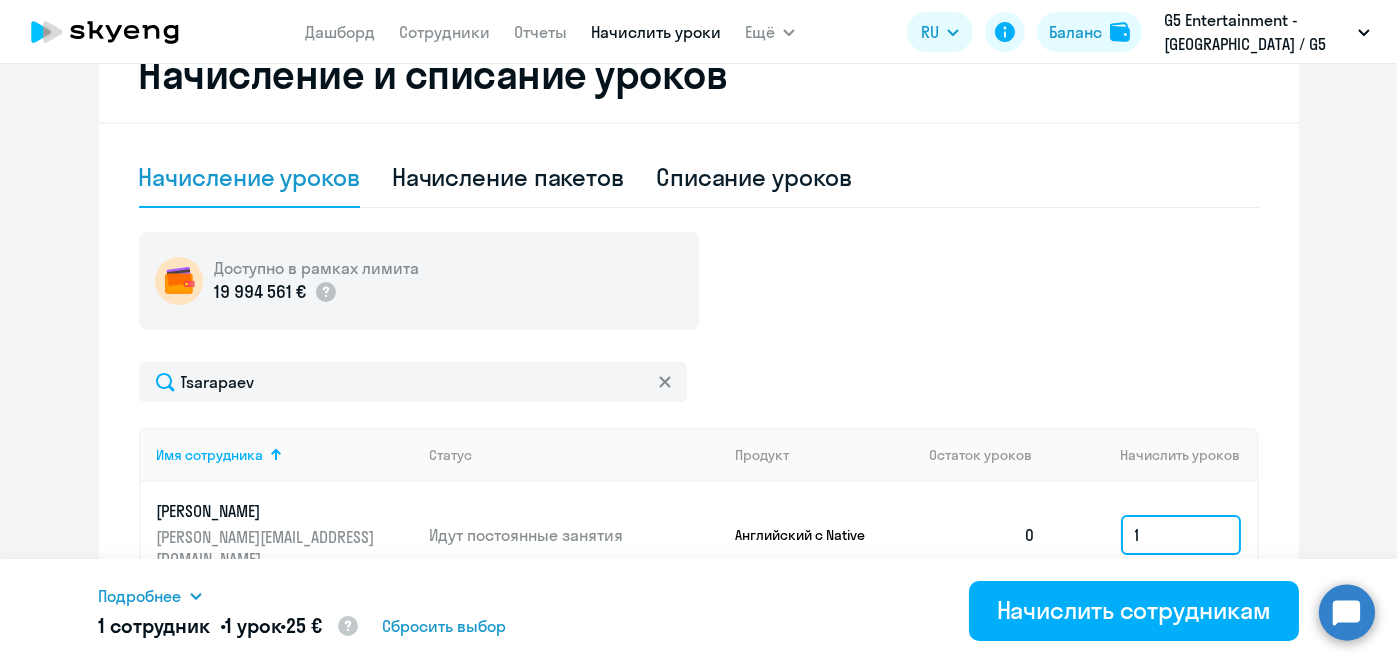 click on "1" 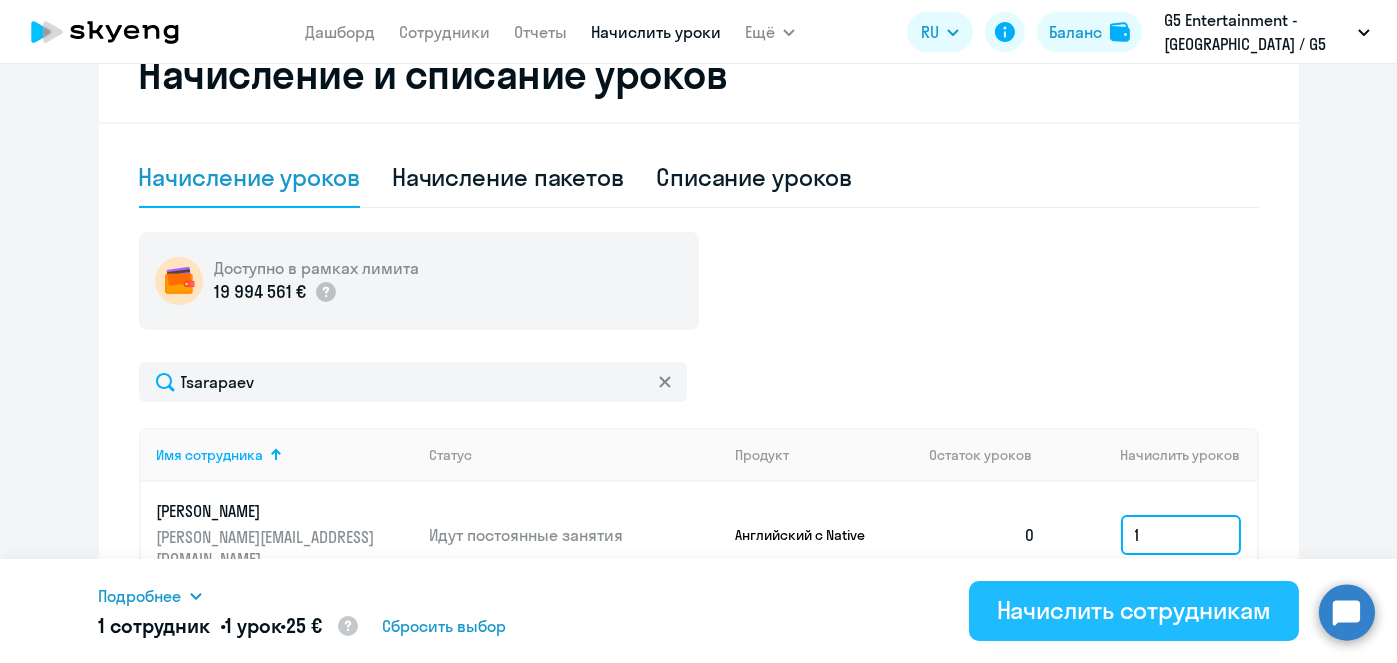 type on "1" 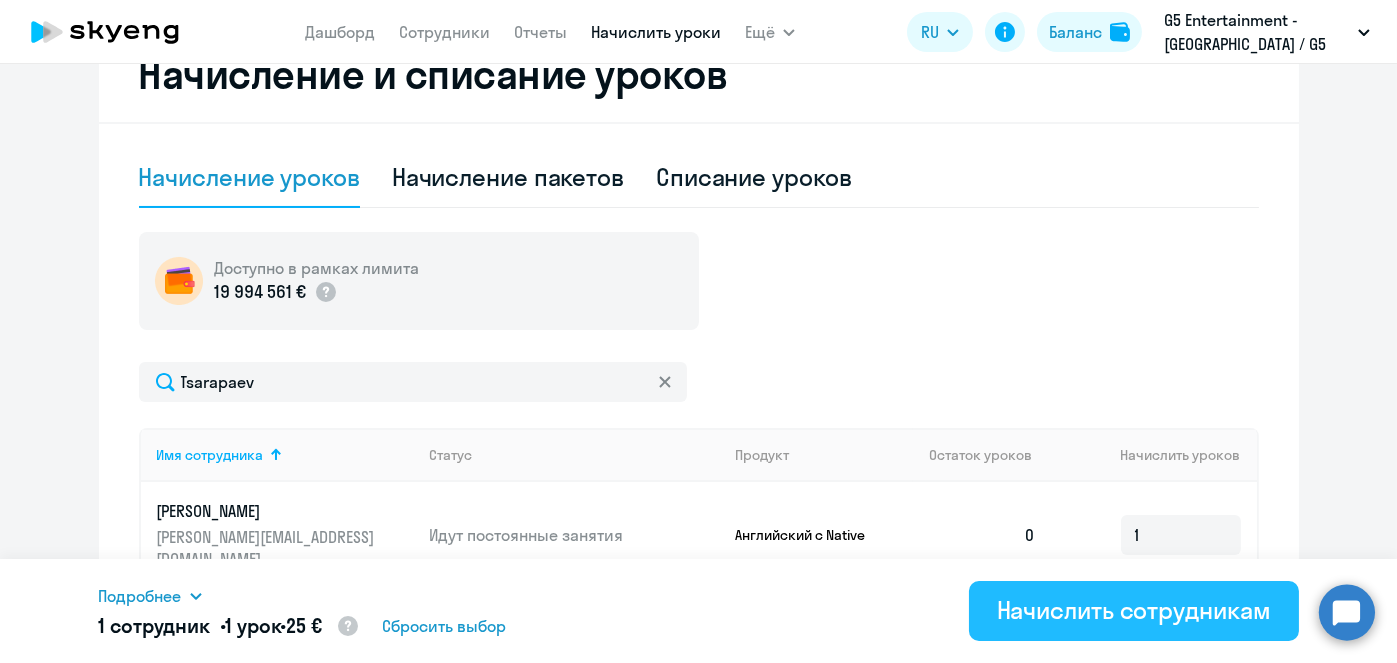 click on "Начислить сотрудникам" at bounding box center (1134, 610) 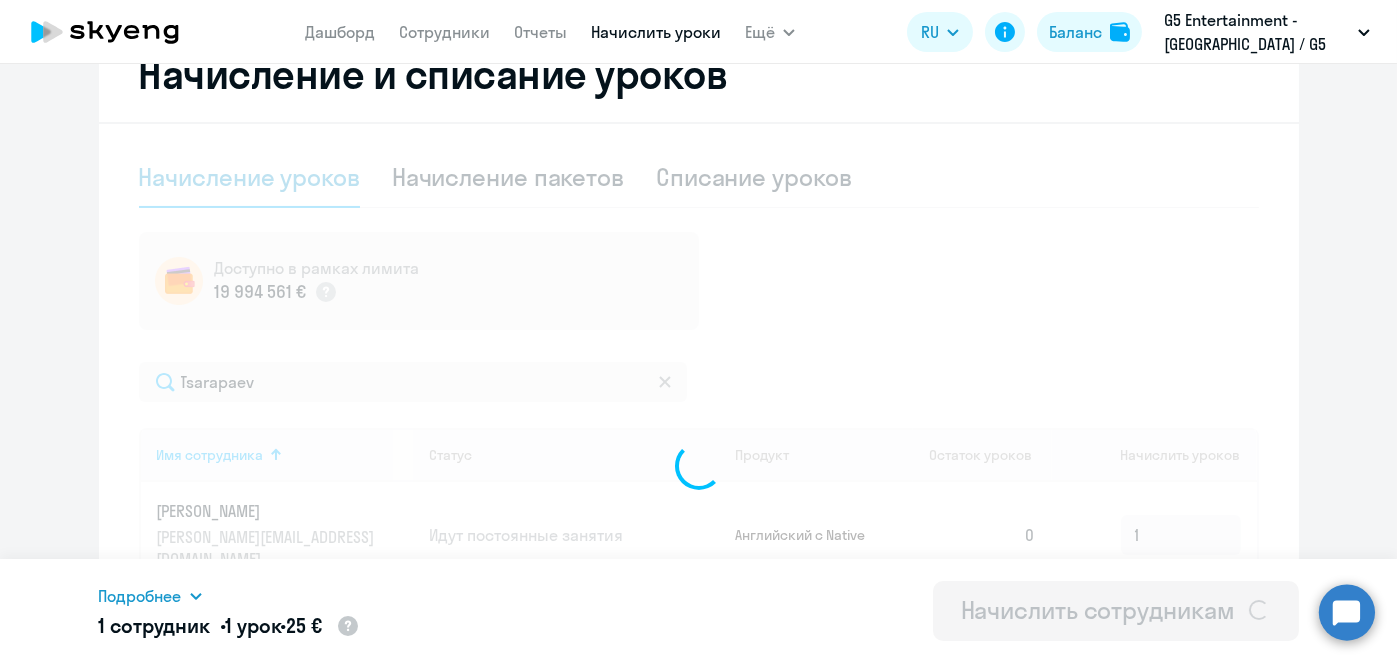 type 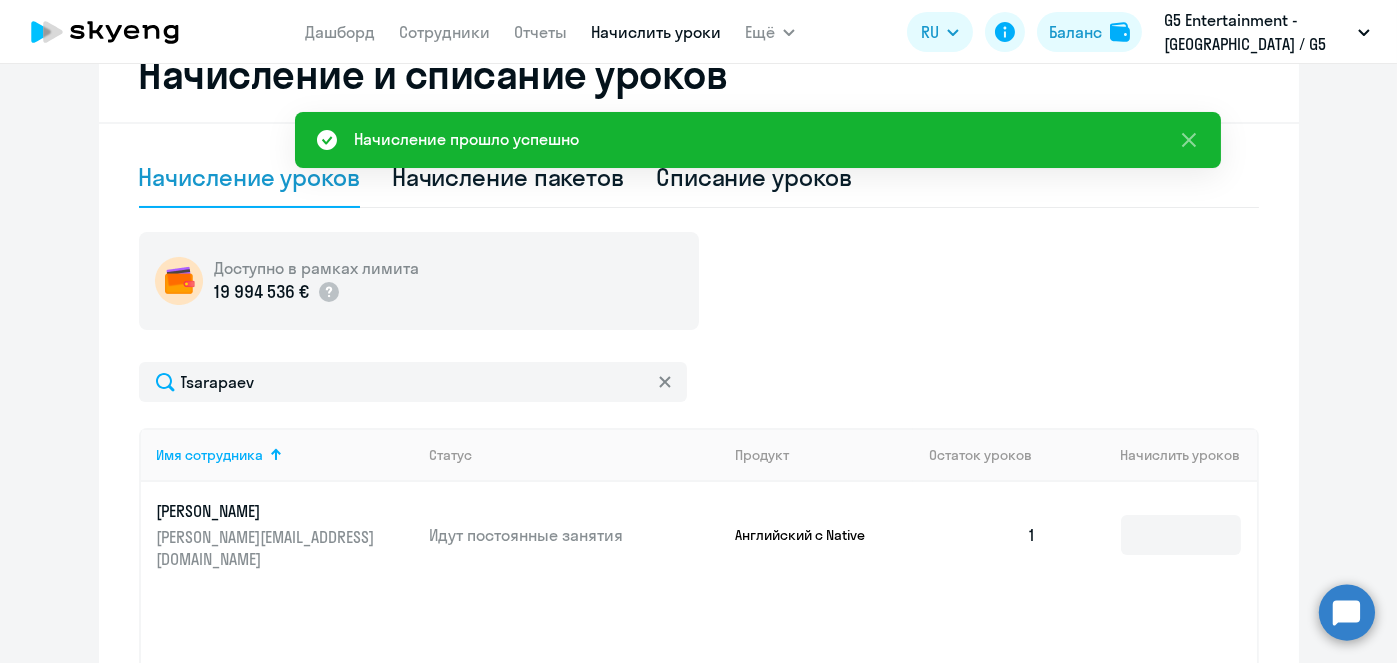 scroll, scrollTop: 0, scrollLeft: 0, axis: both 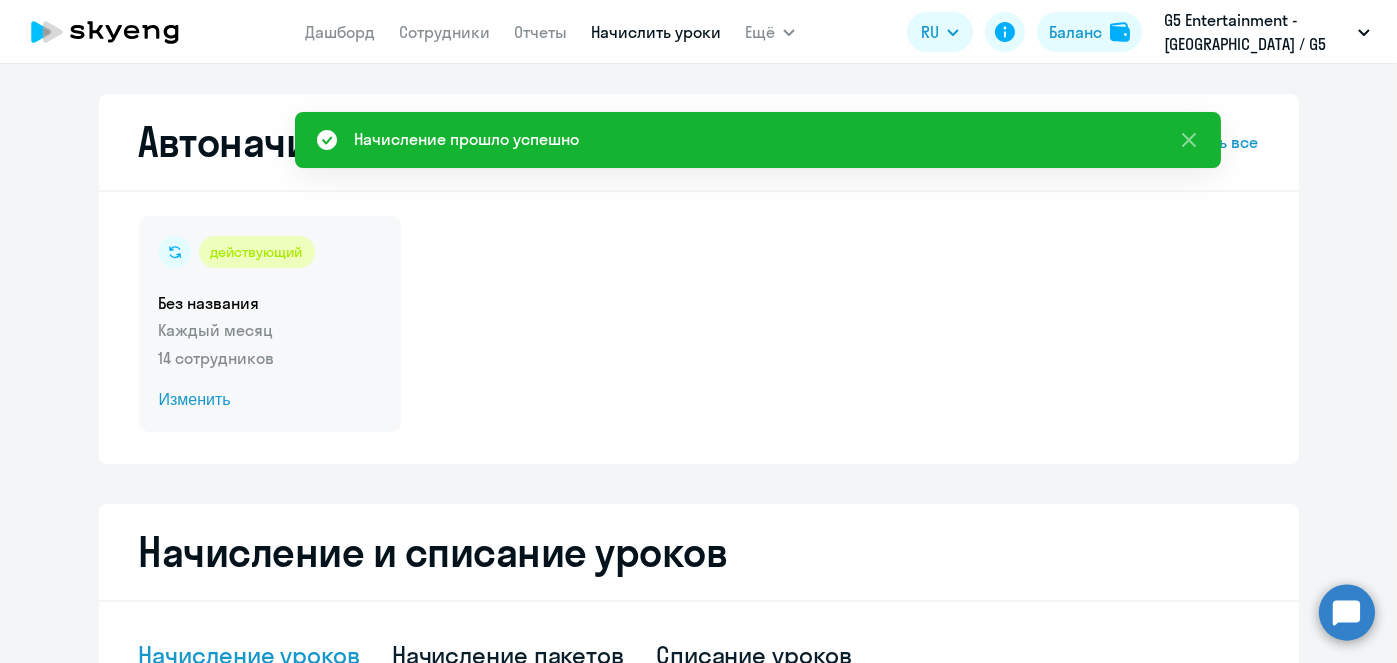 click on "Изменить" 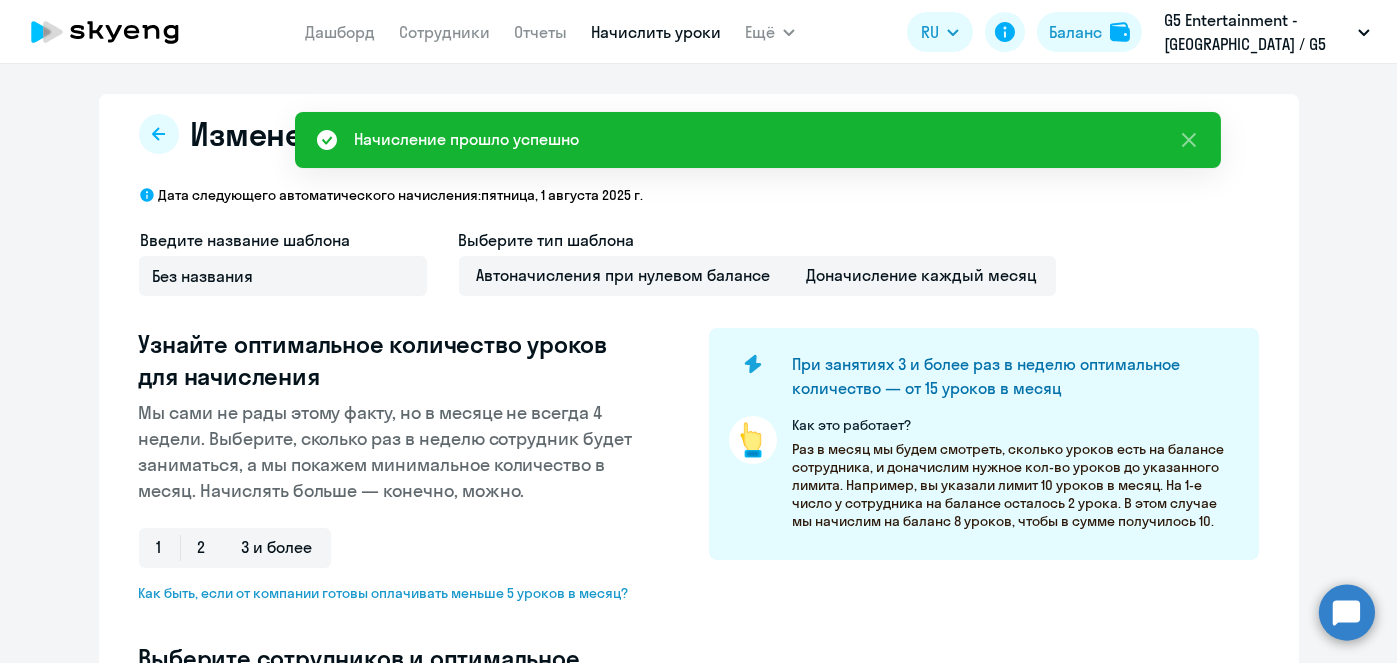 select on "10" 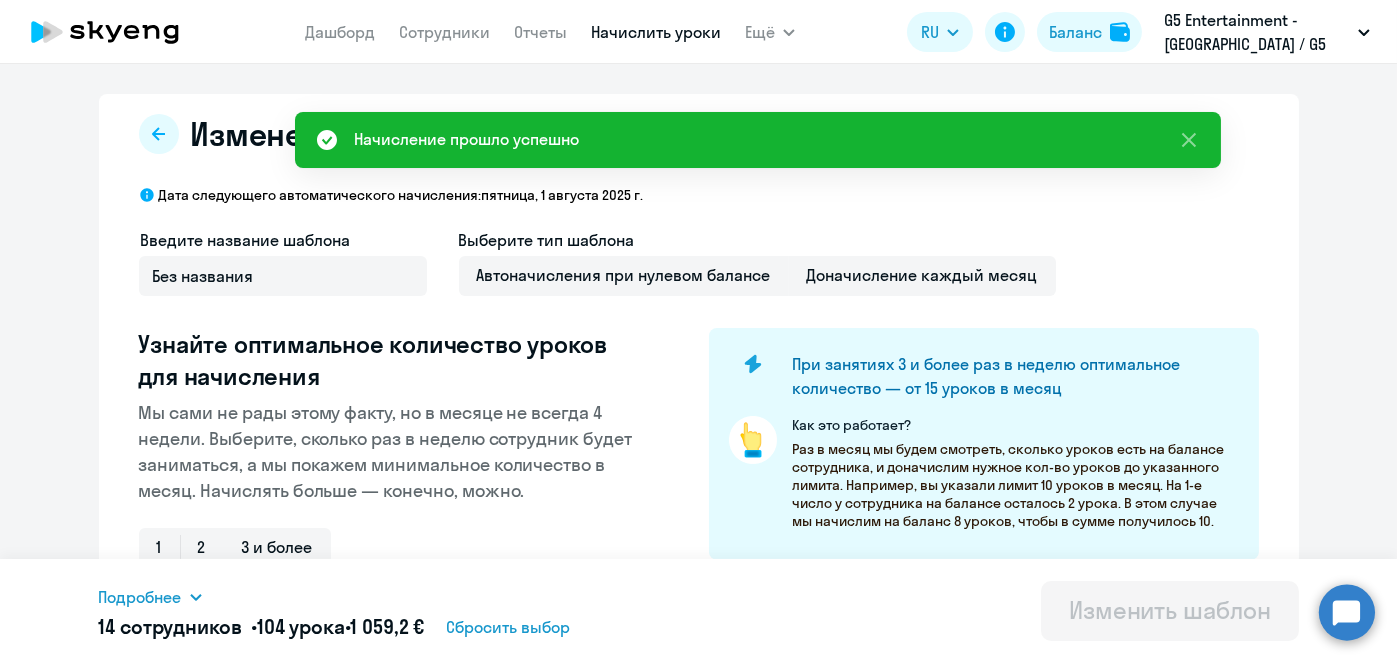 scroll, scrollTop: 524, scrollLeft: 0, axis: vertical 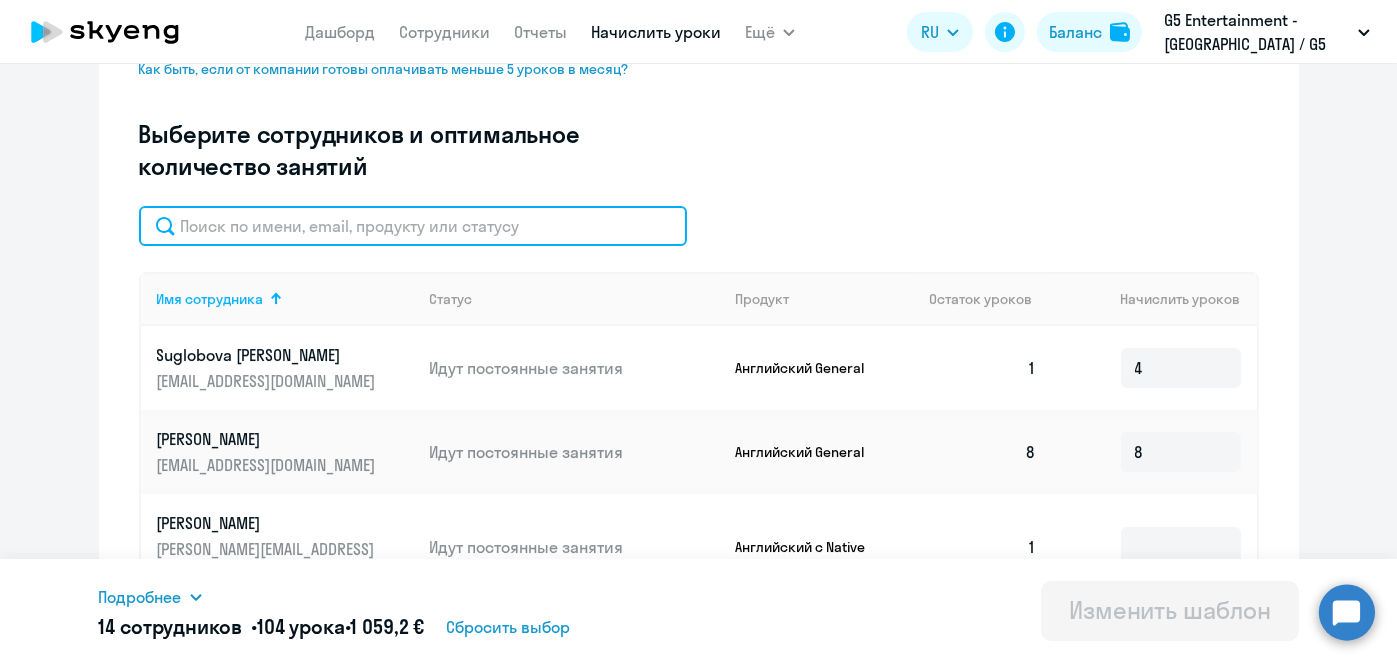 click 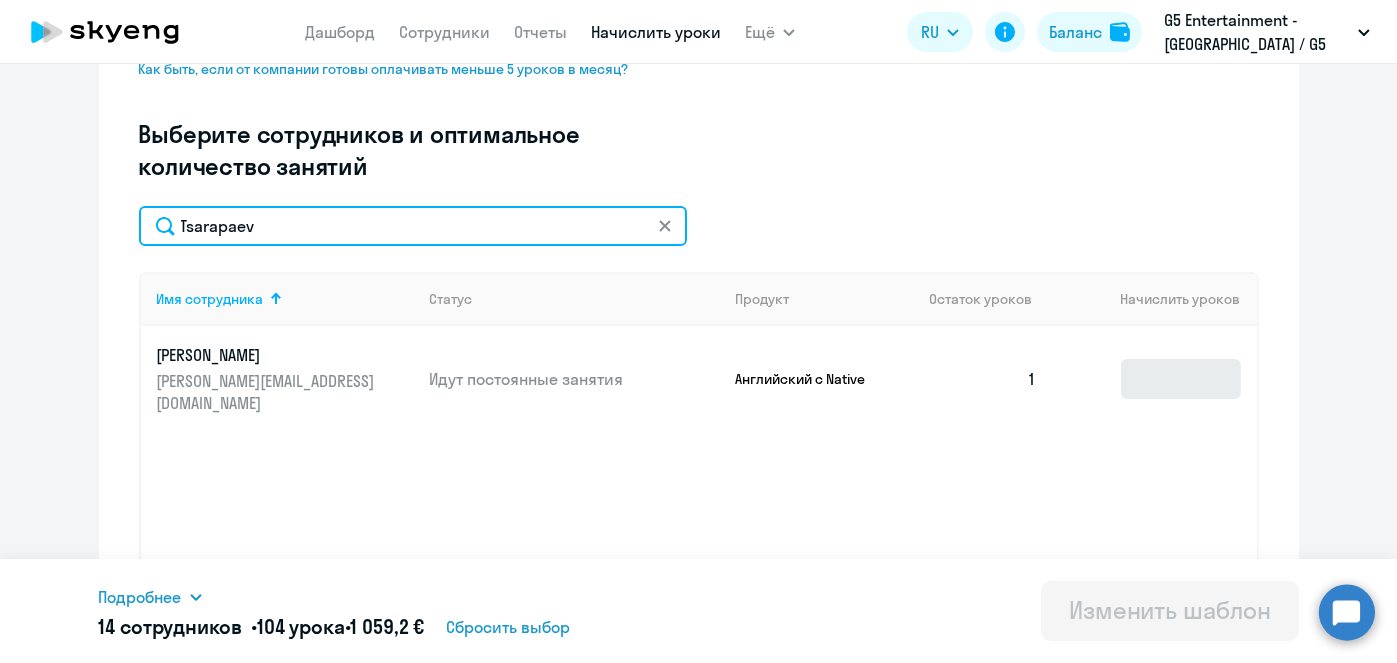 type on "Tsarapaev" 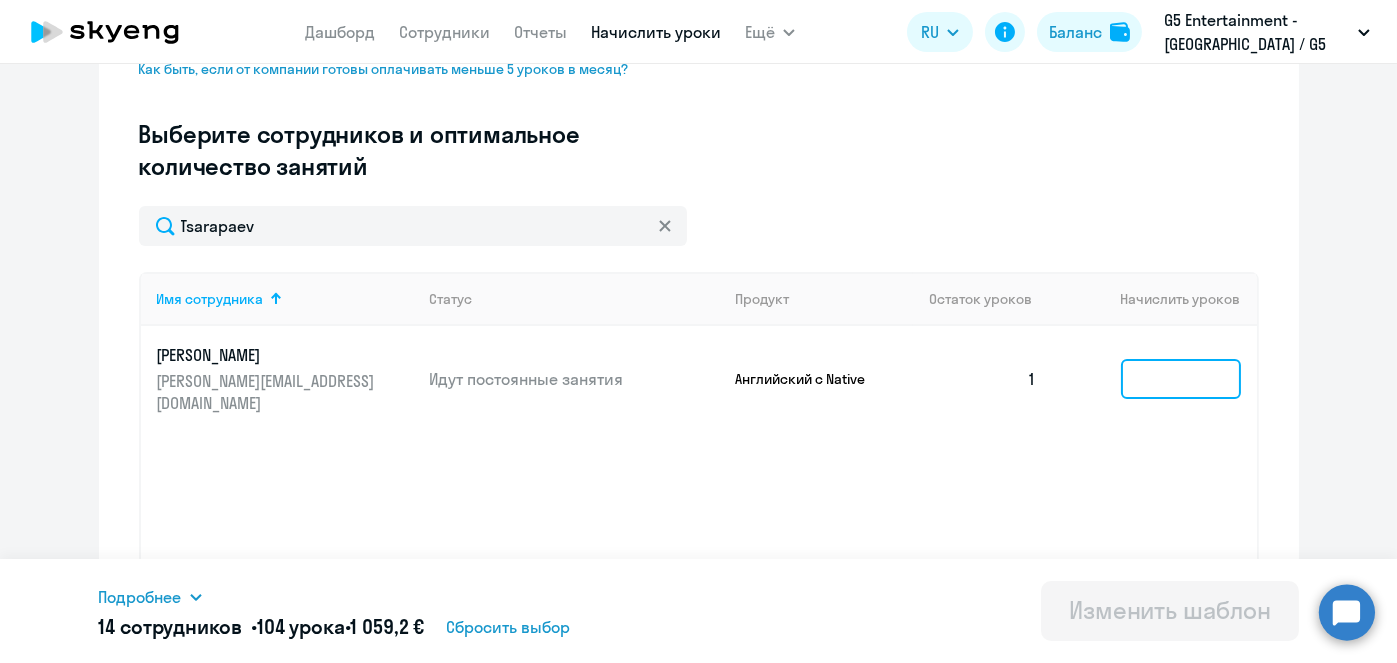 click 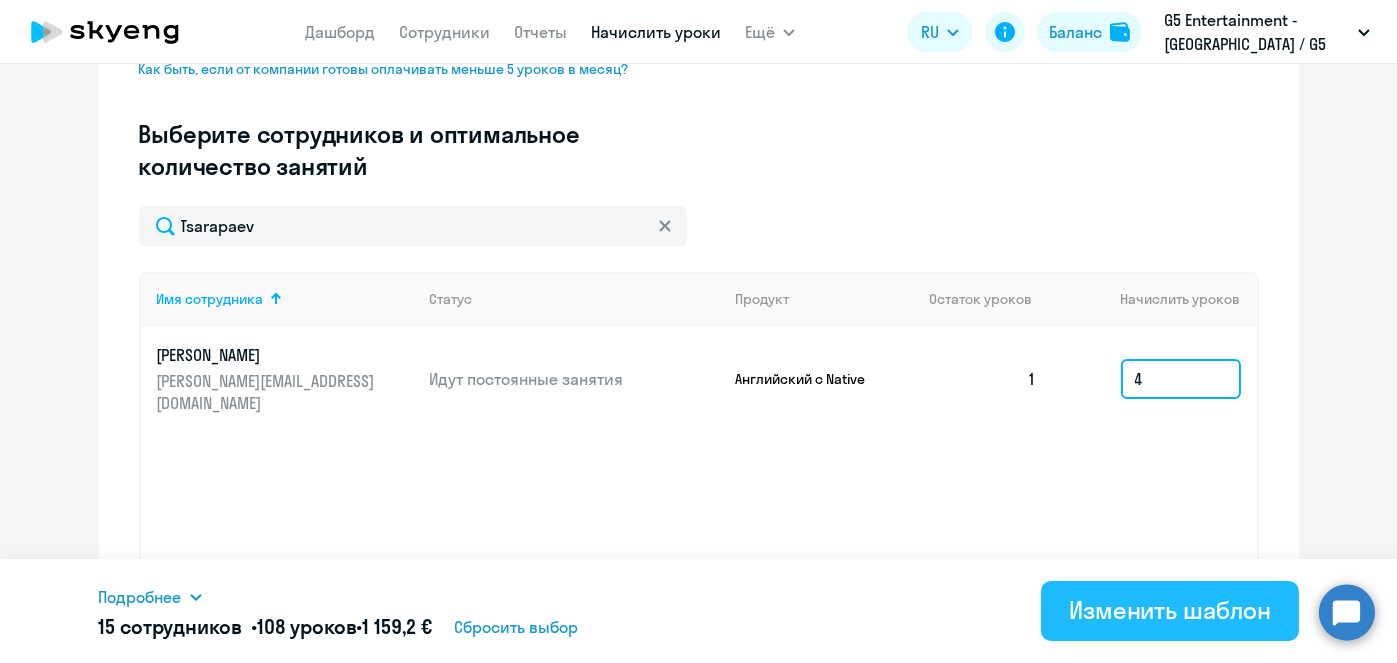 type on "4" 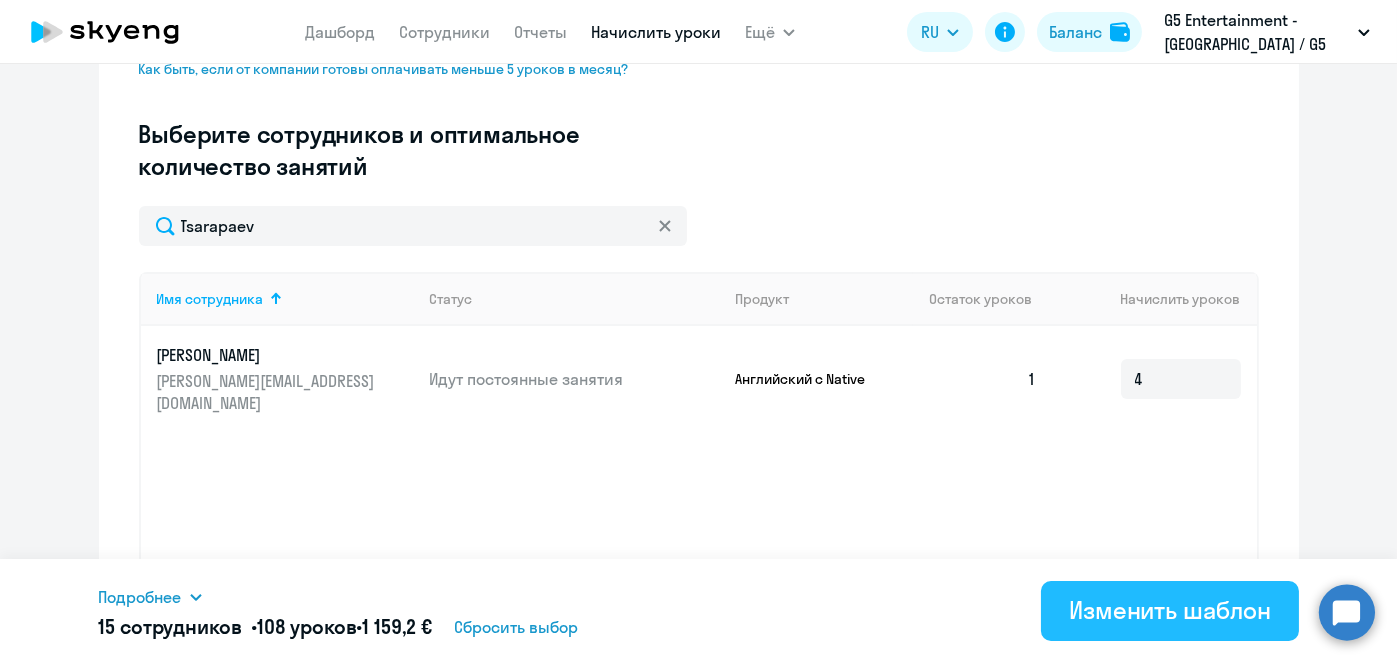 click on "Изменить шаблон" at bounding box center (1170, 610) 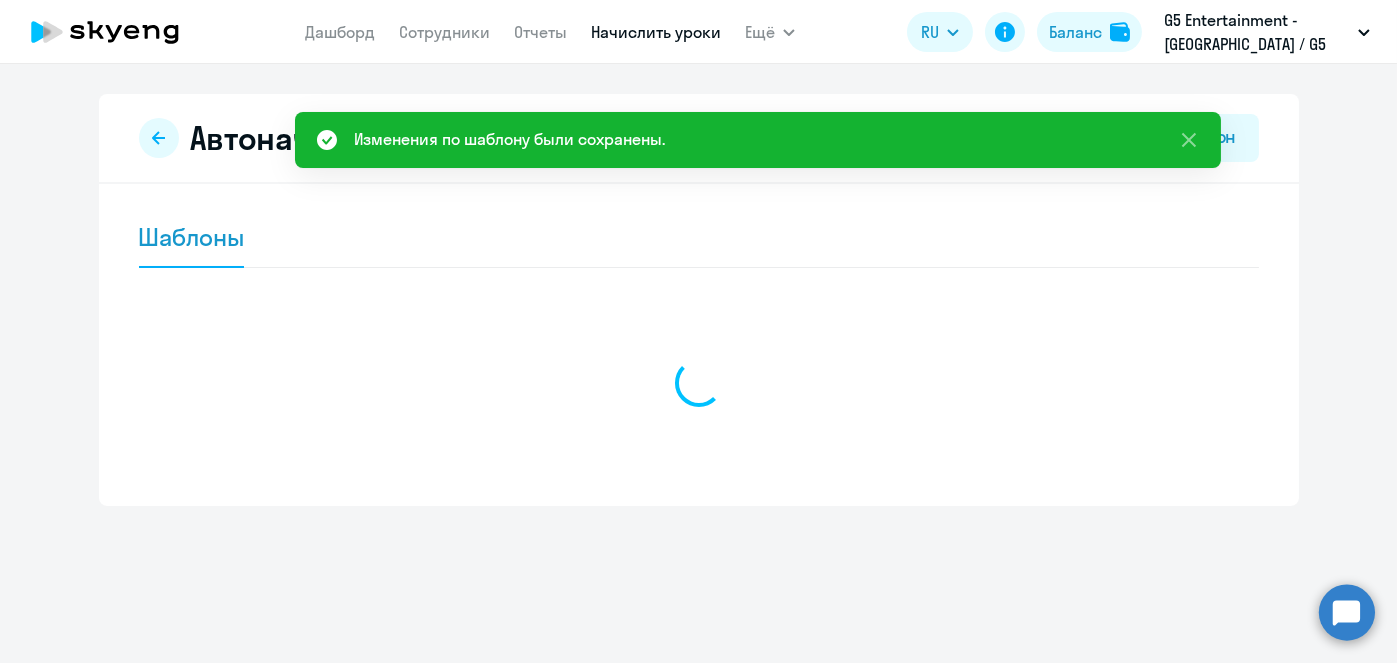 scroll, scrollTop: 0, scrollLeft: 0, axis: both 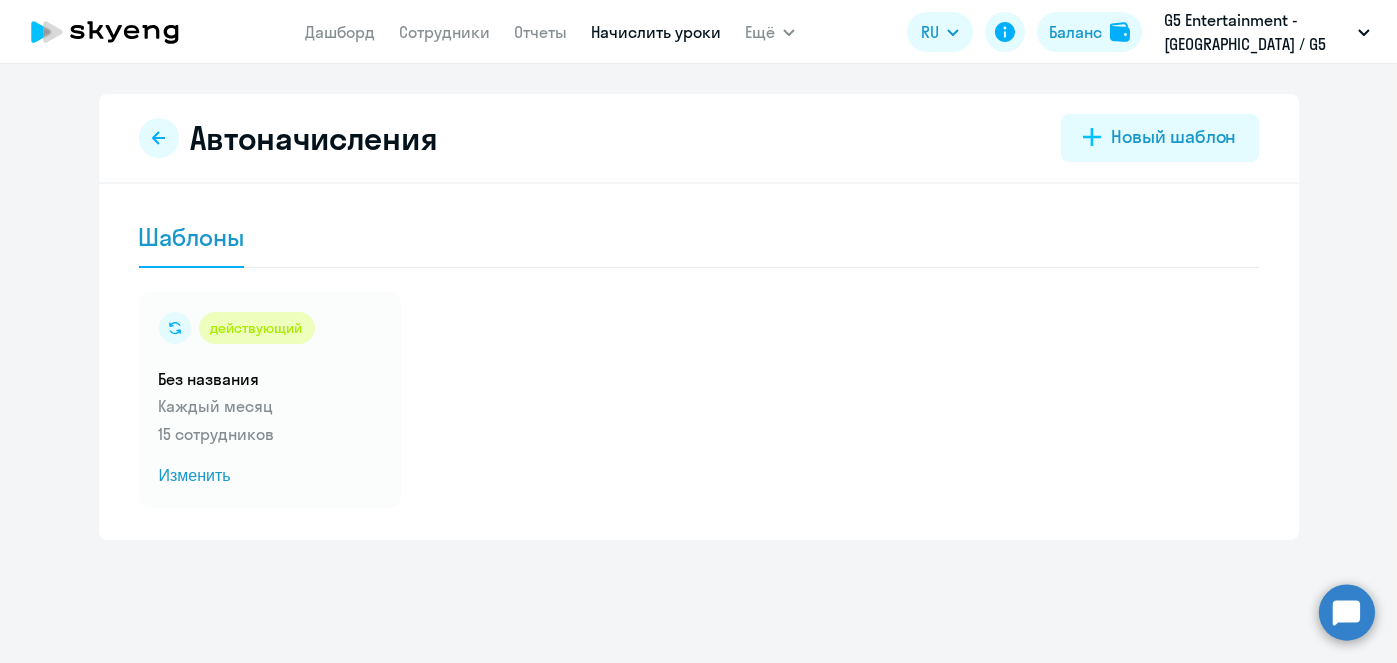 click on "Начислить уроки" at bounding box center [656, 32] 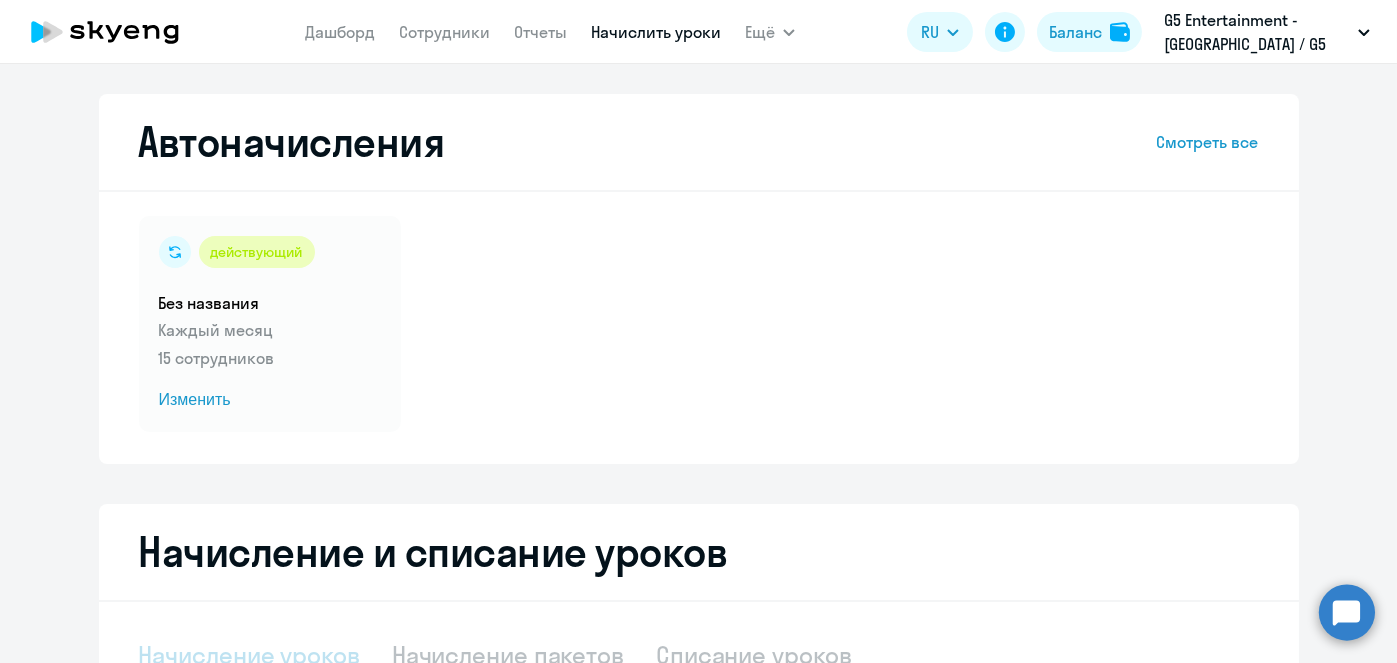 select on "10" 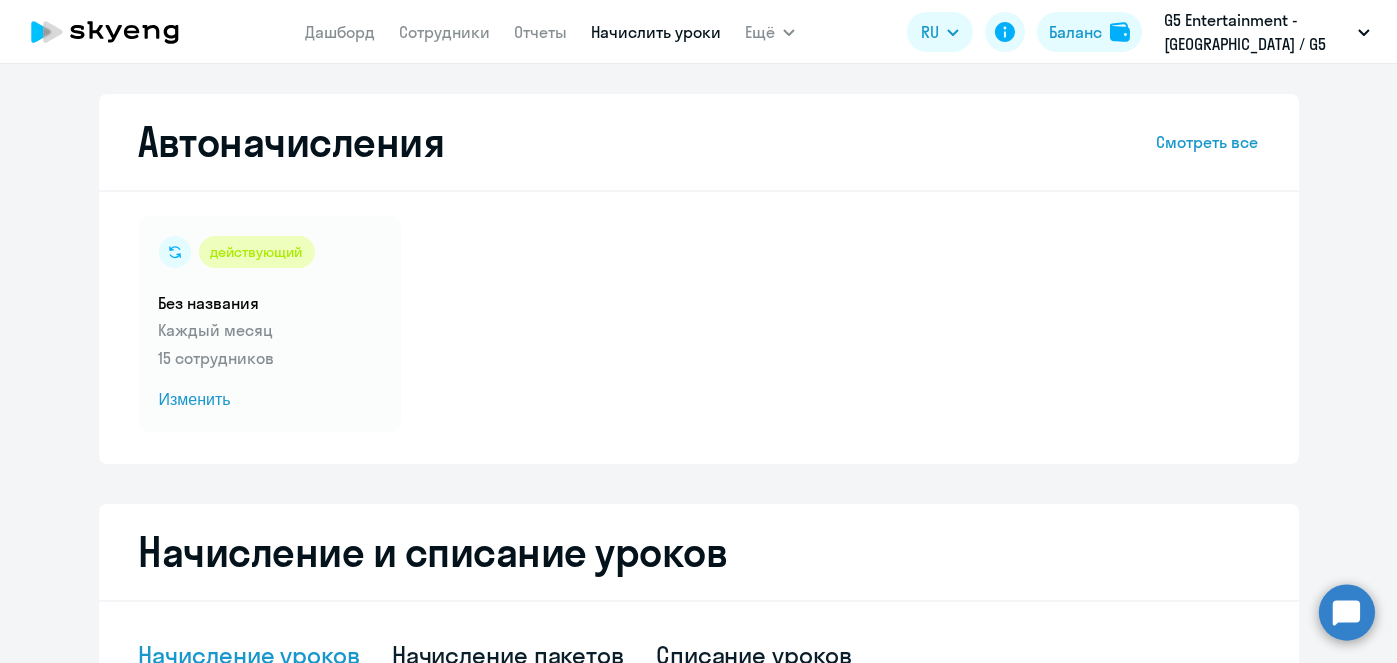 scroll, scrollTop: 524, scrollLeft: 0, axis: vertical 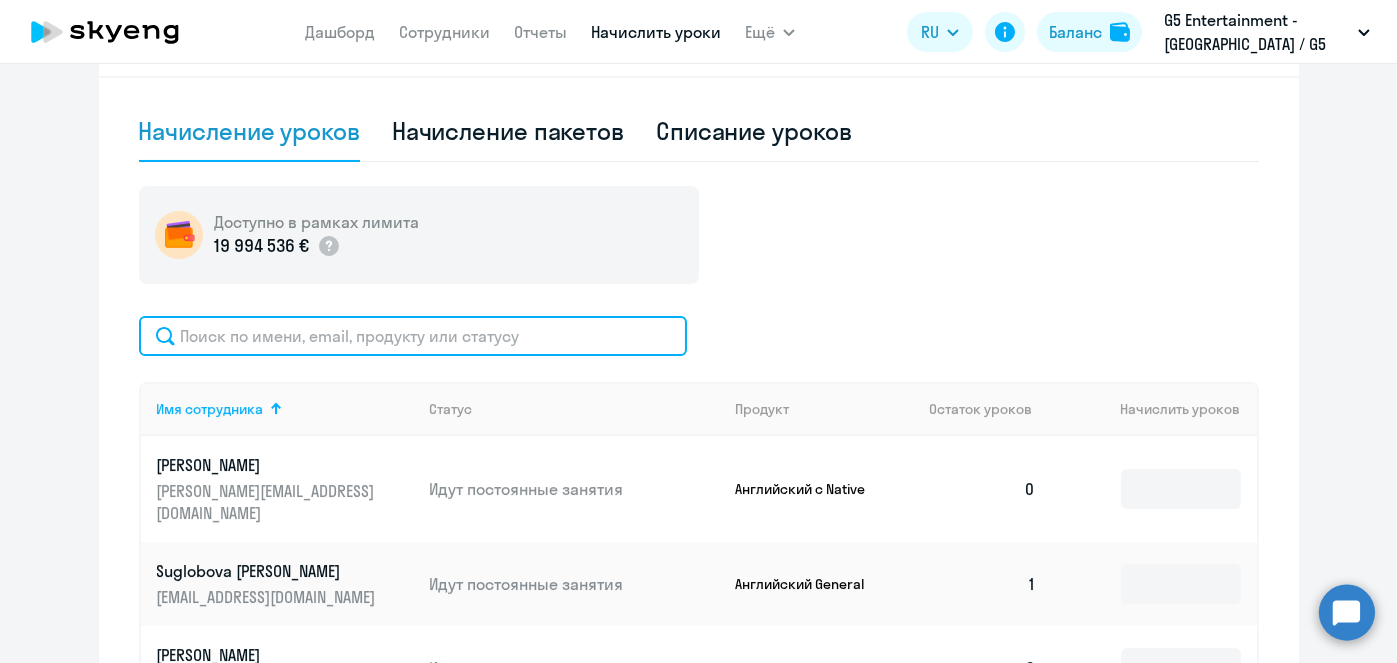 click 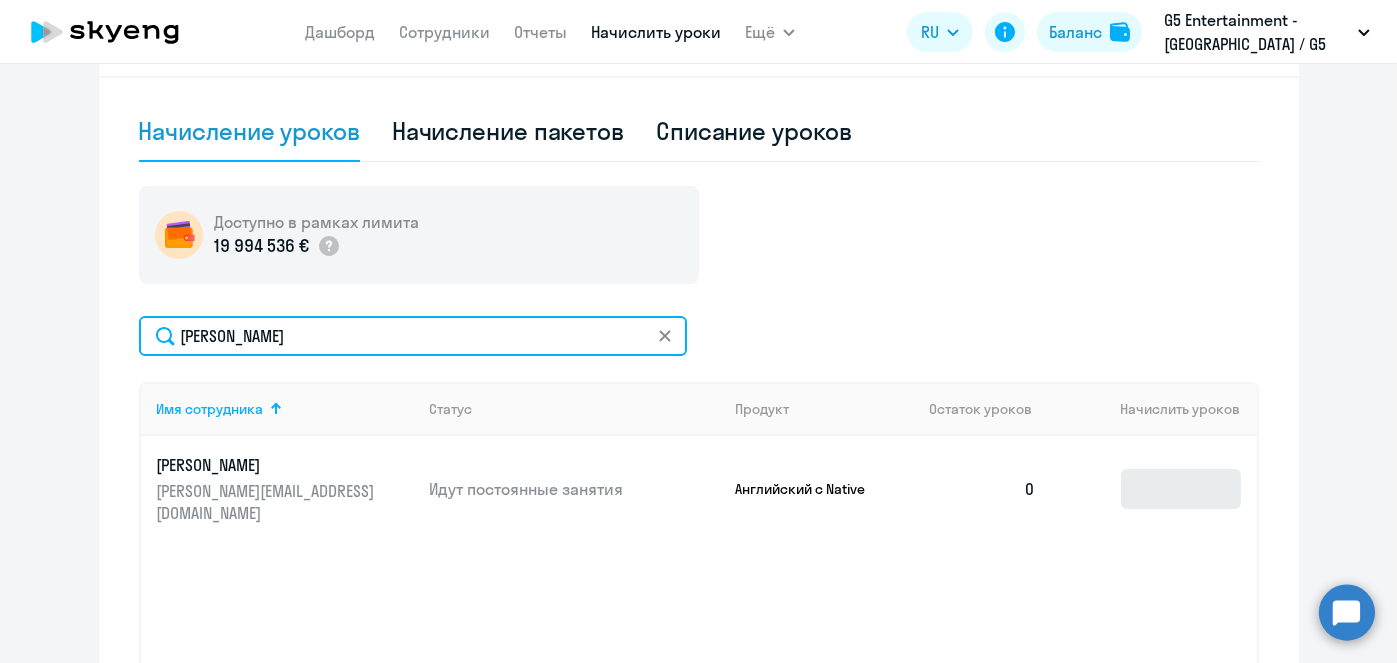type on "Kravchuk" 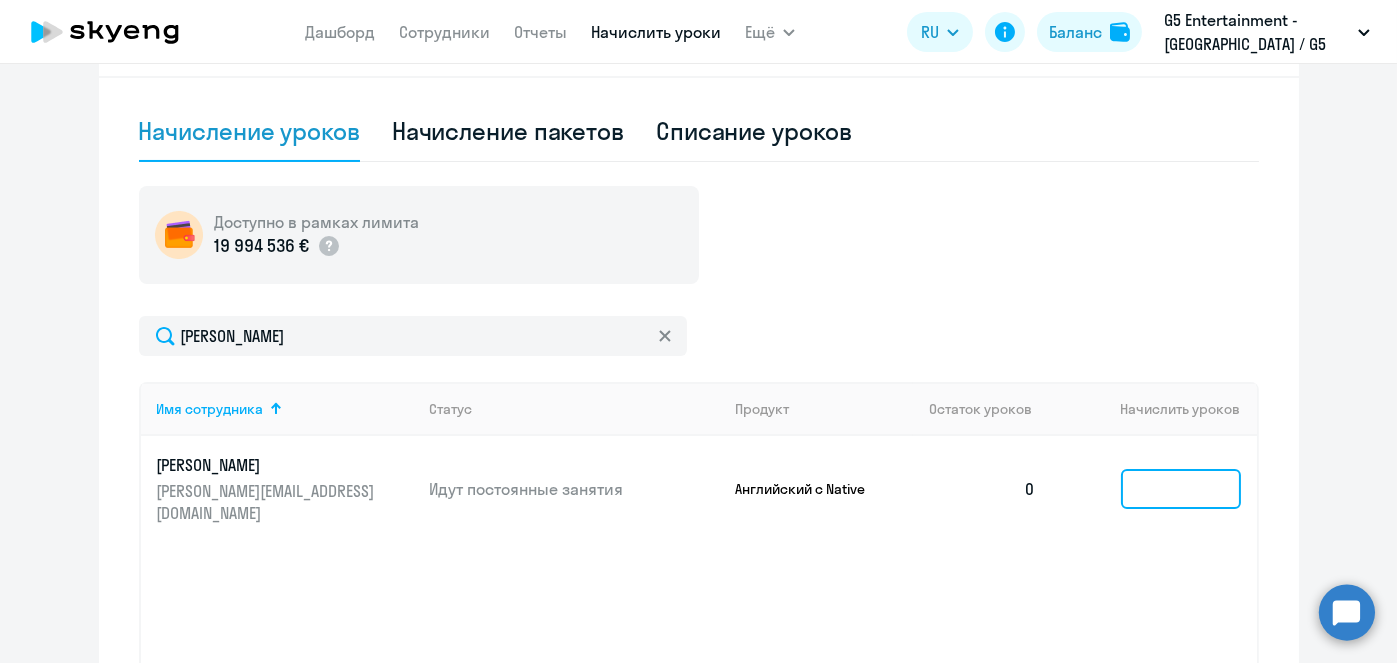 click 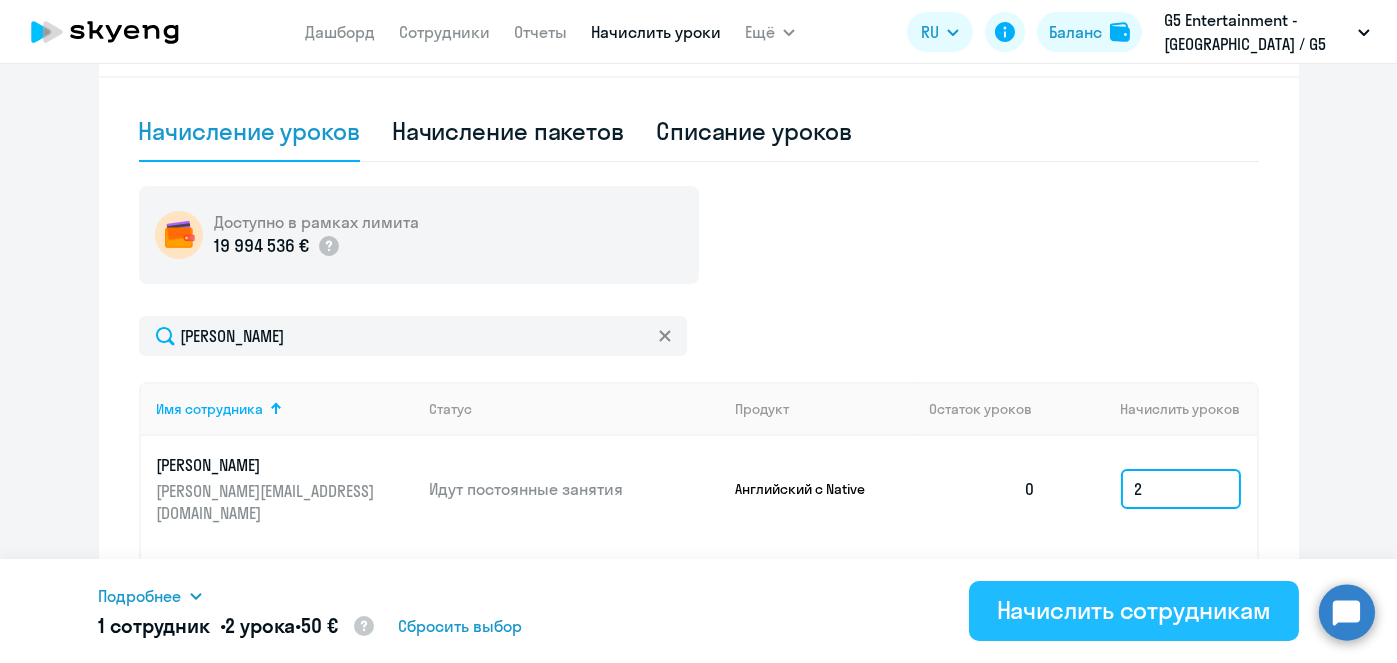 type on "2" 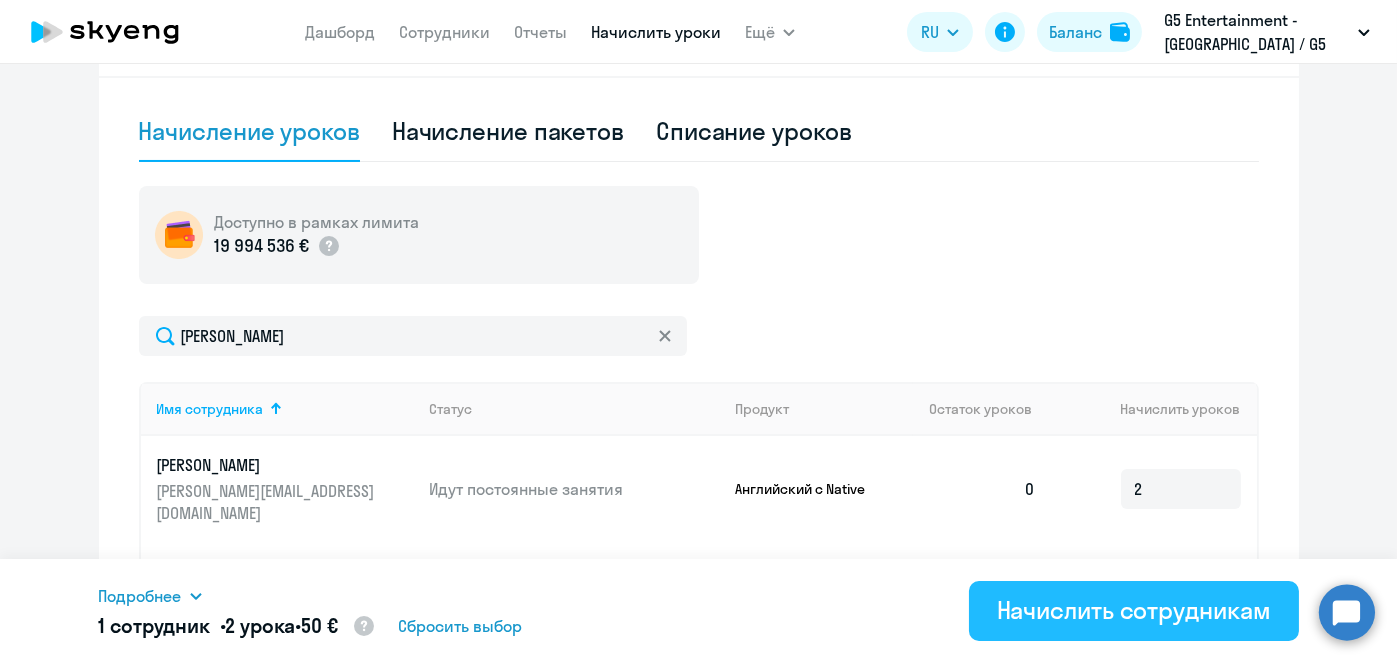 click on "Начислить сотрудникам" at bounding box center [1134, 610] 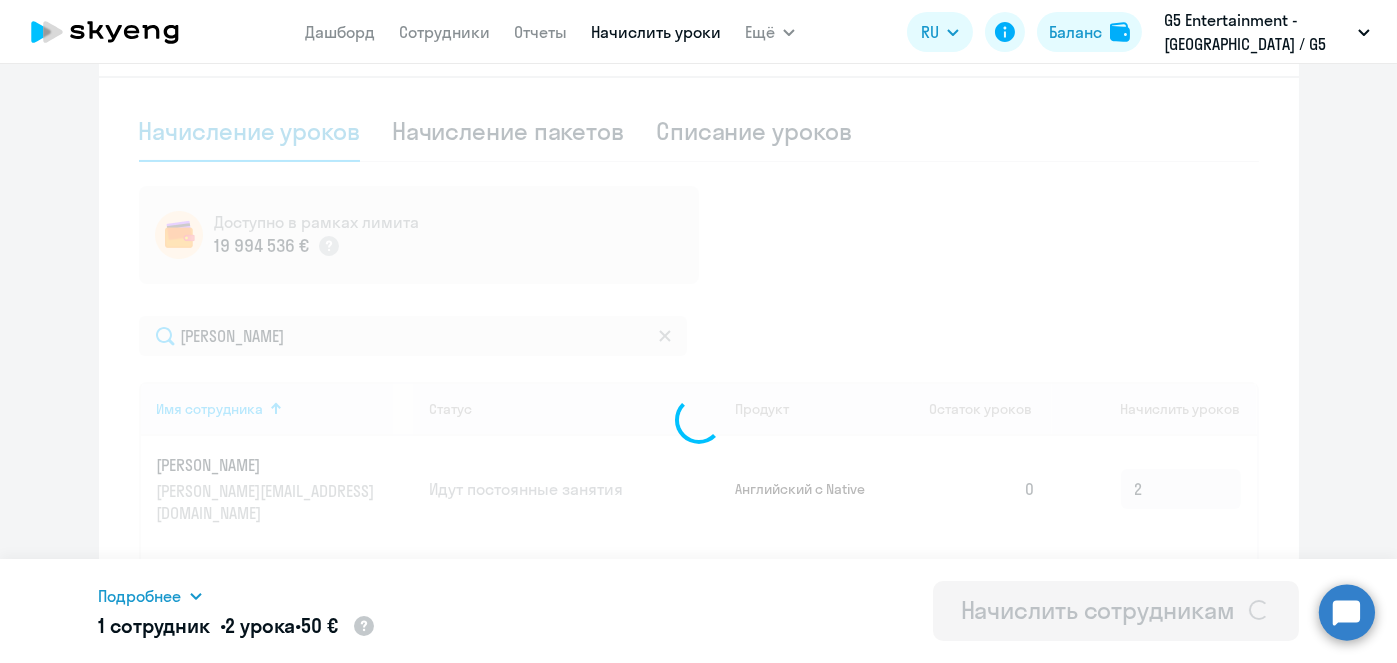 type 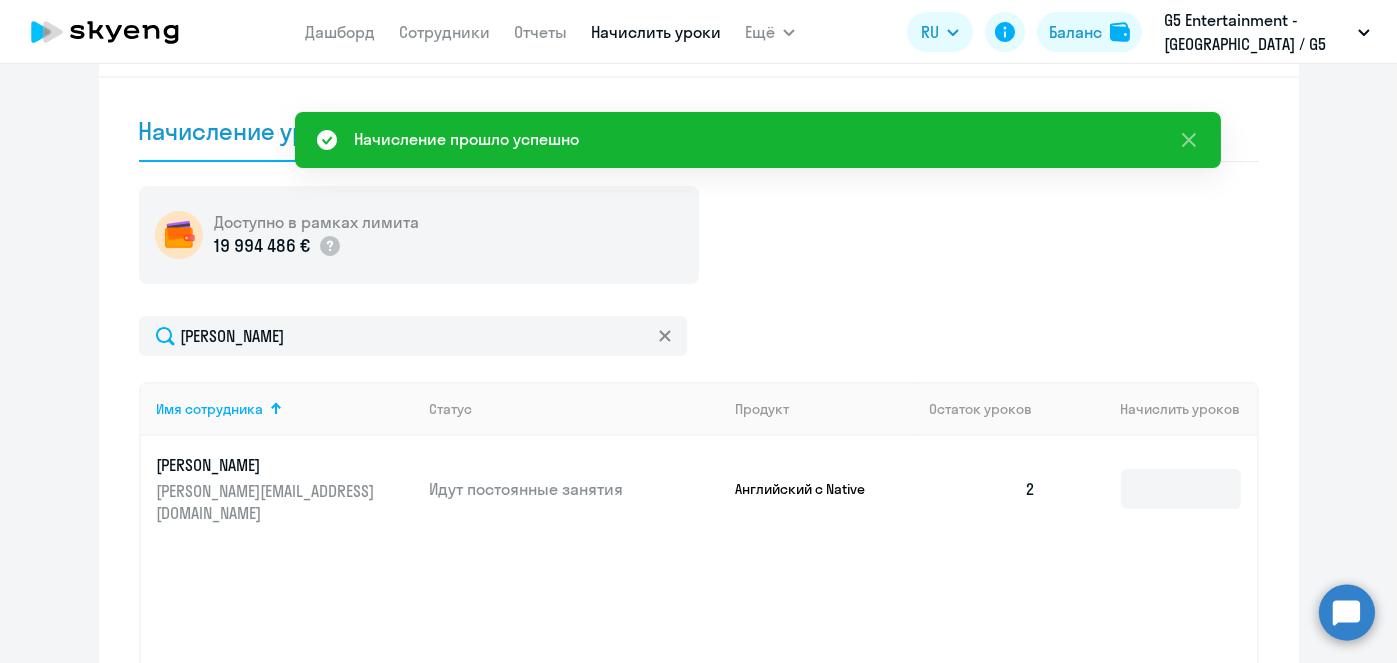 scroll, scrollTop: 0, scrollLeft: 0, axis: both 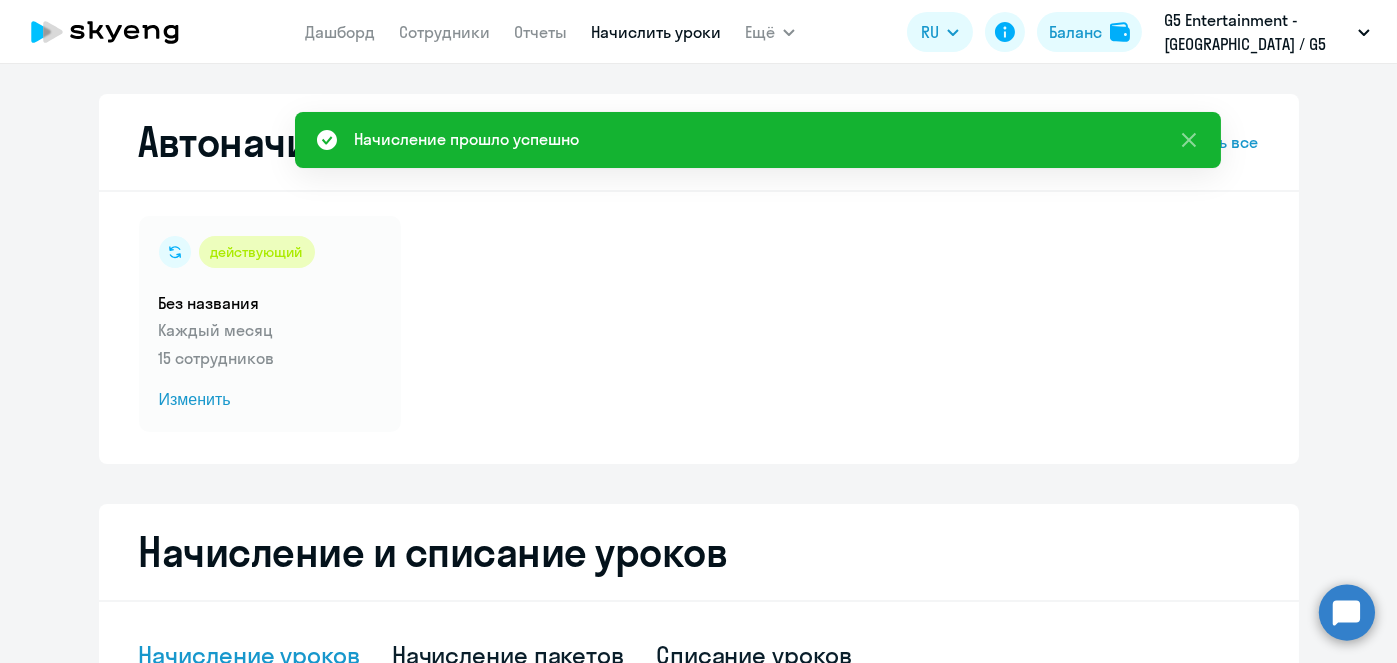 click on "действующий  Без названия  Каждый месяц   15 сотрудников  Изменить" 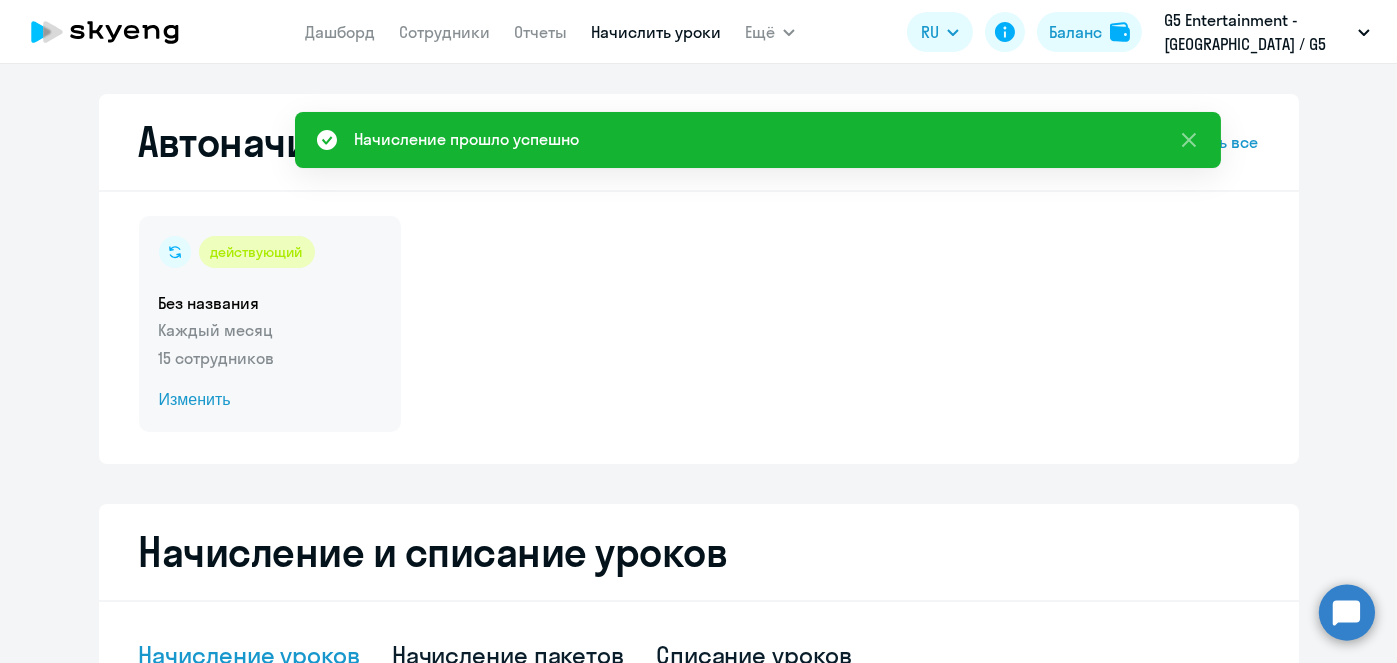click on "Изменить" 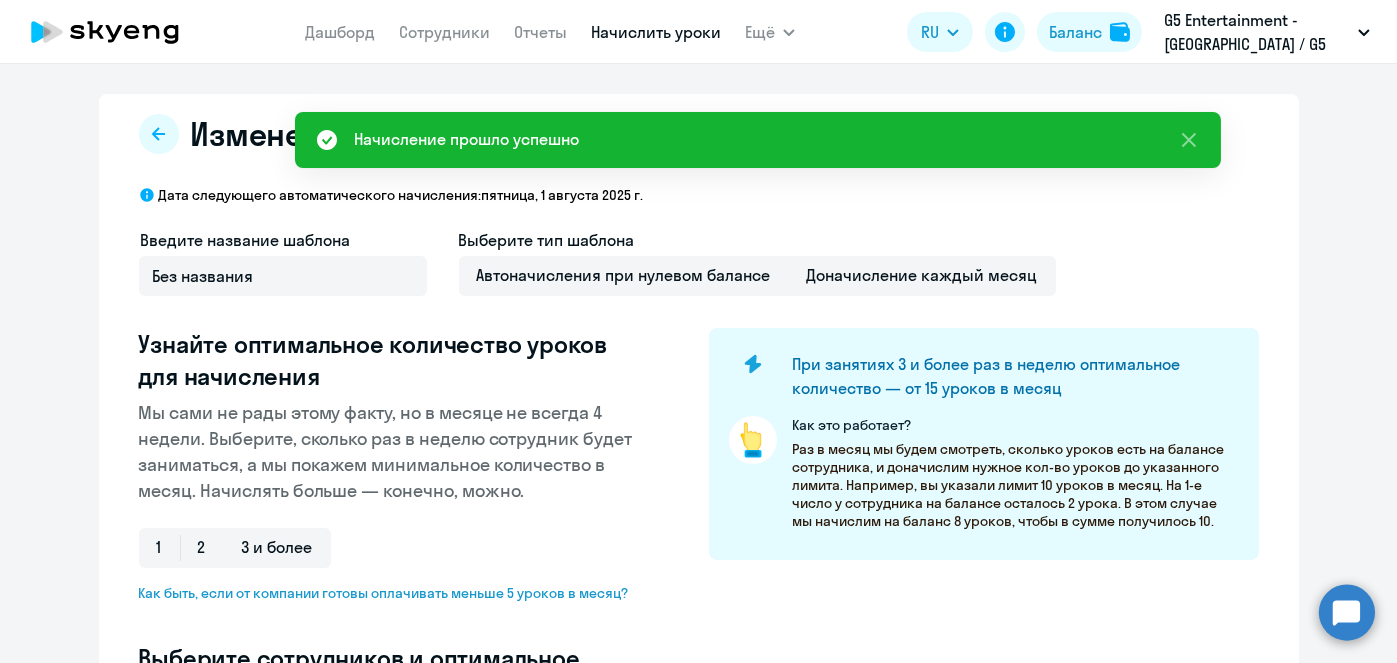 select on "10" 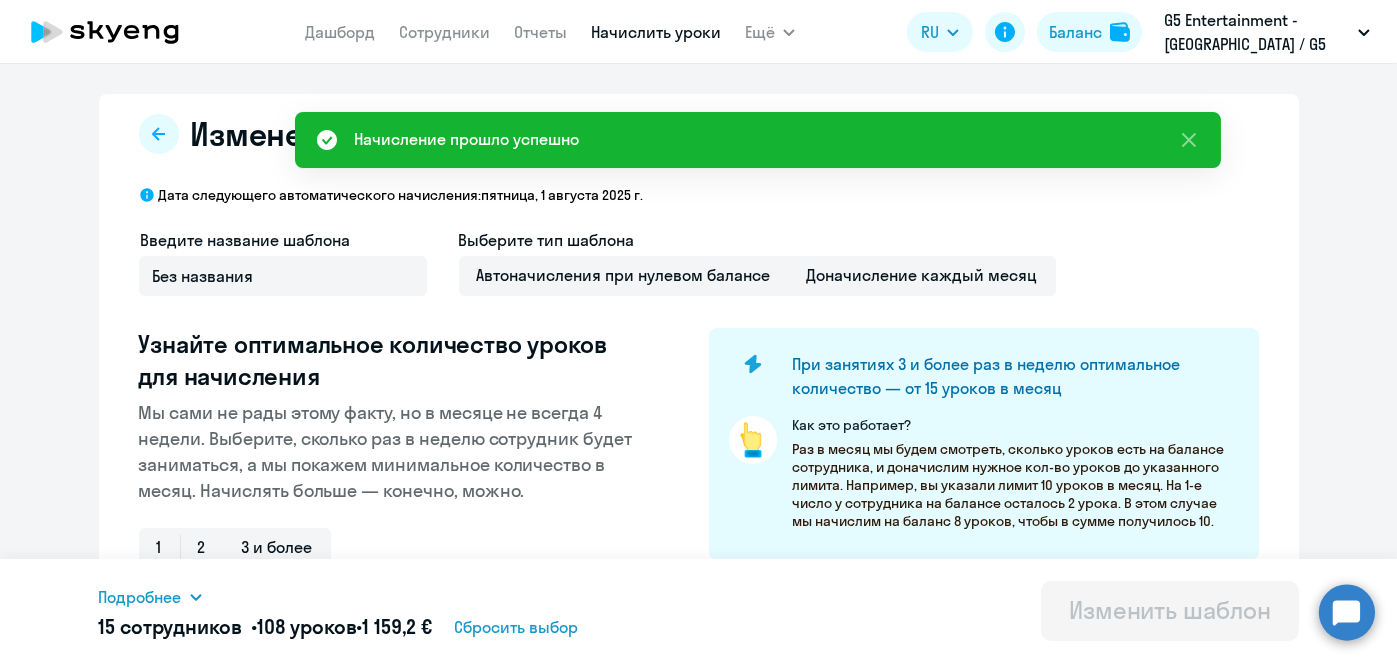 scroll, scrollTop: 524, scrollLeft: 0, axis: vertical 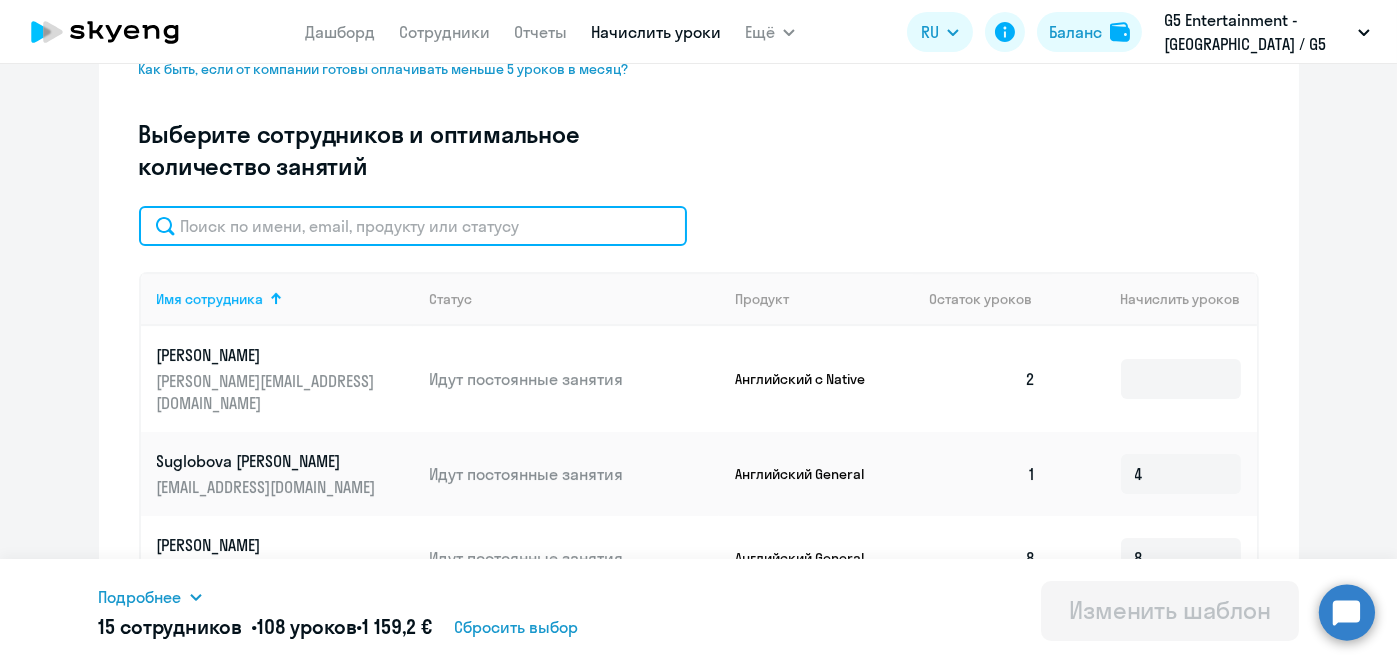click 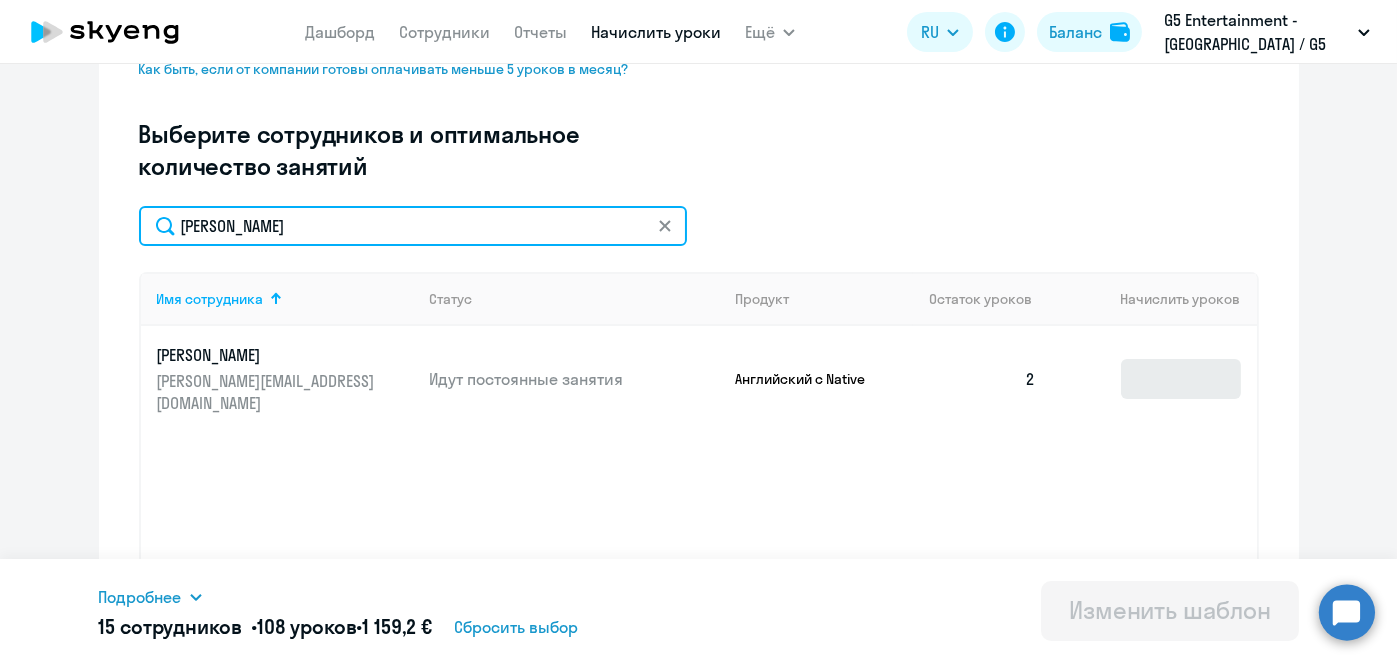 type on "Kravchuk" 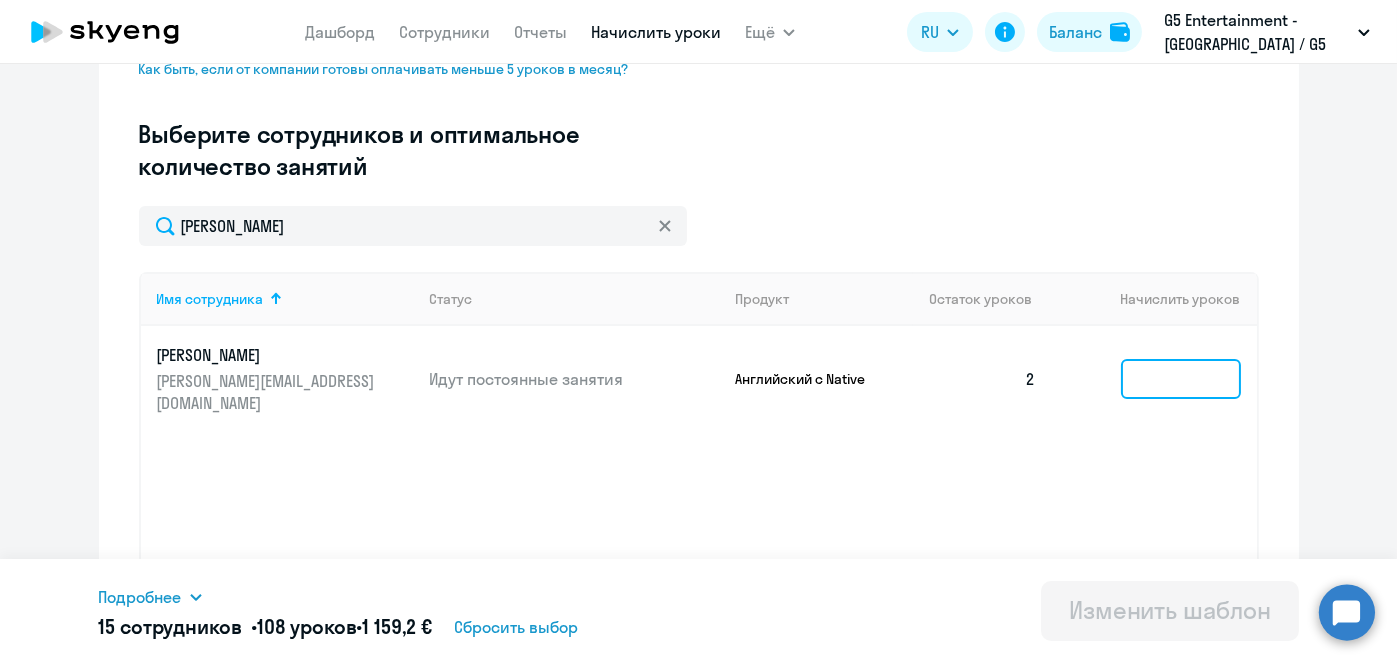 click 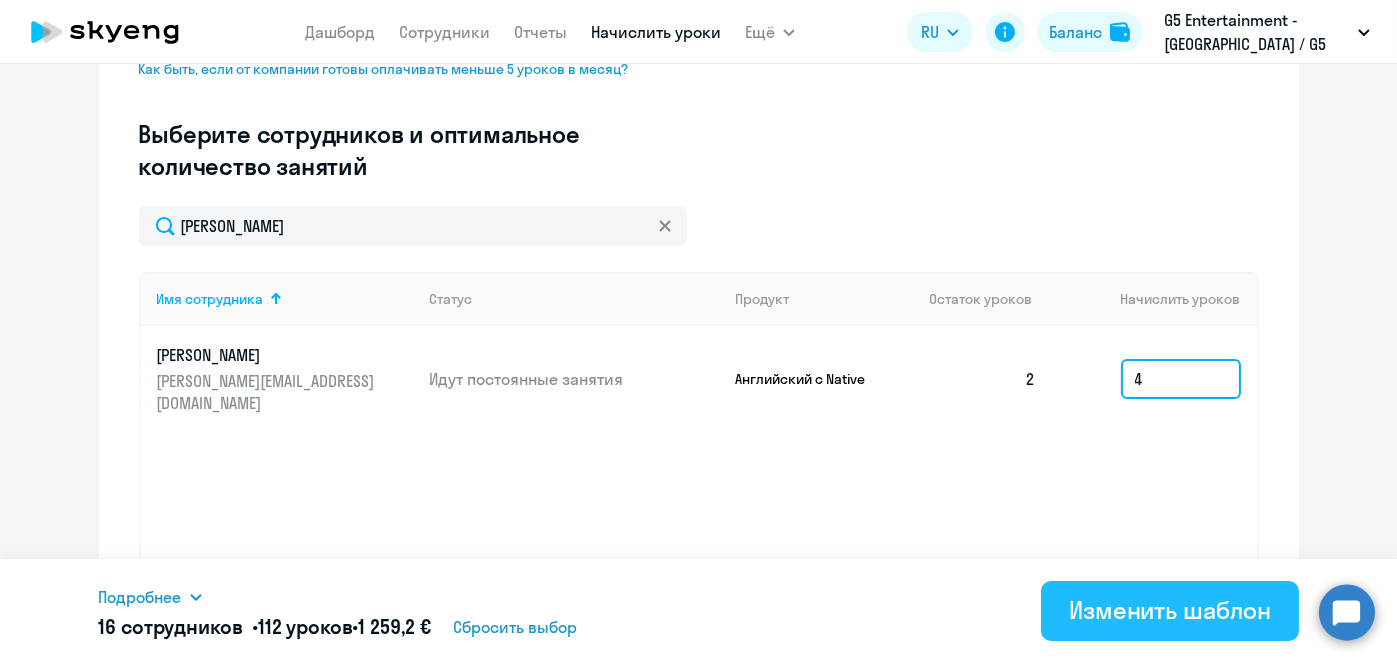 type on "4" 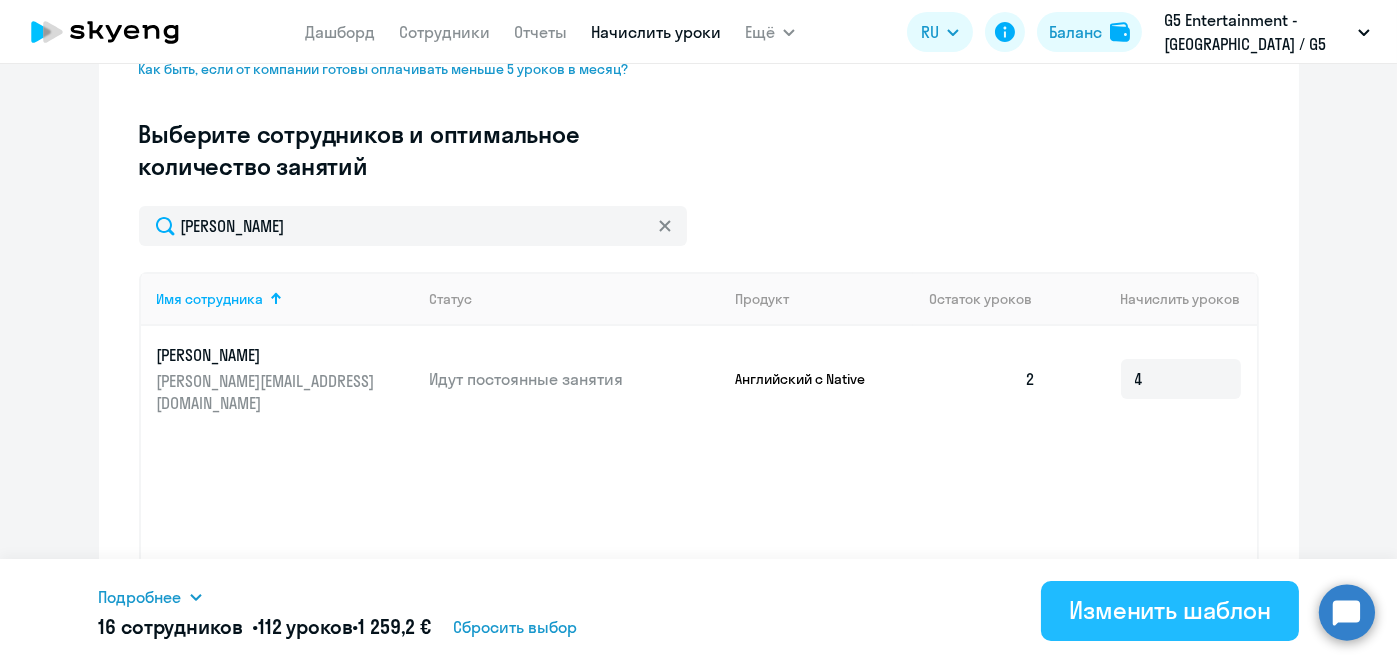 click on "Изменить шаблон" at bounding box center (1170, 610) 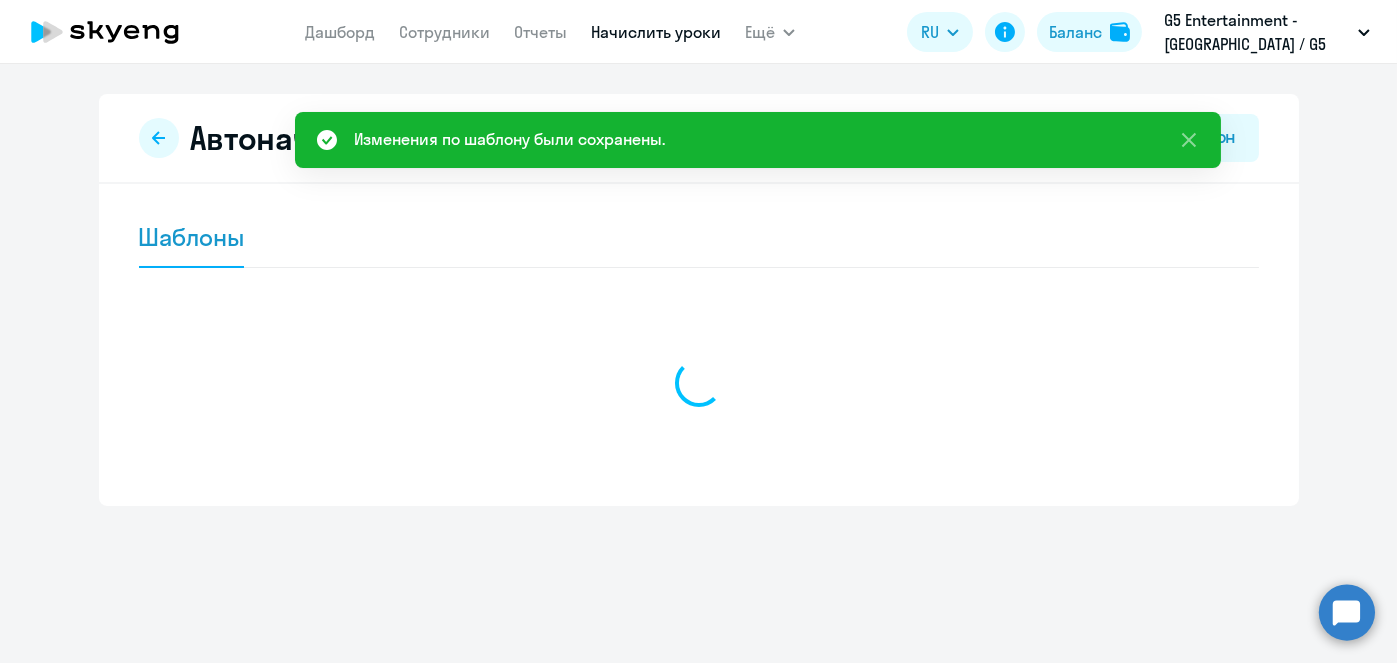 scroll, scrollTop: 0, scrollLeft: 0, axis: both 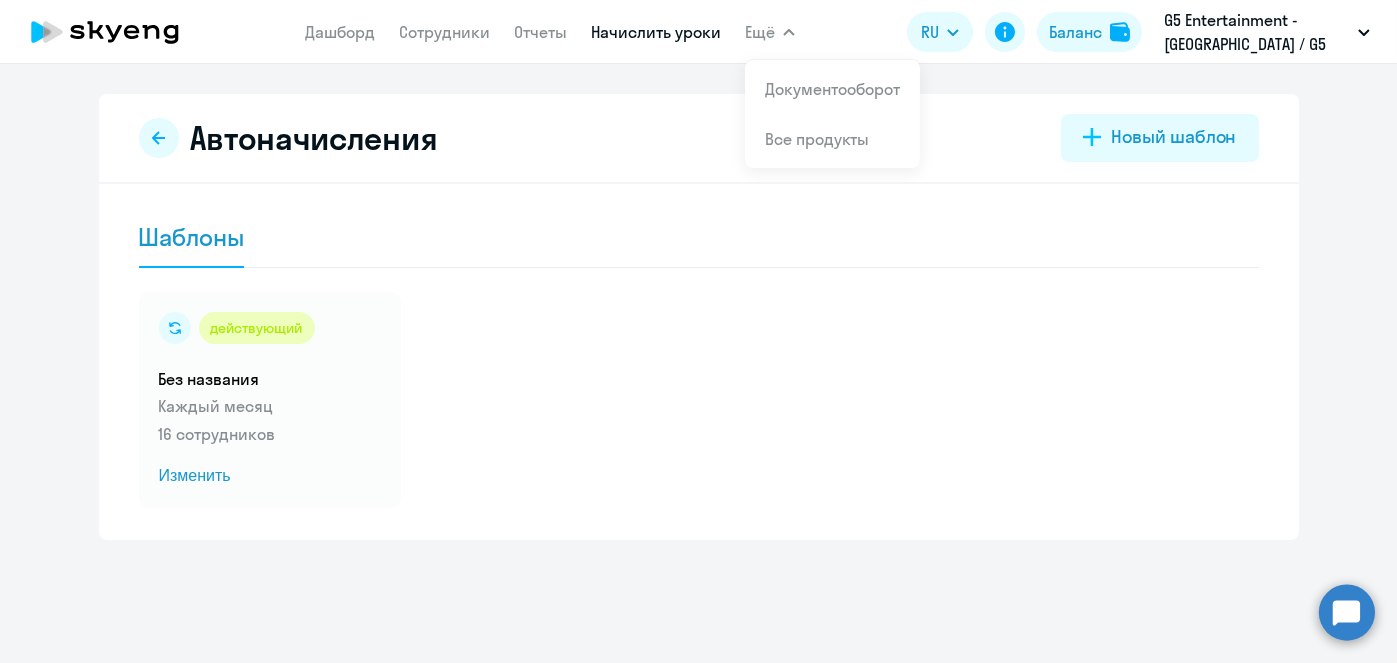 click on "Начислить уроки" at bounding box center (656, 32) 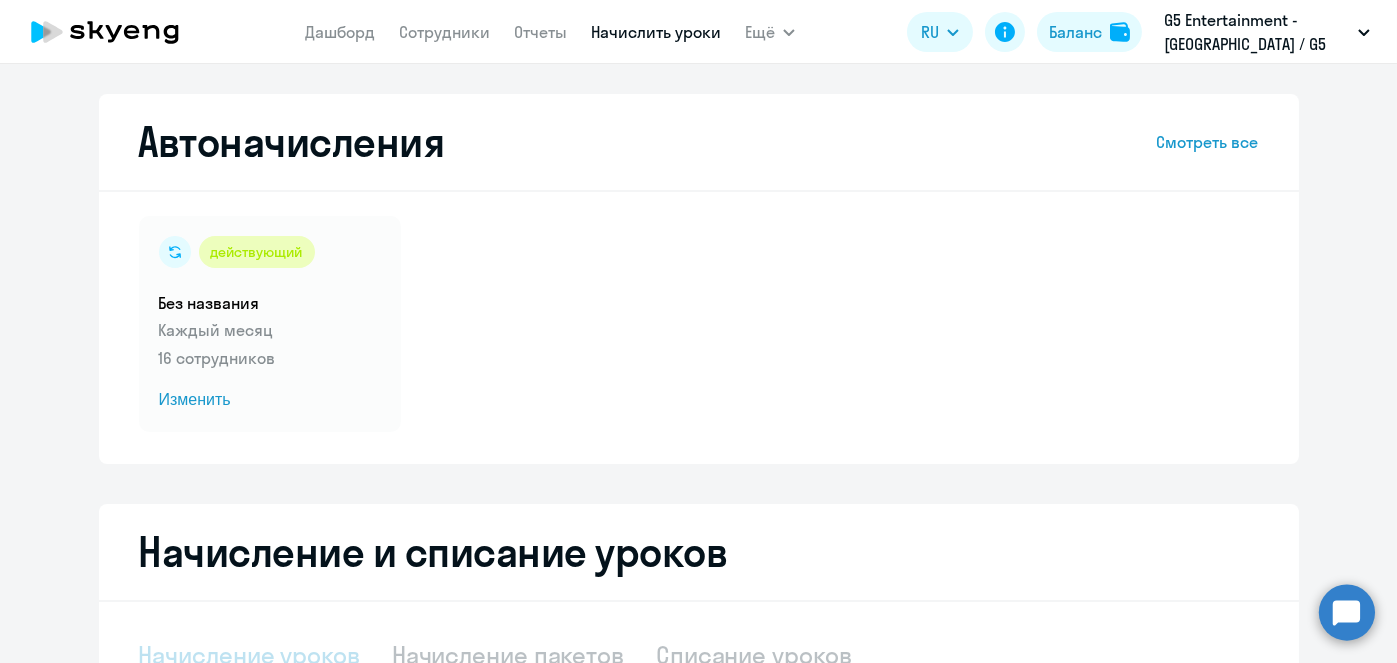 select on "10" 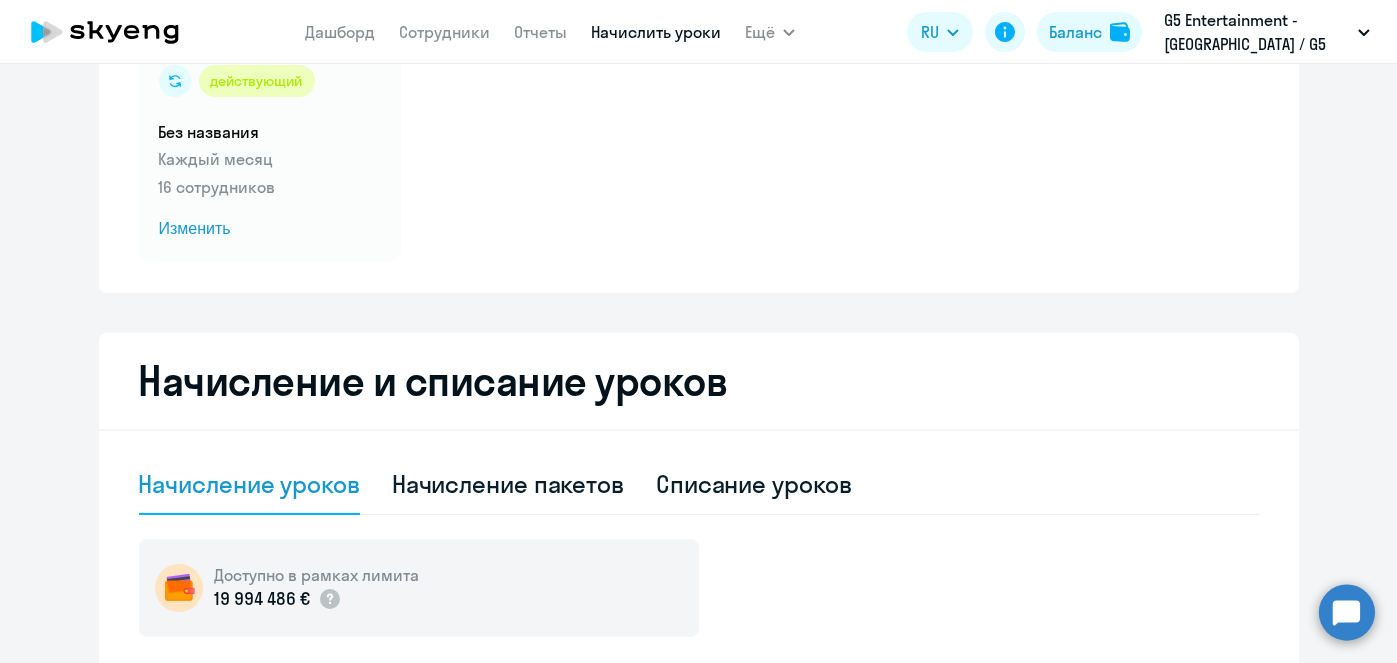 scroll, scrollTop: 235, scrollLeft: 0, axis: vertical 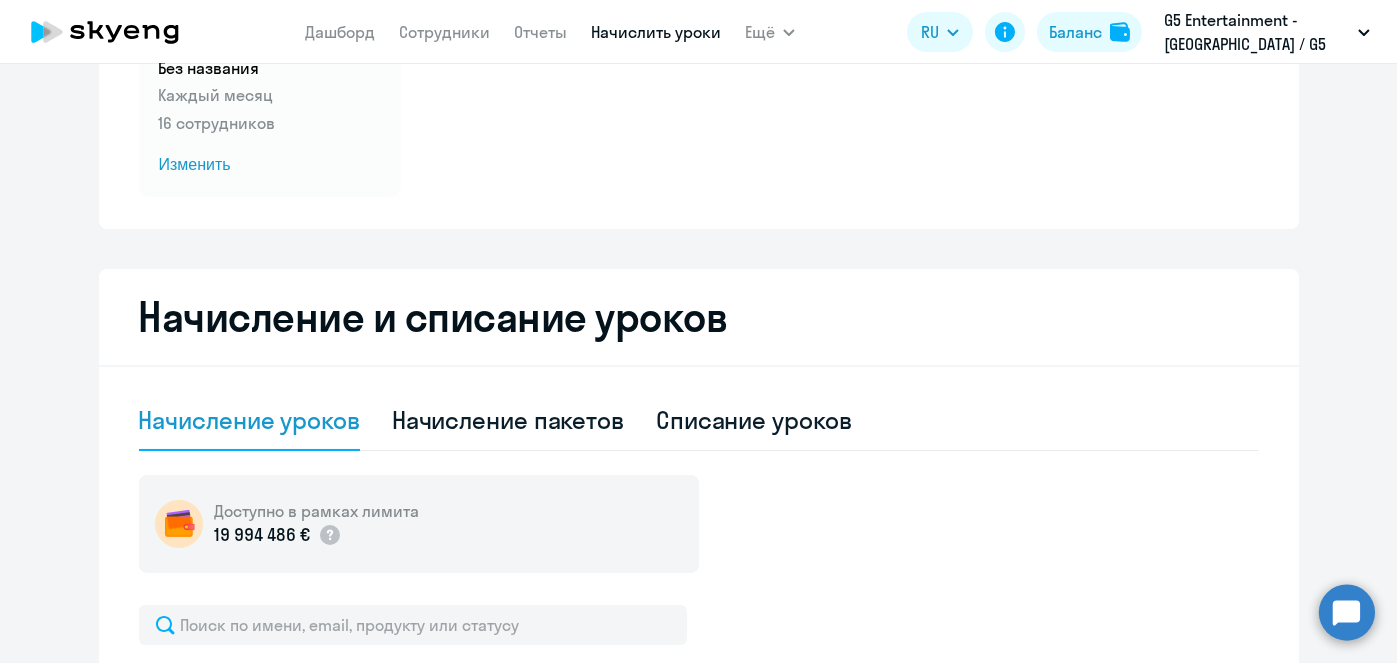 click on "Начисление и списание уроков Начисление уроков Начисление пакетов Списание уроков  Доступно в рамках лимита  19 994 486 €
Имя сотрудника   Статус   Продукт   Остаток уроков   Начислить уроков  Kravchuk Neonila neonila.kravchuk@g5e.com Идут постоянные занятия Английский с Native  2  Suglobova Galina gasuglobova@gmail.com Идут постоянные занятия Английский General  1  Tabunov Alik aliktab@gmail.com Идут постоянные занятия Английский General  8  Tsarapaev Andrey andrey.tsarapaev@g5e.com Идут постоянные занятия Английский с Native  1  Байдалинов Дмитрий dmitry.baydalinov@g5e.com Идут постоянные занятия Английский с Native  1  Бращенко Вячеслав  3   8   8   8   0" 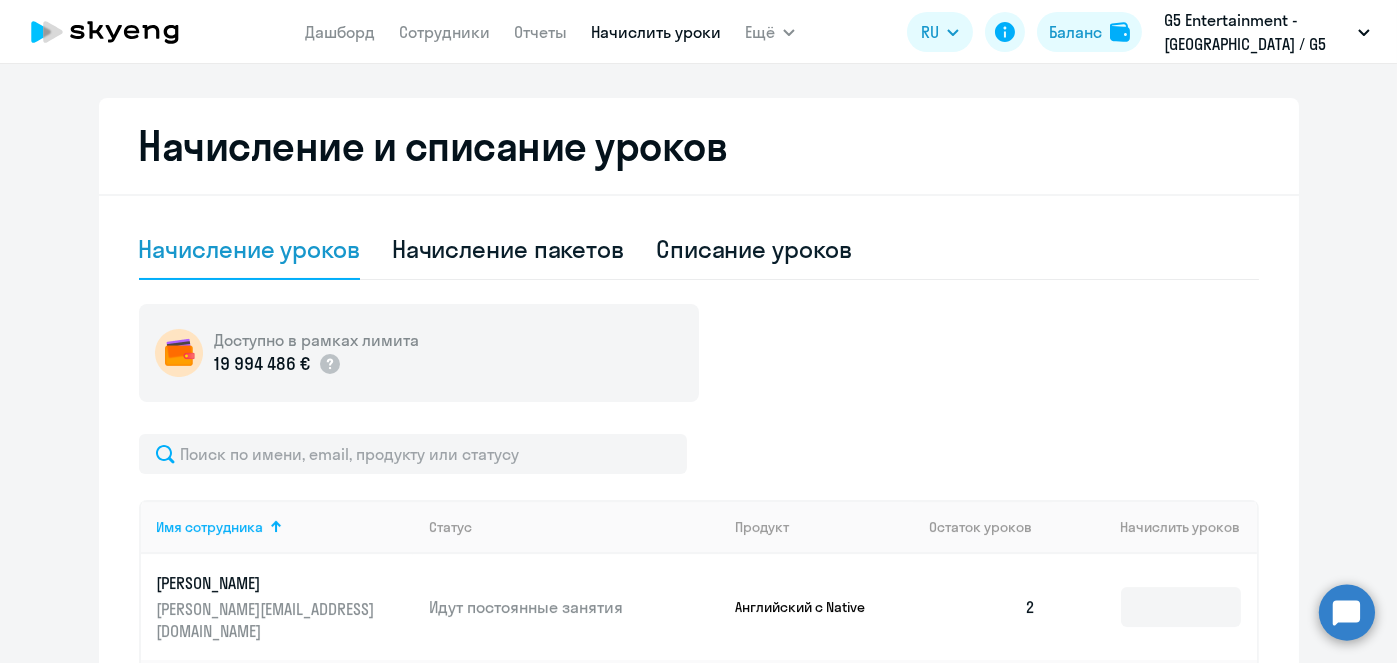 scroll, scrollTop: 416, scrollLeft: 0, axis: vertical 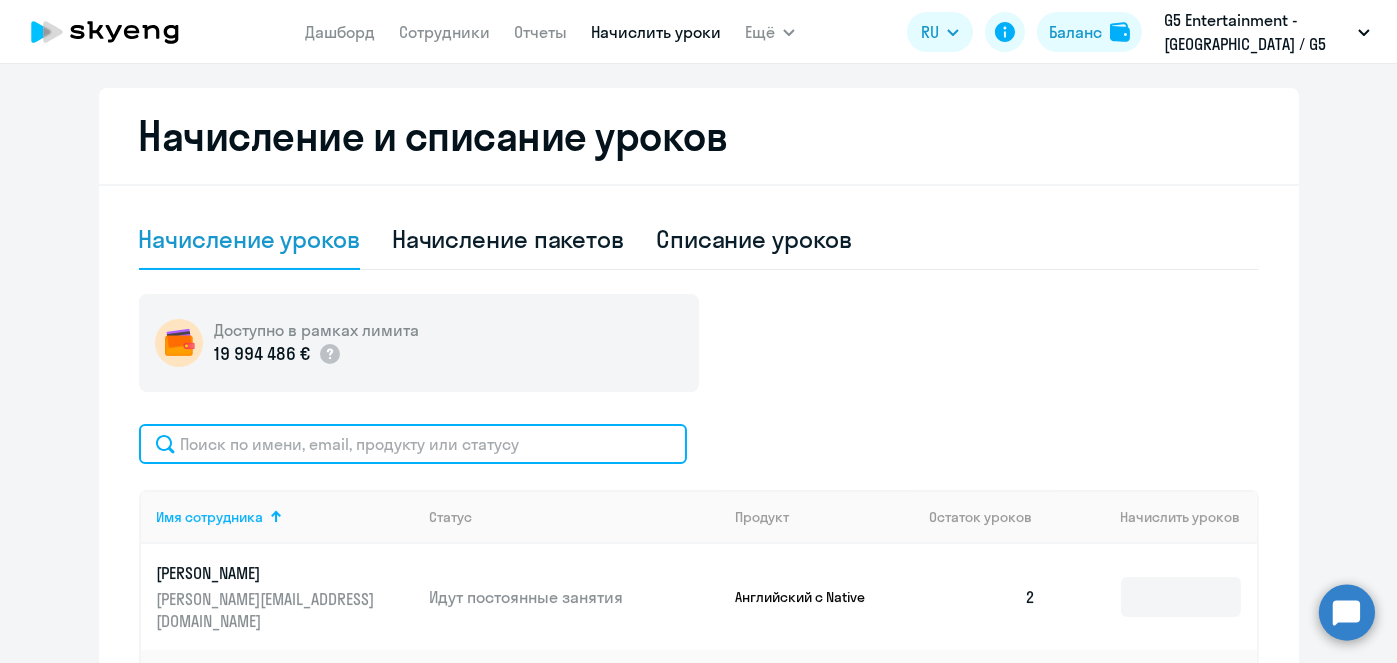 click 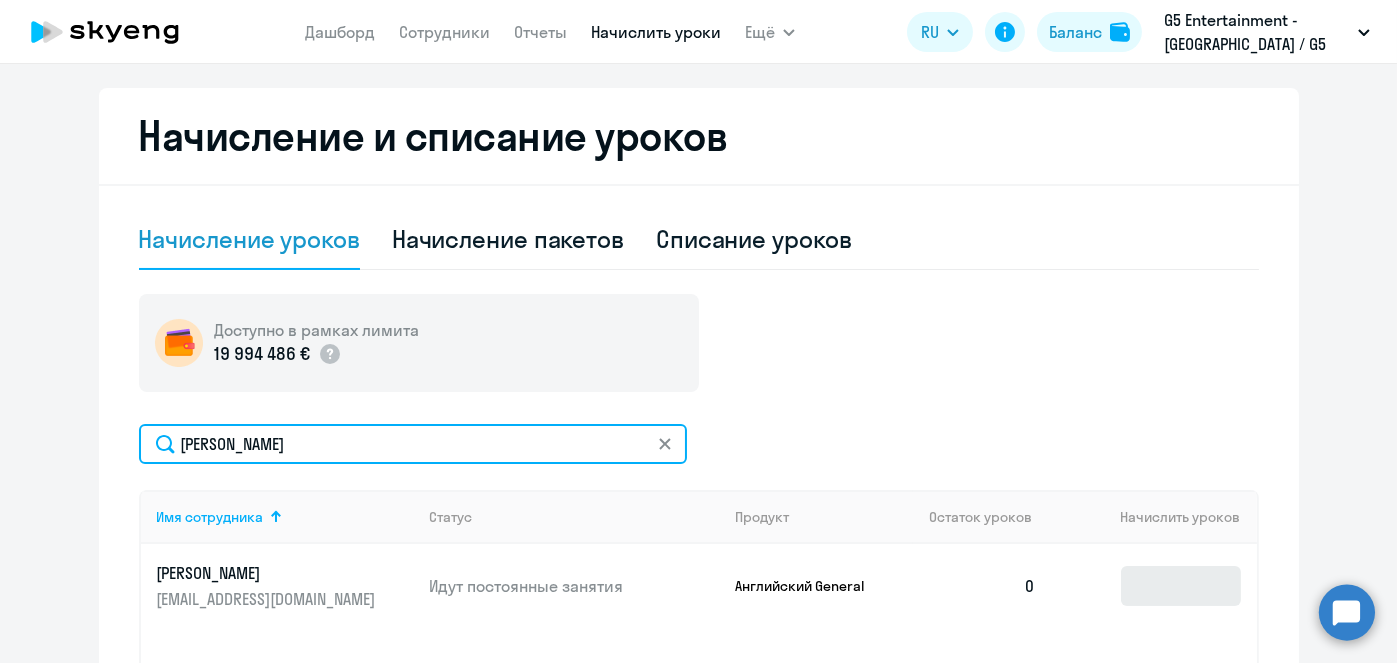 type on "Маркина" 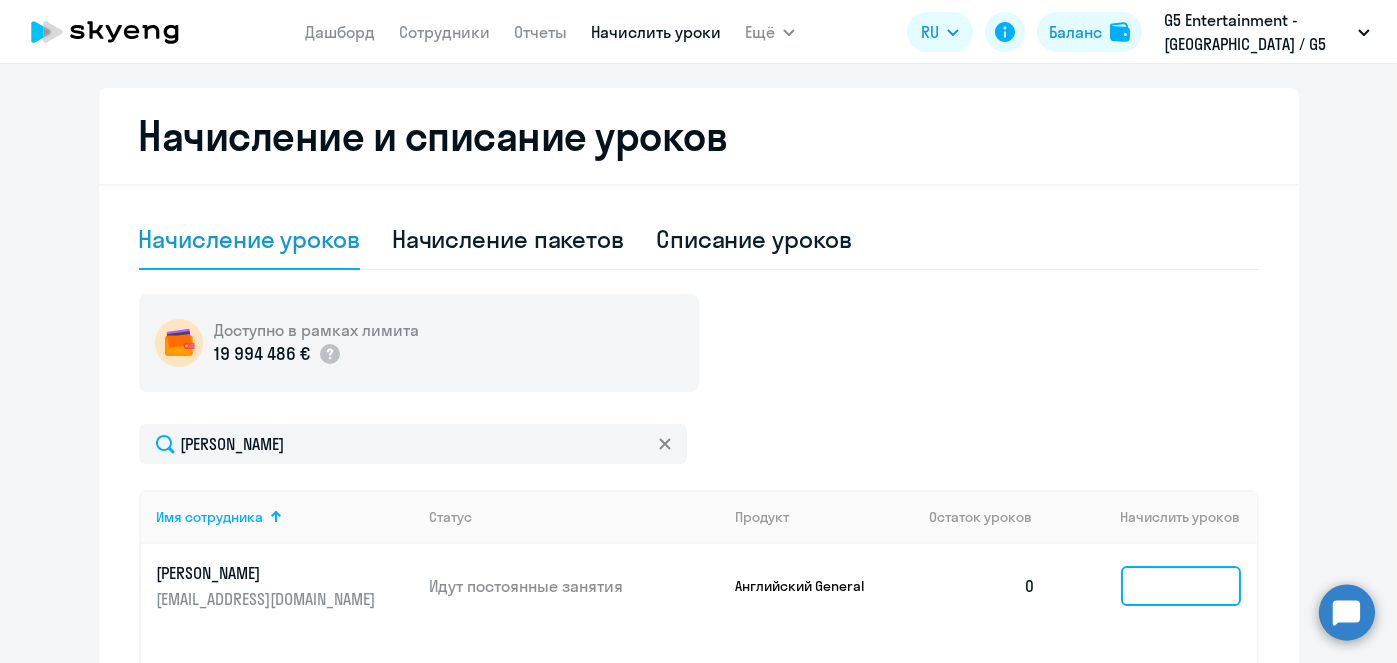 click 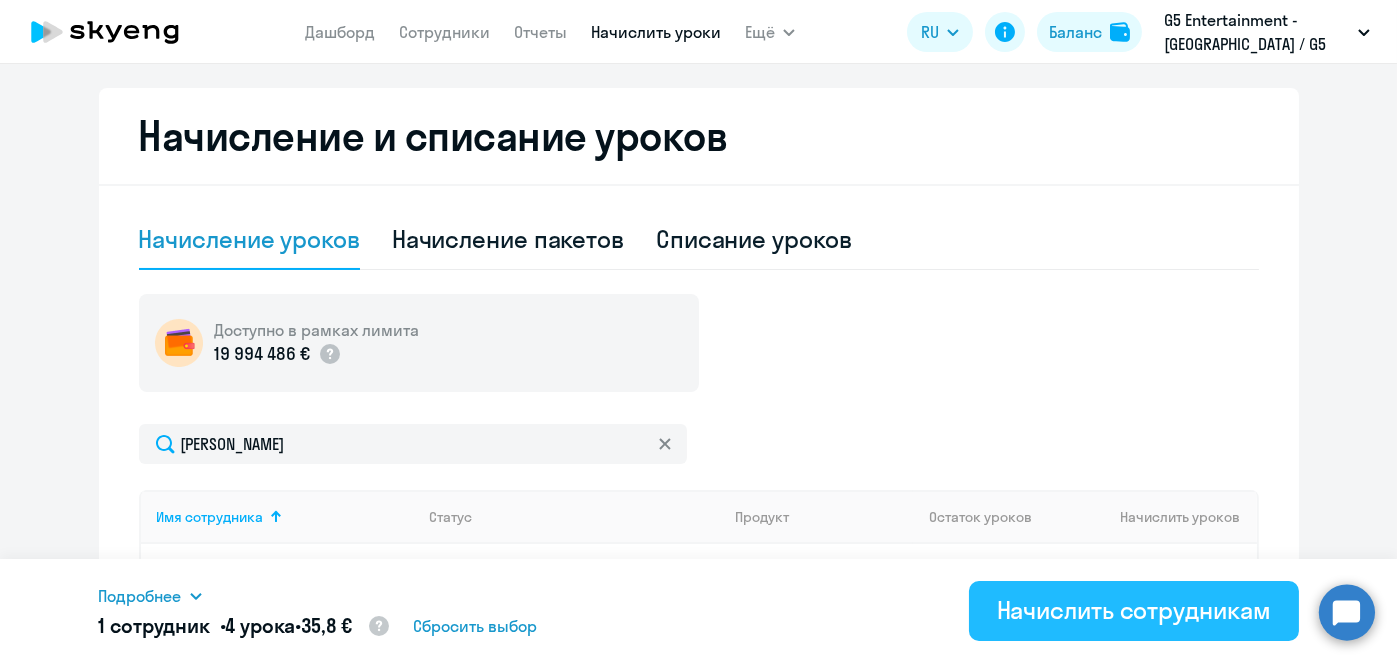 type on "4" 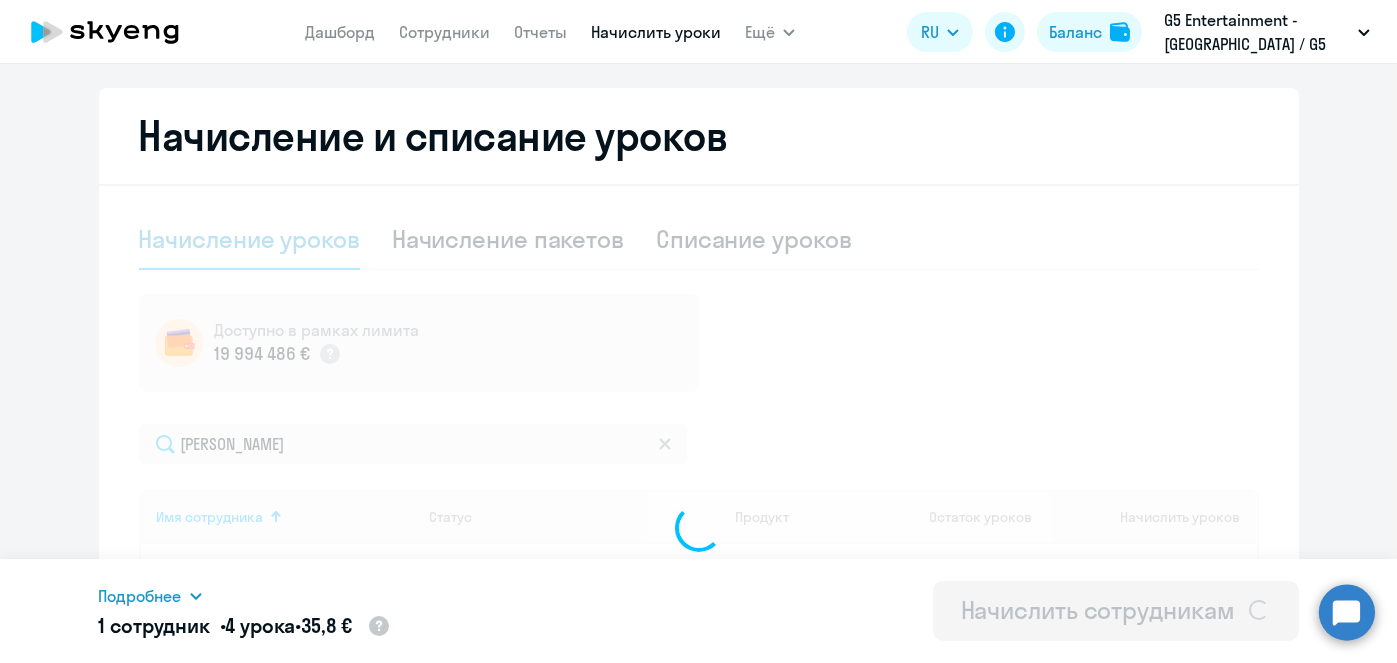 type 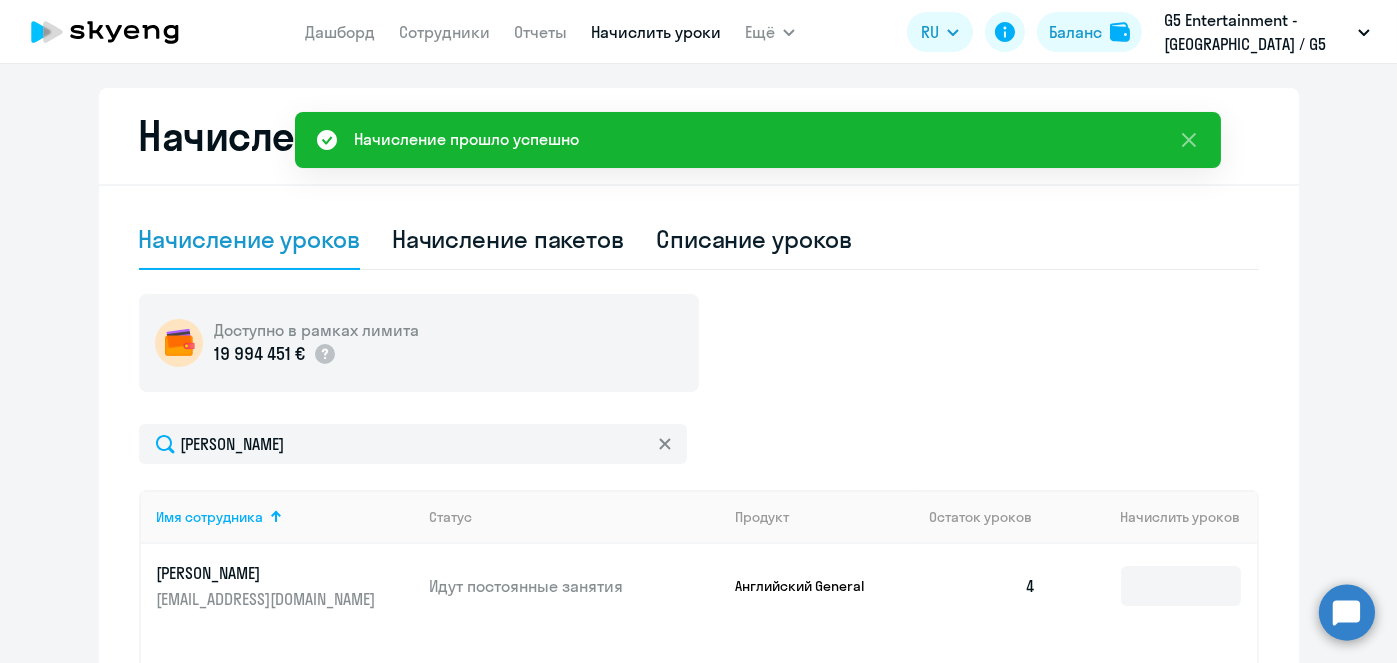 scroll, scrollTop: 0, scrollLeft: 0, axis: both 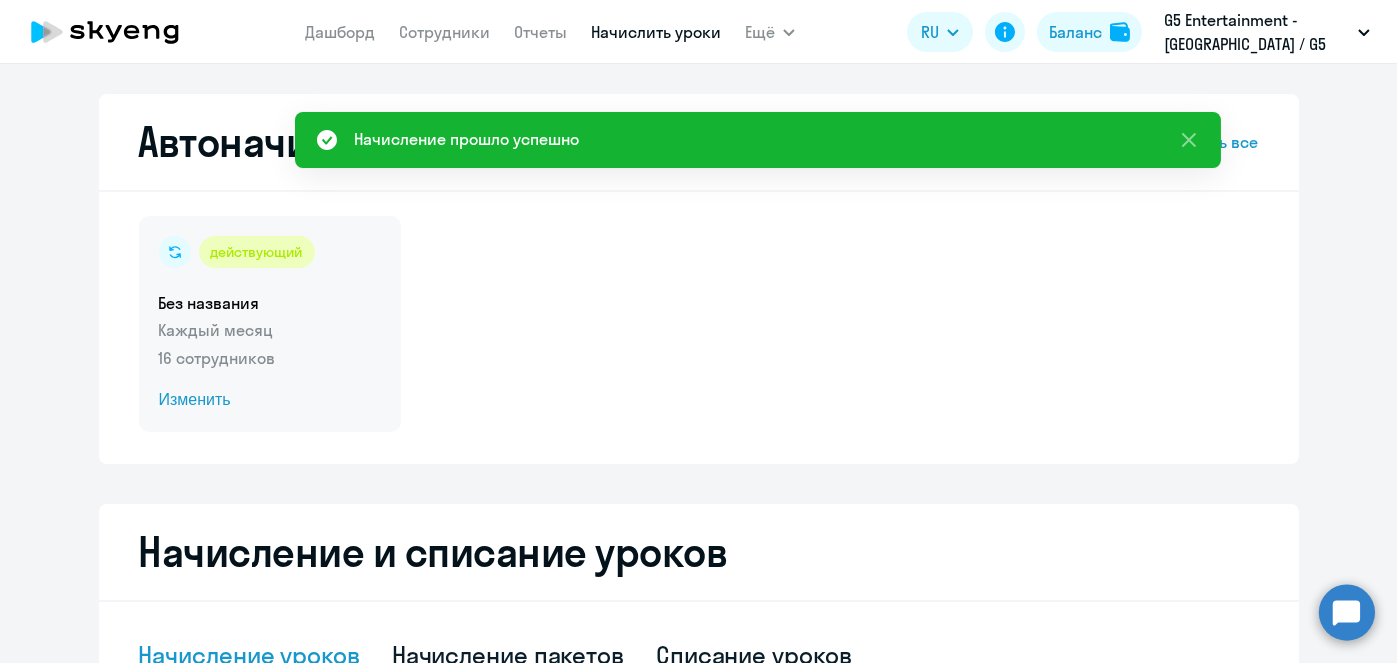 click on "Изменить" 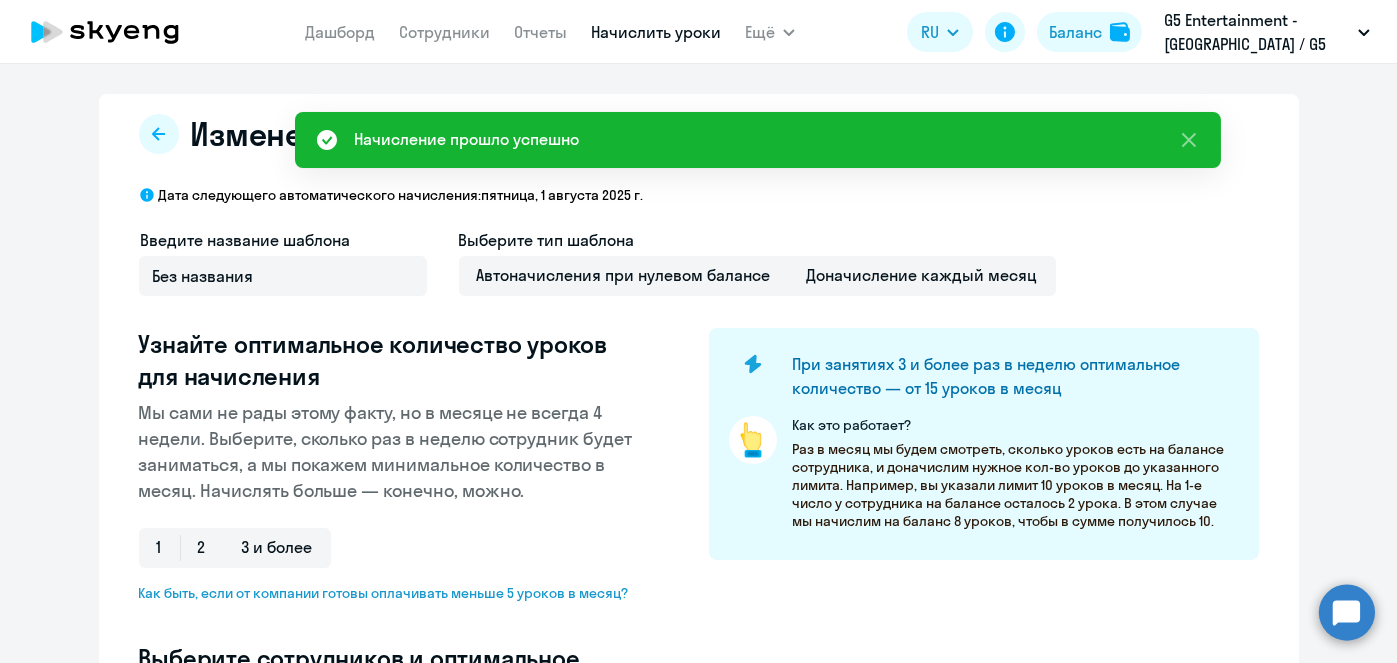 select on "10" 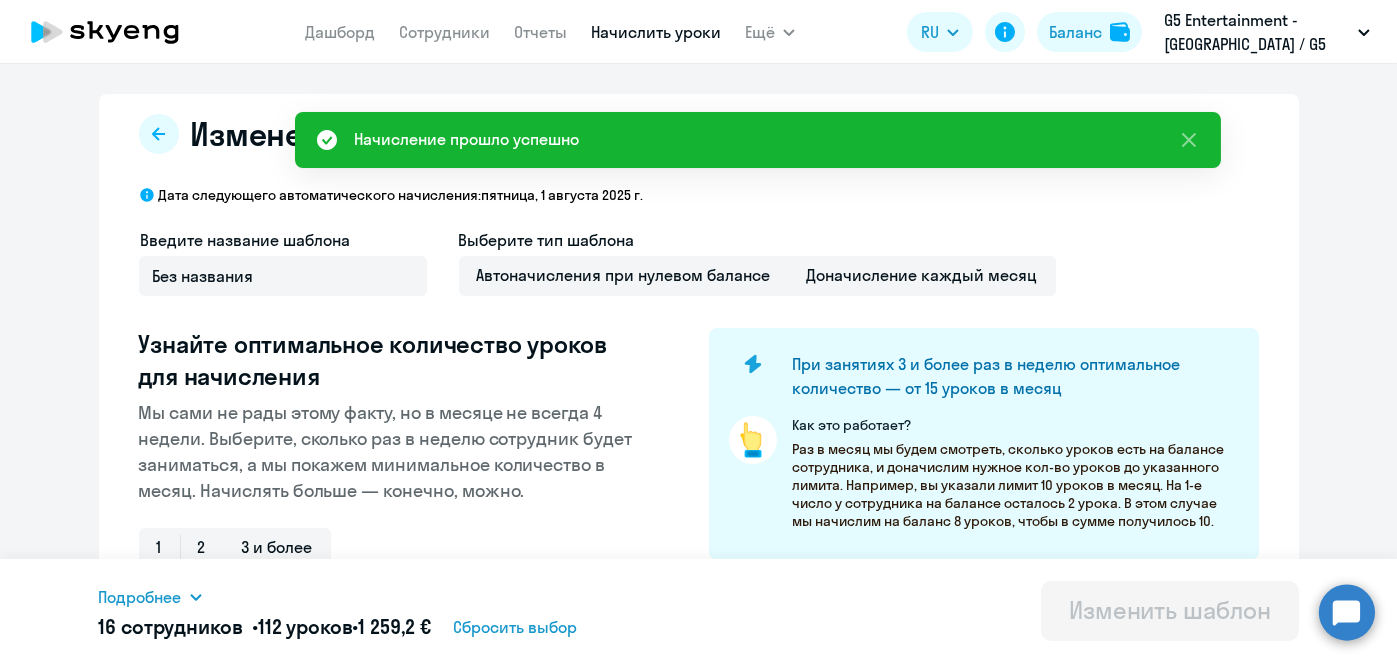 scroll, scrollTop: 524, scrollLeft: 0, axis: vertical 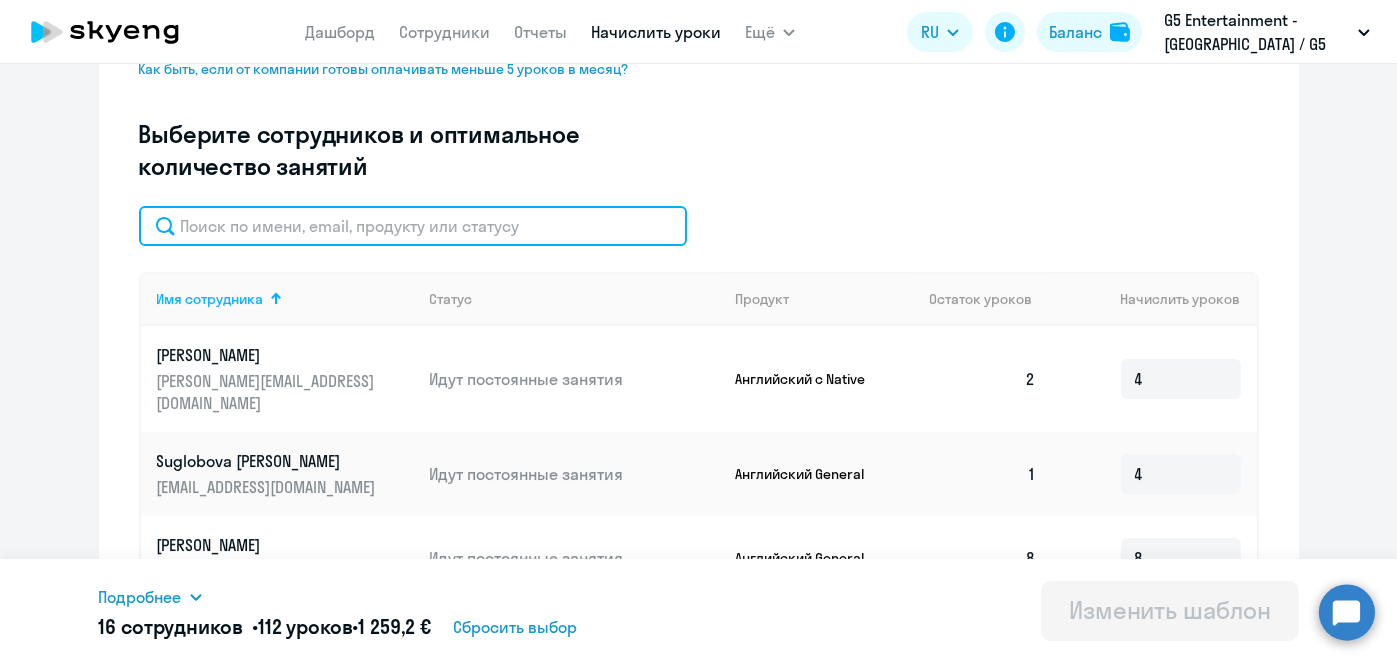 click 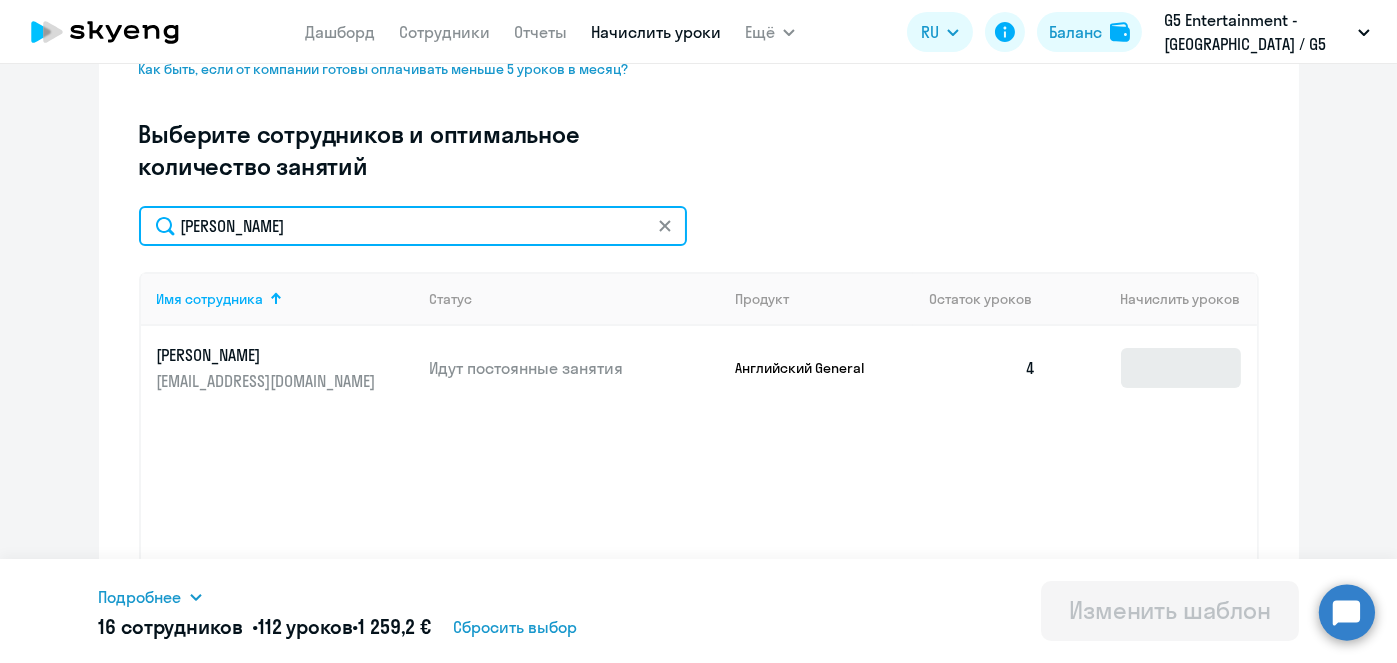 type on "Маркина" 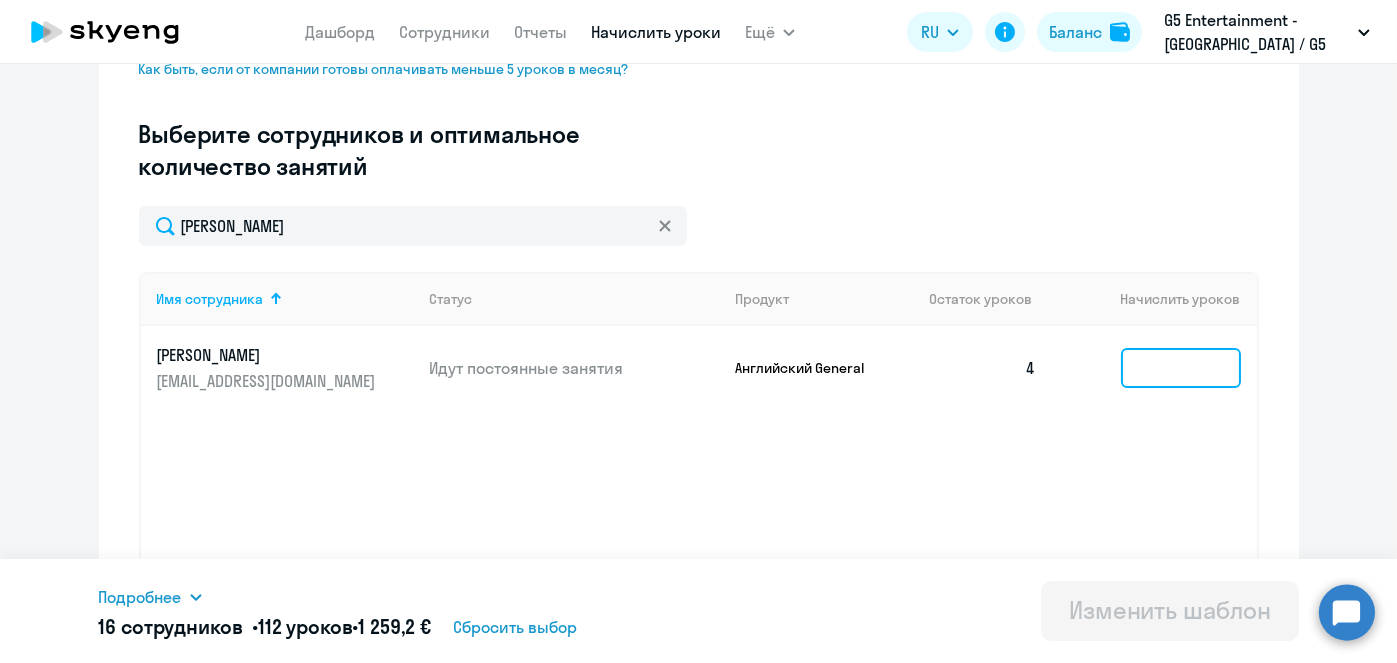 click 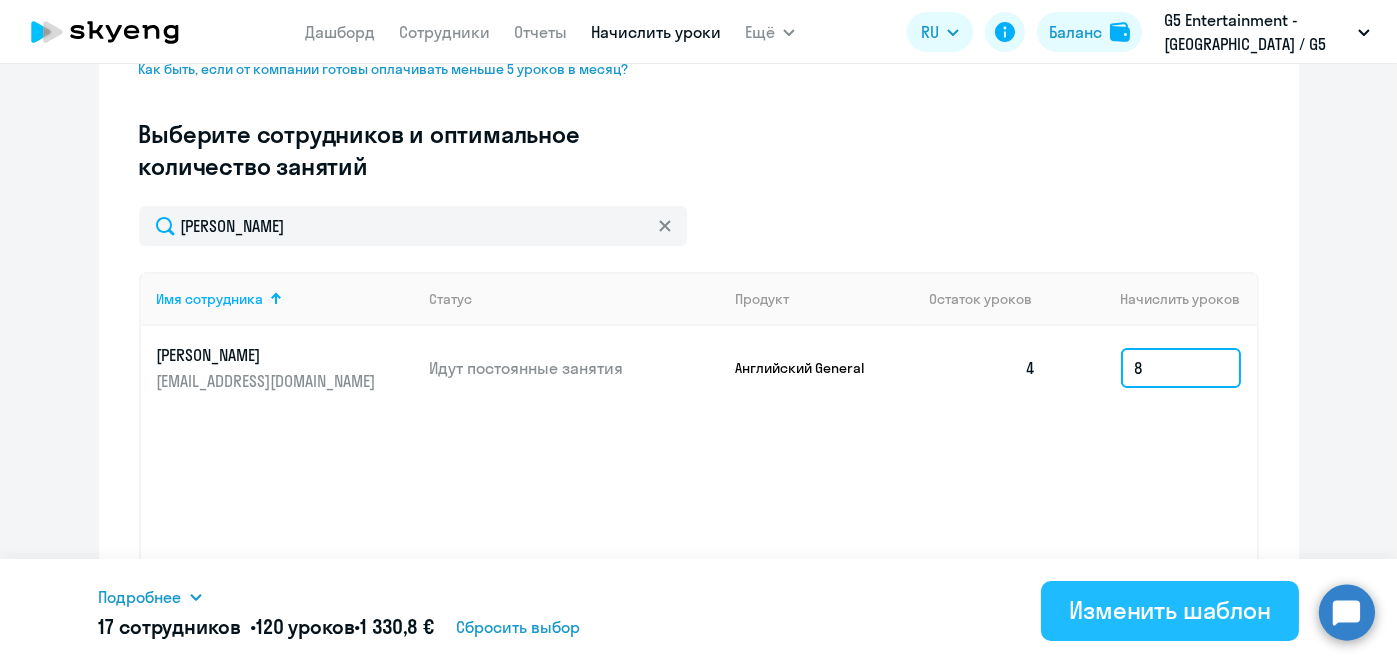 type on "8" 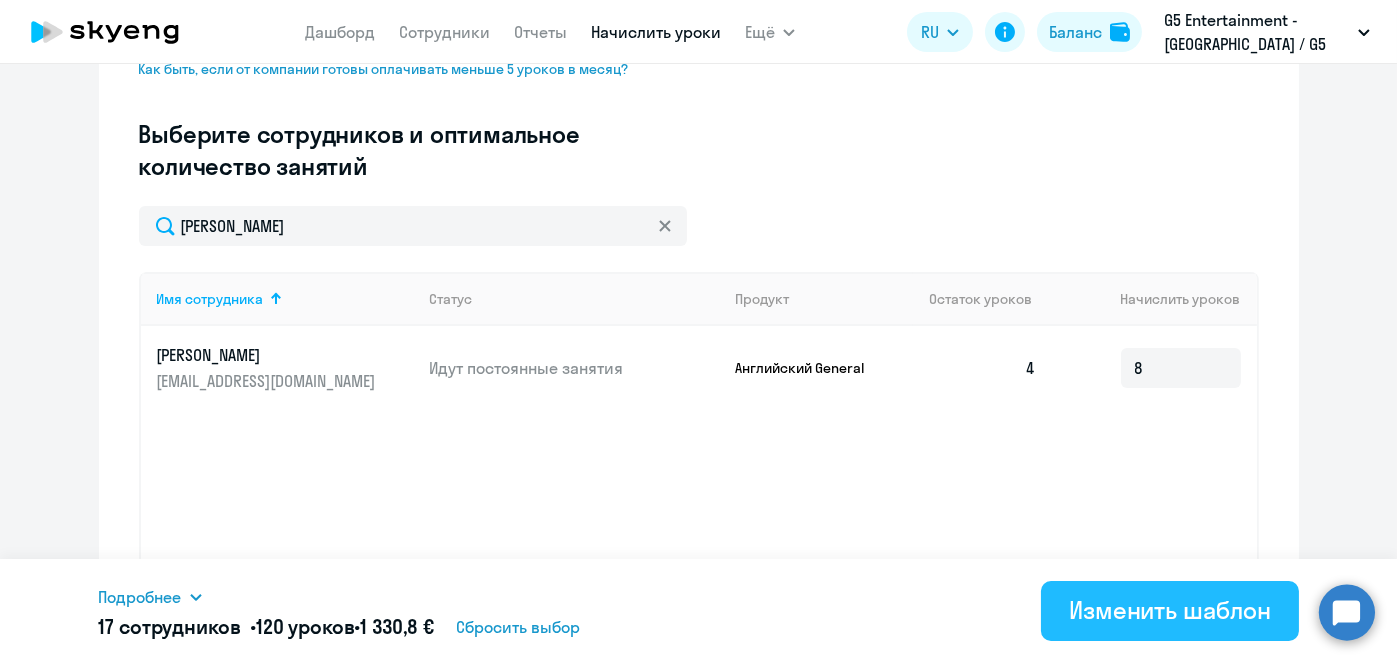 click on "Изменить шаблон" at bounding box center (1170, 610) 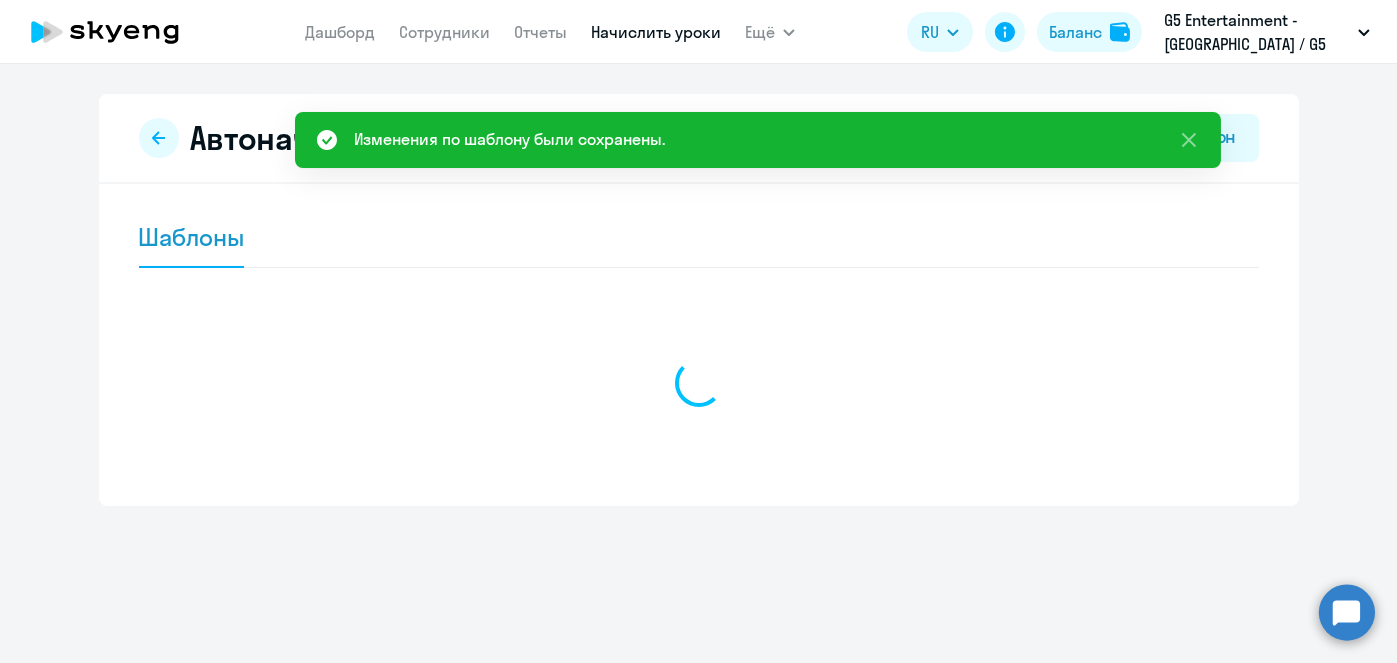 scroll, scrollTop: 0, scrollLeft: 0, axis: both 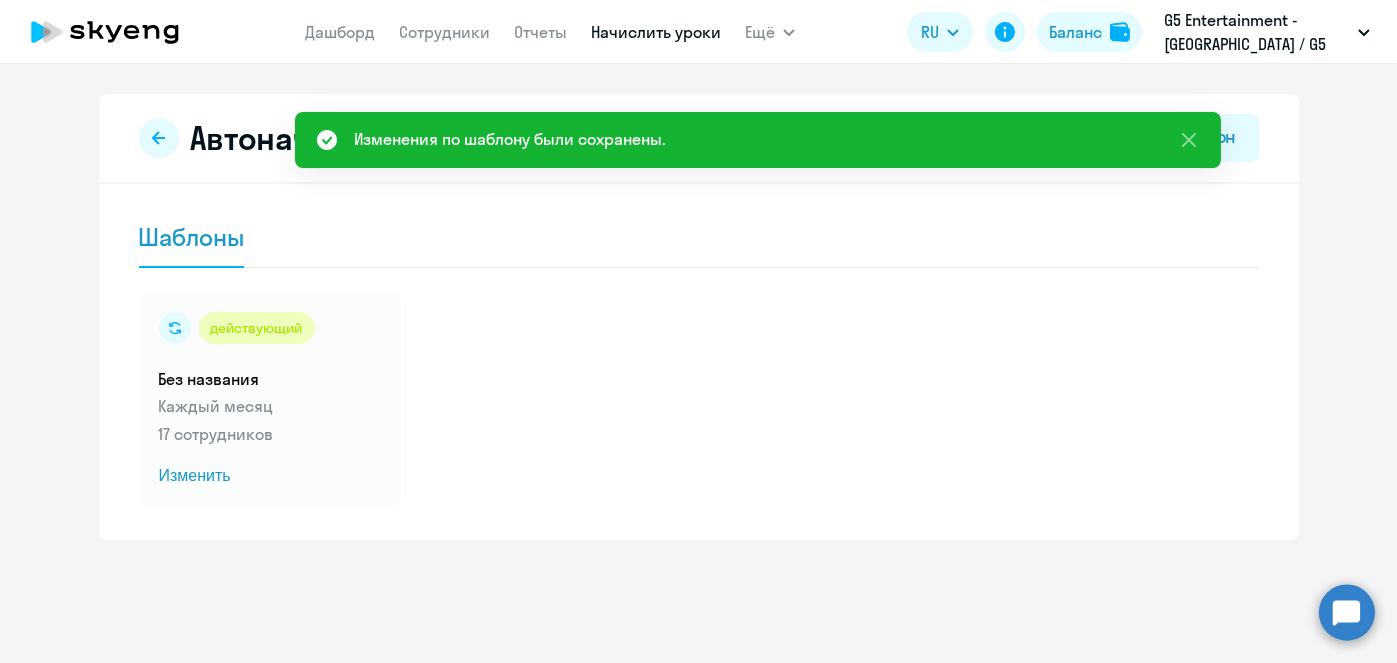 click on "Дашборд
Сотрудники
Отчеты
Начислить уроки" 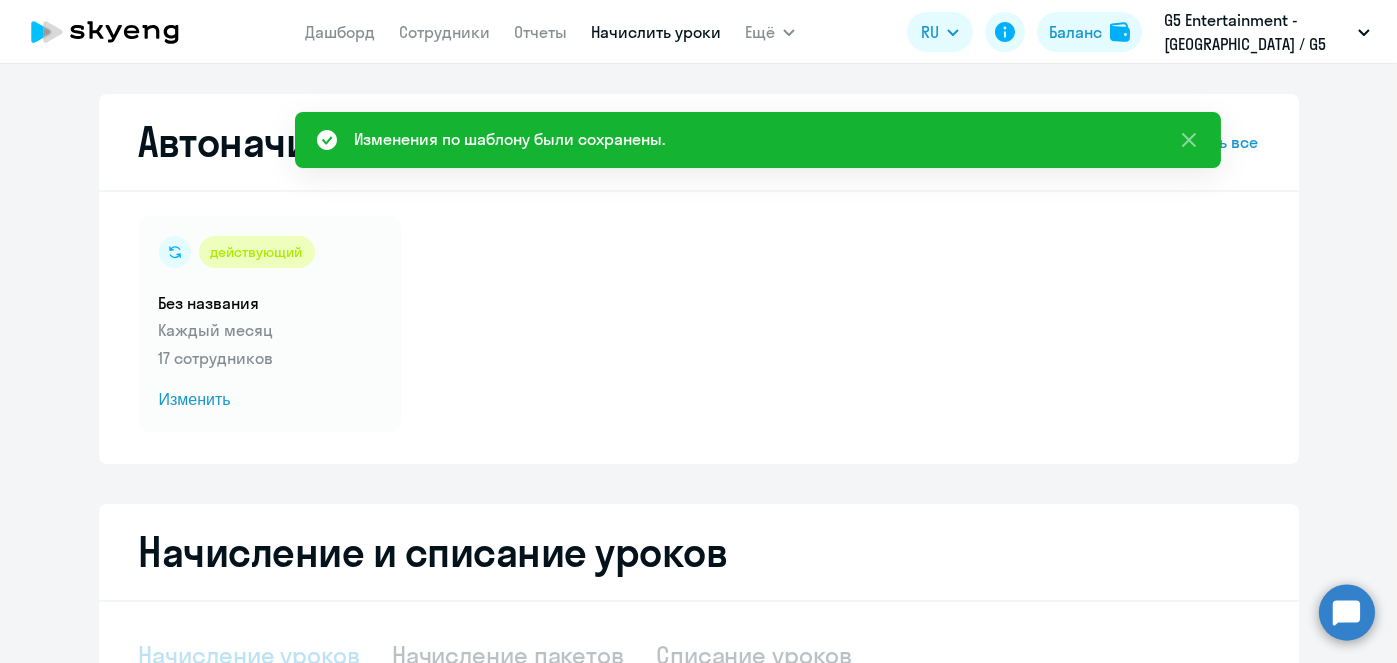 select on "10" 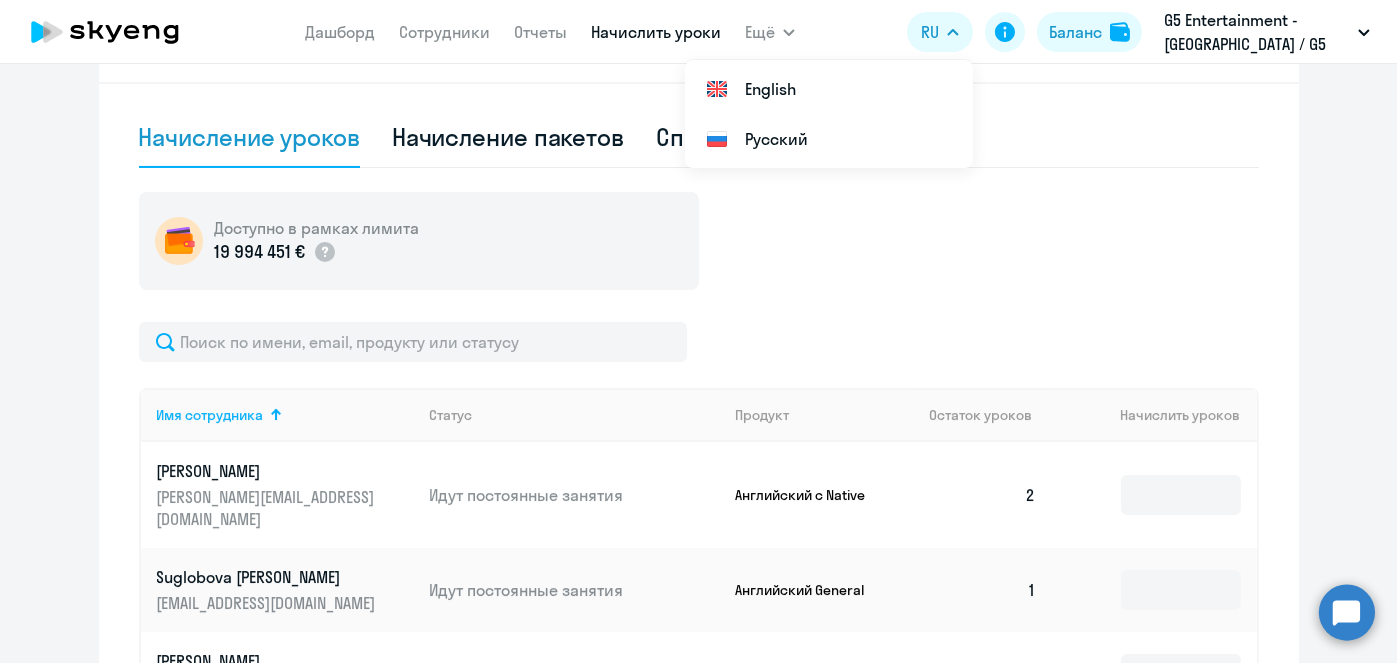 scroll, scrollTop: 523, scrollLeft: 0, axis: vertical 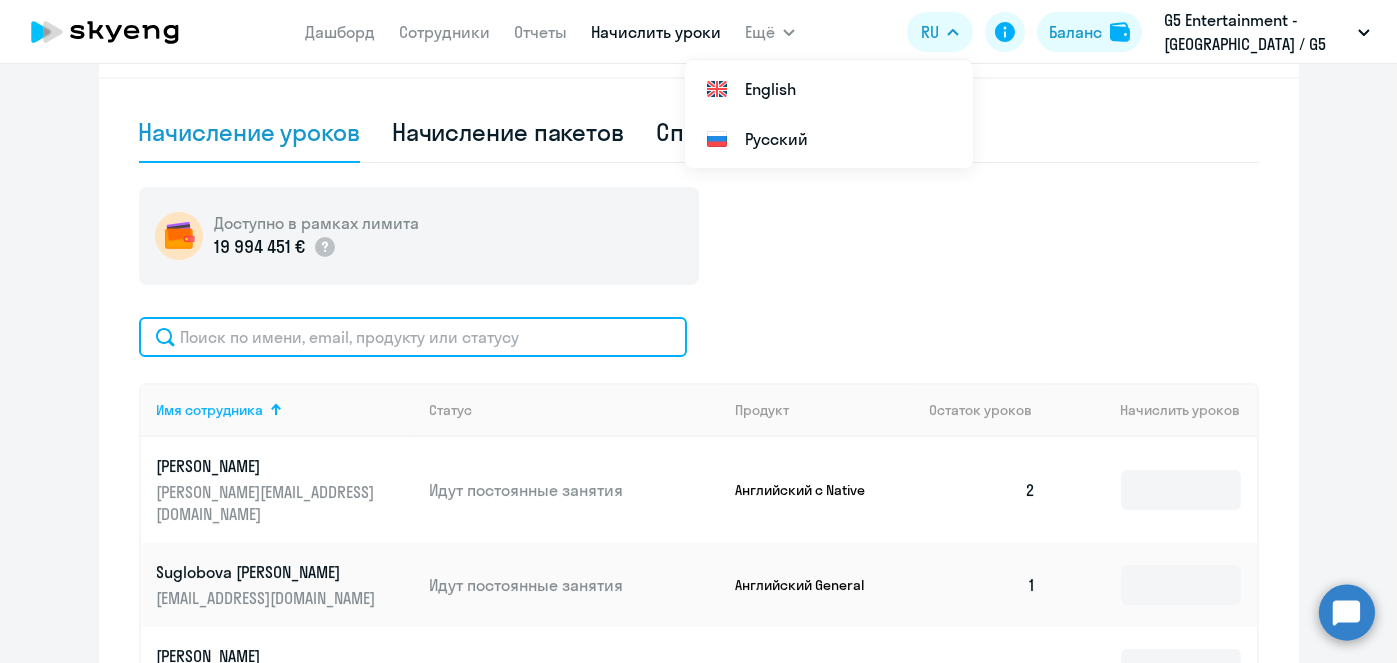 click 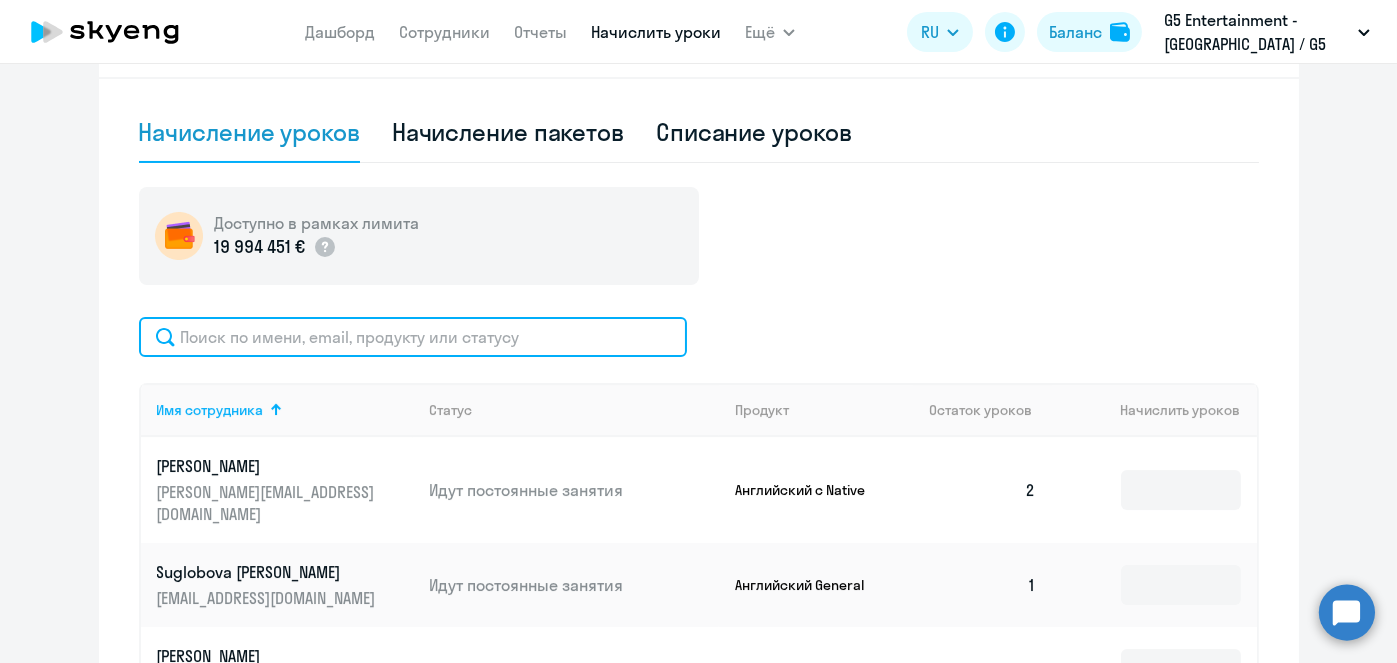 paste on "Виляйкин" 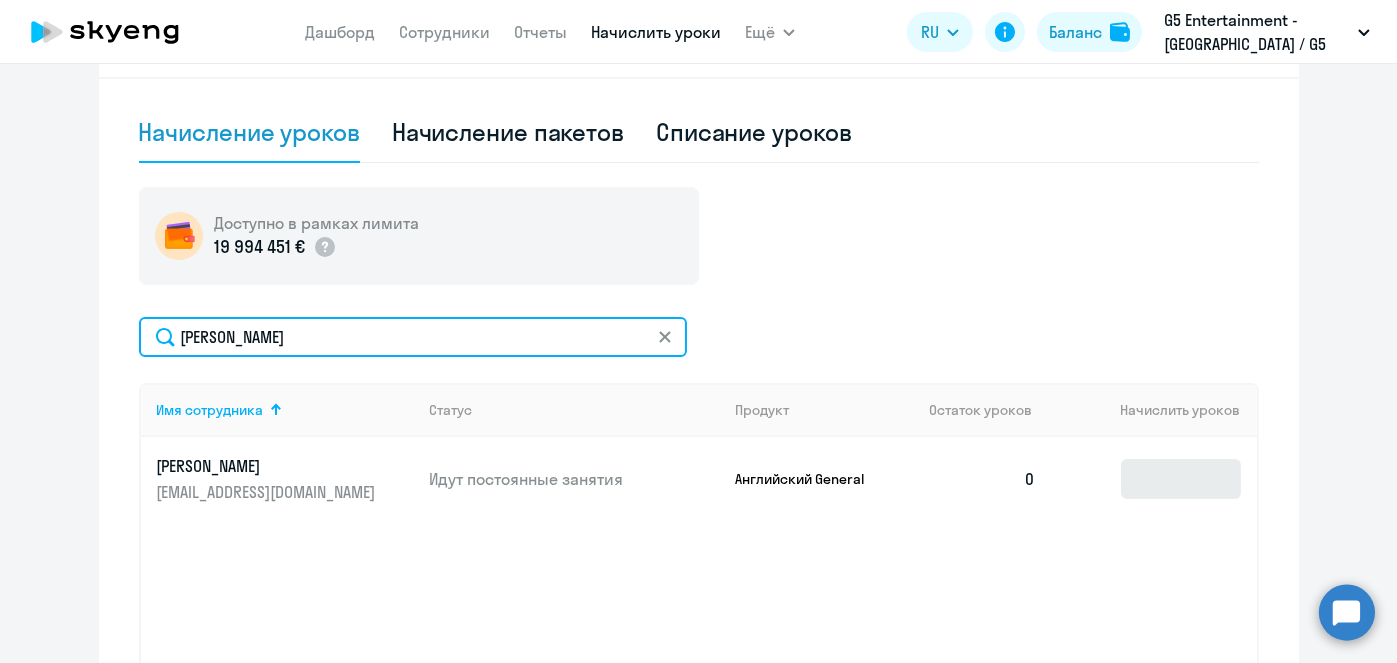 type on "Виляйкин" 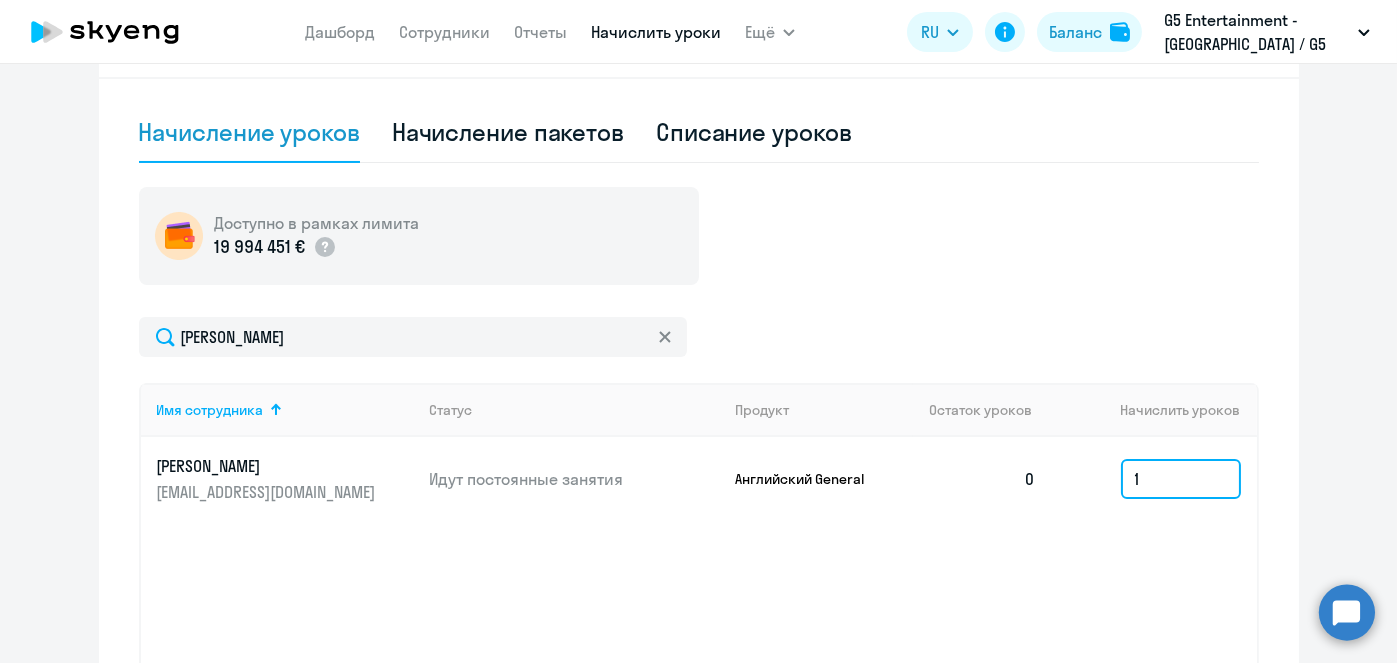 click on "1" 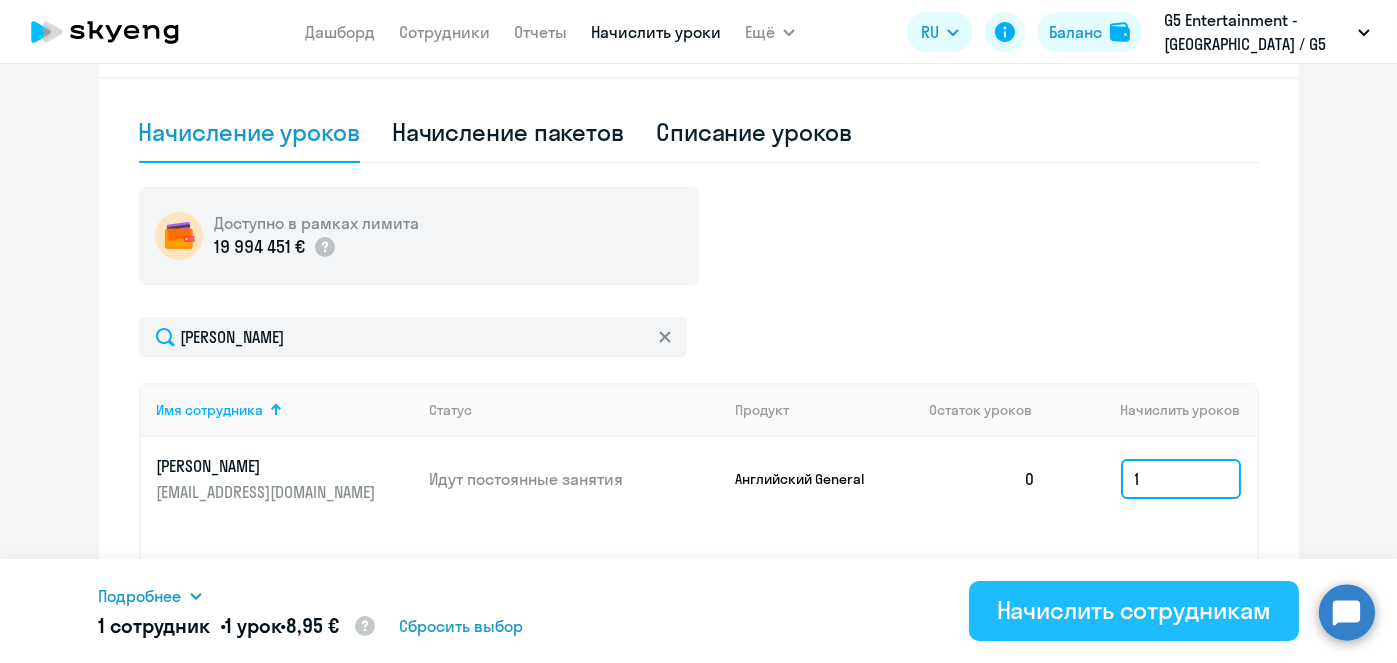 type on "1" 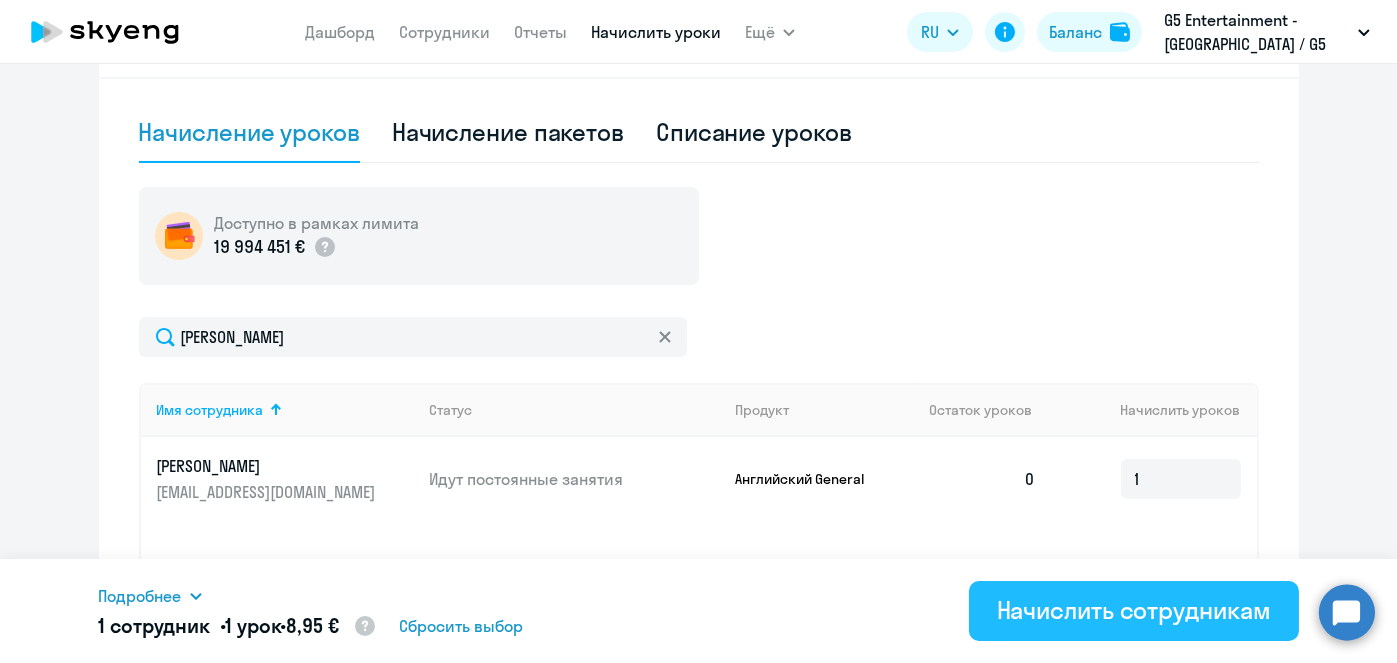 click on "Начислить сотрудникам" at bounding box center [1134, 610] 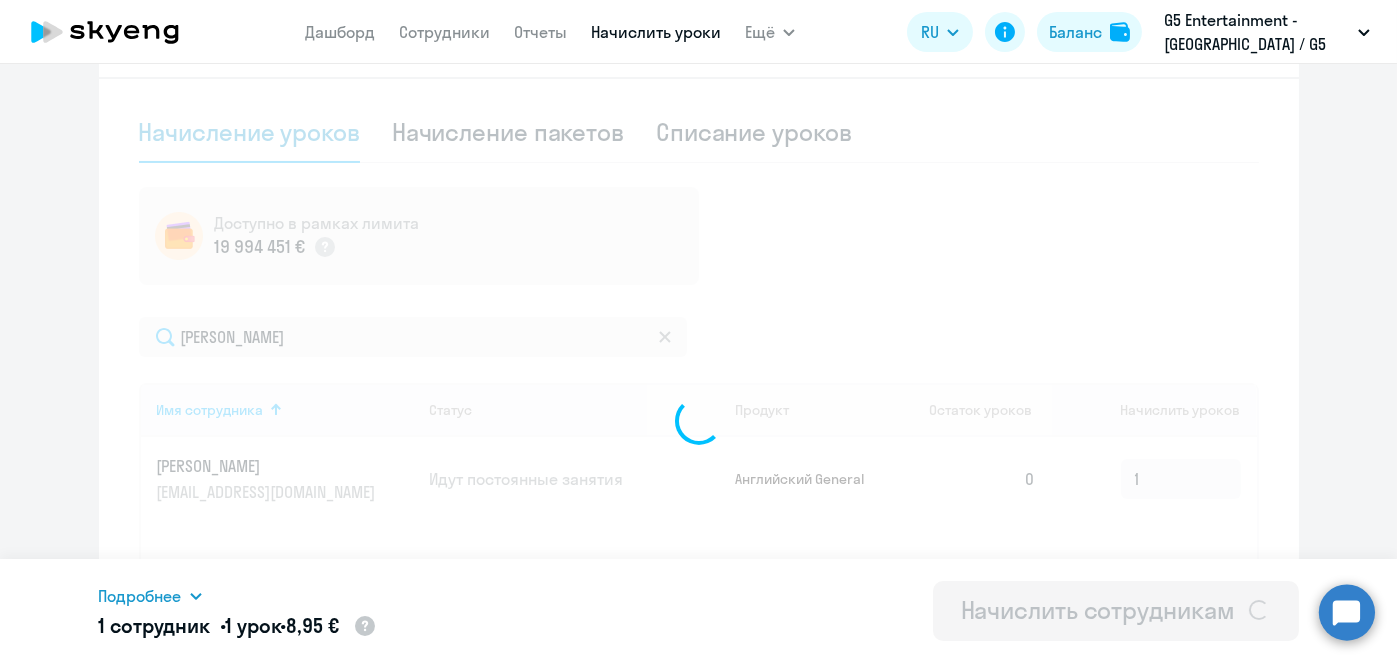 type 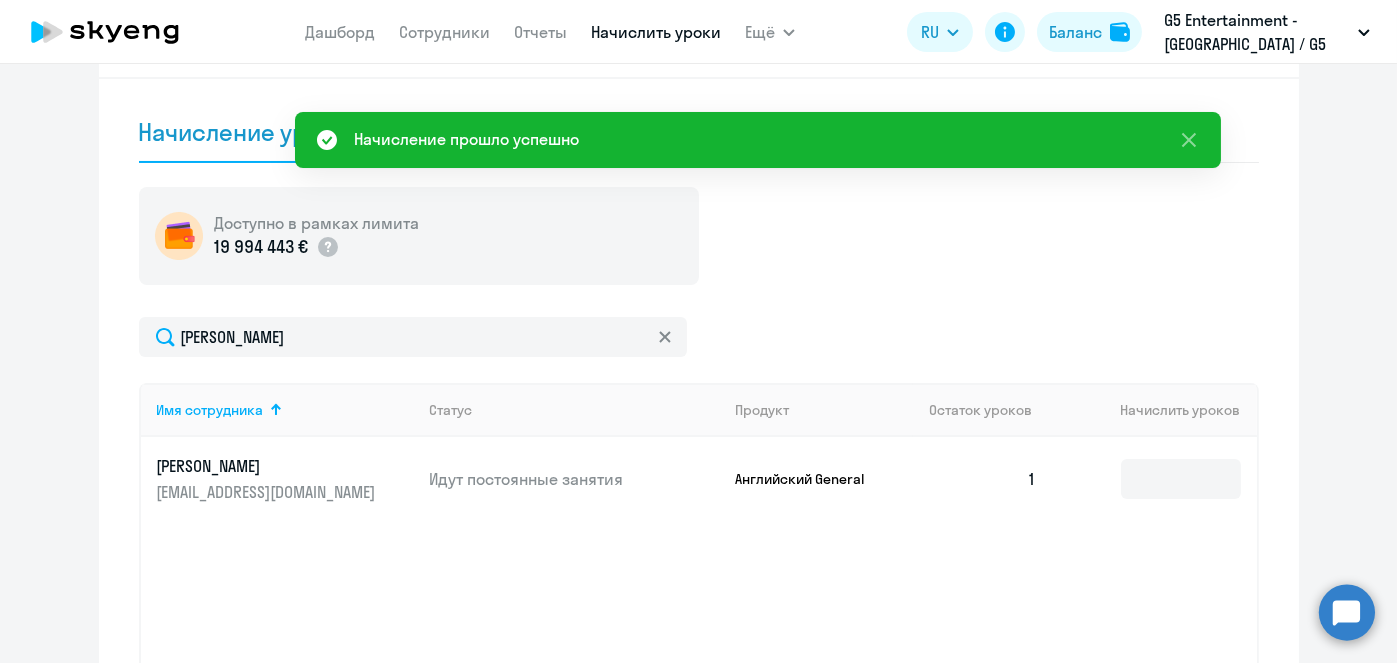 click on "Начислить уроки" at bounding box center (656, 32) 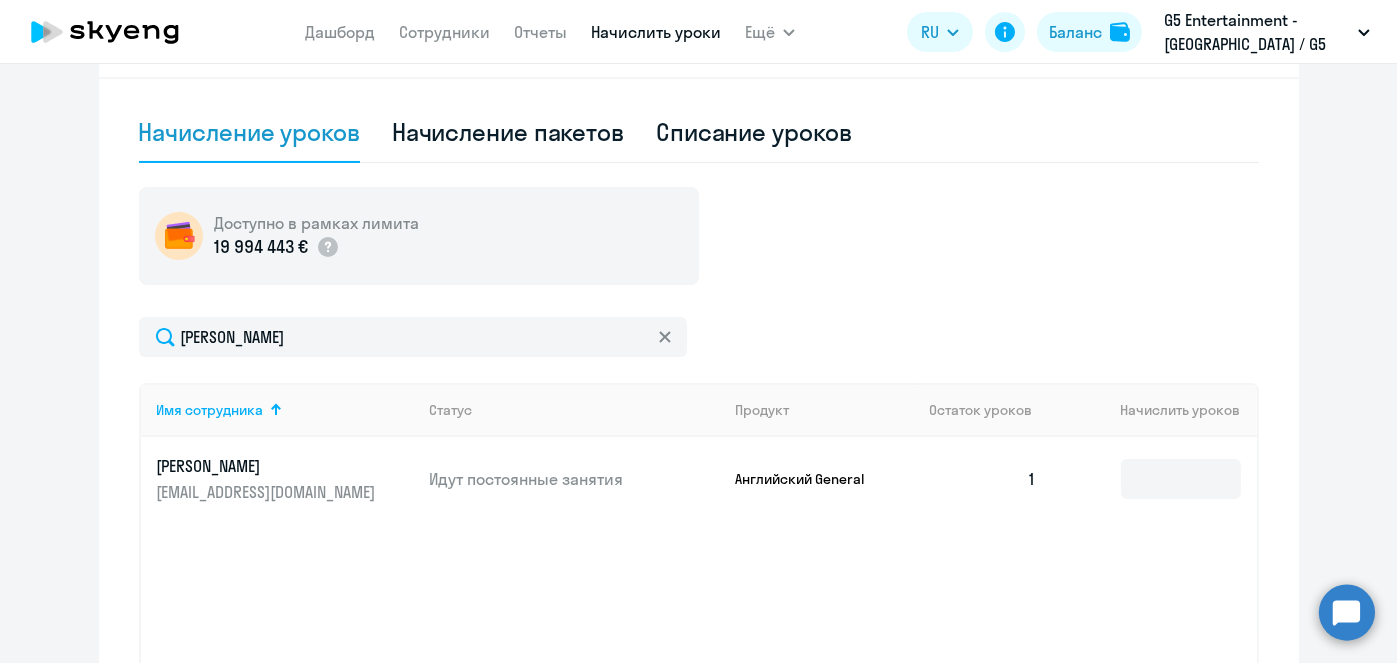 click on "Начислить уроки" at bounding box center [656, 32] 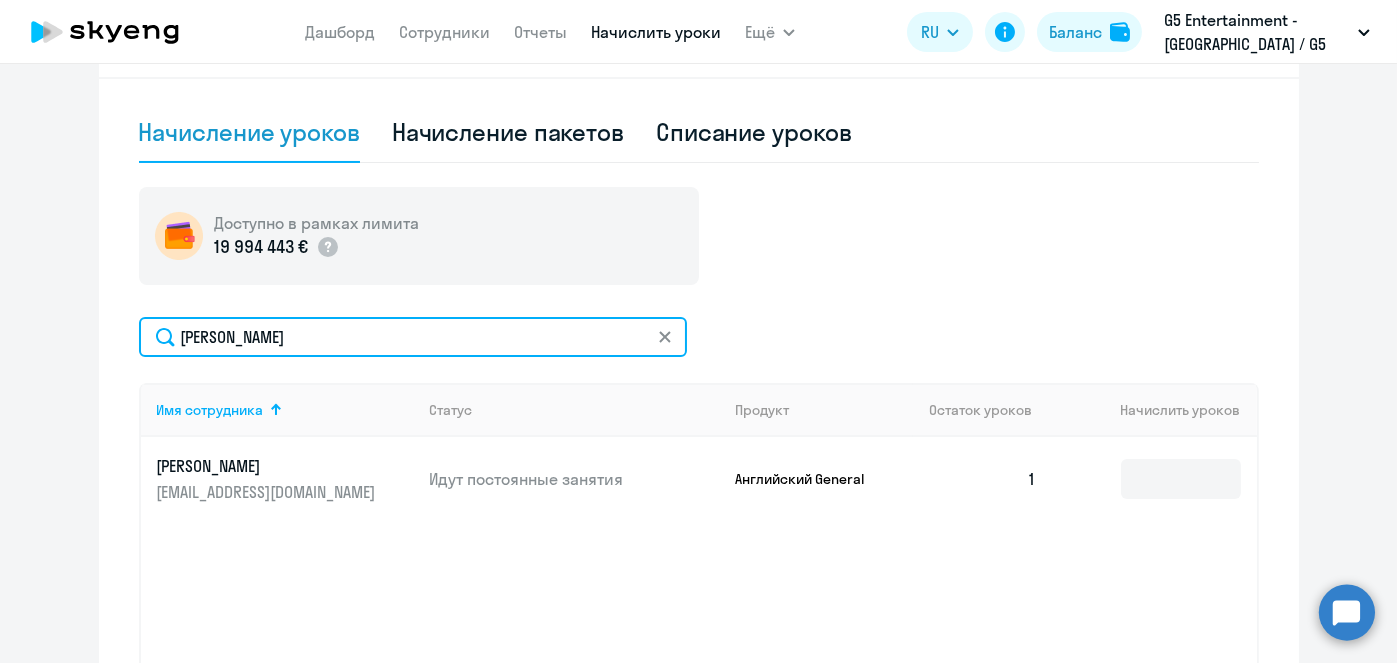 click on "Виляйкин" 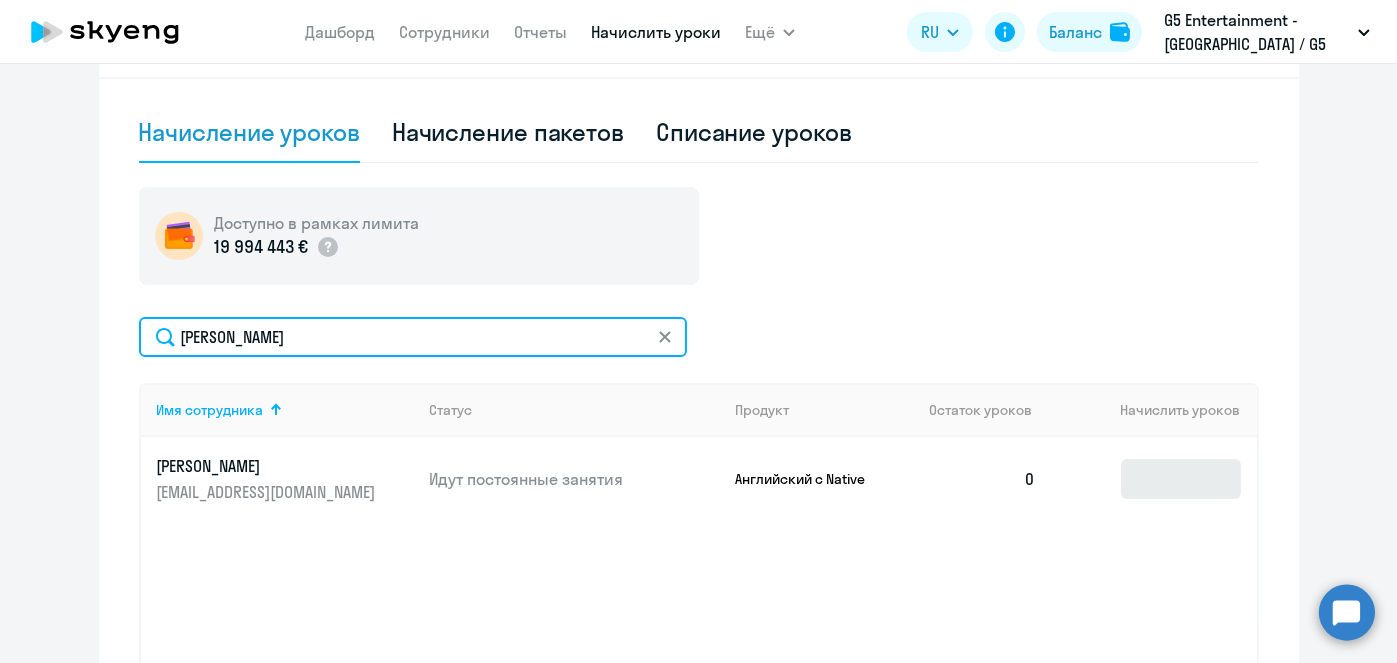type on "Ростовцев" 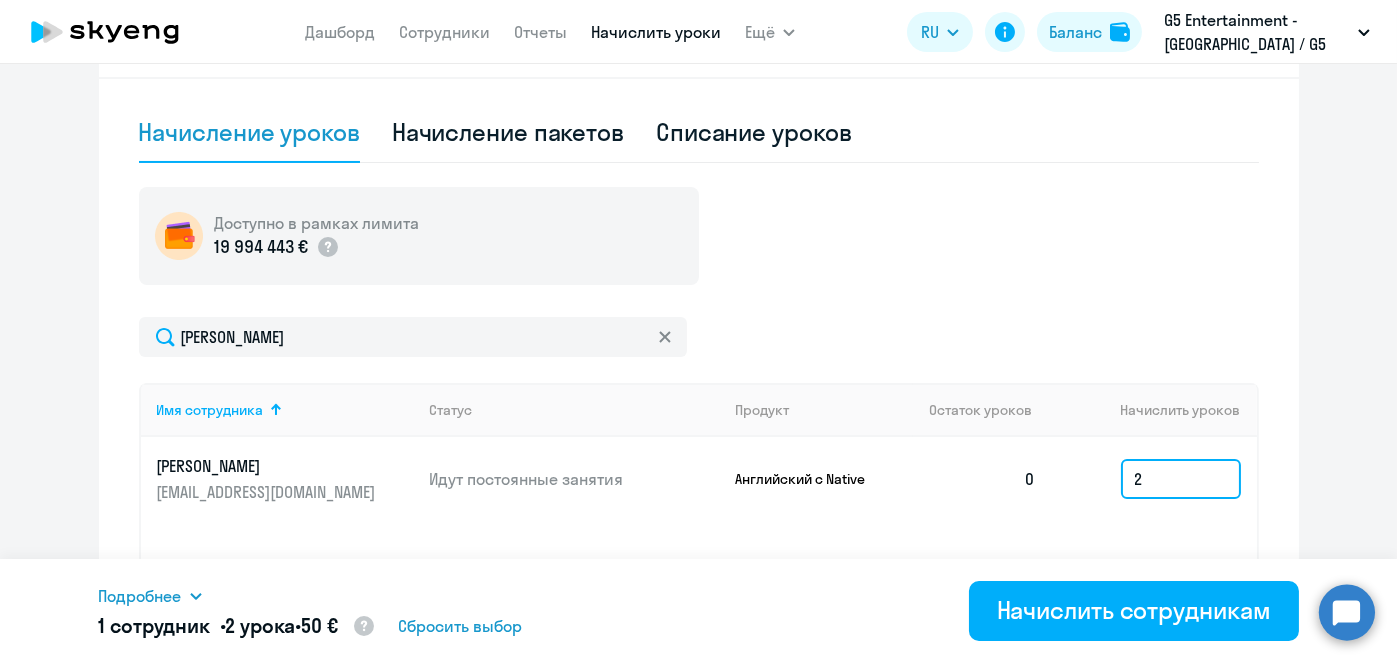 click on "2" 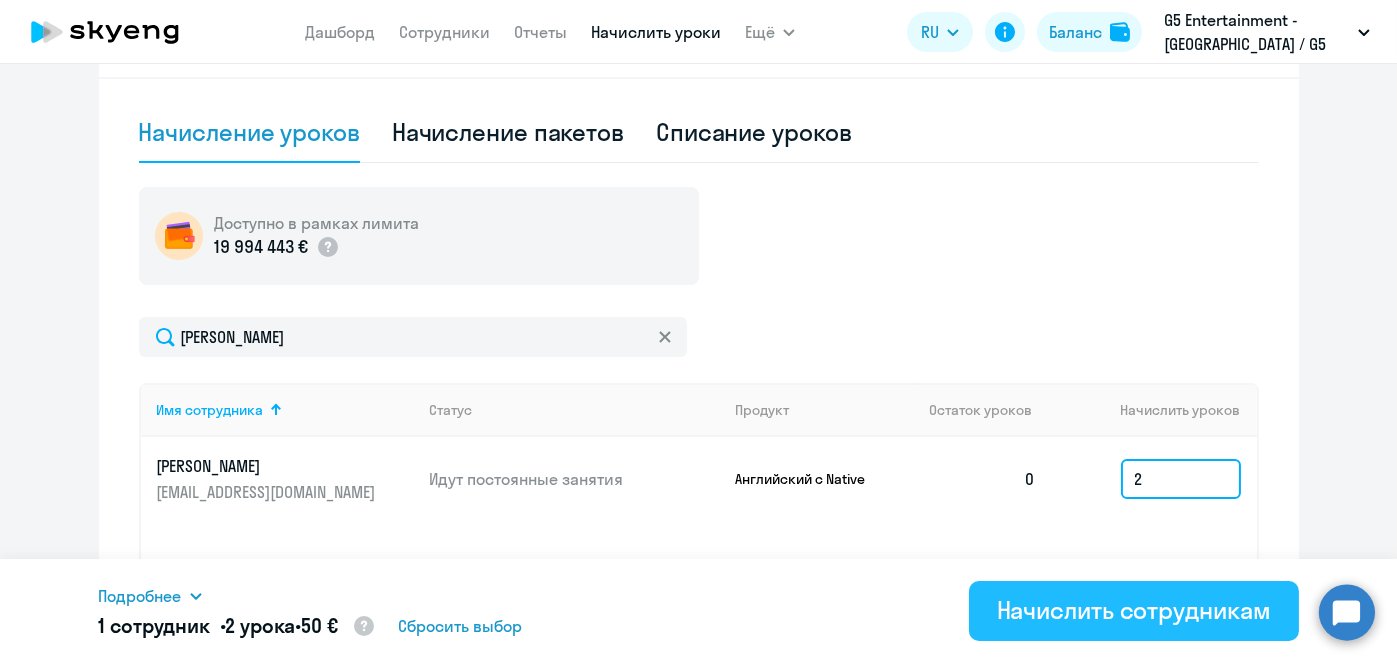 type on "2" 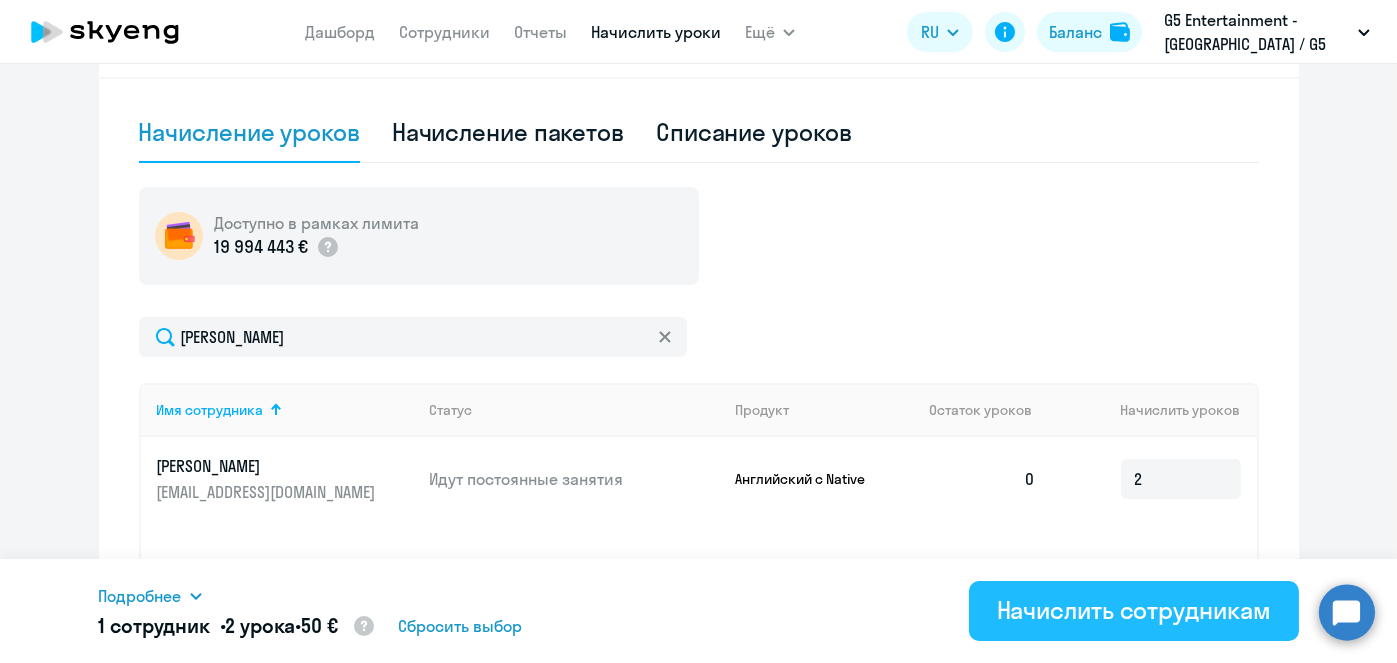 click on "Начислить сотрудникам" at bounding box center [1134, 610] 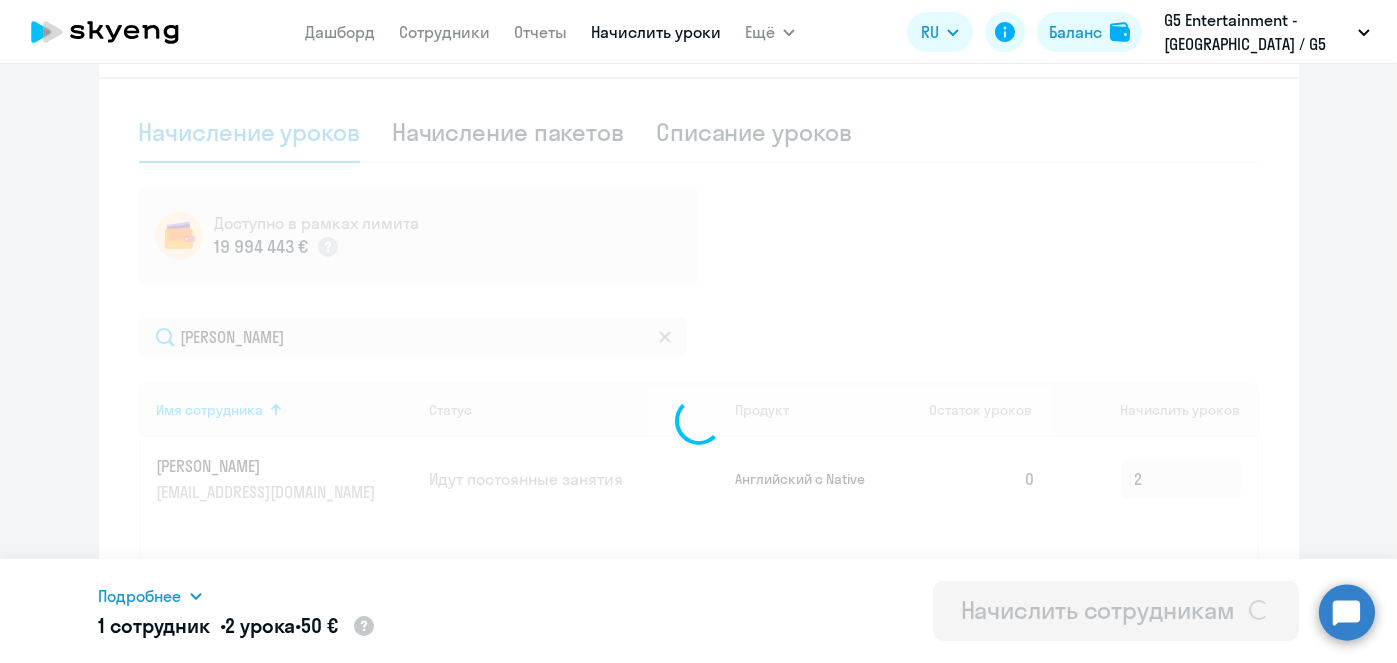 type 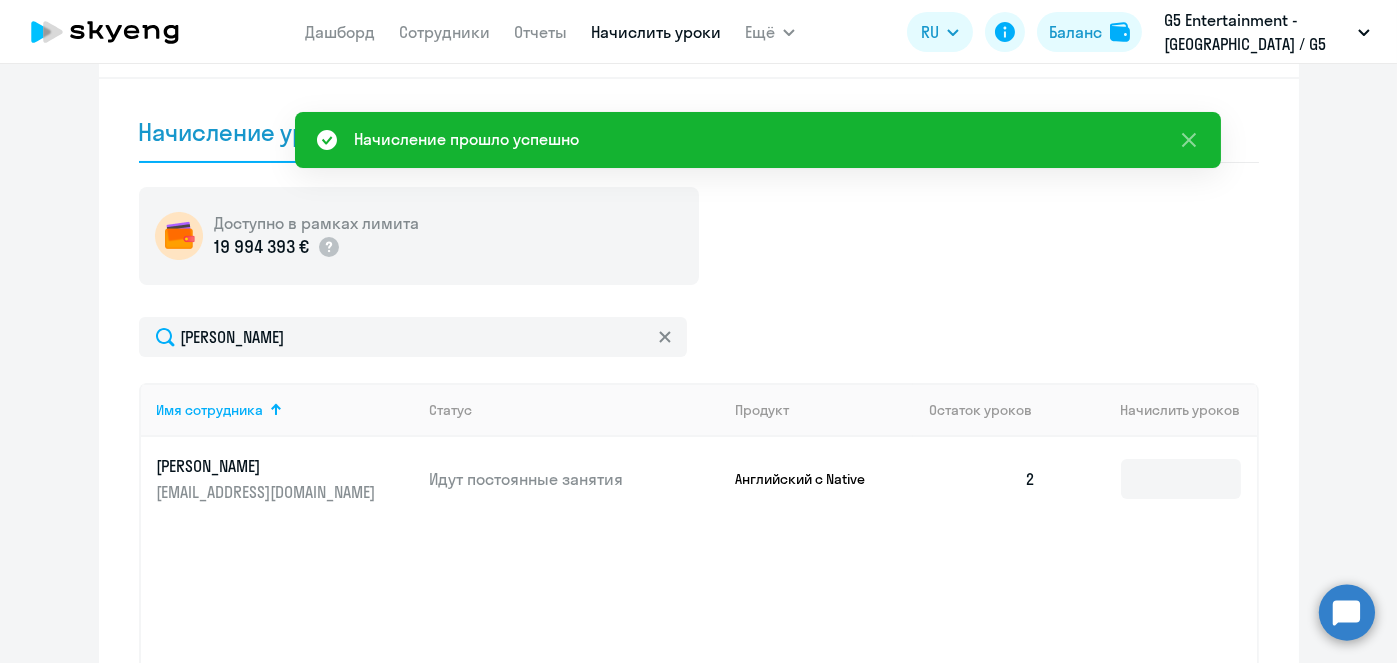 scroll, scrollTop: 0, scrollLeft: 0, axis: both 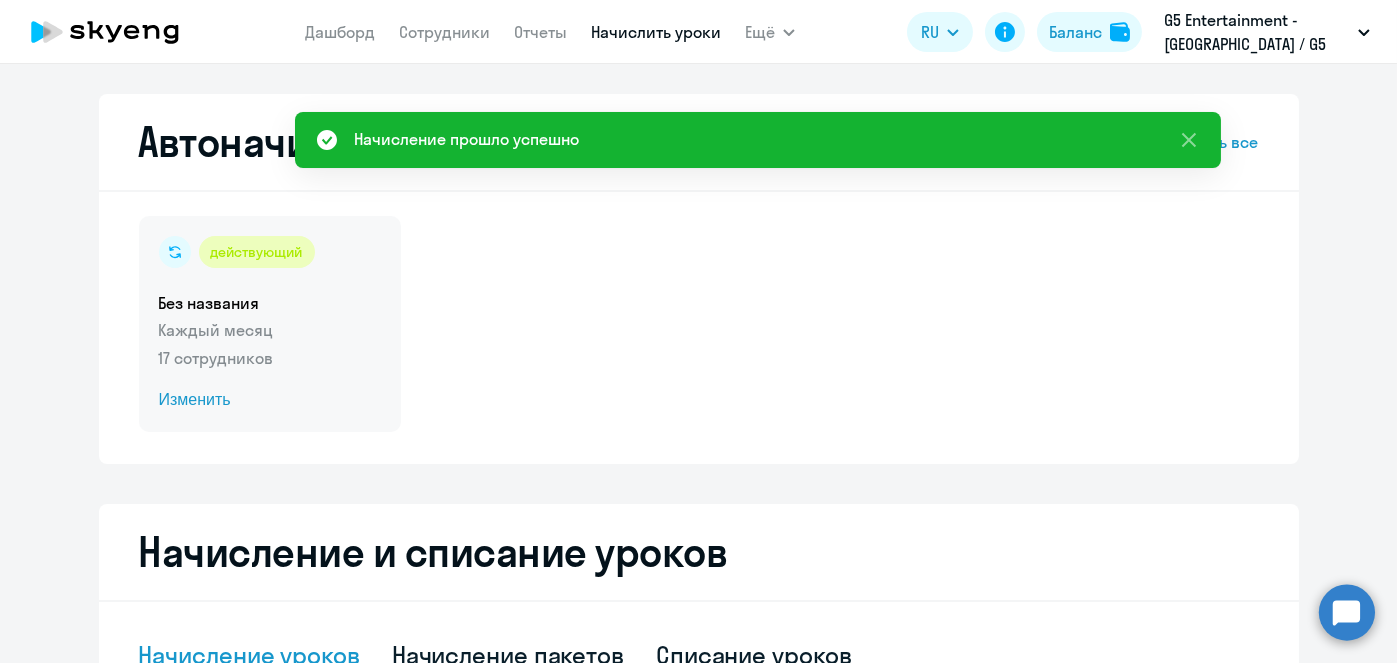 click on "Изменить" 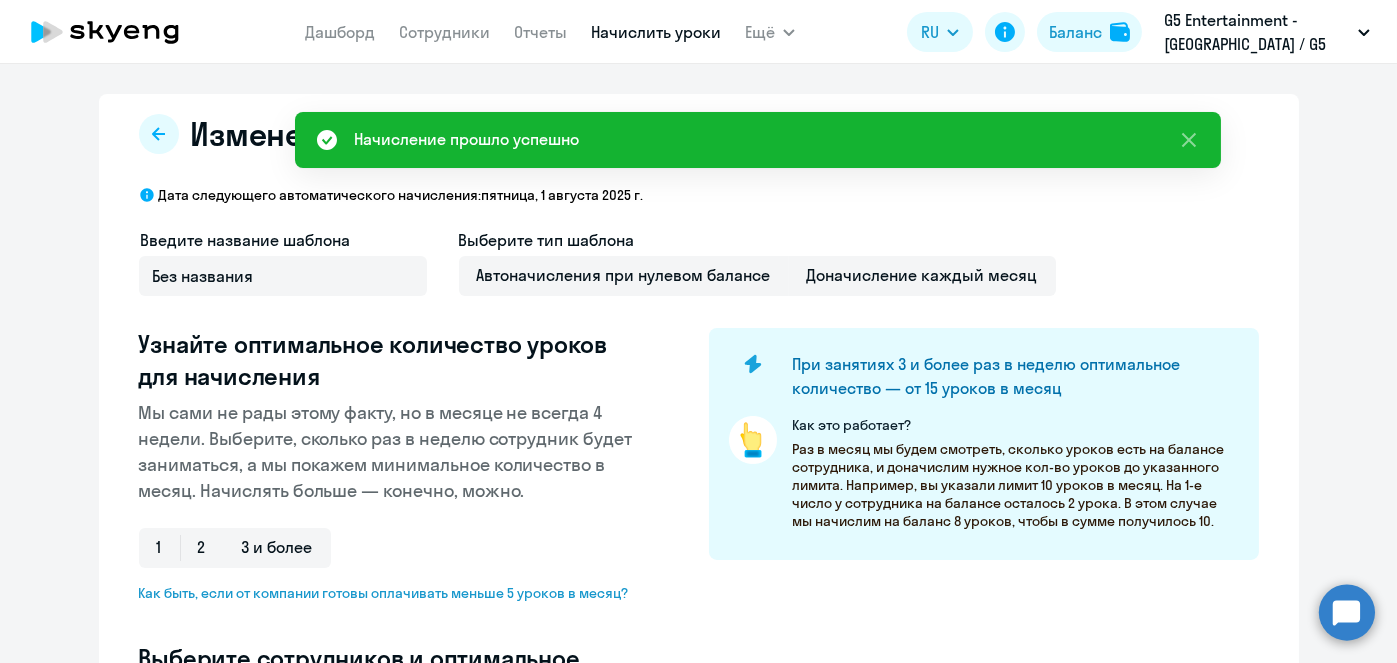 select on "10" 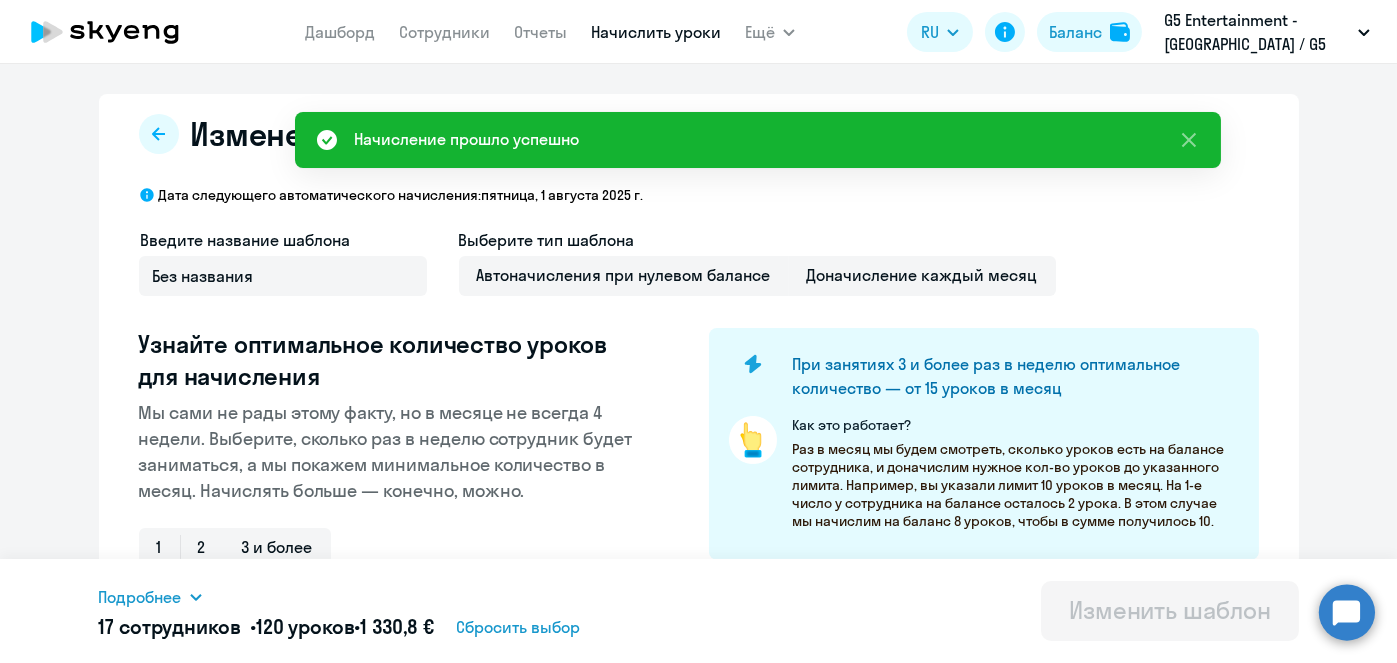 scroll, scrollTop: 524, scrollLeft: 0, axis: vertical 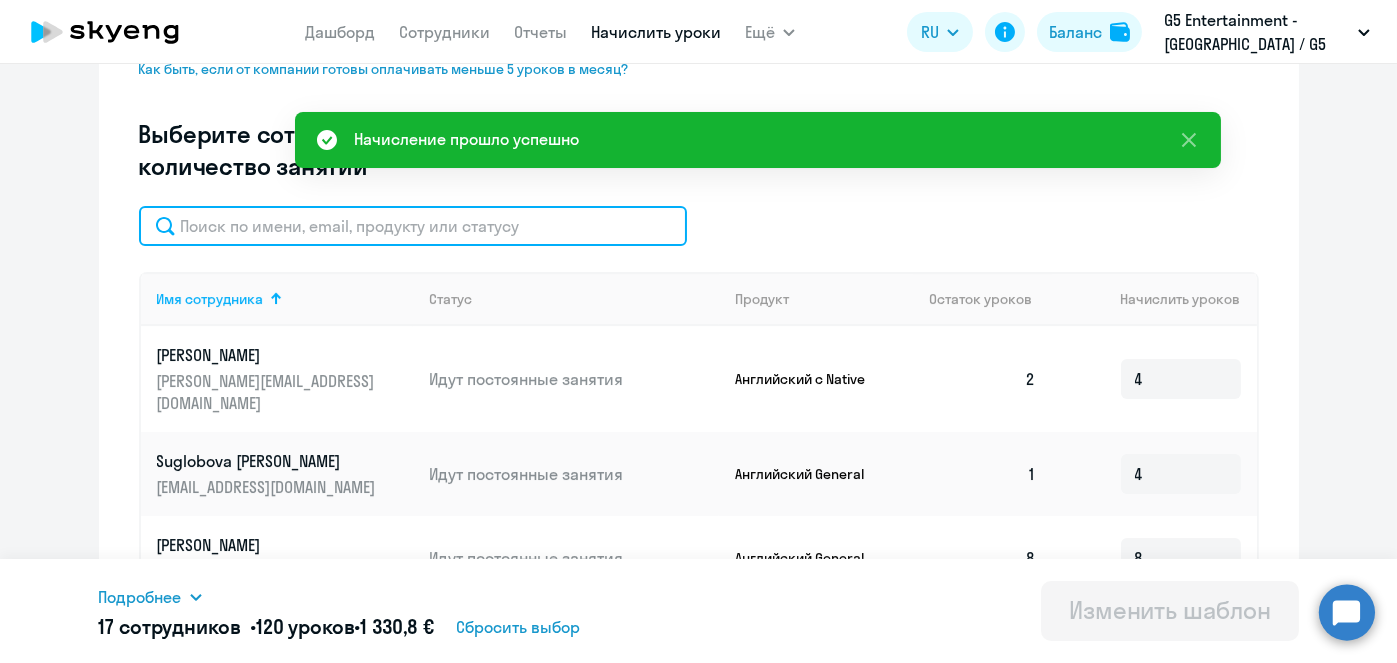 click 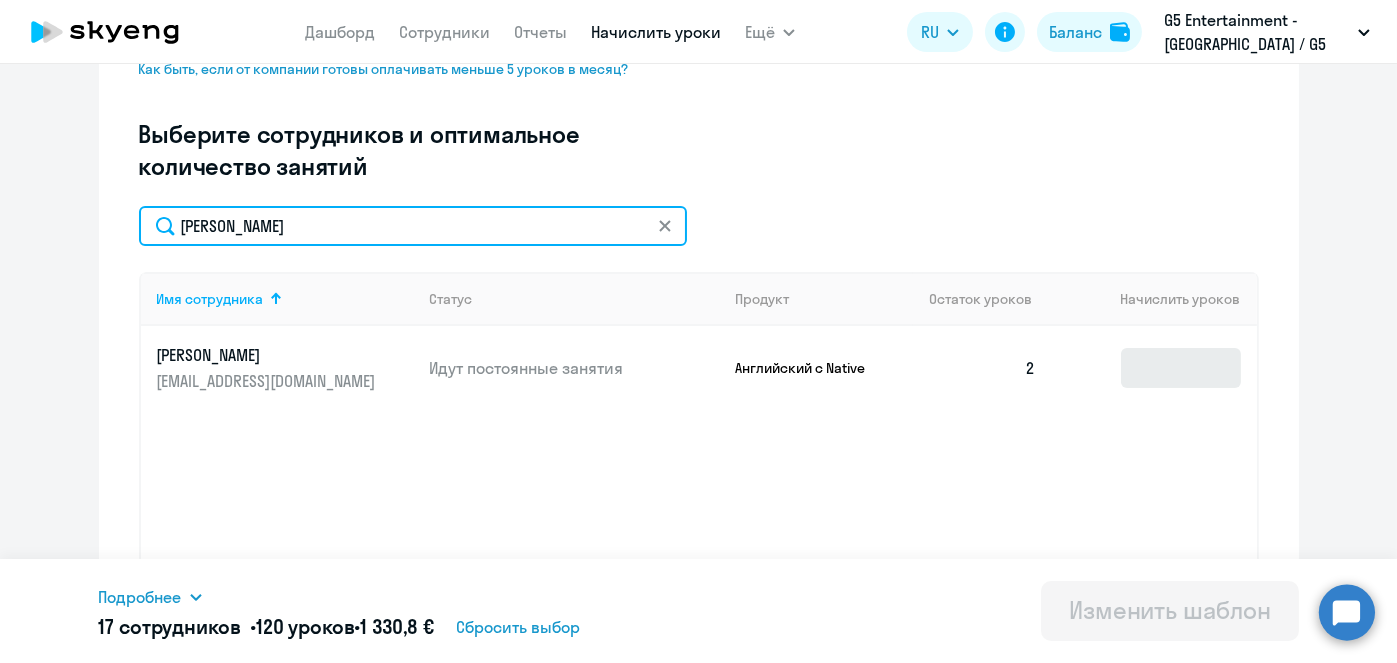 type on "Ростовцев" 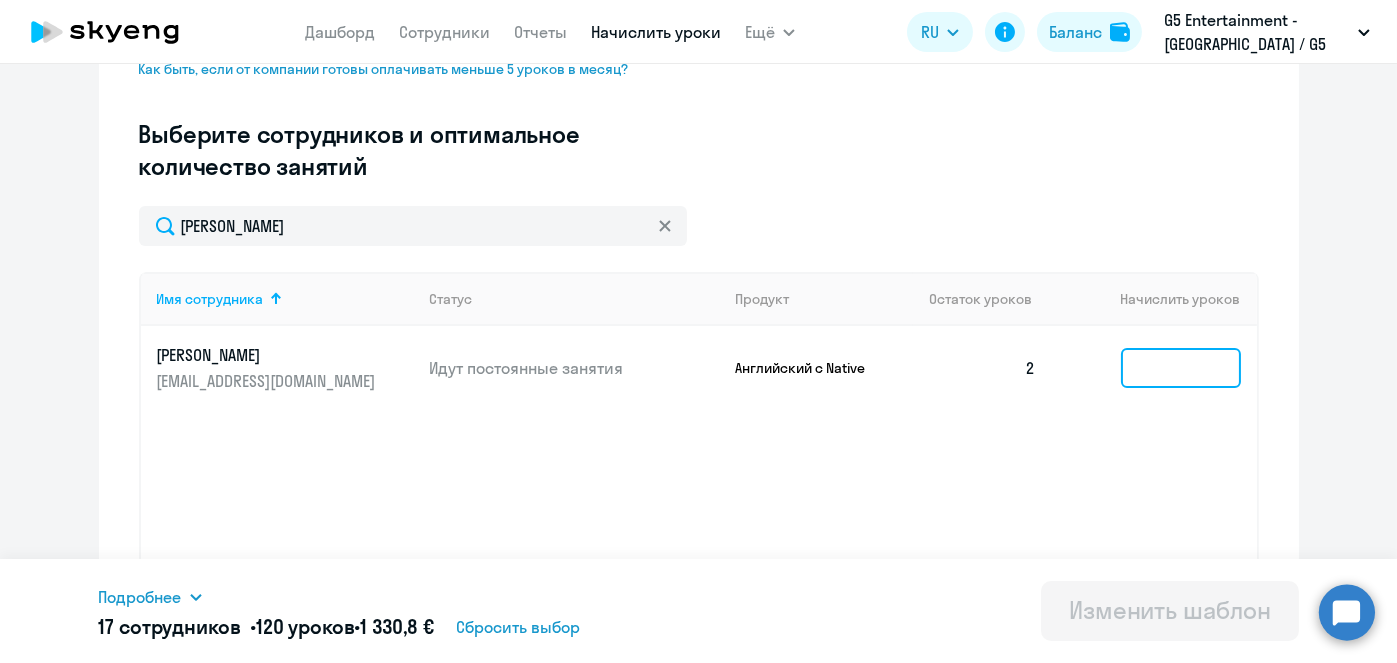 click 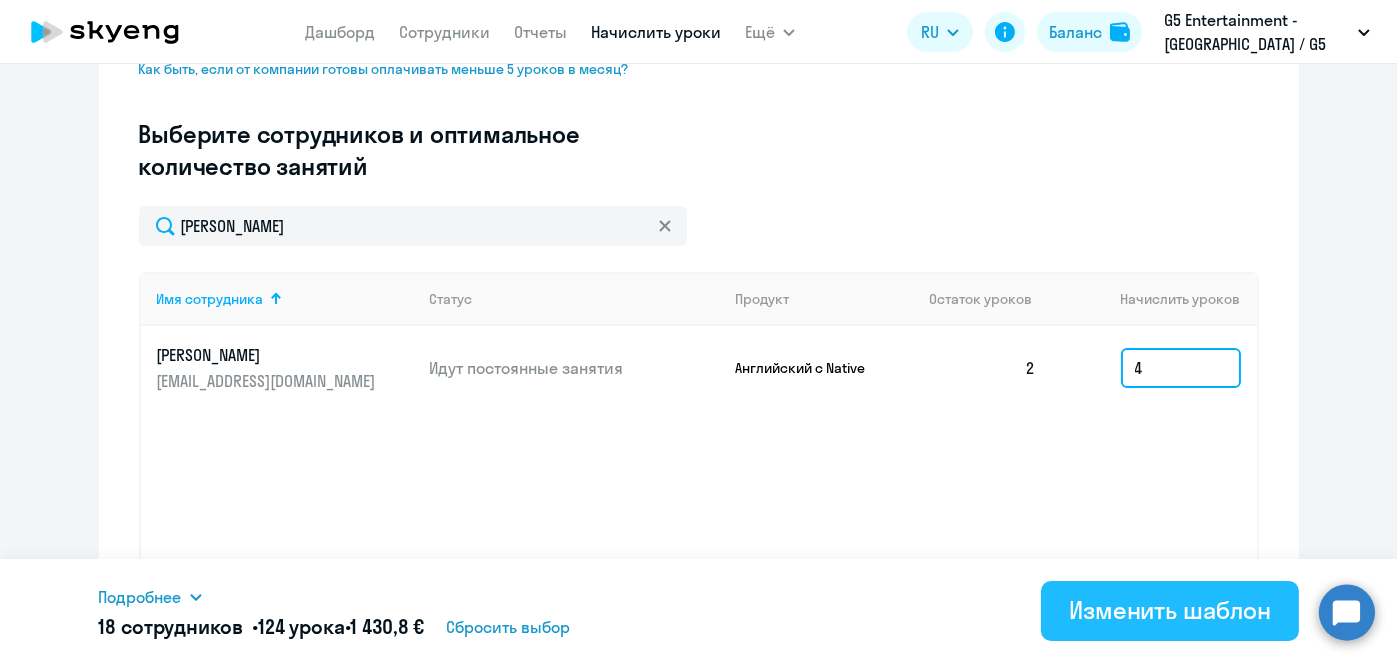 type on "4" 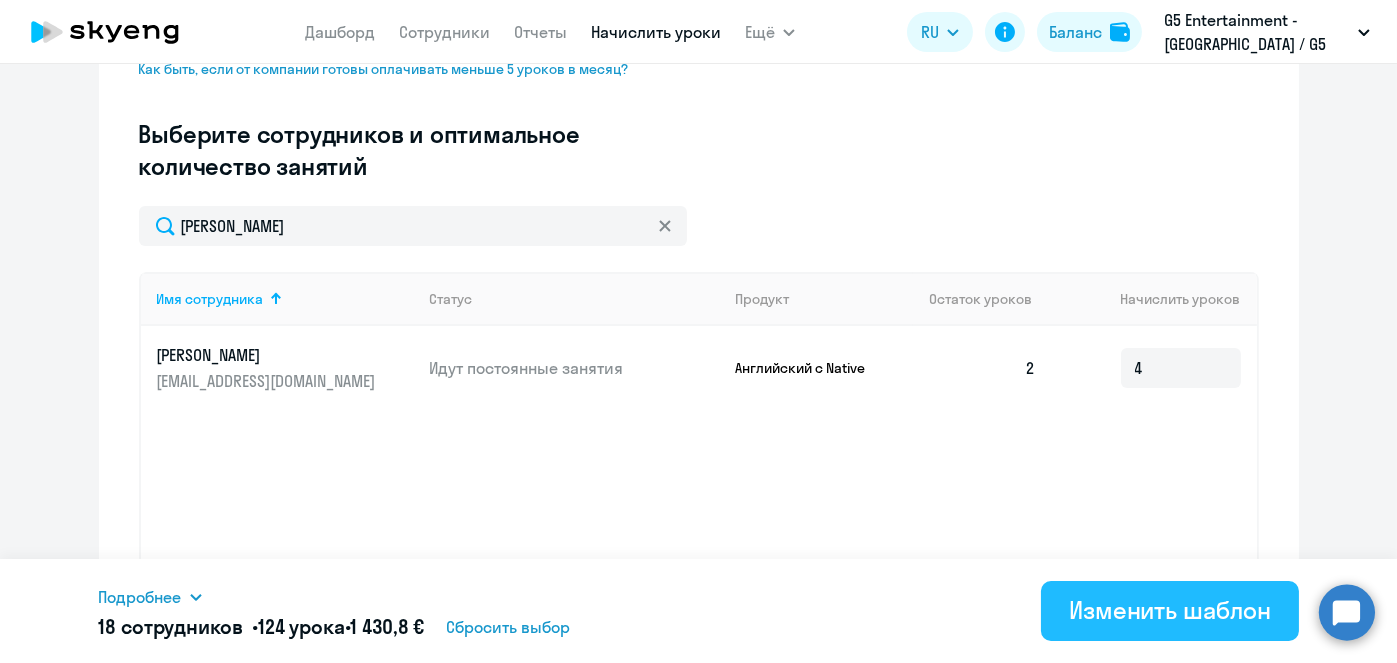 click on "Изменить шаблон" at bounding box center [1170, 611] 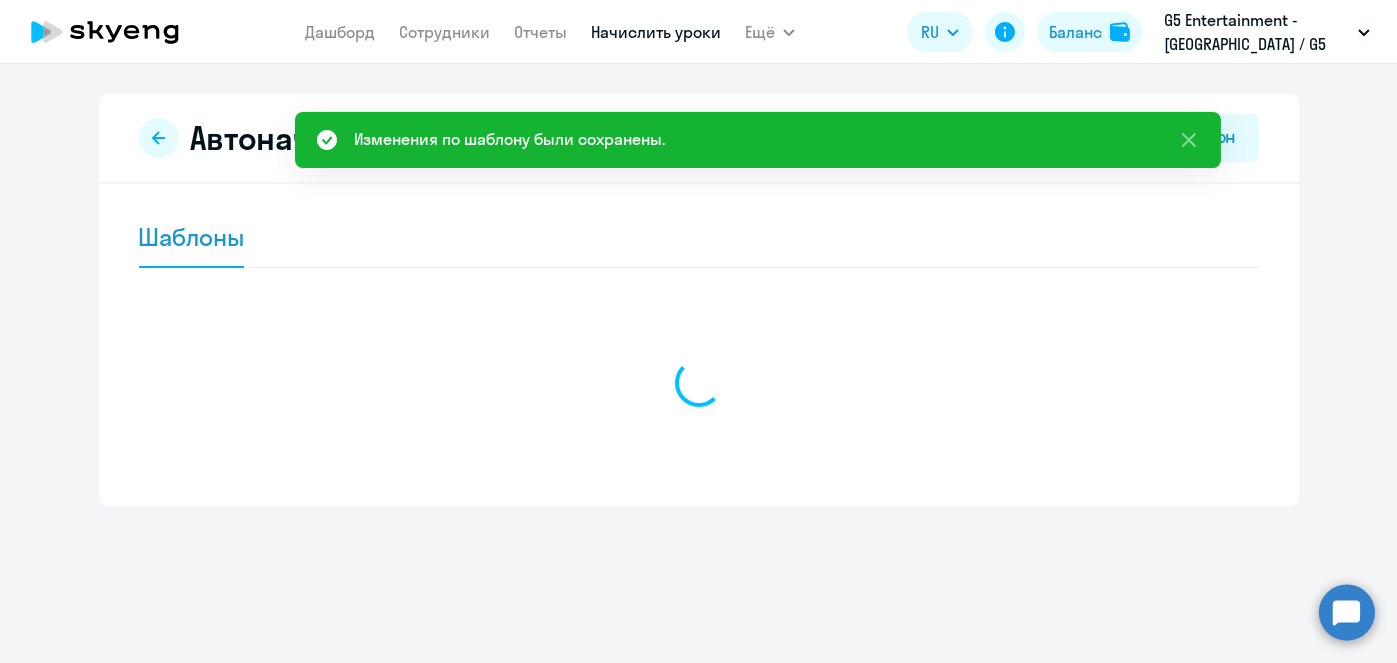 scroll, scrollTop: 0, scrollLeft: 0, axis: both 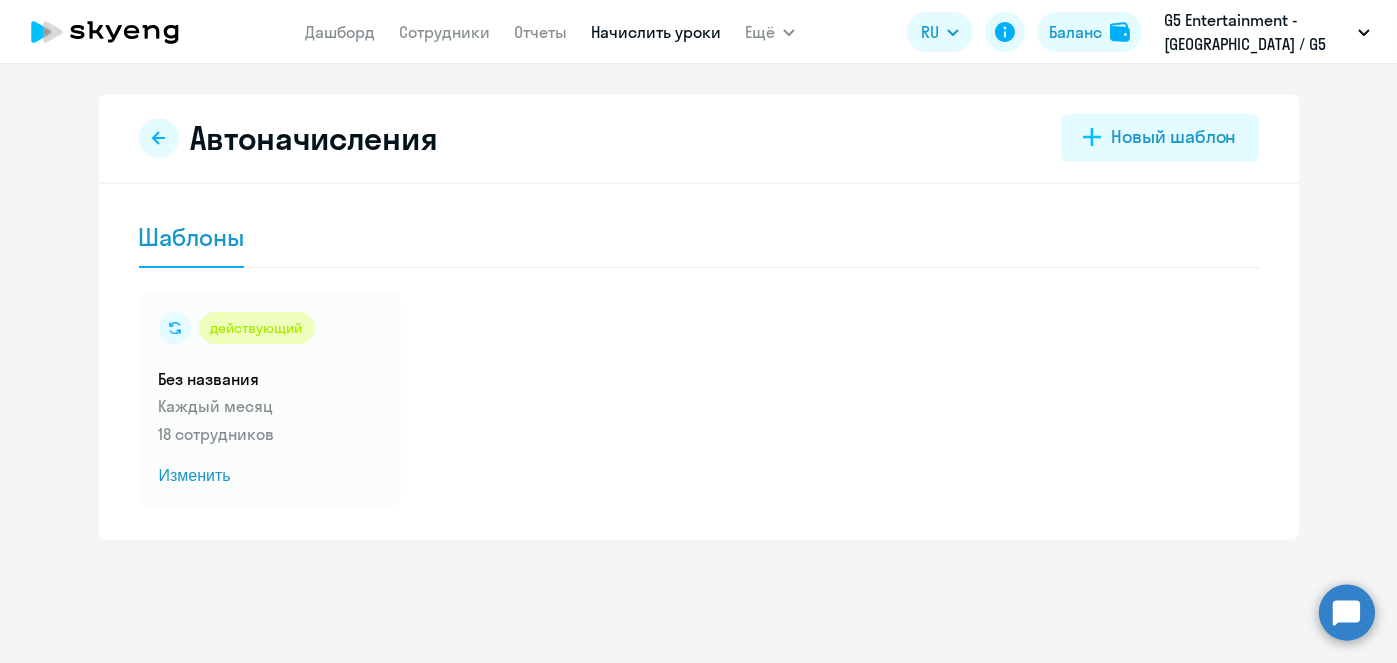 click on "Начислить уроки" at bounding box center (656, 32) 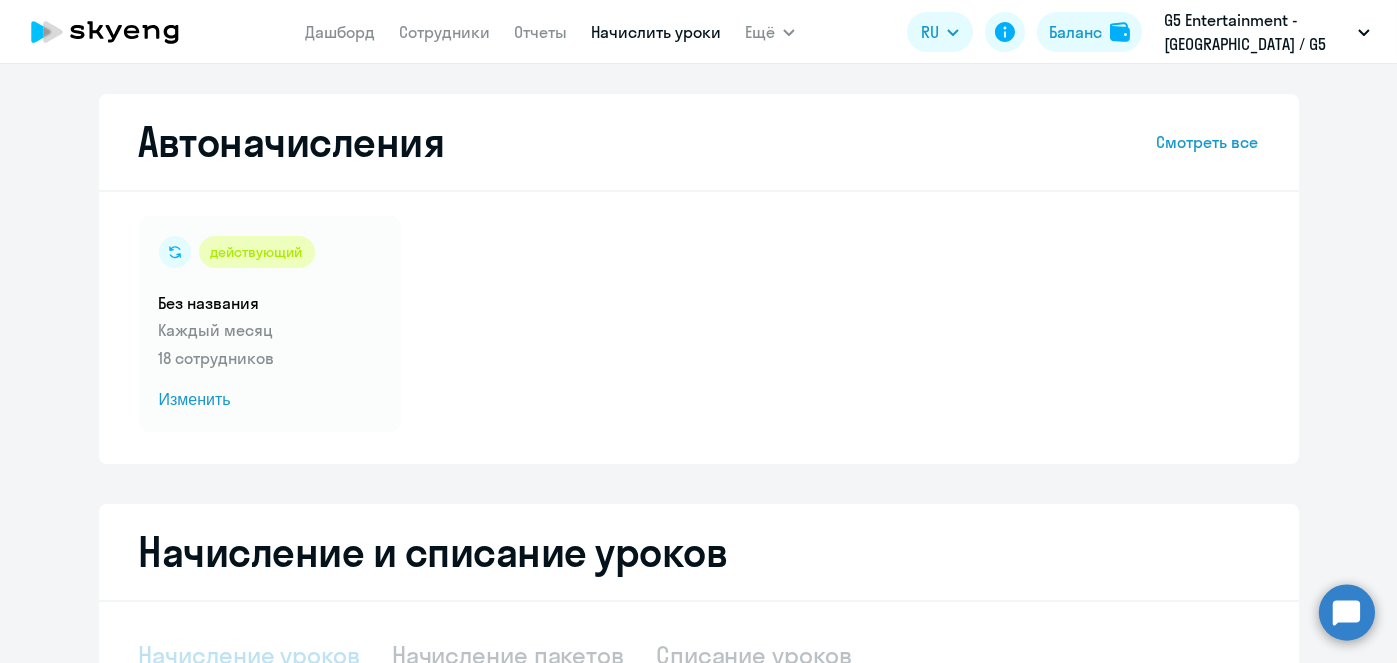 select on "10" 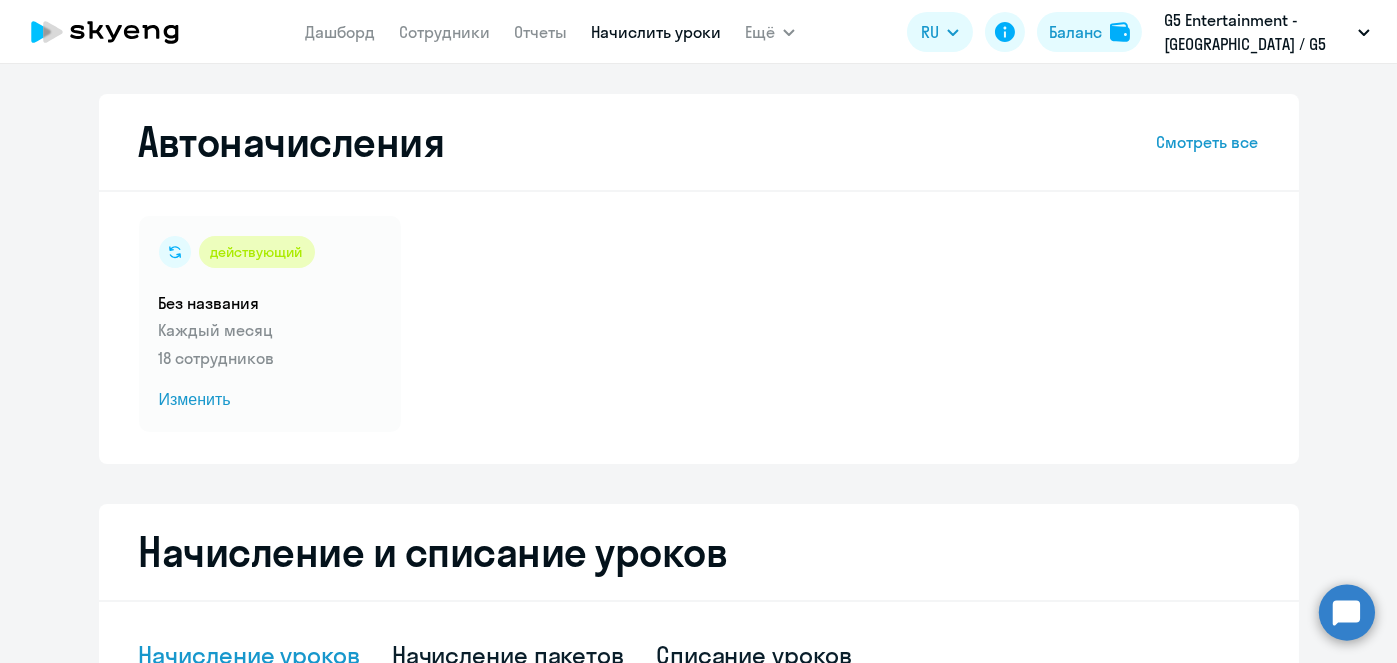 scroll, scrollTop: 524, scrollLeft: 0, axis: vertical 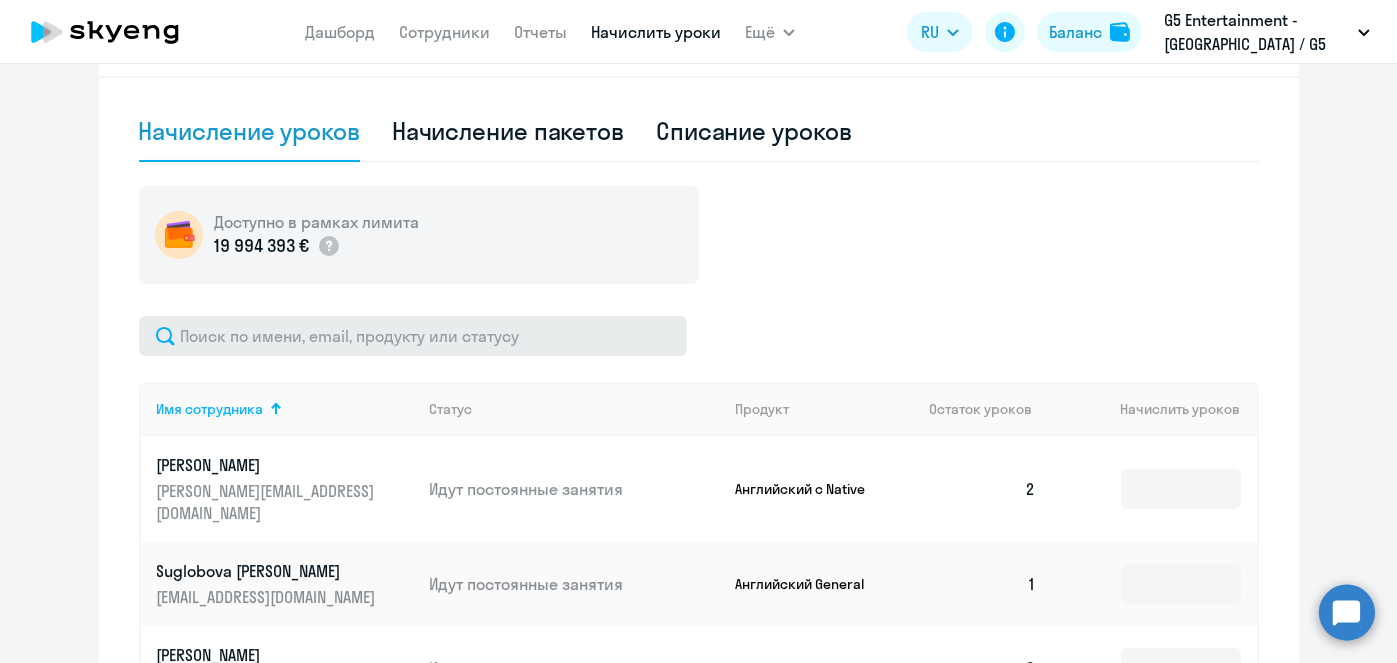 drag, startPoint x: 516, startPoint y: 379, endPoint x: 513, endPoint y: 343, distance: 36.124783 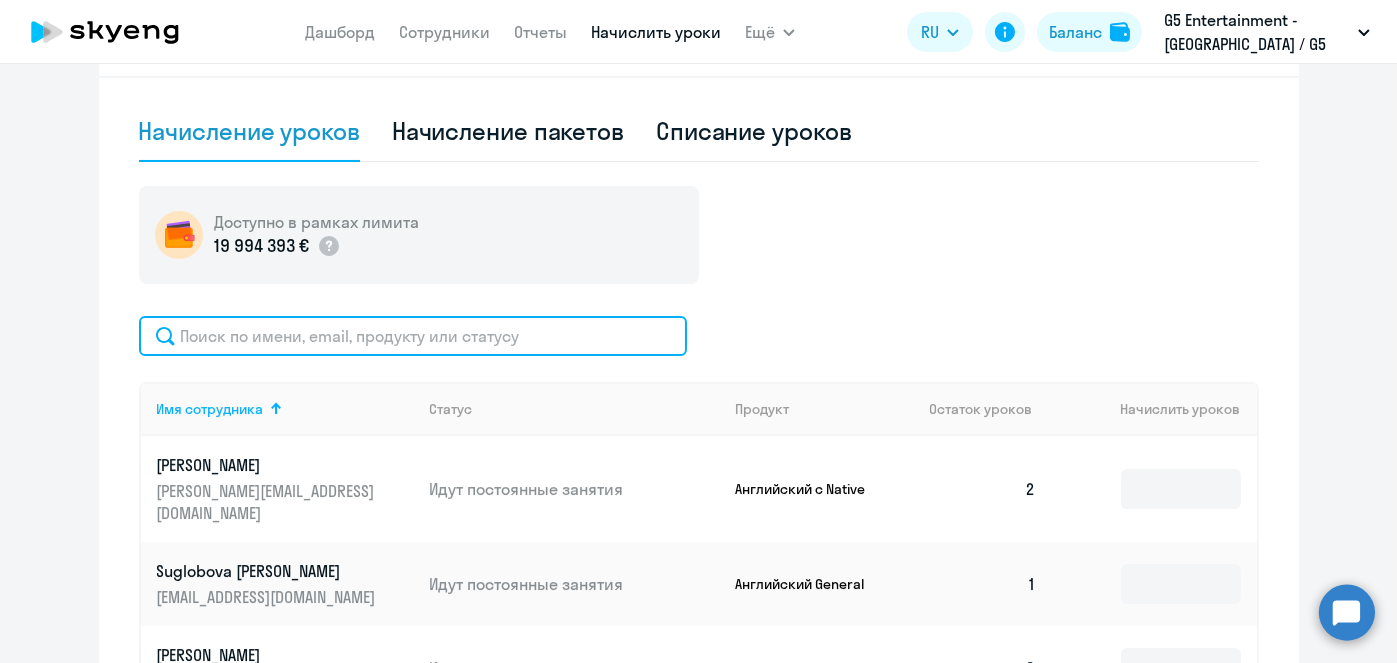 click 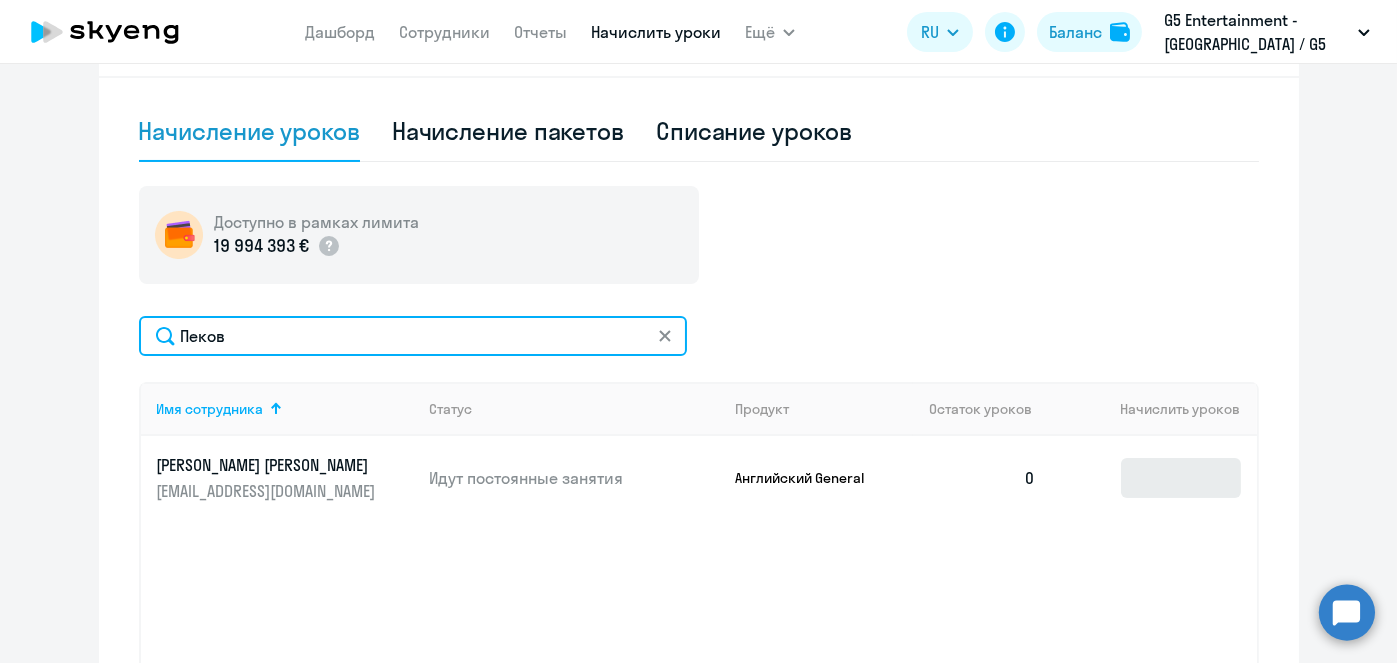 type on "Пеков" 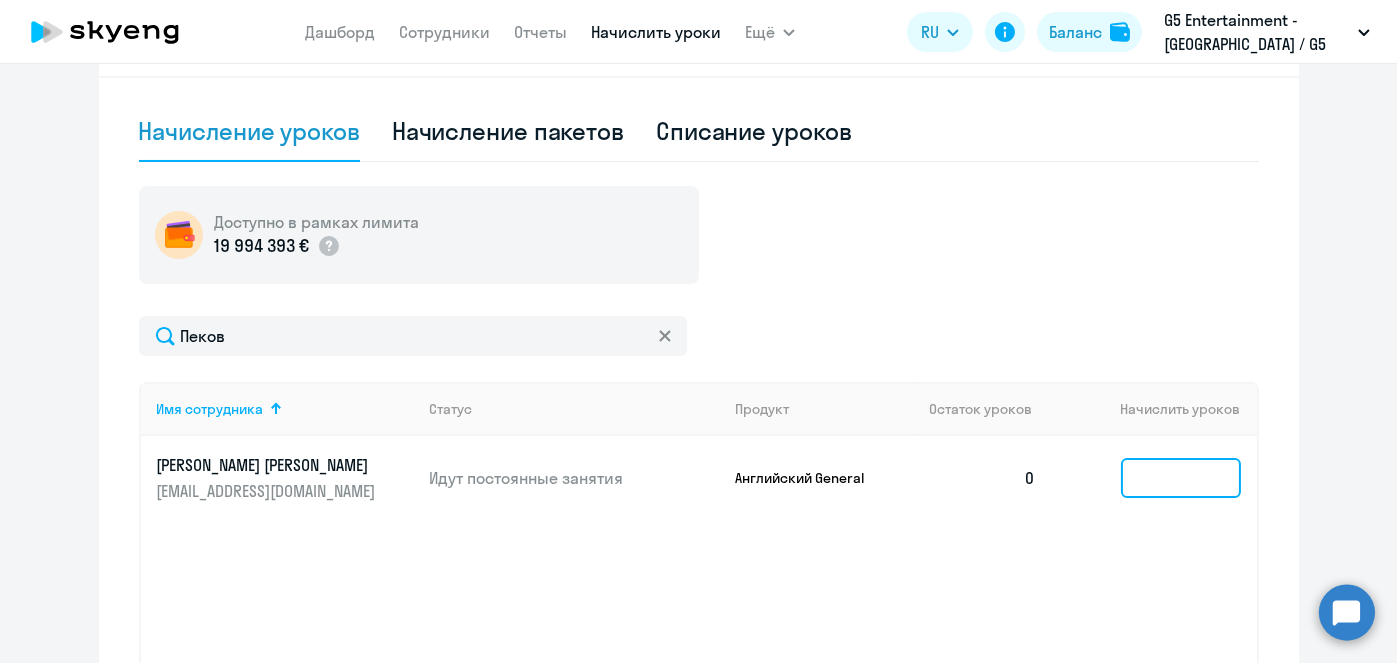 click 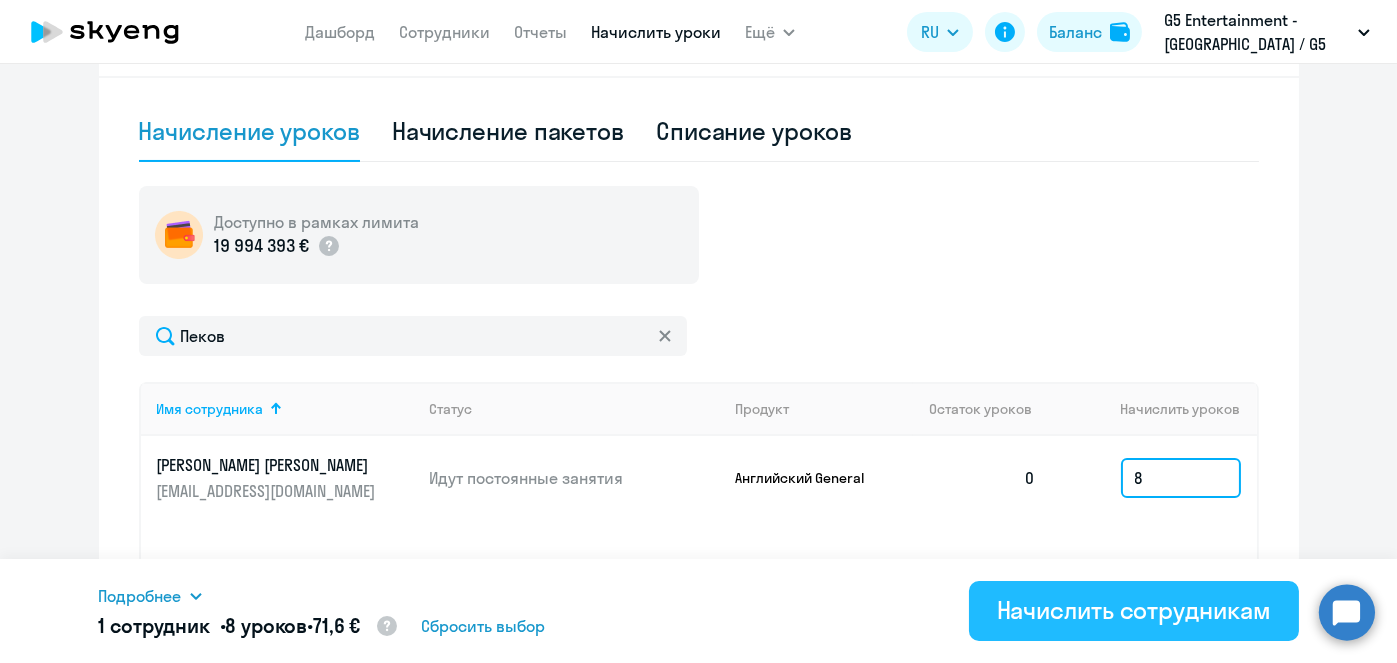 type on "8" 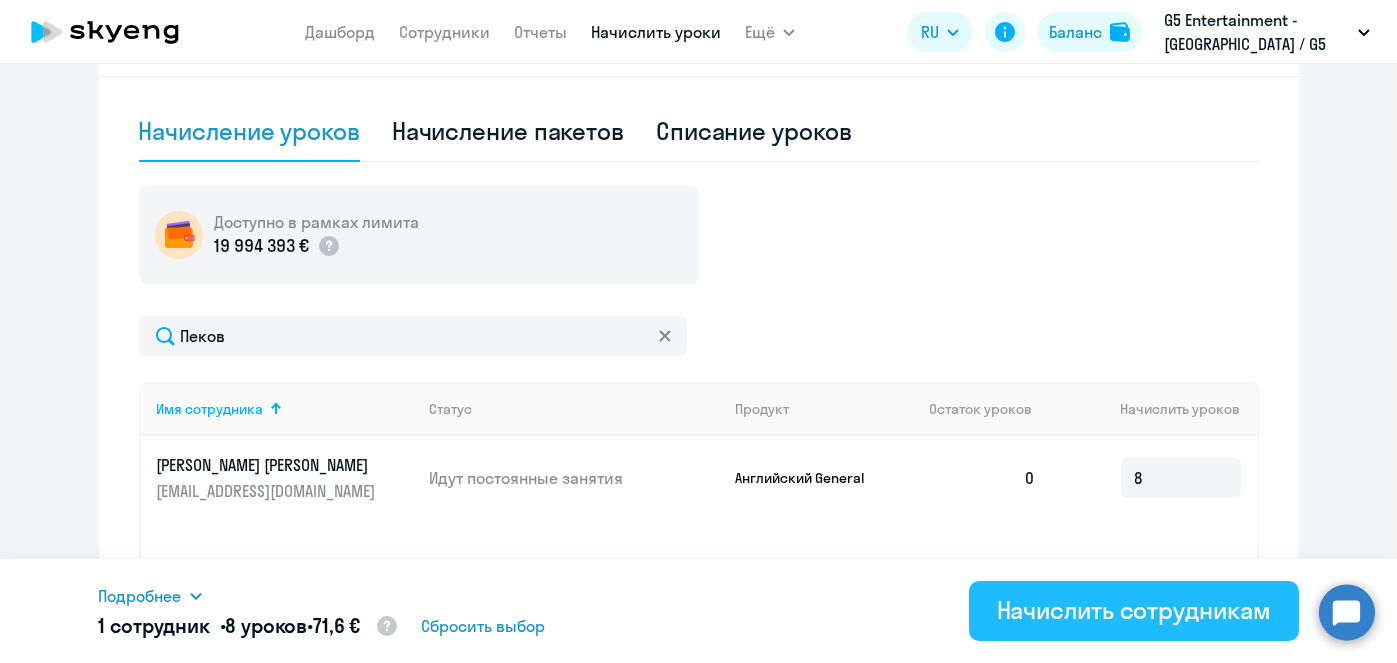 click on "Начислить сотрудникам" at bounding box center [1134, 610] 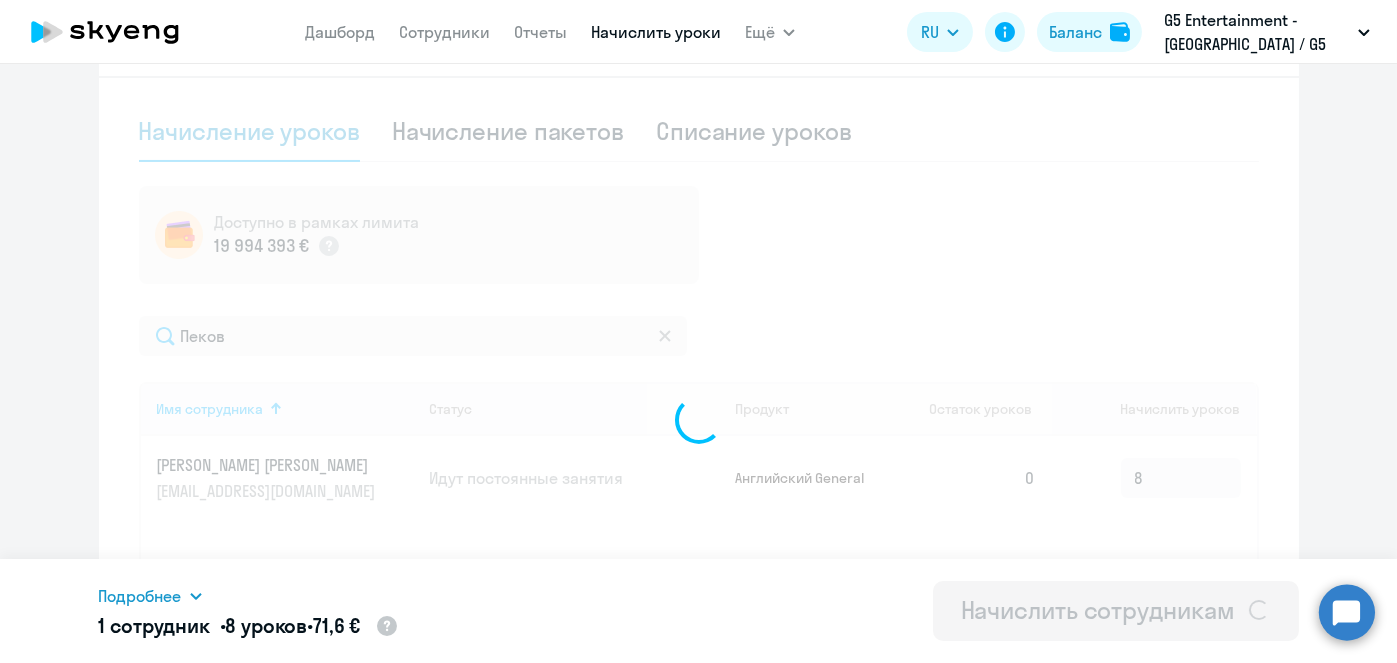 type 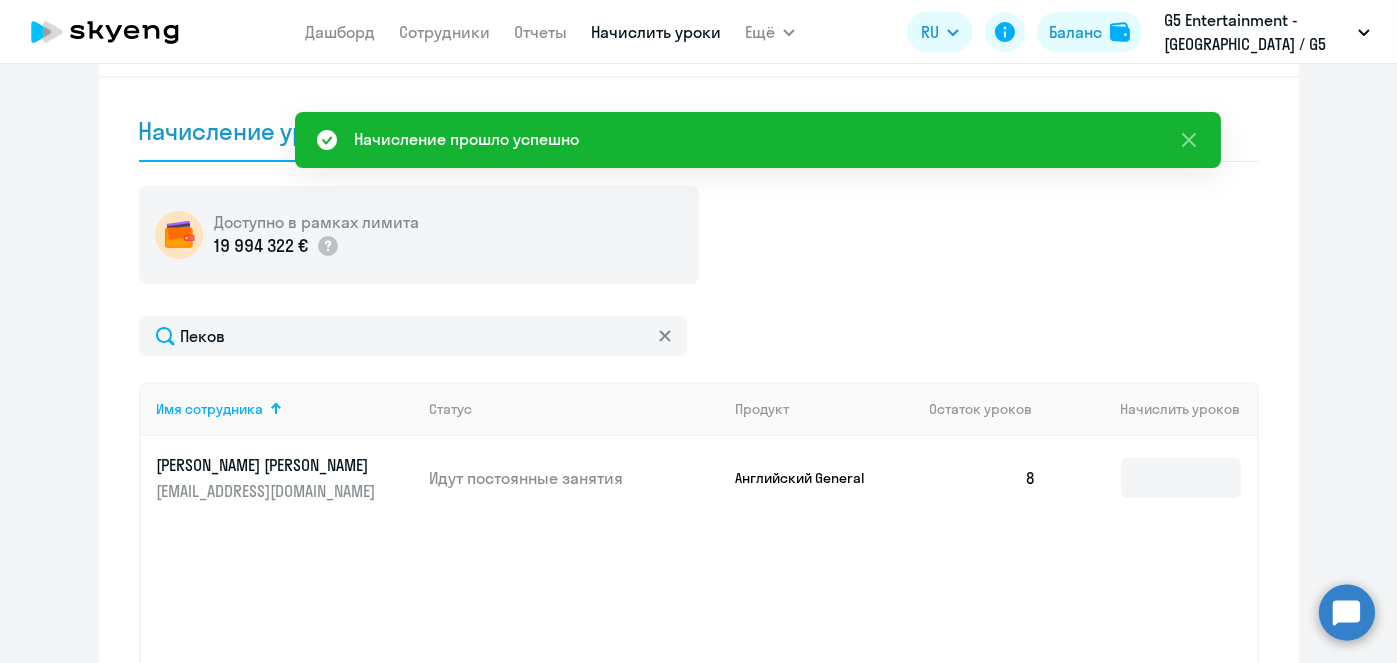 scroll, scrollTop: 0, scrollLeft: 0, axis: both 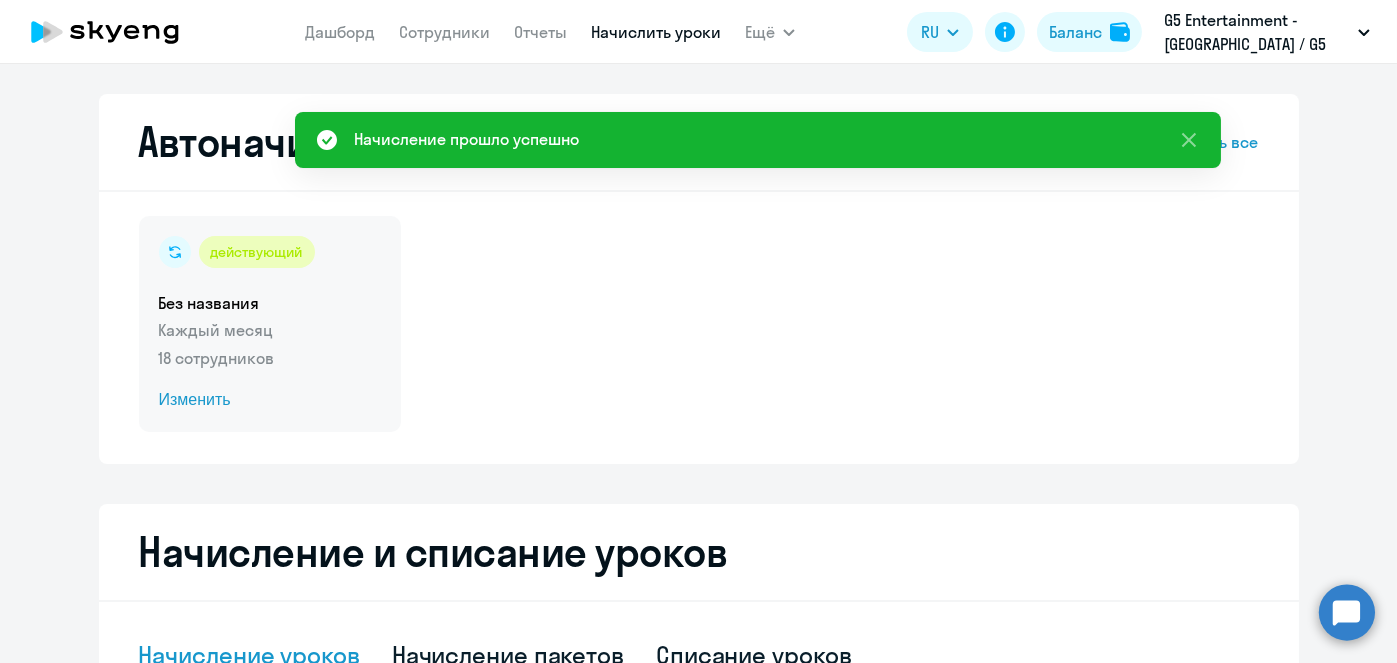 click on "действующий  Без названия  Каждый месяц   18 сотрудников  Изменить" 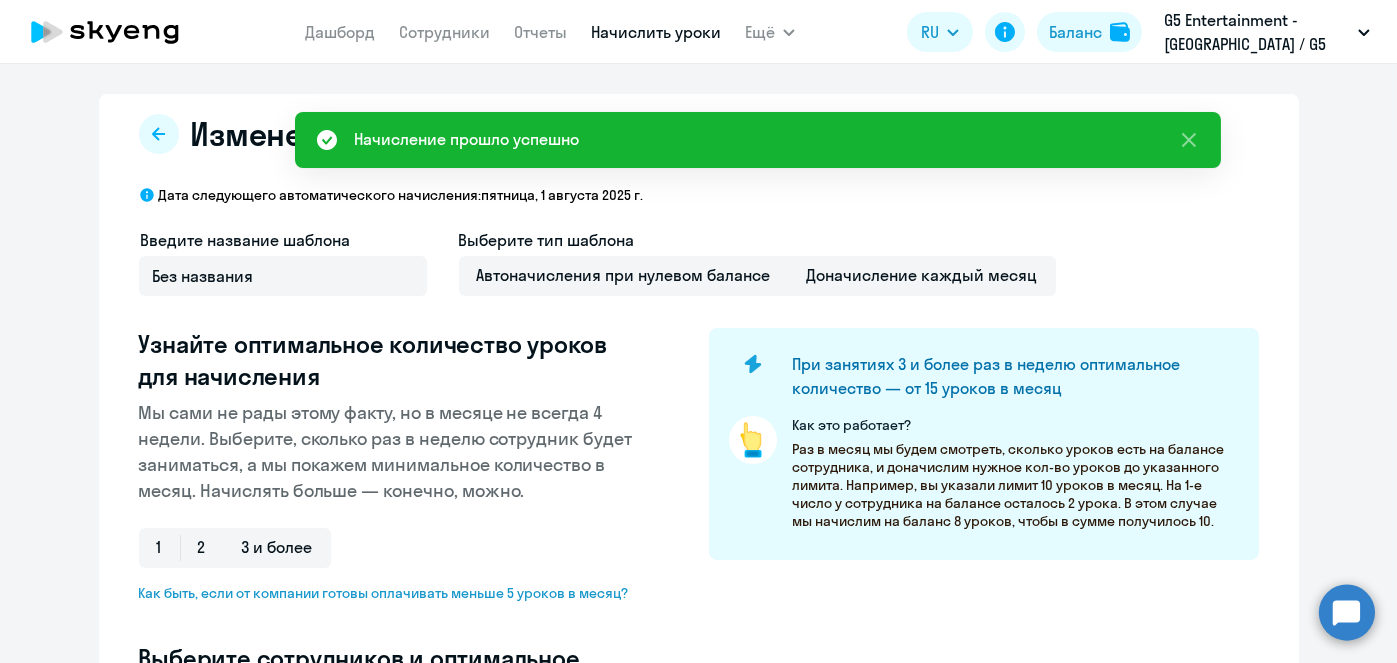 select on "10" 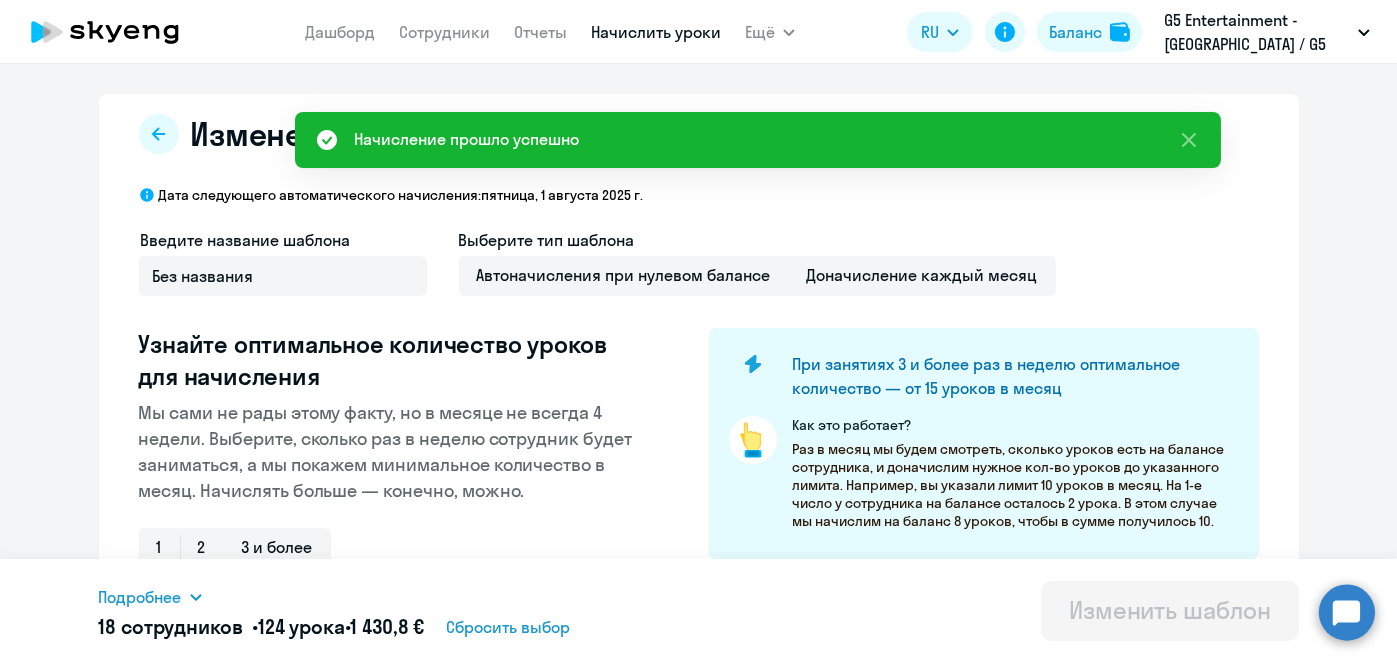 scroll, scrollTop: 524, scrollLeft: 0, axis: vertical 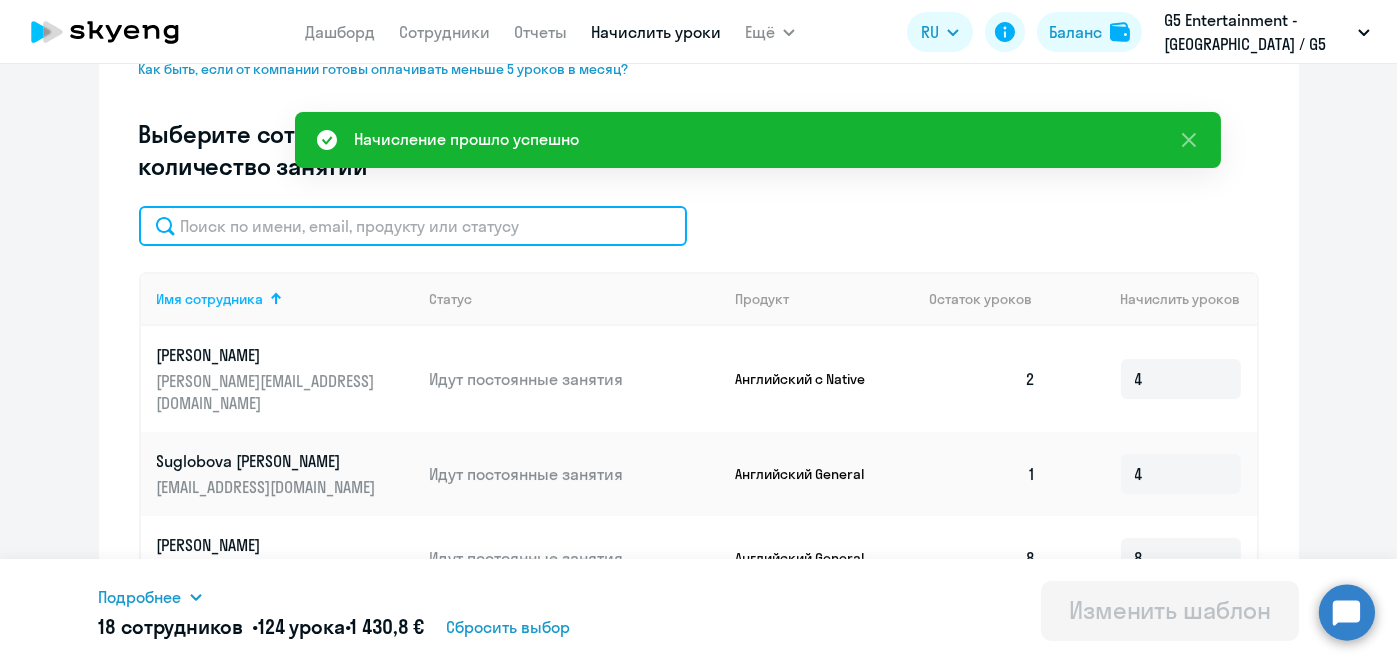 click 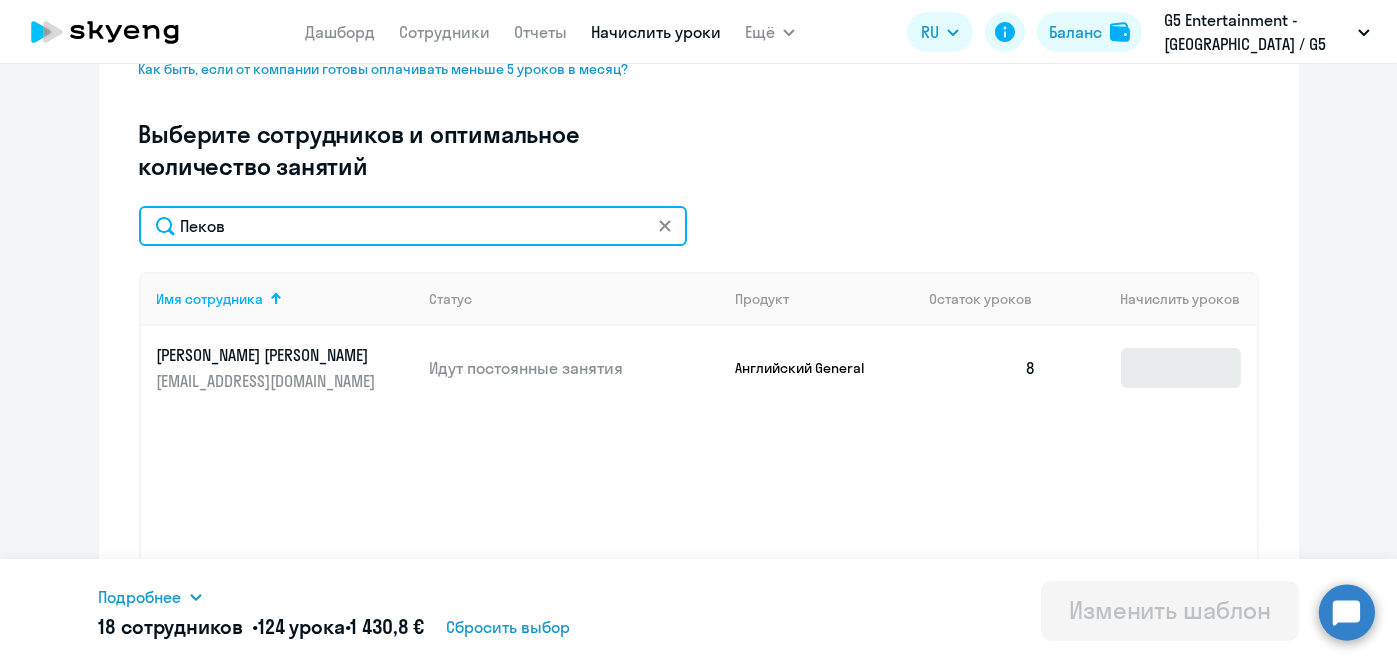 type on "Пеков" 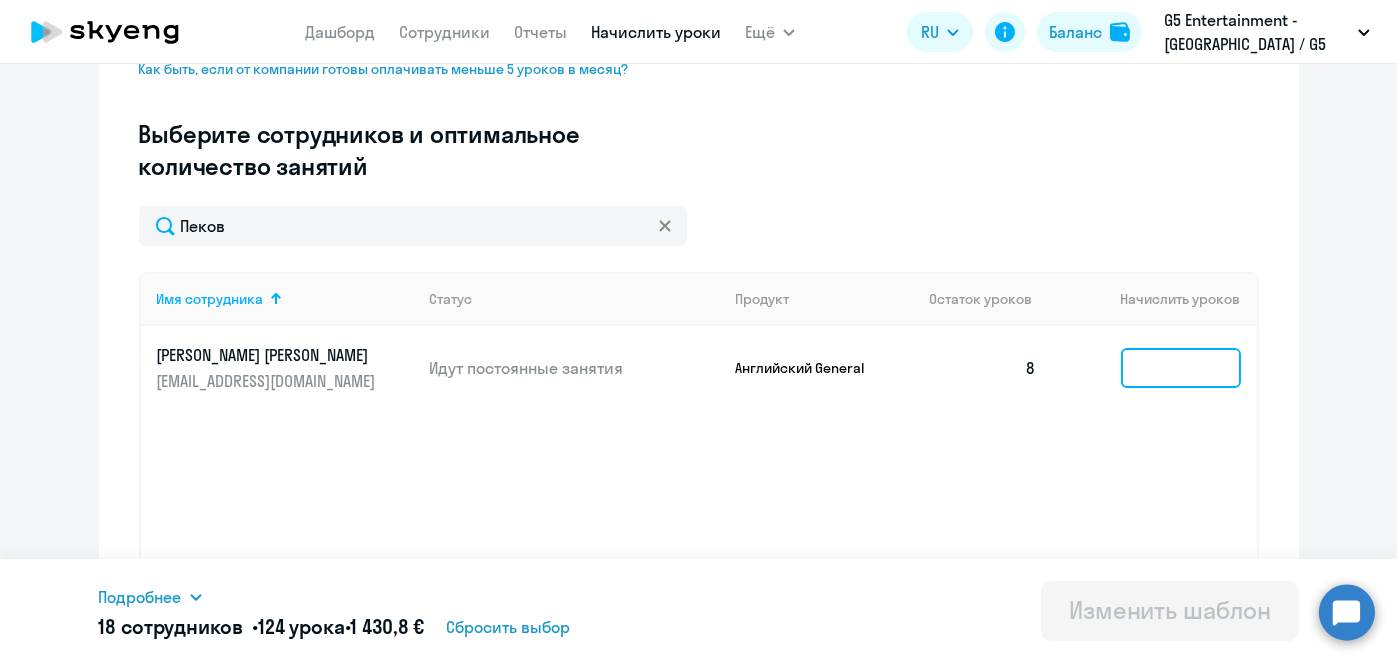click 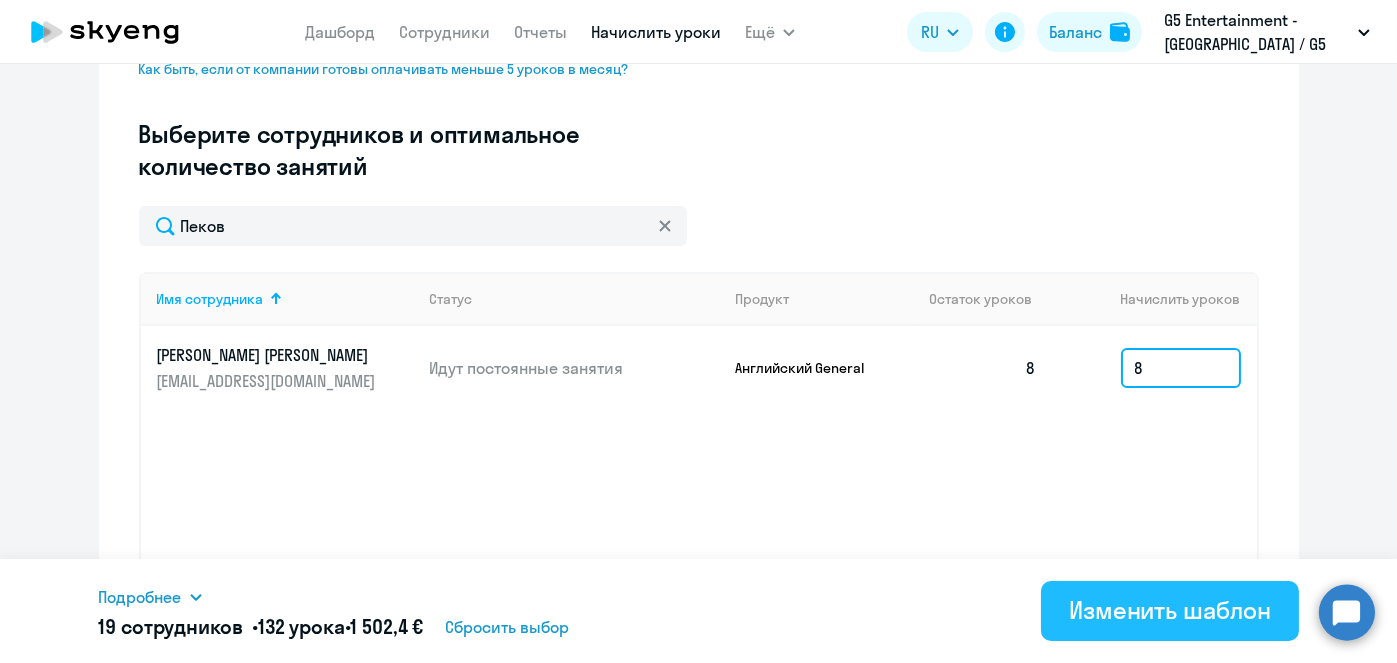 type on "8" 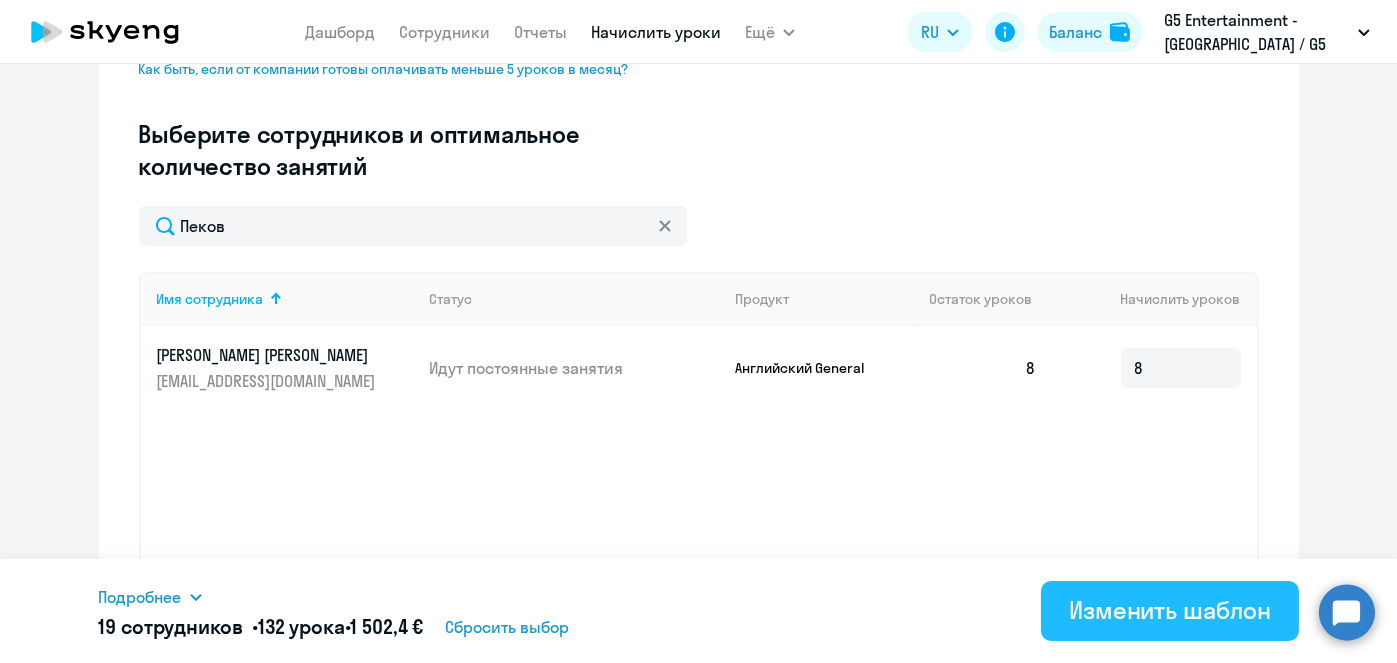 click on "Изменить шаблон" at bounding box center (1170, 610) 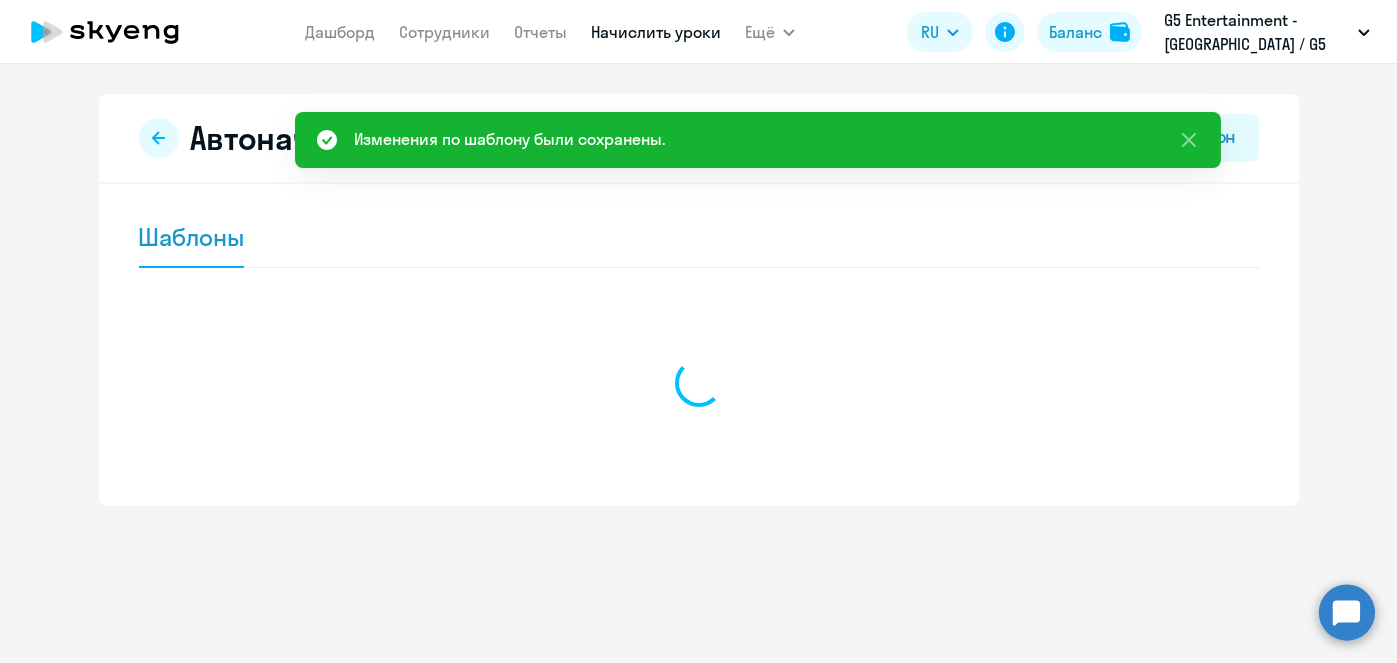 scroll, scrollTop: 0, scrollLeft: 0, axis: both 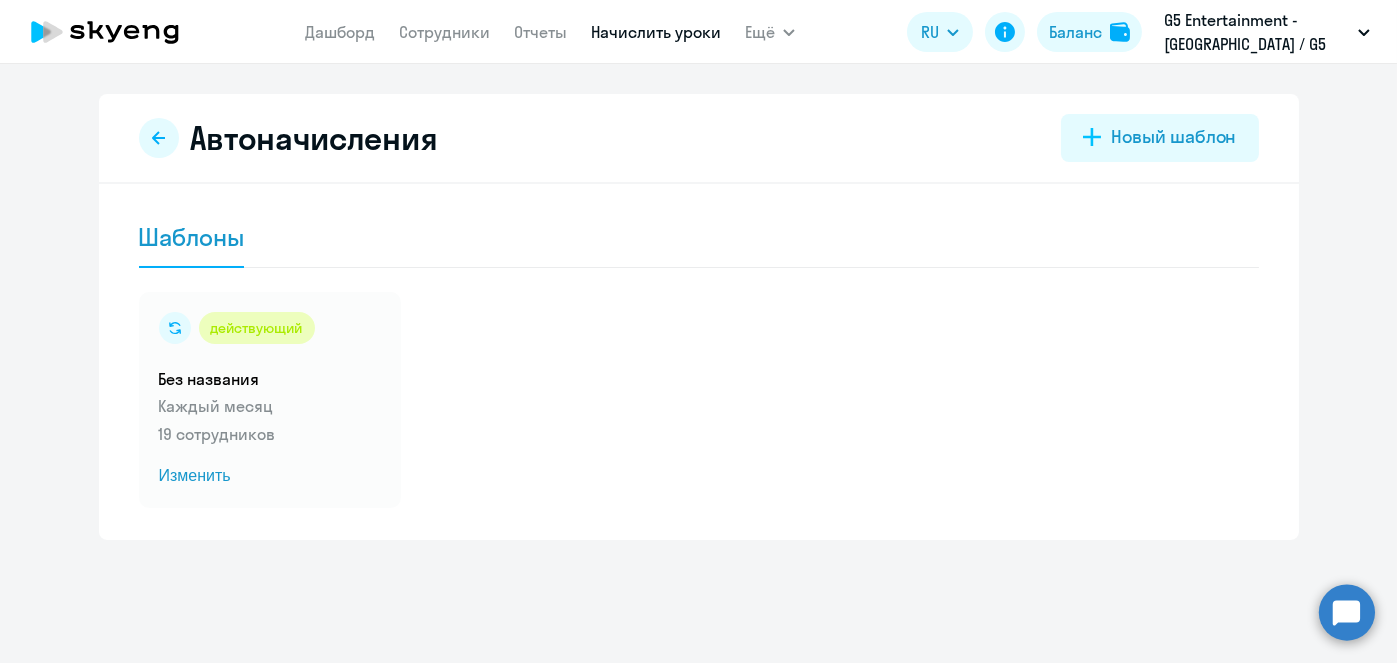 click on "Начислить уроки" at bounding box center (656, 32) 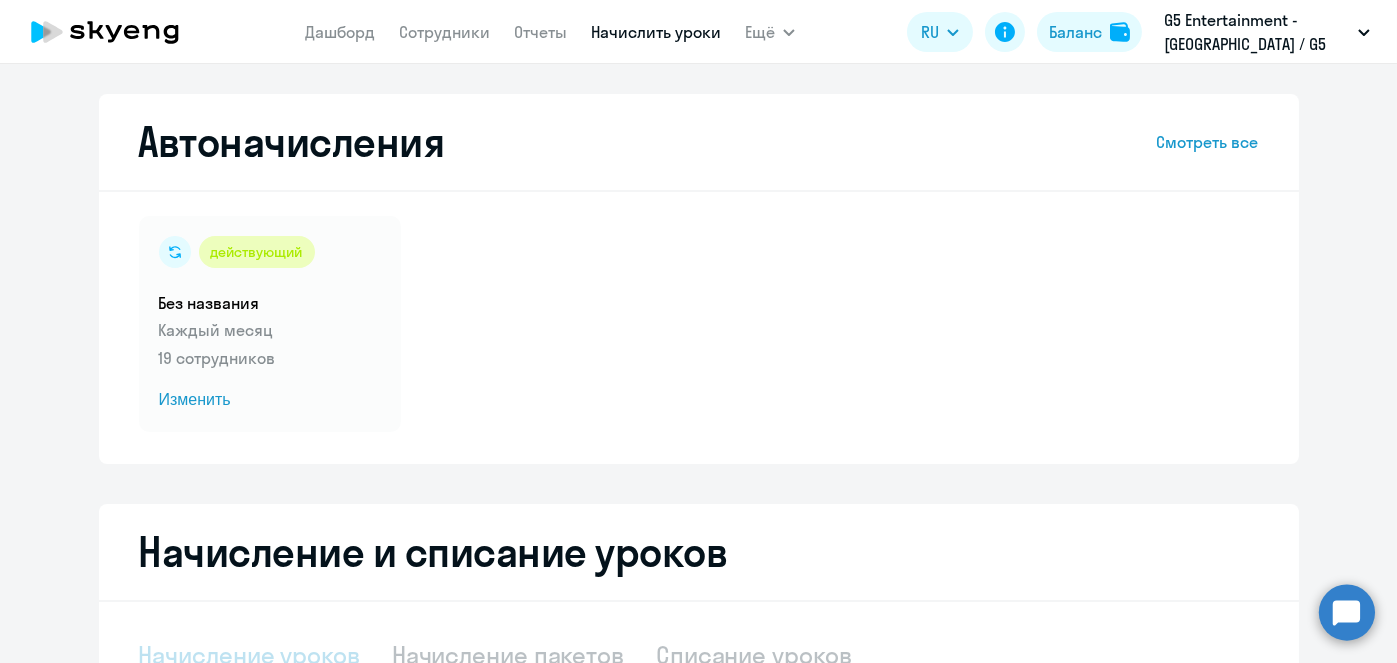 select on "10" 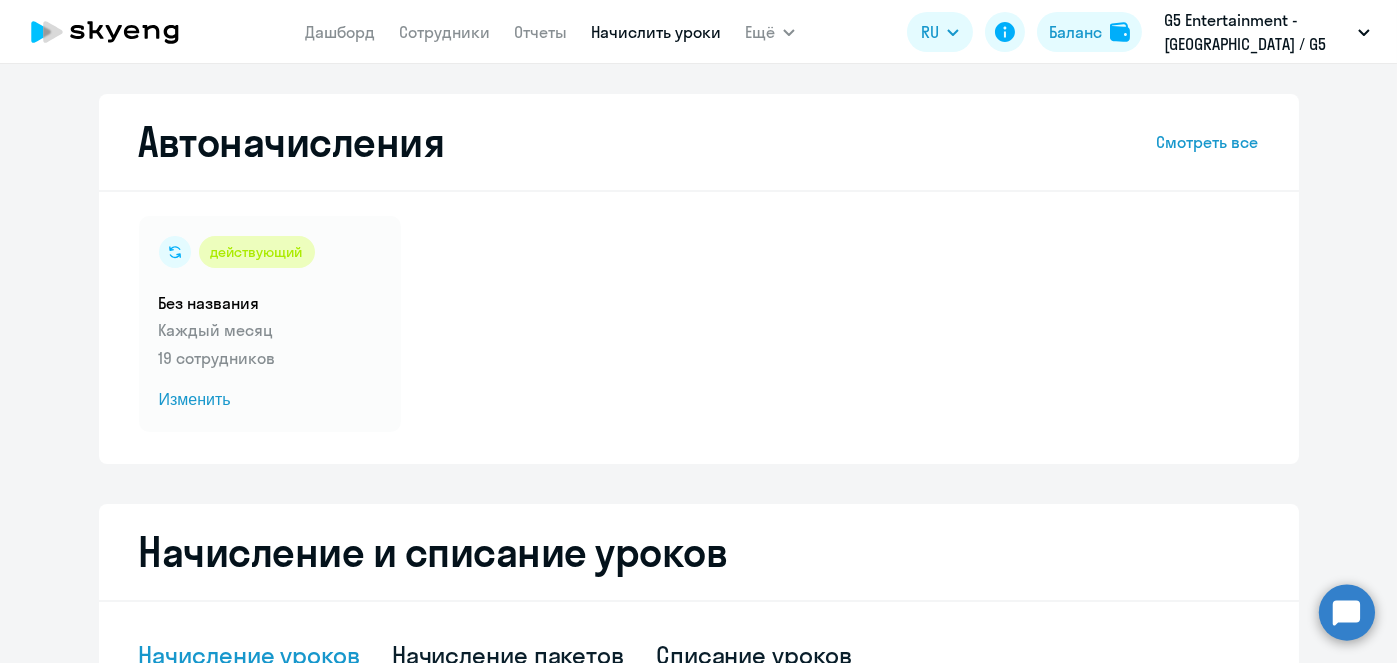 scroll, scrollTop: 524, scrollLeft: 0, axis: vertical 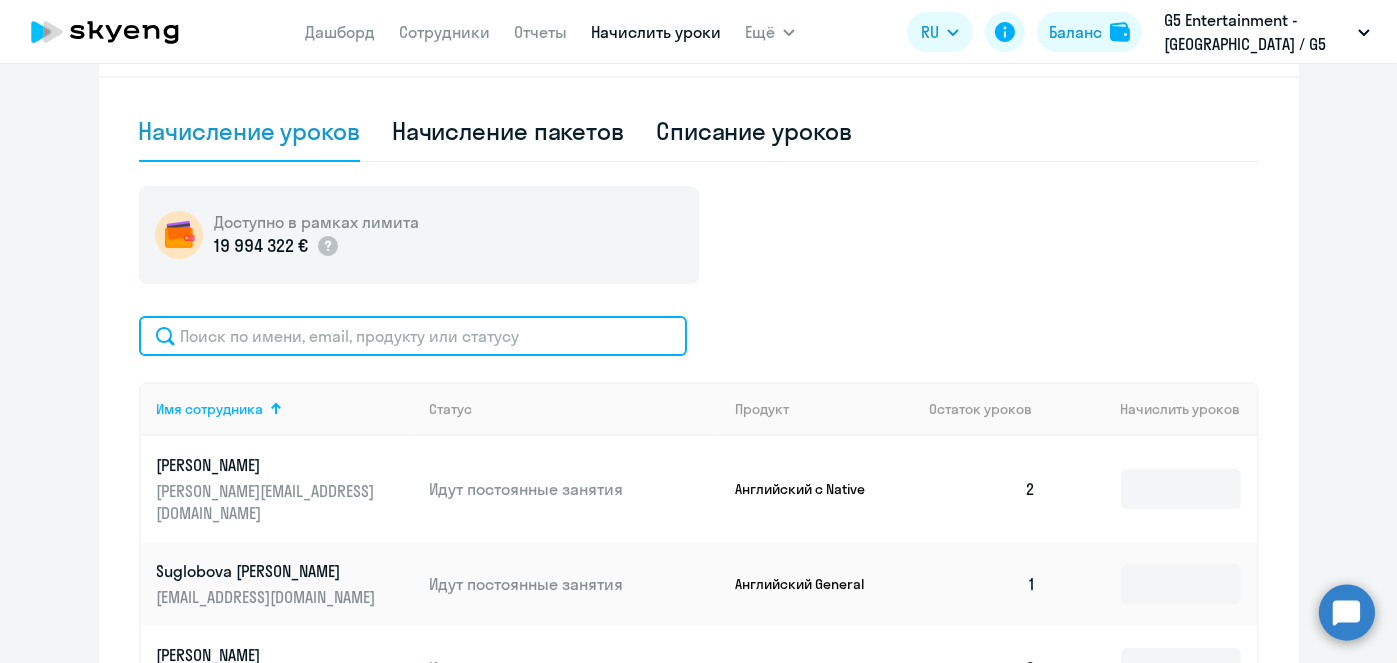 click 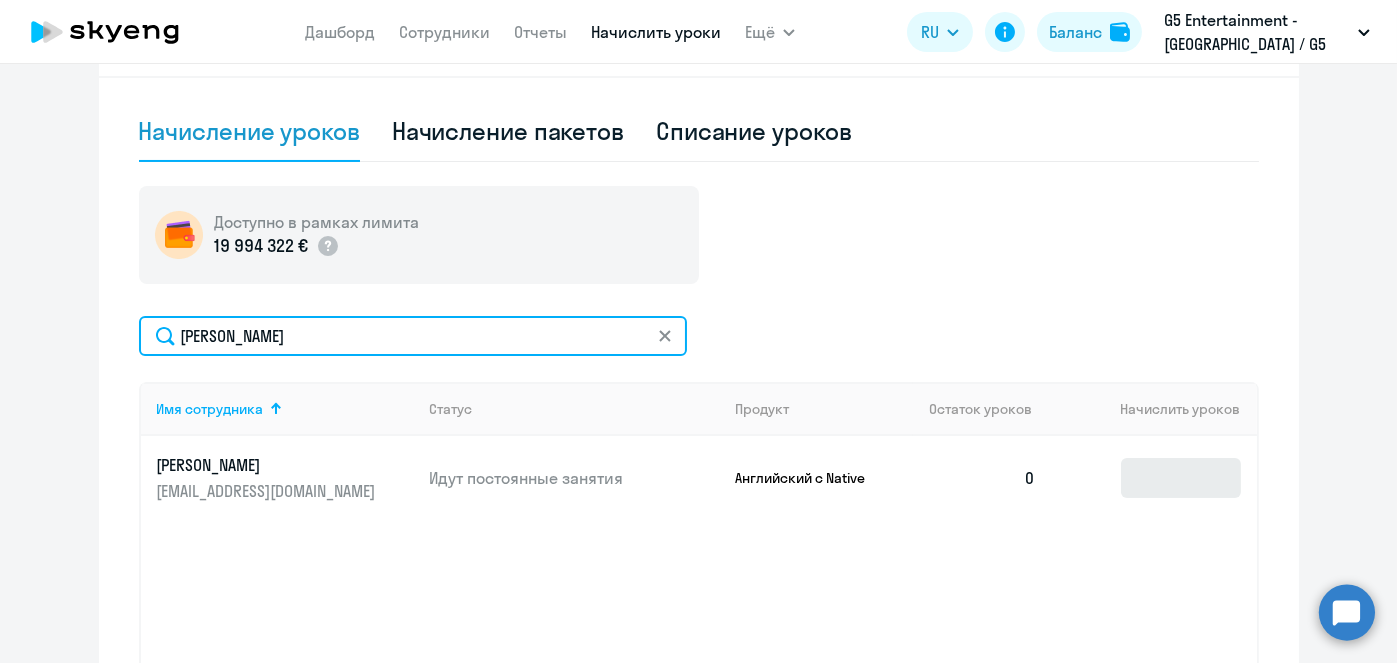 type on "Сердюк" 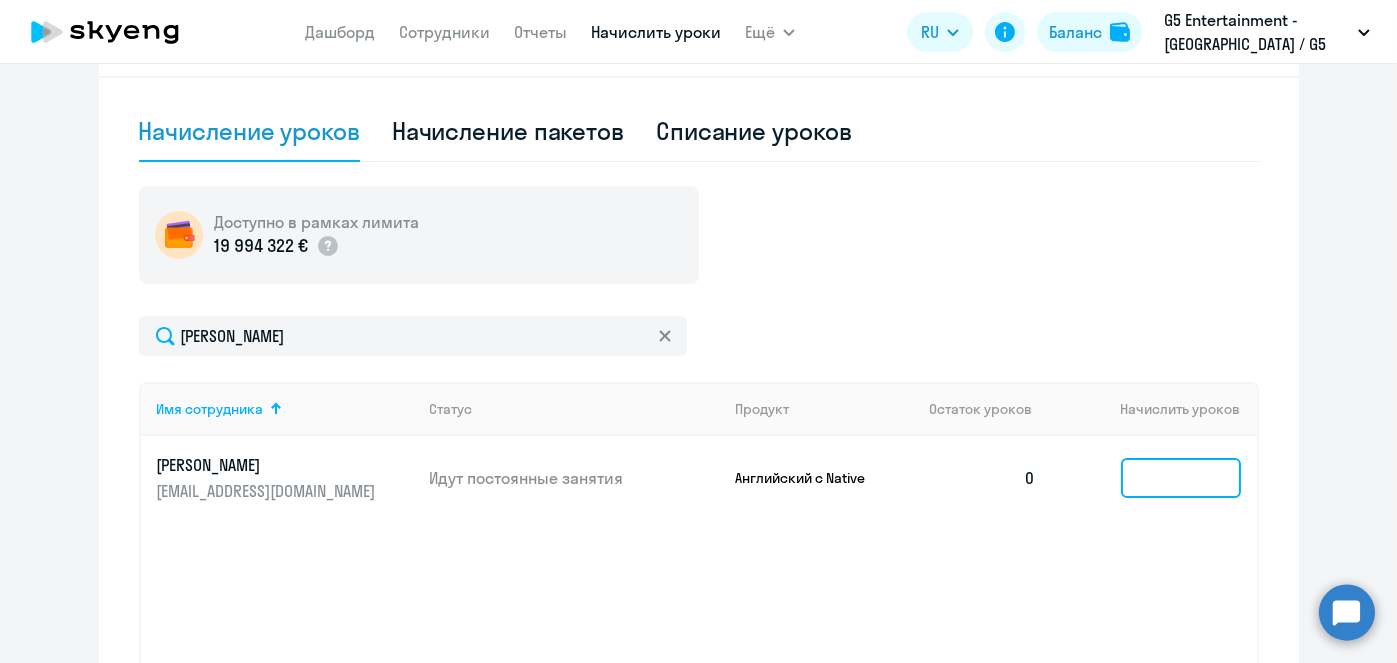 click 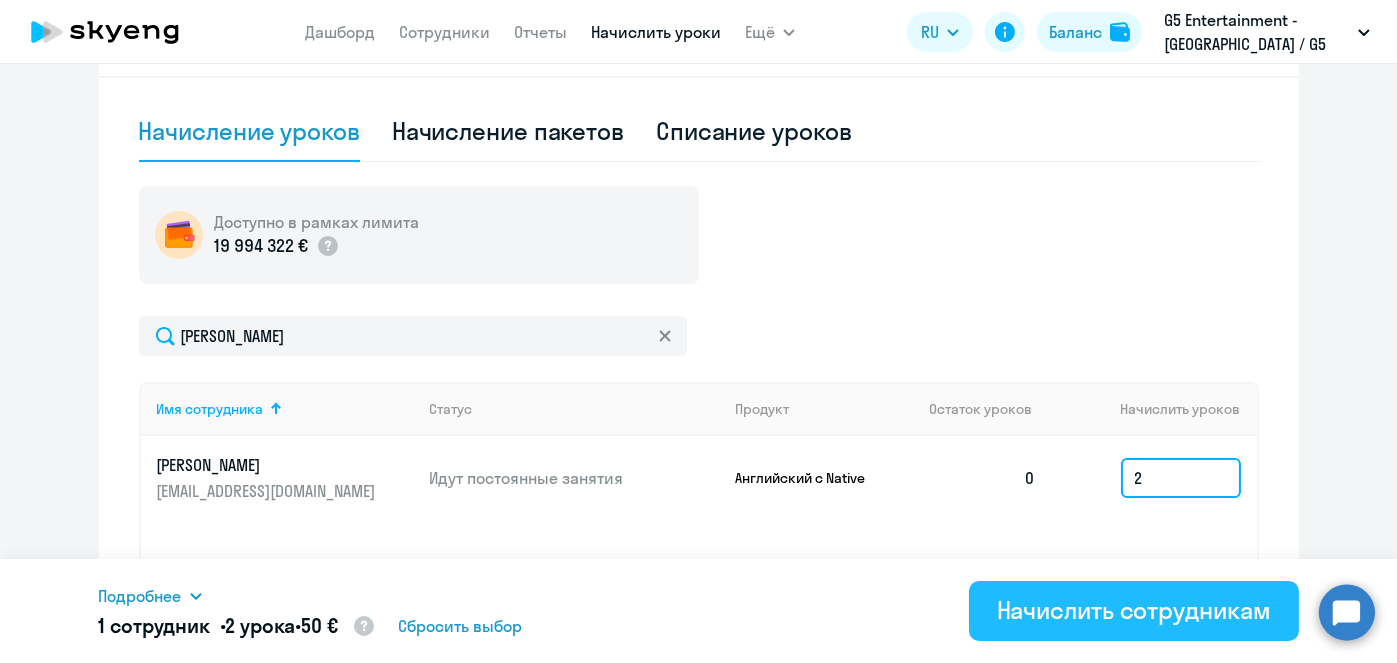 type on "2" 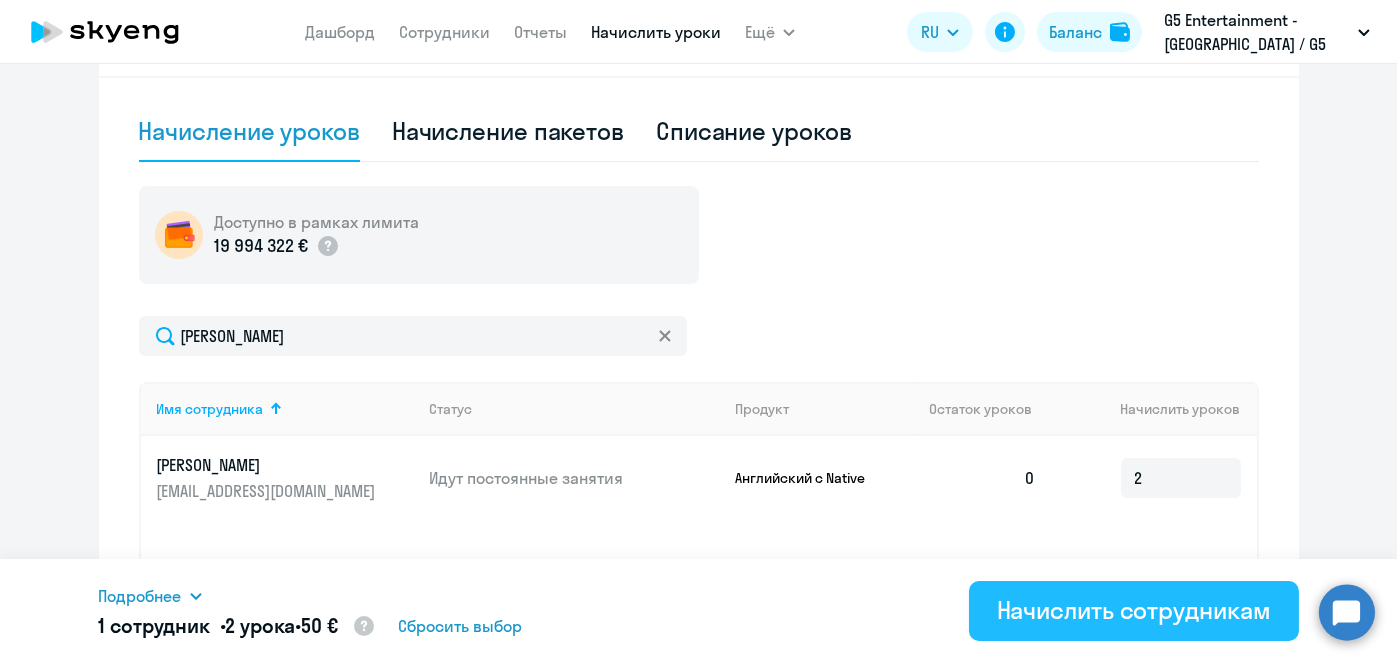 click on "Начислить сотрудникам" at bounding box center [1134, 610] 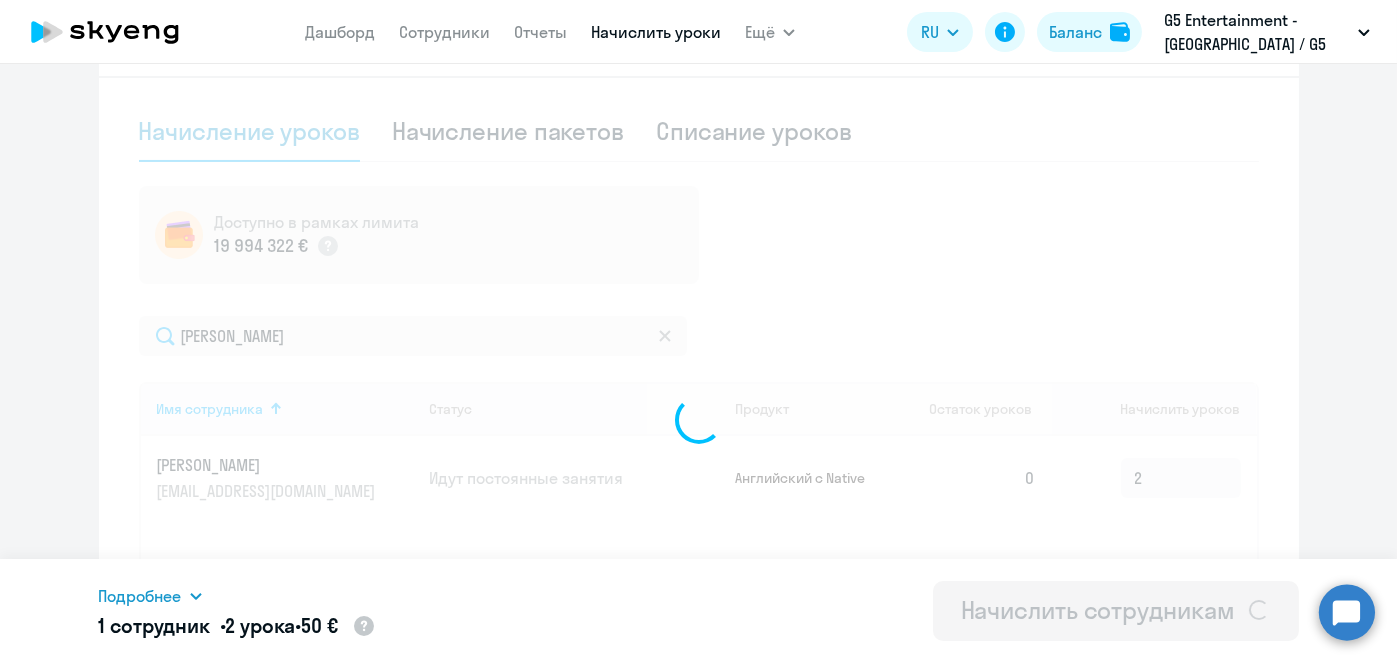 type 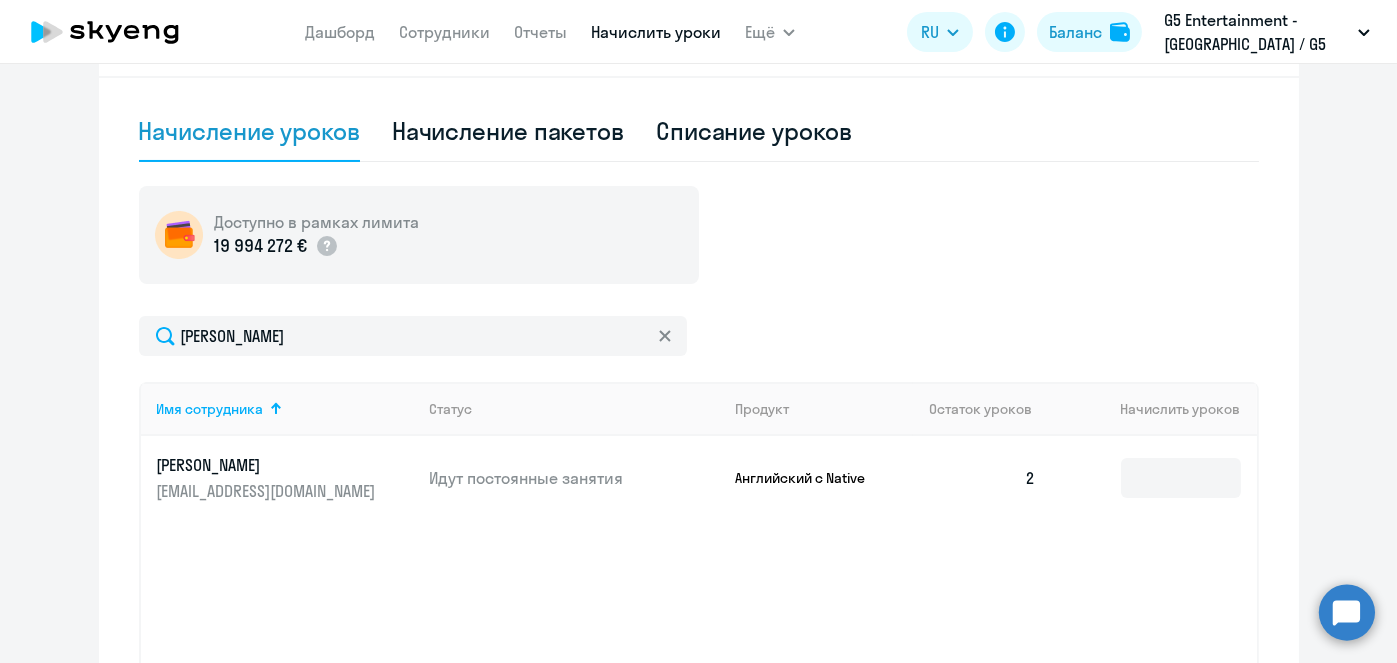 click on "Начислить уроки" at bounding box center (656, 32) 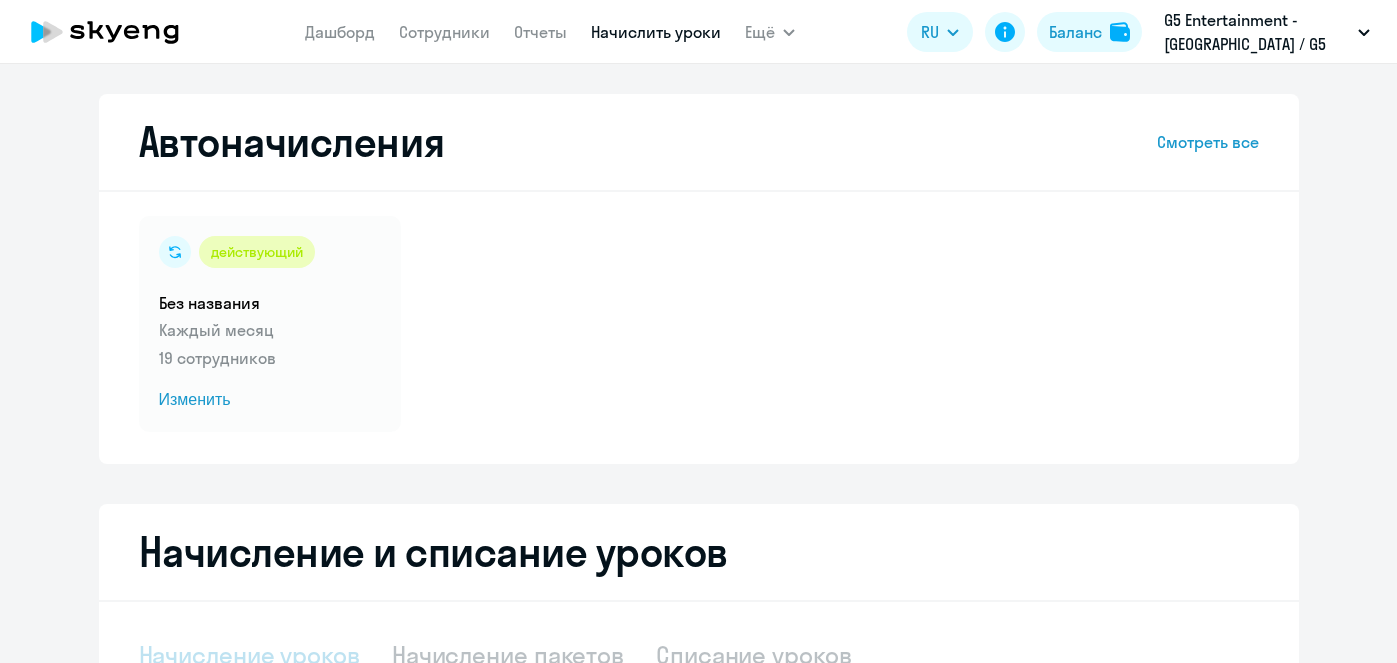 scroll, scrollTop: 0, scrollLeft: 0, axis: both 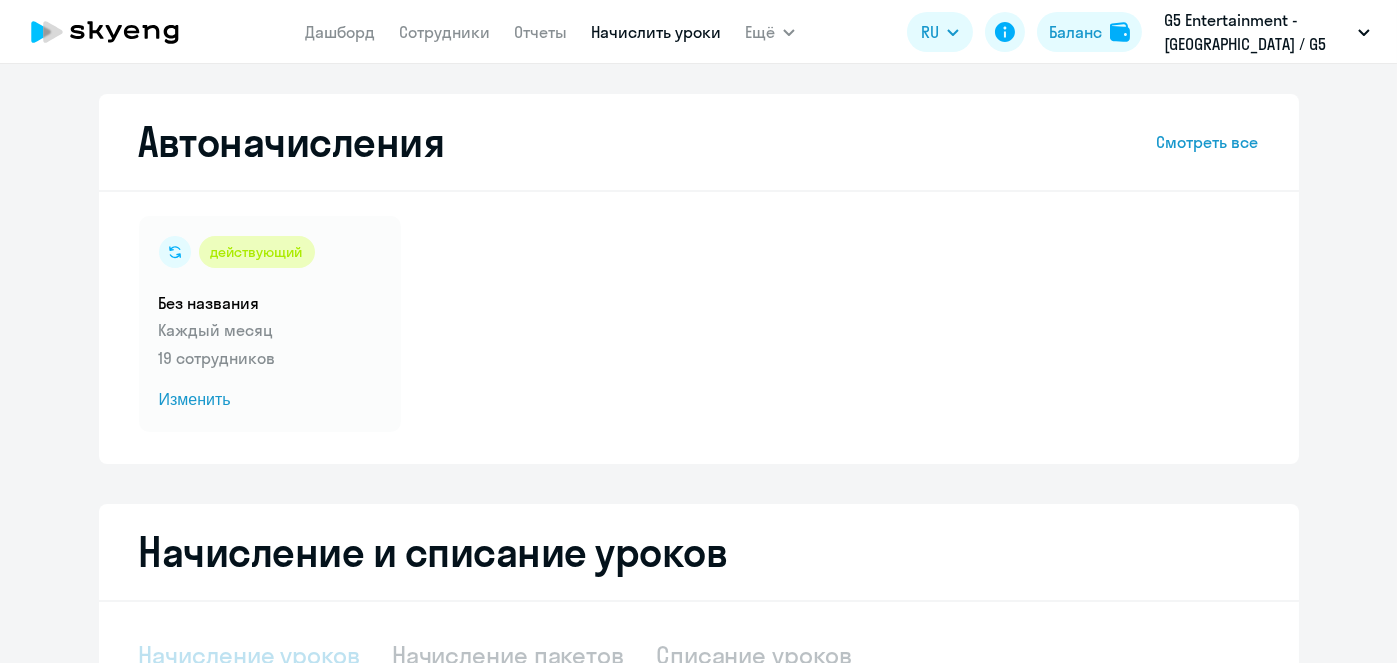 select on "10" 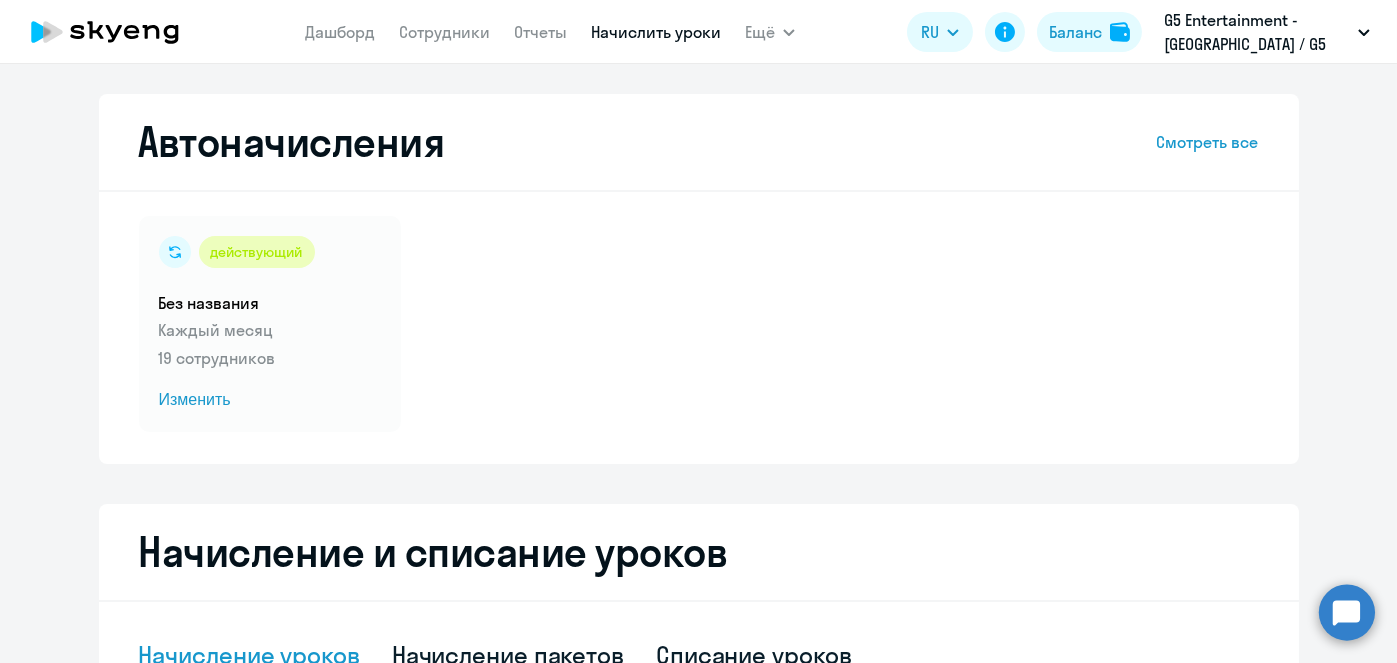 click on "Начислить уроки" at bounding box center [656, 32] 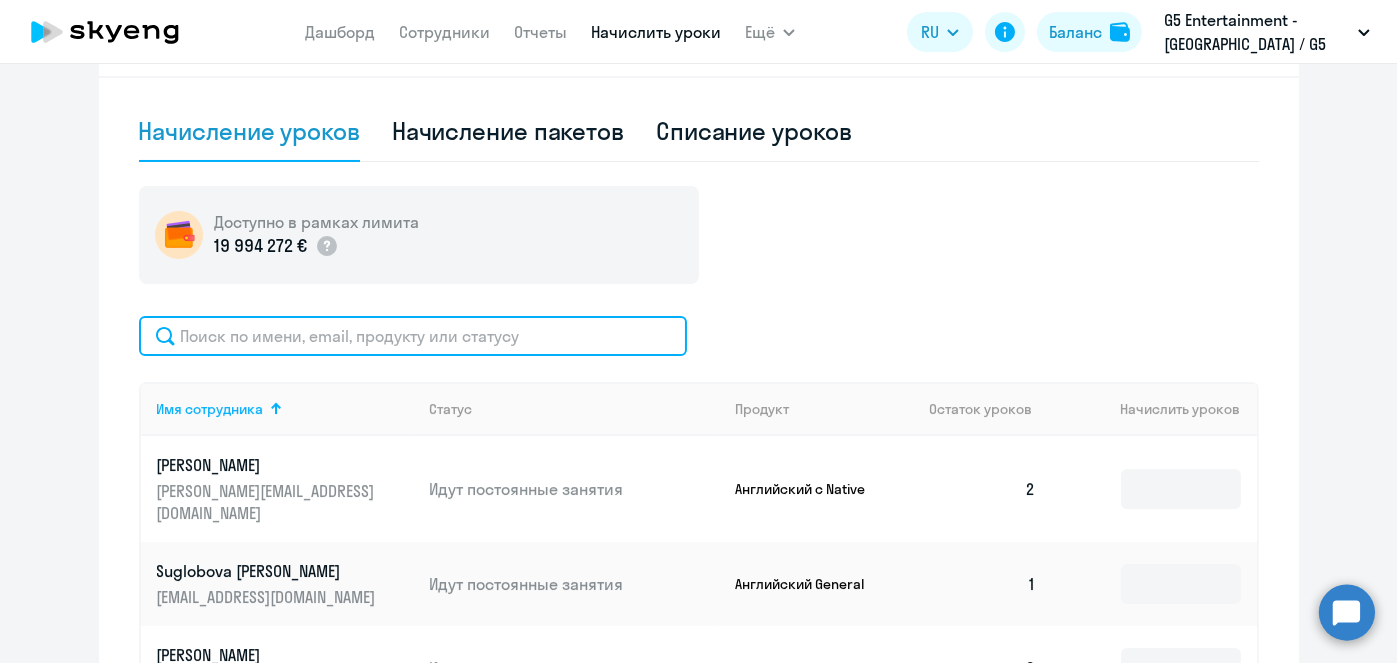 click 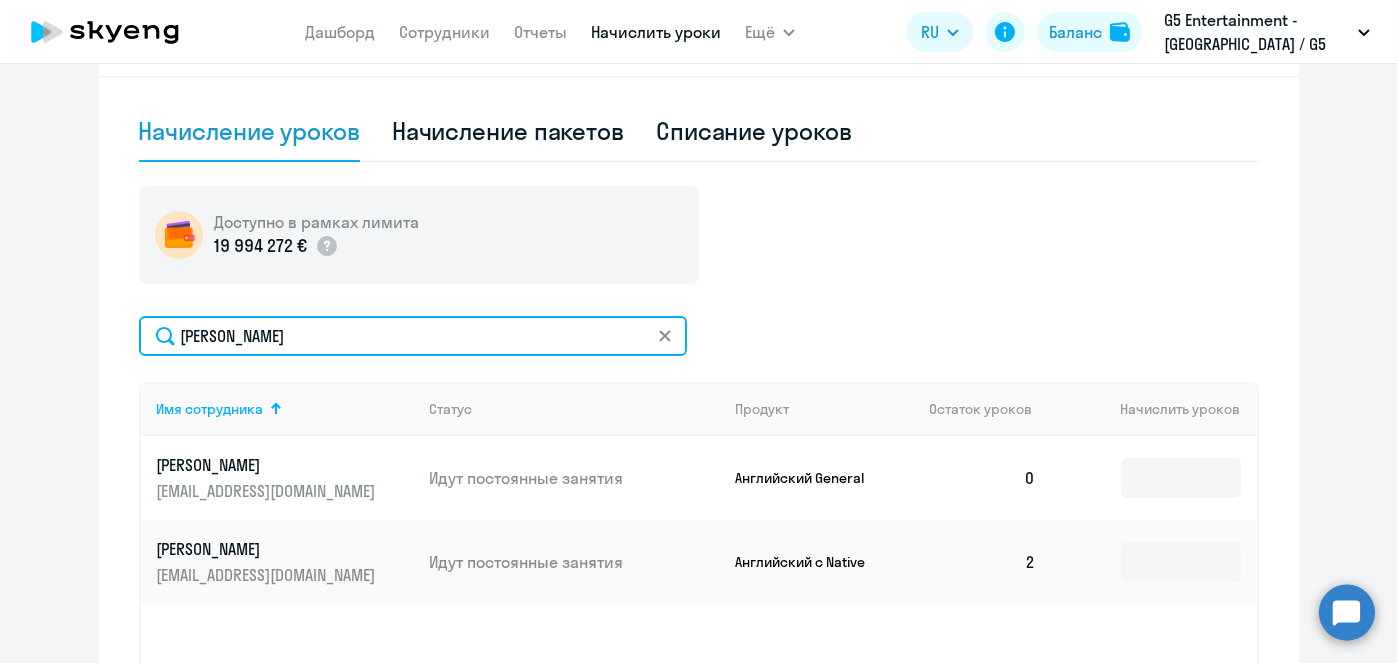 type on "[PERSON_NAME]" 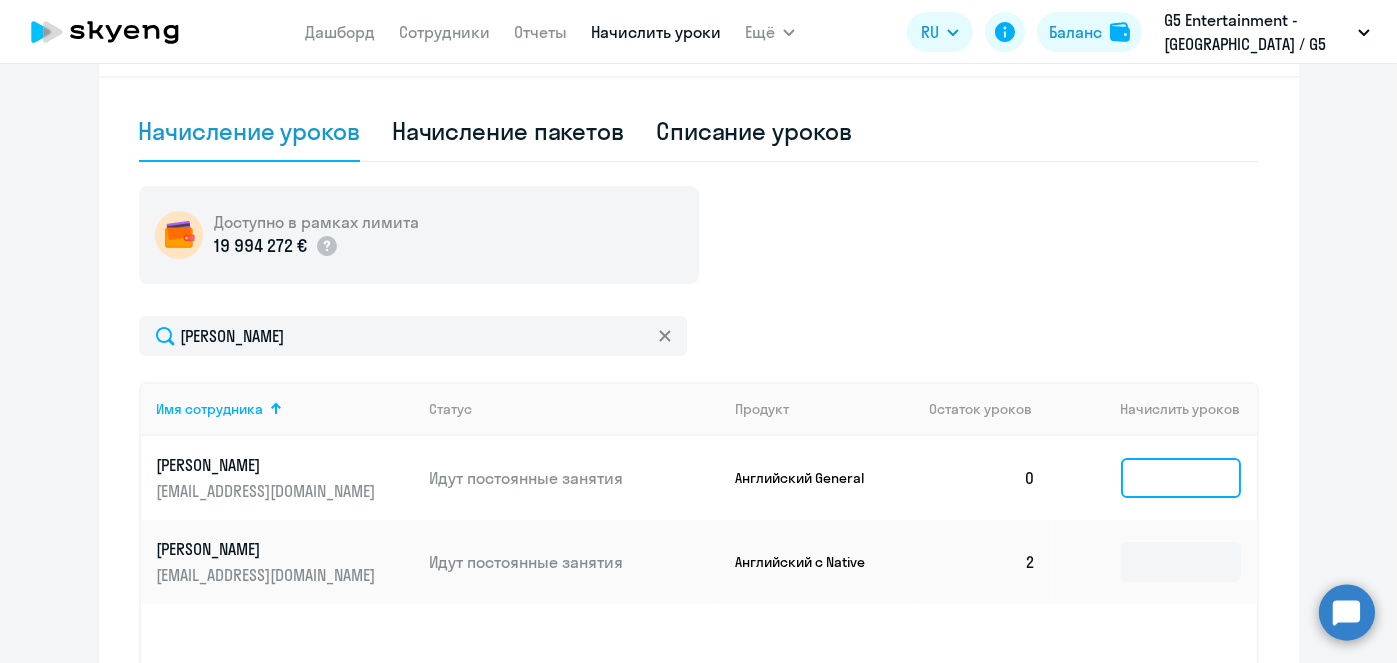 click 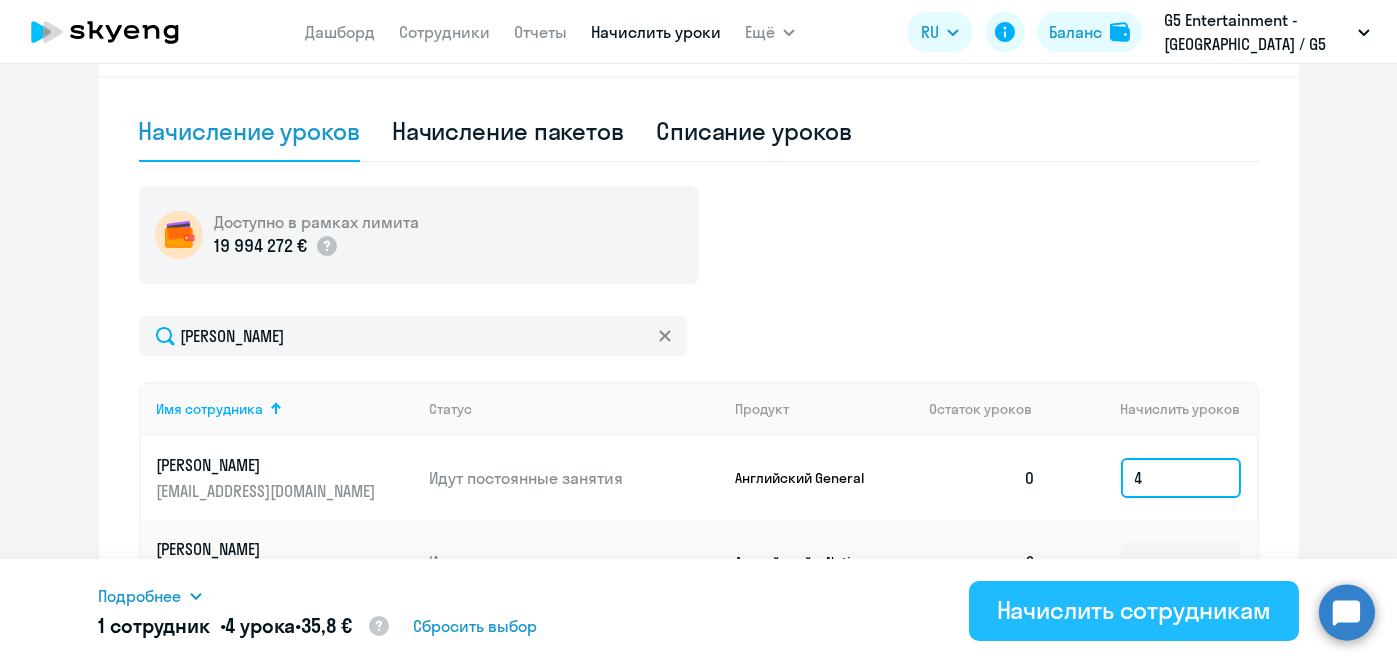 type on "4" 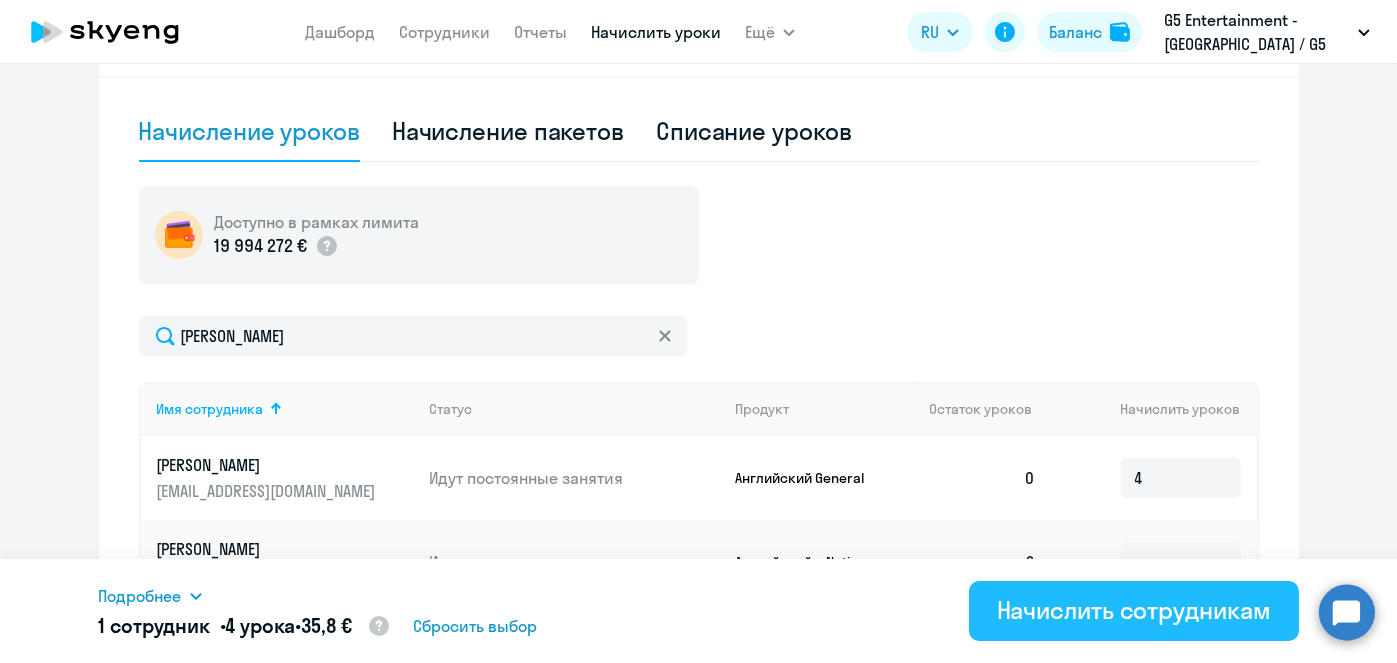 click on "Начислить сотрудникам" at bounding box center (1134, 610) 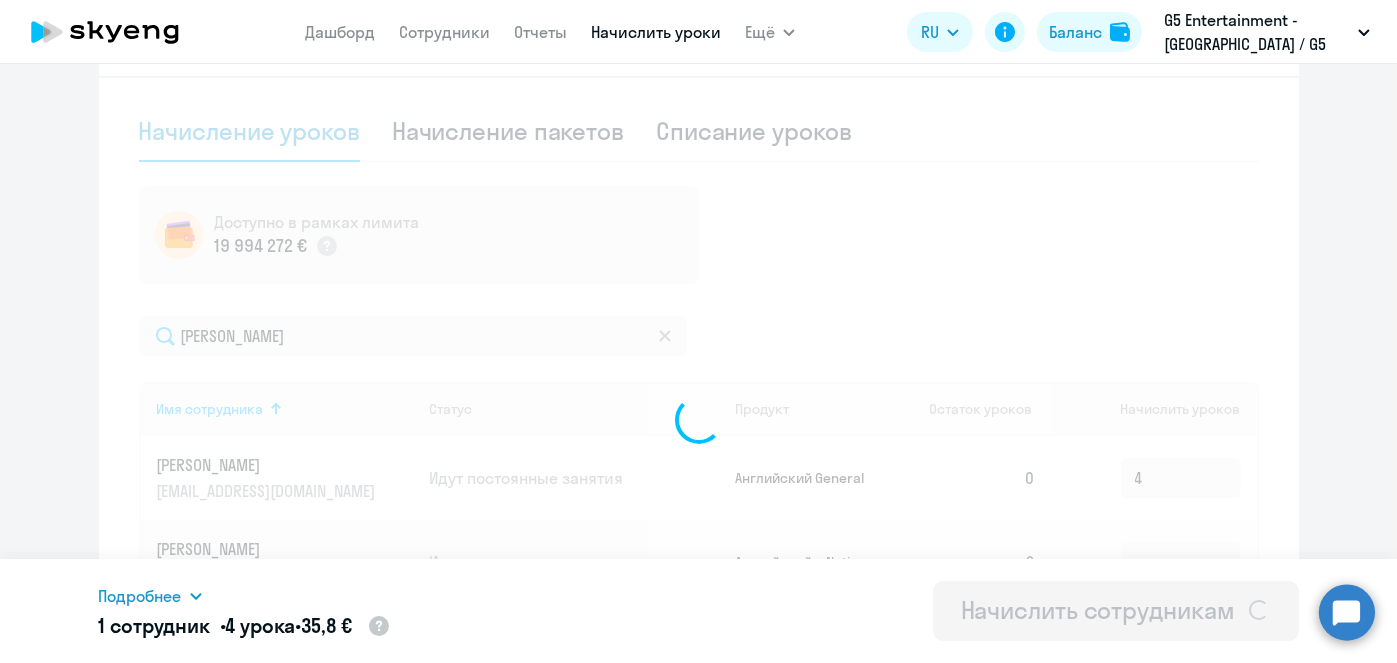 type 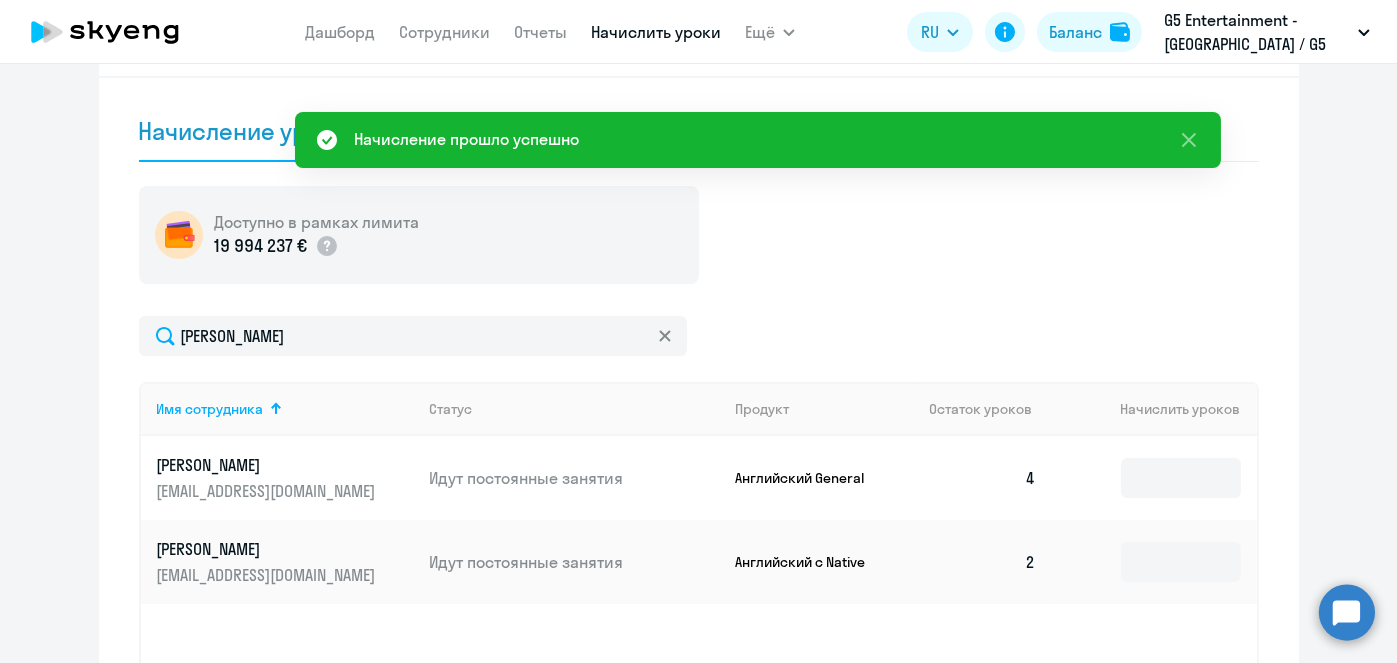 scroll, scrollTop: 0, scrollLeft: 0, axis: both 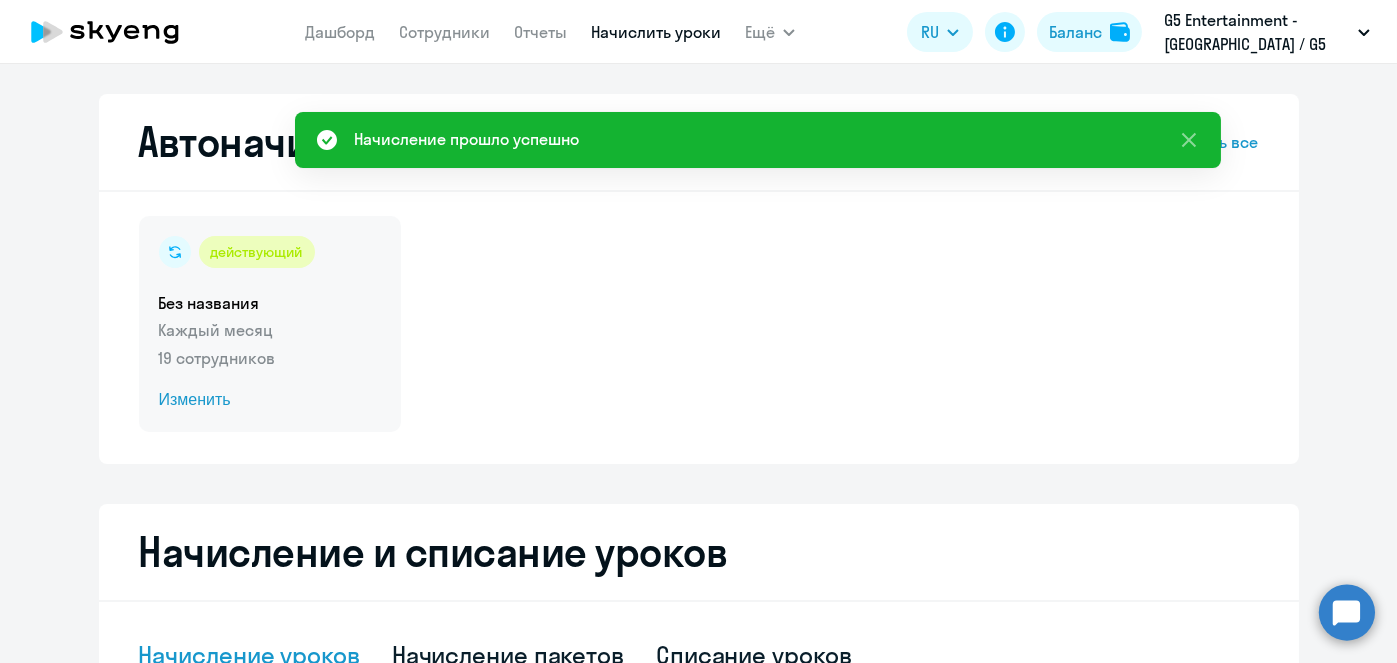 click on "Изменить" 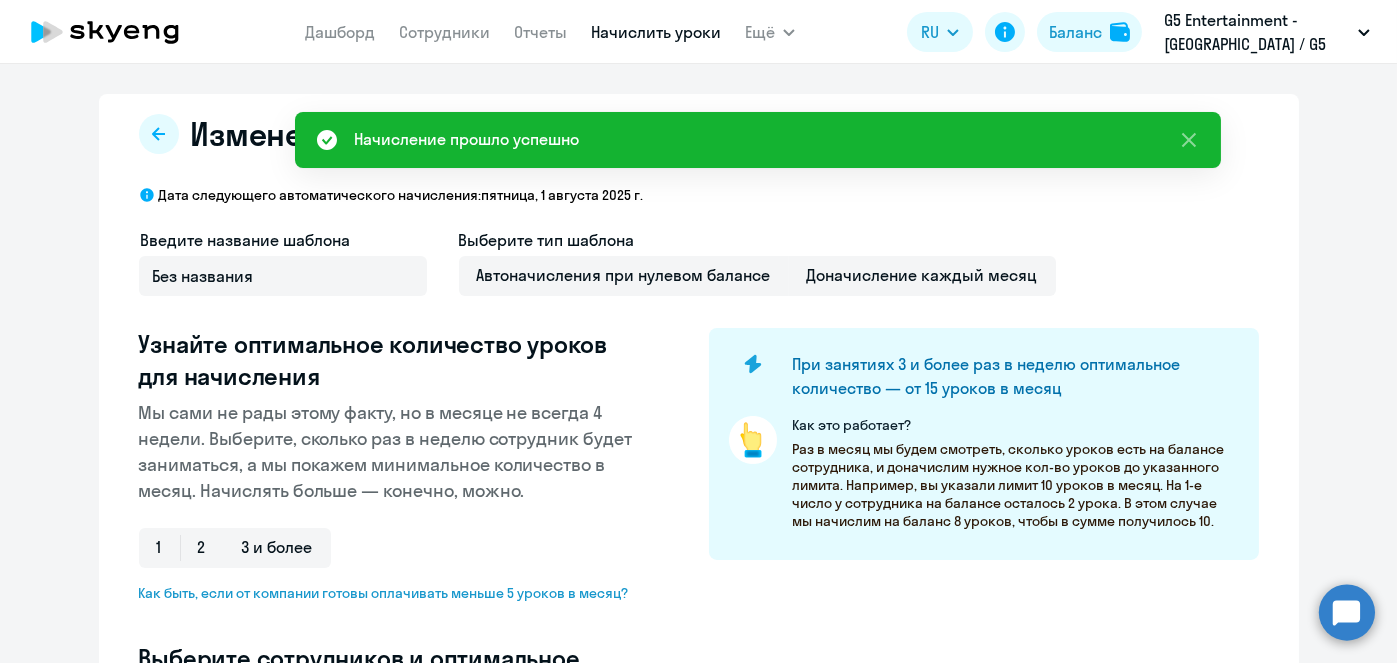 select on "10" 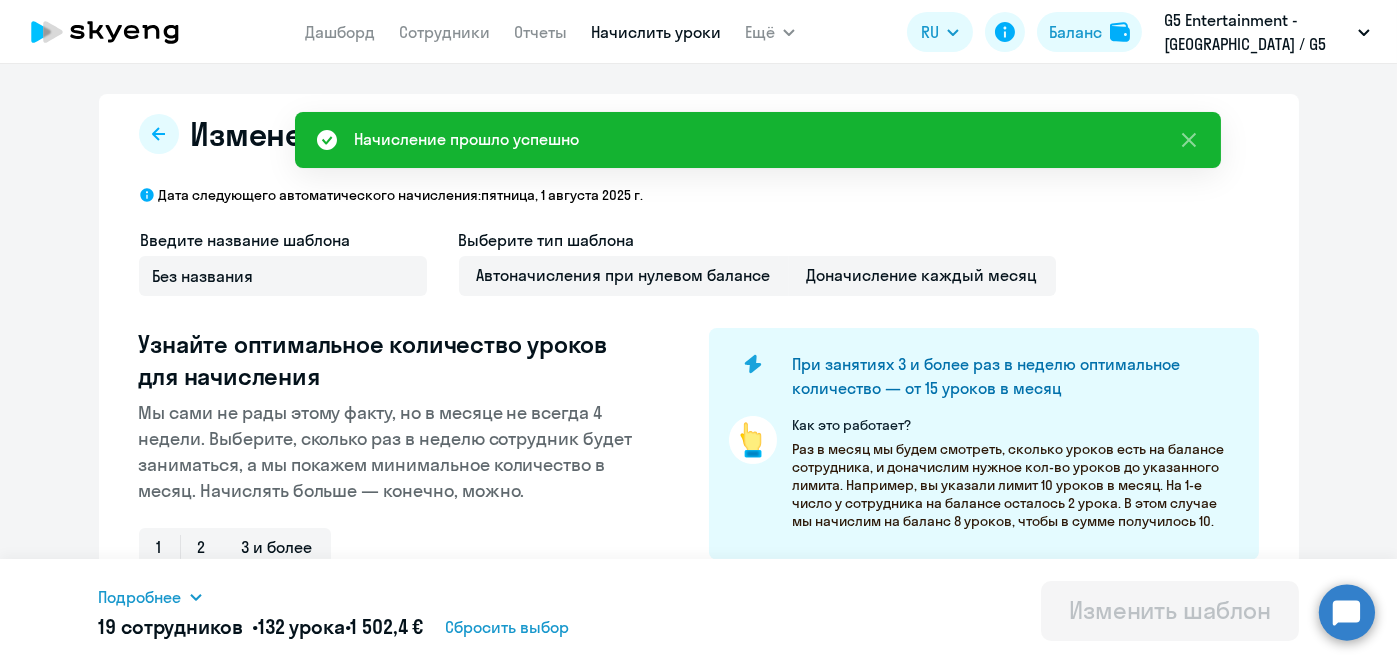 scroll, scrollTop: 524, scrollLeft: 0, axis: vertical 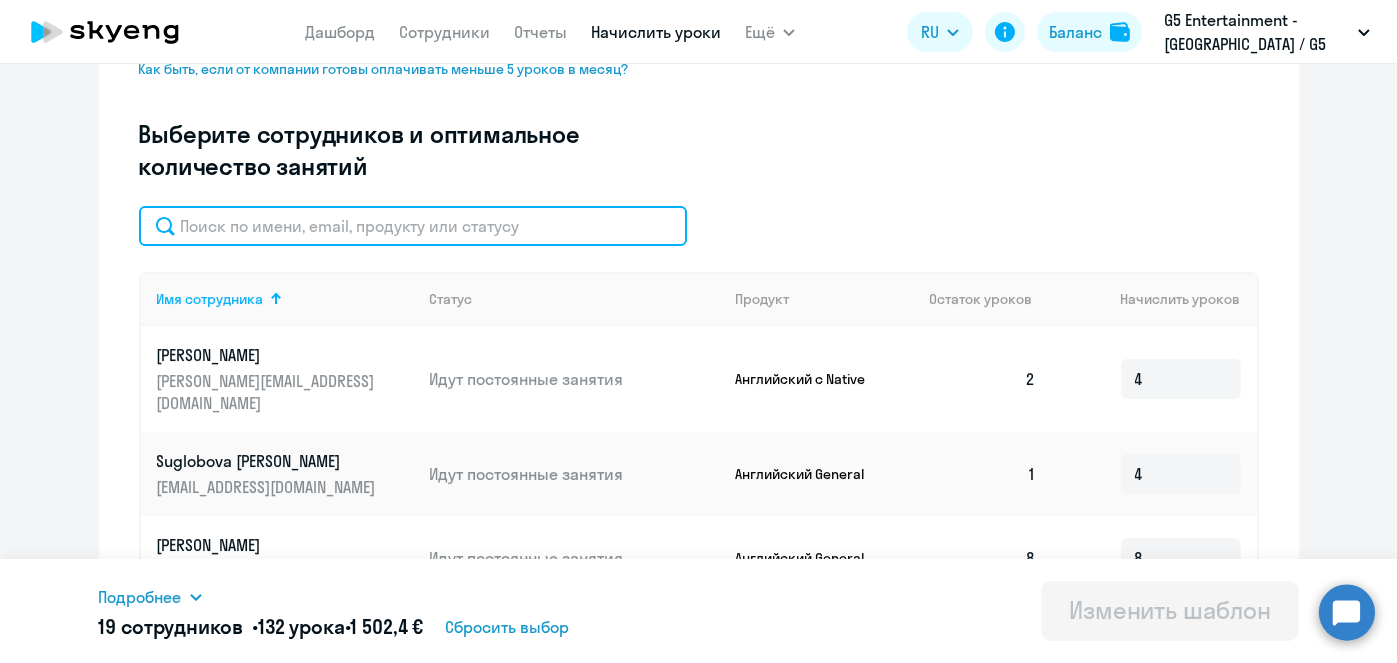 click 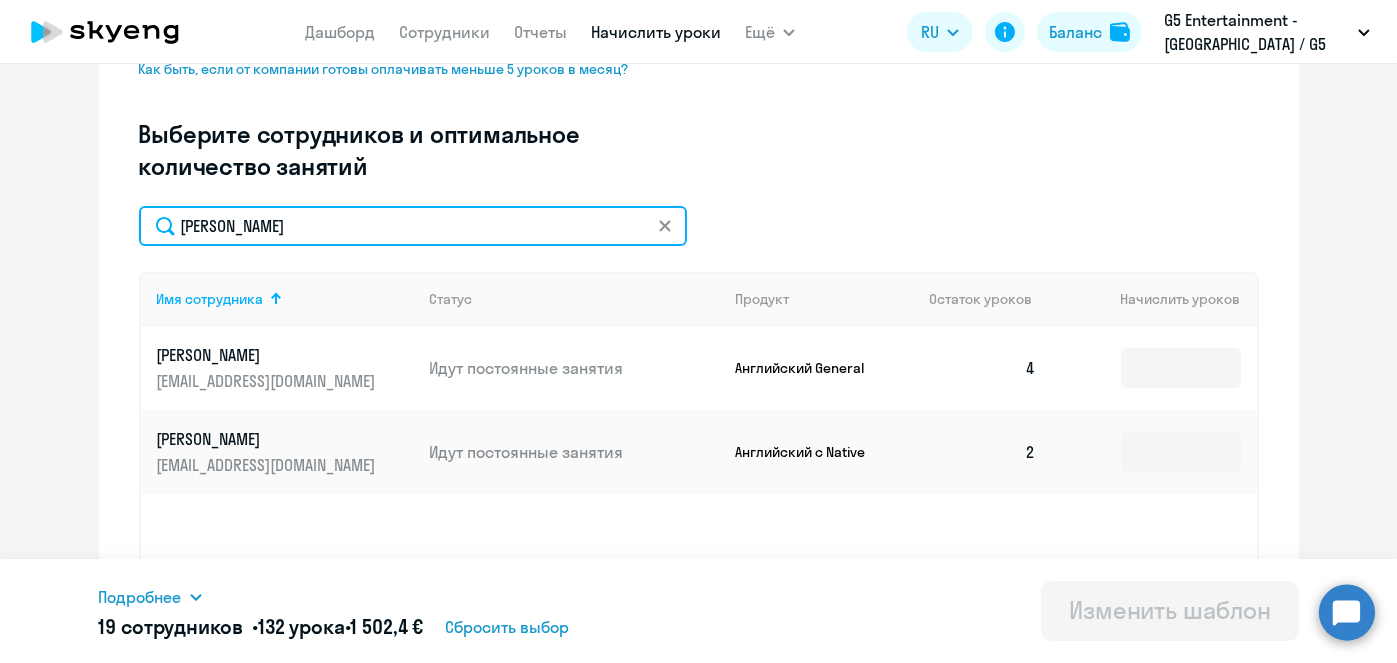 type on "[PERSON_NAME]" 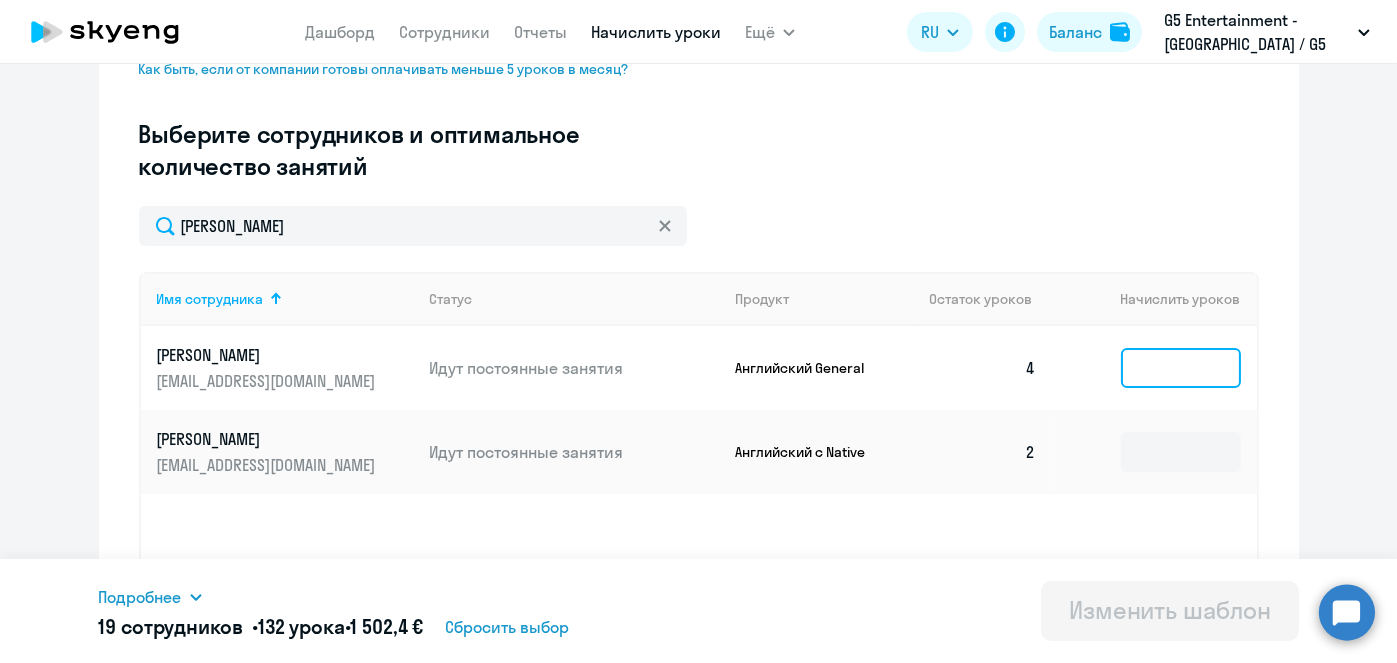 click 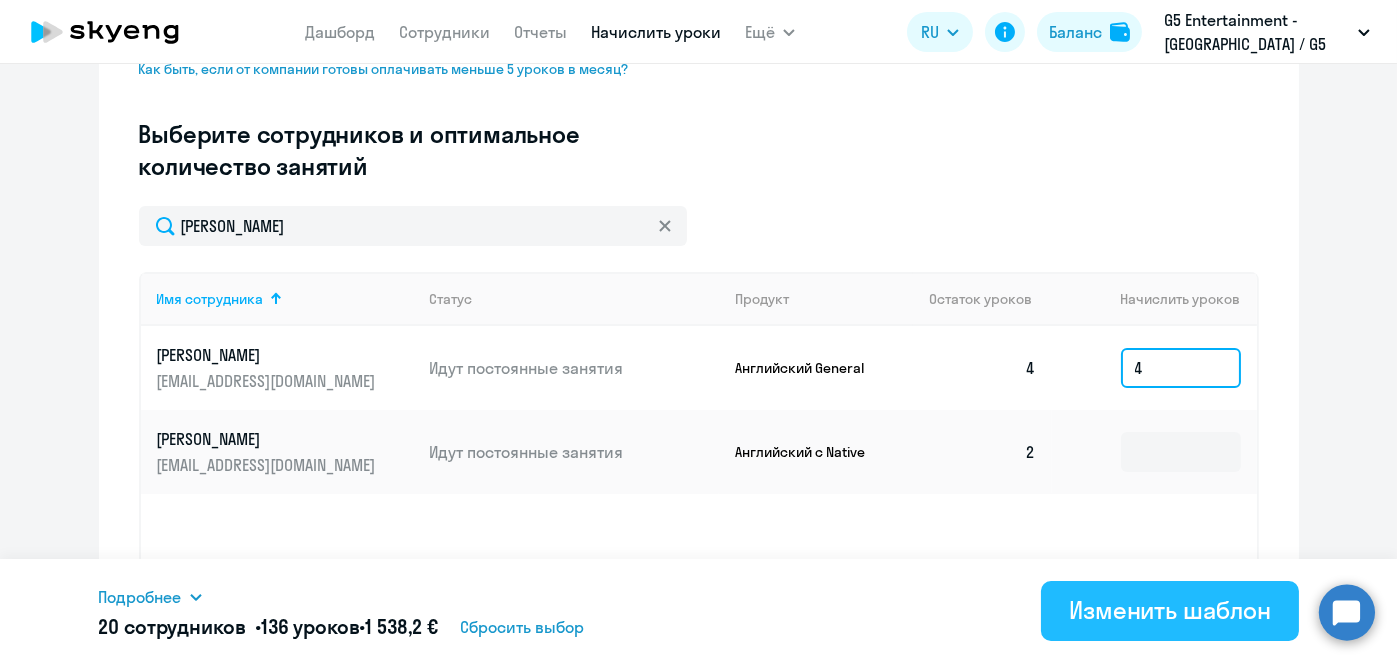 type on "4" 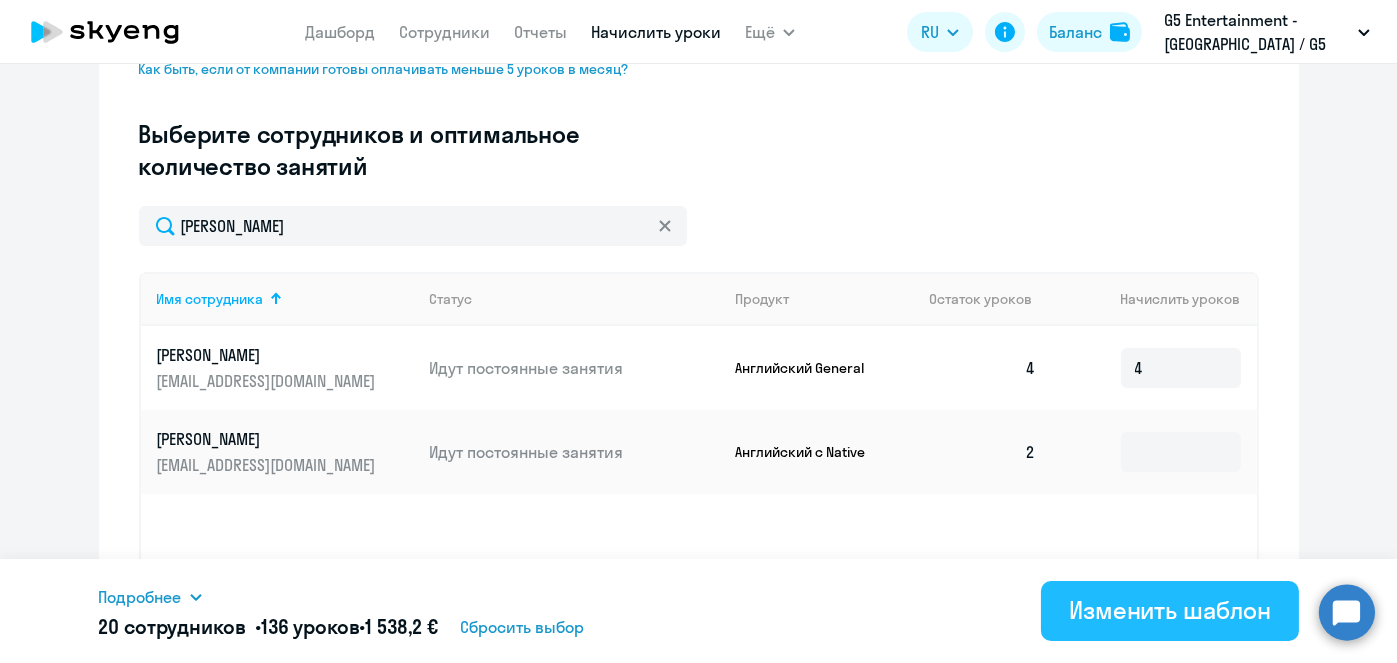 click on "Изменить шаблон" at bounding box center (1170, 610) 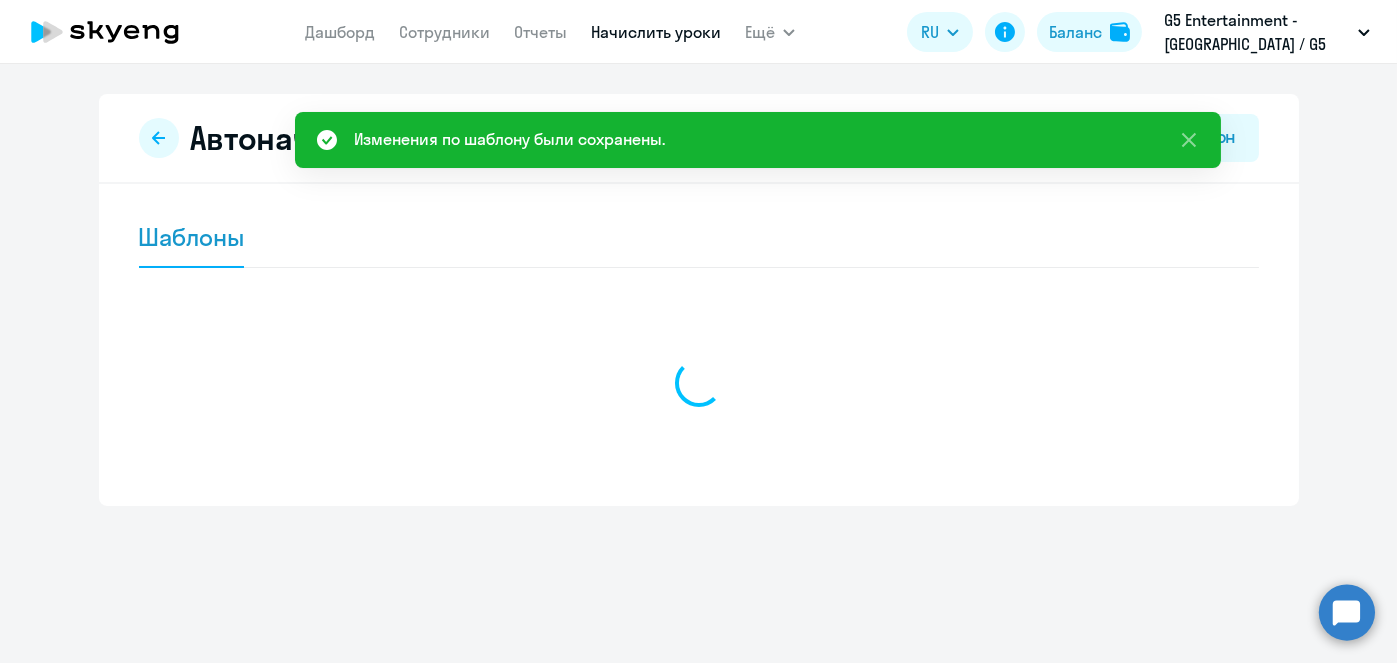 scroll, scrollTop: 0, scrollLeft: 0, axis: both 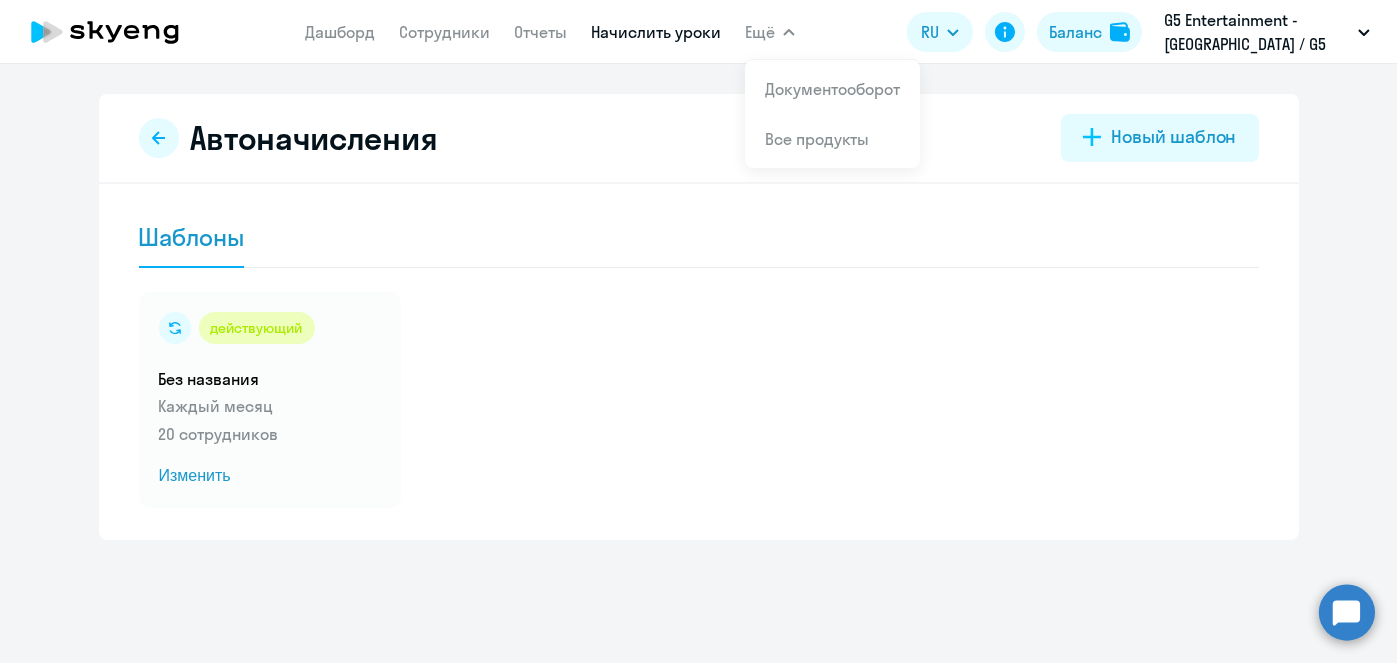 click on "Начислить уроки" at bounding box center (656, 32) 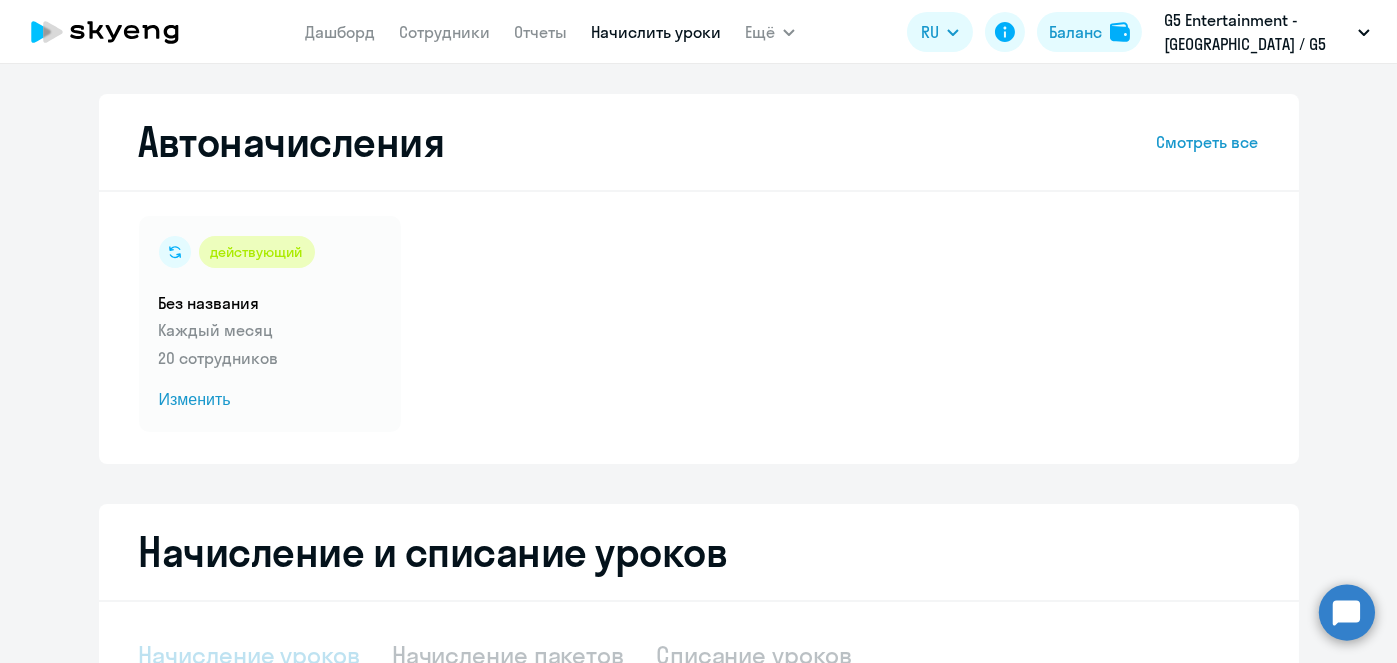 select on "10" 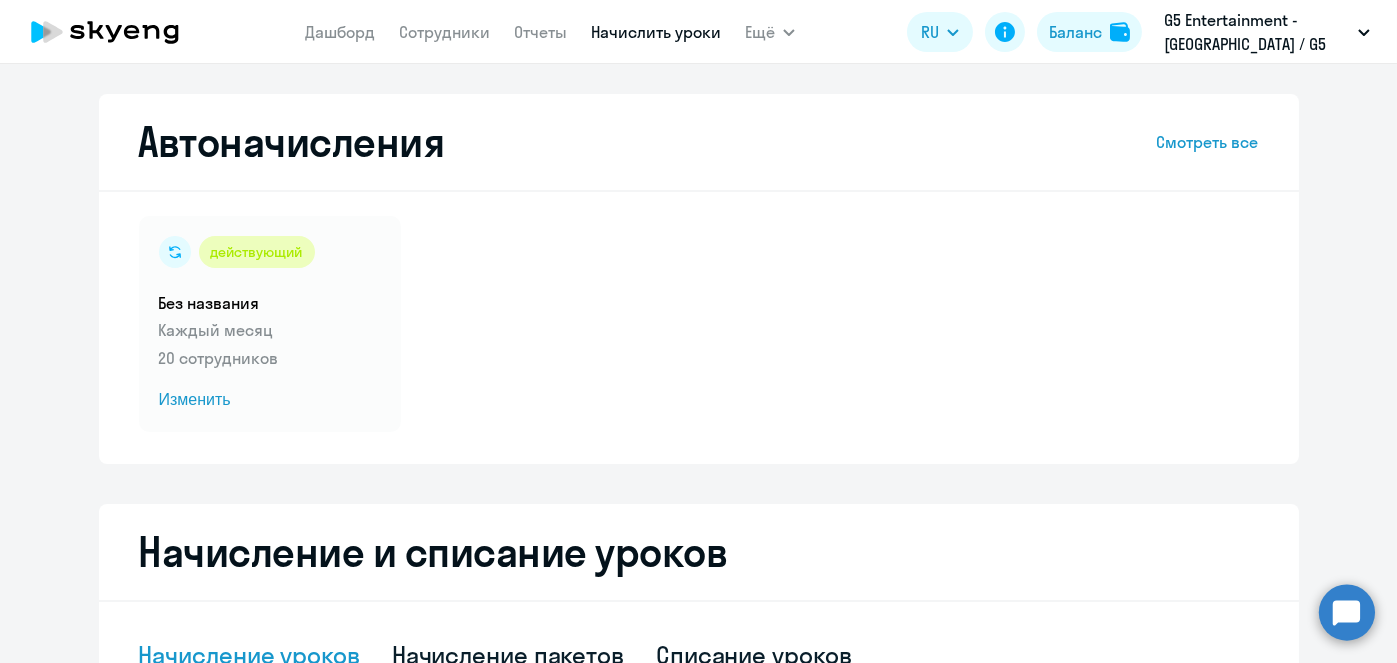 scroll, scrollTop: 524, scrollLeft: 0, axis: vertical 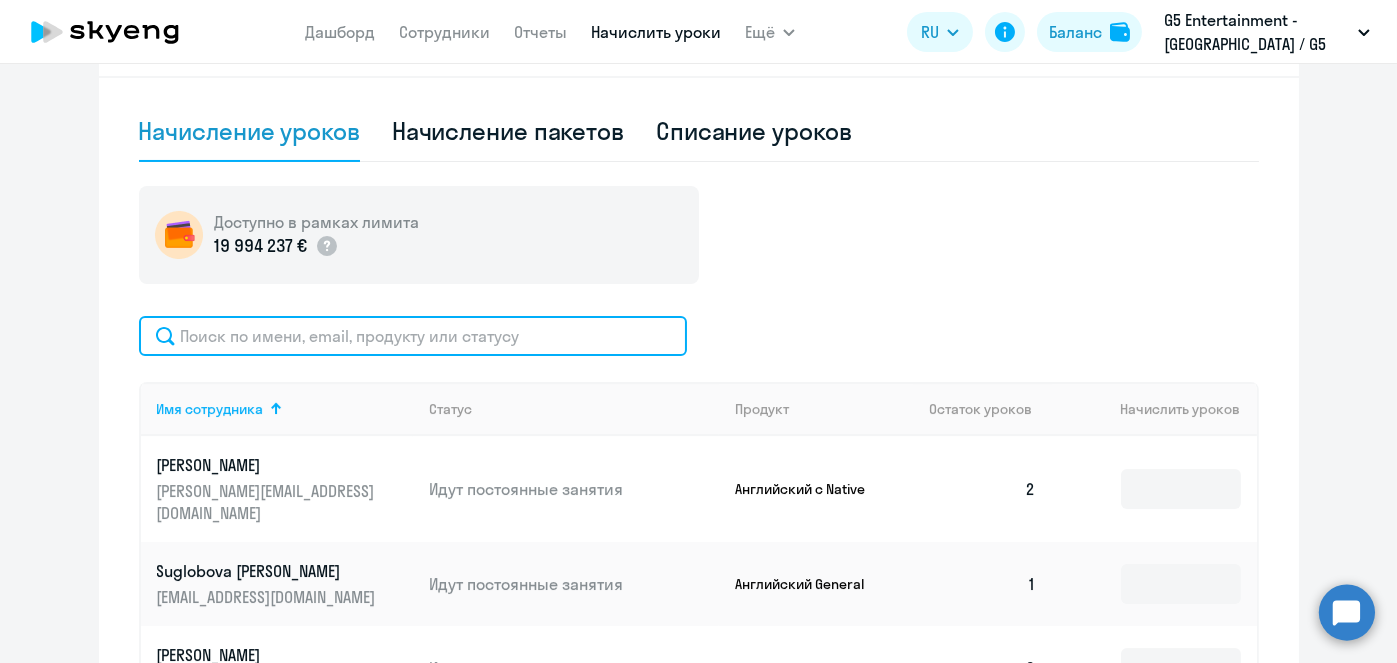click 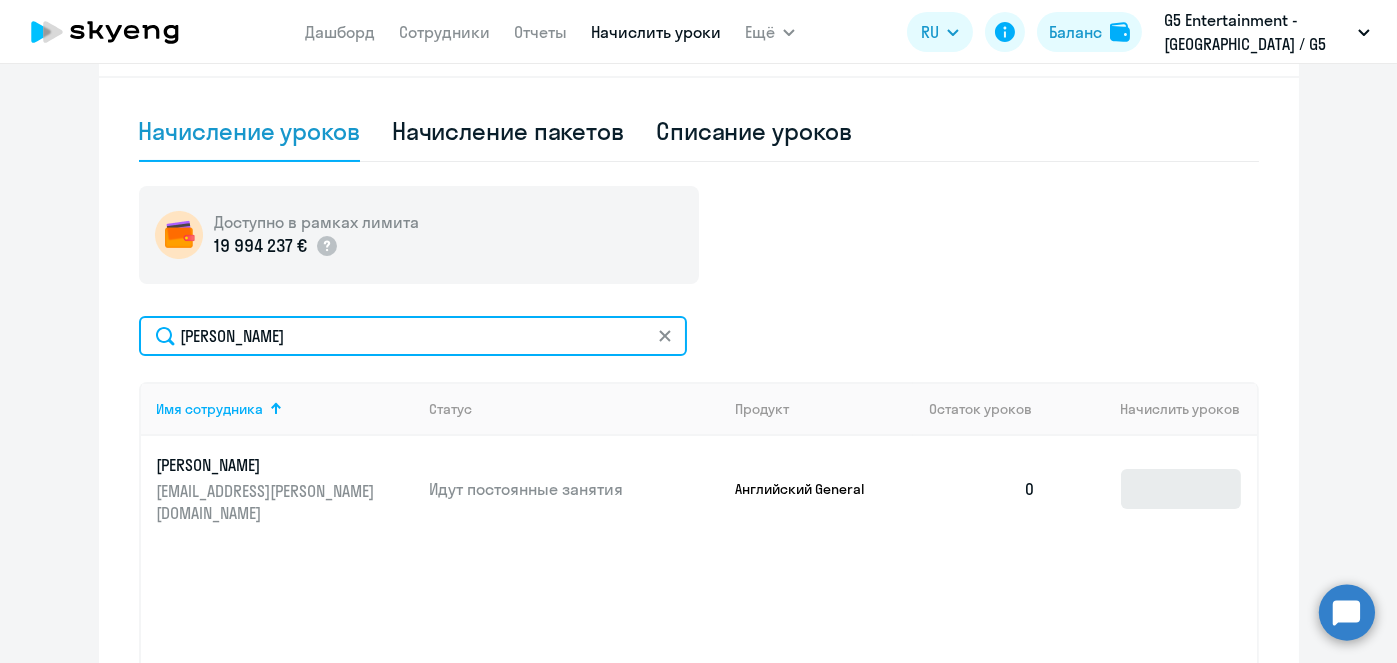 type on "[PERSON_NAME]" 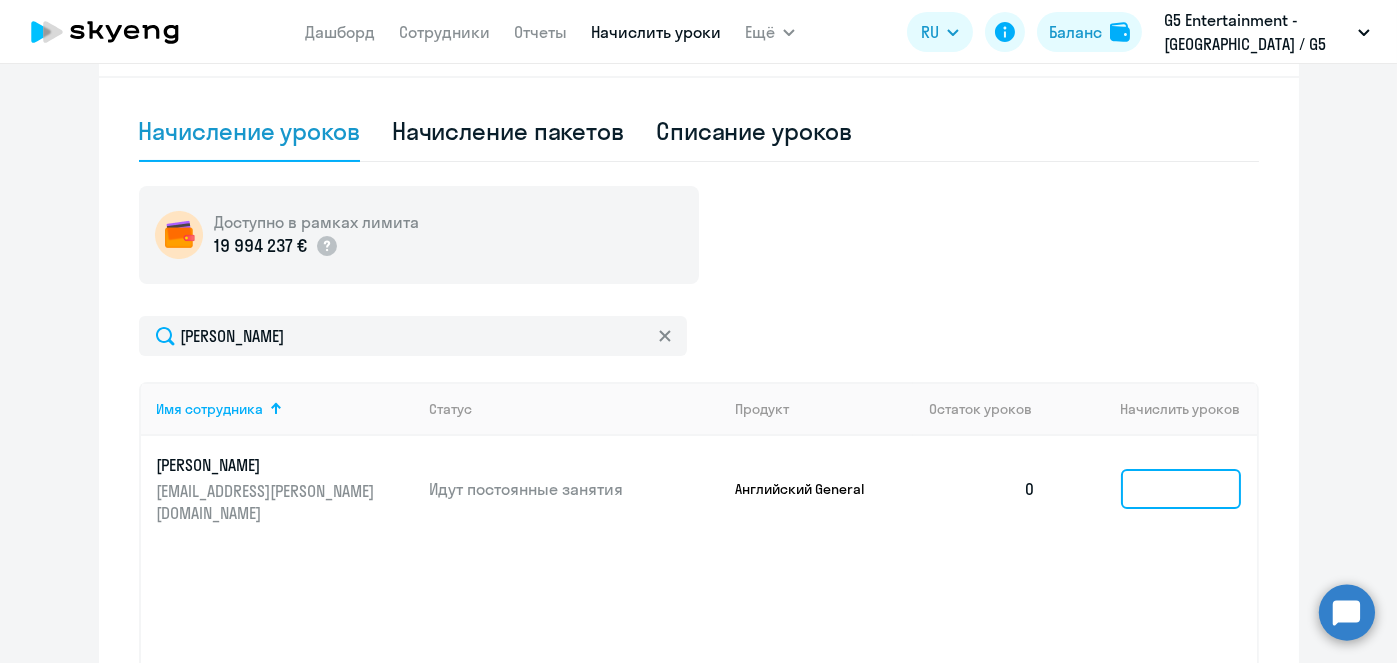 click 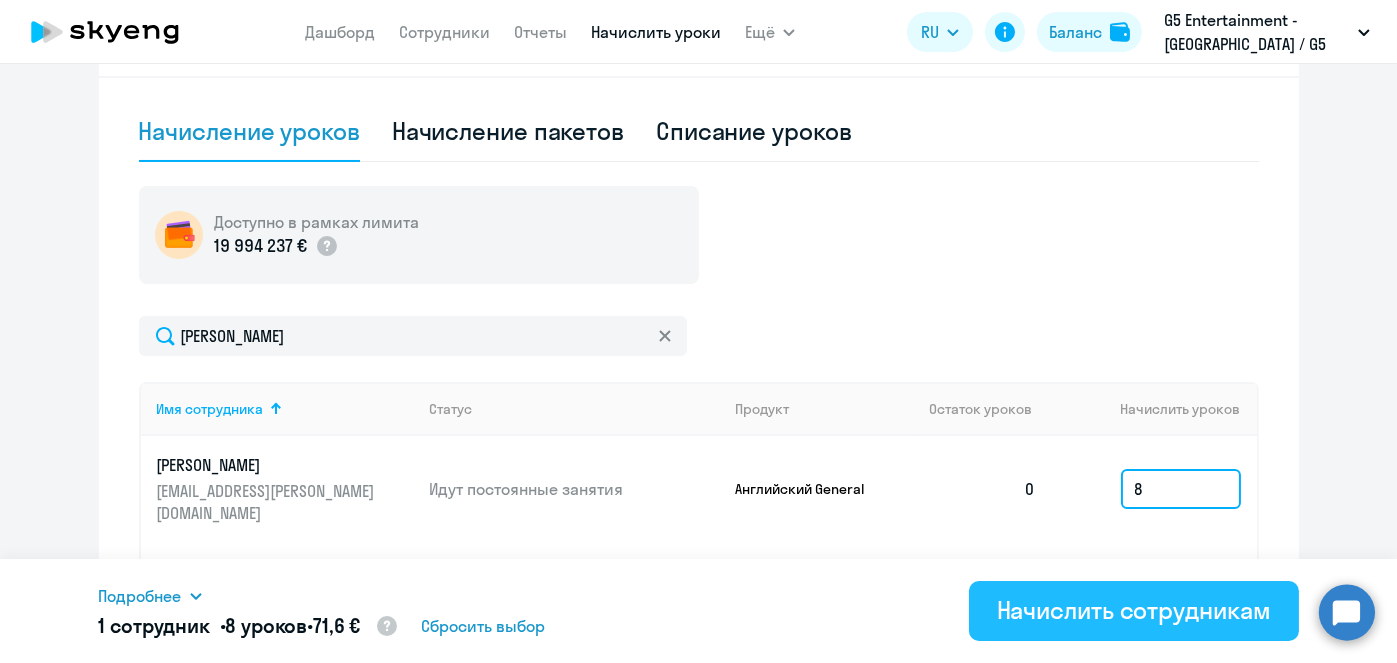 type on "8" 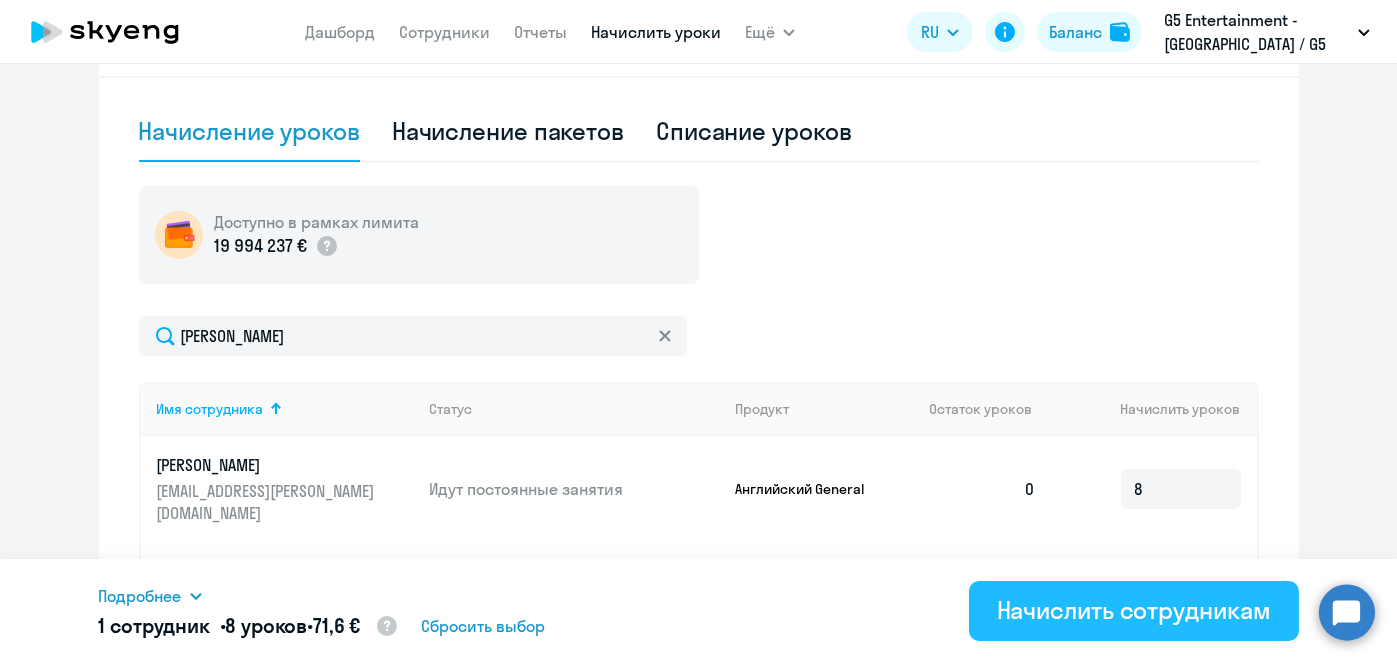 click on "Начислить сотрудникам" at bounding box center [1134, 610] 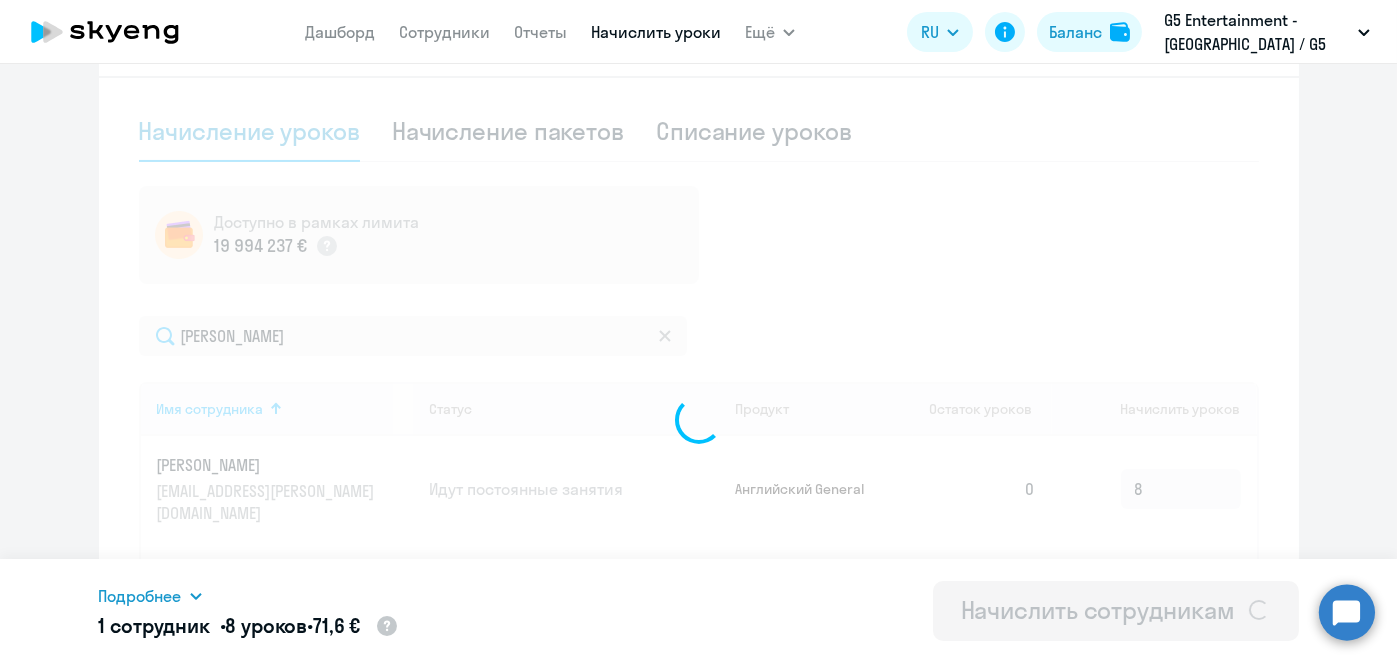 type 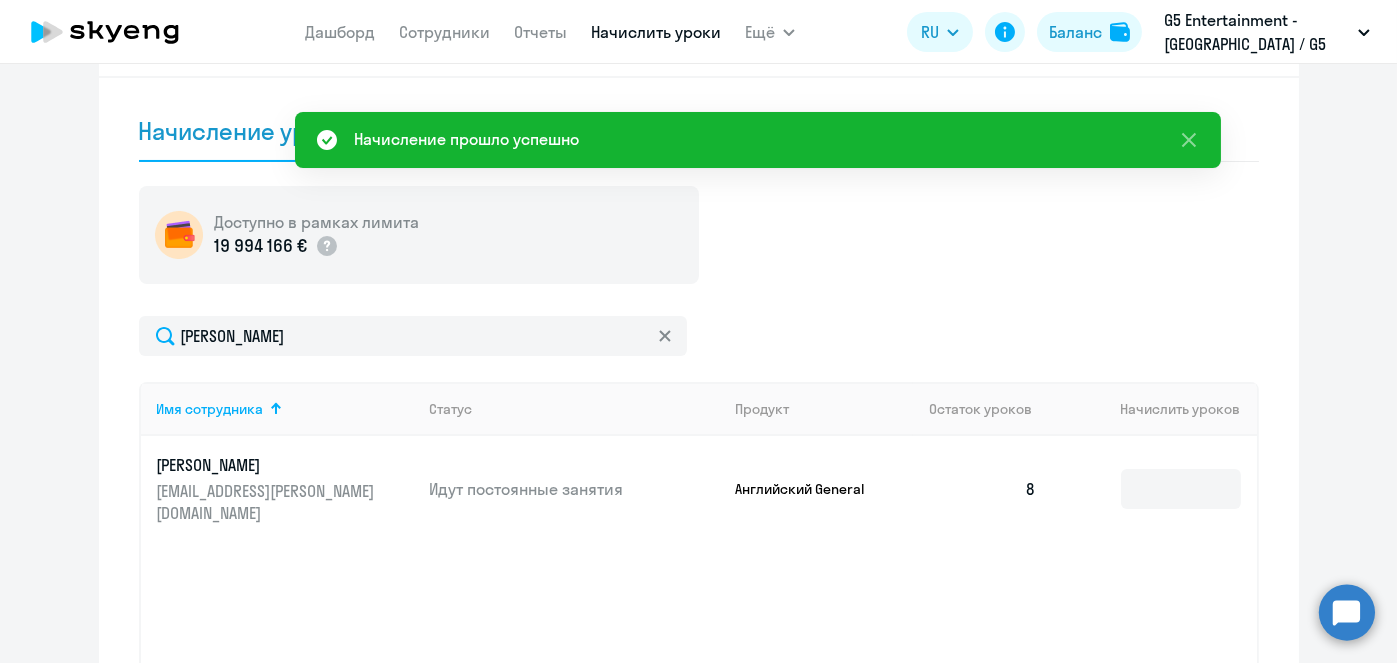 scroll, scrollTop: 0, scrollLeft: 0, axis: both 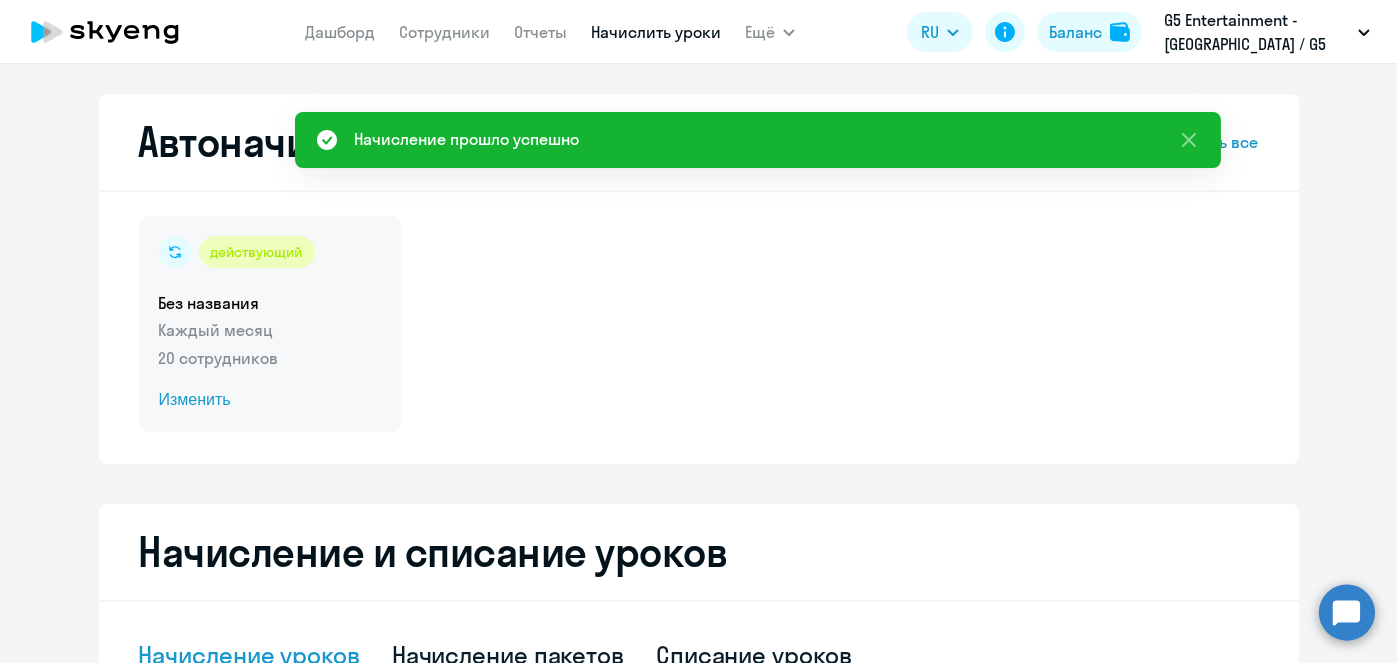 click on "Изменить" 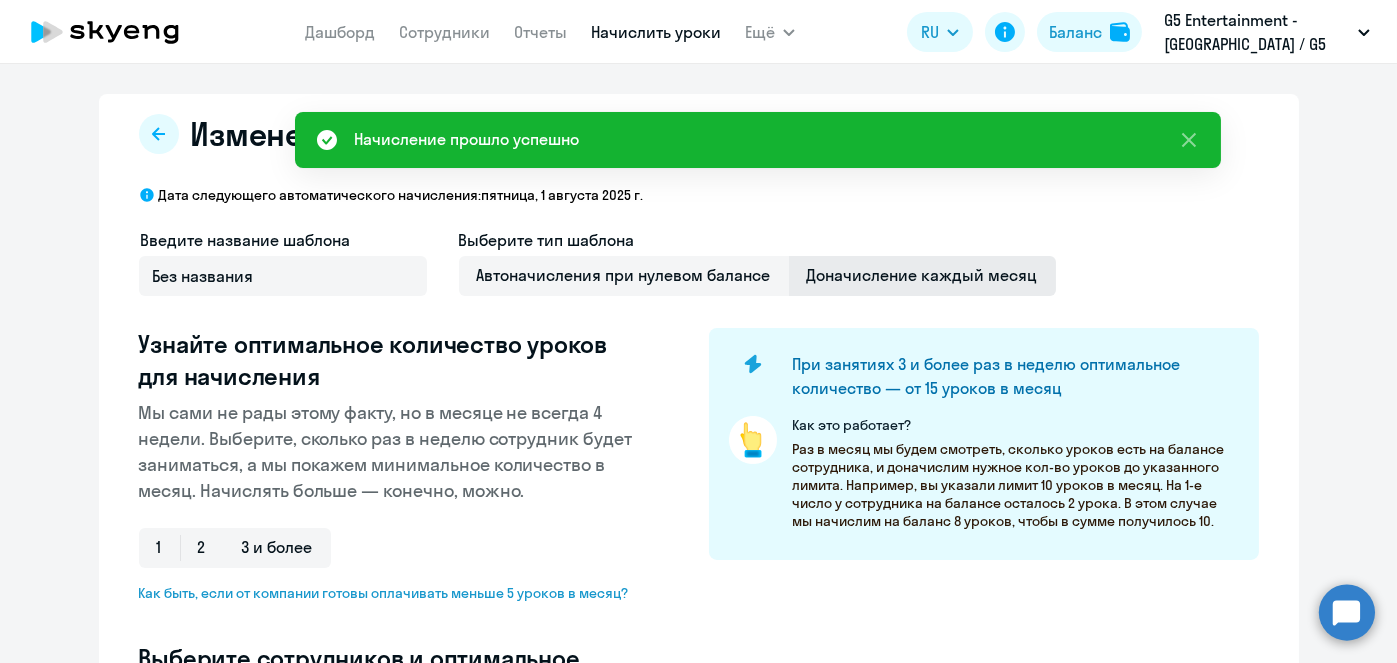 select on "10" 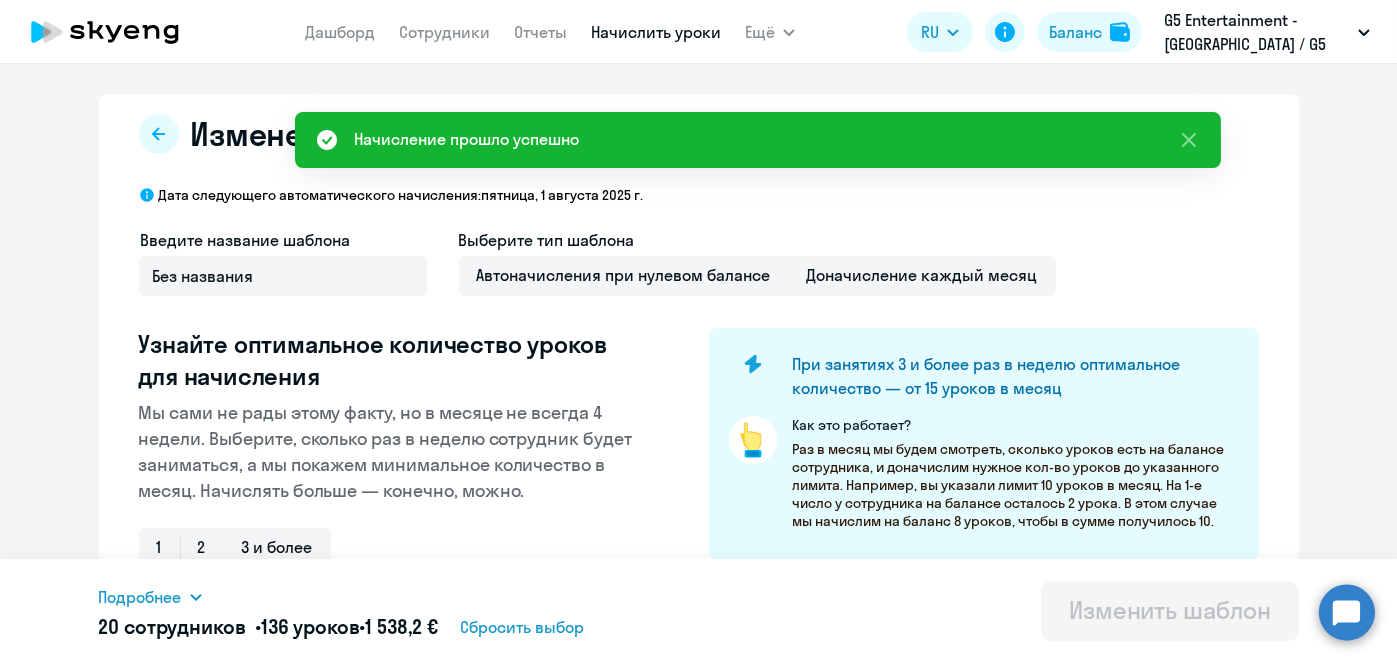 scroll, scrollTop: 524, scrollLeft: 0, axis: vertical 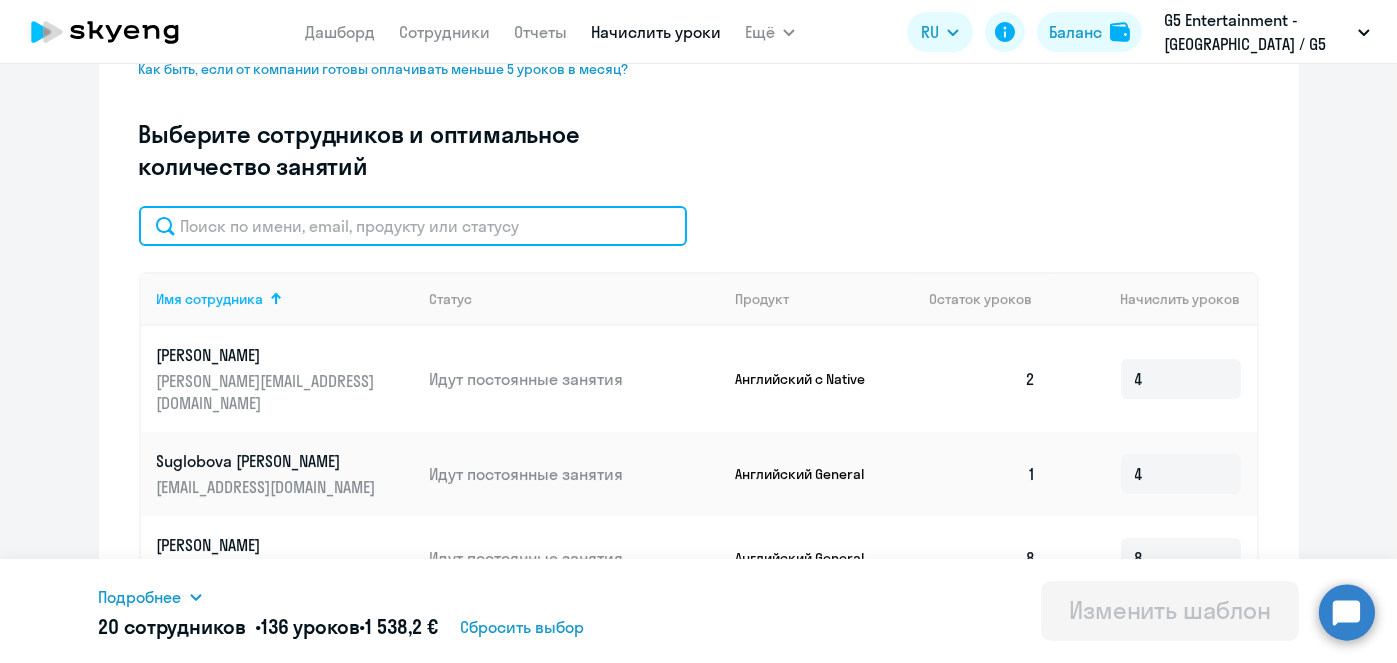 click 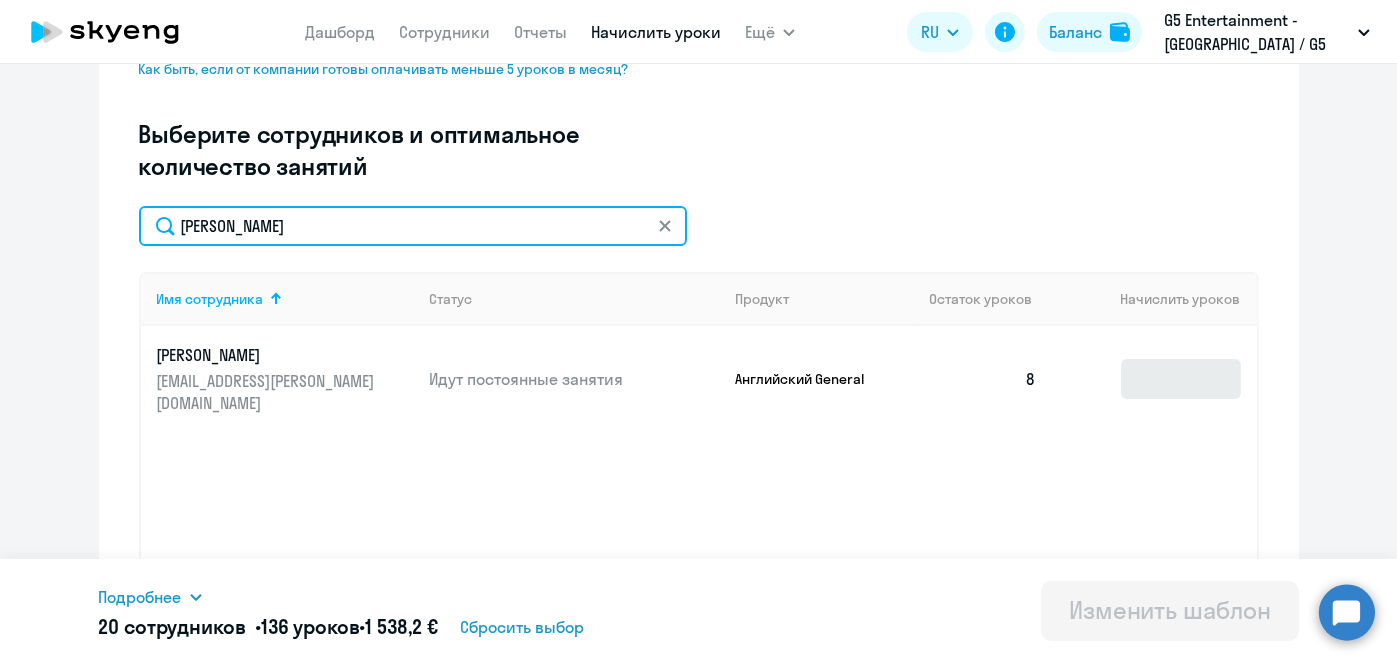 type on "Михайлова" 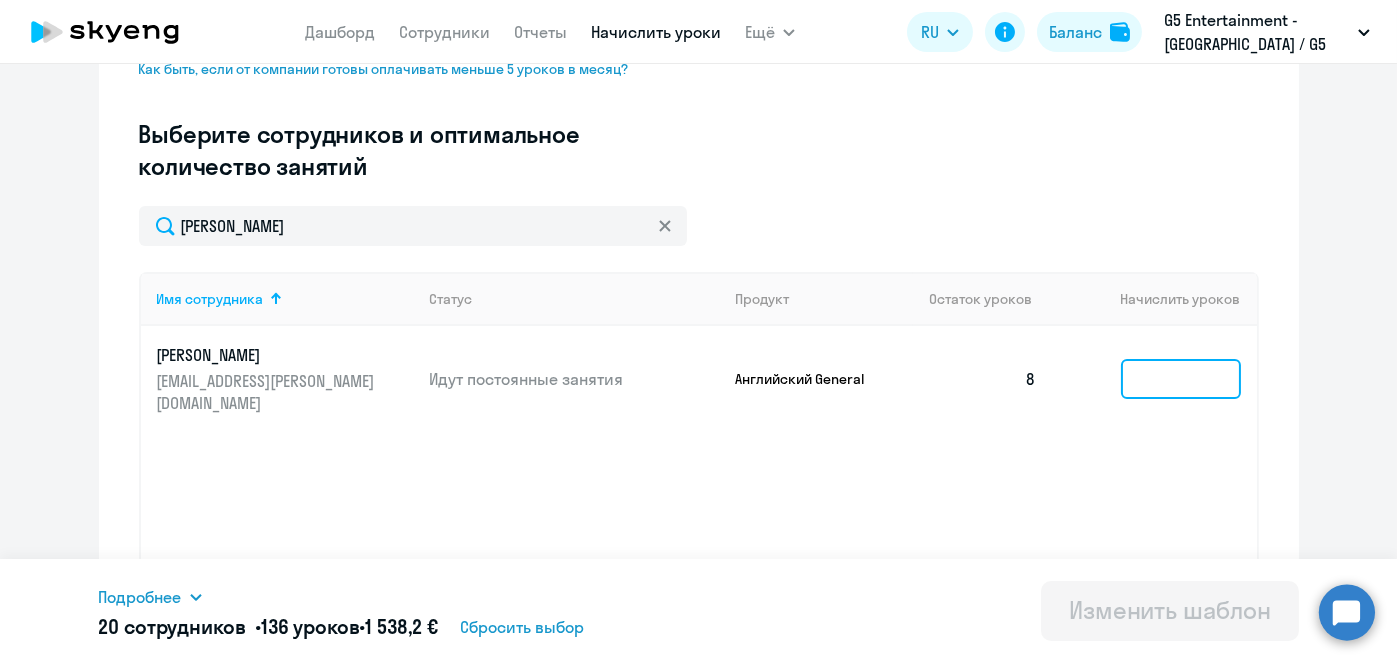 click 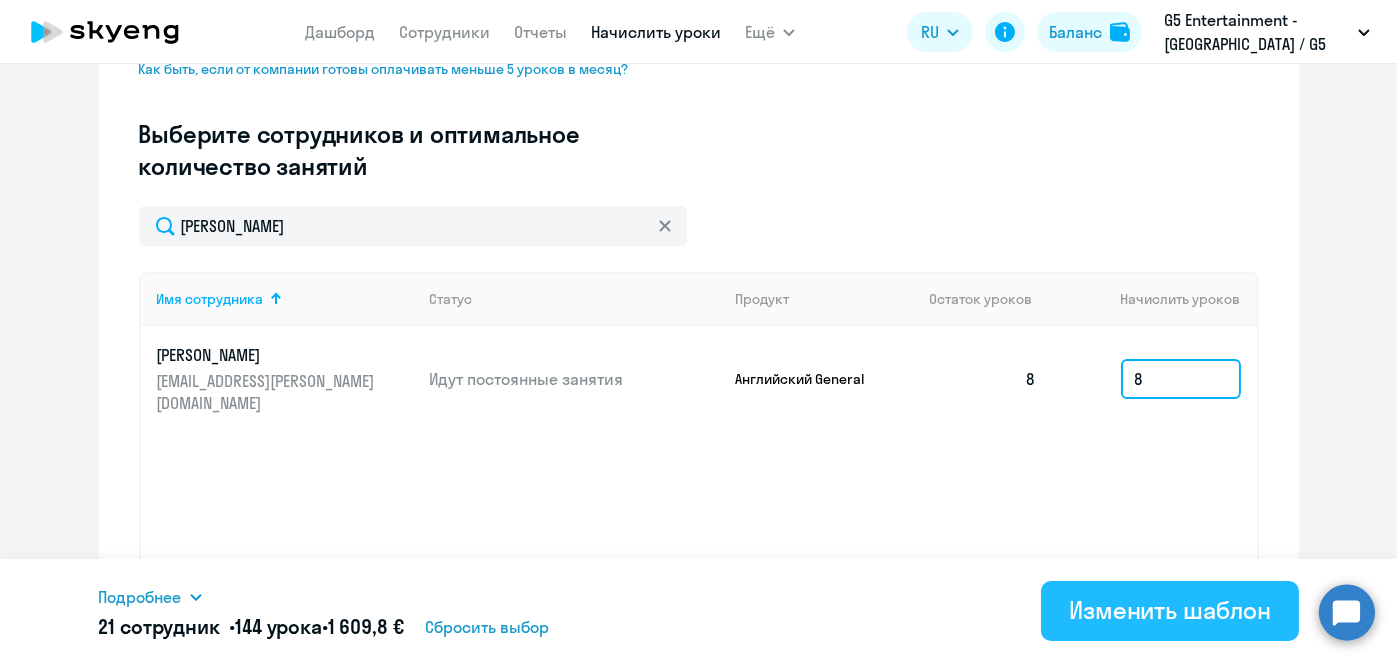 type on "8" 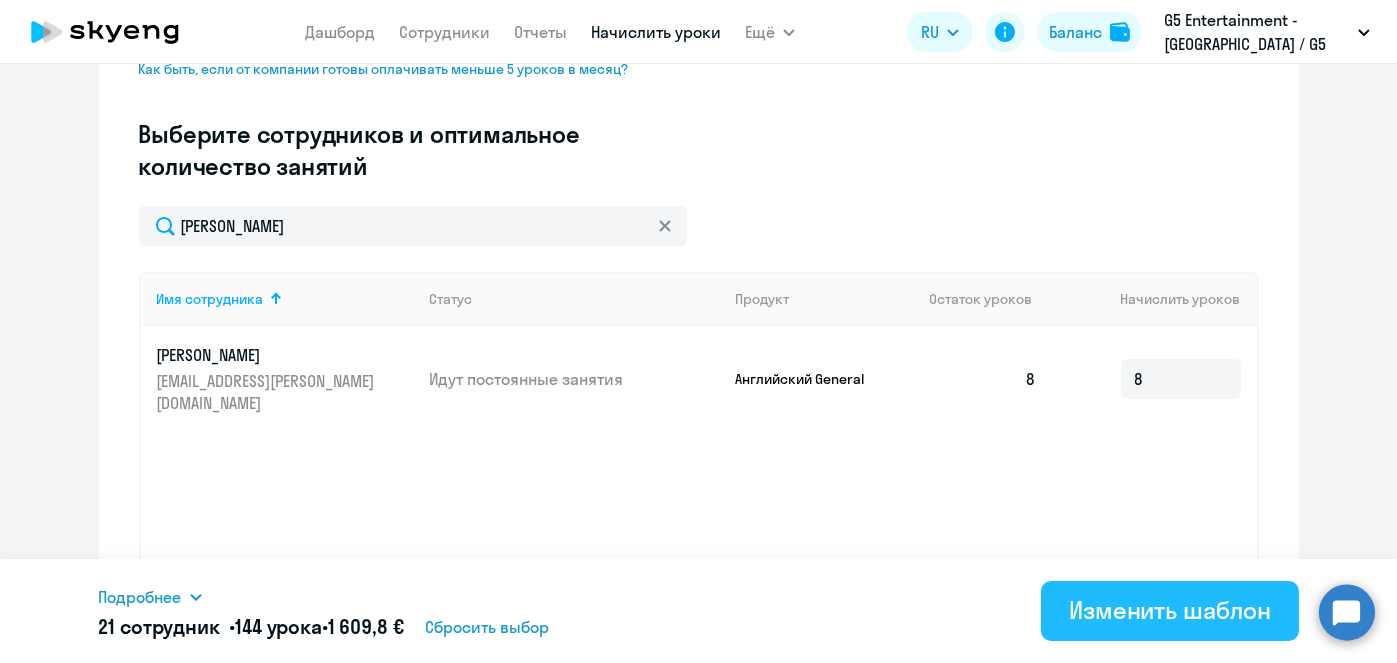 click on "Изменить шаблон" at bounding box center [1170, 610] 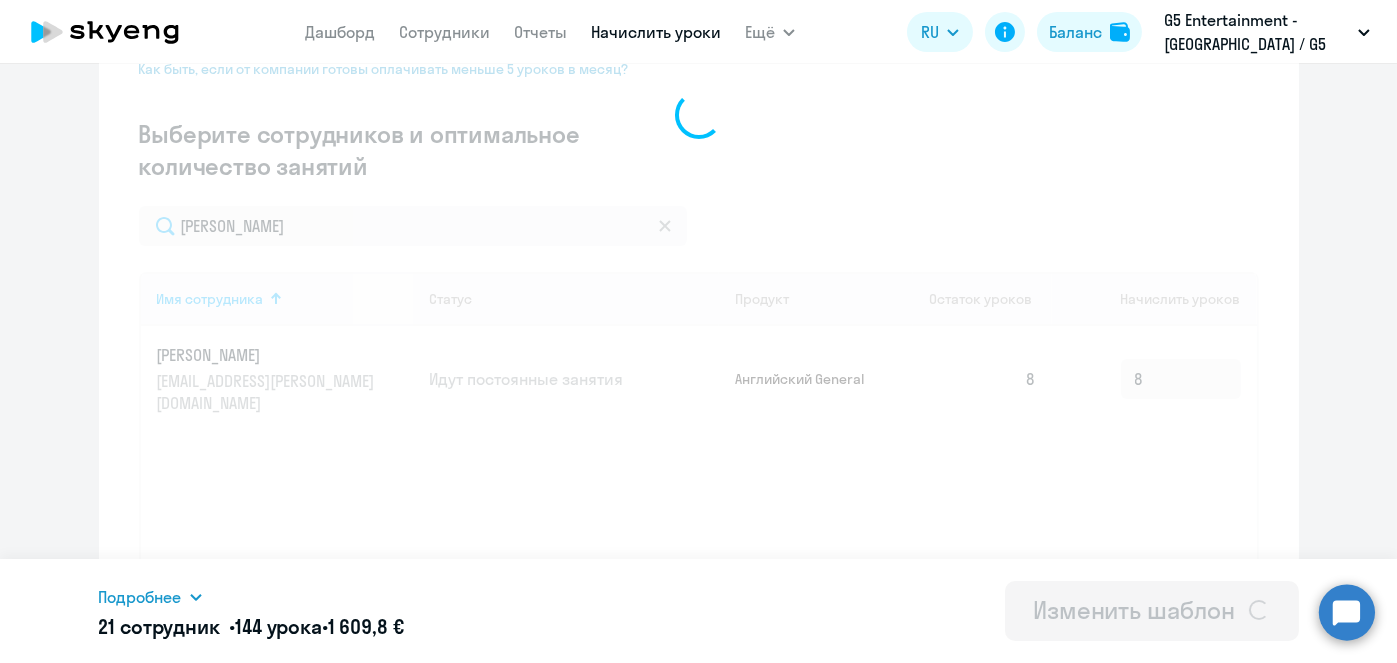 scroll, scrollTop: 0, scrollLeft: 0, axis: both 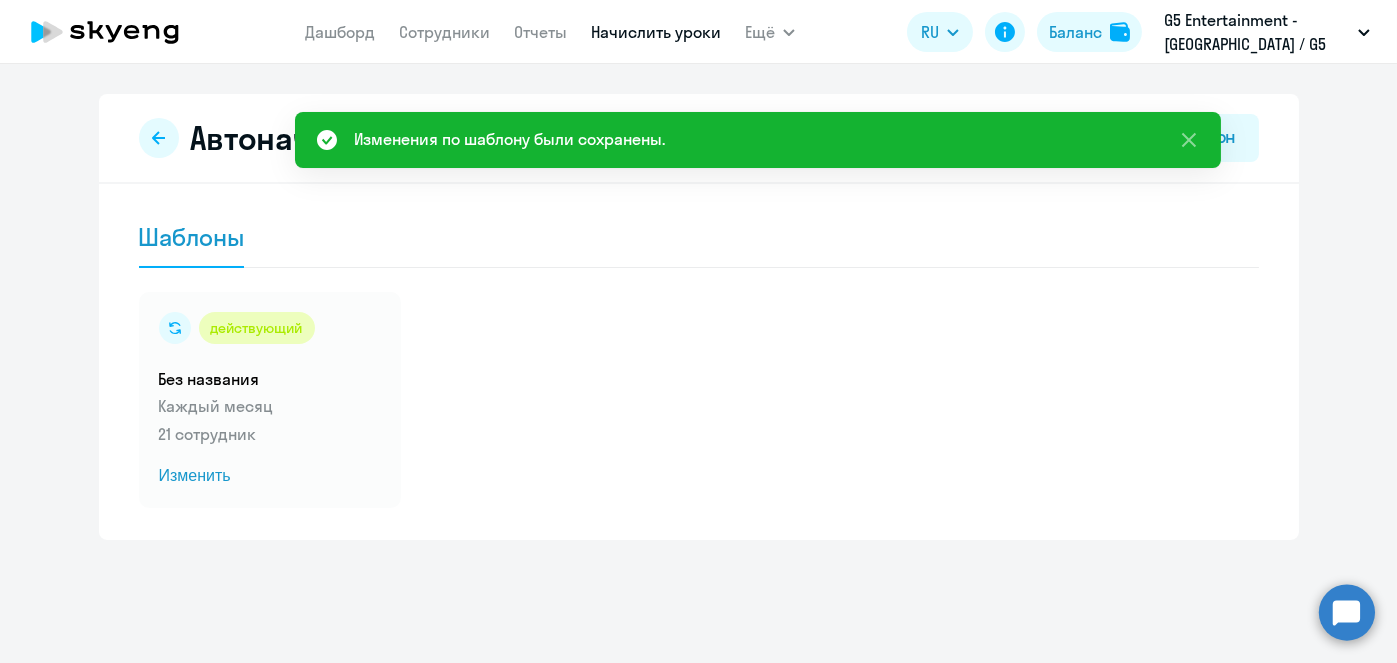 click on "Дашборд
Сотрудники
Отчеты
Начислить уроки" 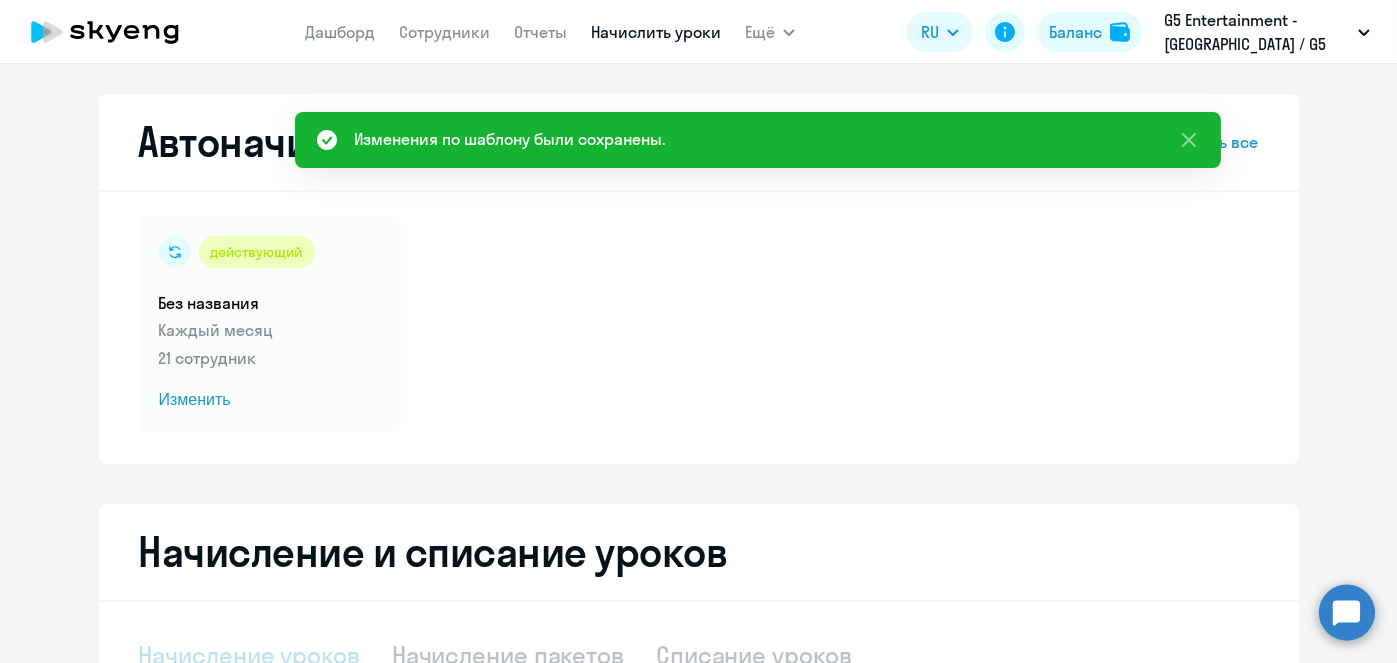 select on "10" 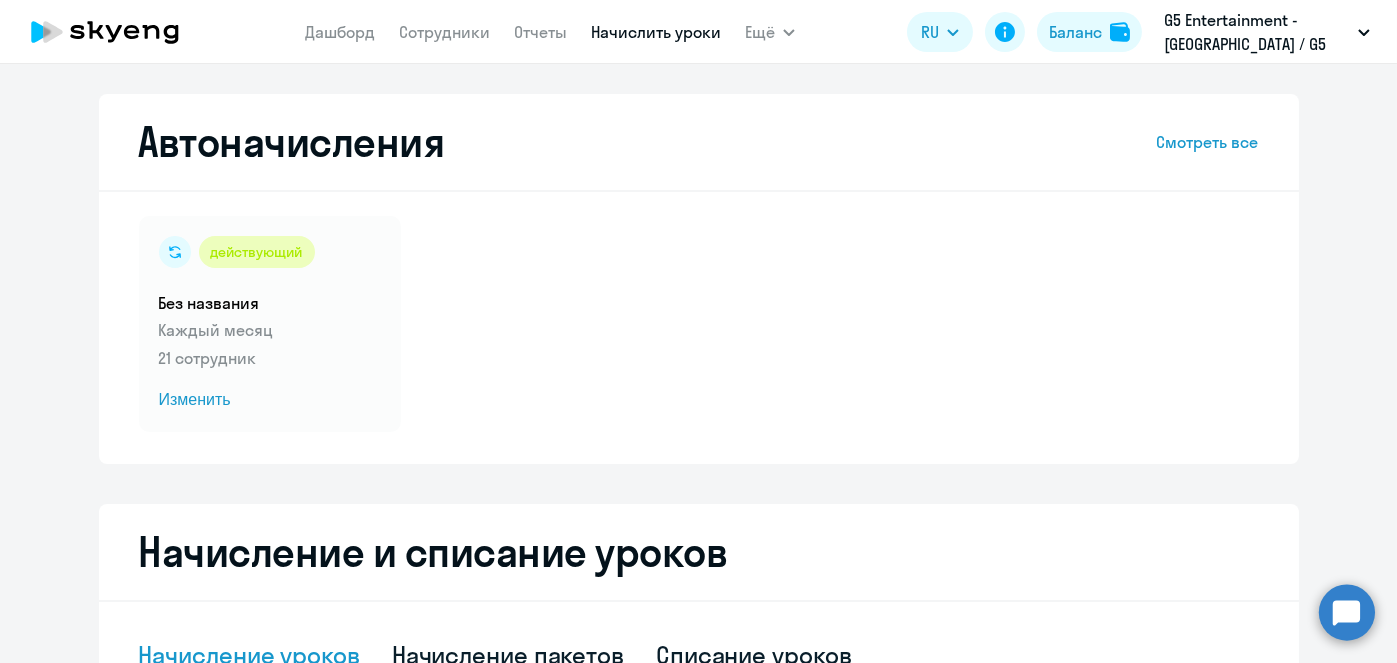 click on "Начислить уроки" at bounding box center (656, 32) 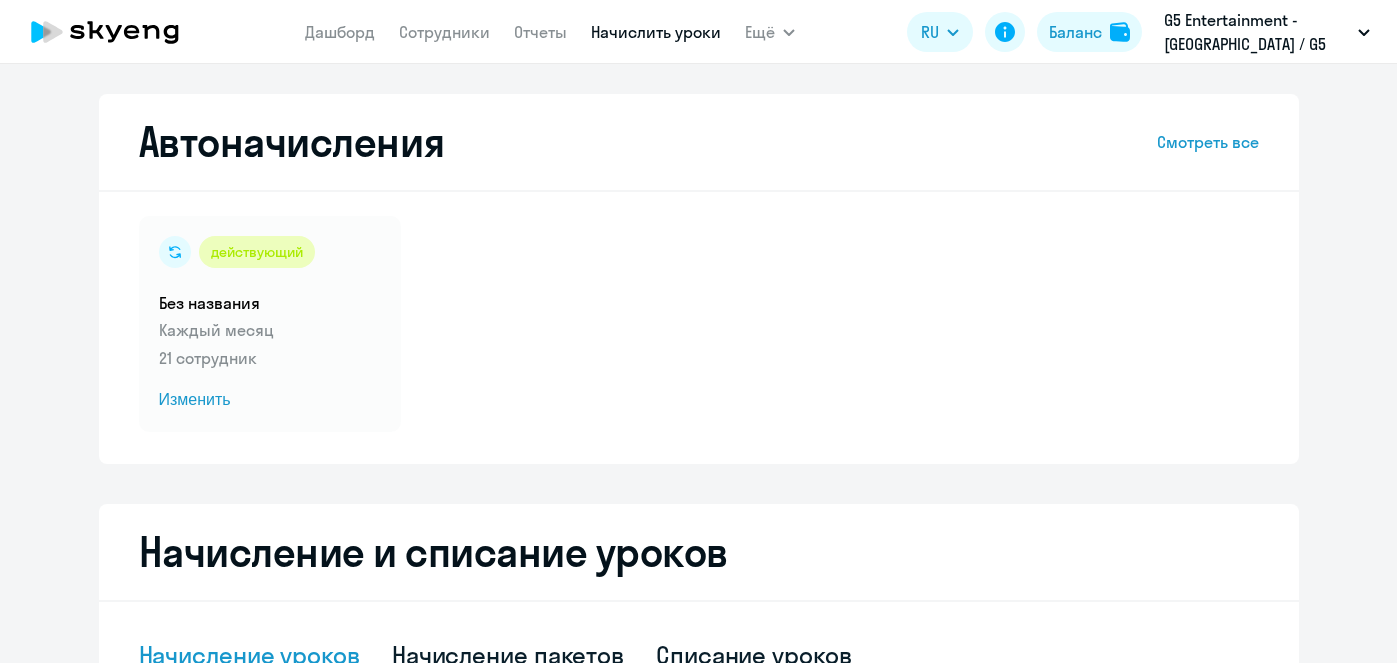 select on "10" 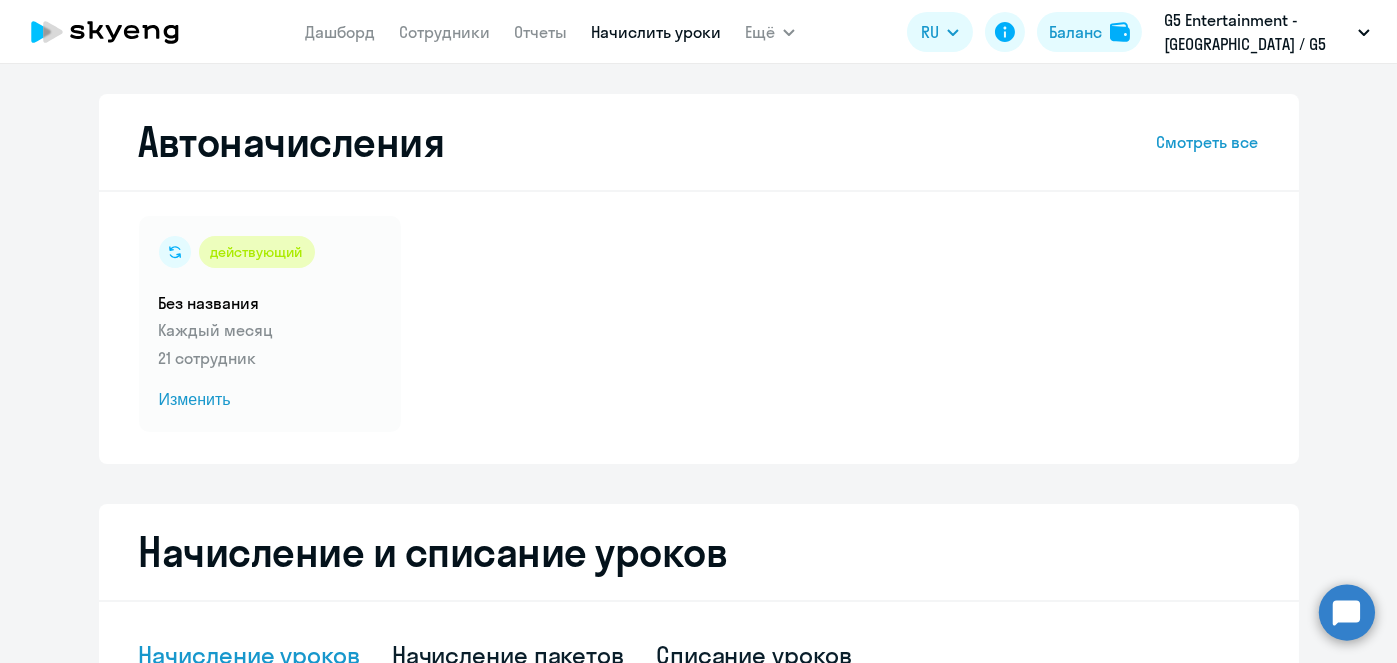scroll, scrollTop: 524, scrollLeft: 0, axis: vertical 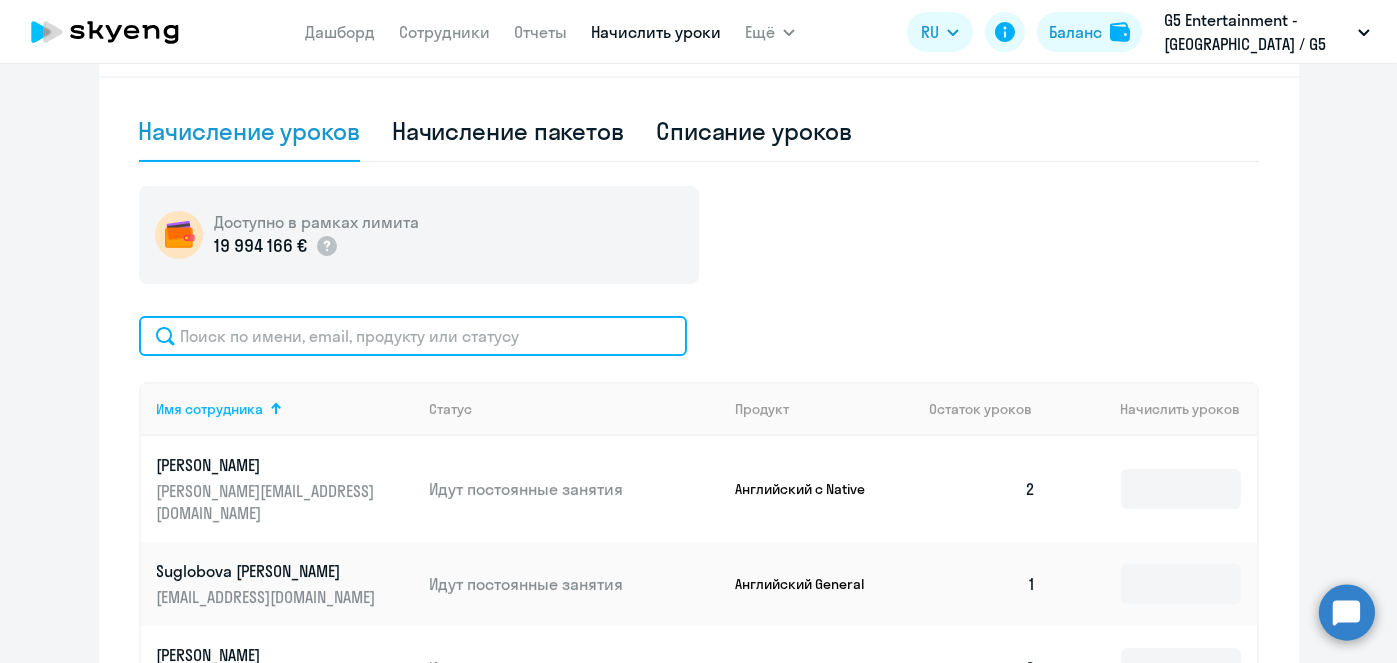 click 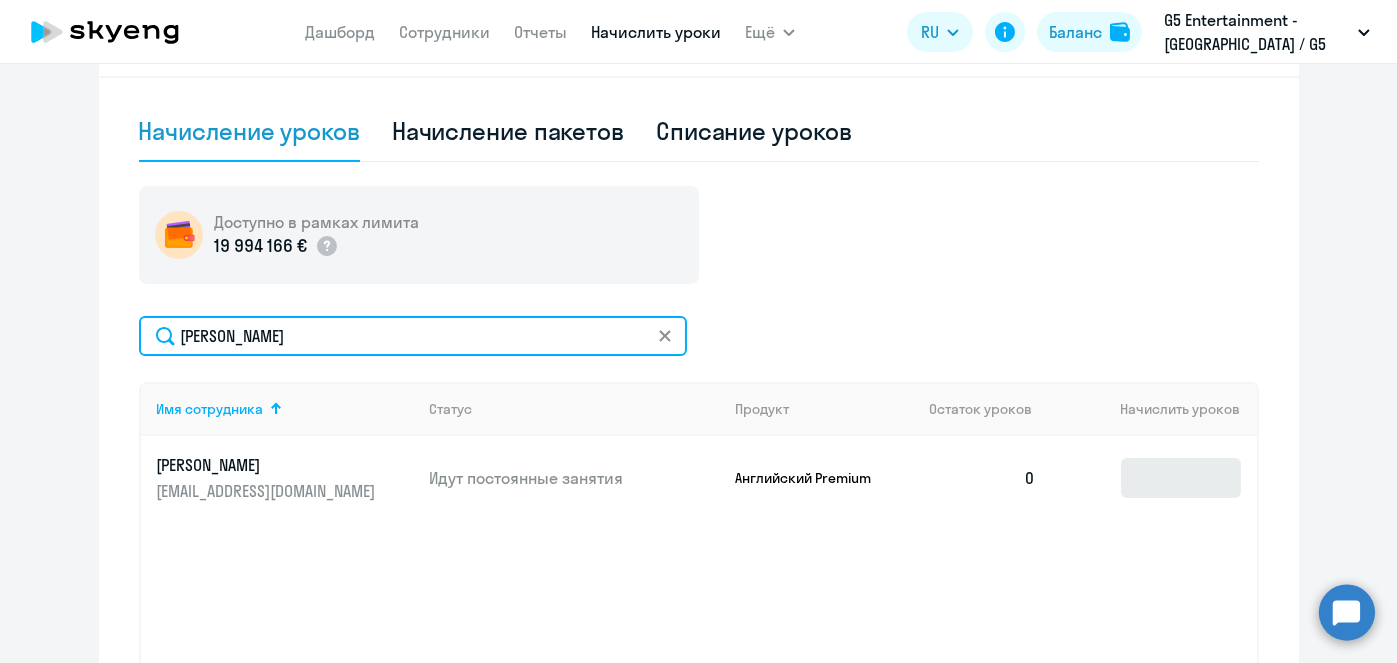 type on "[PERSON_NAME]" 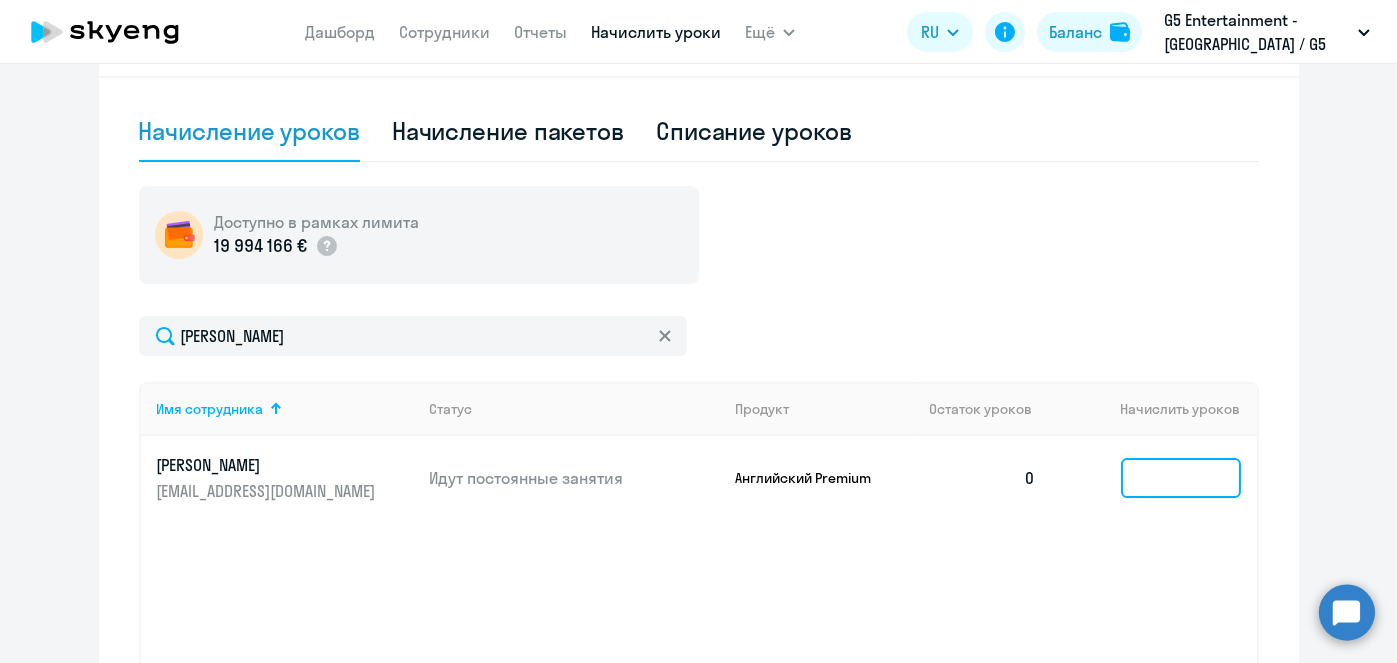 click 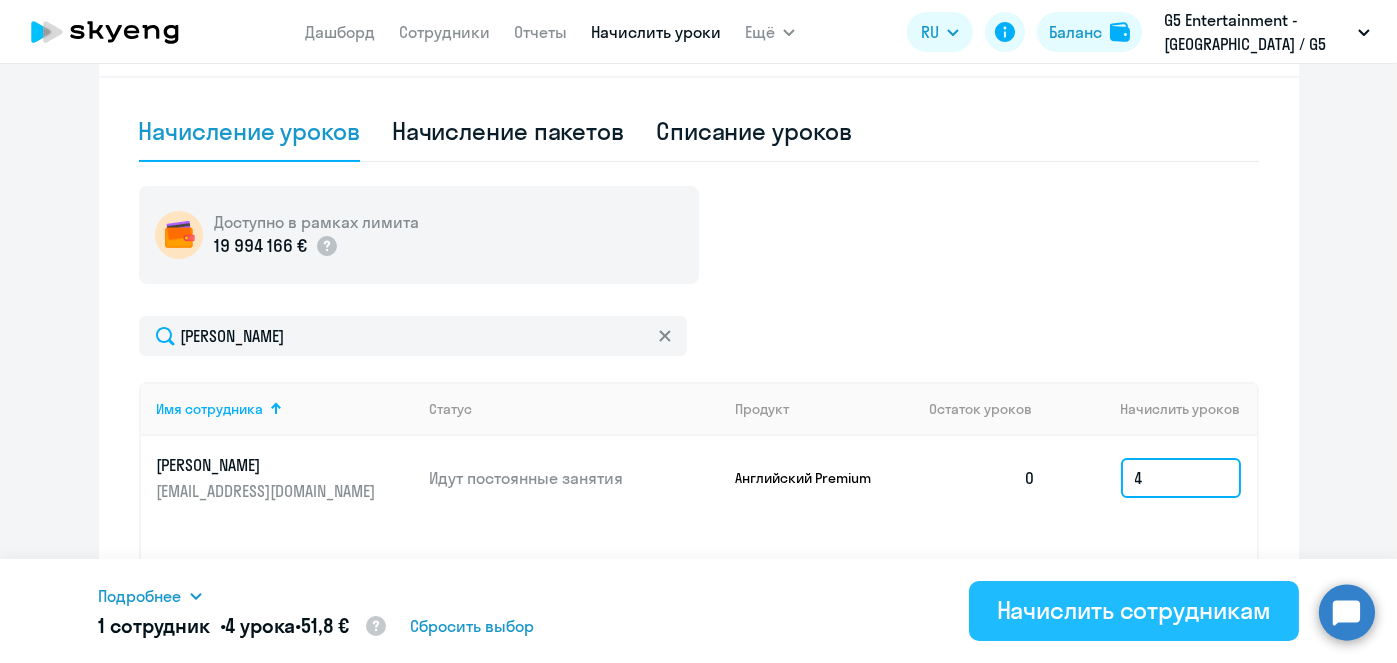 type on "4" 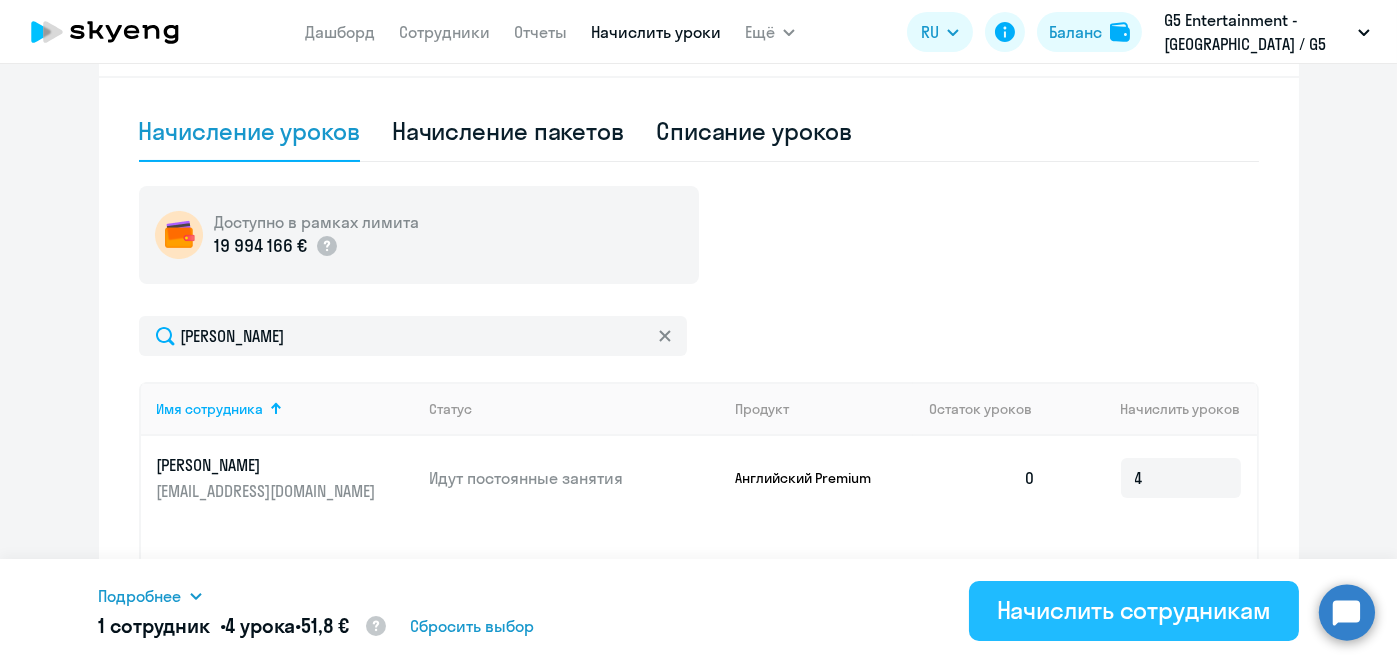 click on "Начислить сотрудникам" at bounding box center (1134, 610) 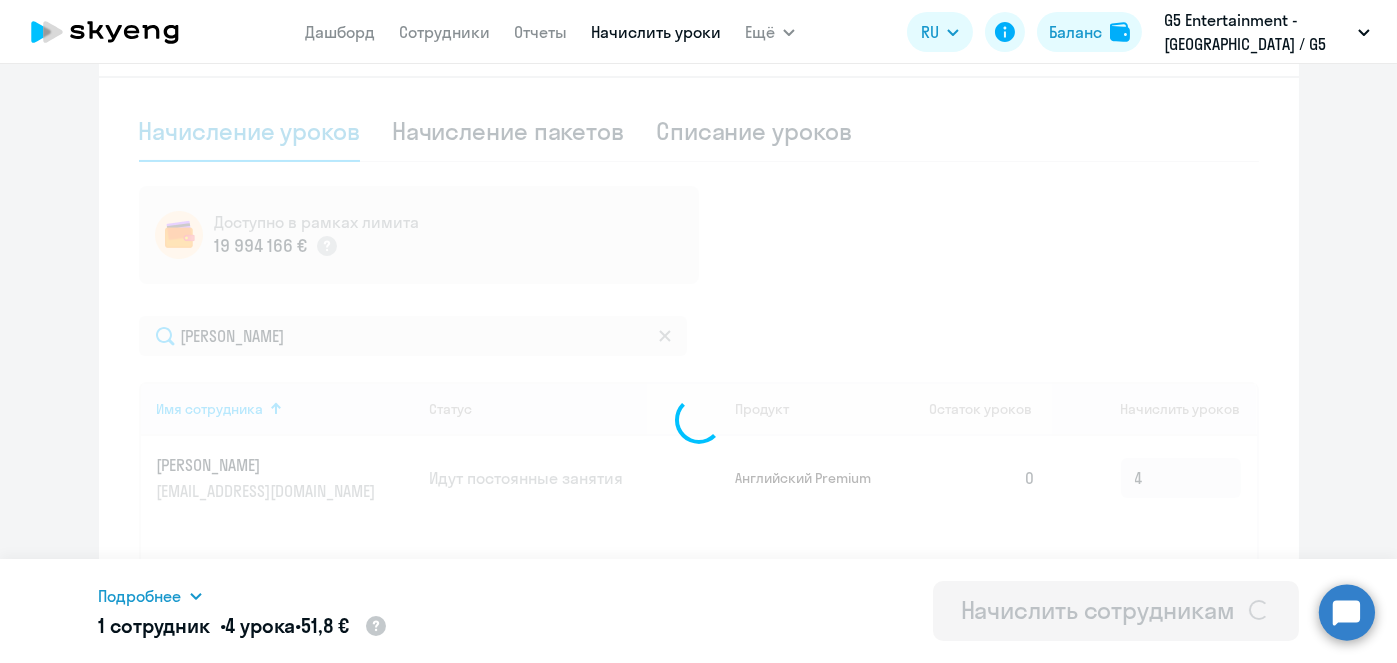 type 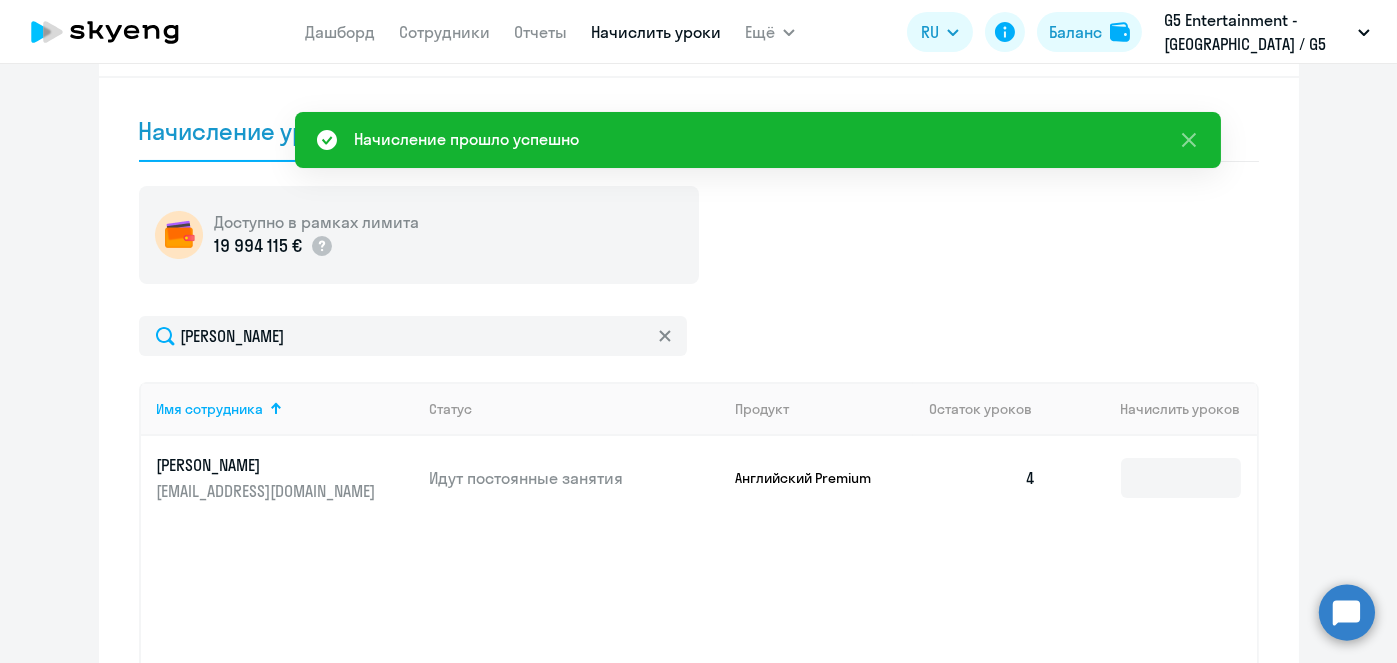 scroll, scrollTop: 0, scrollLeft: 0, axis: both 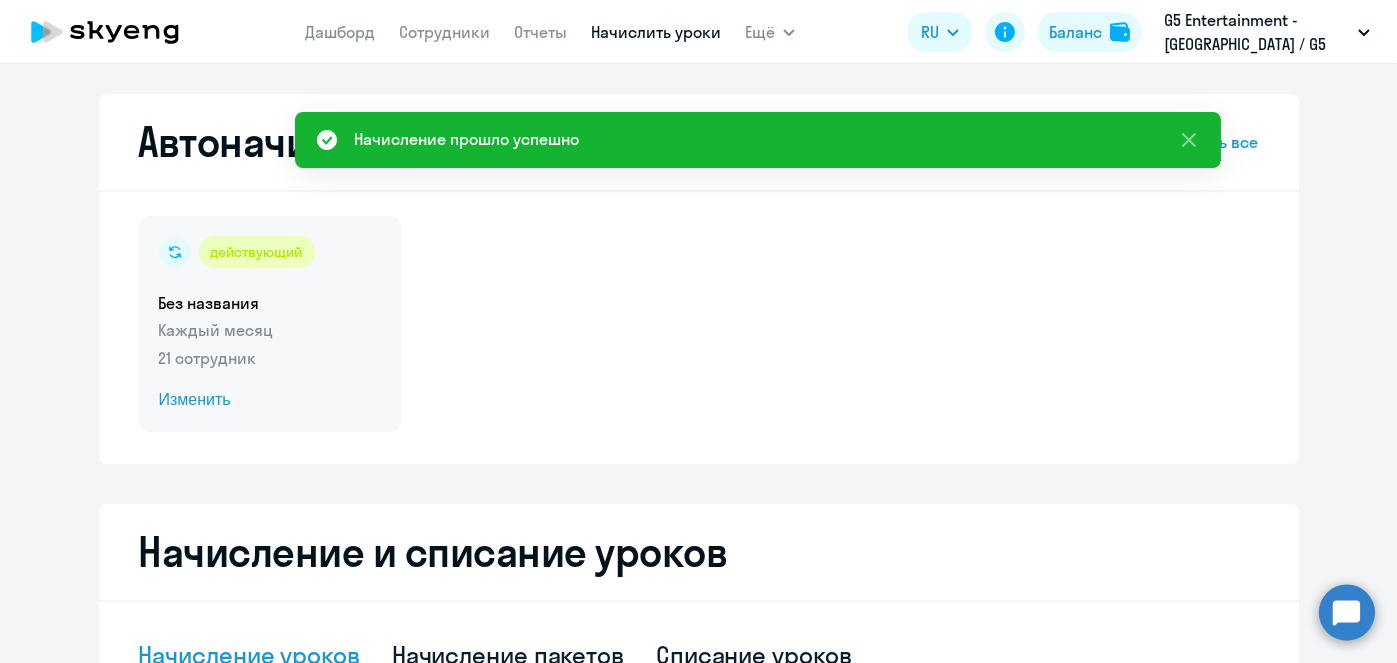 click on "Изменить" 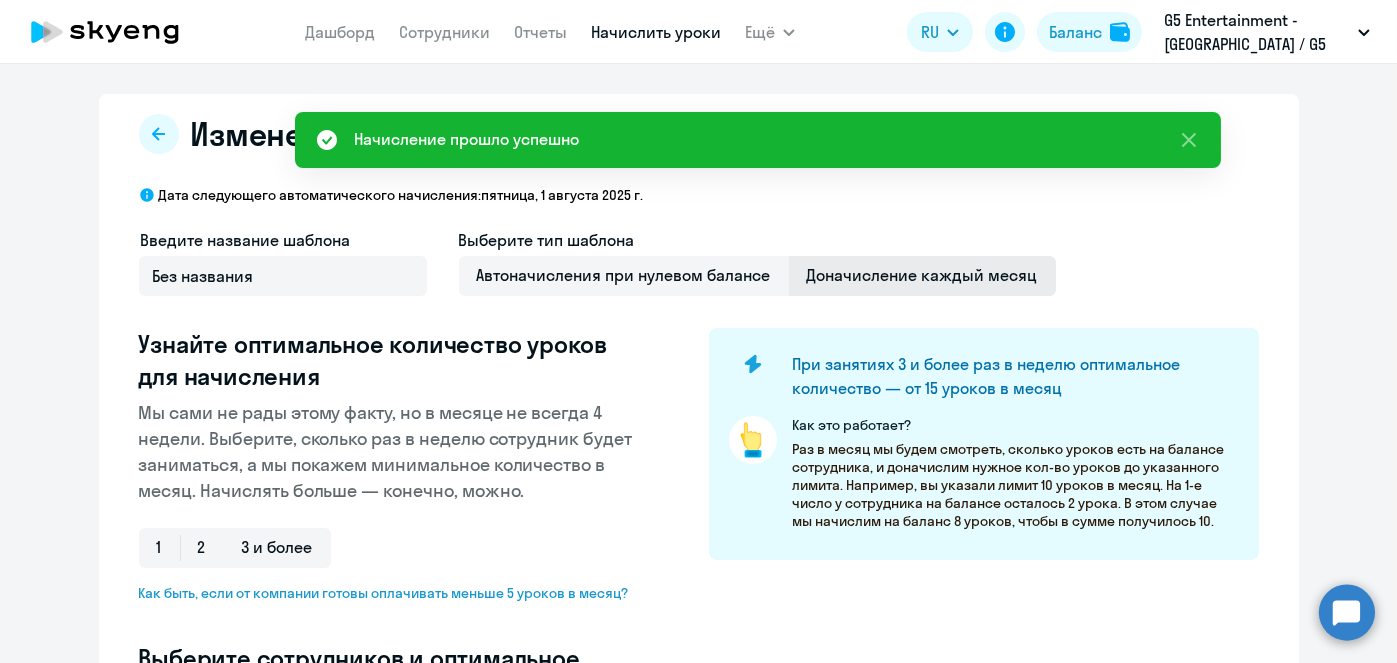select on "10" 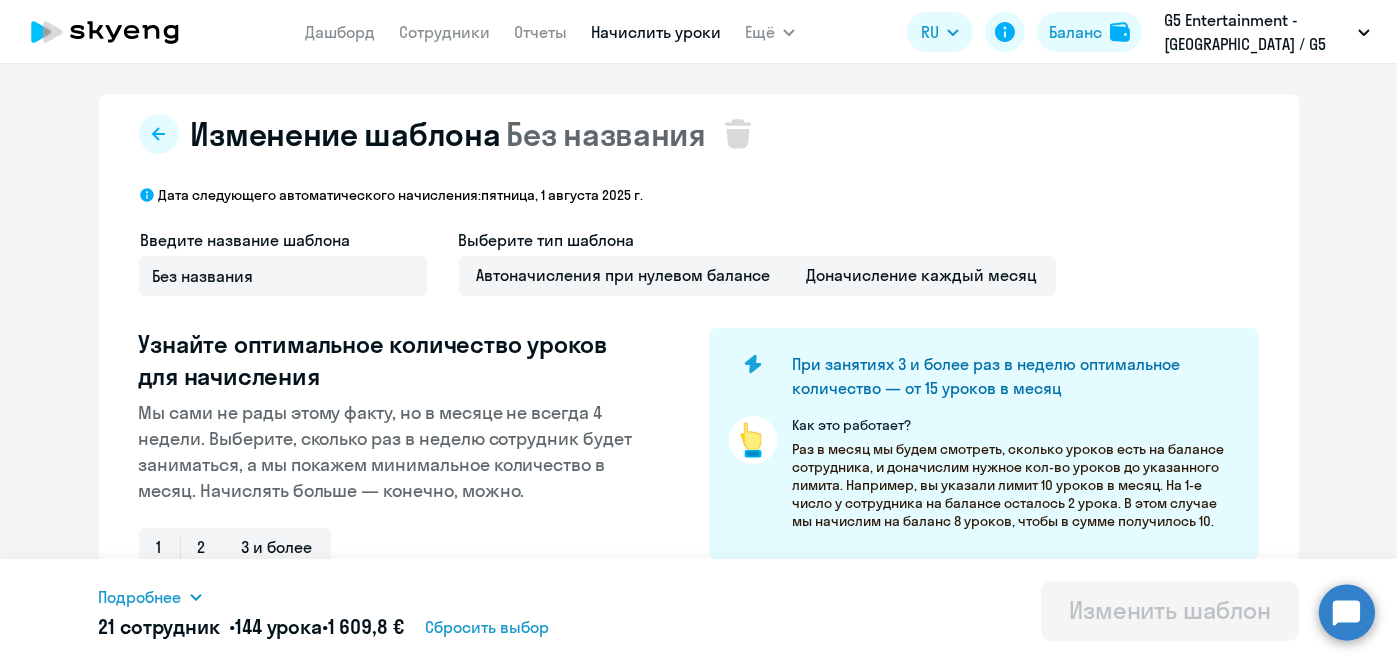 scroll, scrollTop: 524, scrollLeft: 0, axis: vertical 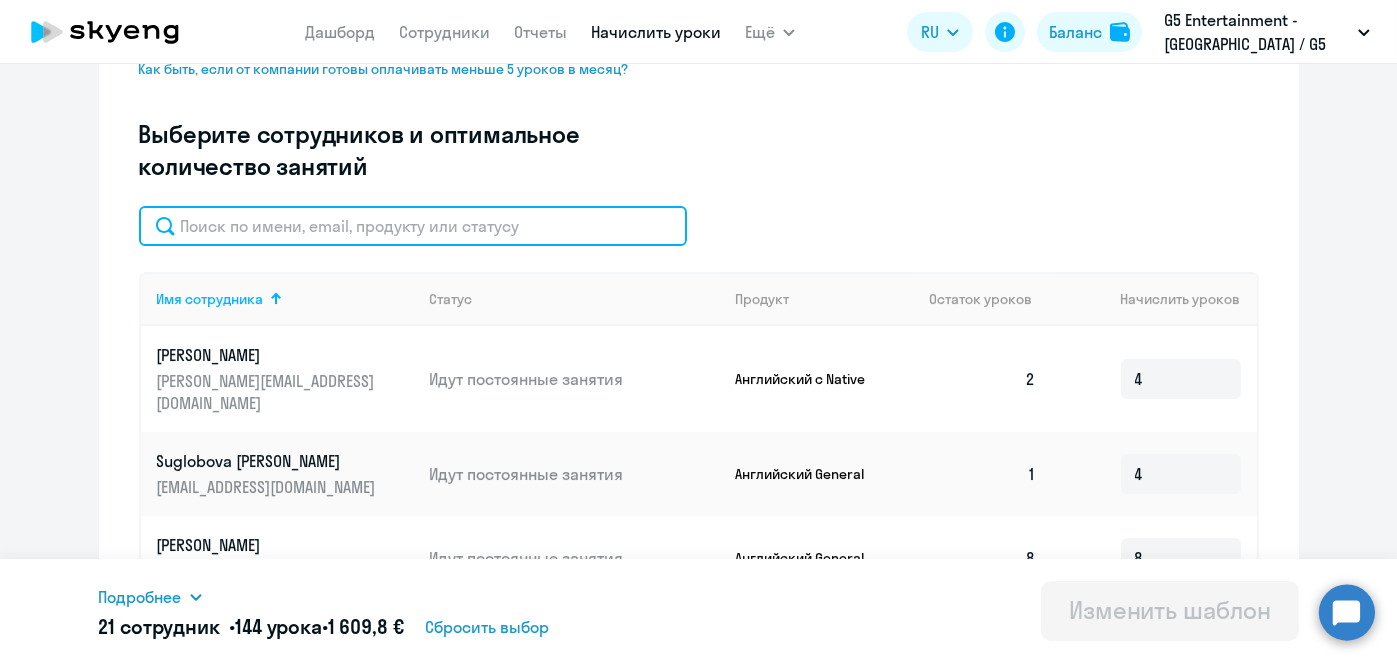 click 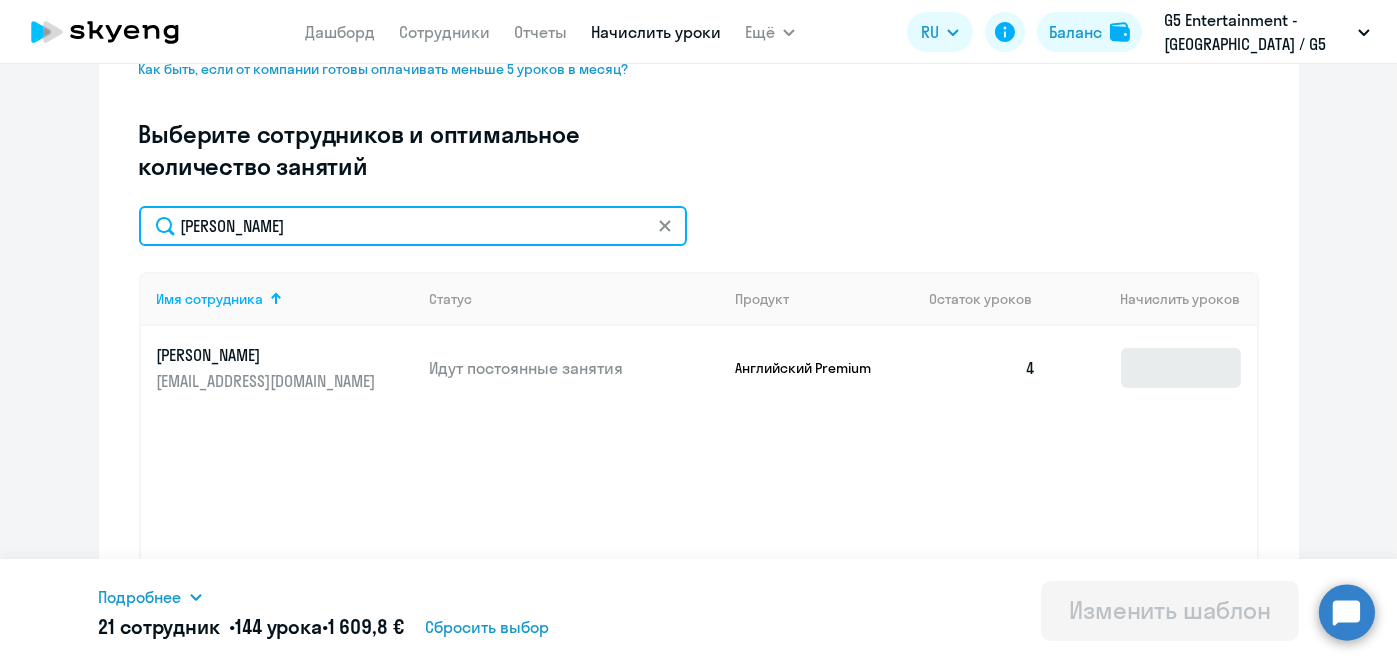type on "Николаева" 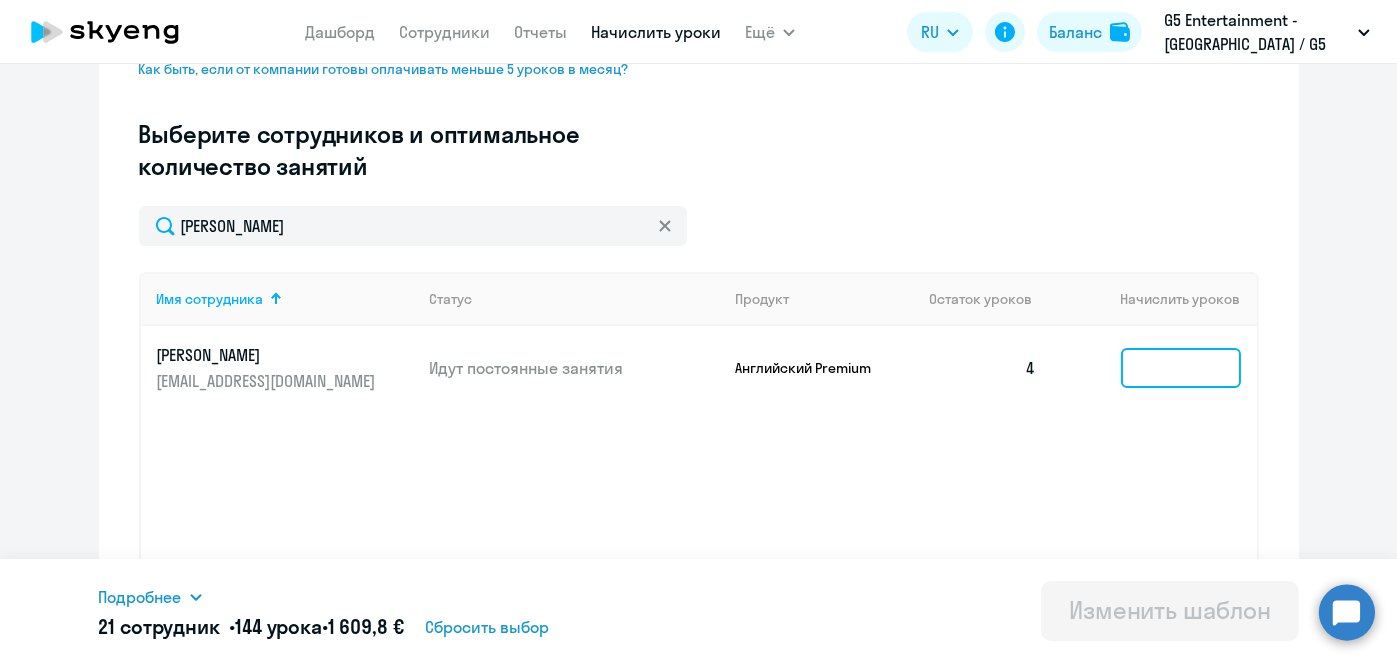 click 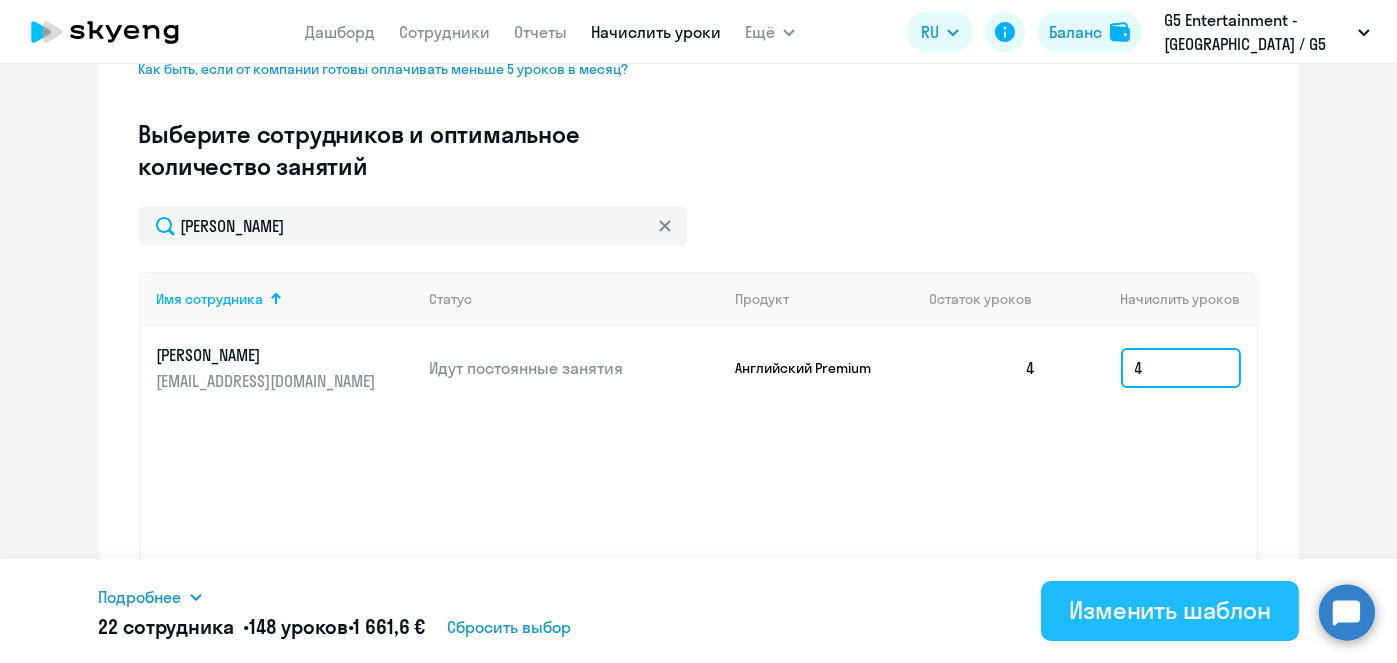 type on "4" 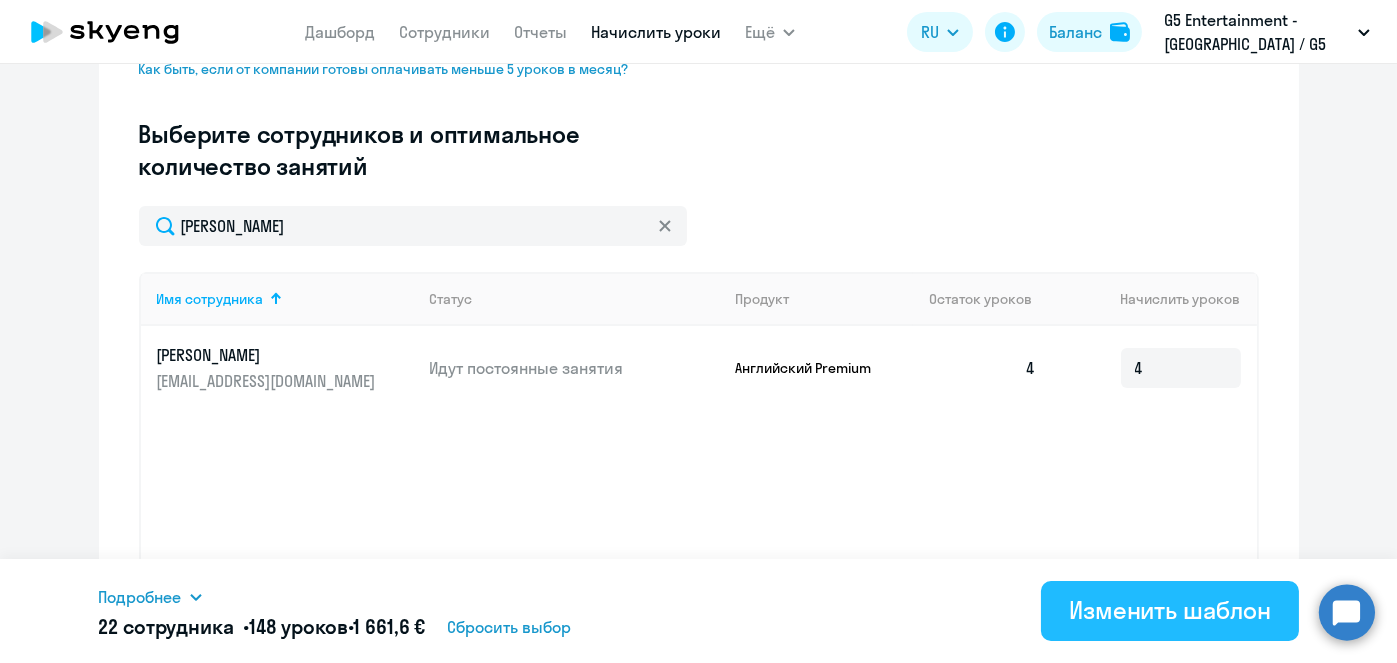 click on "Изменить шаблон" at bounding box center [1170, 611] 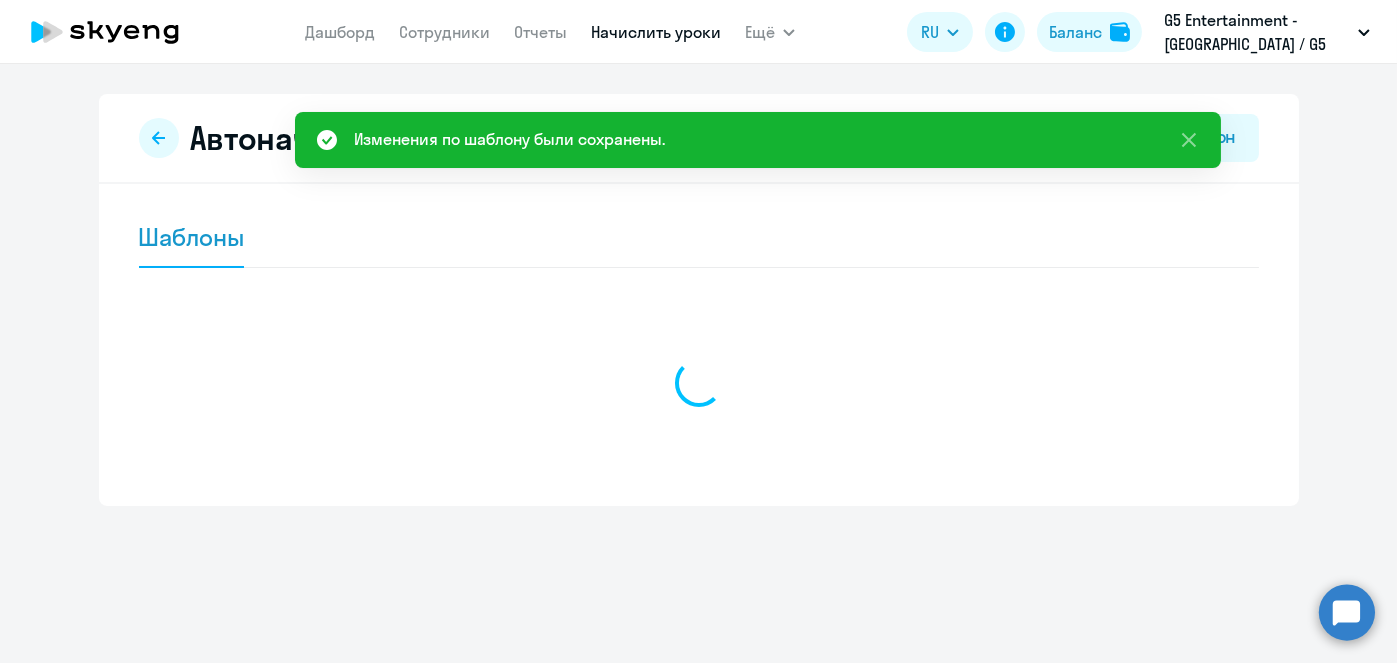 scroll, scrollTop: 0, scrollLeft: 0, axis: both 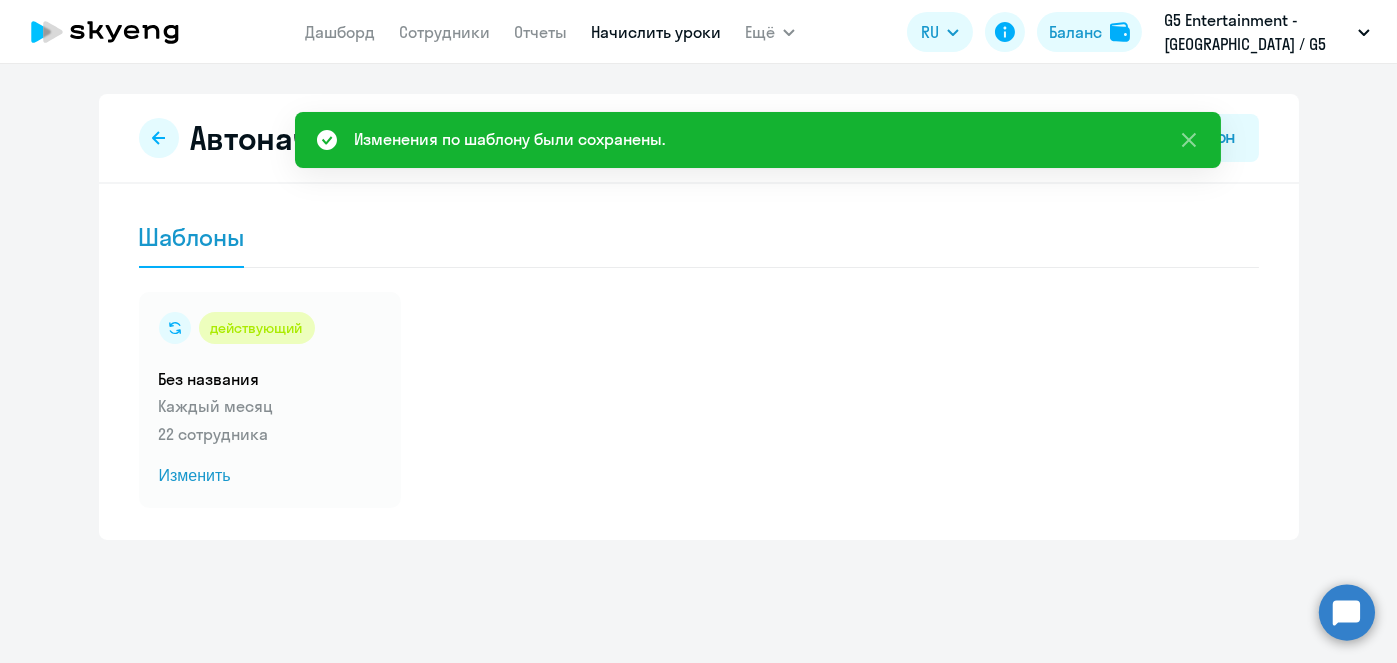 click on "Начислить уроки" at bounding box center (656, 32) 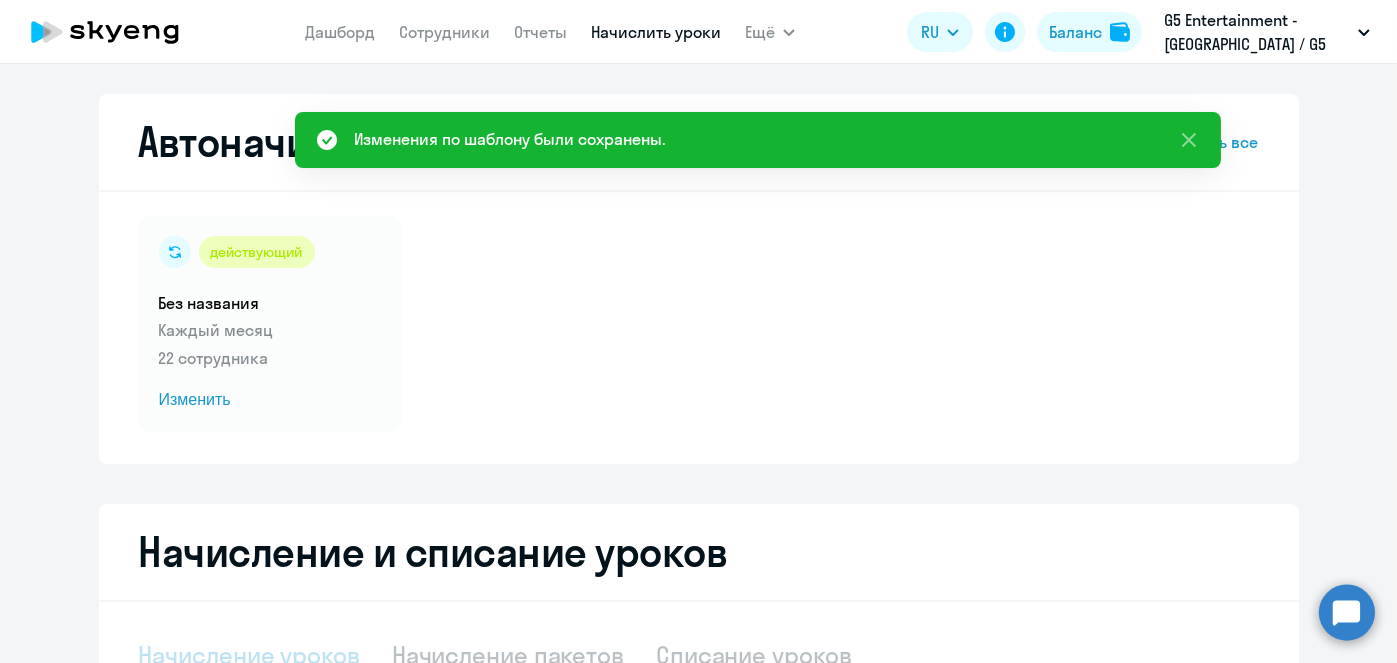 select on "10" 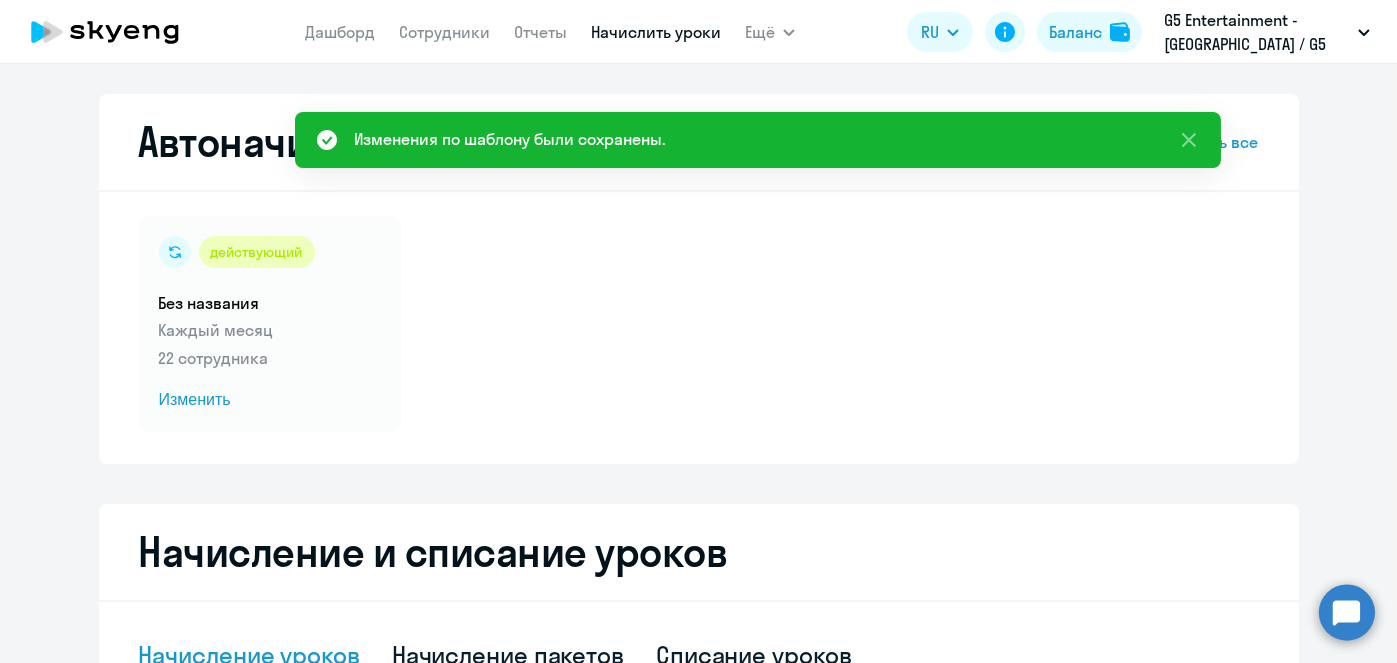 scroll, scrollTop: 524, scrollLeft: 0, axis: vertical 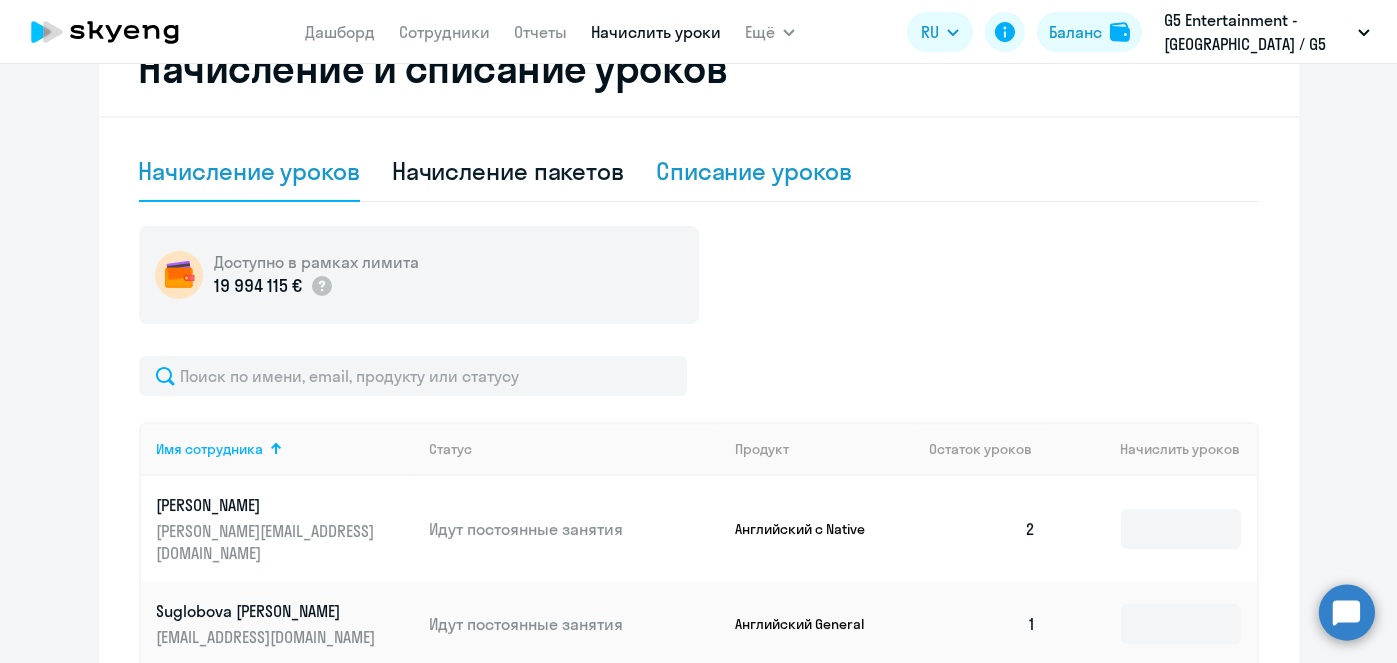 click on "Списание уроков" 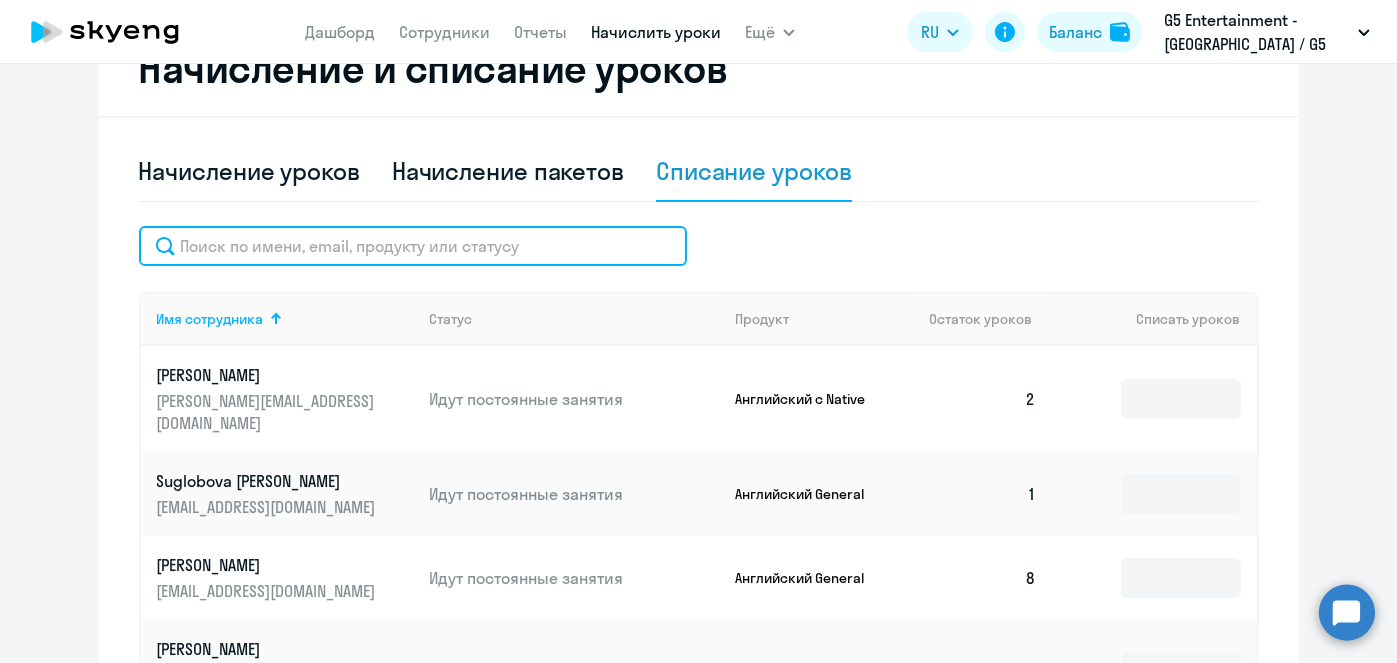 click 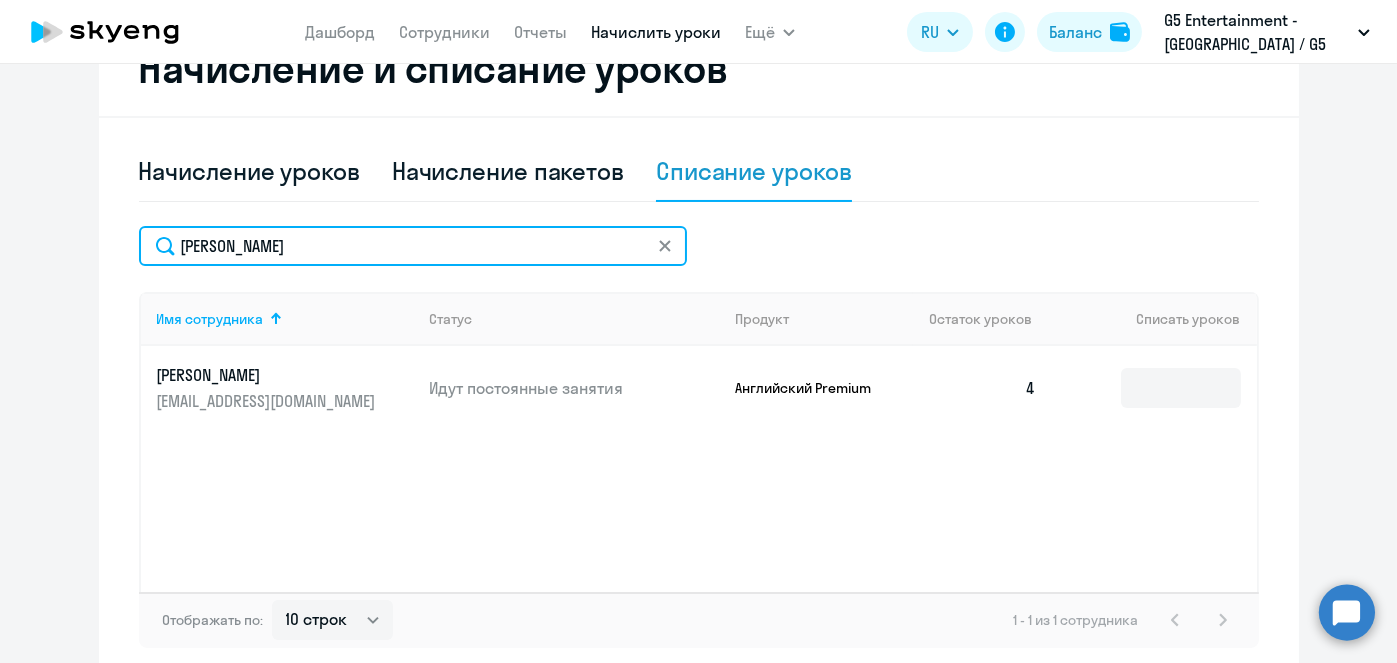 type on "Николаева" 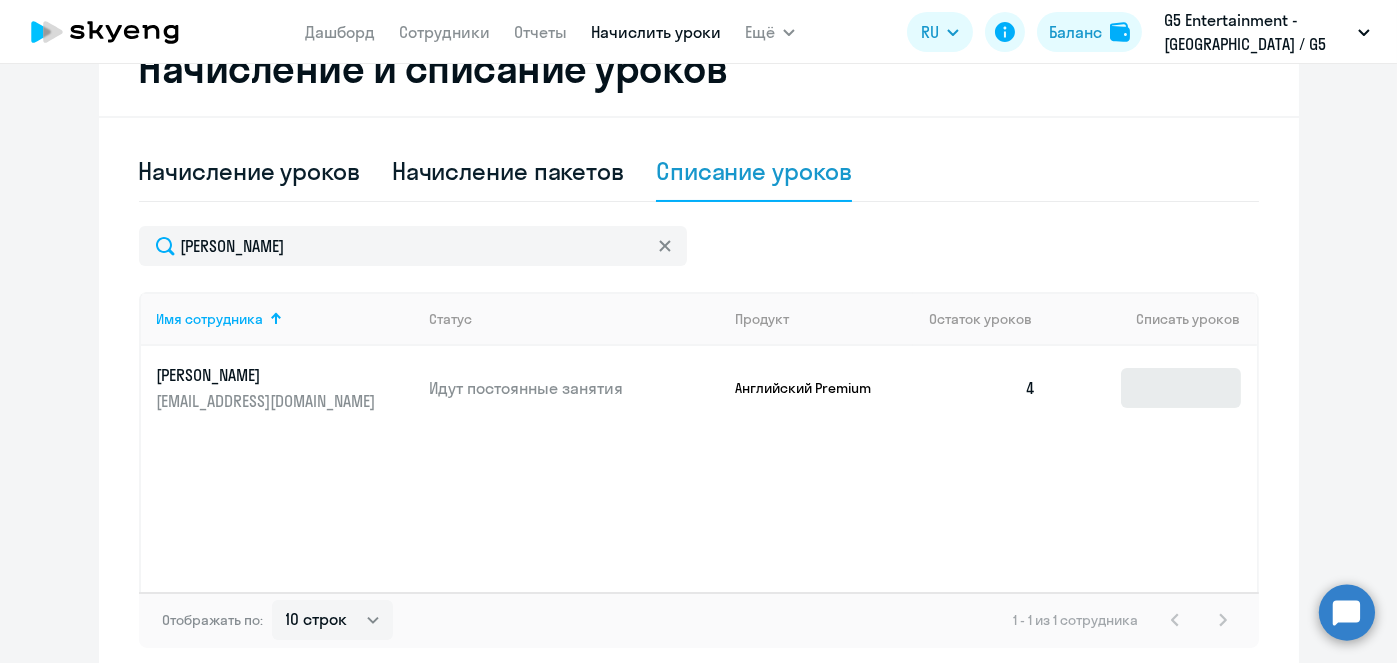drag, startPoint x: 1201, startPoint y: 413, endPoint x: 1187, endPoint y: 401, distance: 18.439089 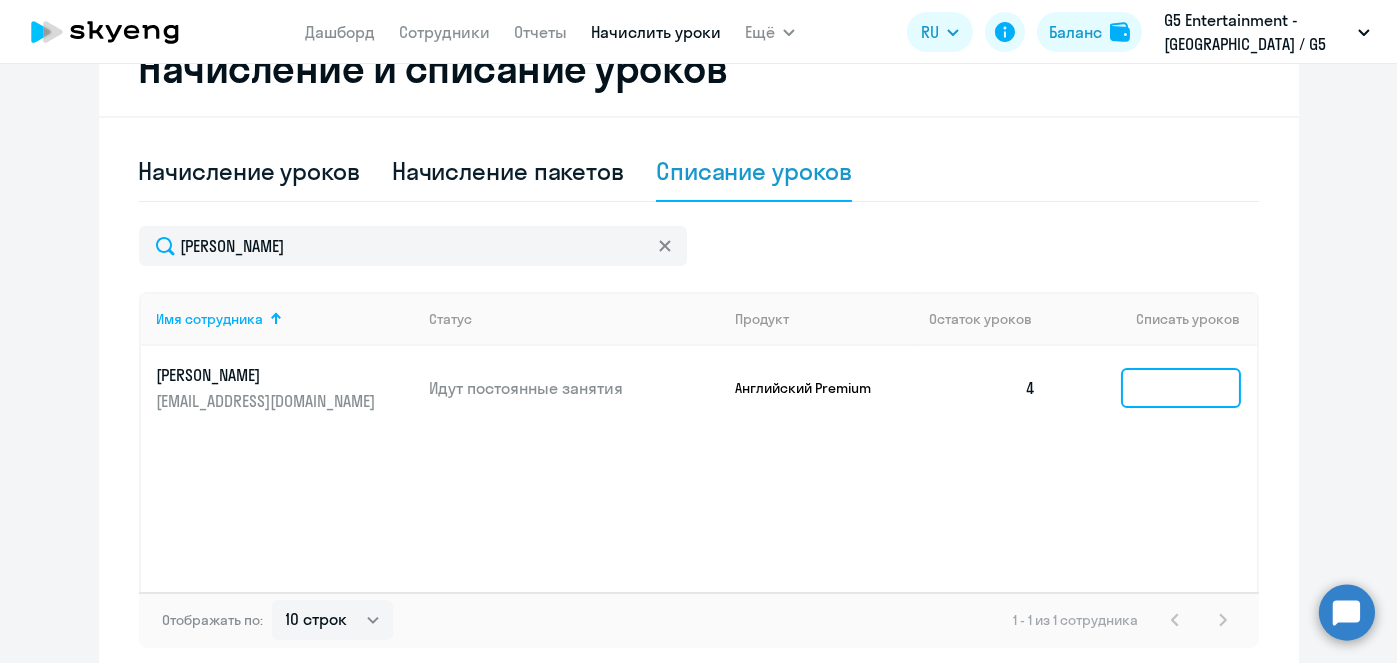 click 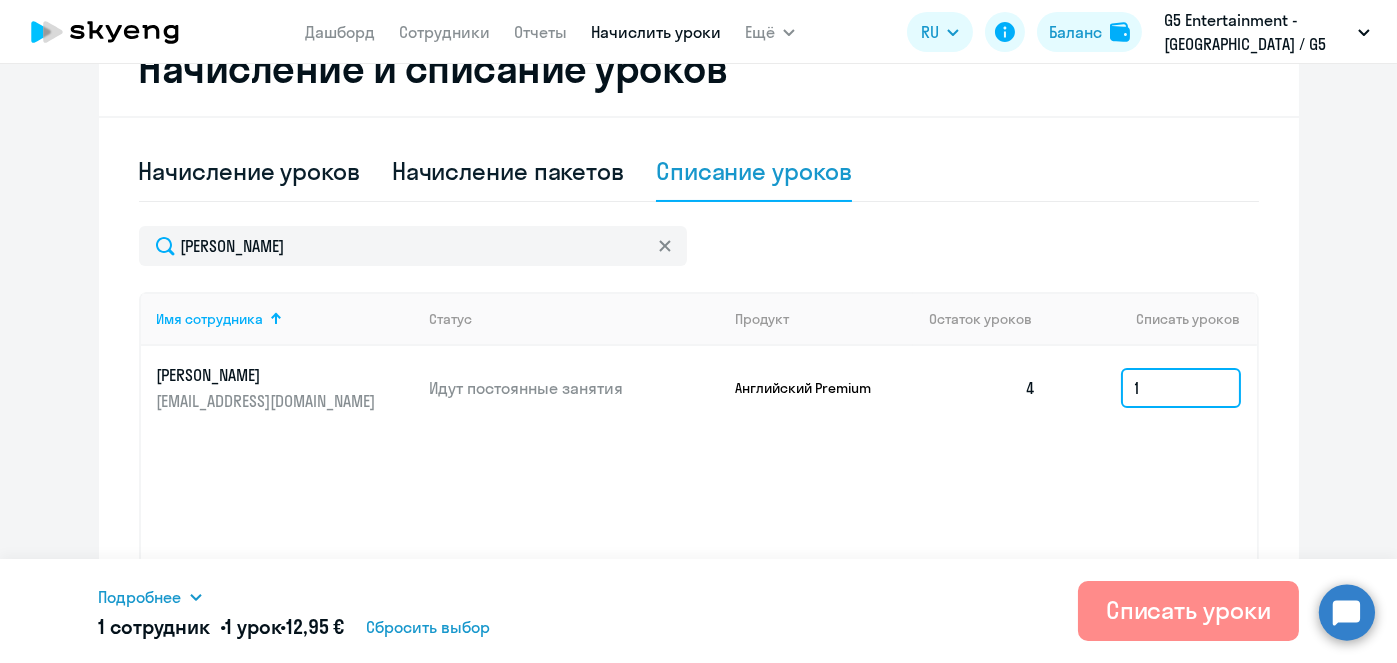 type on "1" 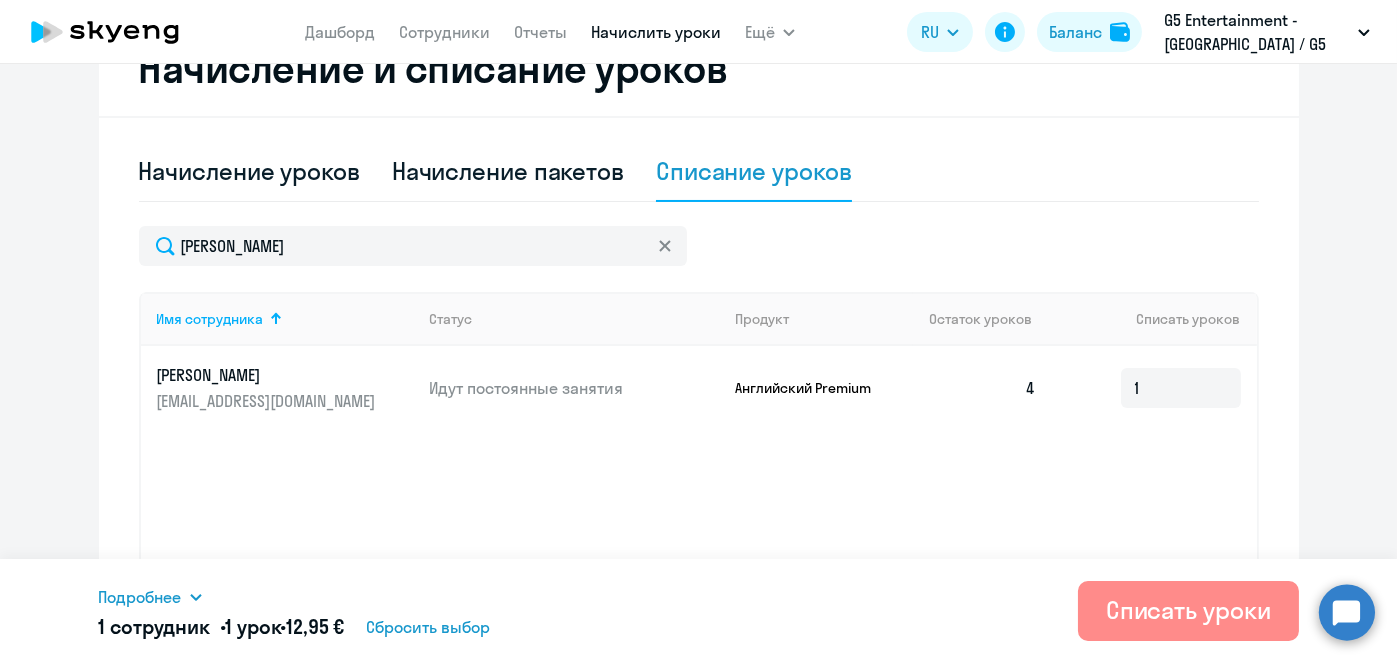 click on "Списать уроки" at bounding box center (1188, 610) 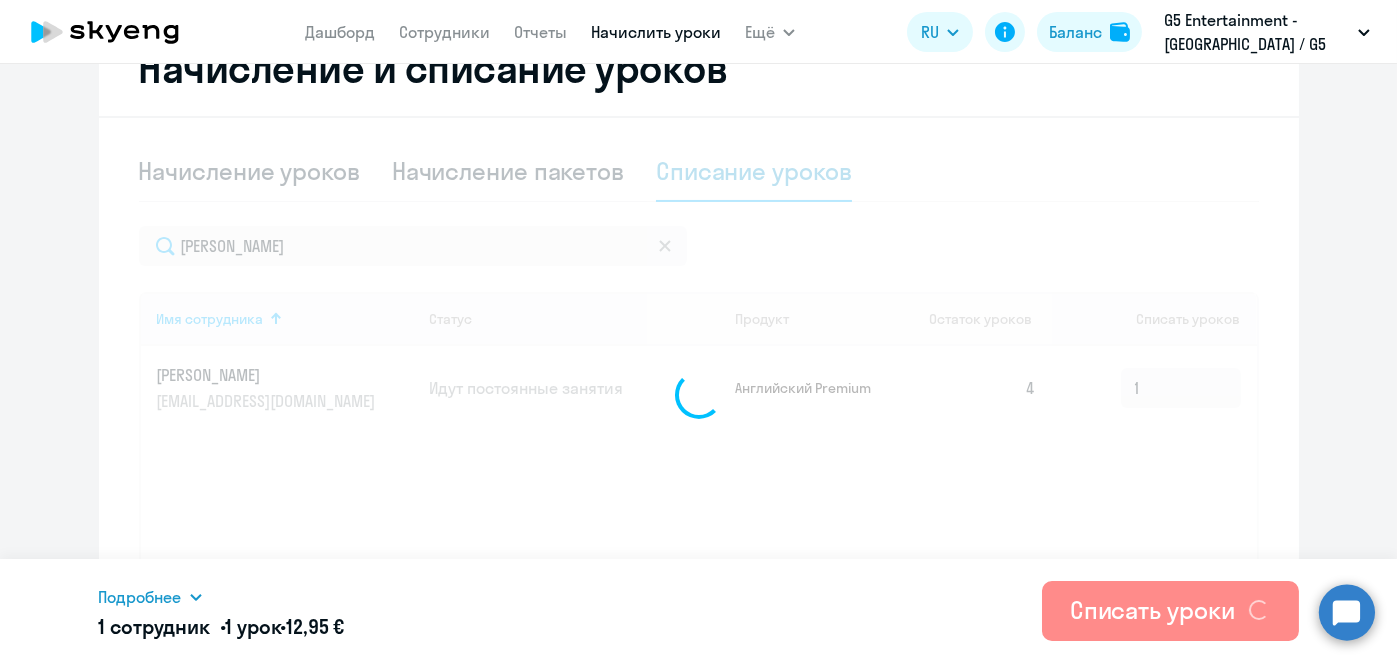 click on "Списать уроки" at bounding box center [1152, 610] 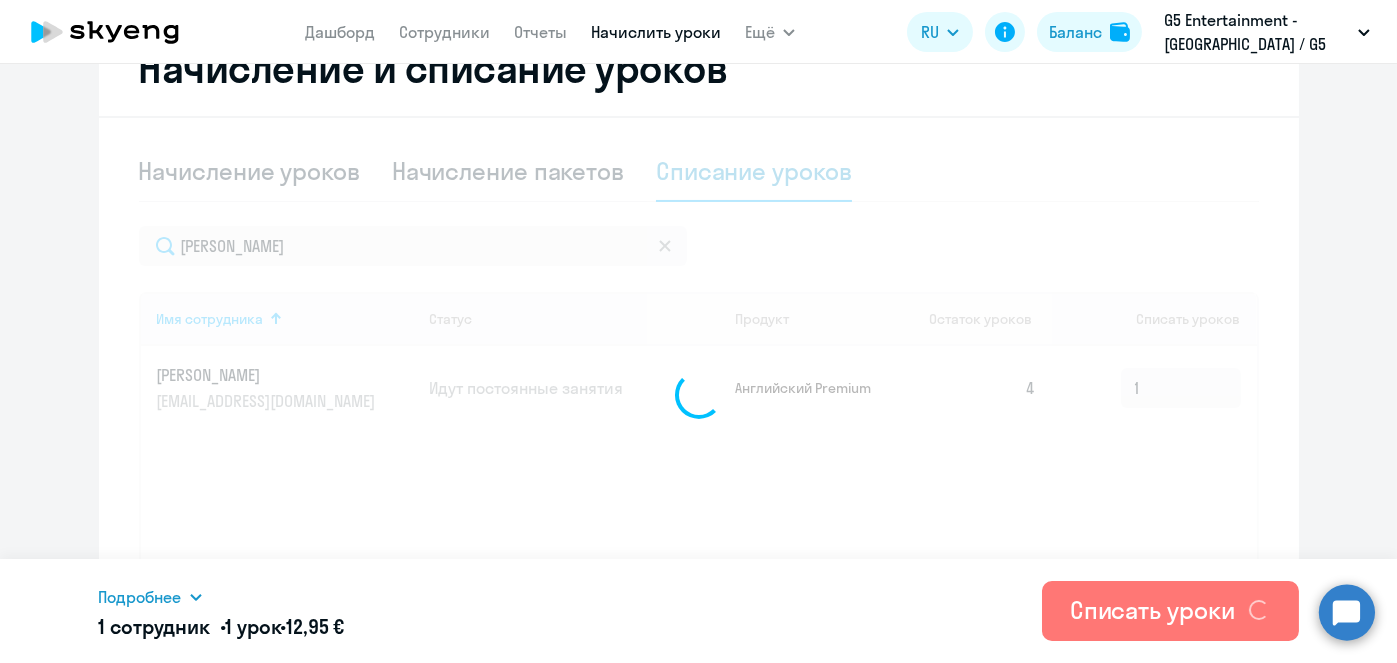 type 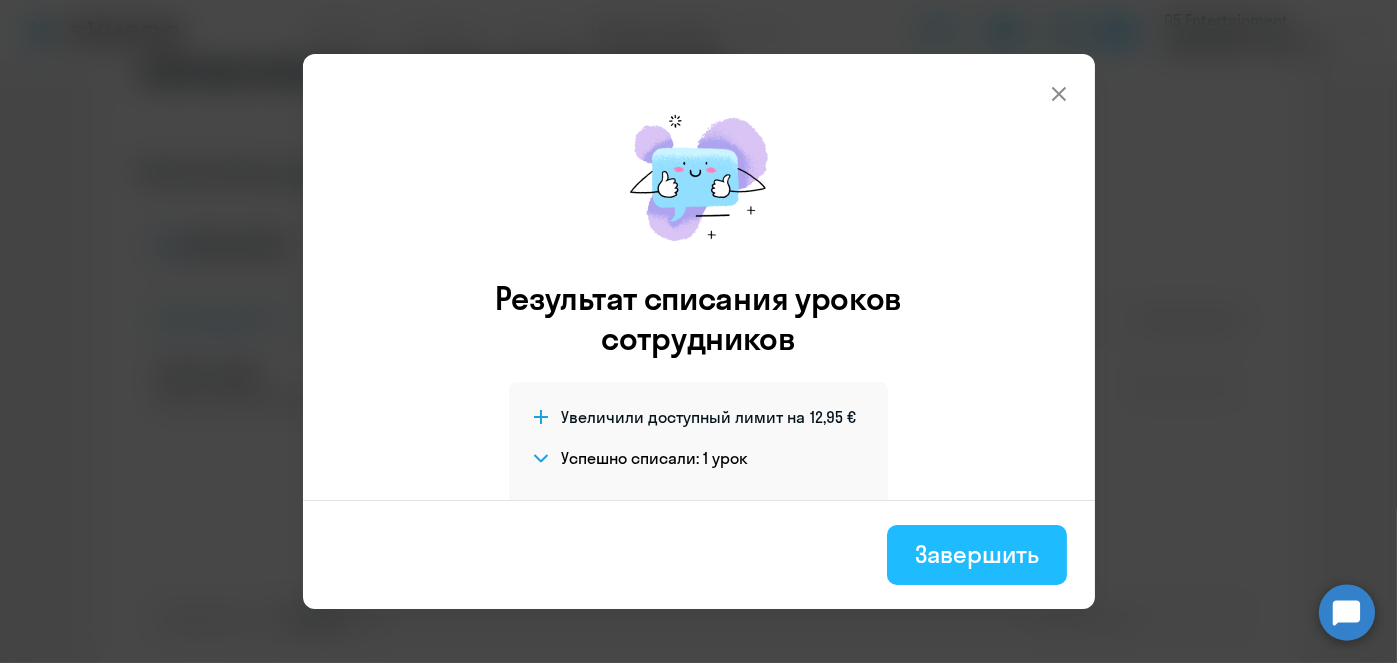 click on "Завершить" at bounding box center (976, 555) 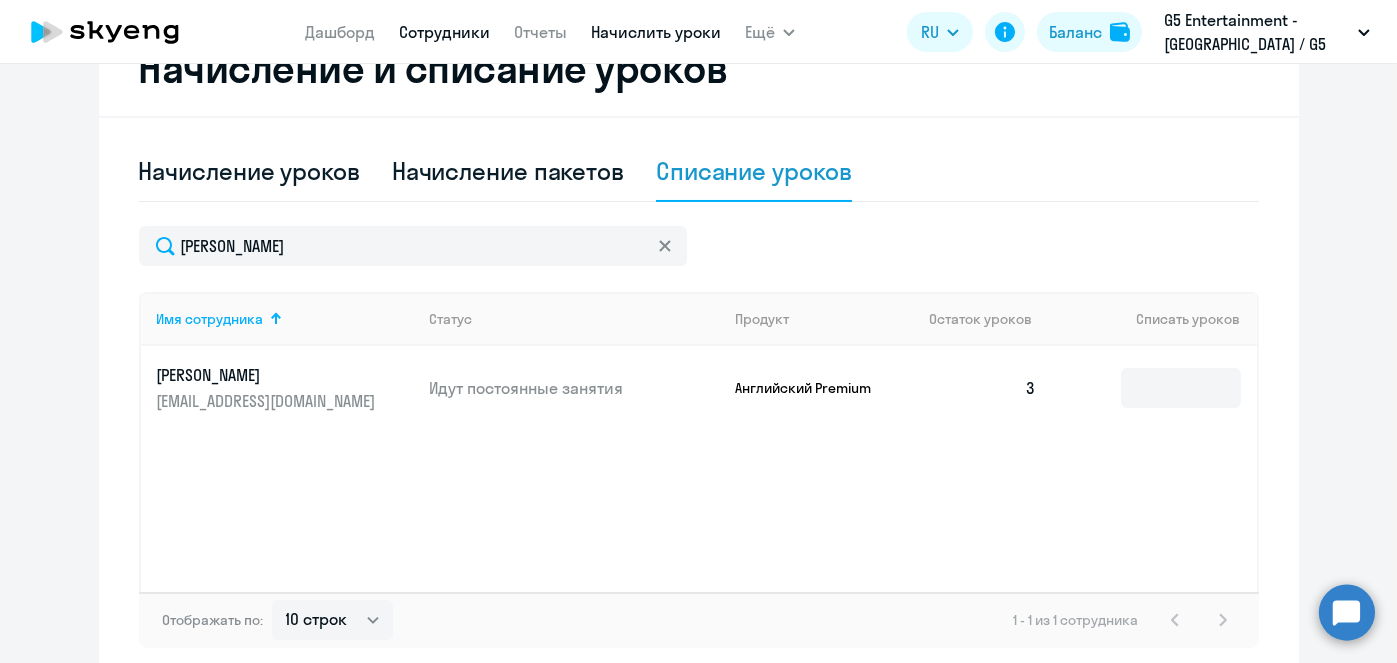 click on "Сотрудники" at bounding box center (444, 32) 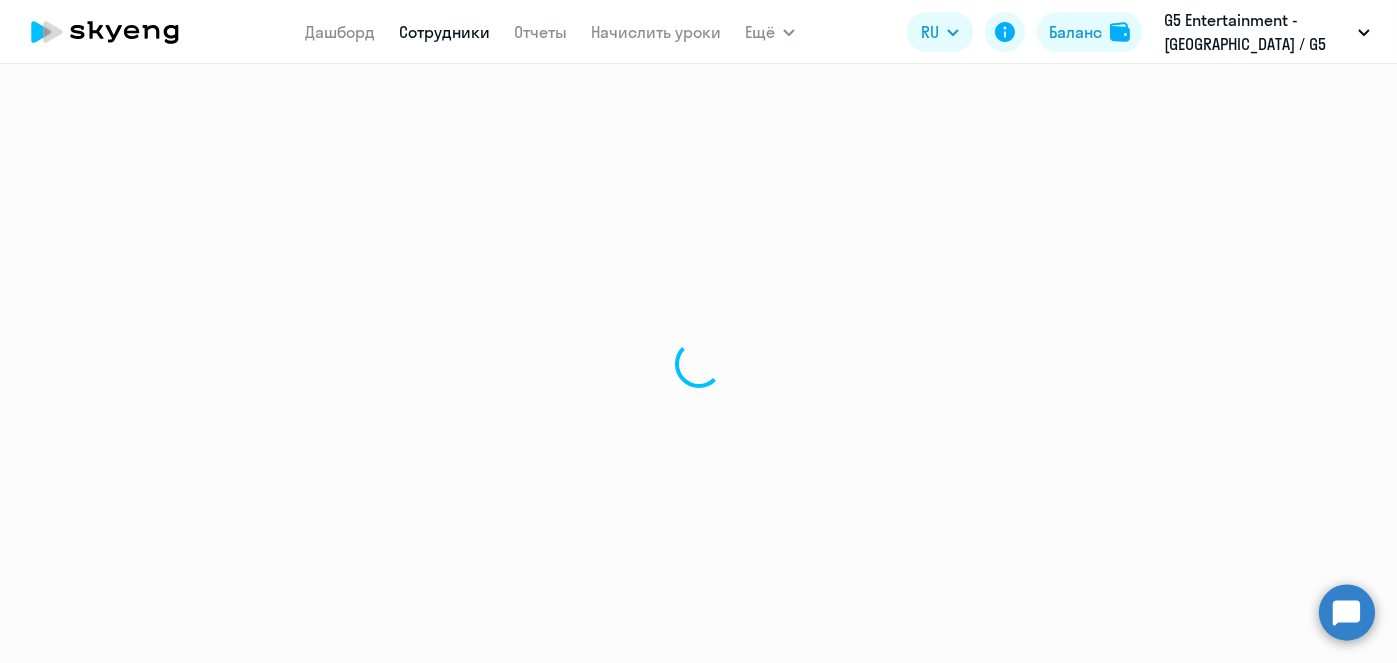 scroll, scrollTop: 0, scrollLeft: 0, axis: both 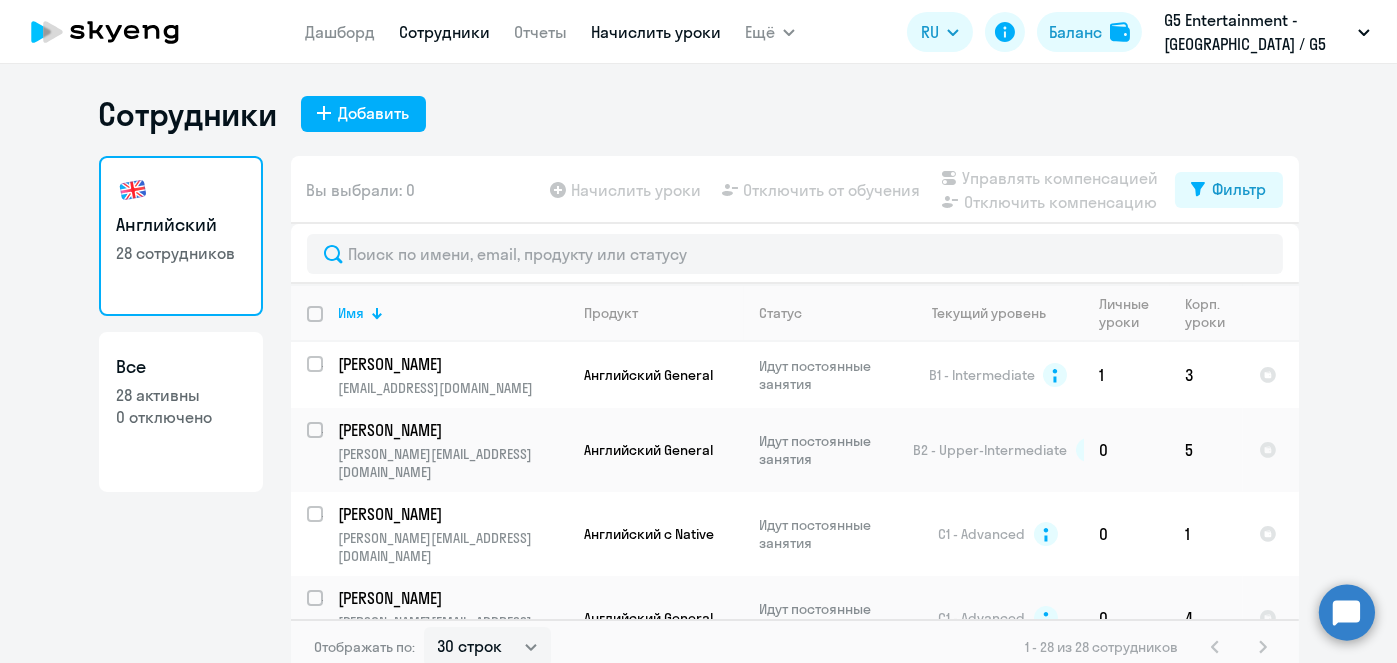 click on "Начислить уроки" at bounding box center [656, 32] 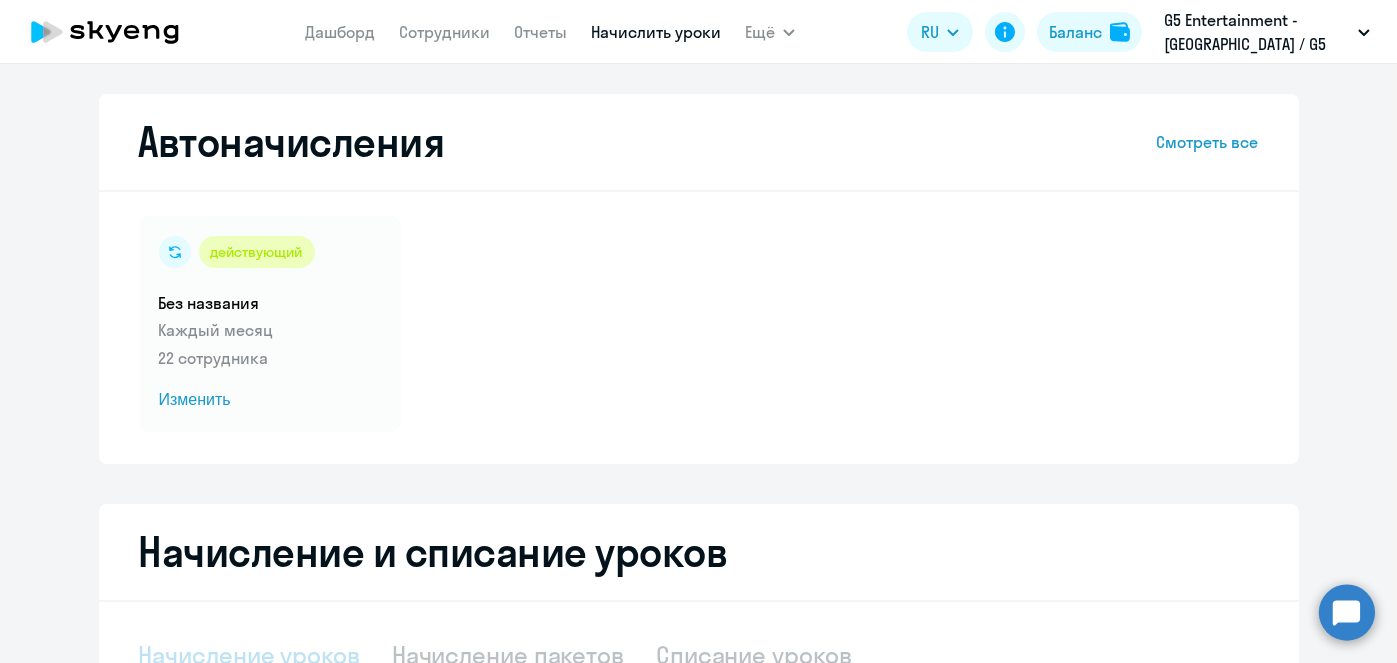 select on "10" 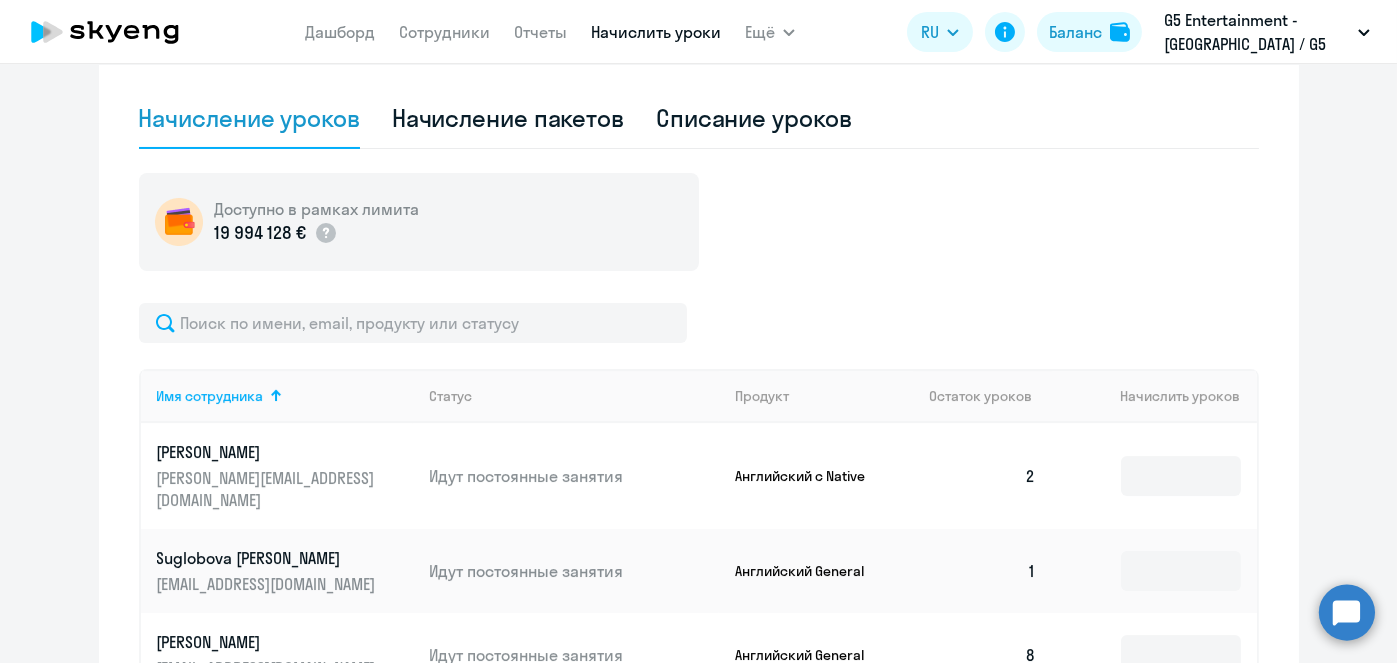 scroll, scrollTop: 532, scrollLeft: 0, axis: vertical 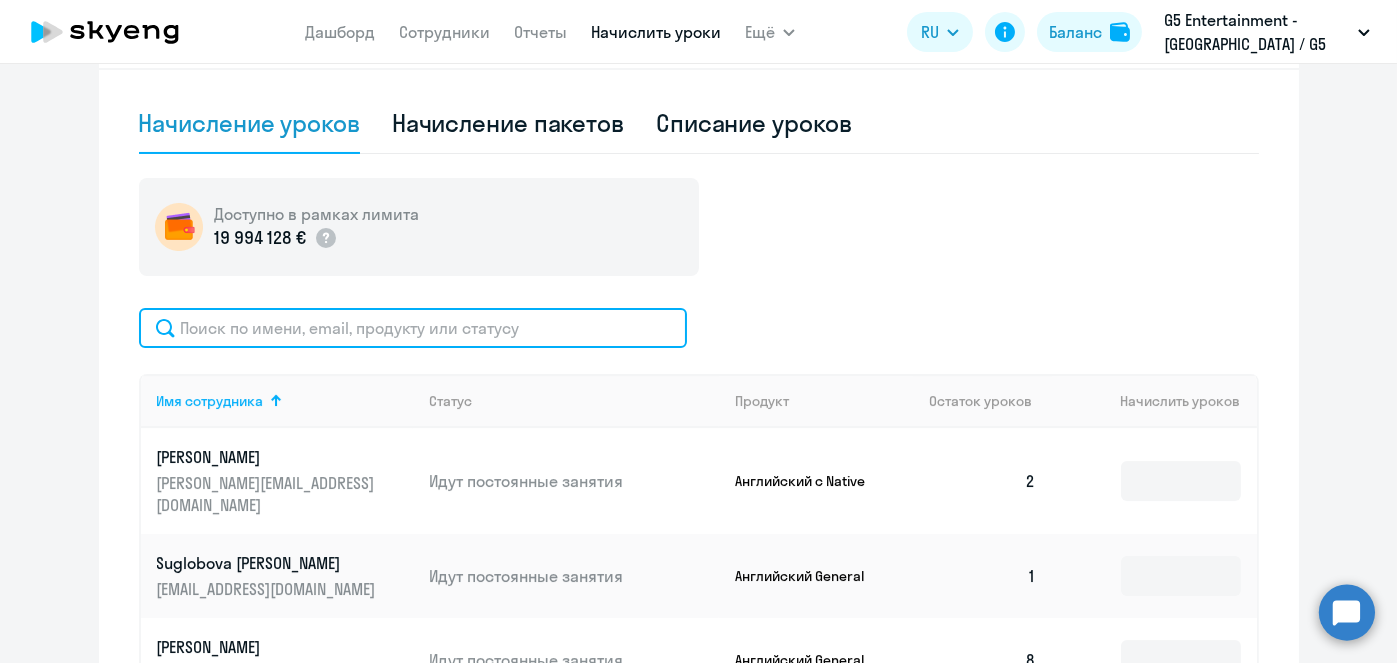 click 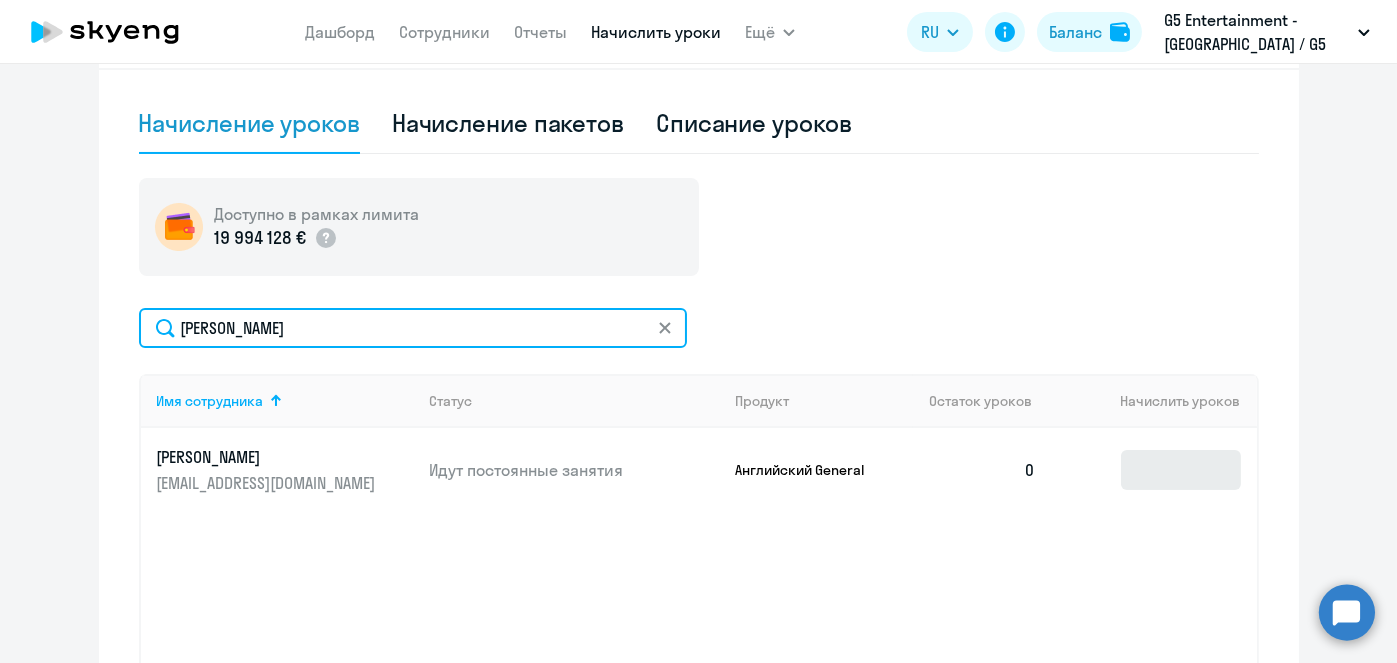 type on "Гуськова" 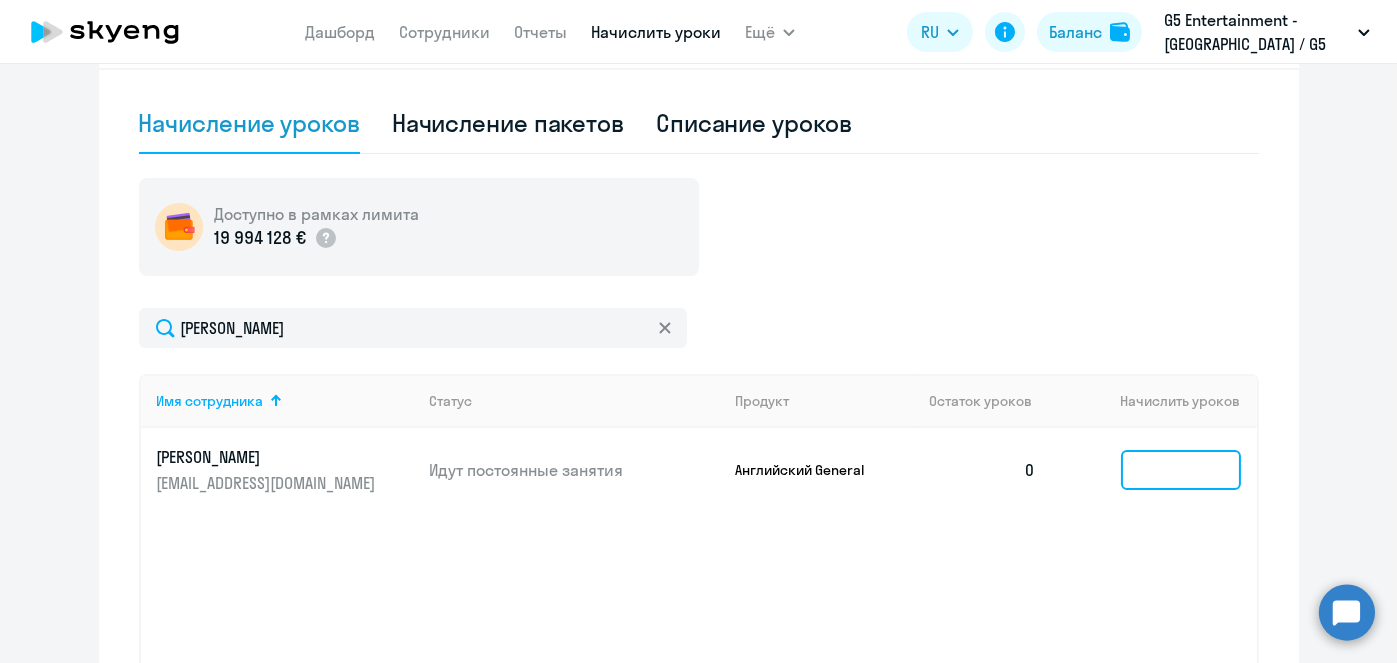 click 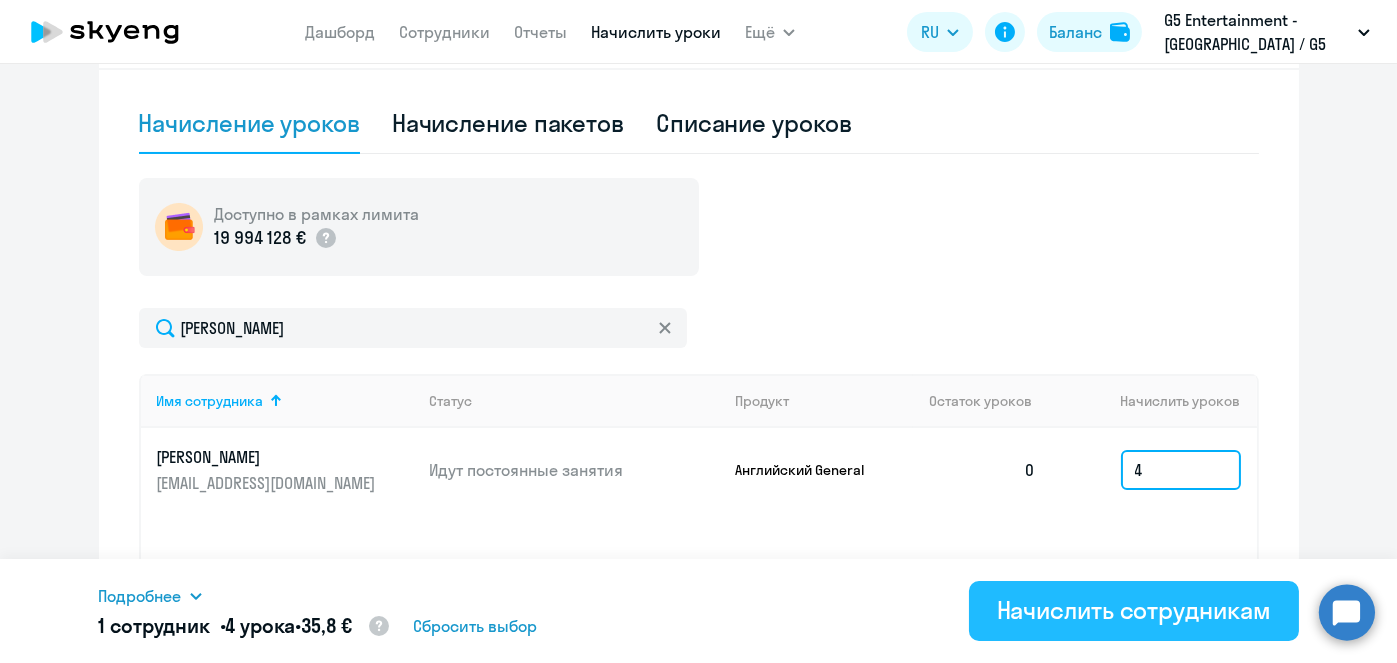 type on "4" 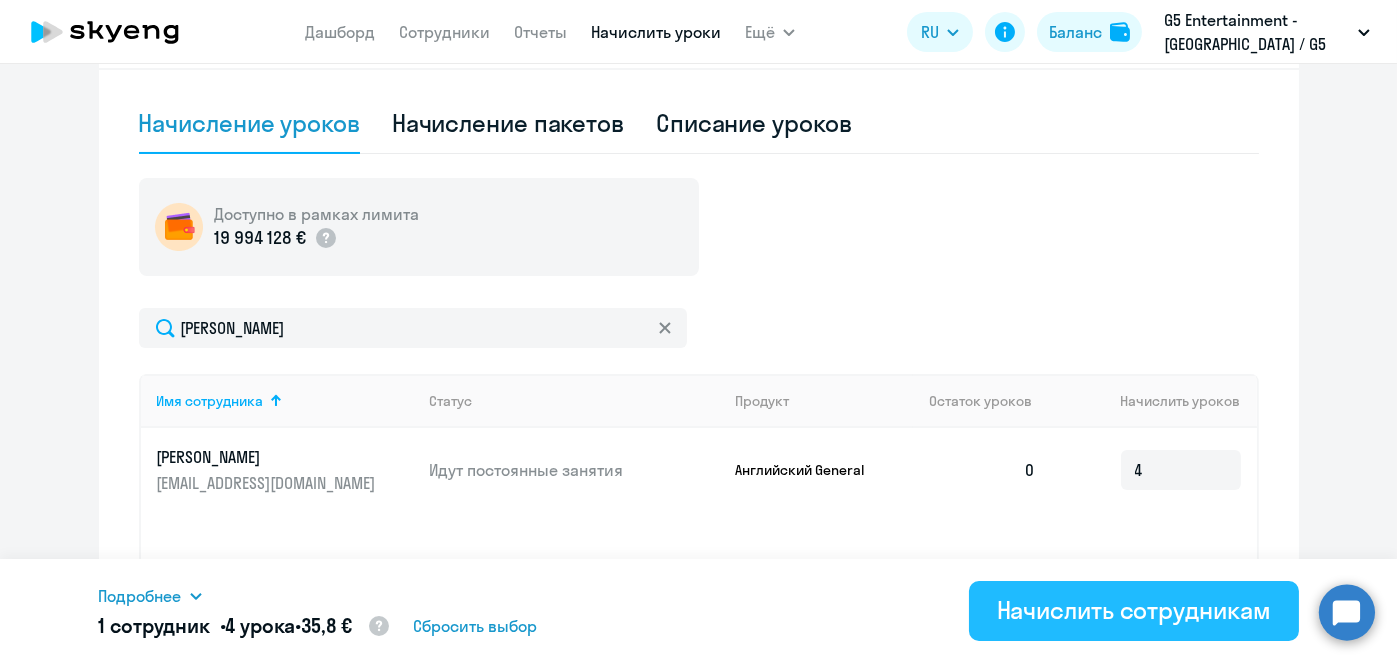 click on "Начислить сотрудникам" at bounding box center [1134, 610] 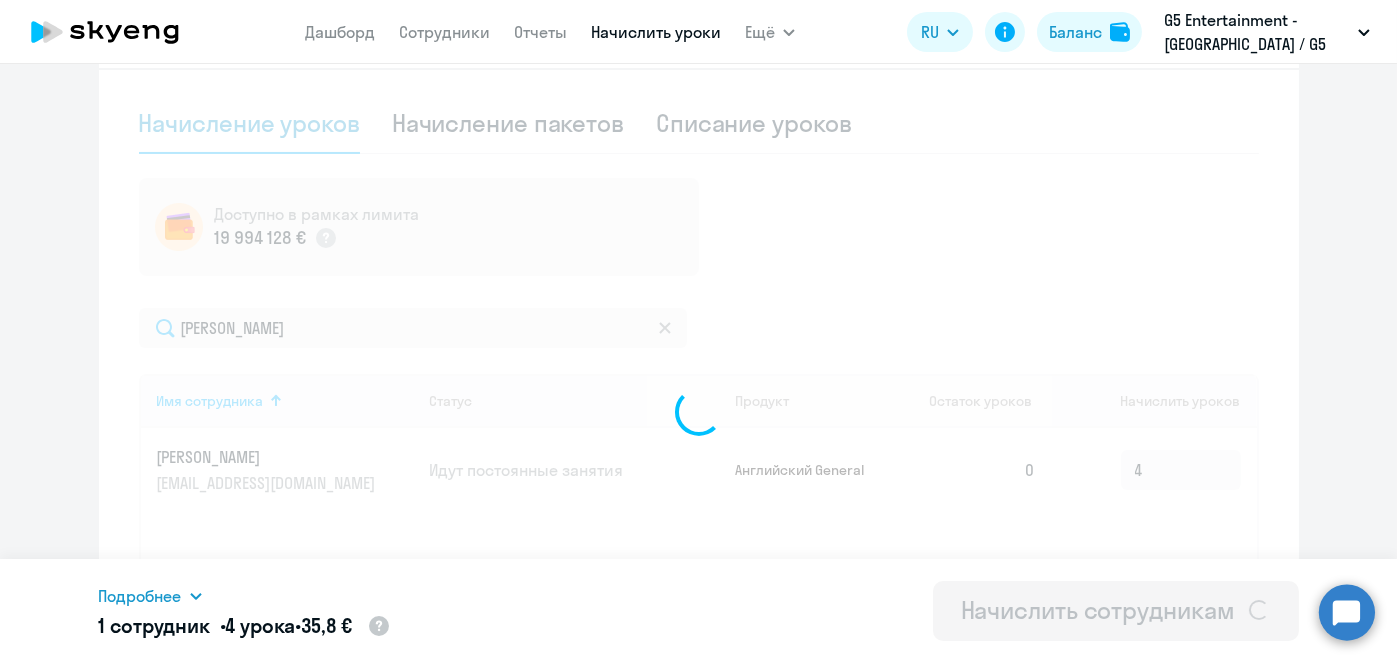 type 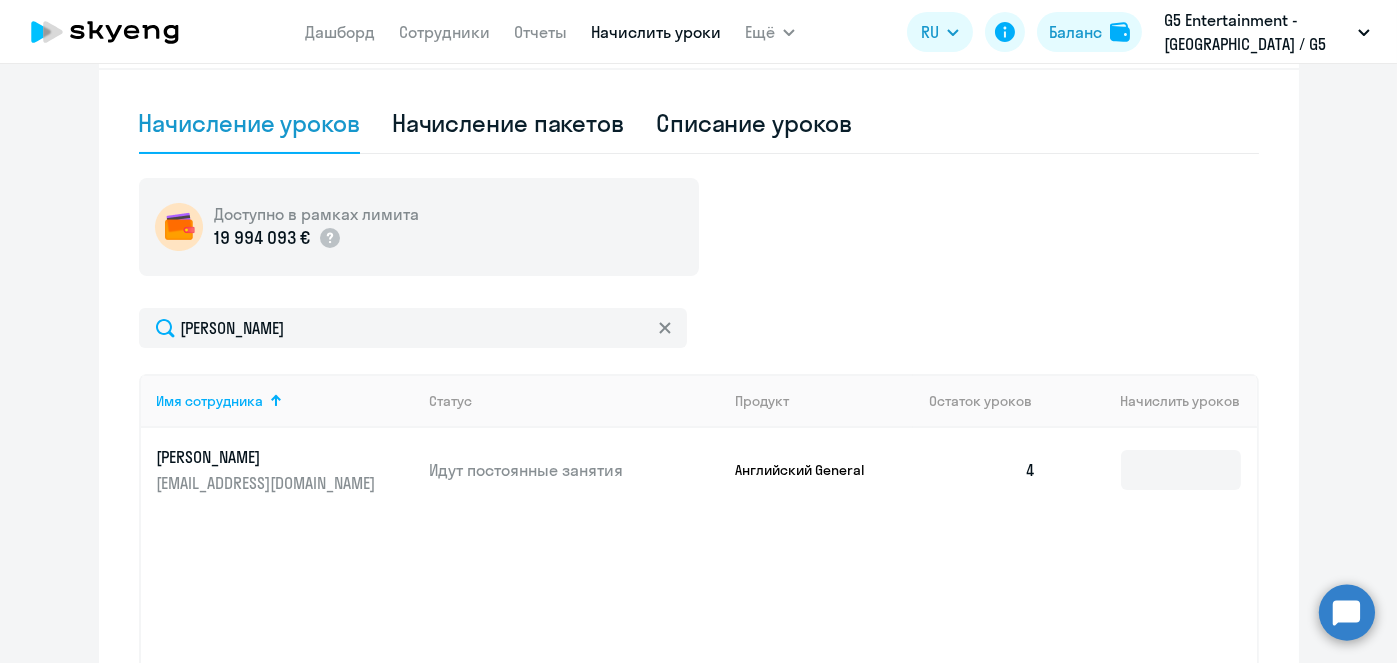 click on "Начислить уроки" at bounding box center (656, 32) 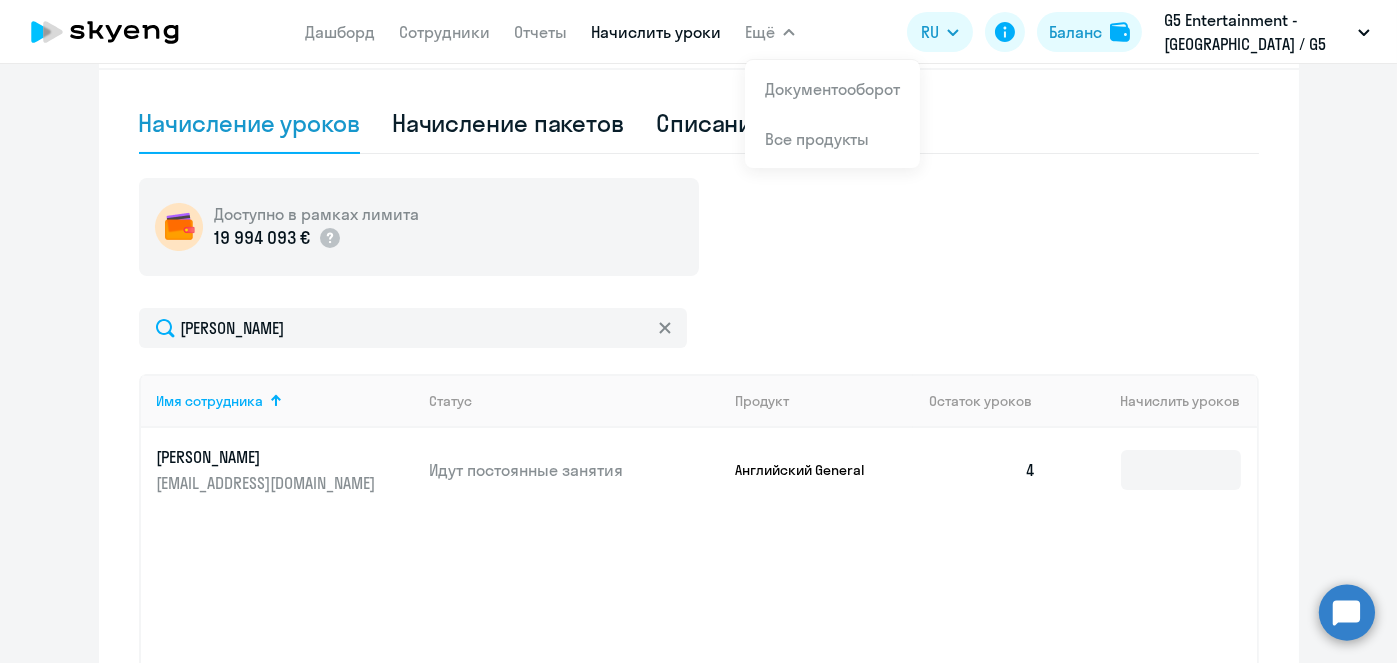 scroll, scrollTop: 8, scrollLeft: 0, axis: vertical 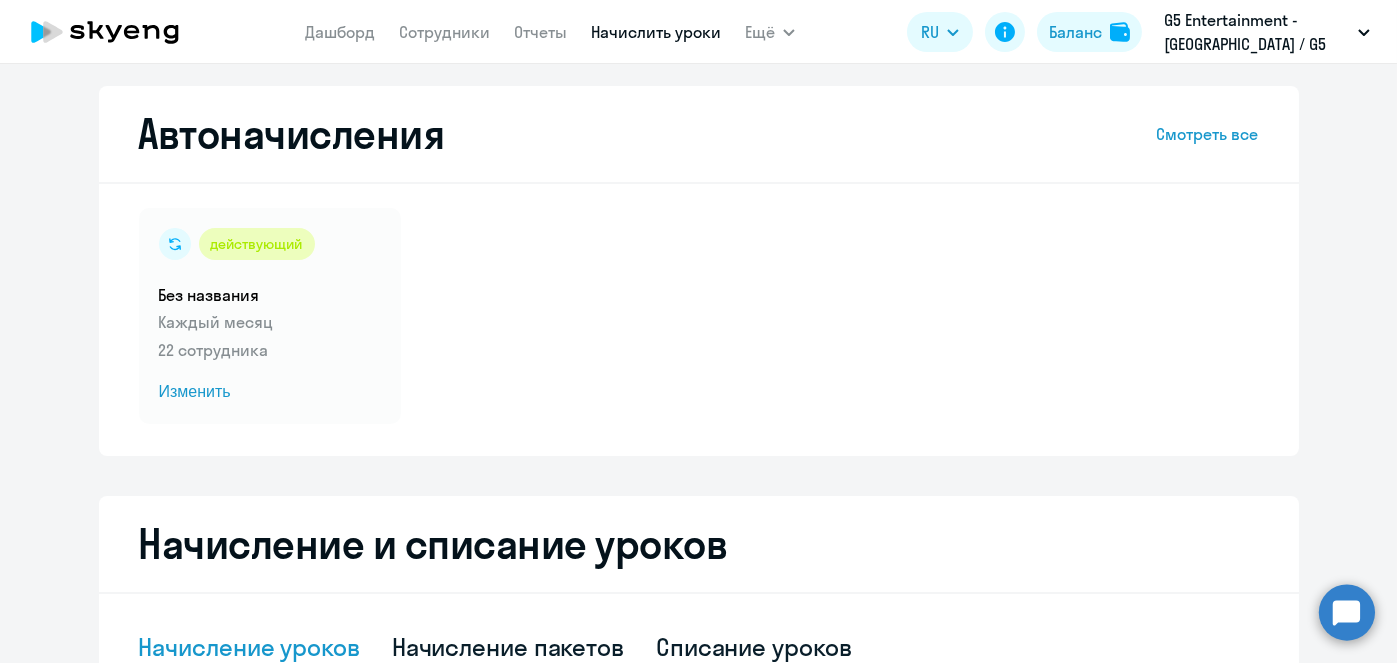 click on "Начислить уроки" at bounding box center (656, 32) 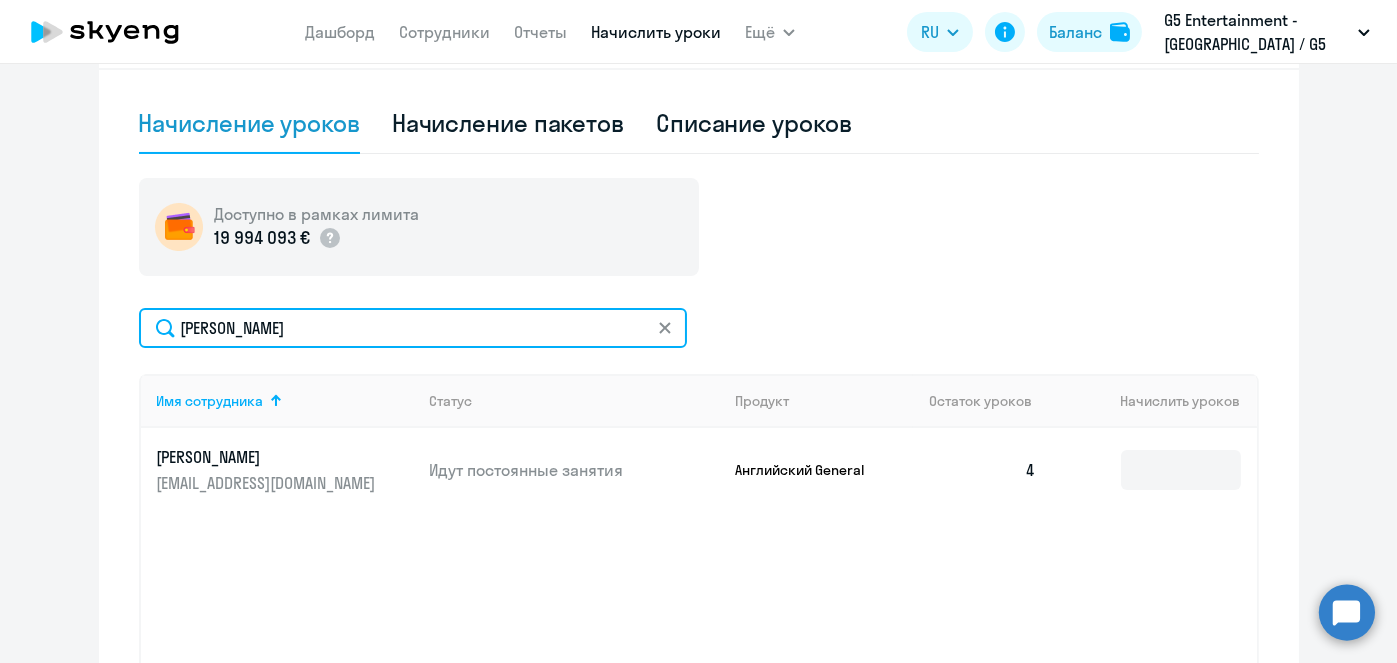 click on "Гуськова" 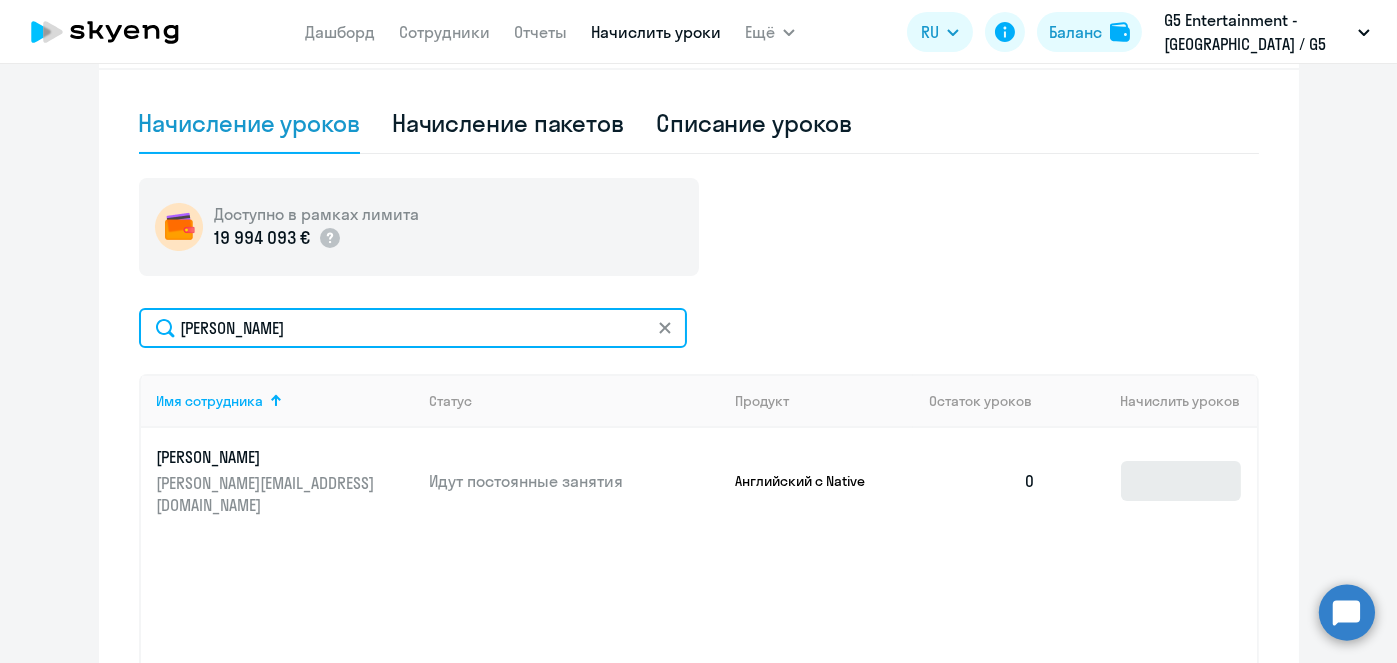 type on "Попова" 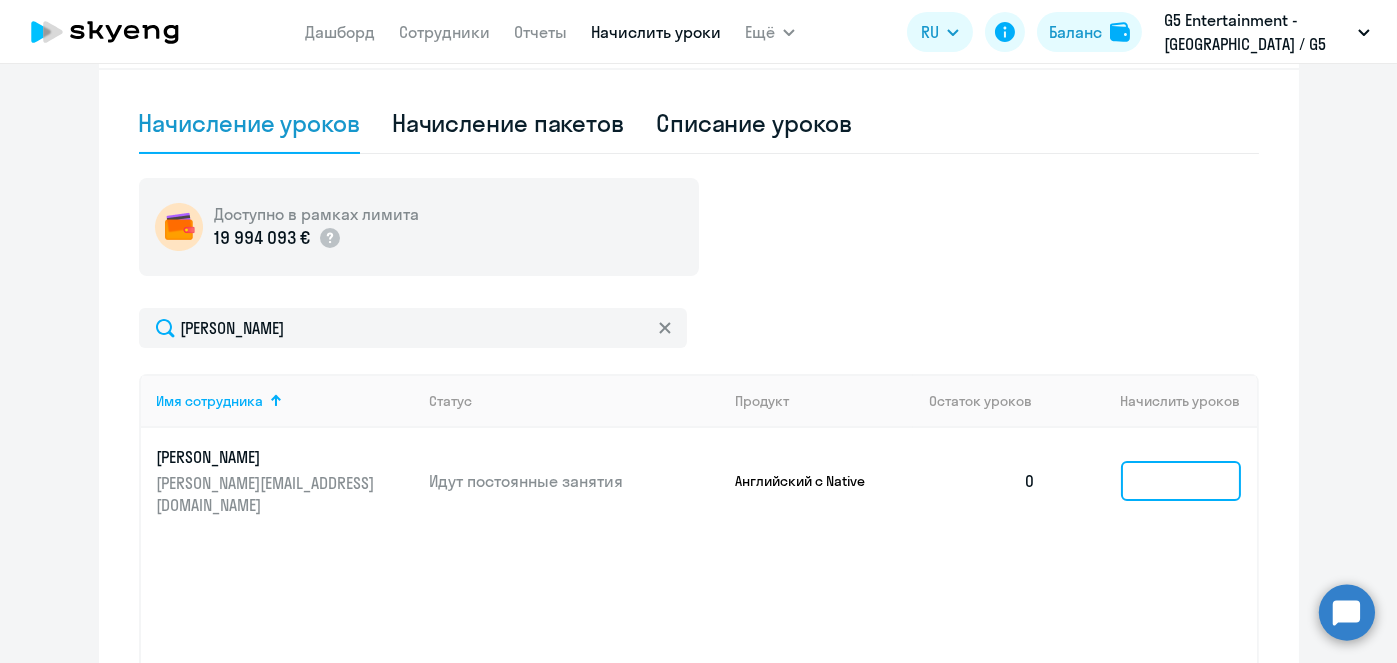 click 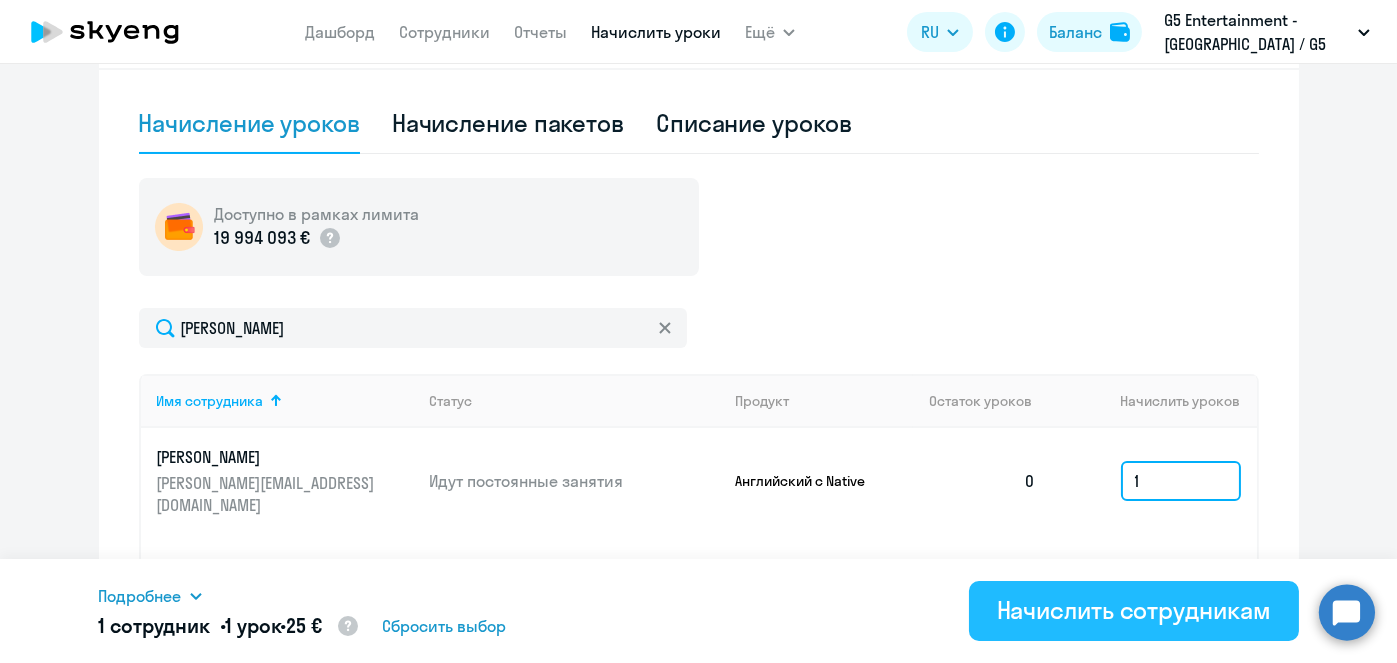 type on "1" 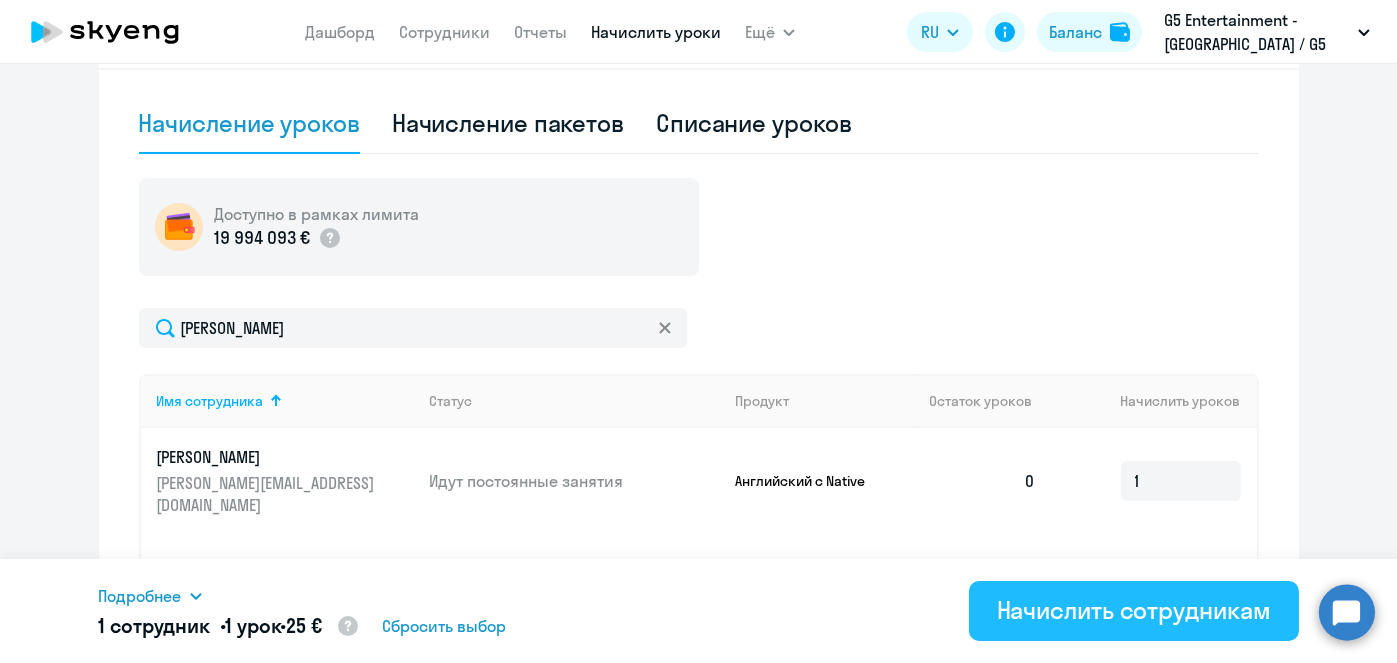 click on "Начислить сотрудникам" at bounding box center [1134, 610] 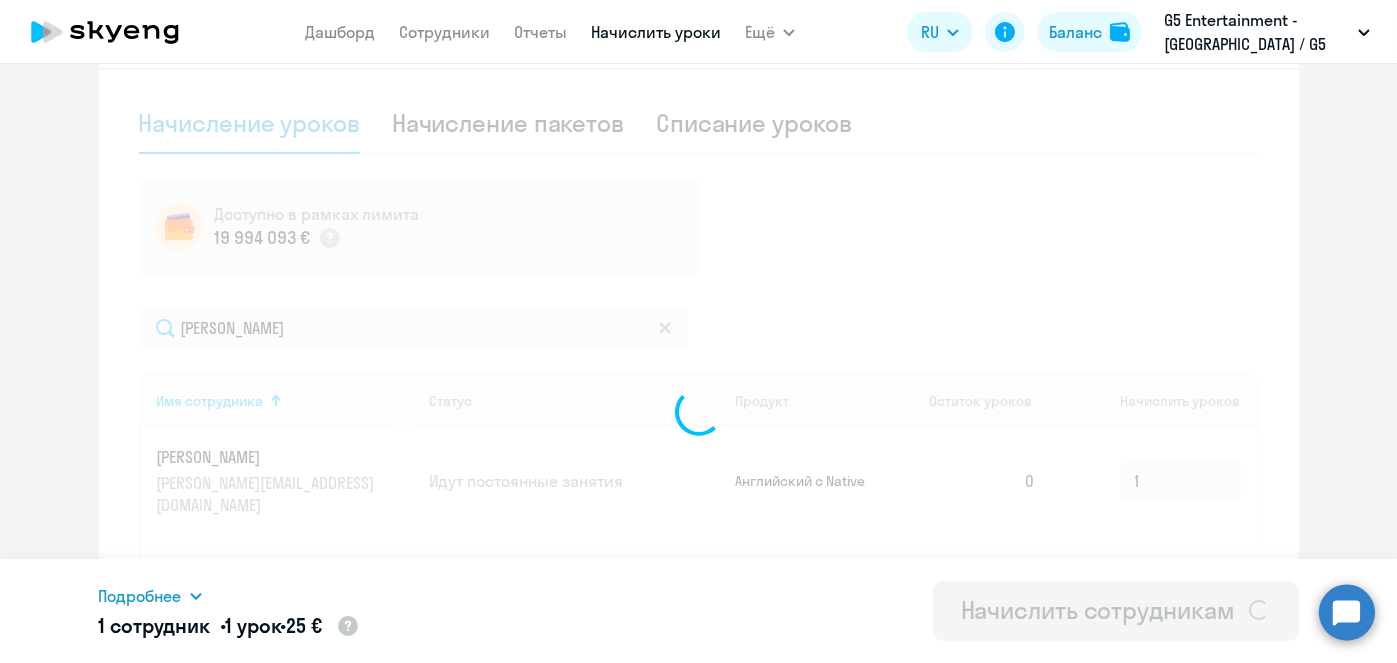 type 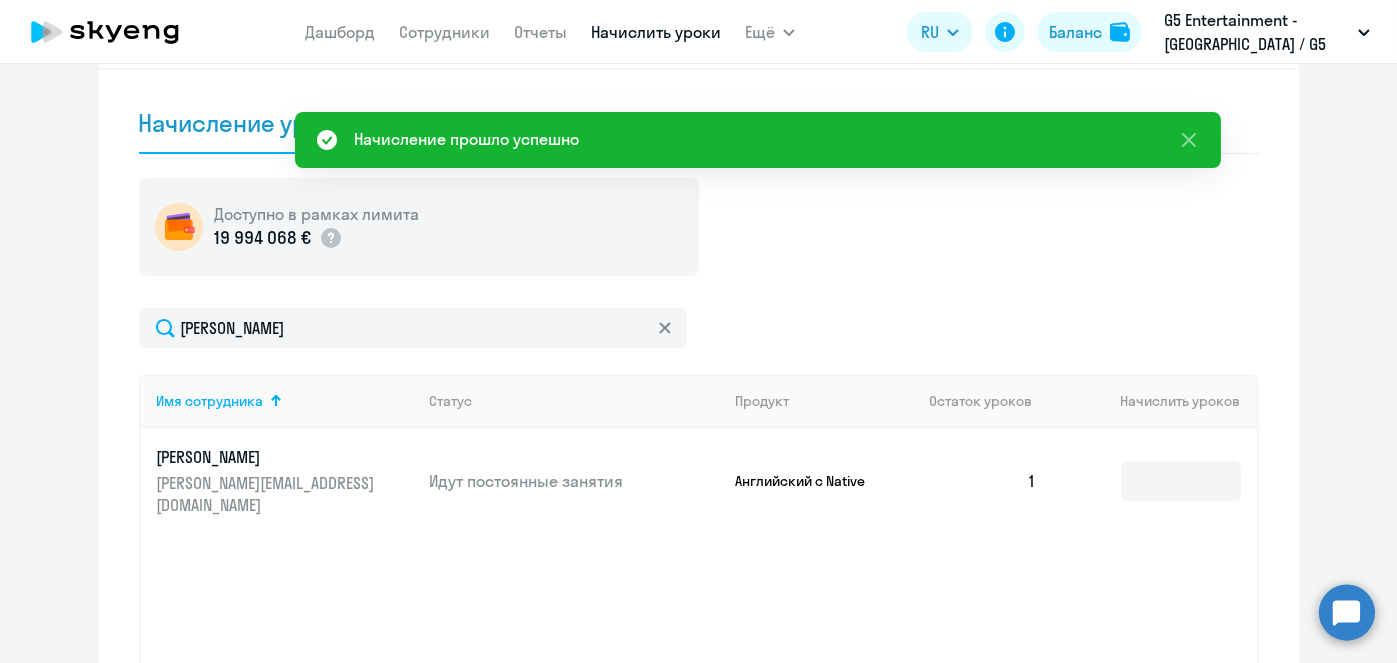 scroll, scrollTop: 8, scrollLeft: 0, axis: vertical 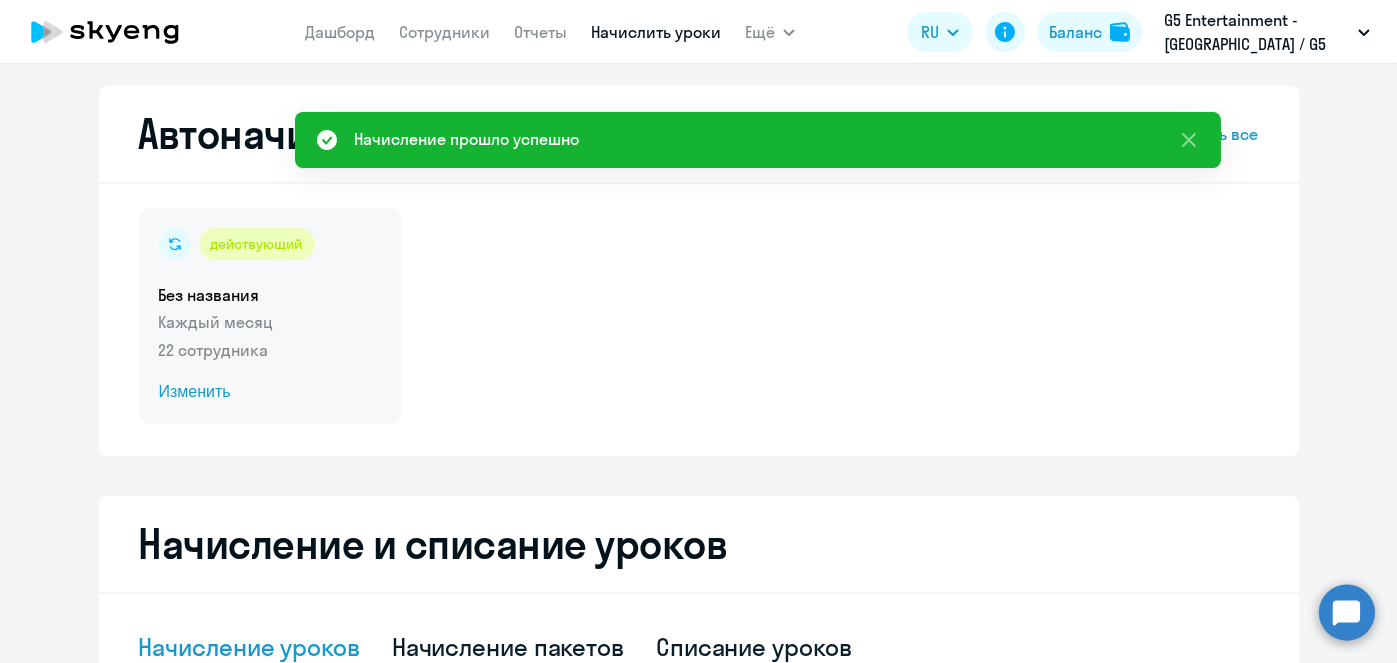 click on "Изменить" 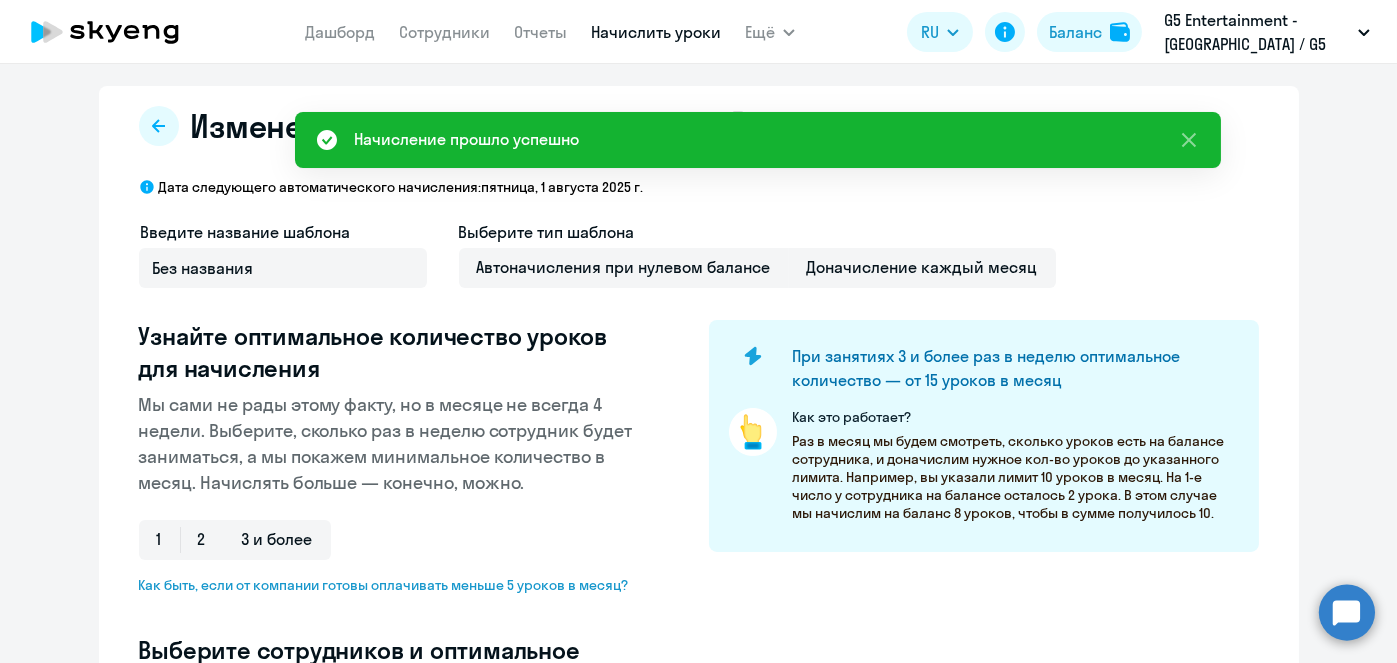 select on "10" 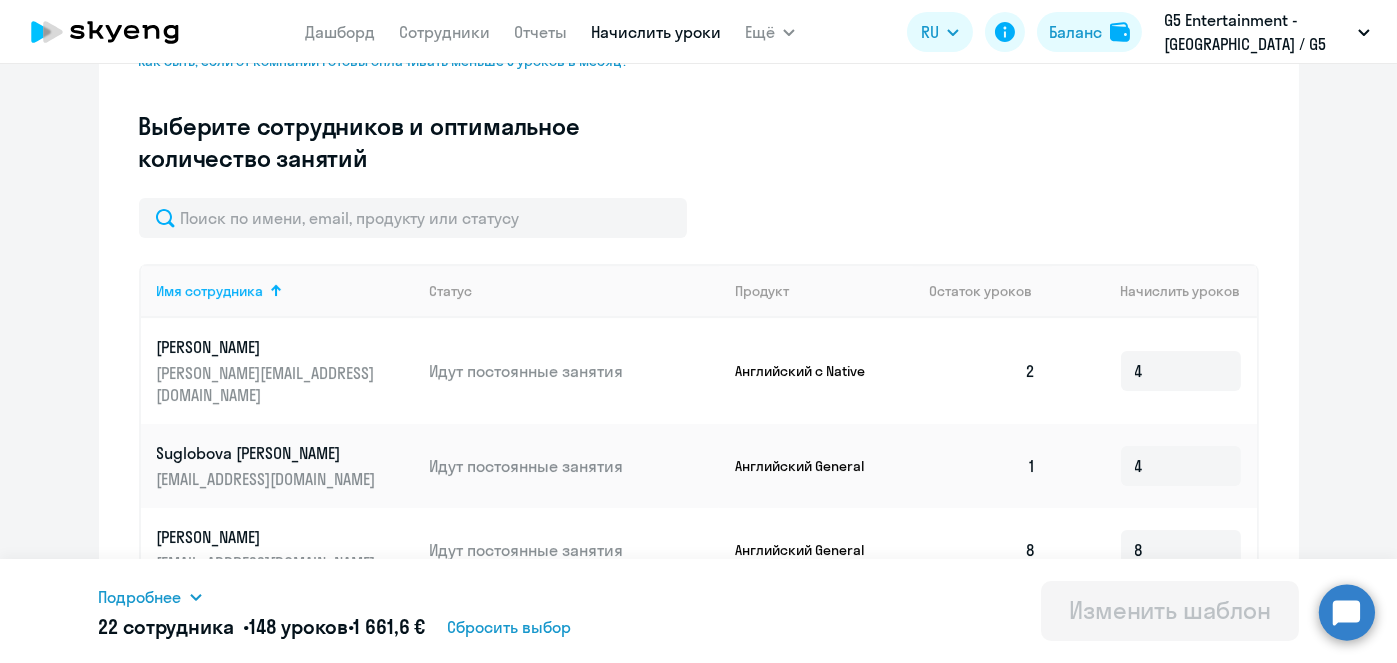 scroll, scrollTop: 532, scrollLeft: 0, axis: vertical 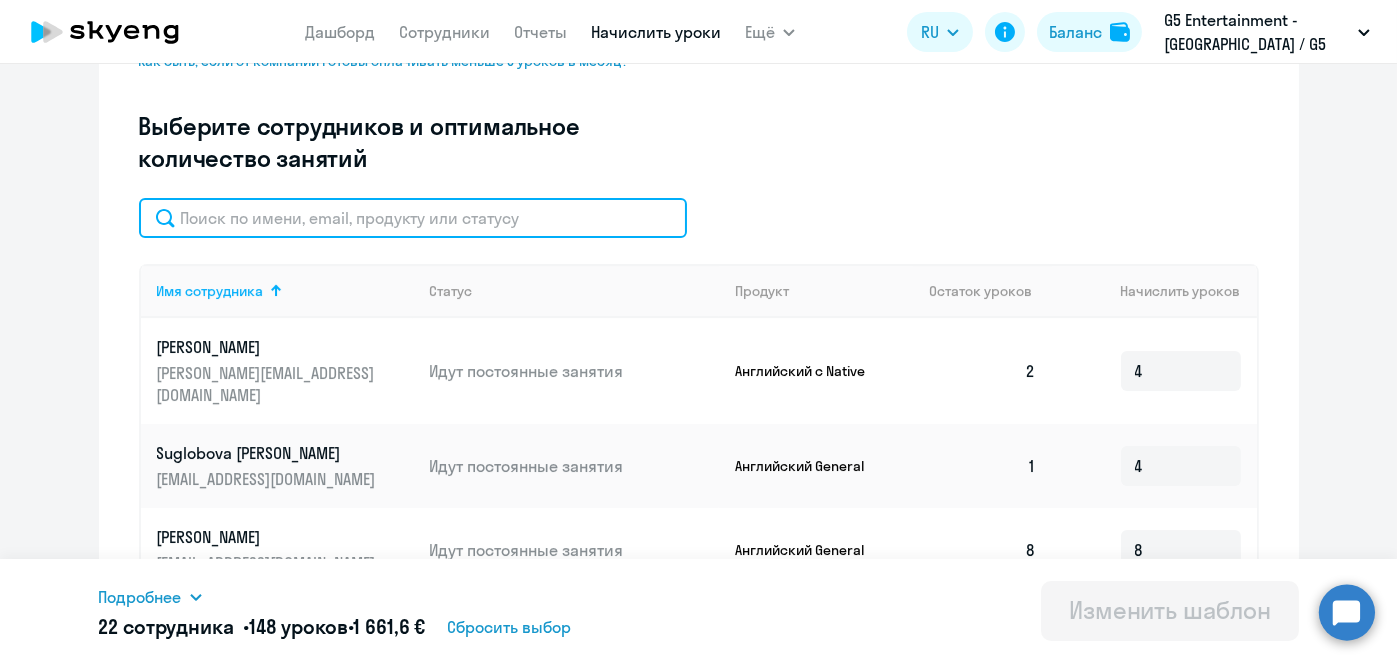 click 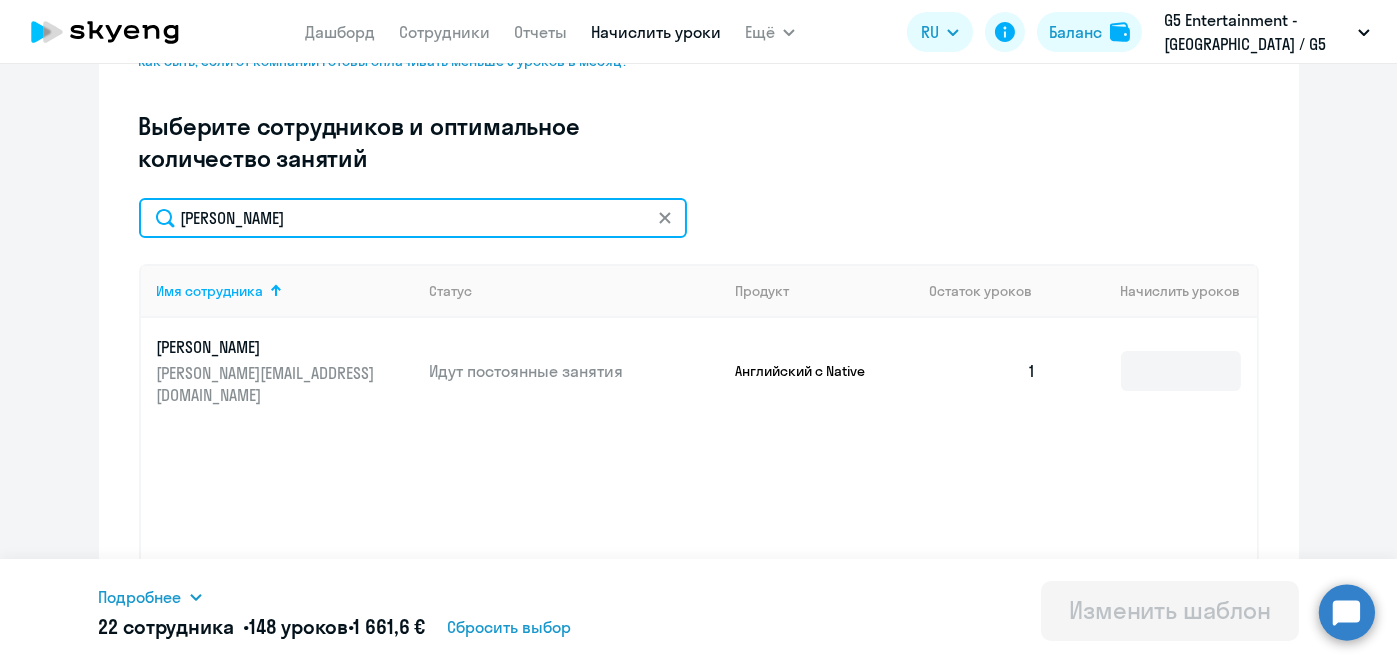 type on "Попова" 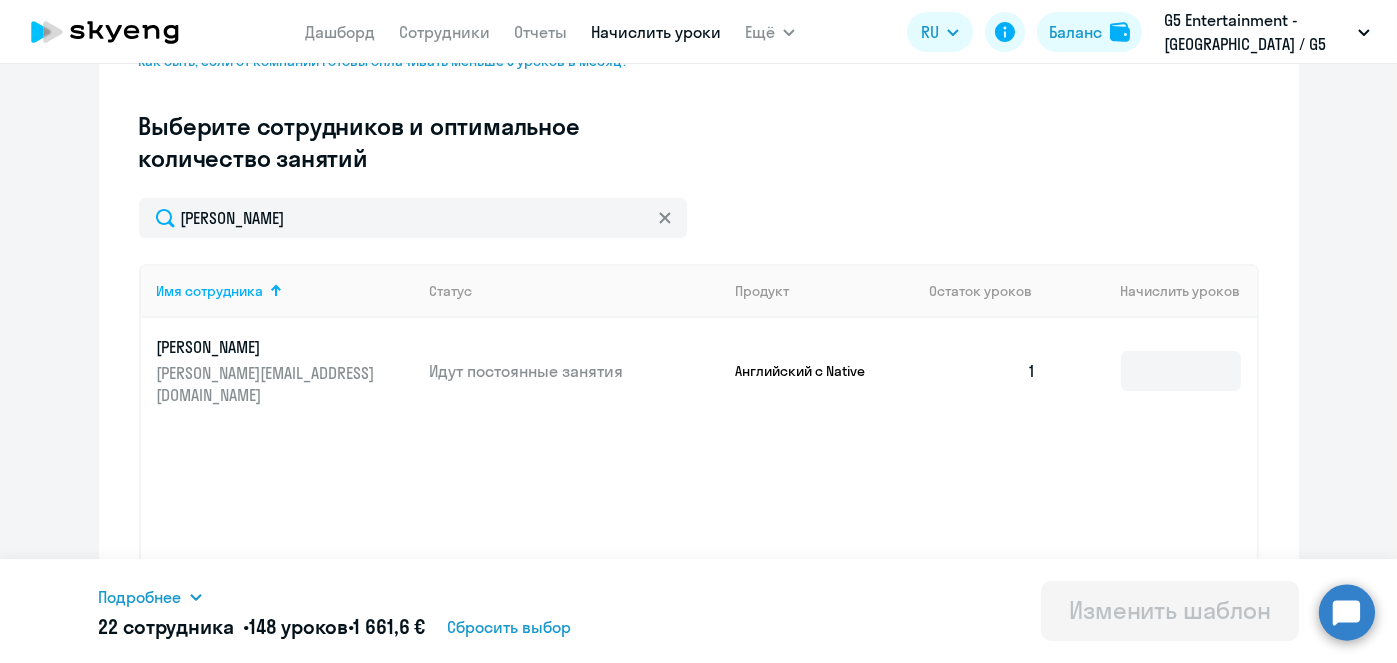 click 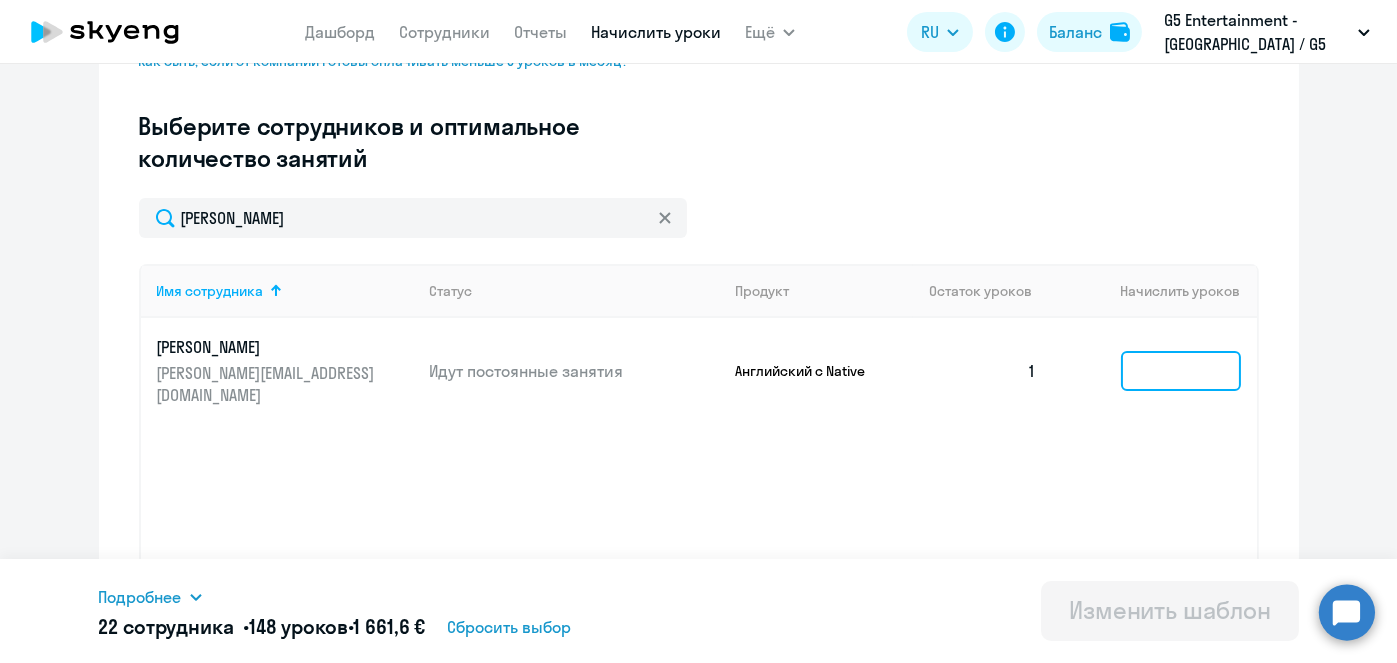 click 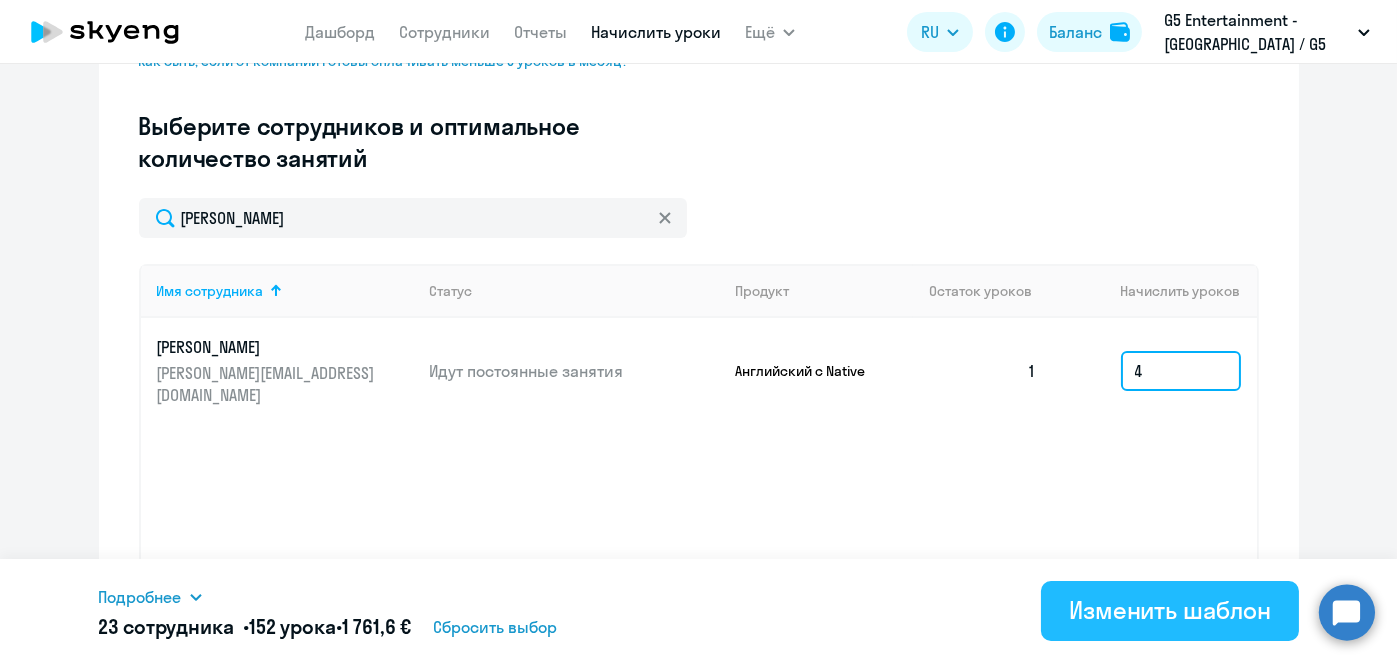 type on "4" 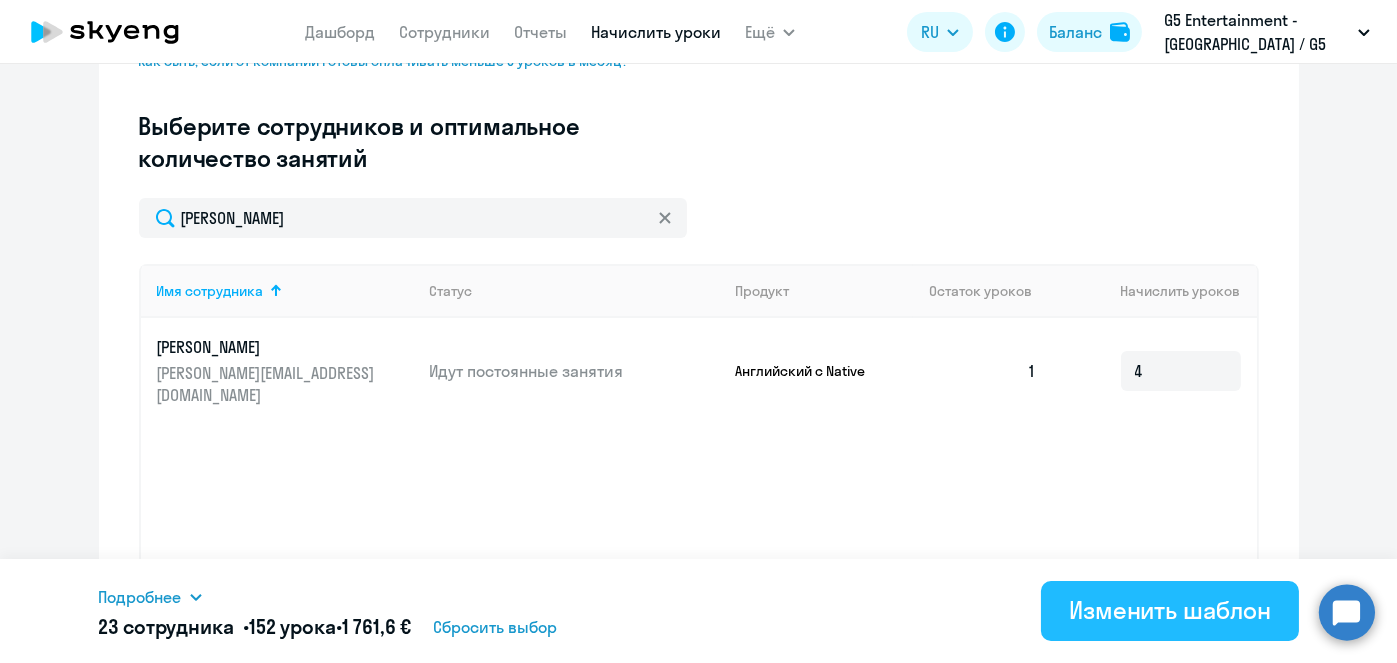 click on "Изменить шаблон" at bounding box center (1170, 610) 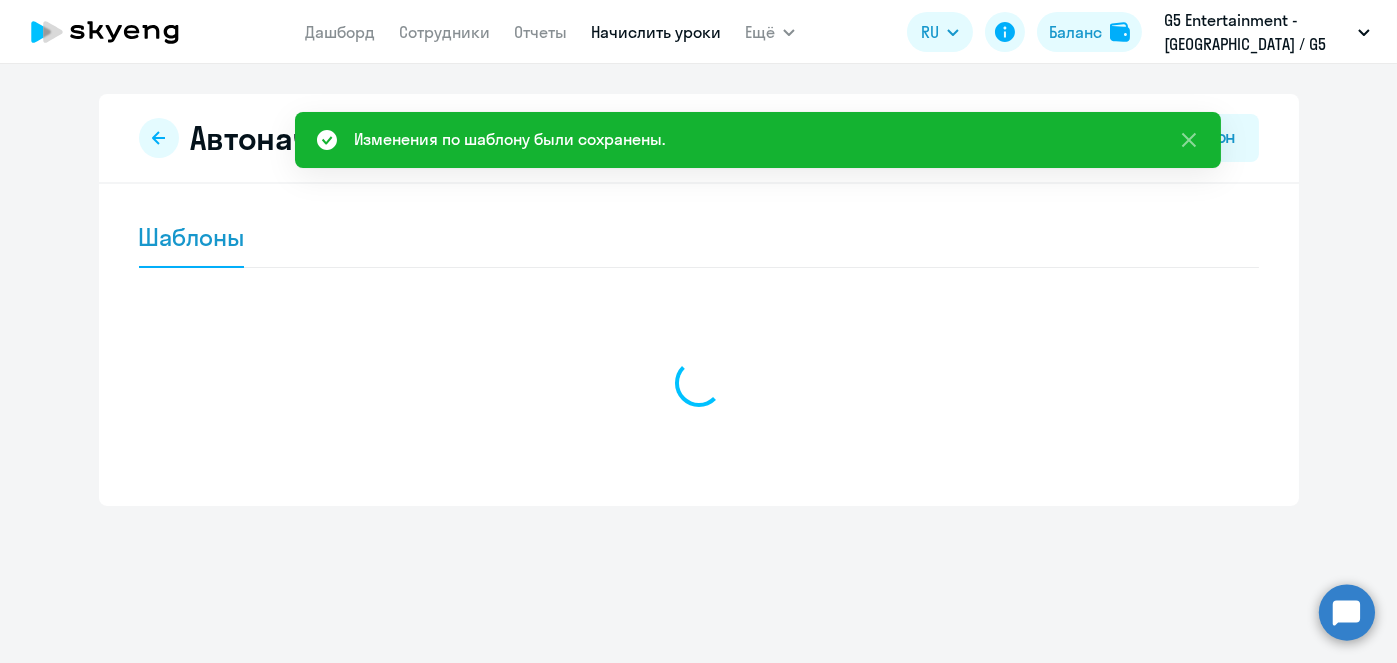 scroll, scrollTop: 0, scrollLeft: 0, axis: both 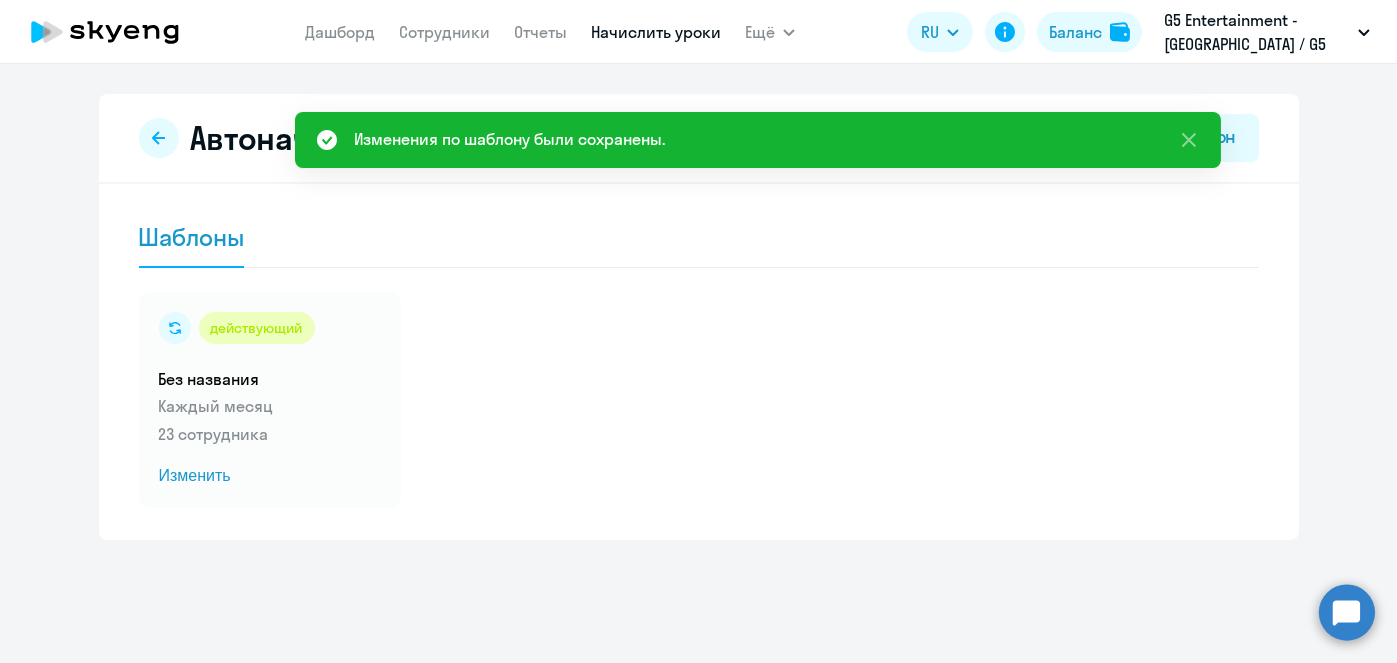 click on "Начислить уроки" at bounding box center [656, 32] 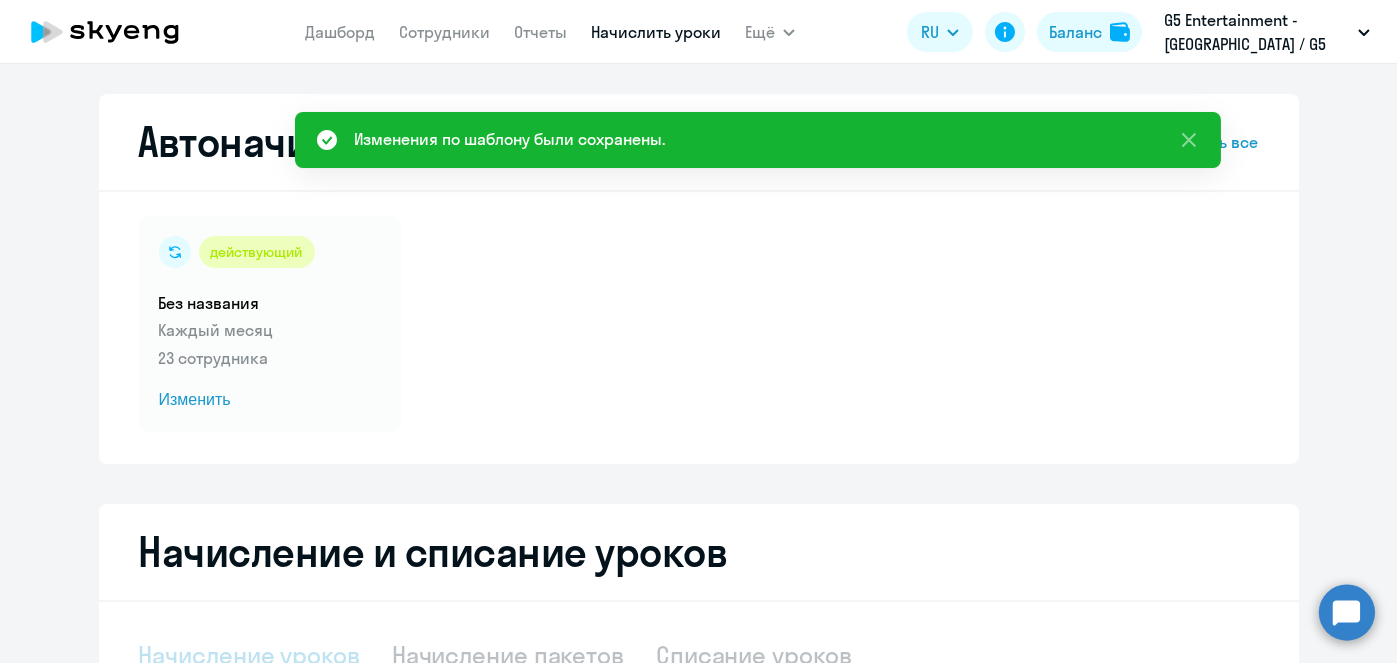 select on "10" 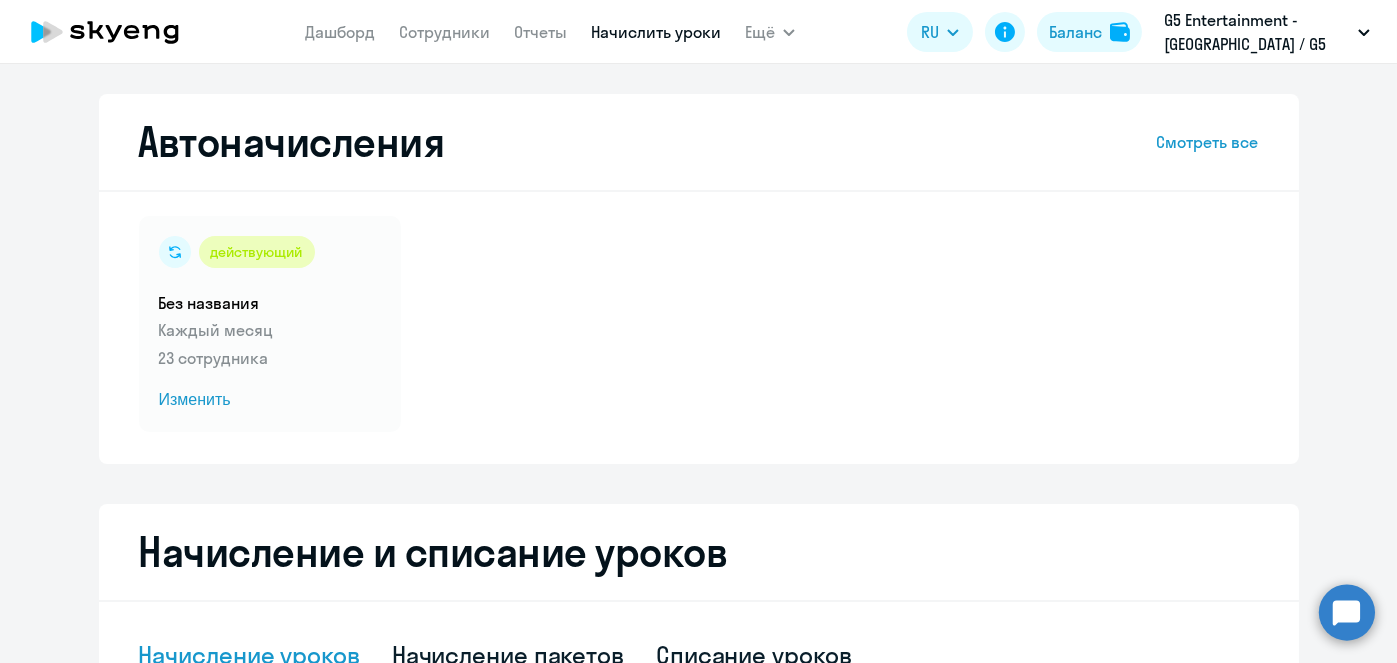 click on "Начислить уроки" at bounding box center [656, 32] 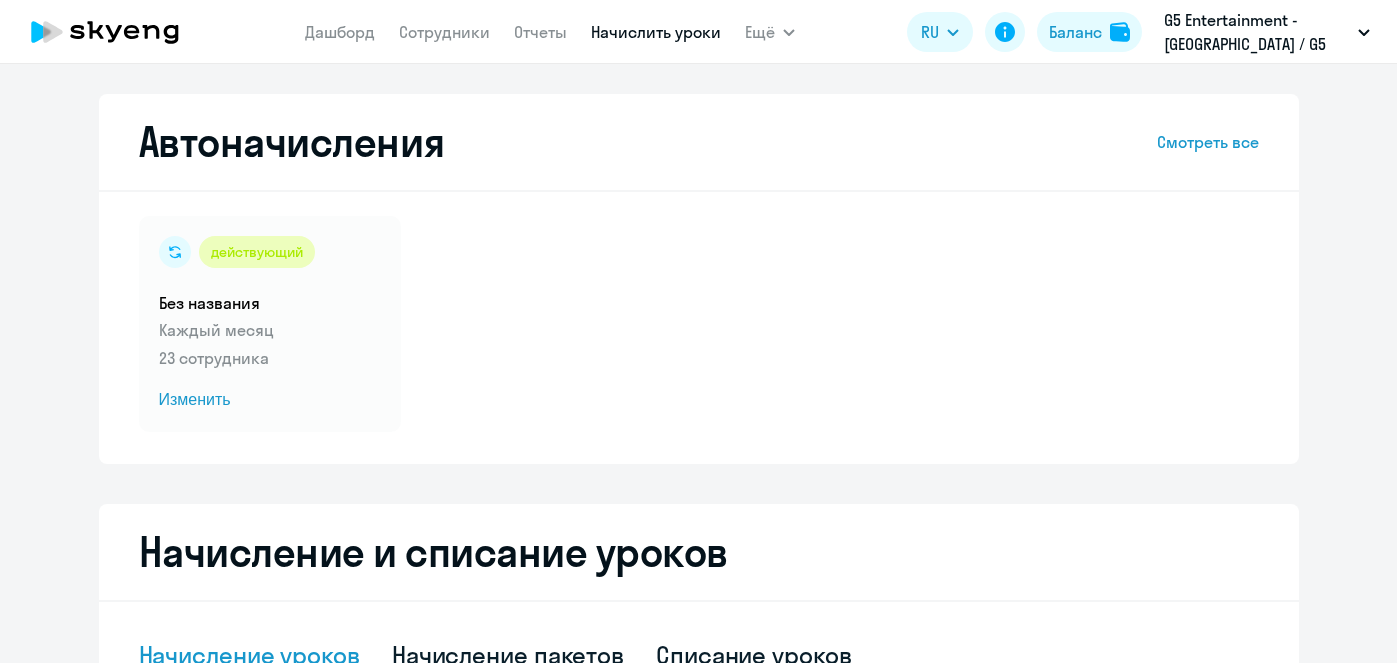 select on "10" 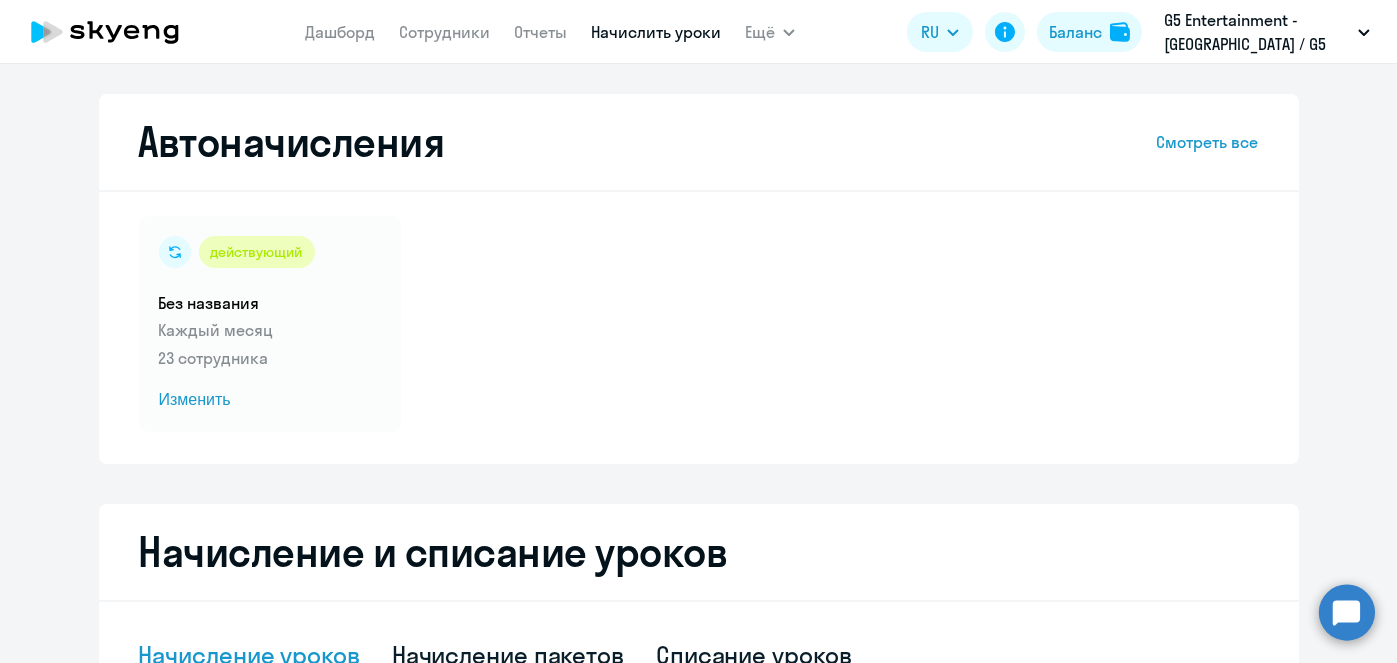 click on "Начислить уроки" at bounding box center (656, 32) 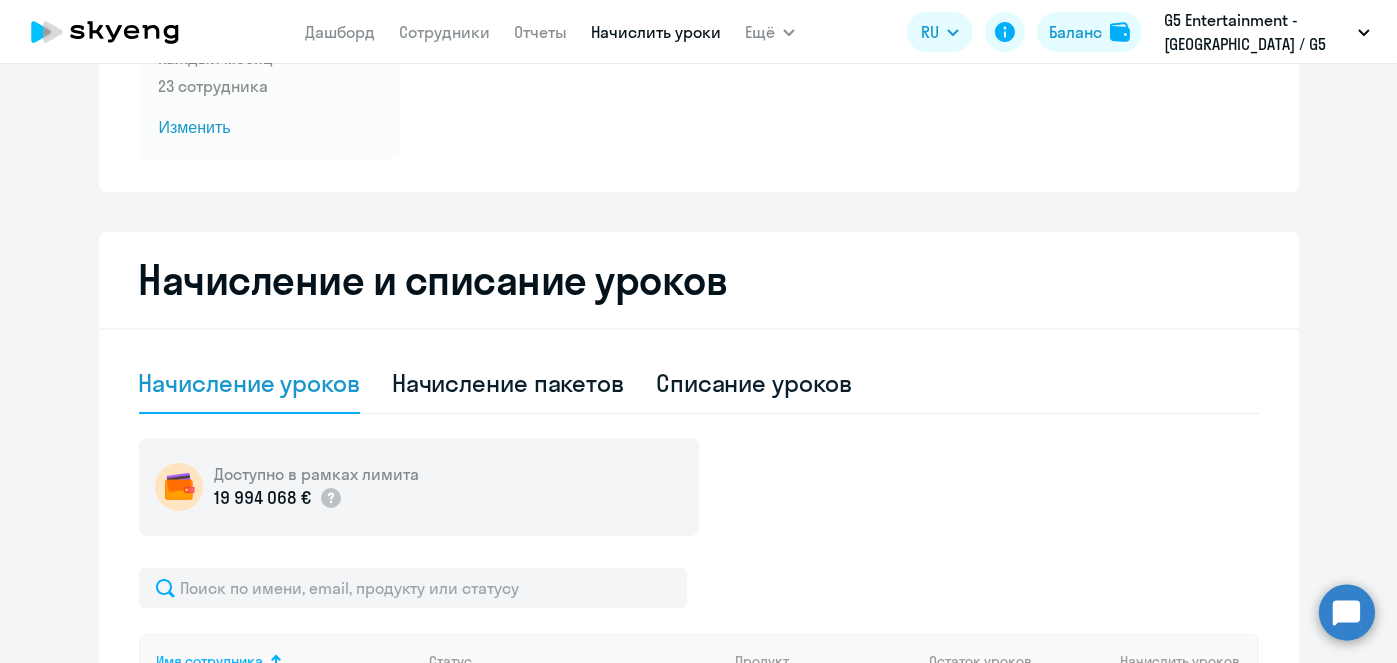scroll, scrollTop: 301, scrollLeft: 0, axis: vertical 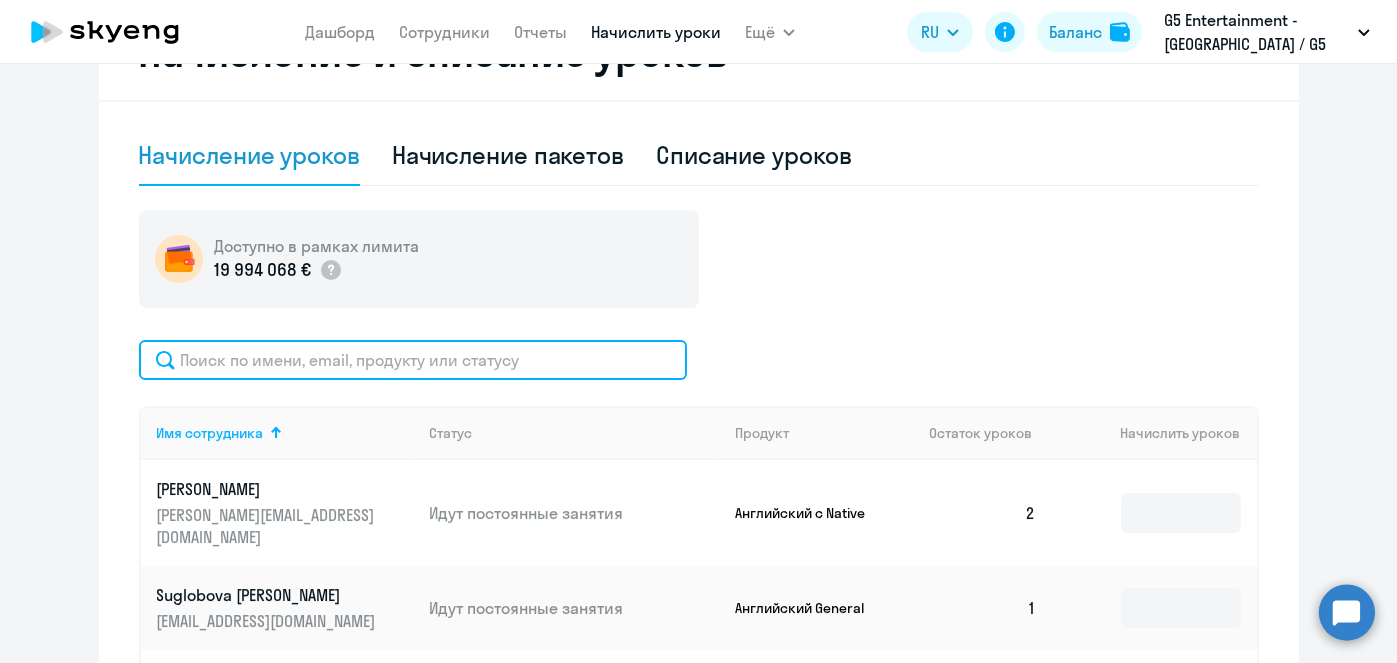 click 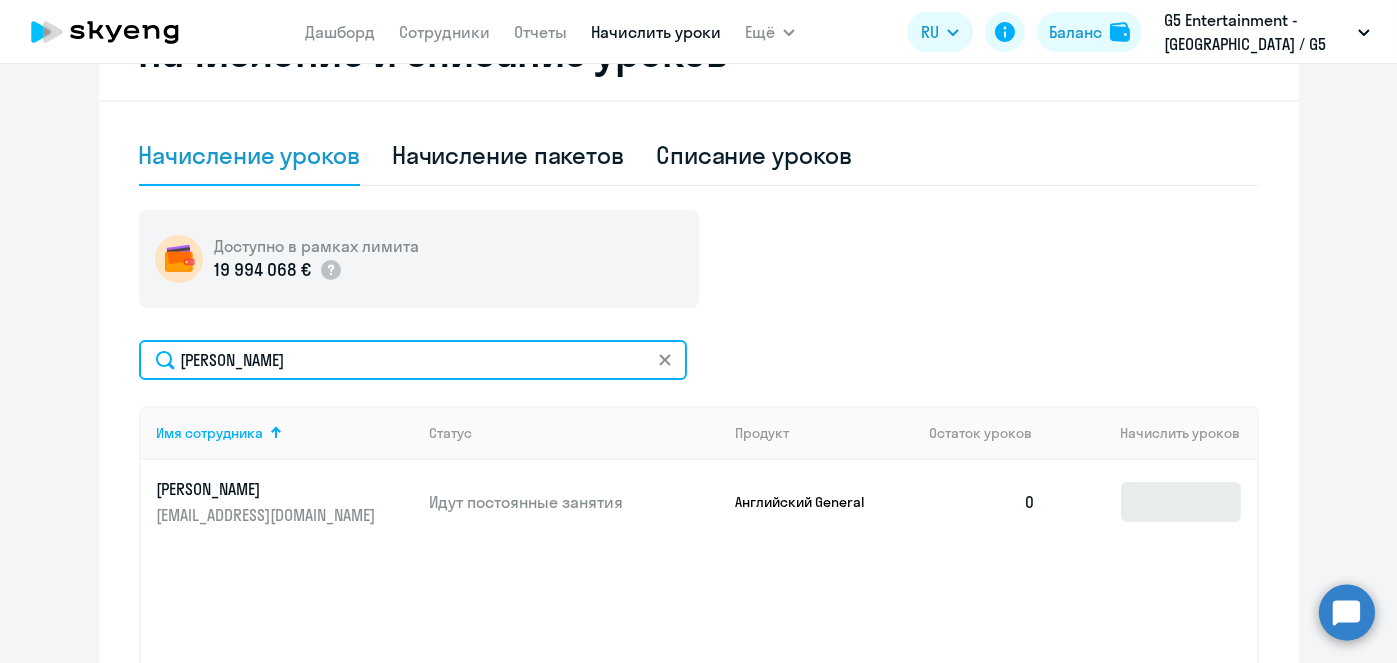 type on "[PERSON_NAME]" 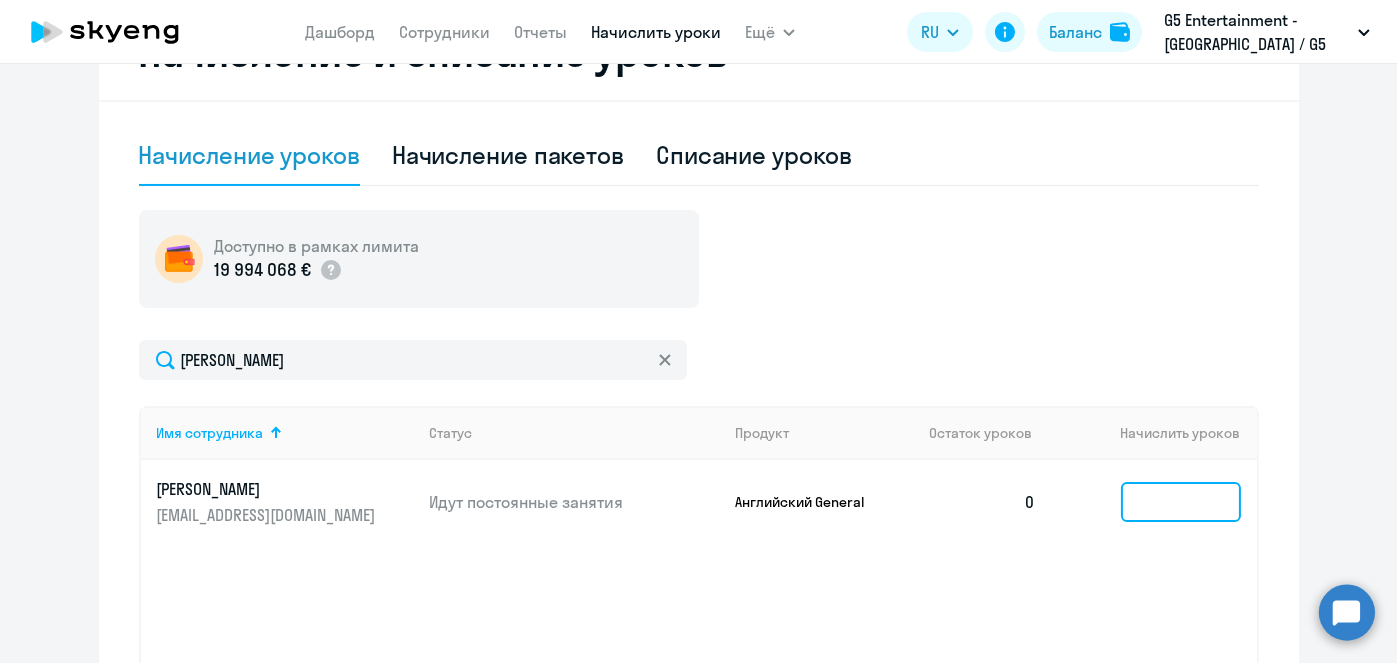 click 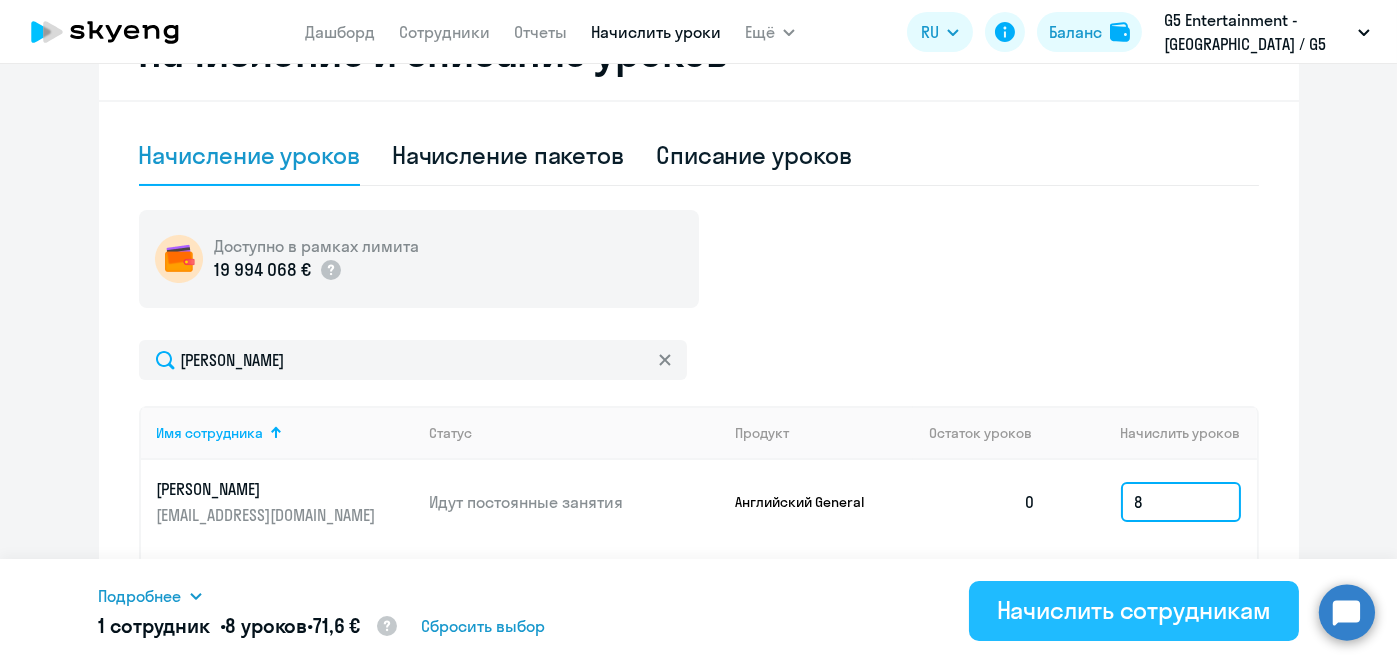 type on "8" 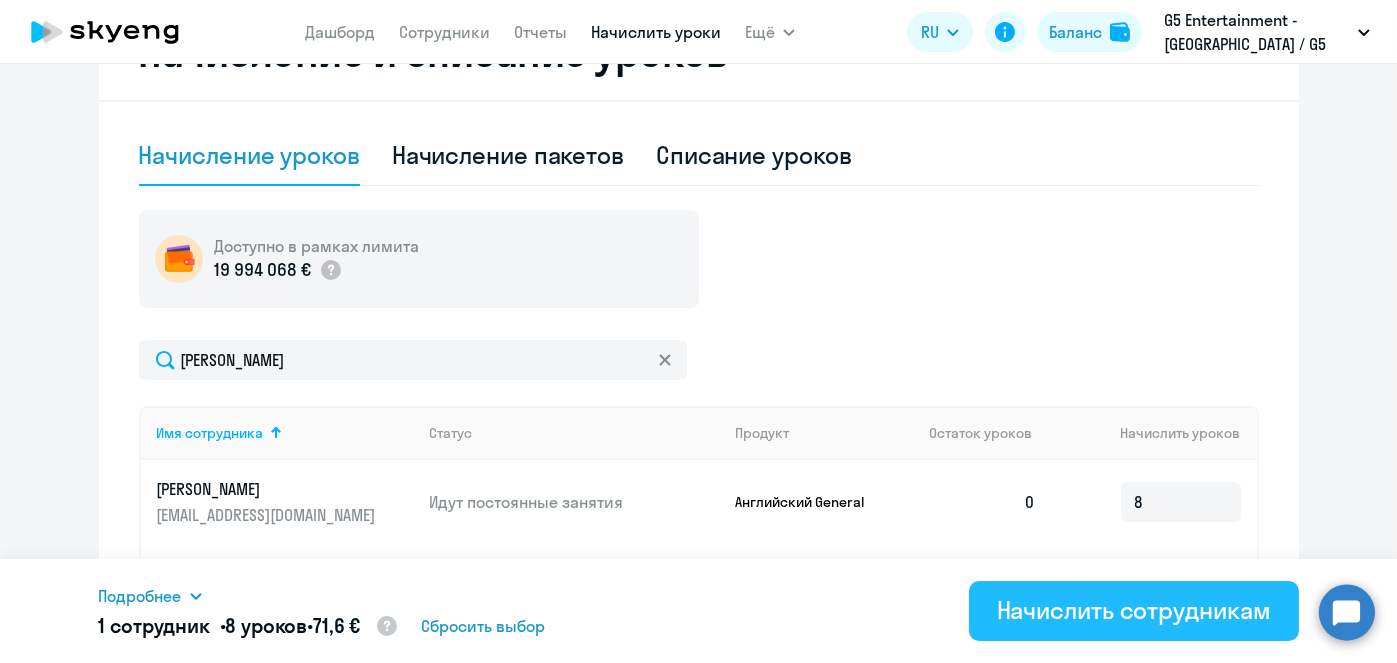 click on "Начислить сотрудникам" at bounding box center (1134, 610) 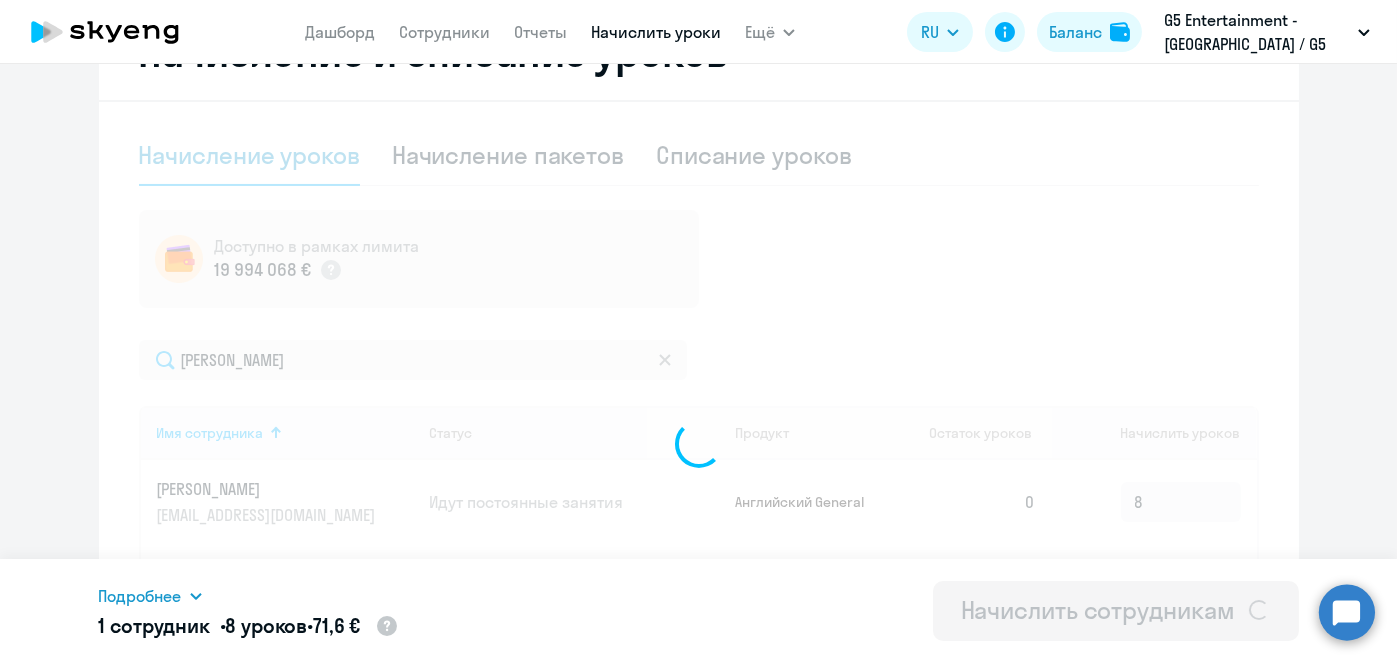 type 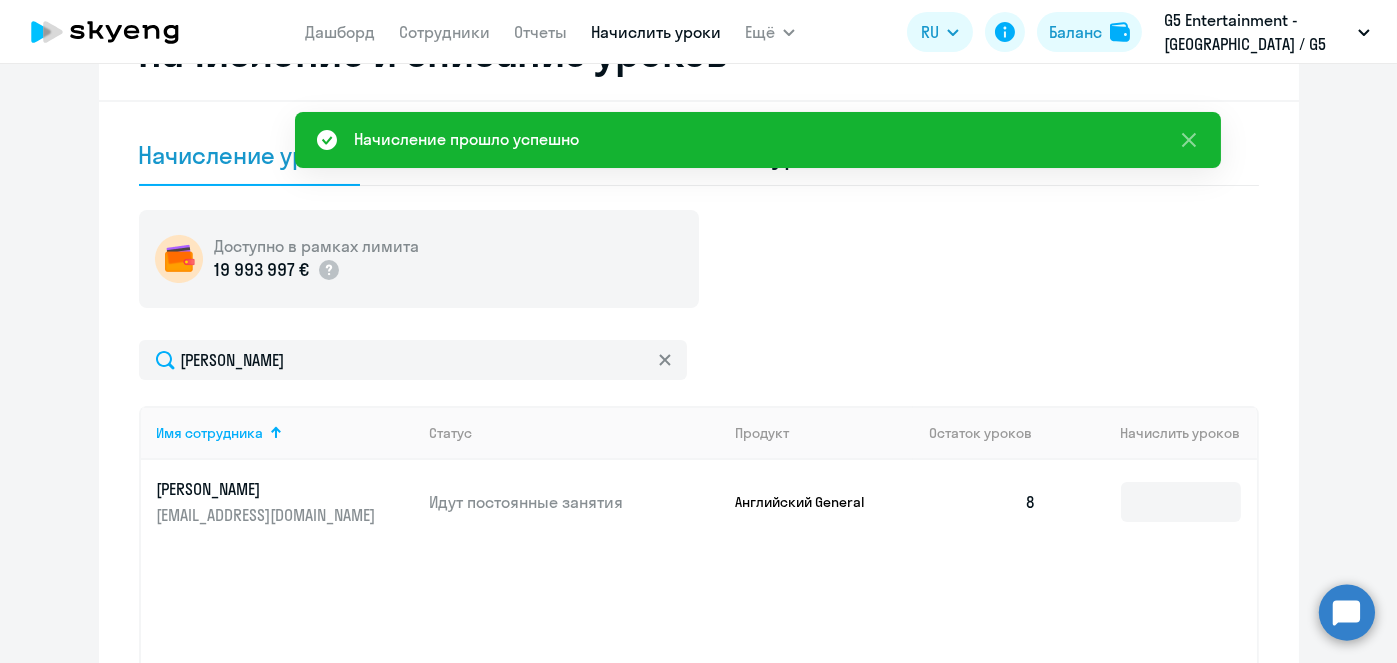 scroll, scrollTop: 0, scrollLeft: 0, axis: both 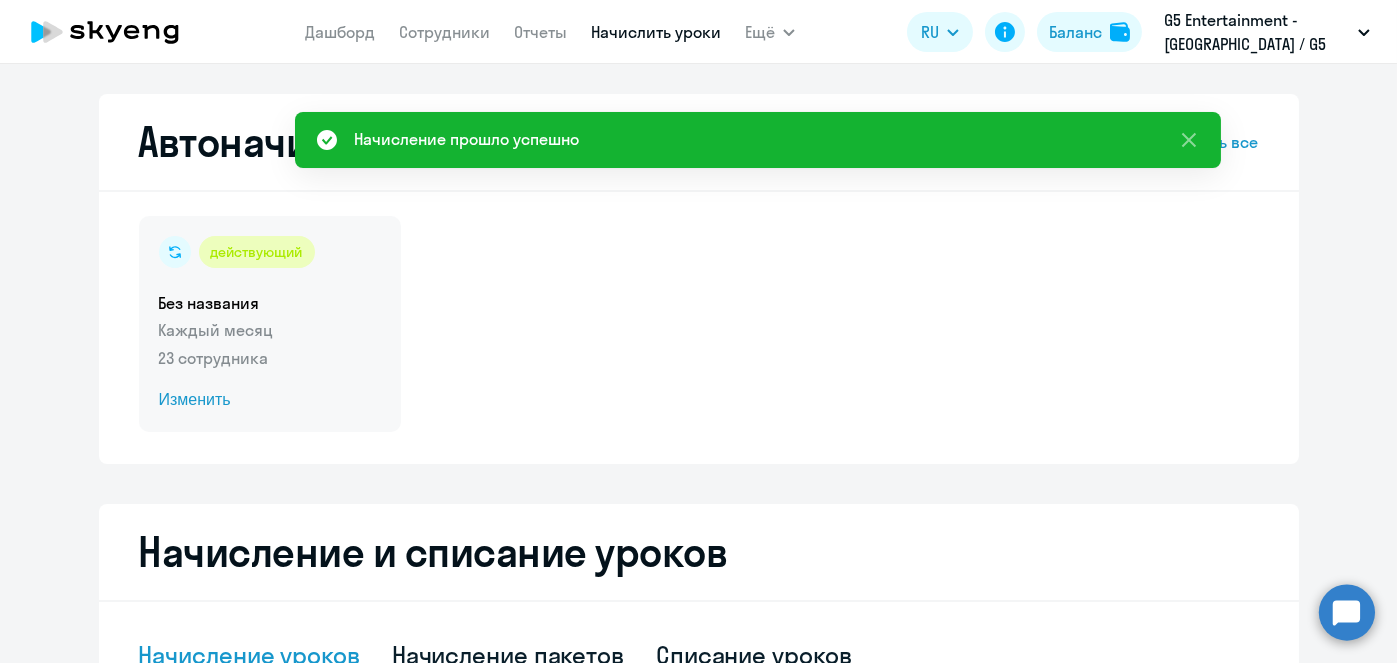 click on "Изменить" 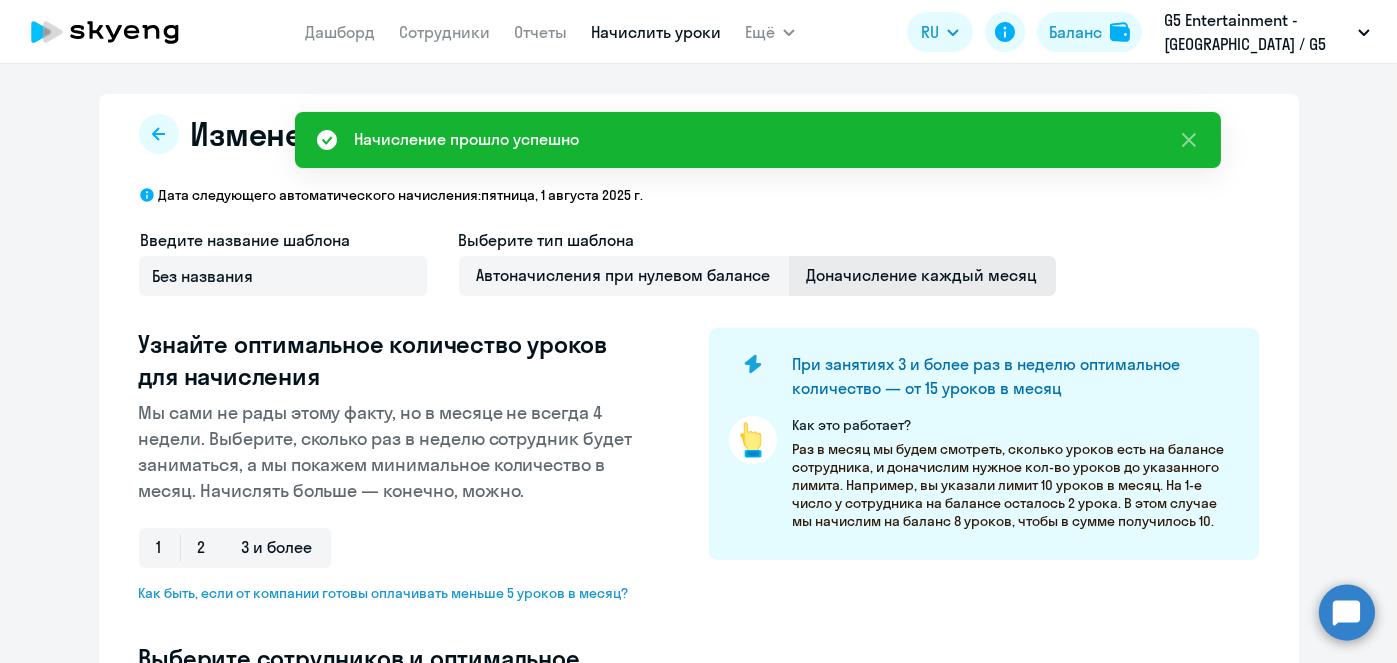 select on "10" 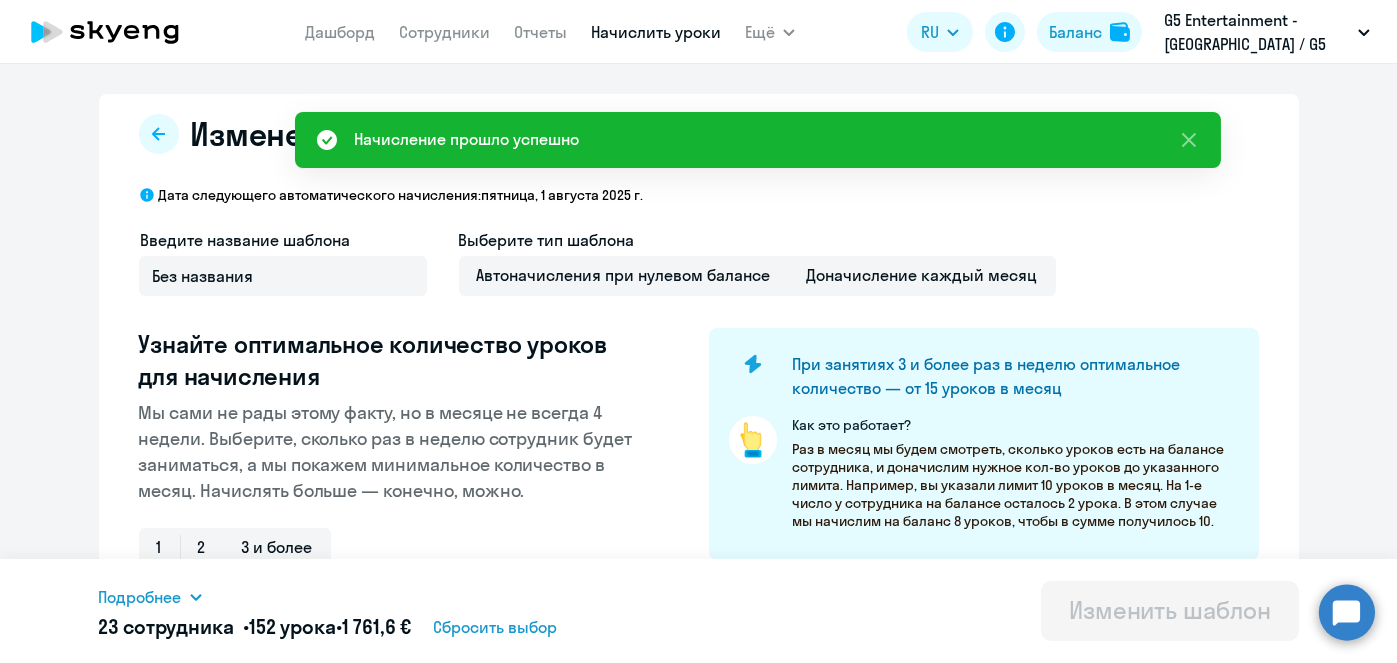 scroll, scrollTop: 524, scrollLeft: 0, axis: vertical 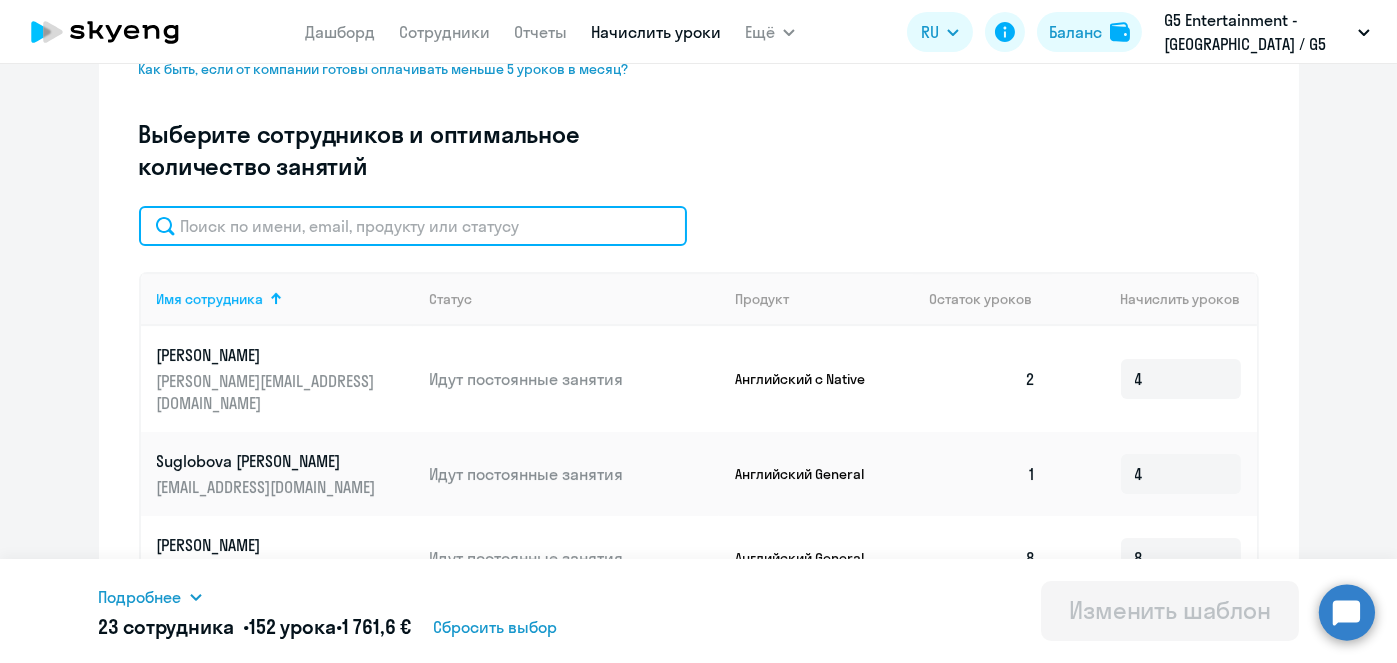 click 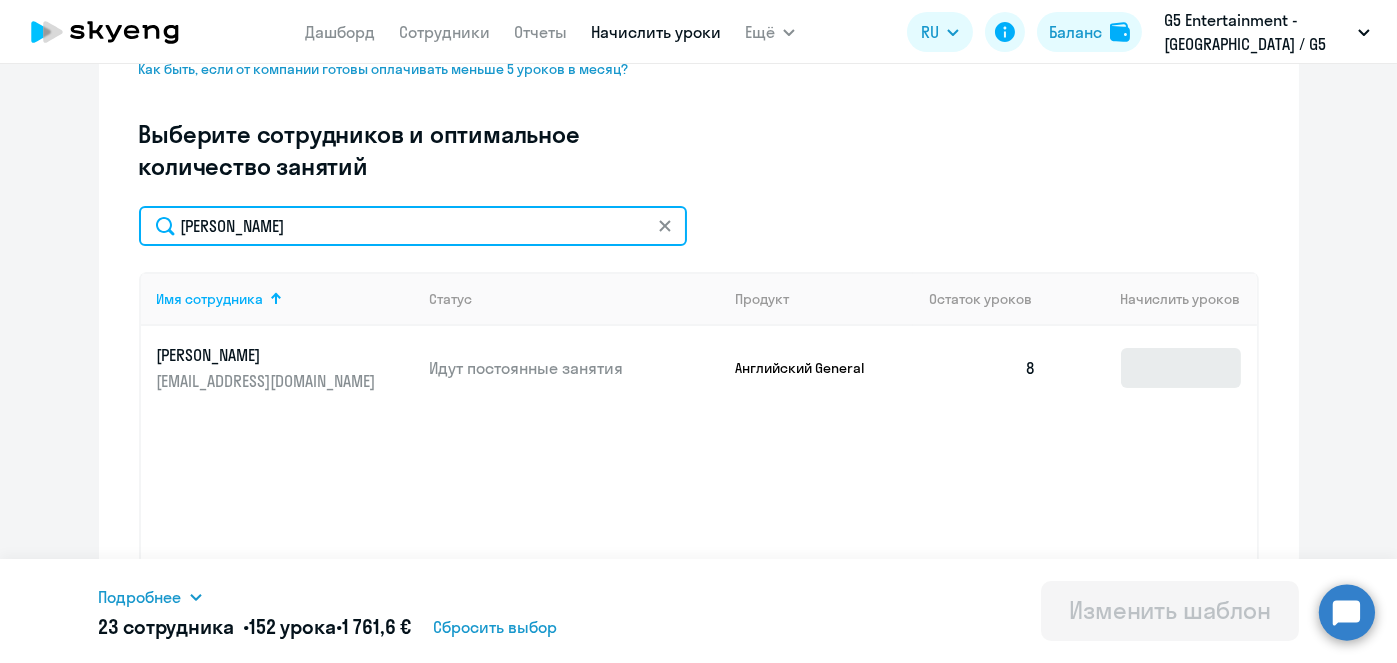 type on "[PERSON_NAME]" 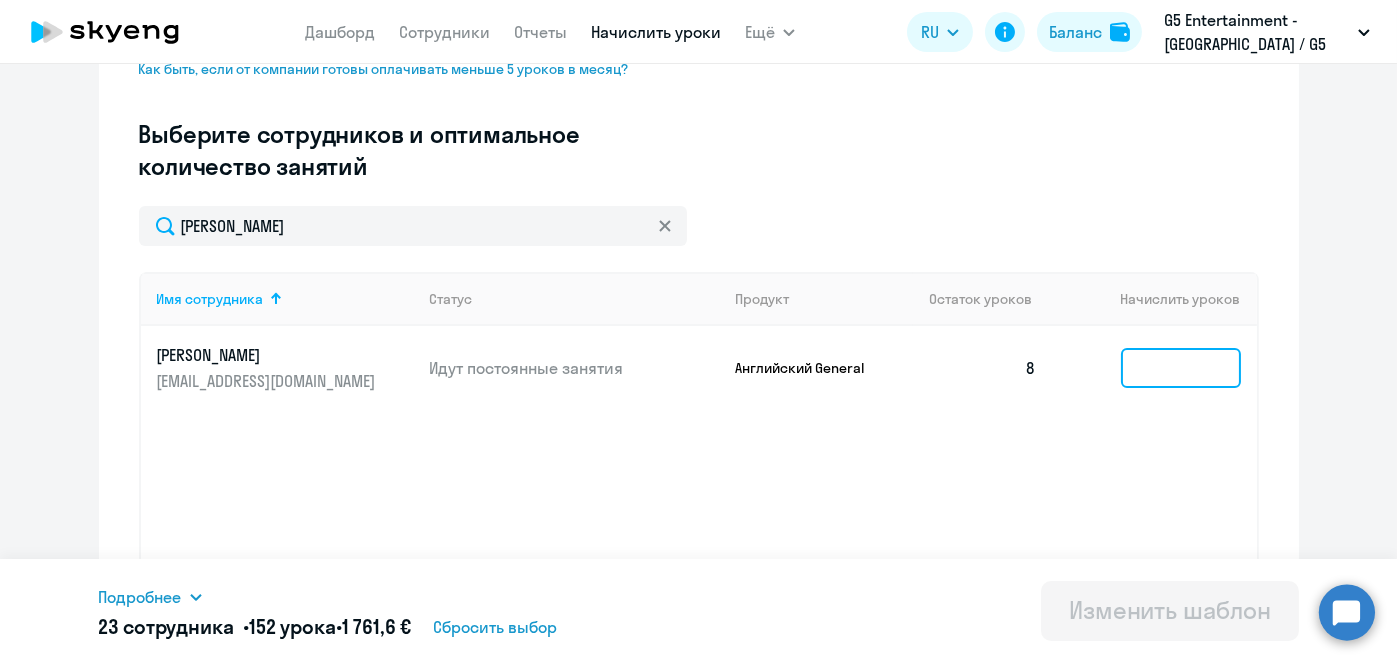 click 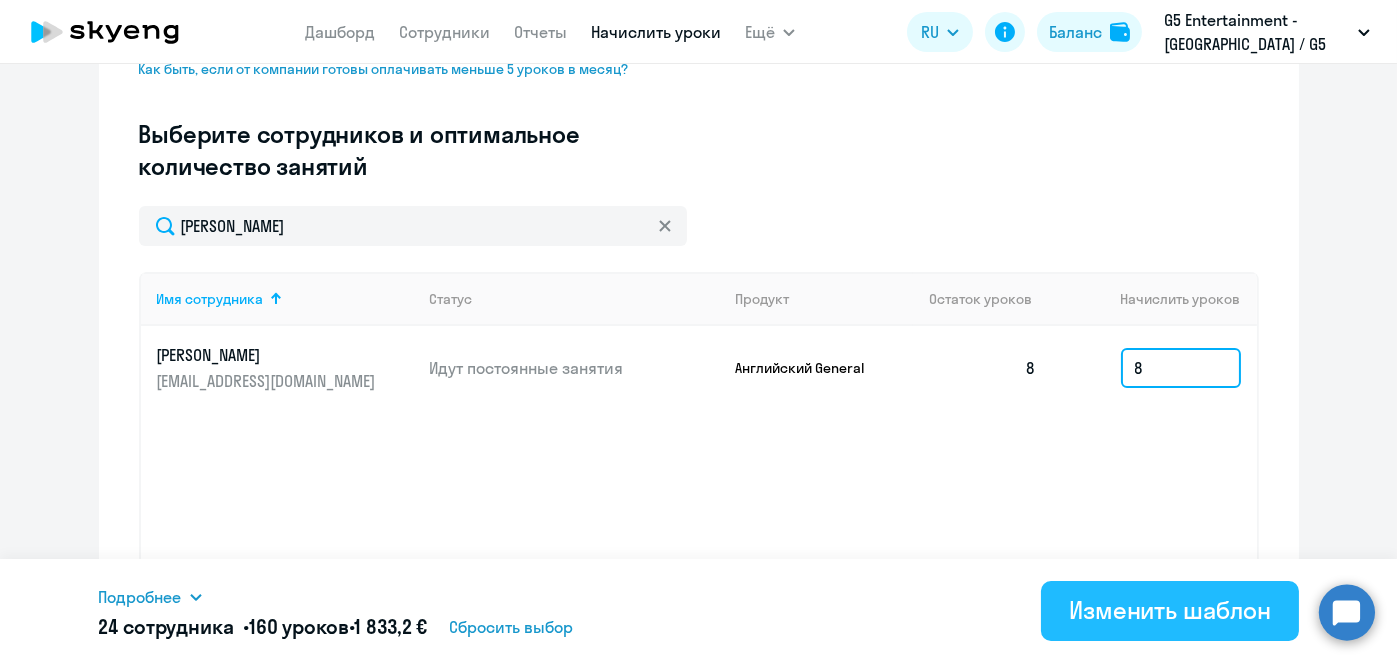 type on "8" 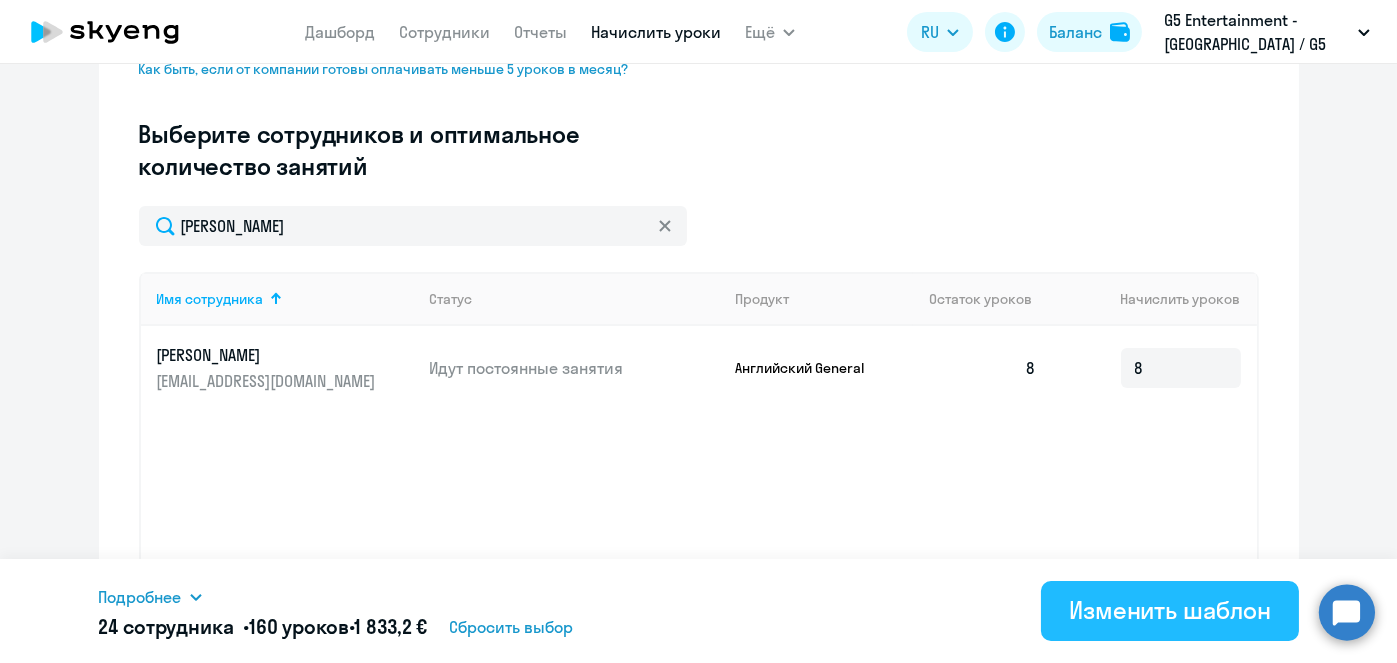click on "Изменить шаблон" at bounding box center (1170, 610) 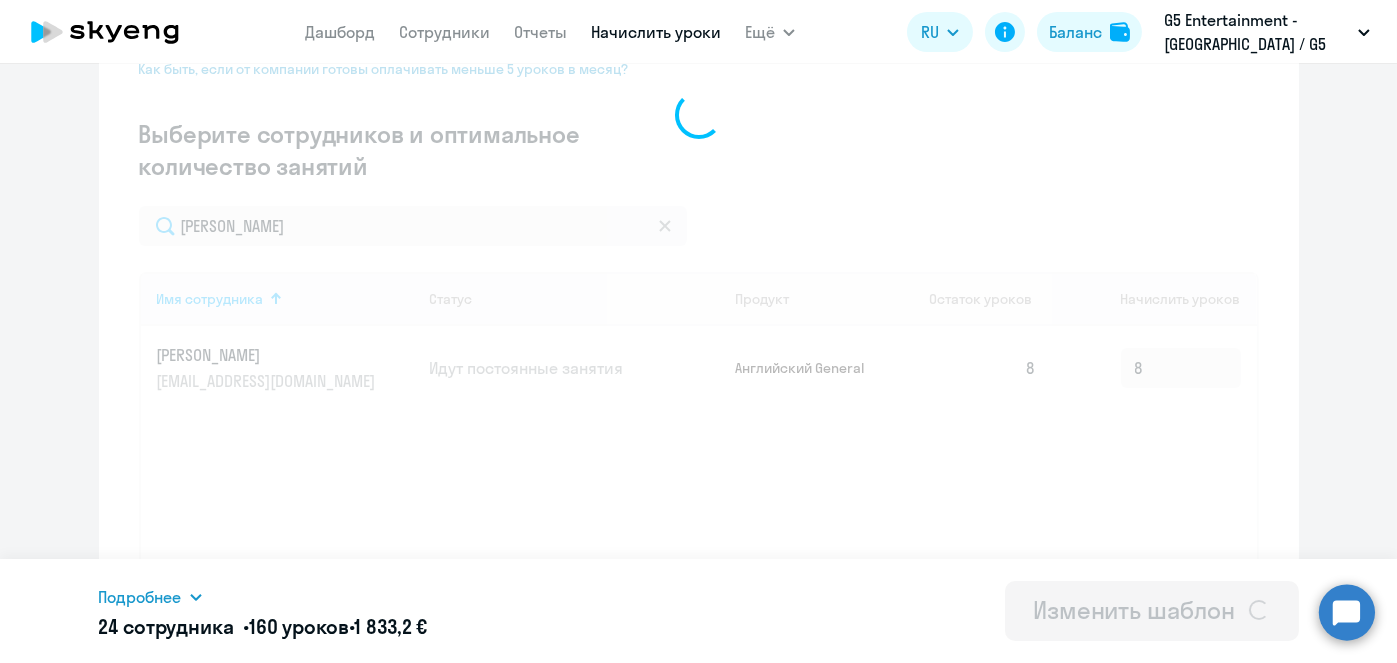 scroll, scrollTop: 0, scrollLeft: 0, axis: both 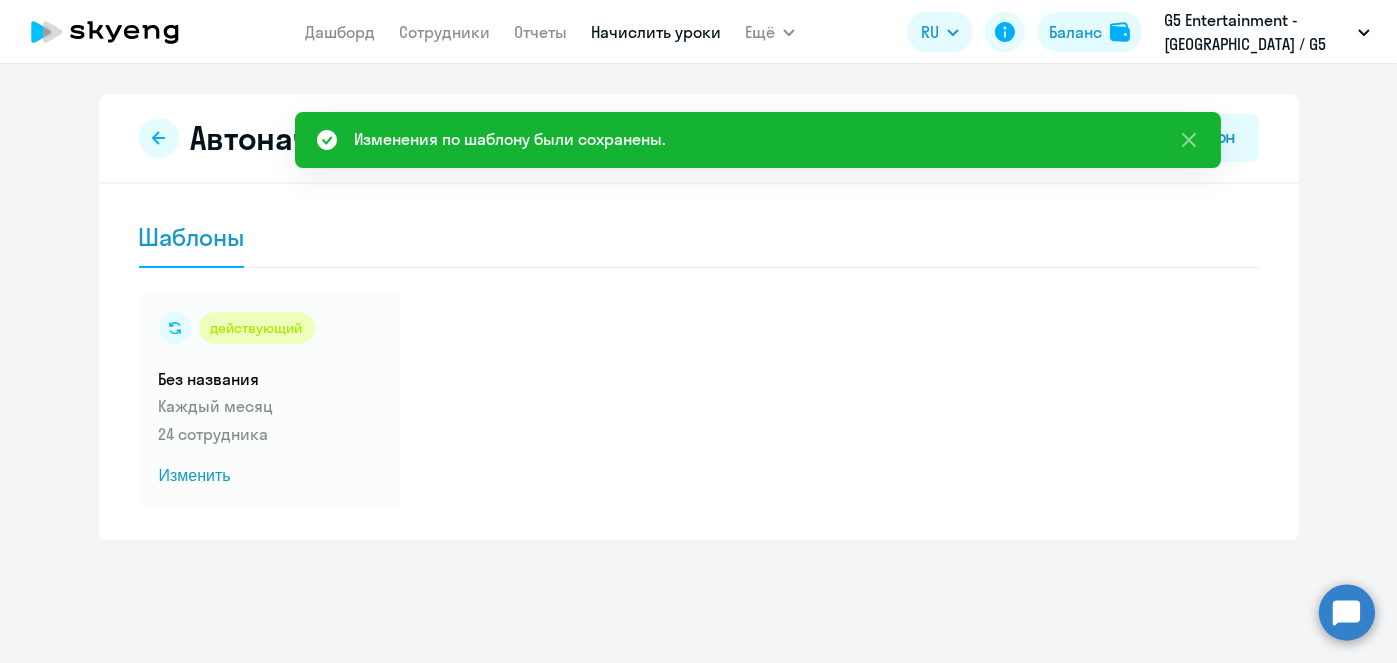 click on "Начислить уроки" at bounding box center (656, 32) 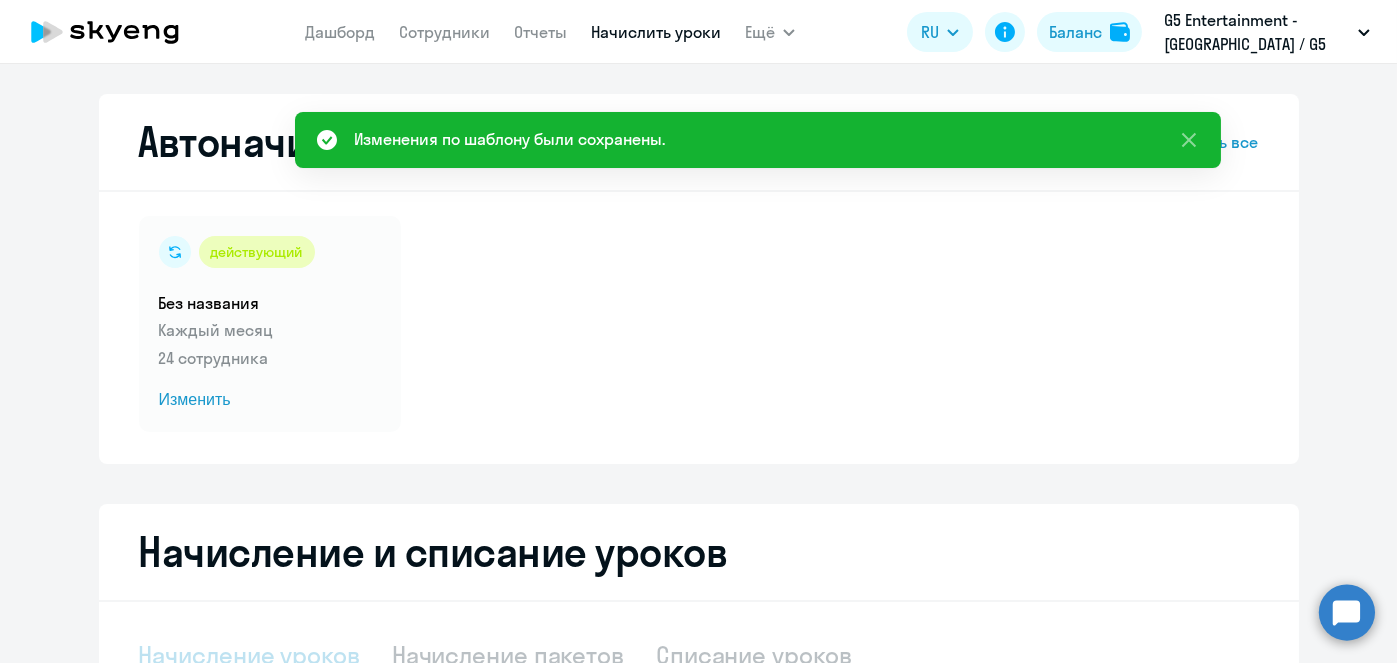 select on "10" 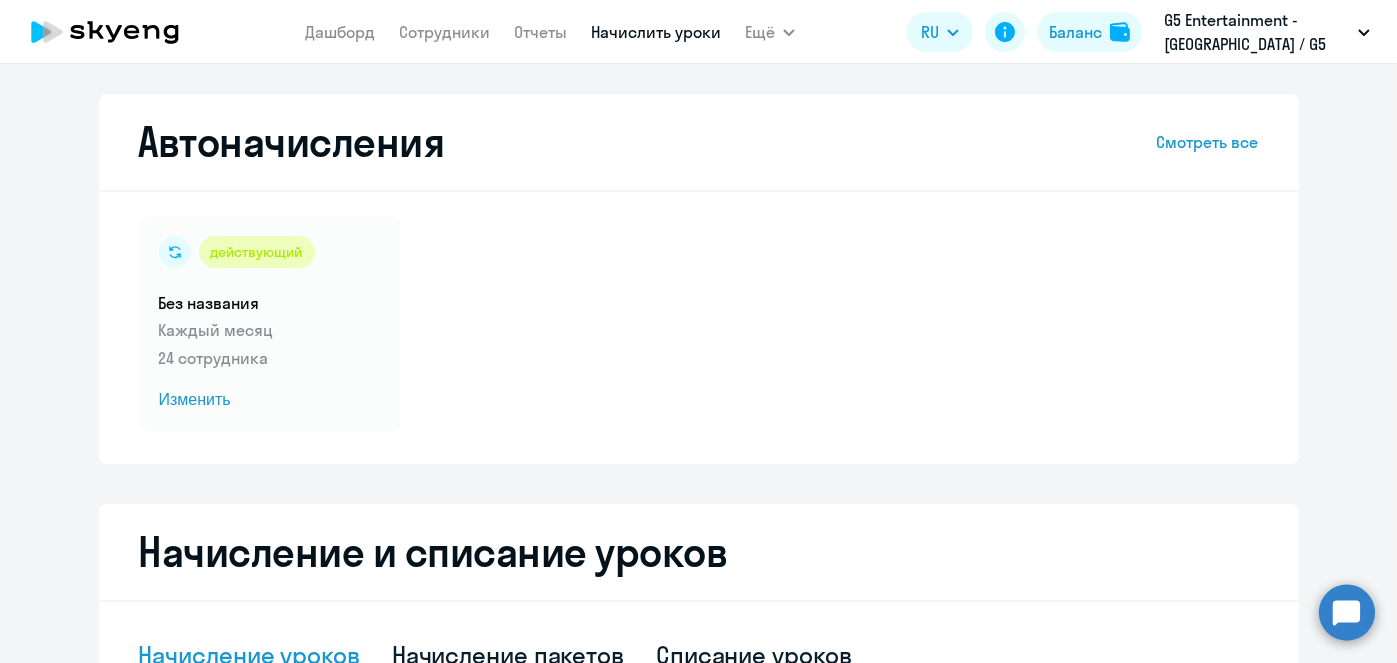 click on "Начислить уроки" at bounding box center [656, 32] 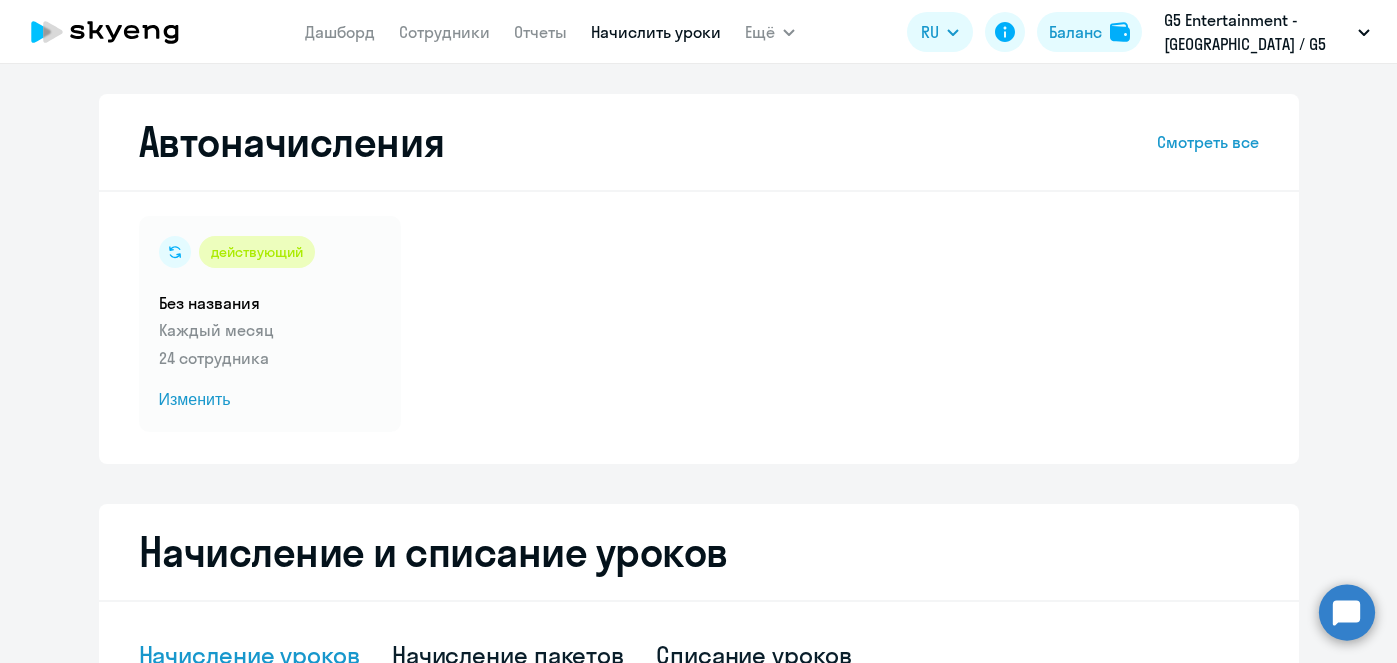 select on "10" 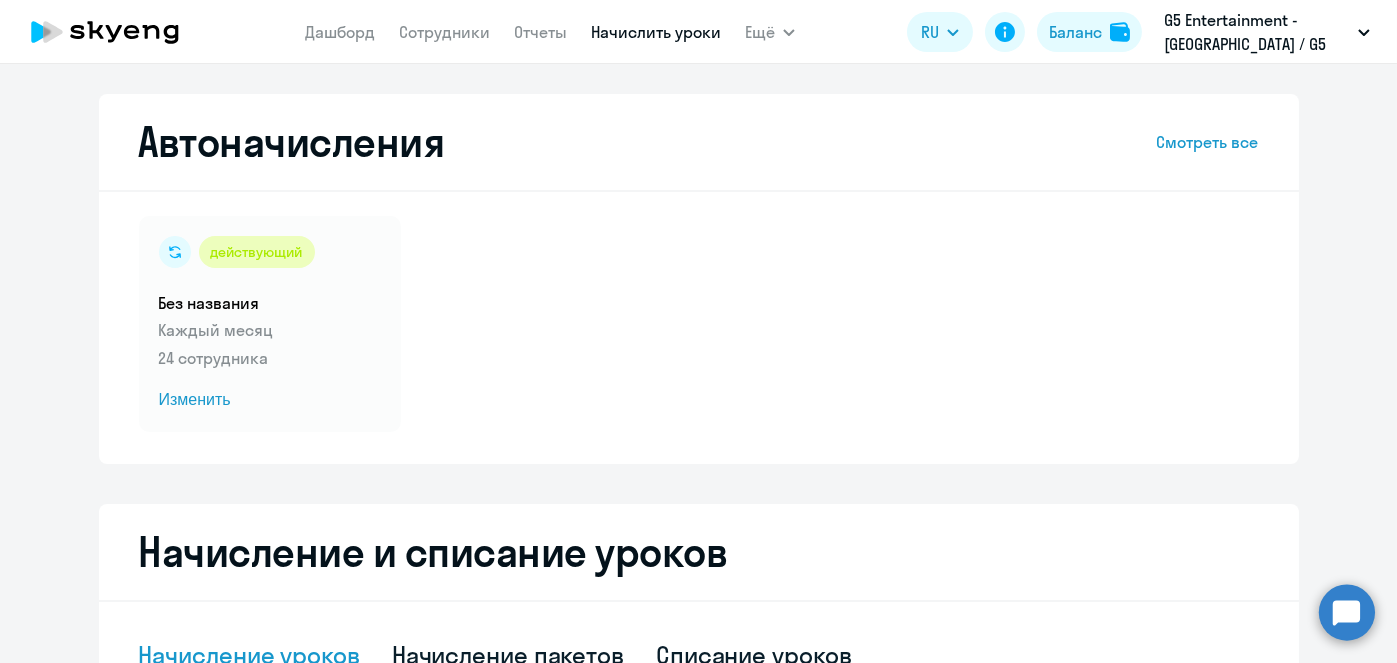 scroll, scrollTop: 524, scrollLeft: 0, axis: vertical 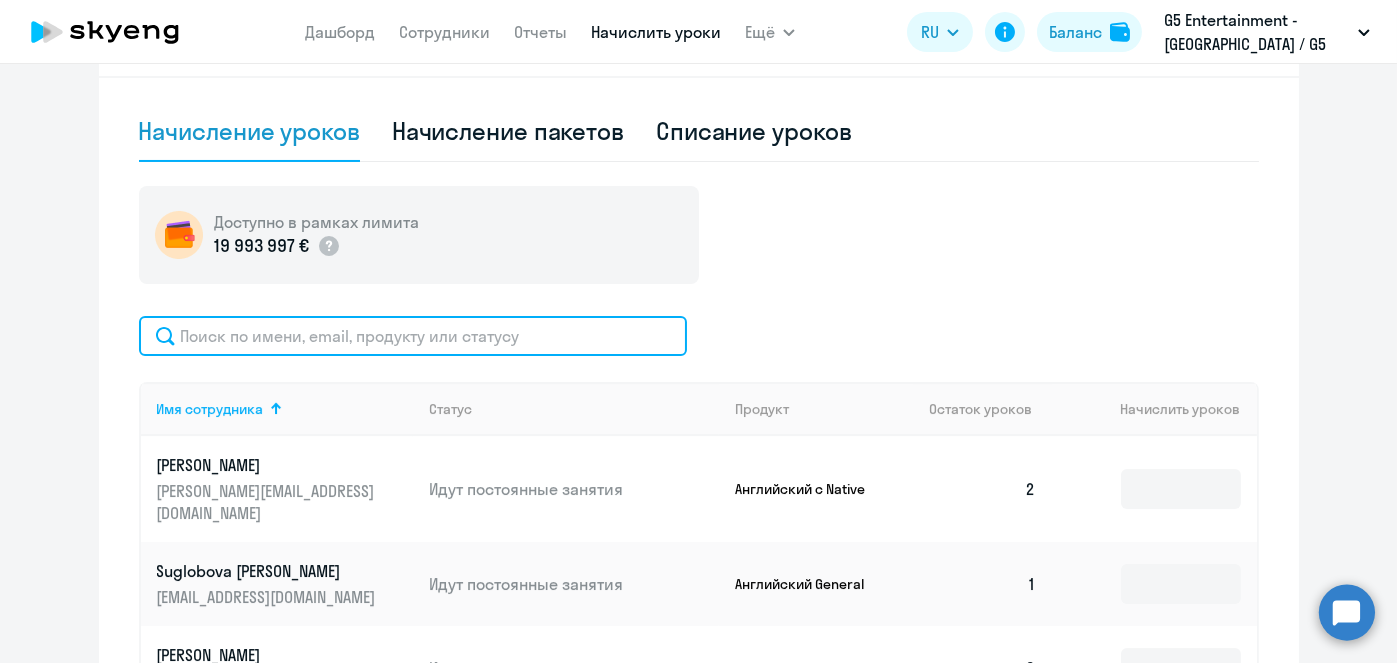 click 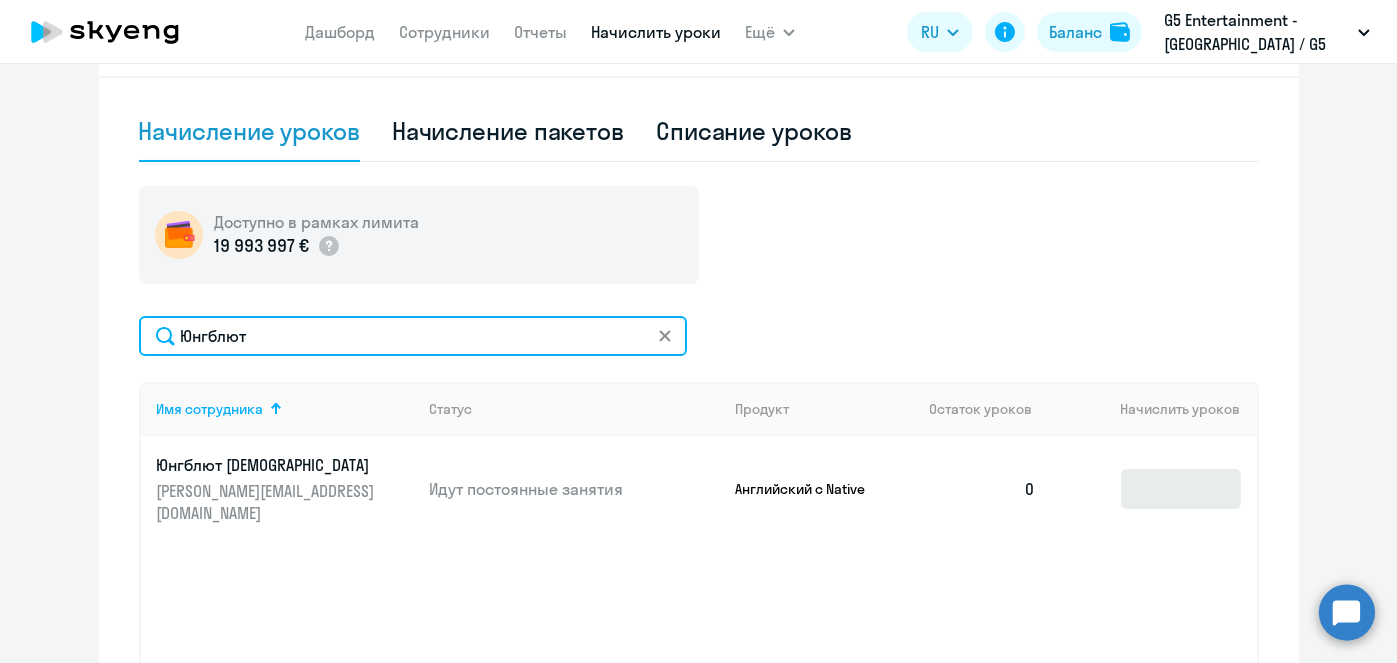 type on "Юнгблют" 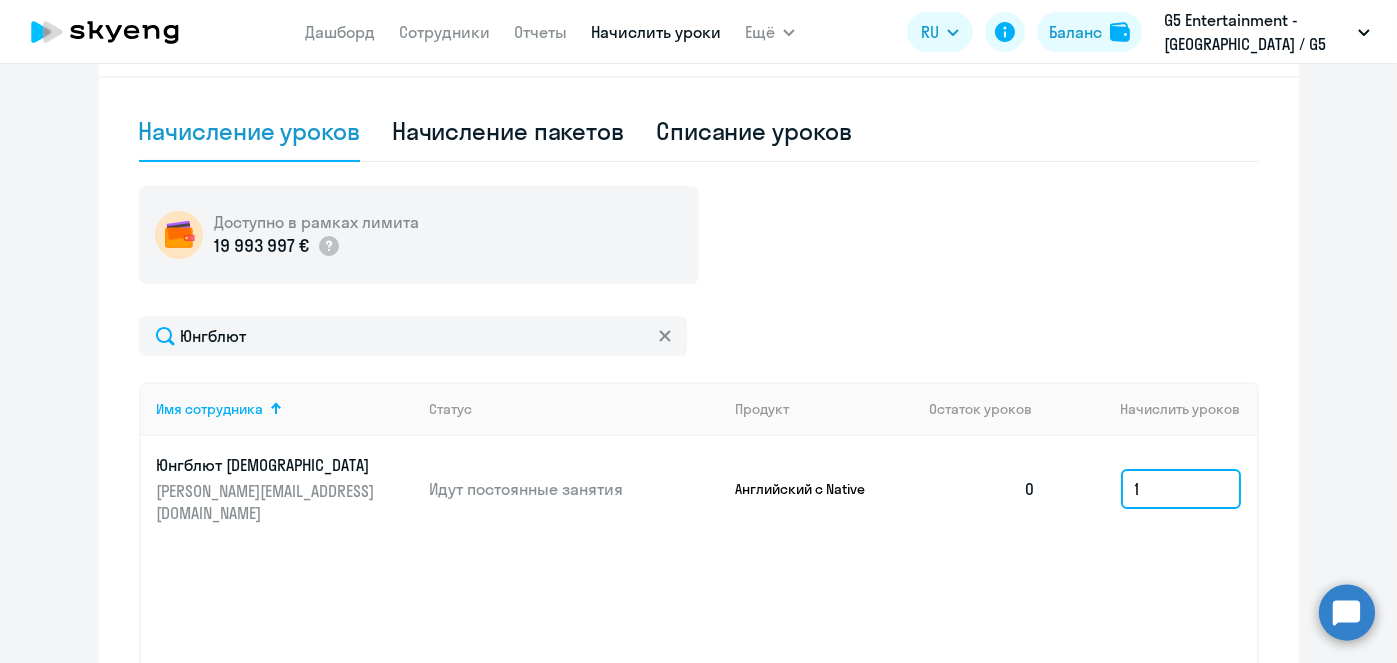 click on "1" 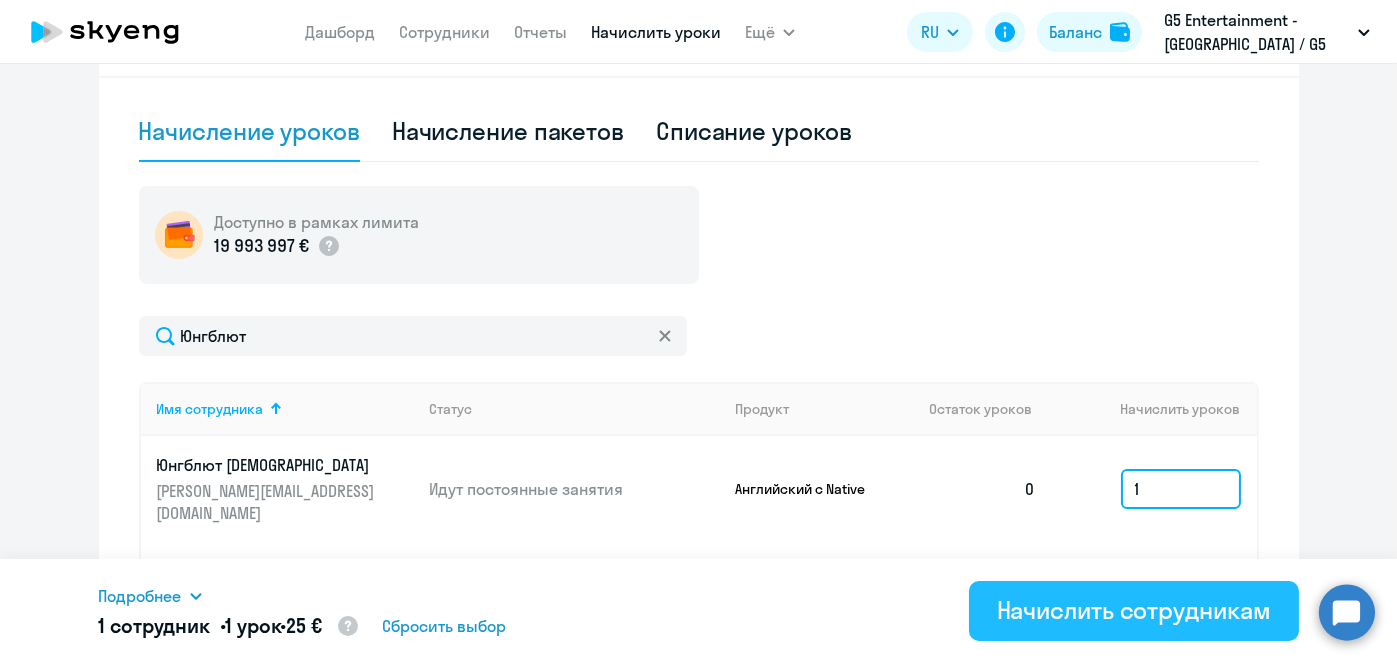 type on "1" 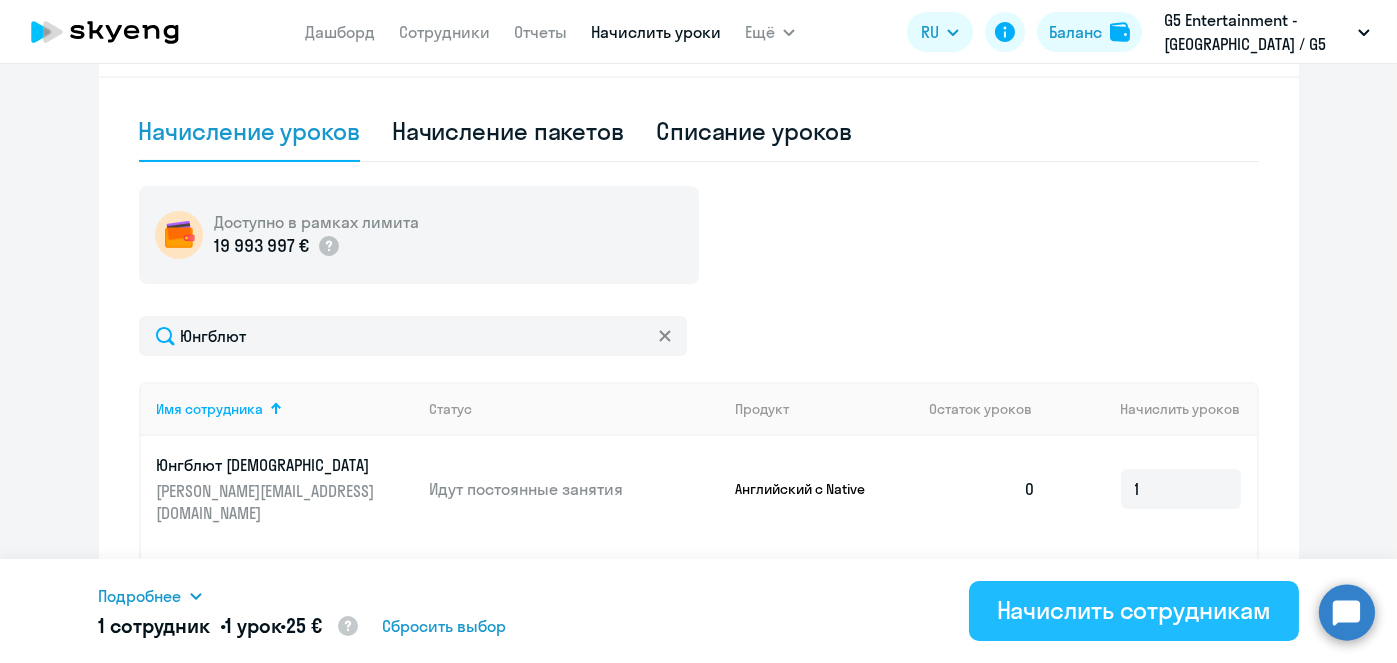 click on "Начислить сотрудникам" at bounding box center [1134, 610] 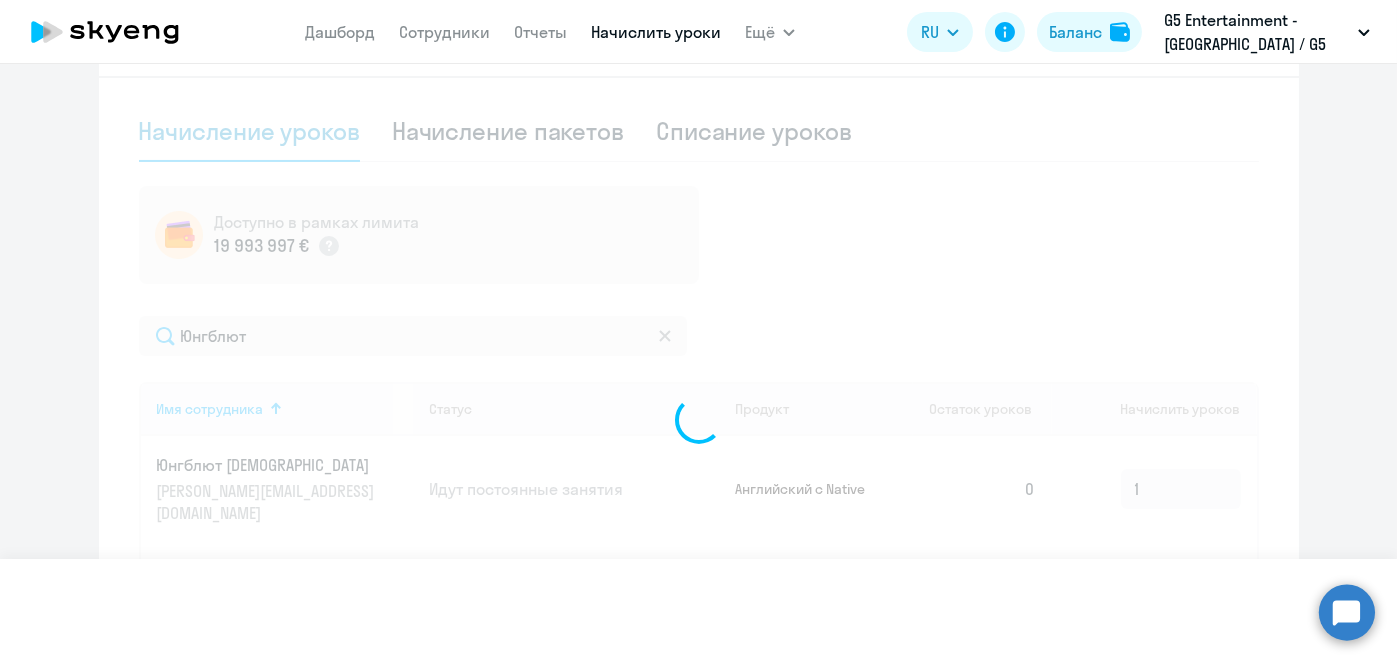 type 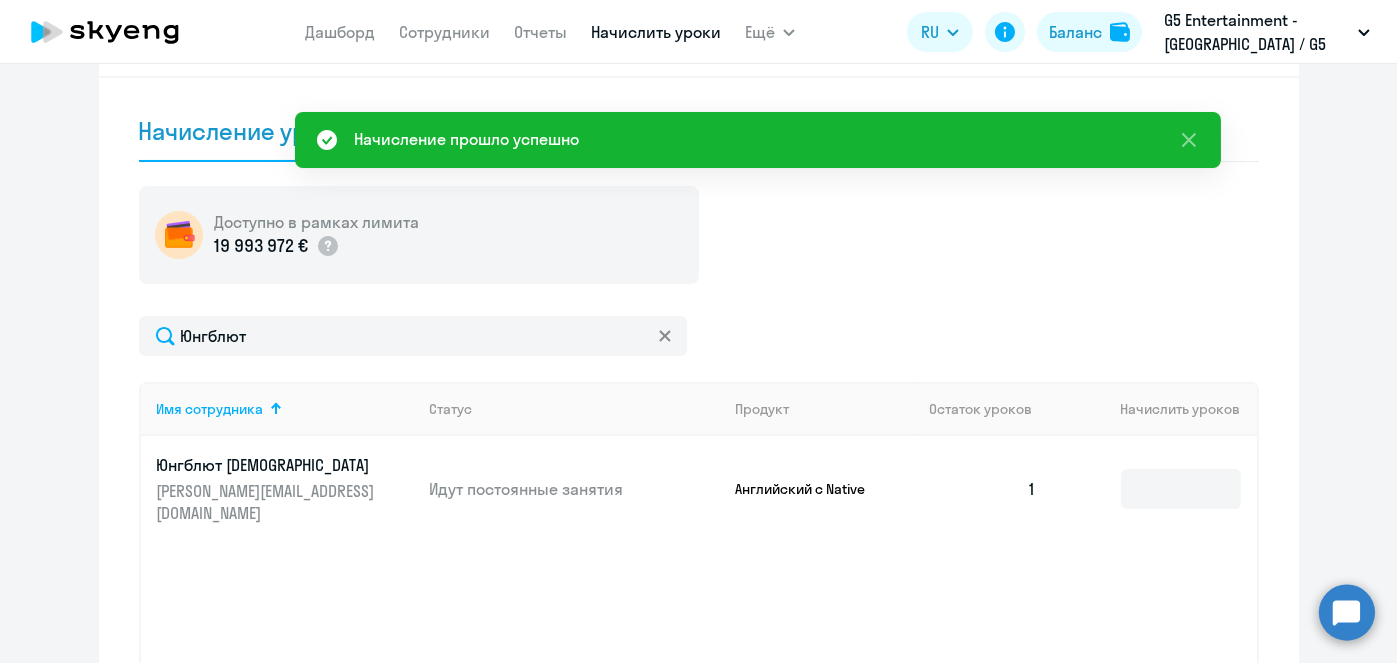 scroll, scrollTop: 0, scrollLeft: 0, axis: both 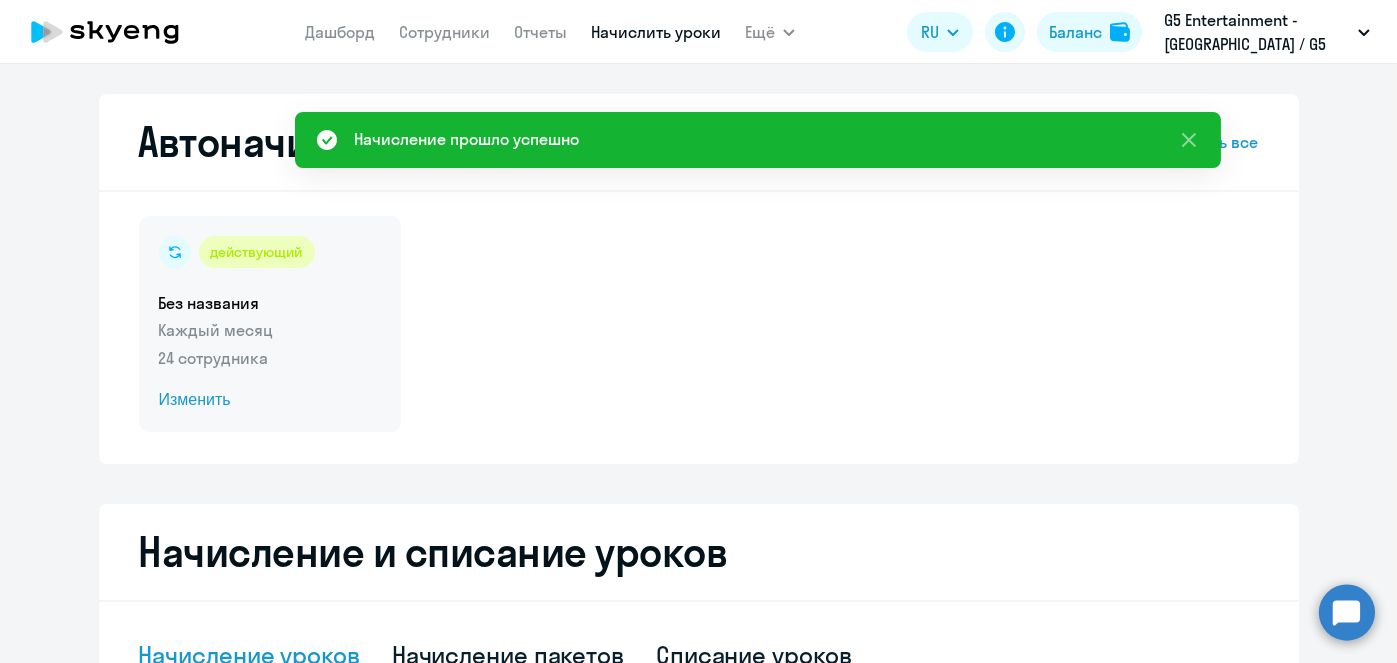 click on "Изменить" 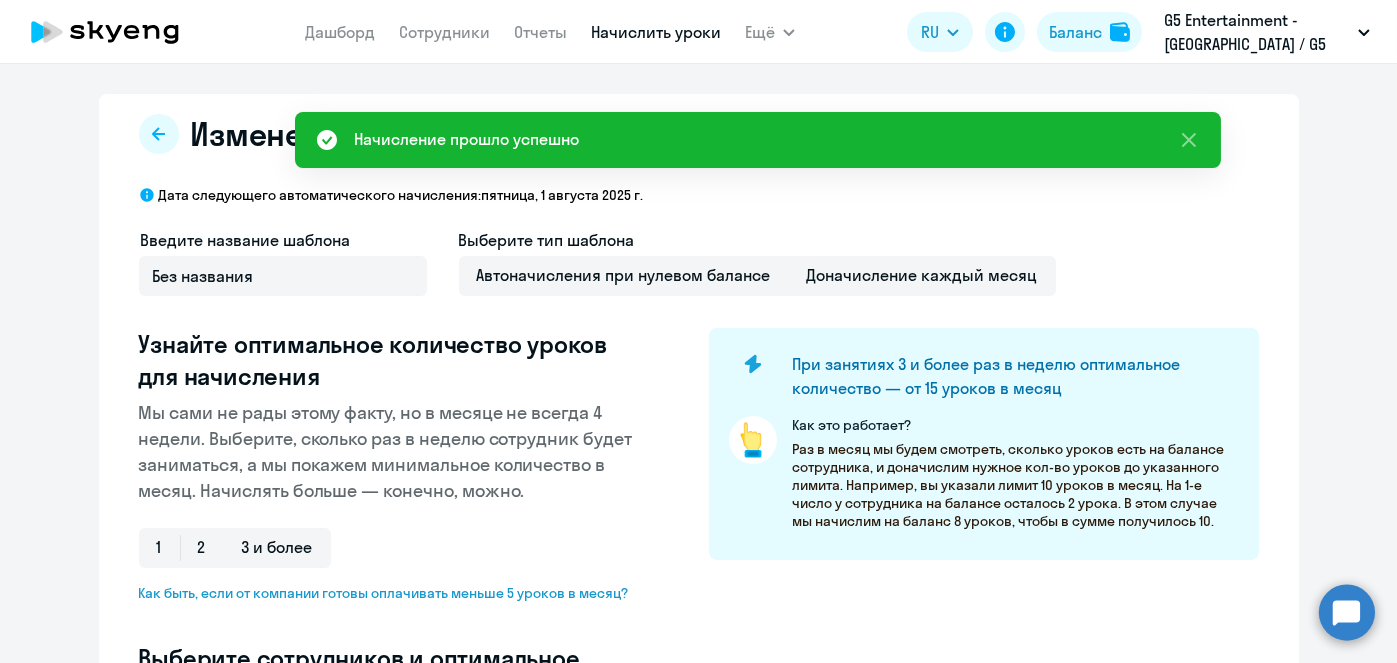 select on "10" 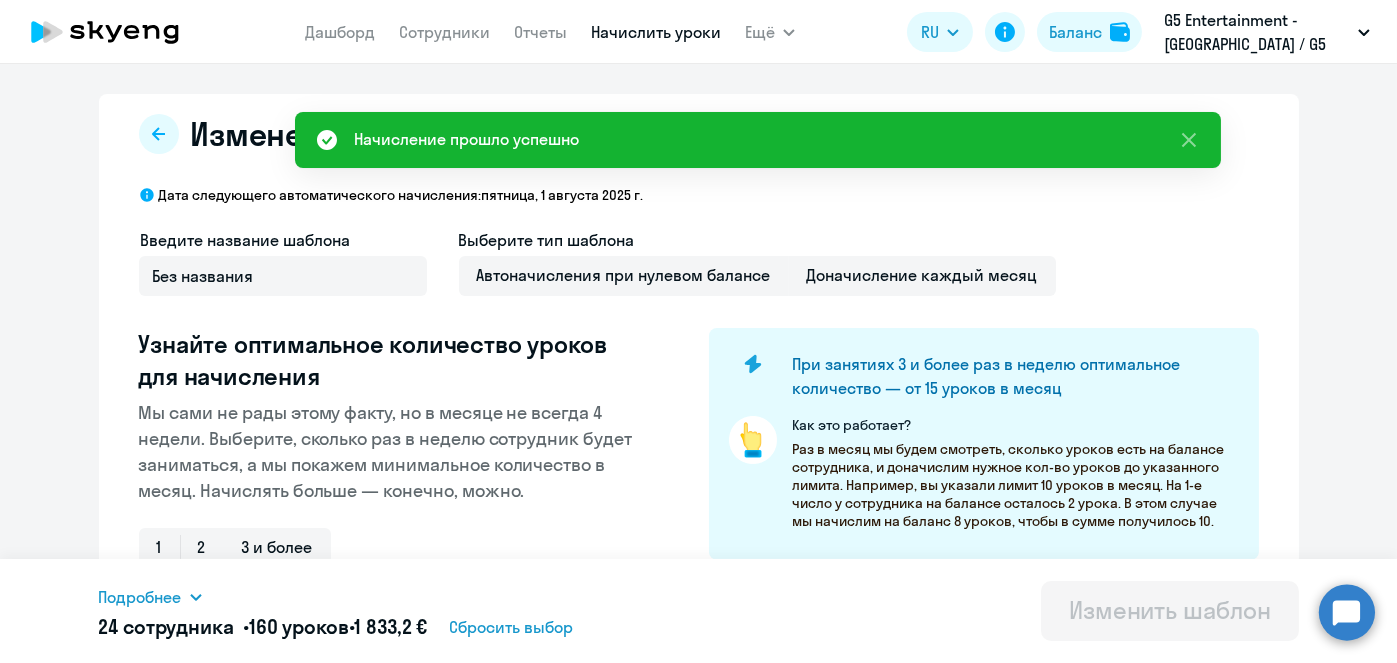scroll, scrollTop: 524, scrollLeft: 0, axis: vertical 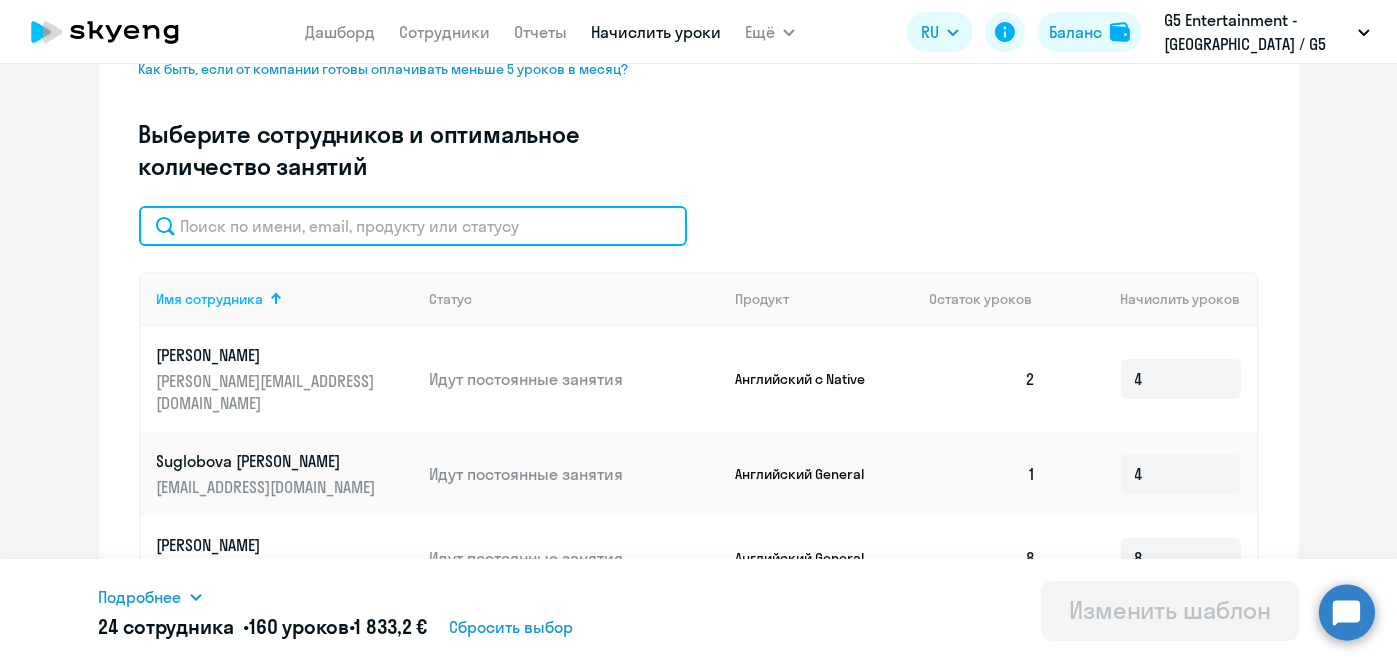 paste on "Юнгблют" 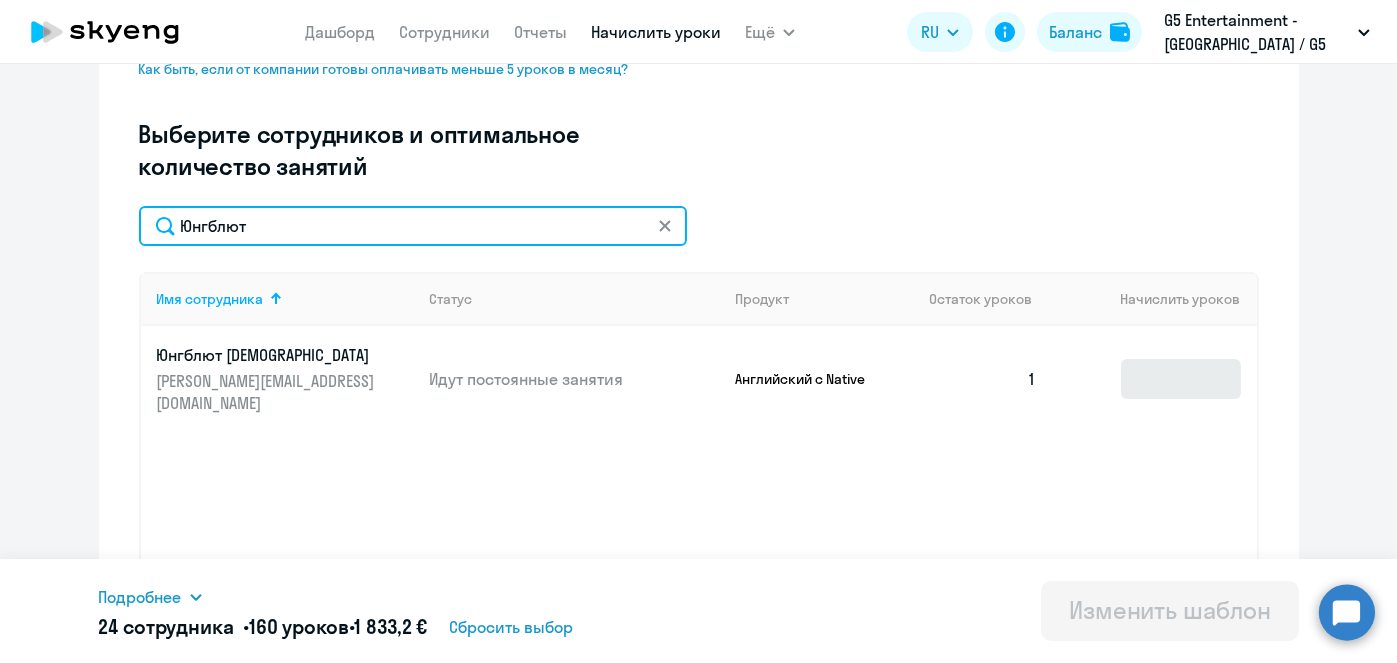 type on "Юнгблют" 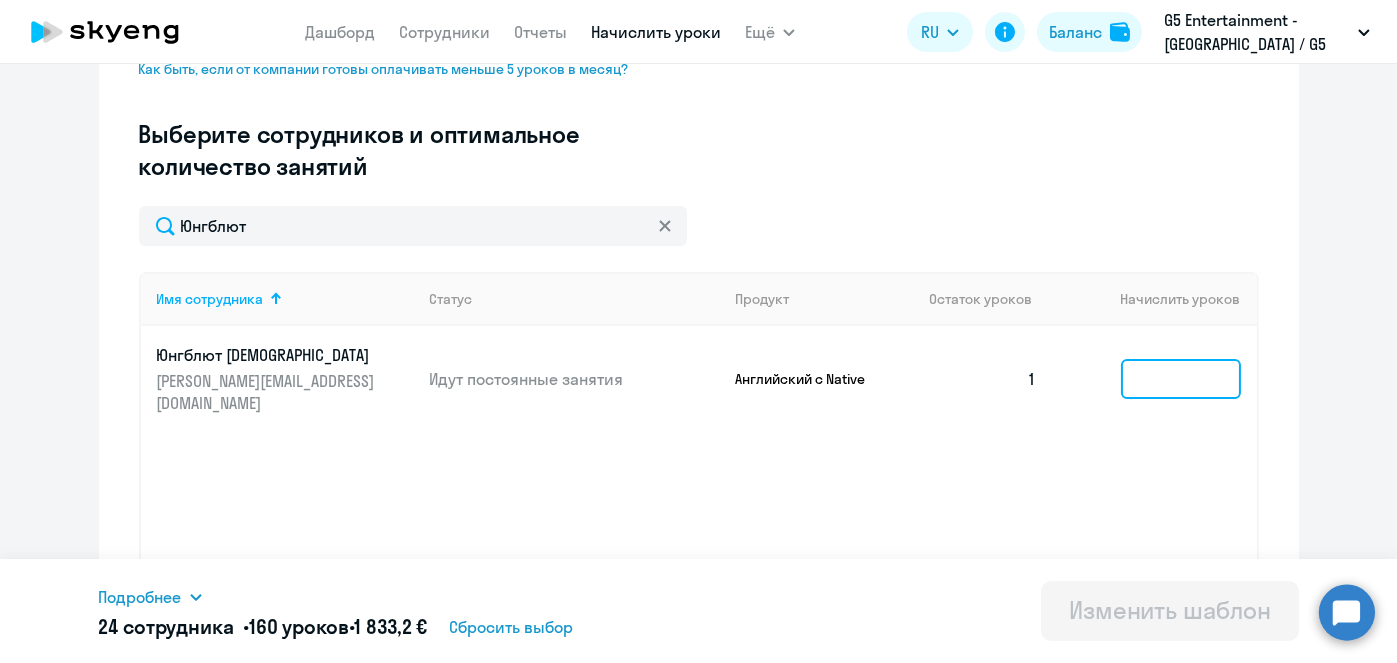 click 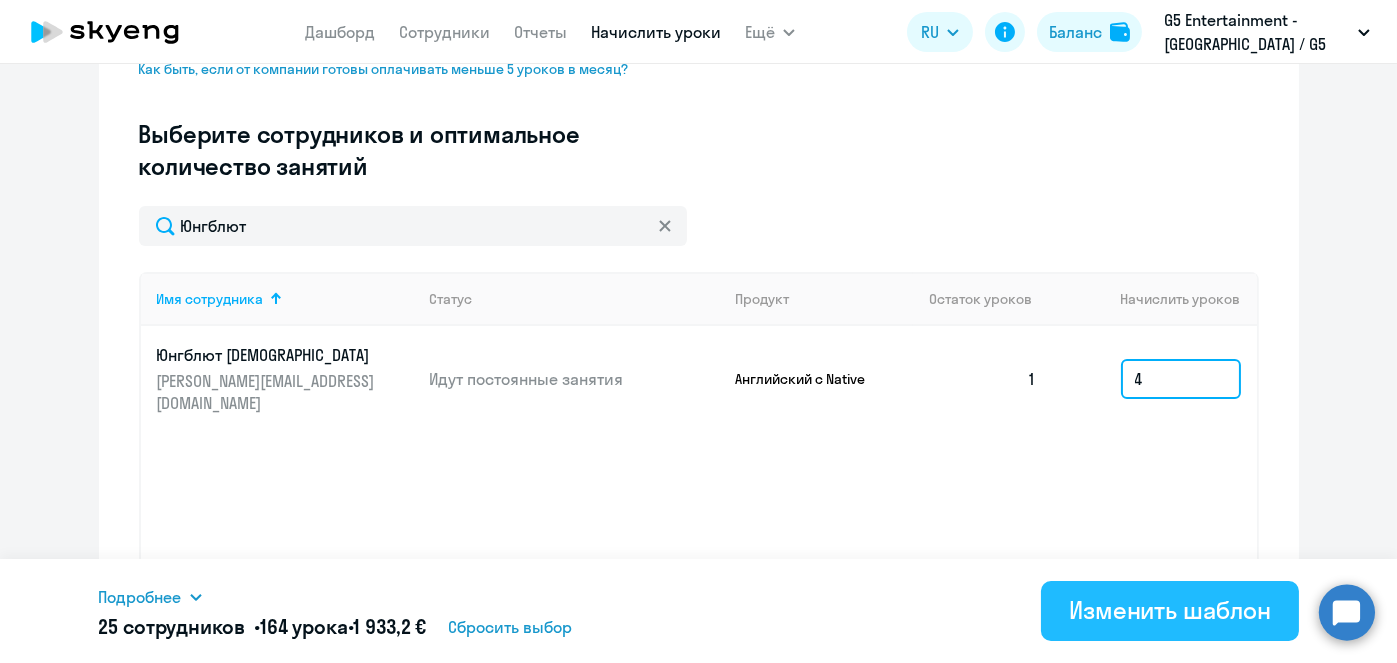 type on "4" 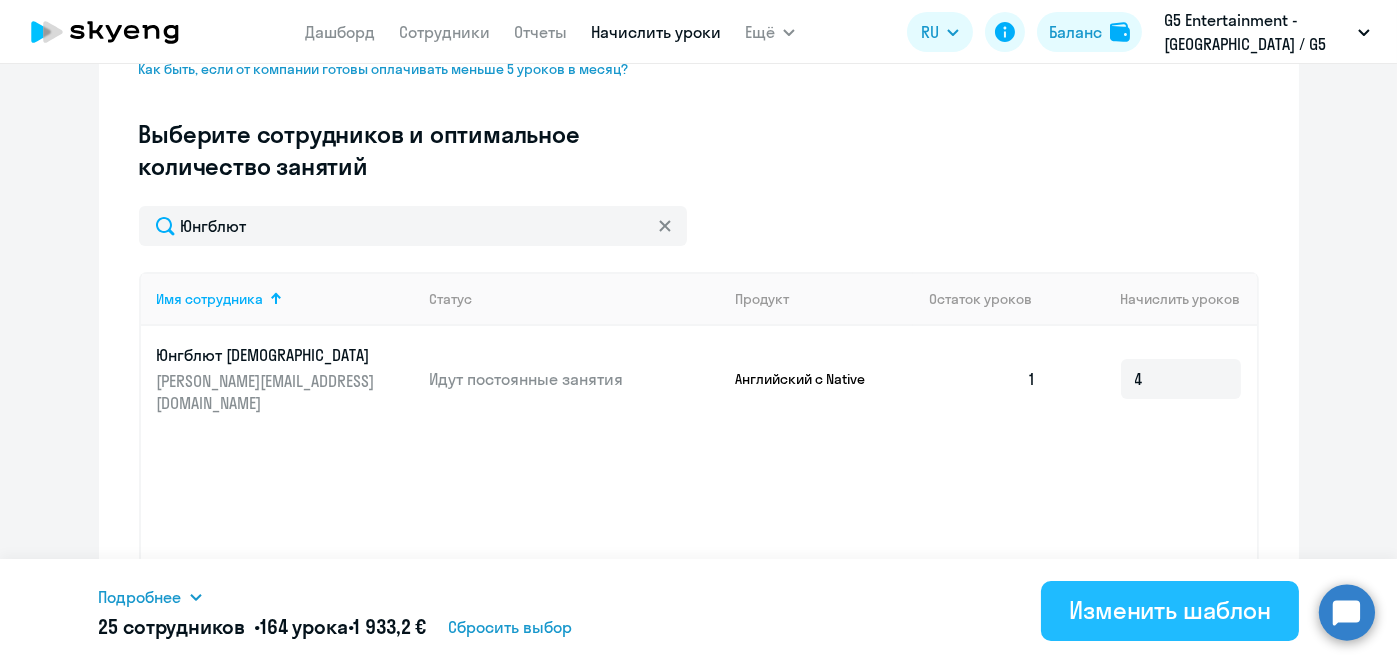 click on "Изменить шаблон" at bounding box center [1170, 610] 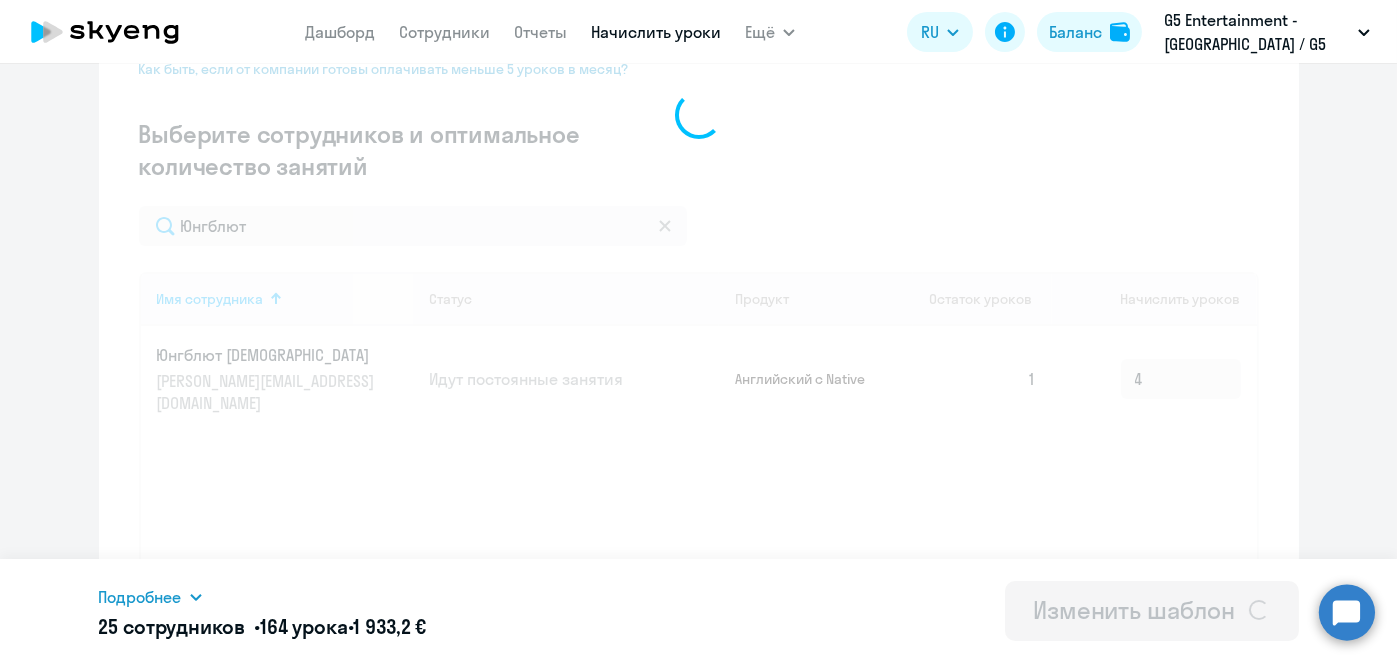 scroll, scrollTop: 0, scrollLeft: 0, axis: both 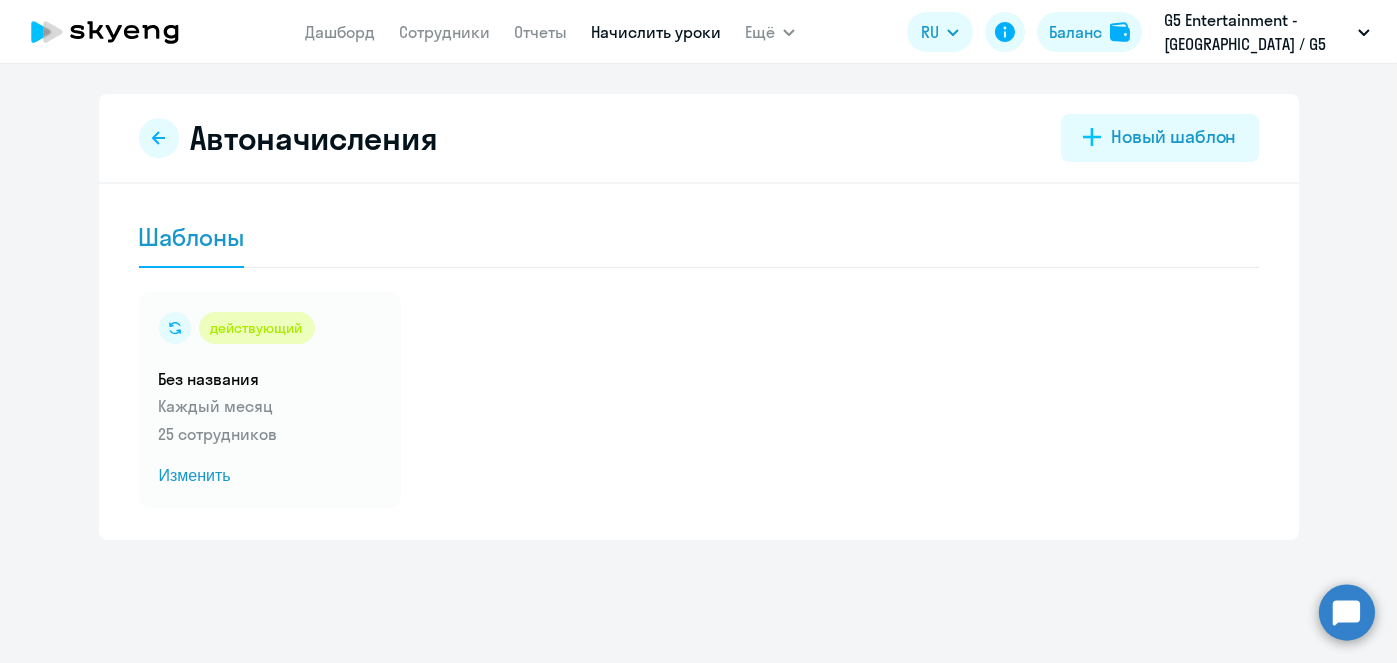 click on "Начислить уроки" at bounding box center [656, 32] 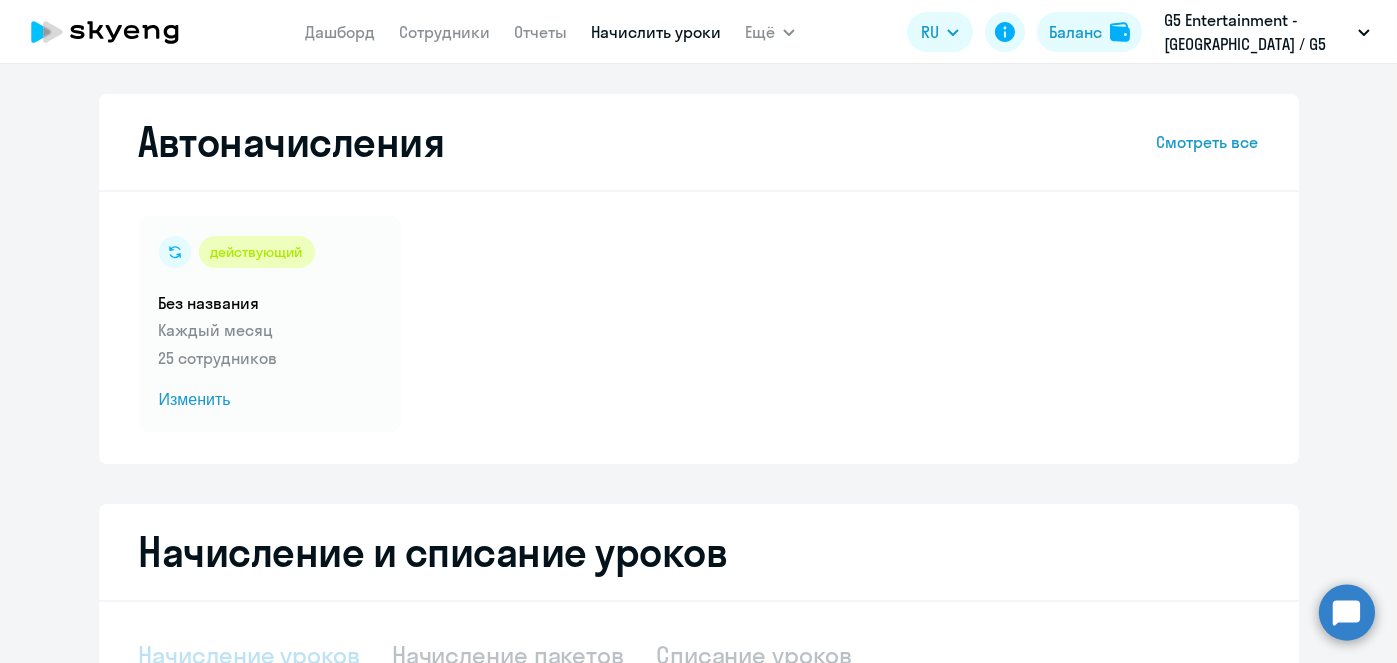 select on "10" 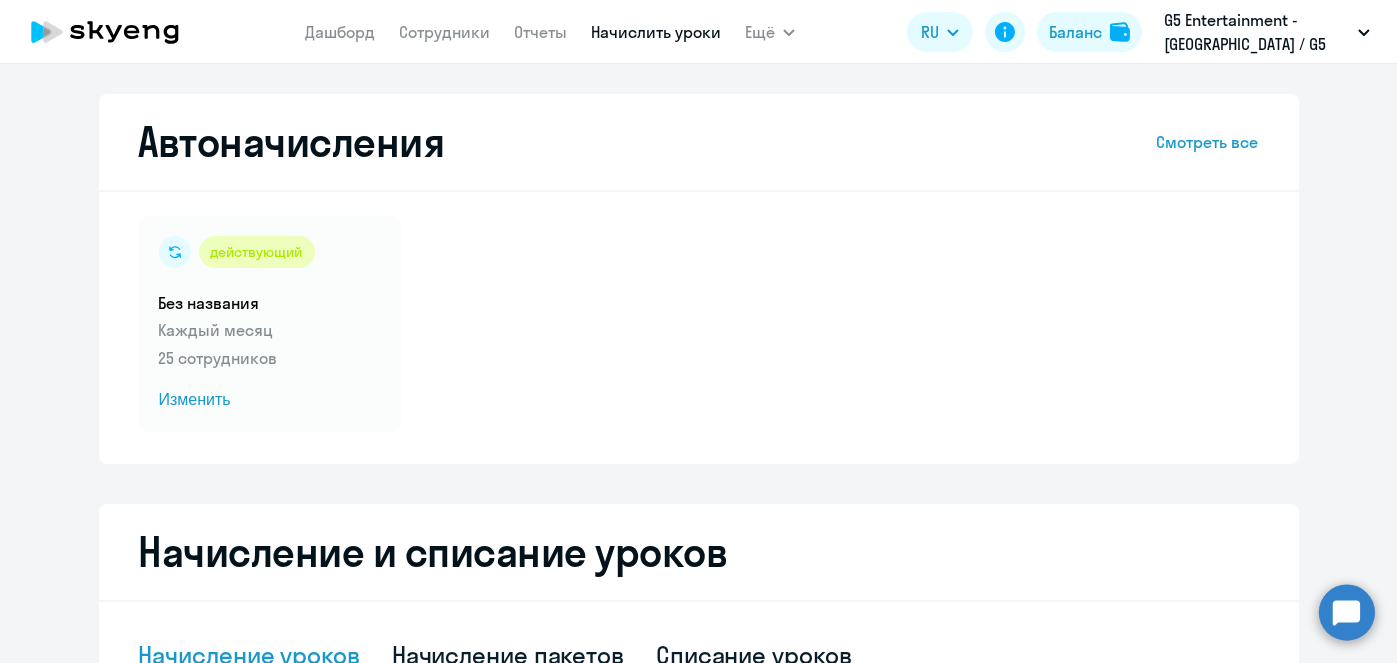 scroll, scrollTop: 524, scrollLeft: 0, axis: vertical 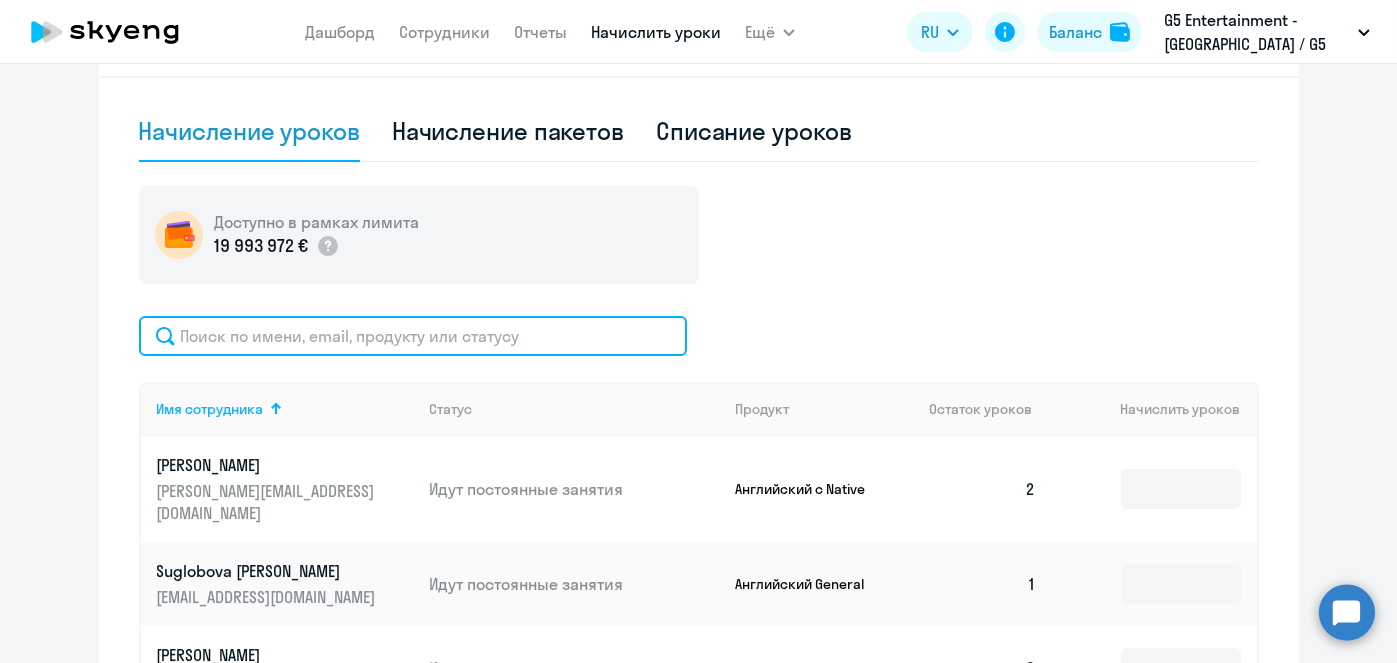 click 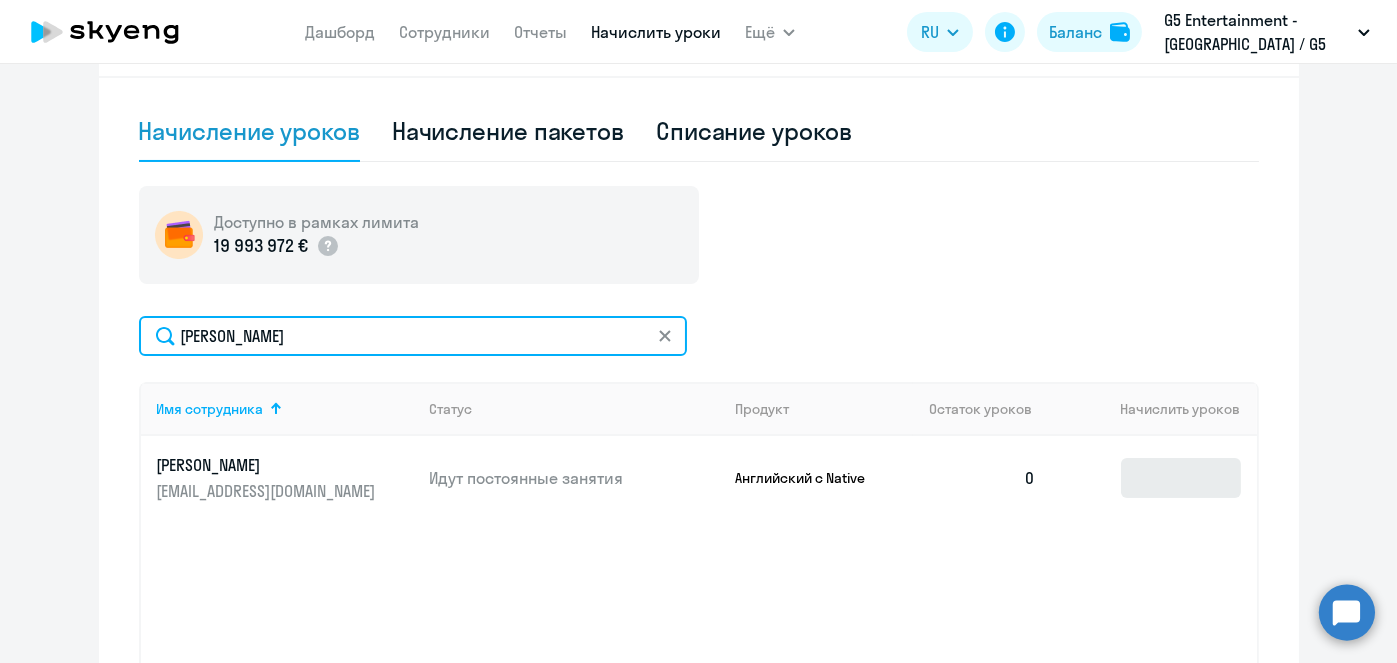 type on "[PERSON_NAME]" 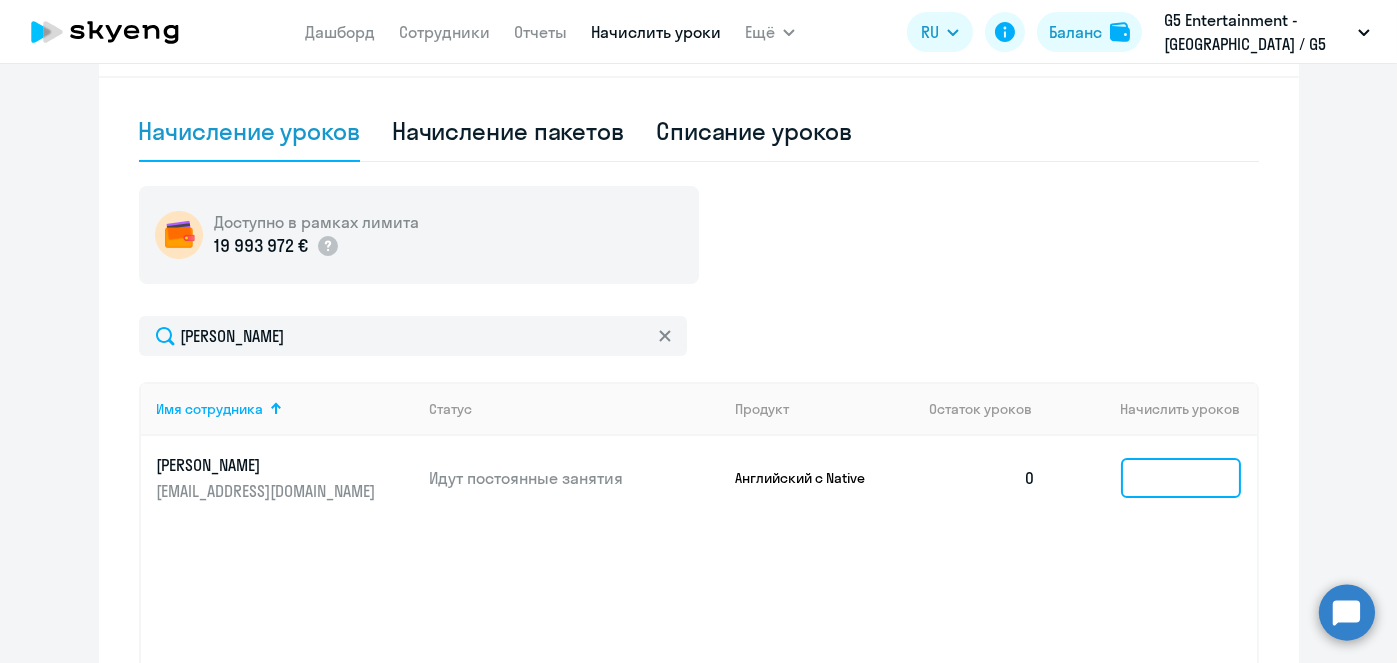 click 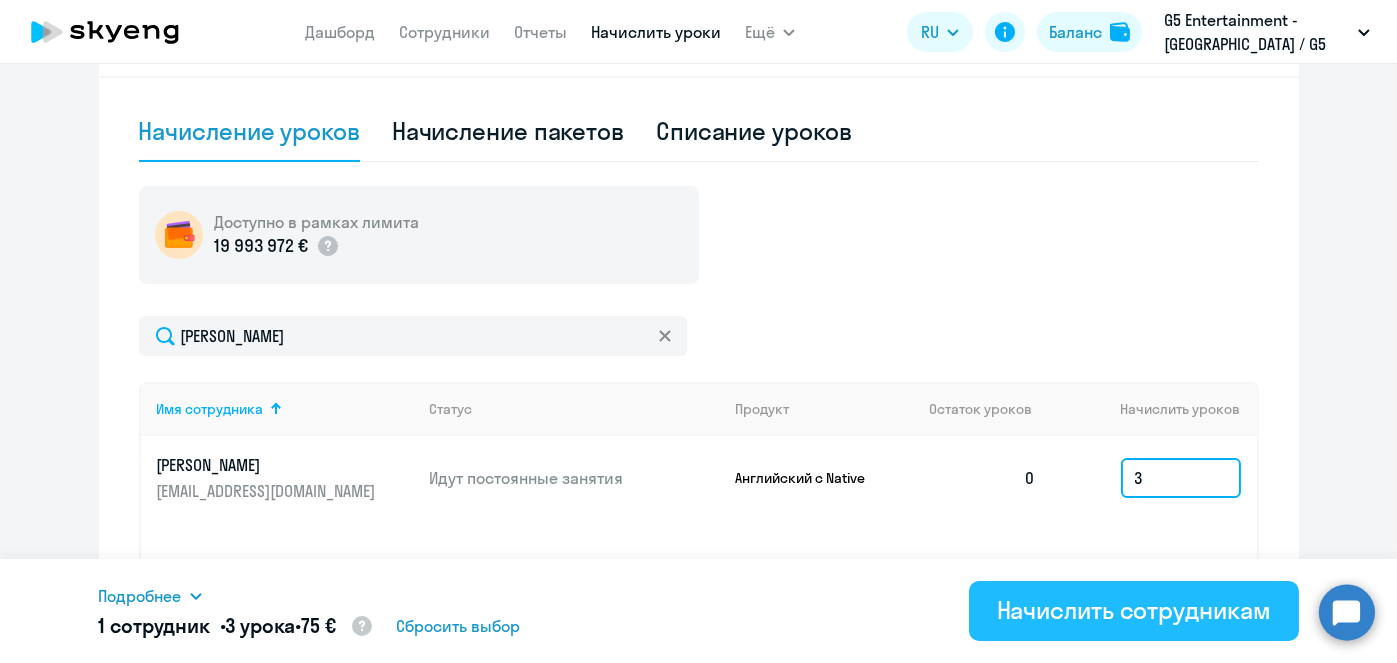 type on "3" 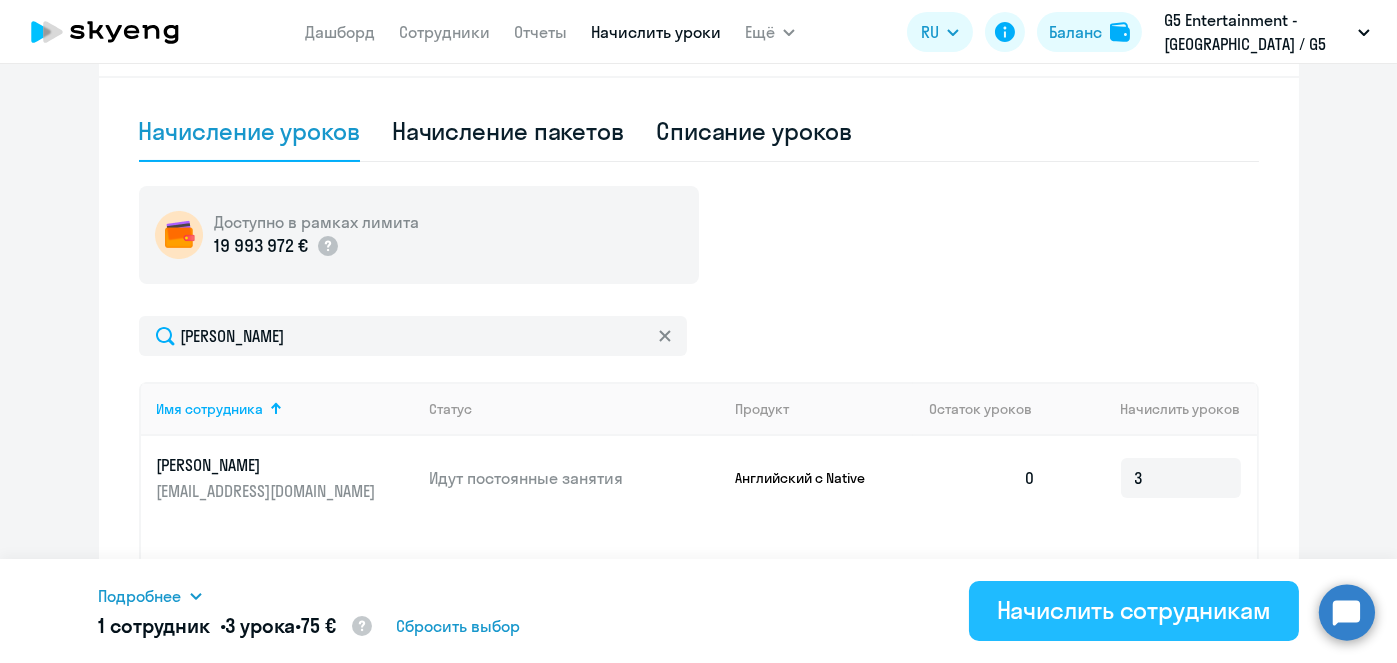 click on "Начислить сотрудникам" at bounding box center [1134, 610] 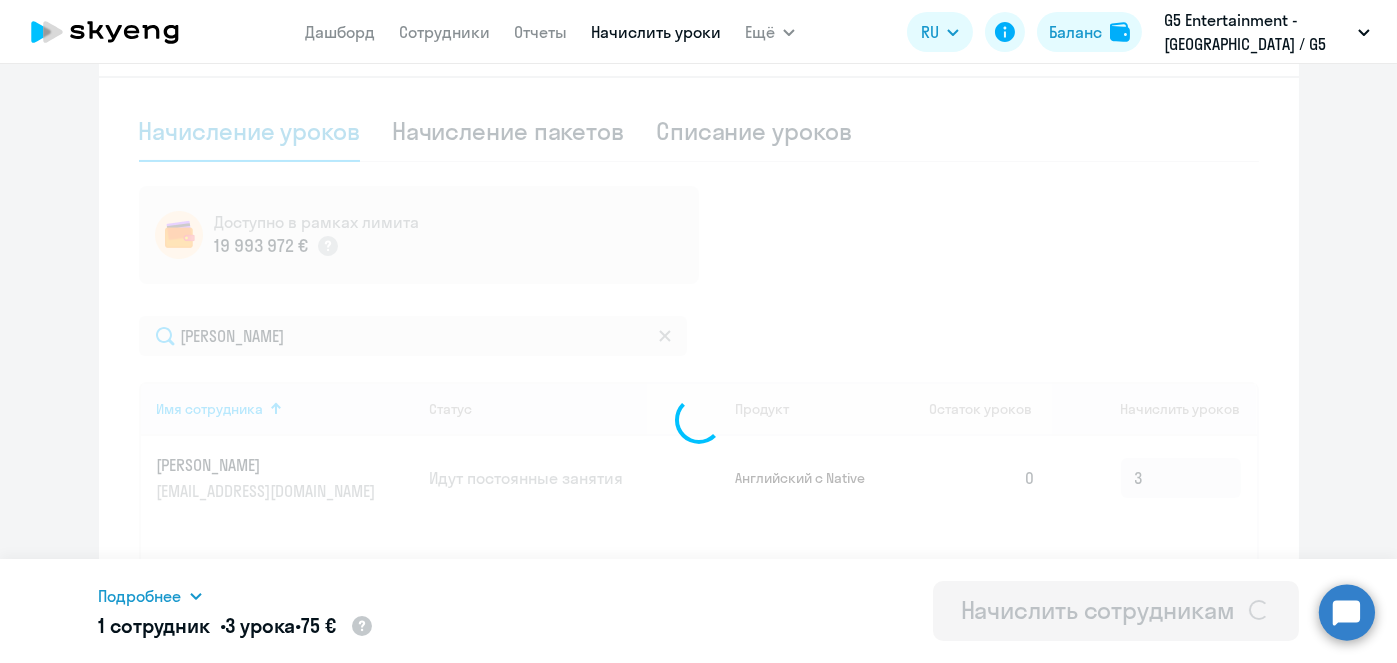 type 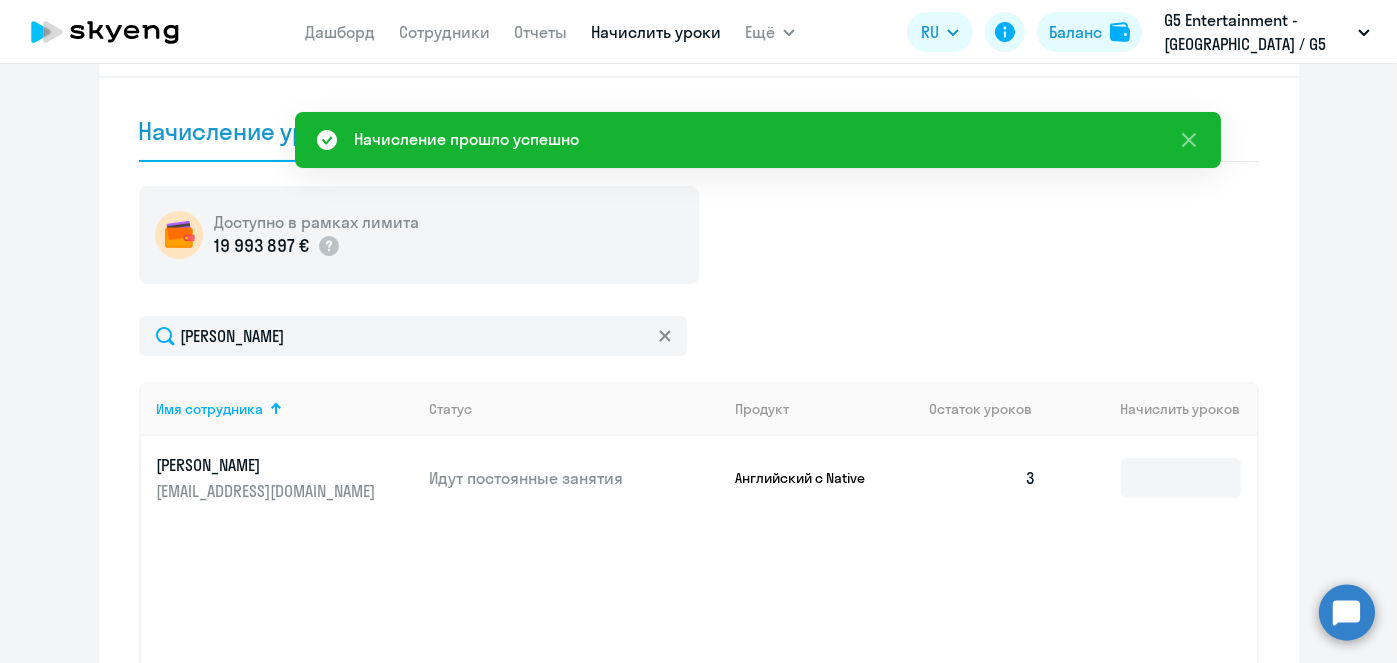 scroll, scrollTop: 0, scrollLeft: 0, axis: both 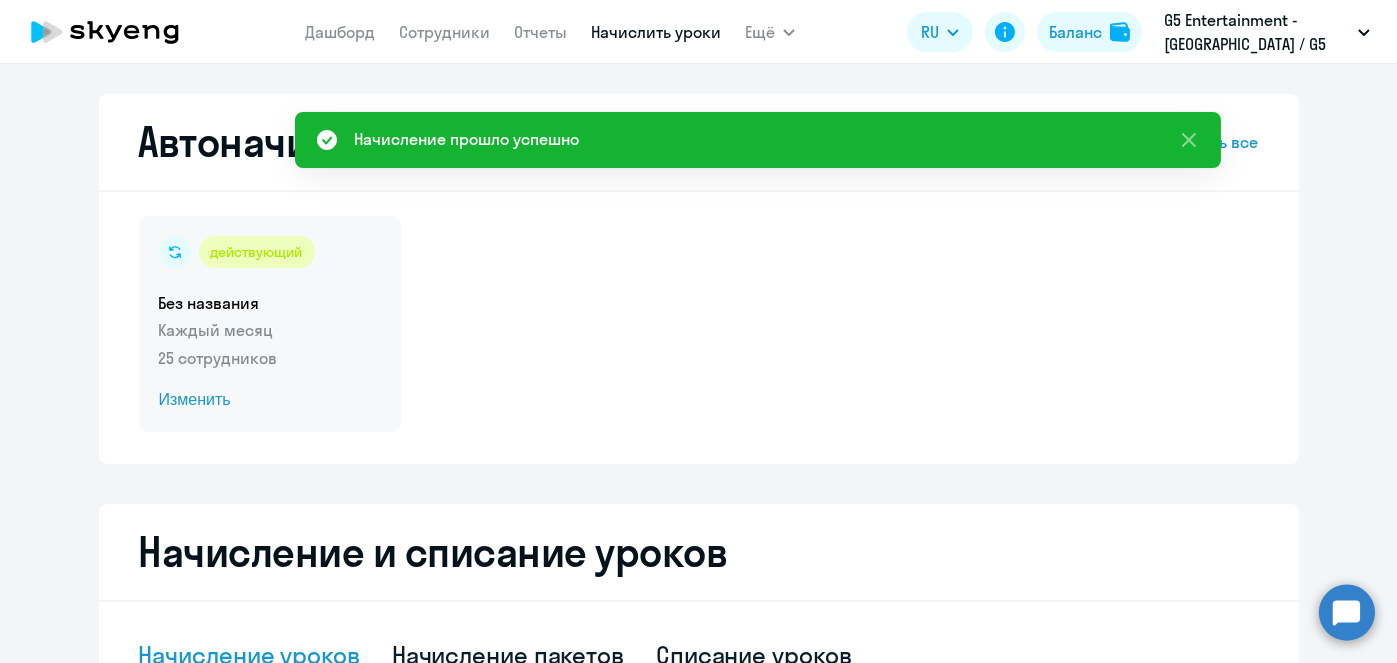 click on "Изменить" 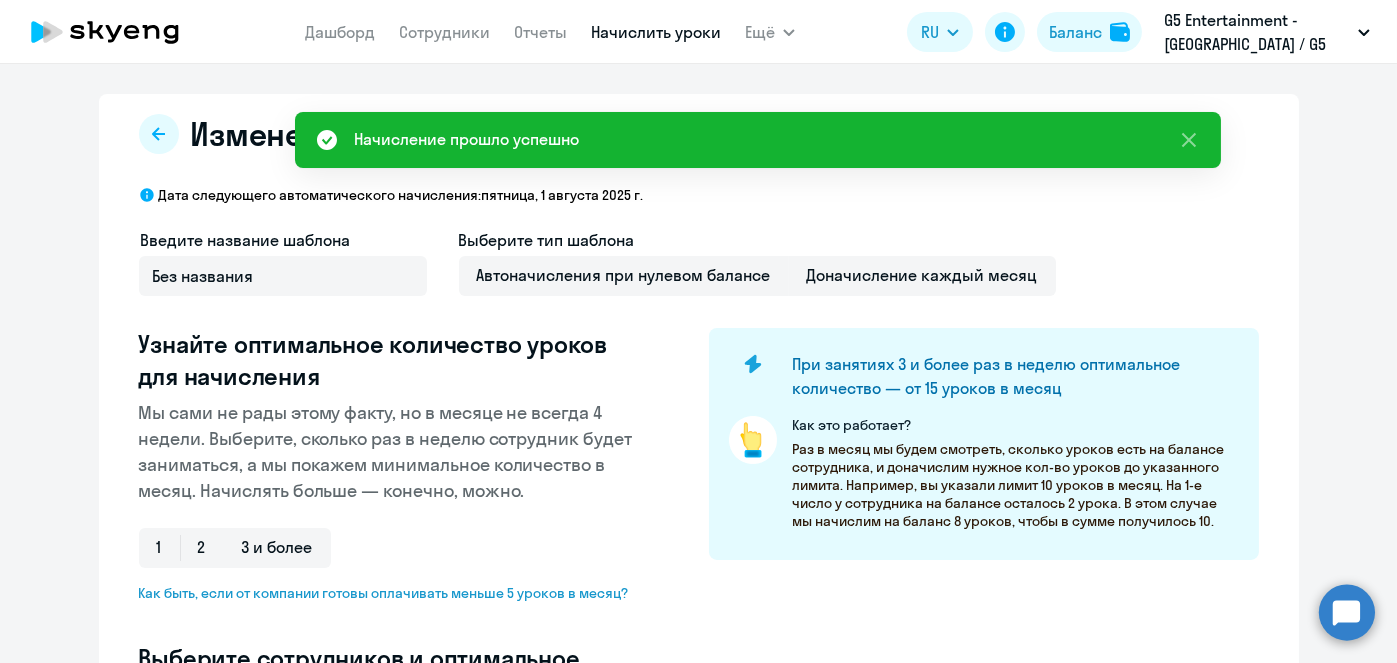 select on "10" 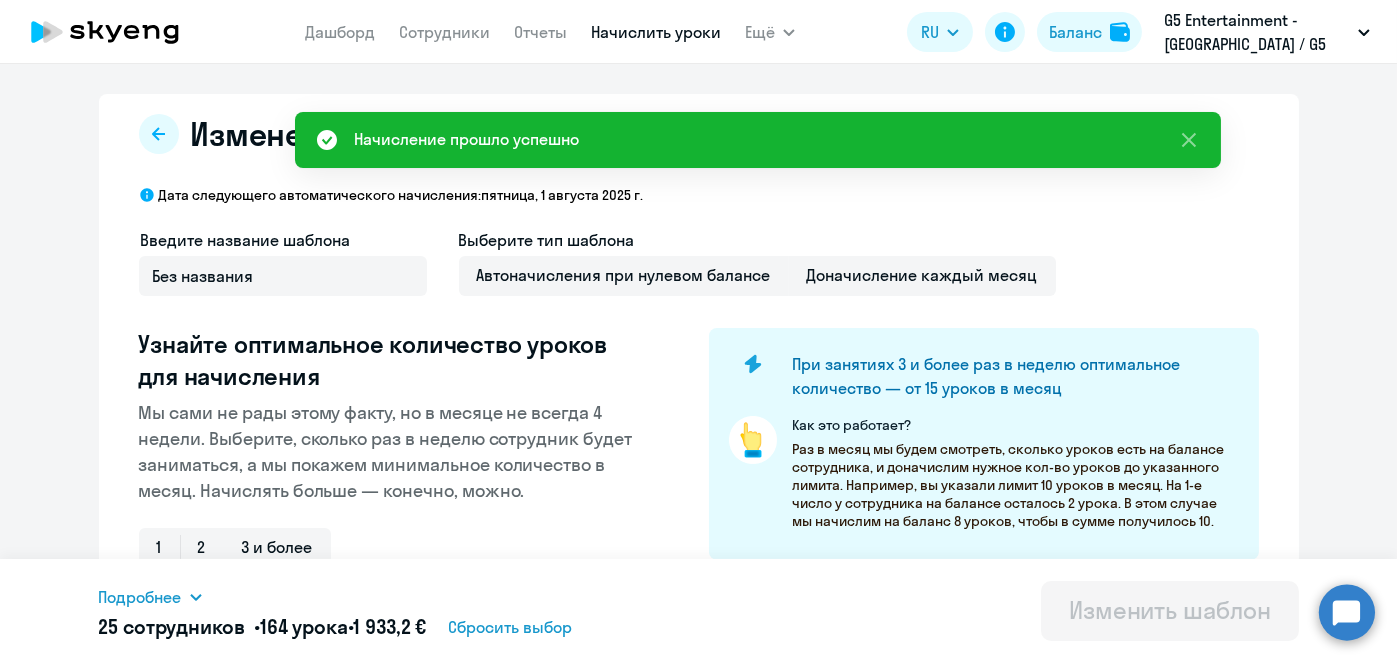 scroll, scrollTop: 524, scrollLeft: 0, axis: vertical 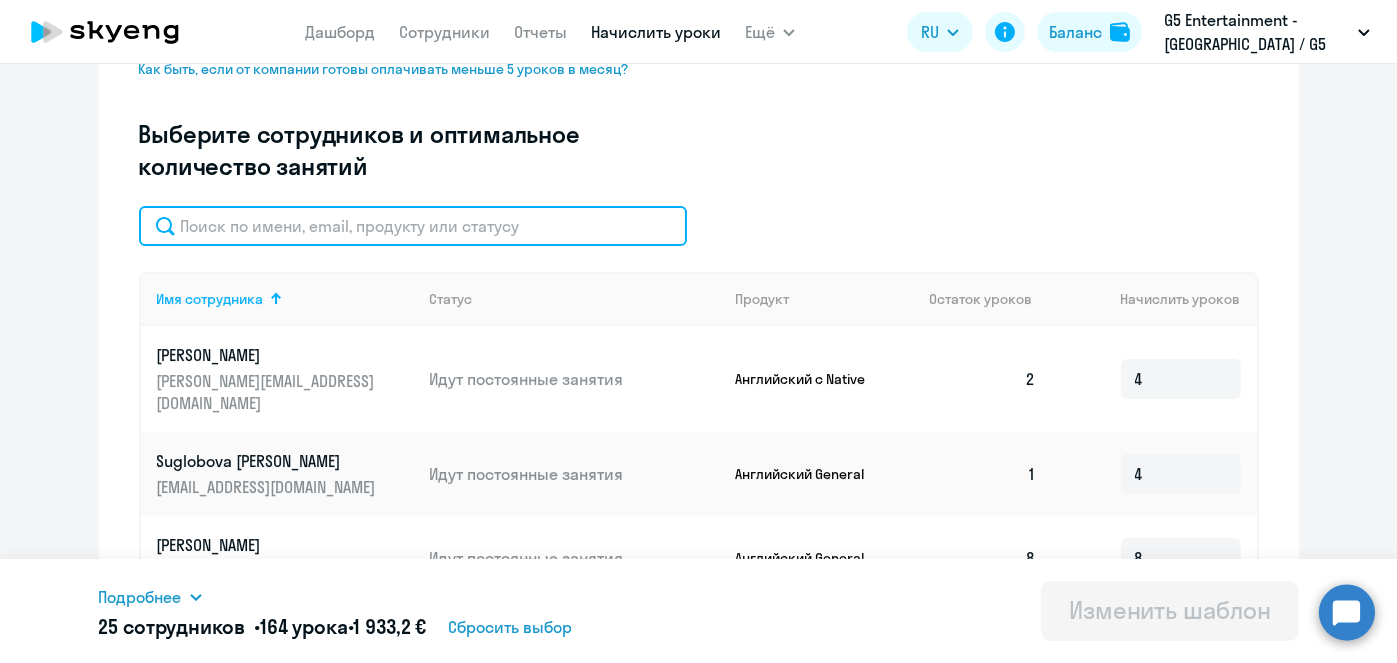 click 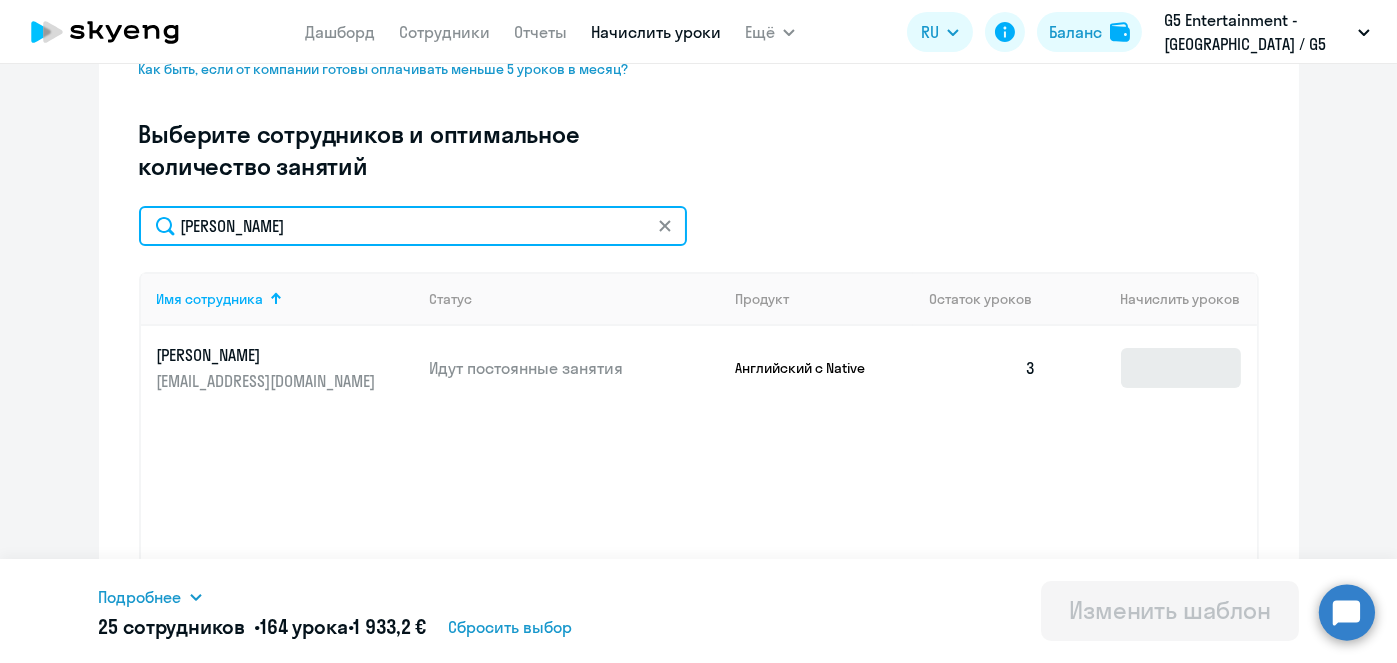 type on "Иванова" 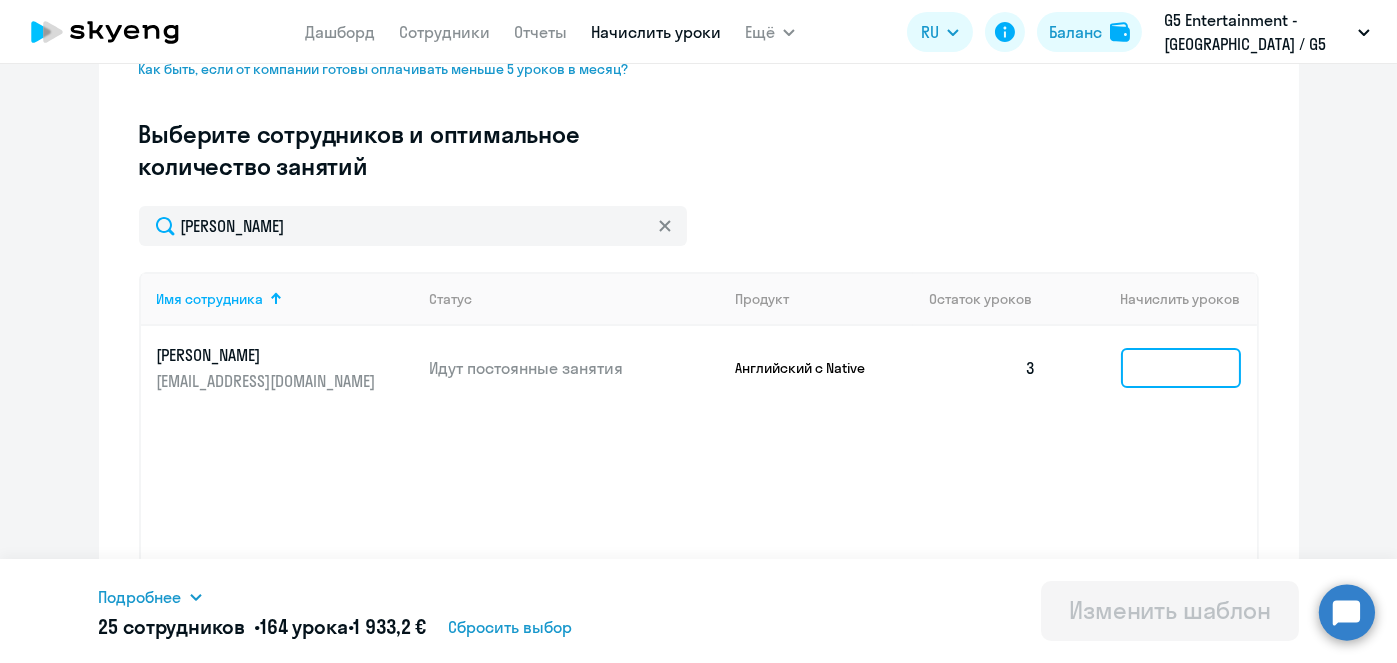 click 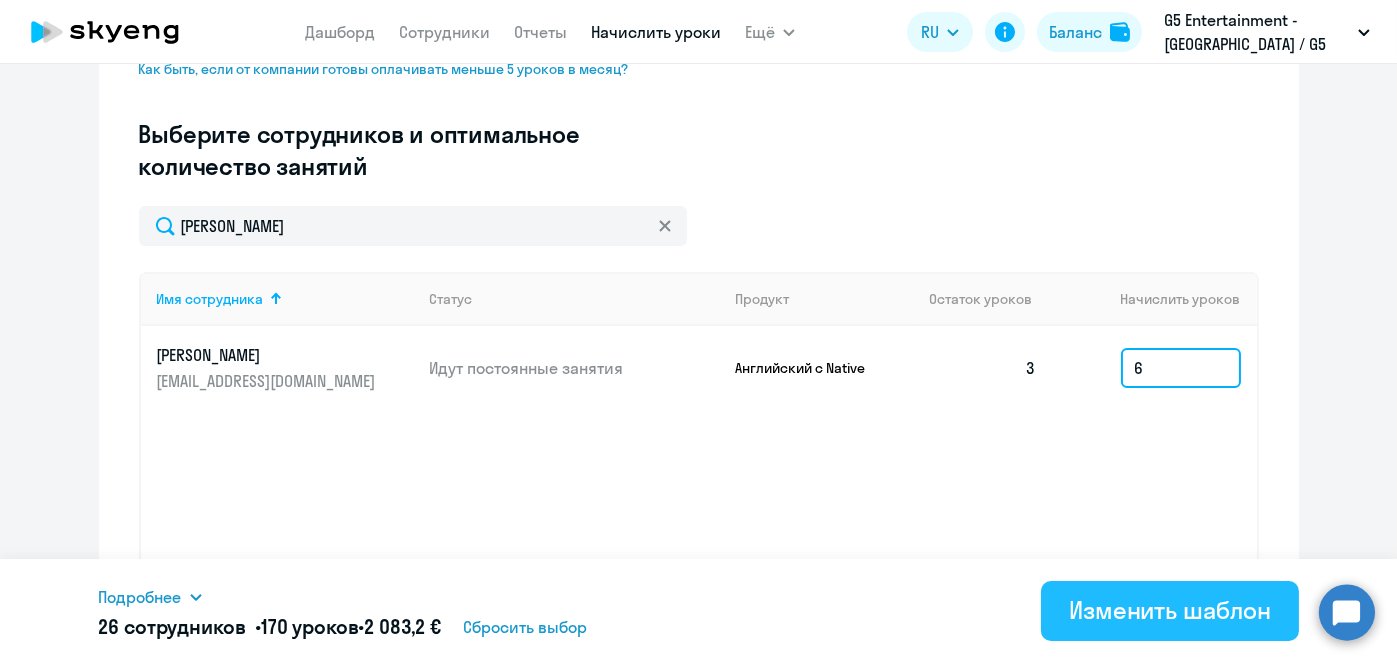 type on "6" 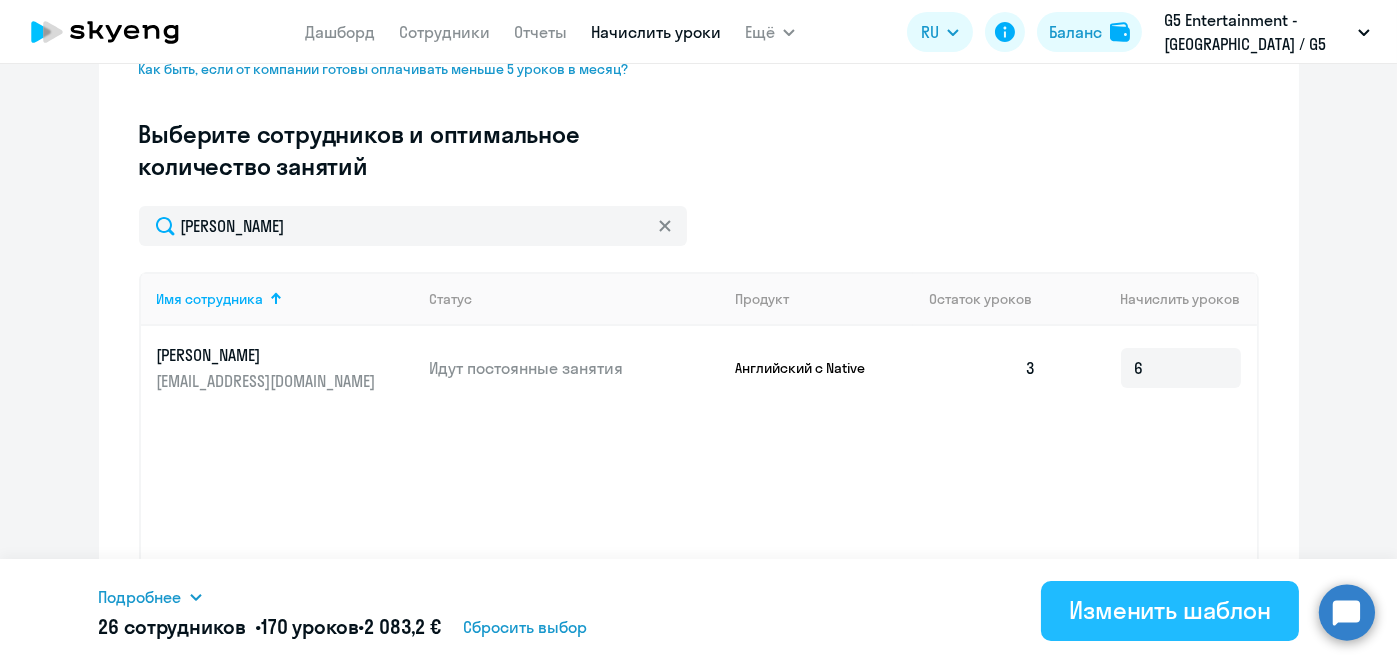 click on "Изменить шаблон" at bounding box center [1170, 610] 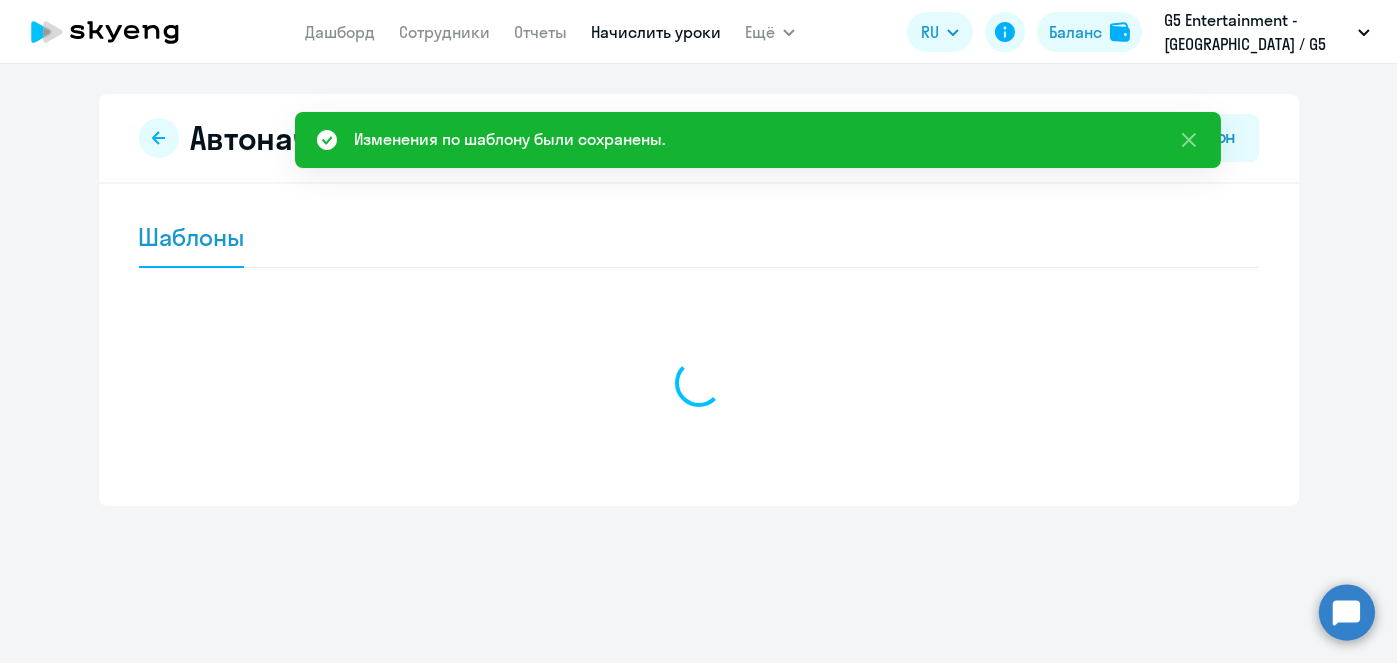 scroll, scrollTop: 0, scrollLeft: 0, axis: both 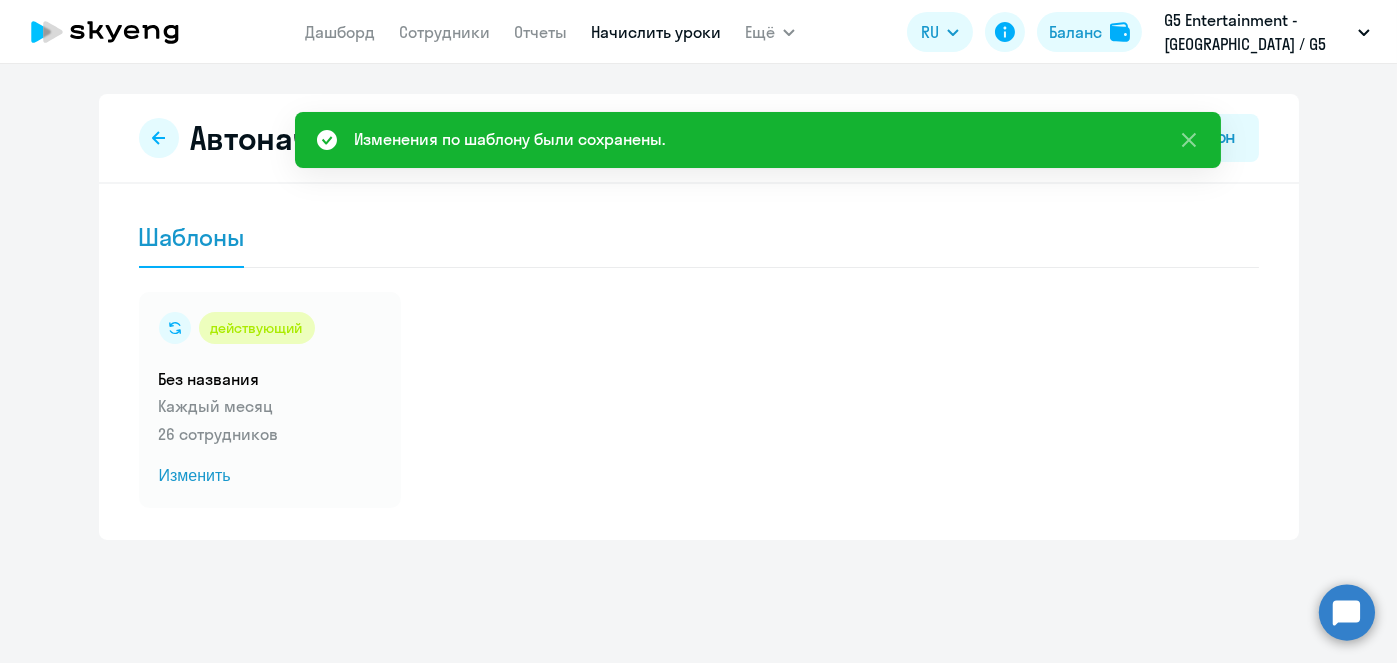 click on "Начислить уроки" at bounding box center [656, 32] 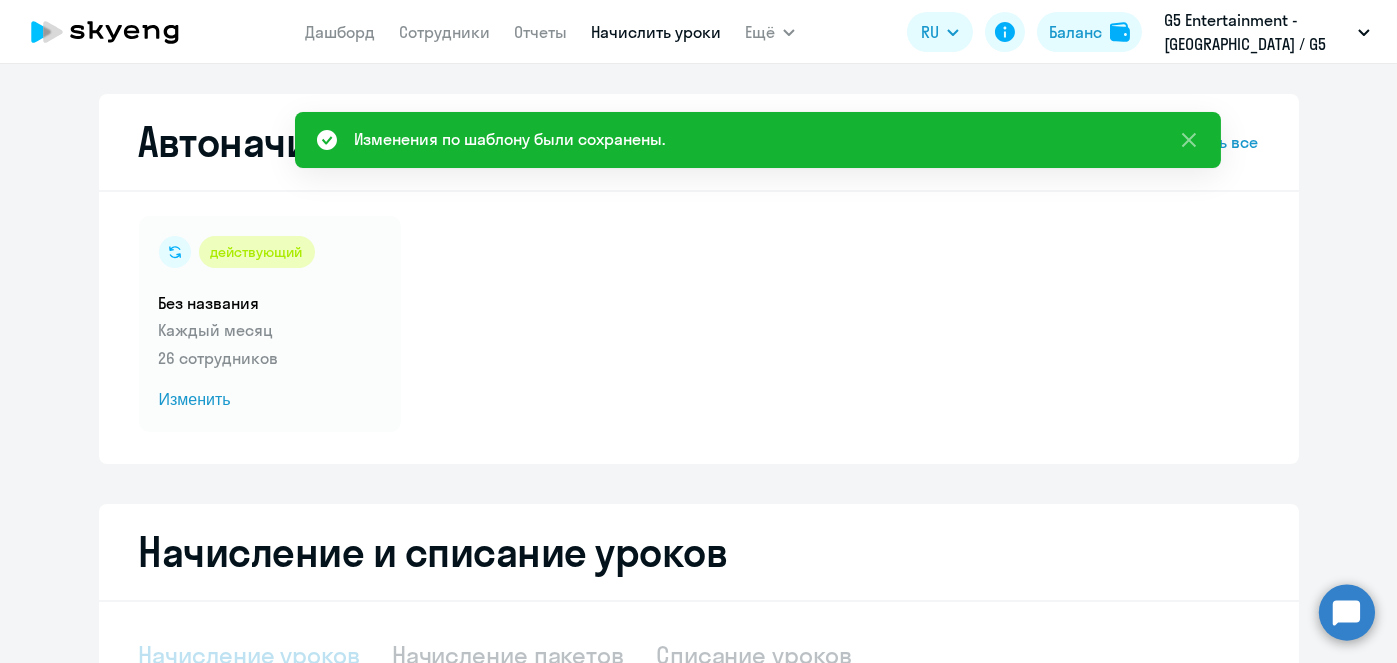 select on "10" 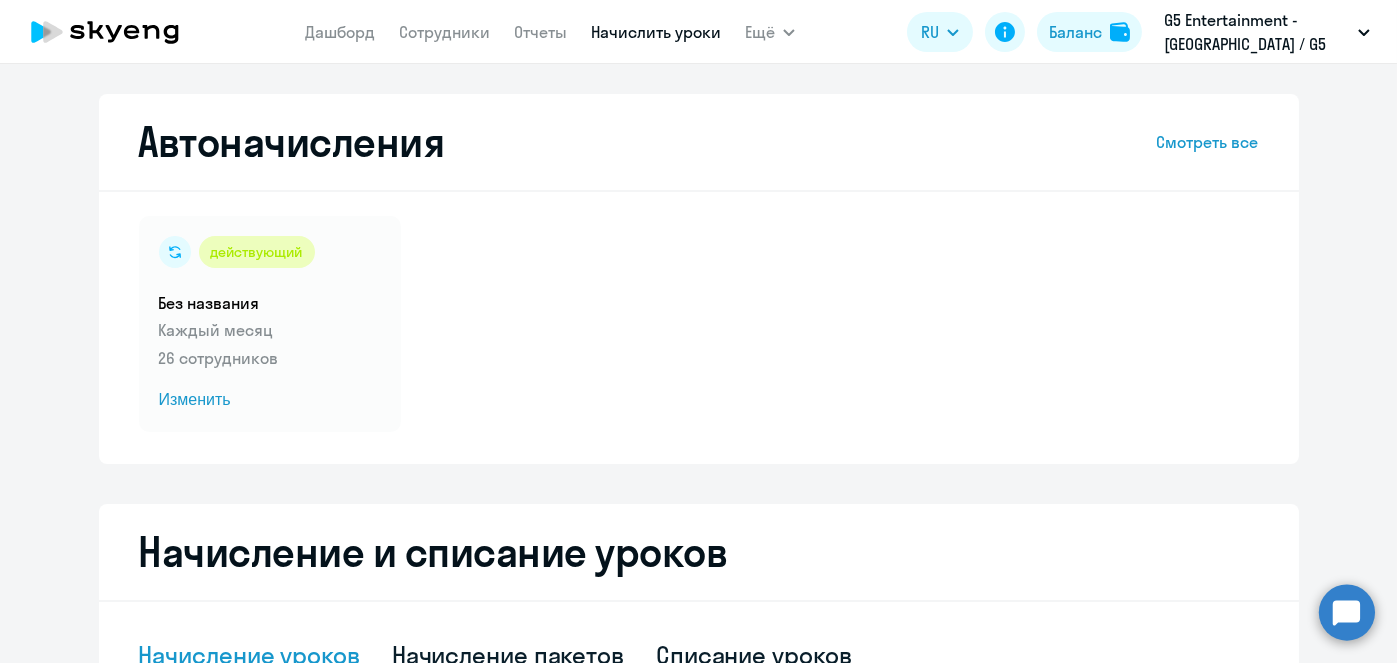 click on "Начислить уроки" at bounding box center (656, 32) 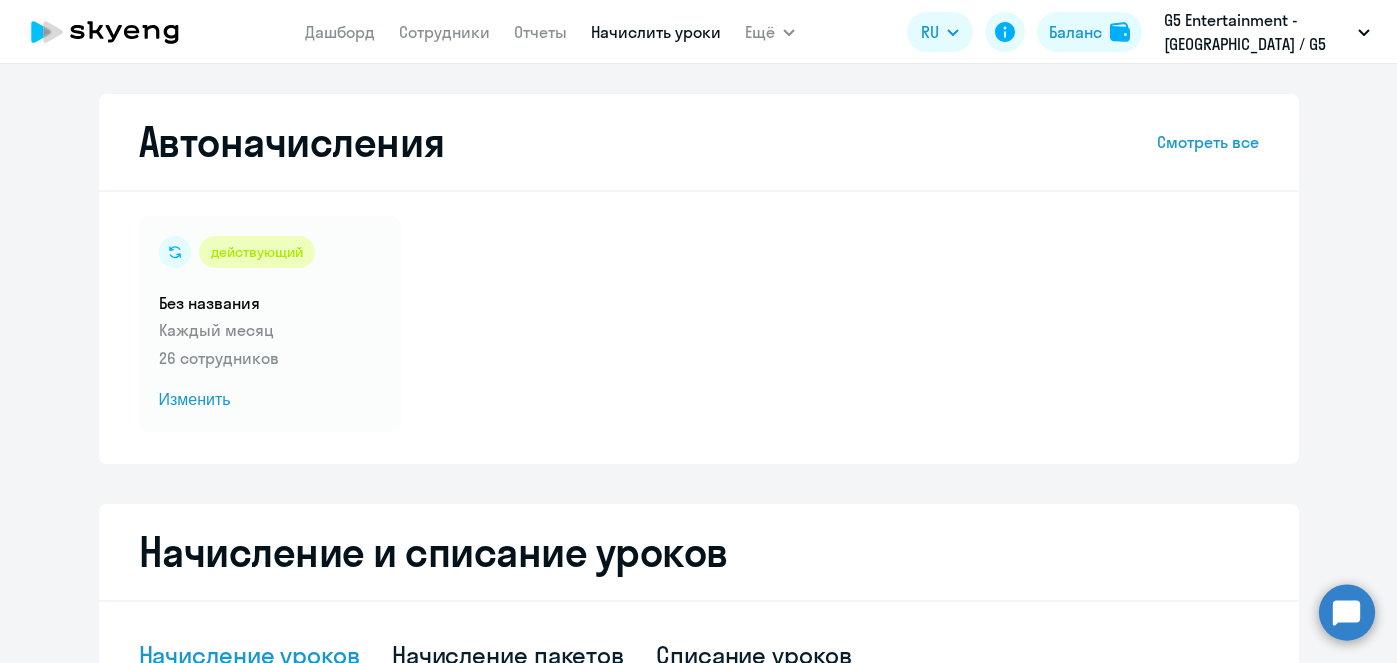 select on "10" 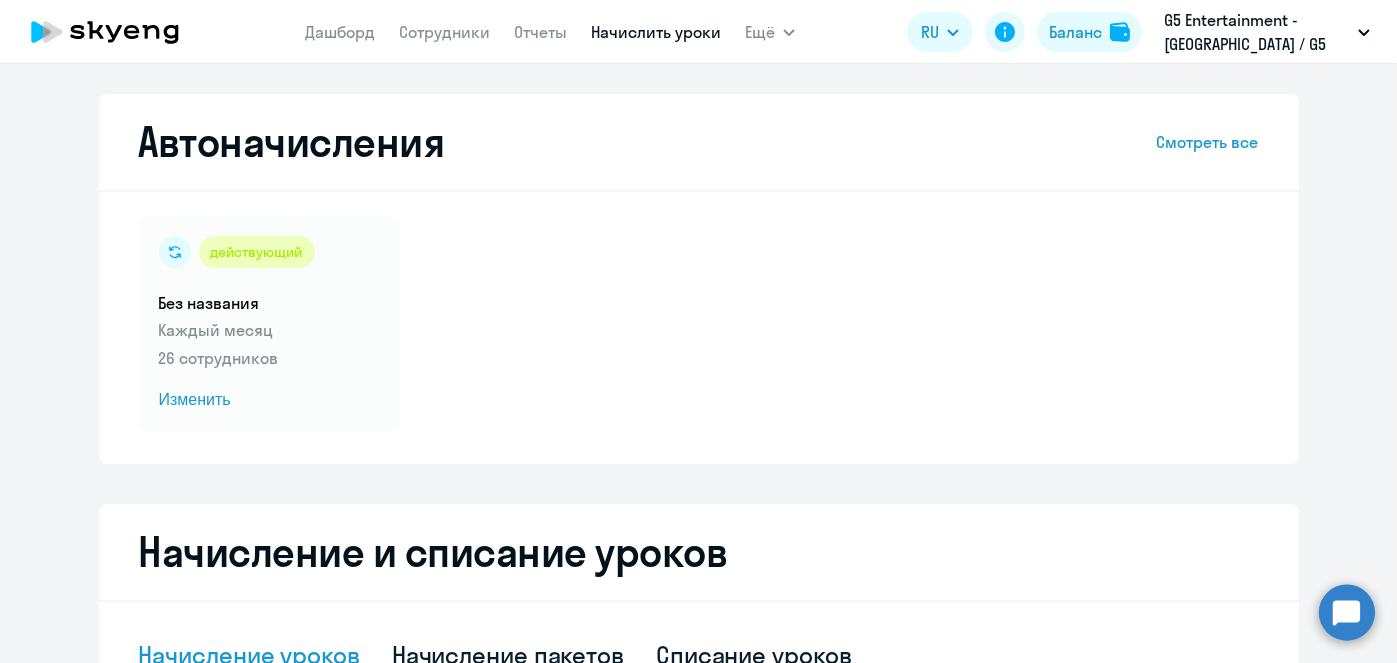 scroll, scrollTop: 524, scrollLeft: 0, axis: vertical 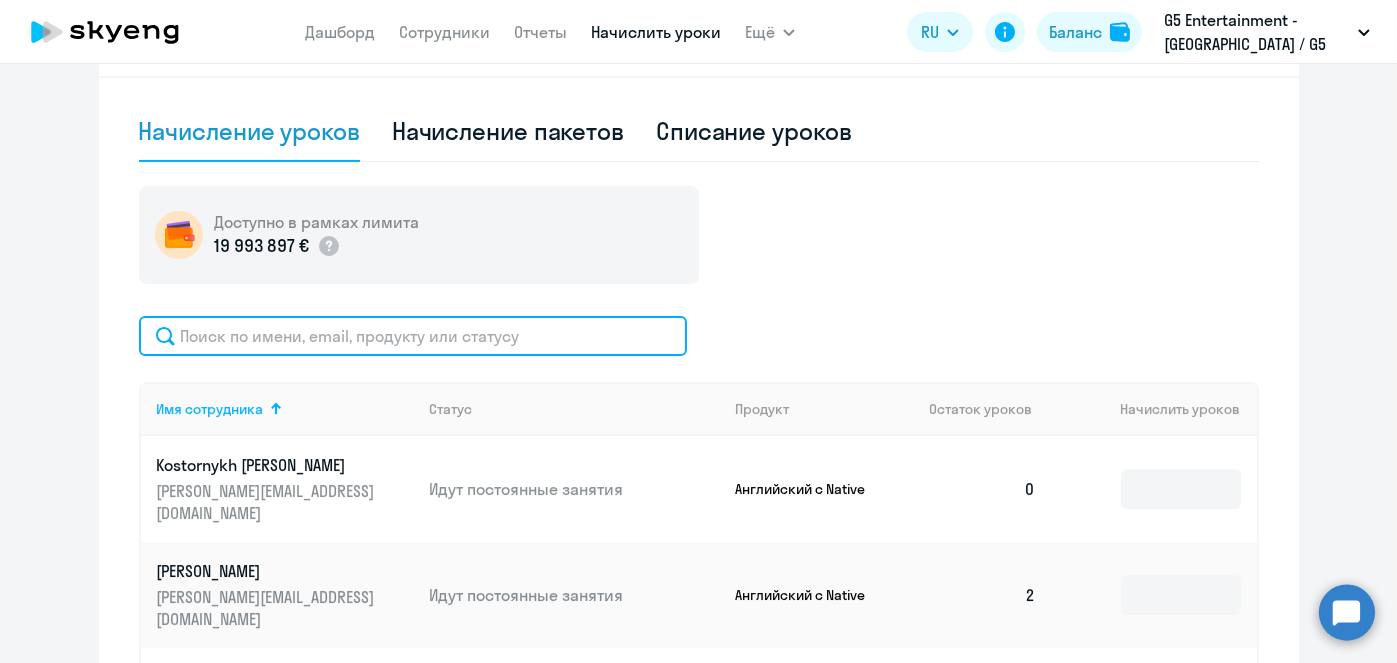 click 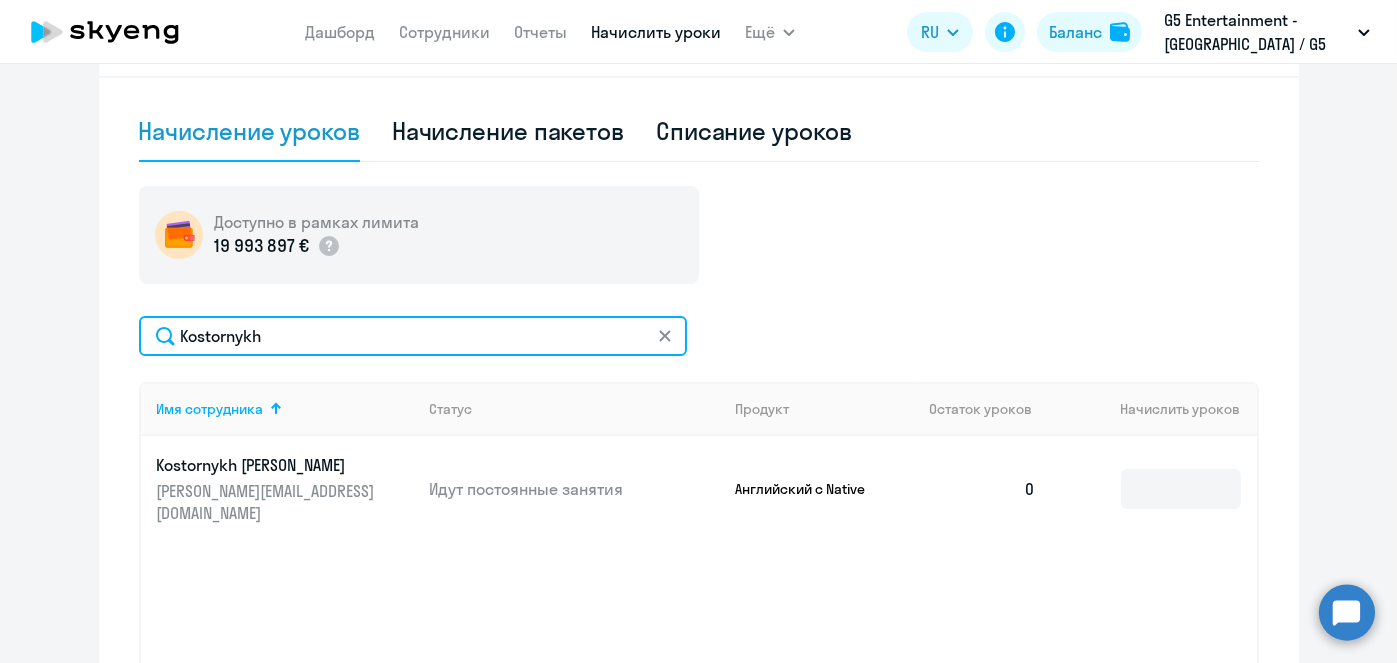 scroll, scrollTop: 0, scrollLeft: 0, axis: both 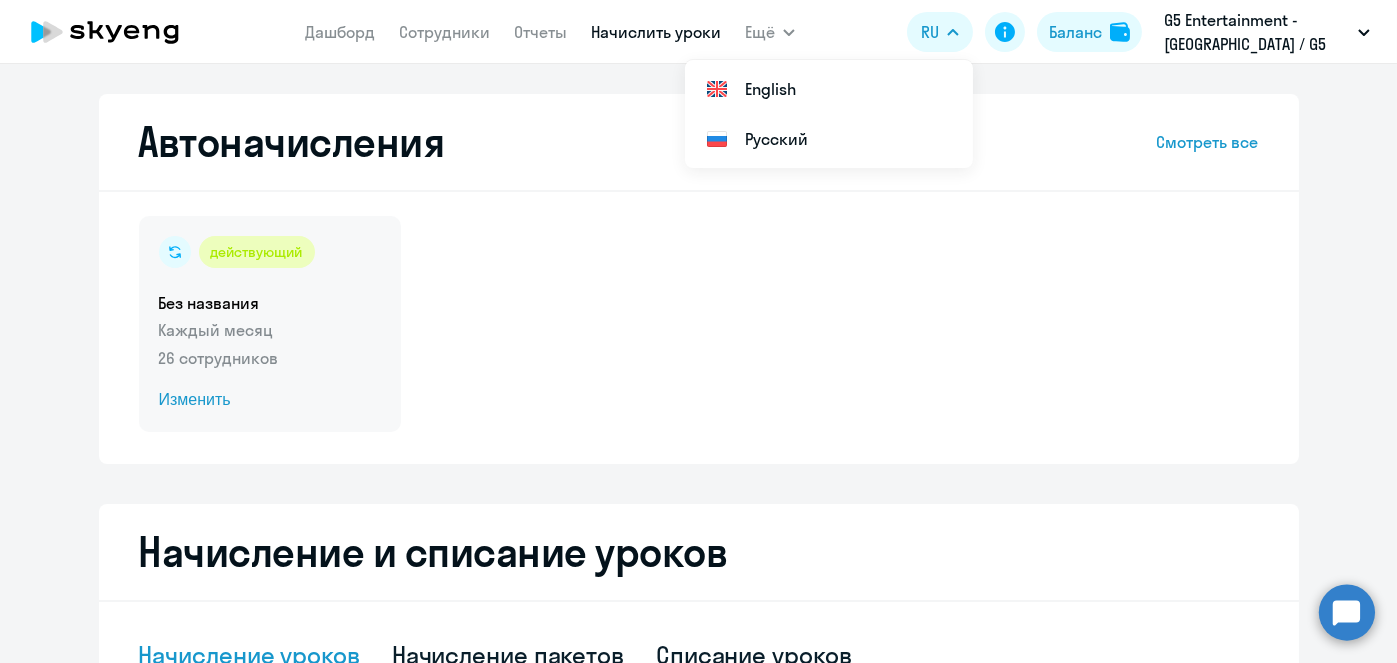 type on "Kostornykh" 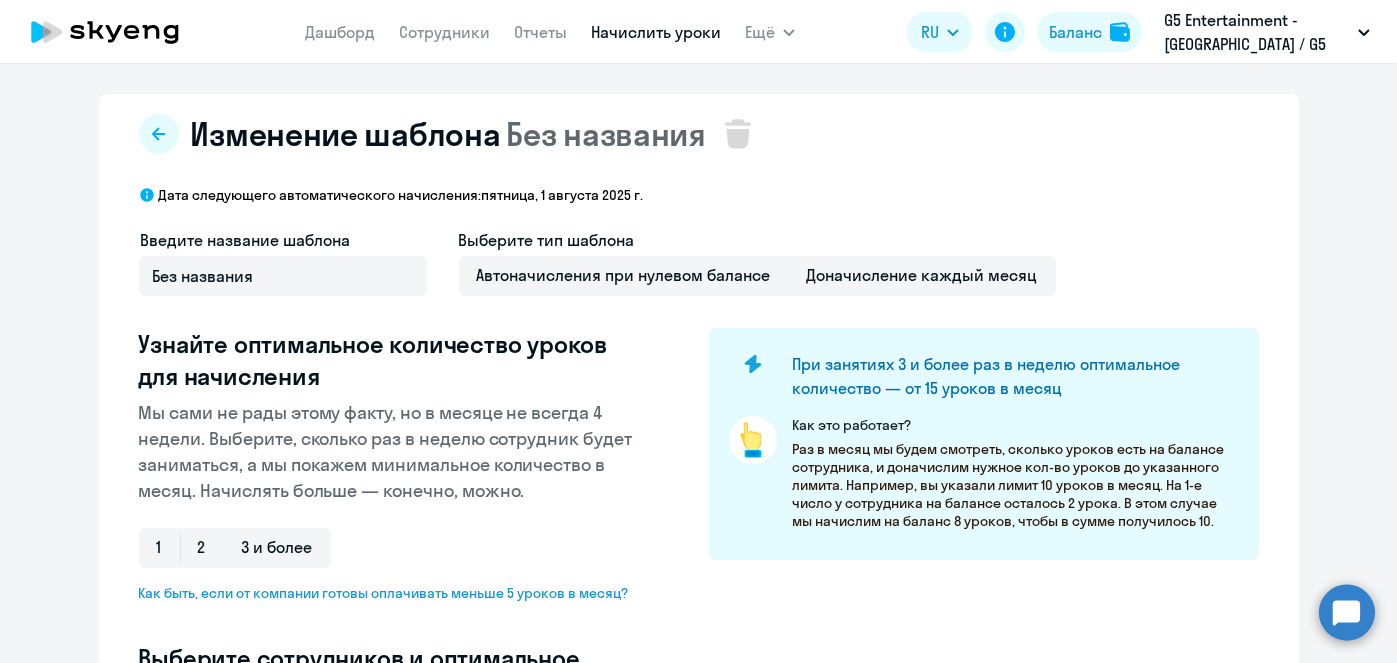 select on "10" 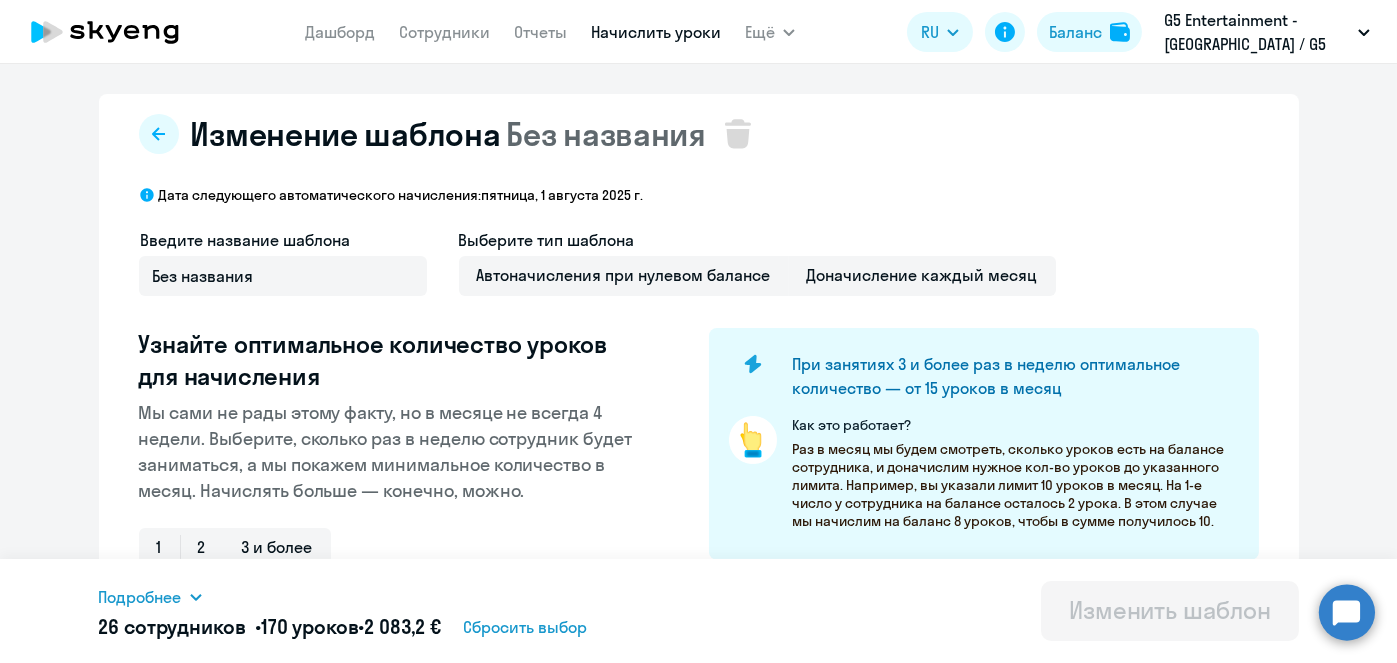 scroll, scrollTop: 524, scrollLeft: 0, axis: vertical 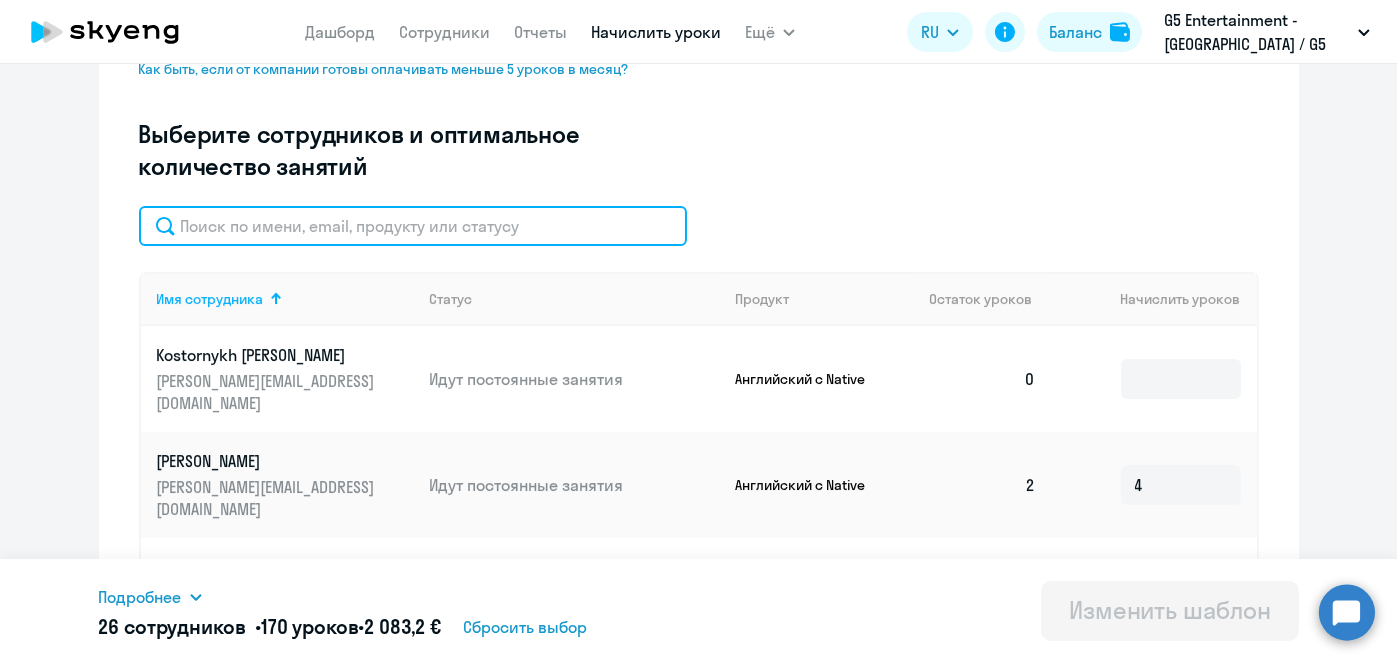 click 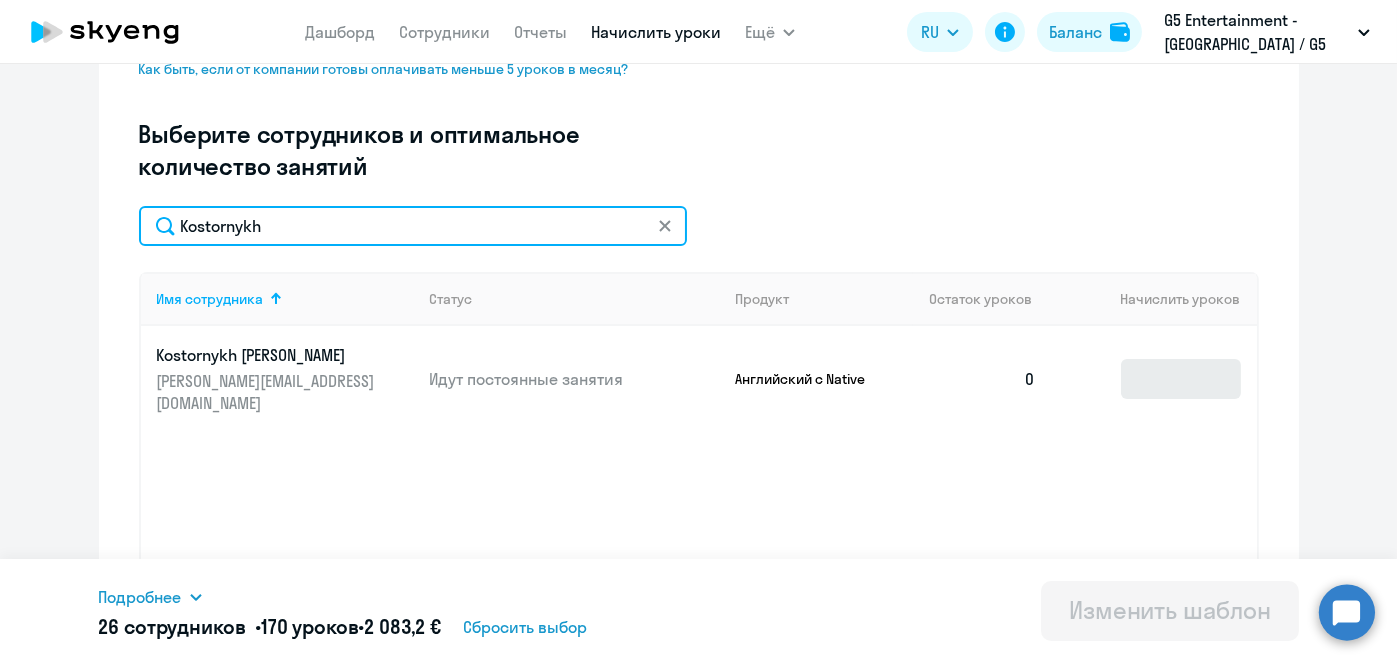 type on "Kostornykh" 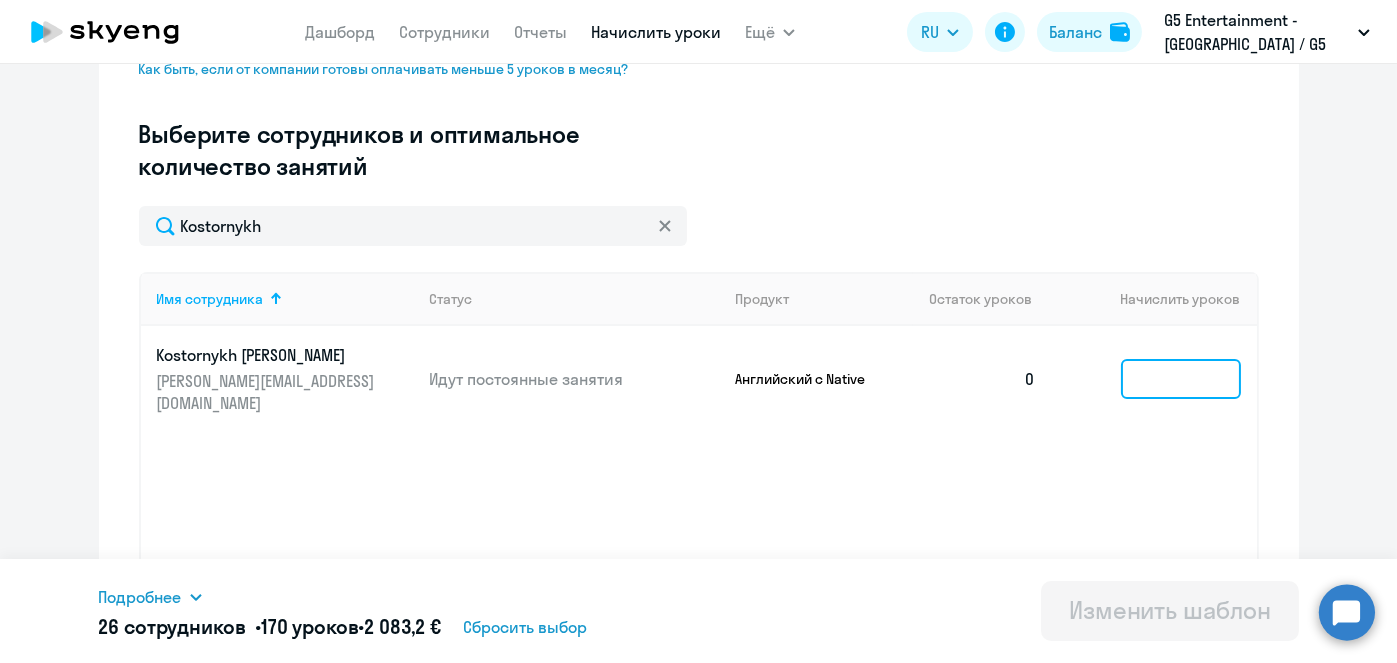 click 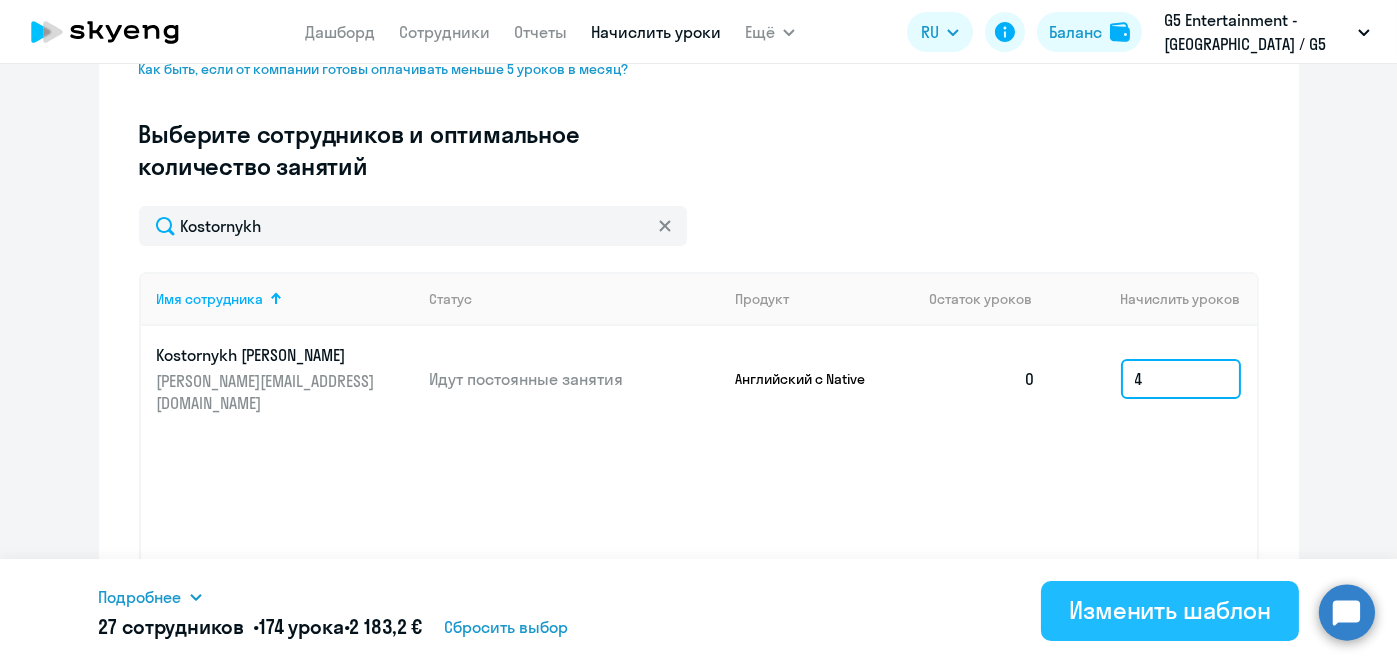 type on "4" 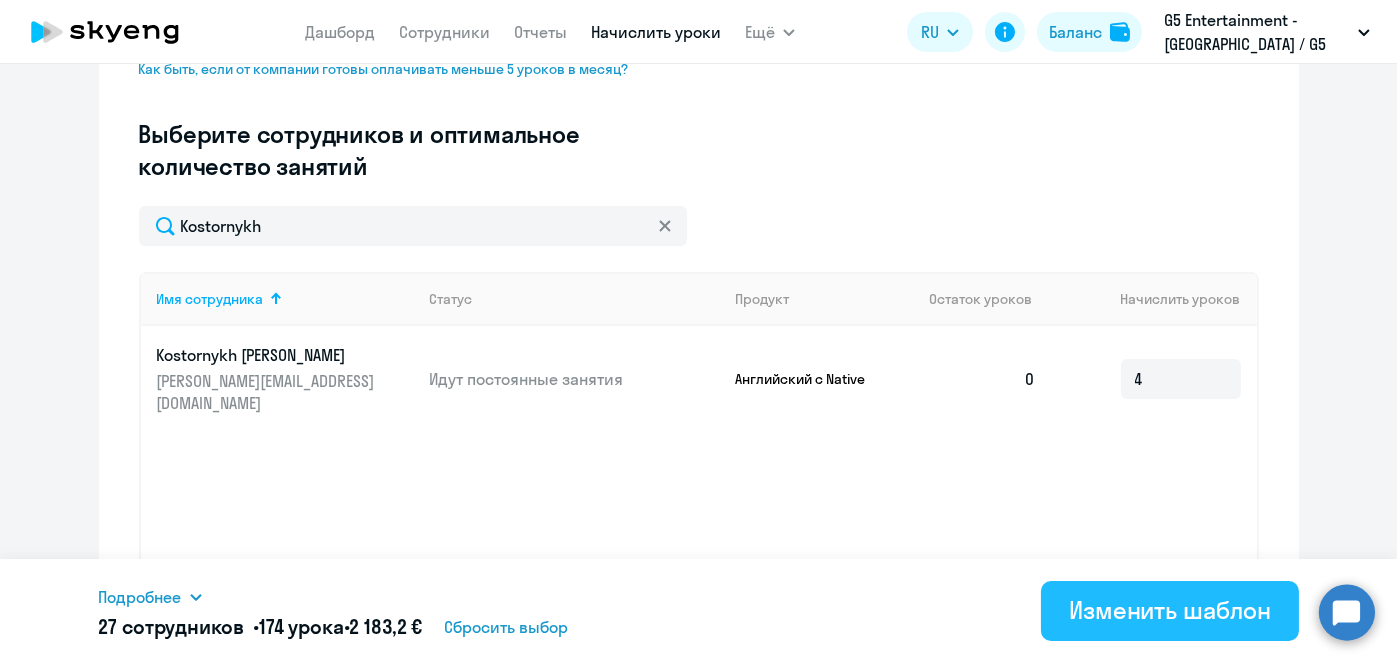 click on "Изменить шаблон" at bounding box center (1170, 610) 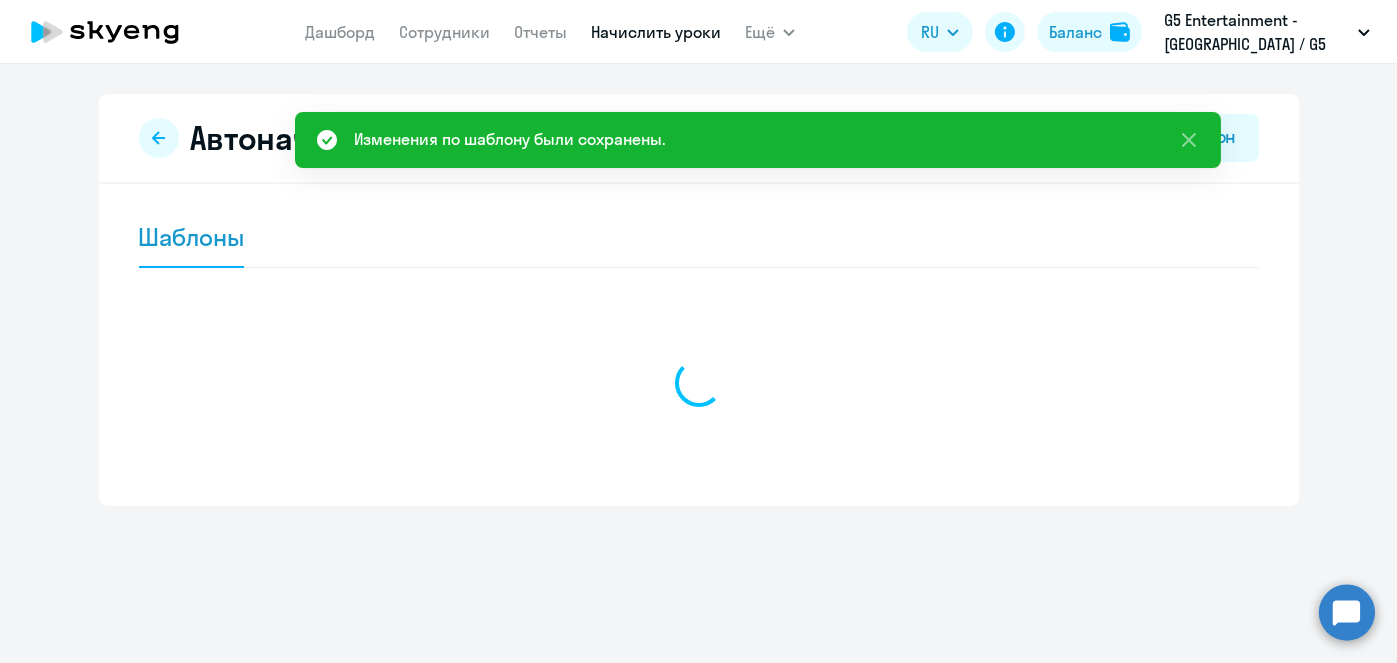 scroll, scrollTop: 0, scrollLeft: 0, axis: both 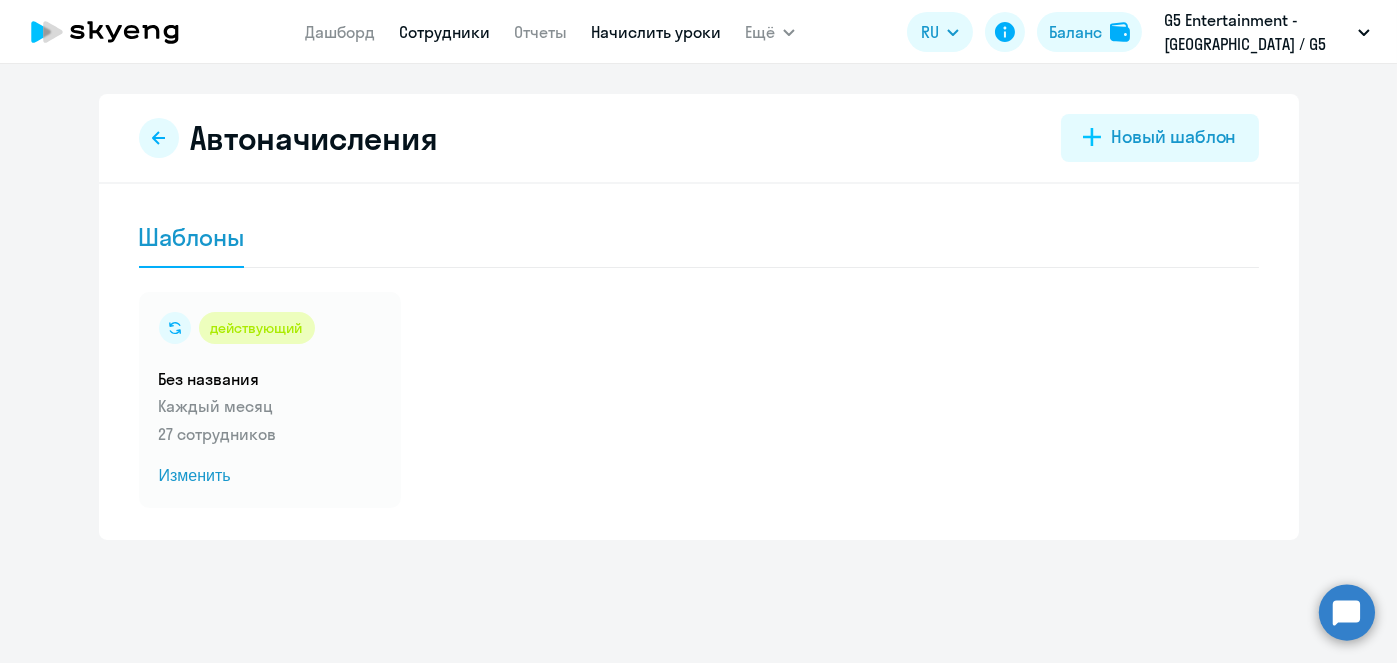 click on "Сотрудники" at bounding box center (444, 32) 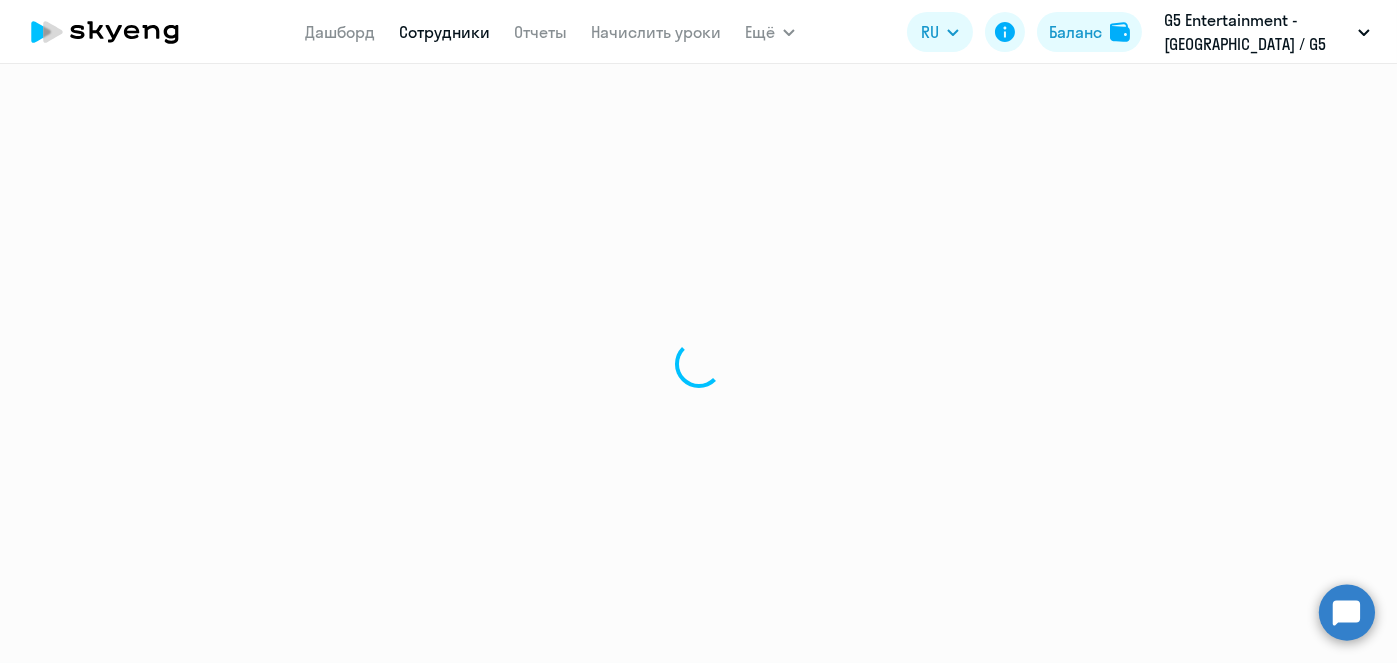 select on "30" 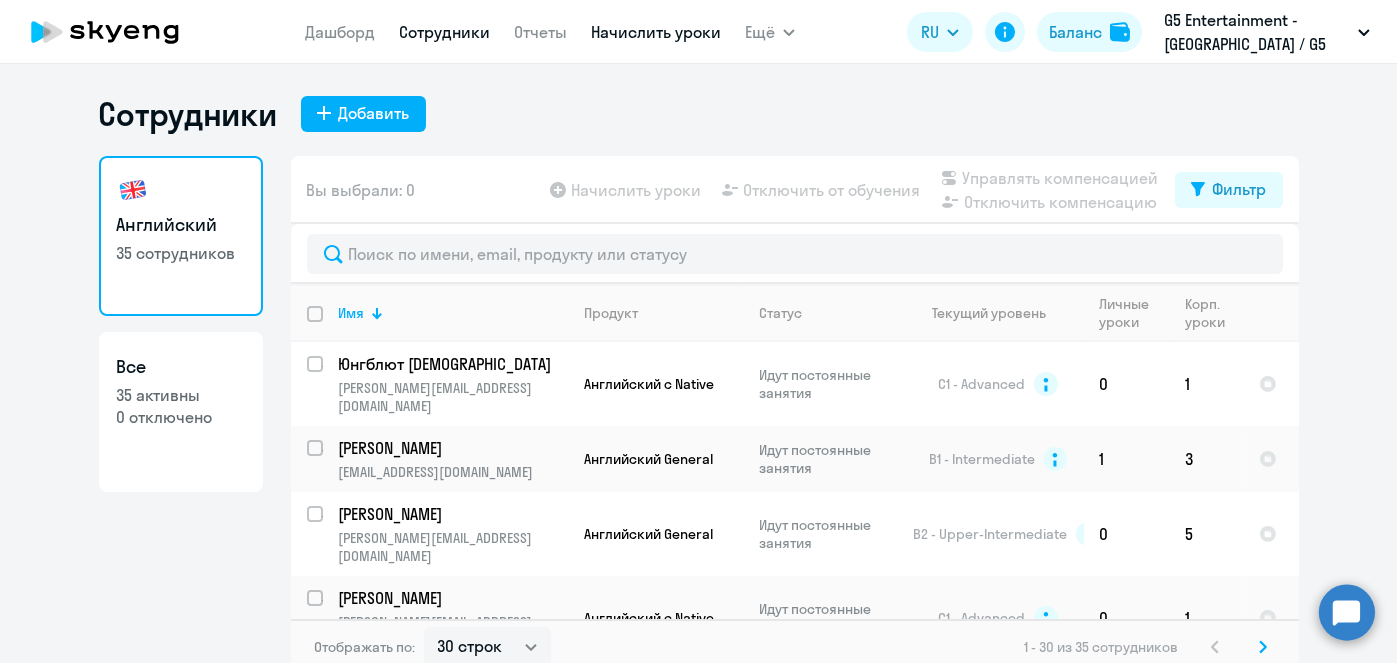 click on "Начислить уроки" at bounding box center (656, 32) 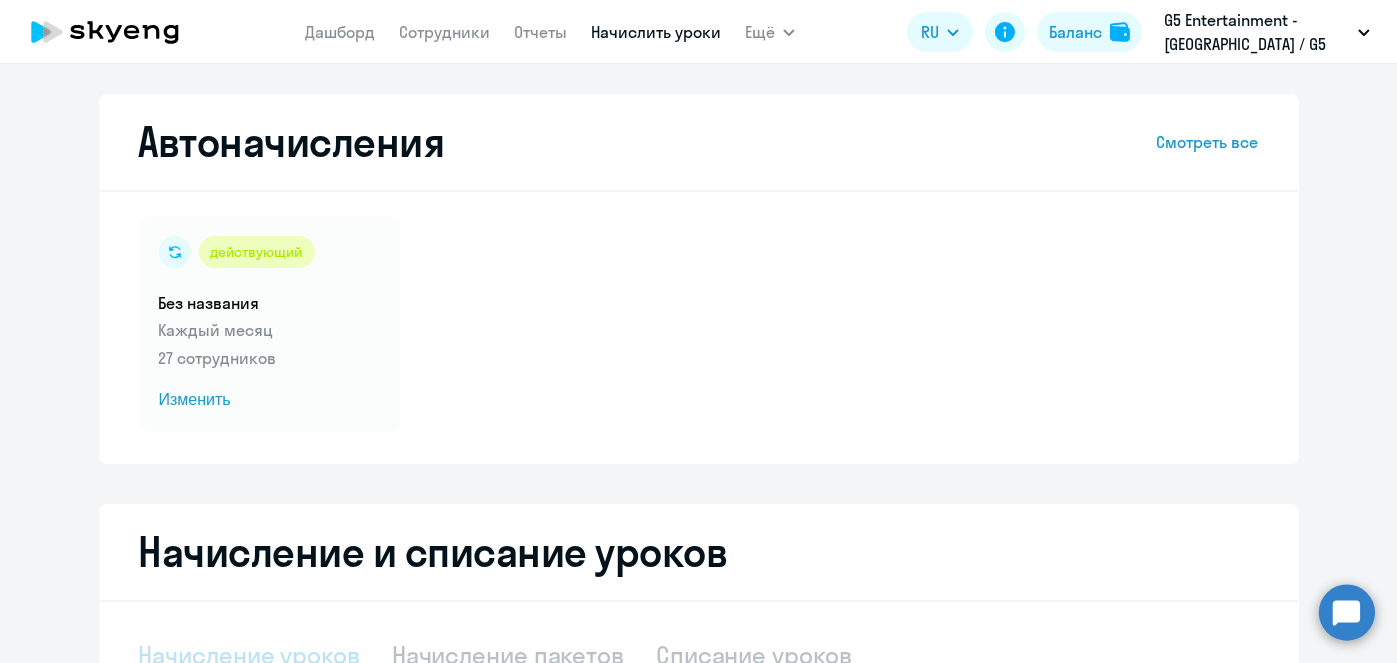 select on "10" 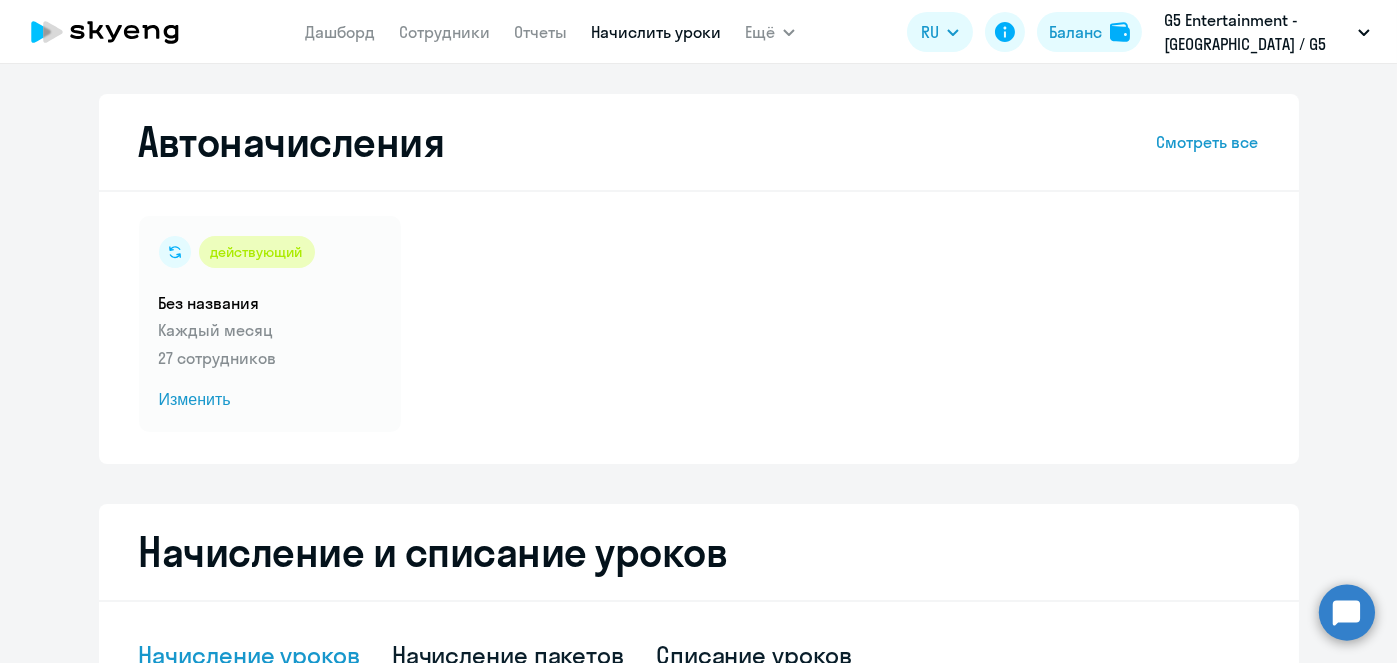 scroll, scrollTop: 524, scrollLeft: 0, axis: vertical 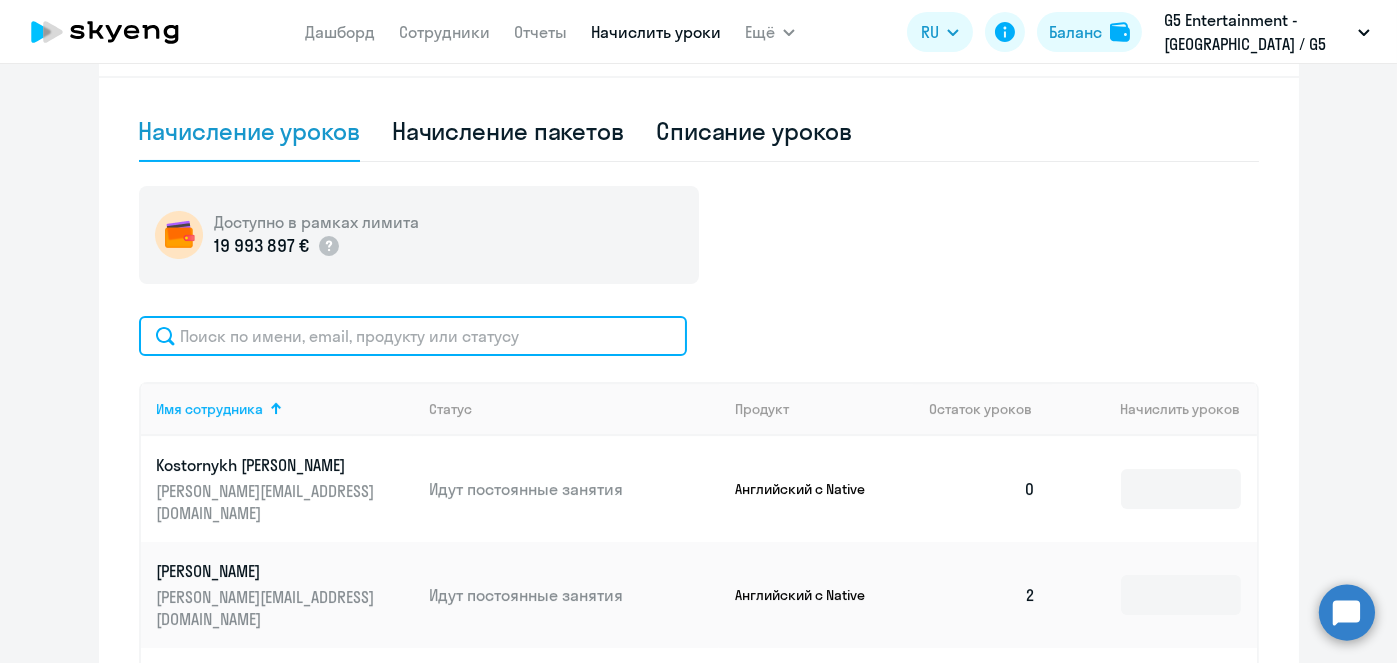 click 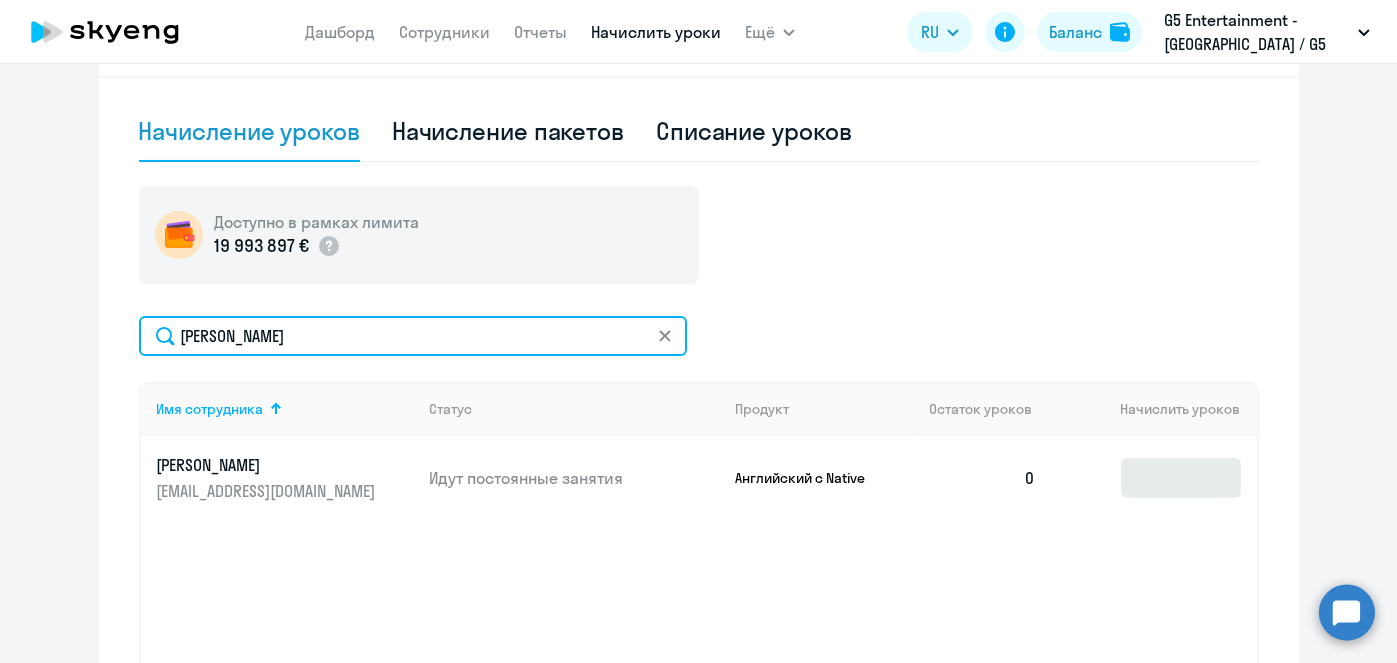 type on "Цибизова" 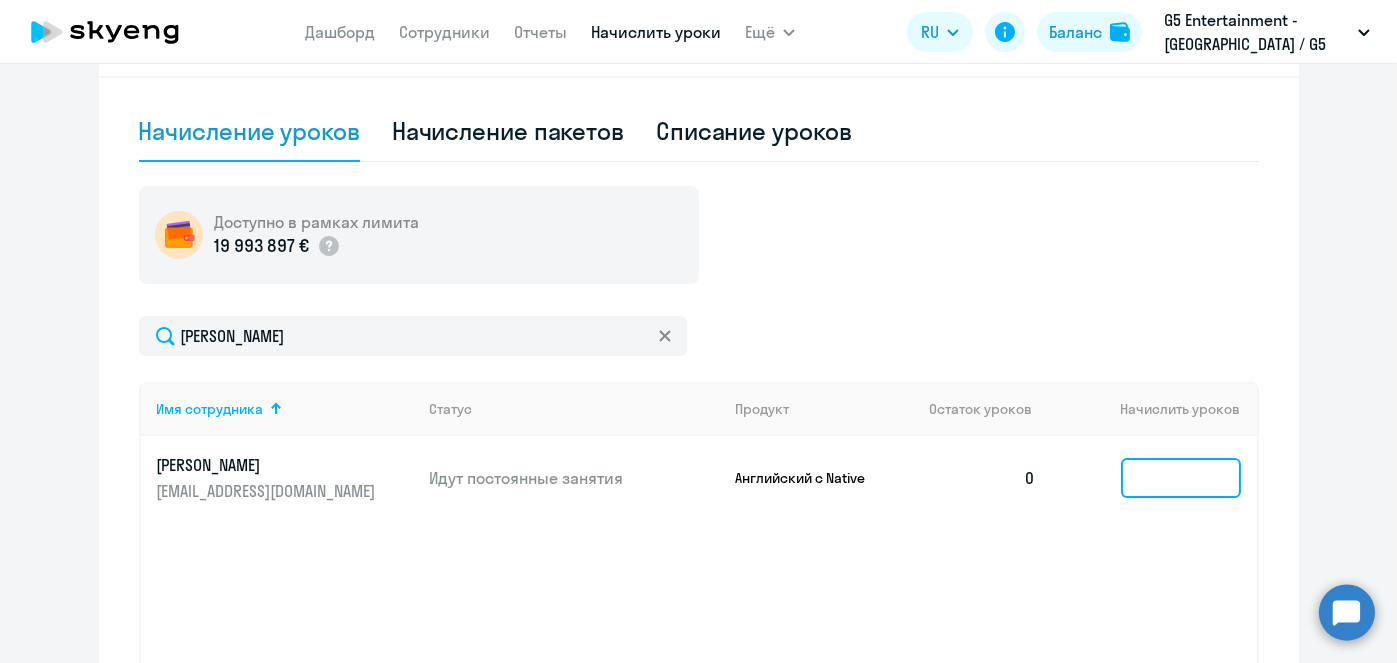 click 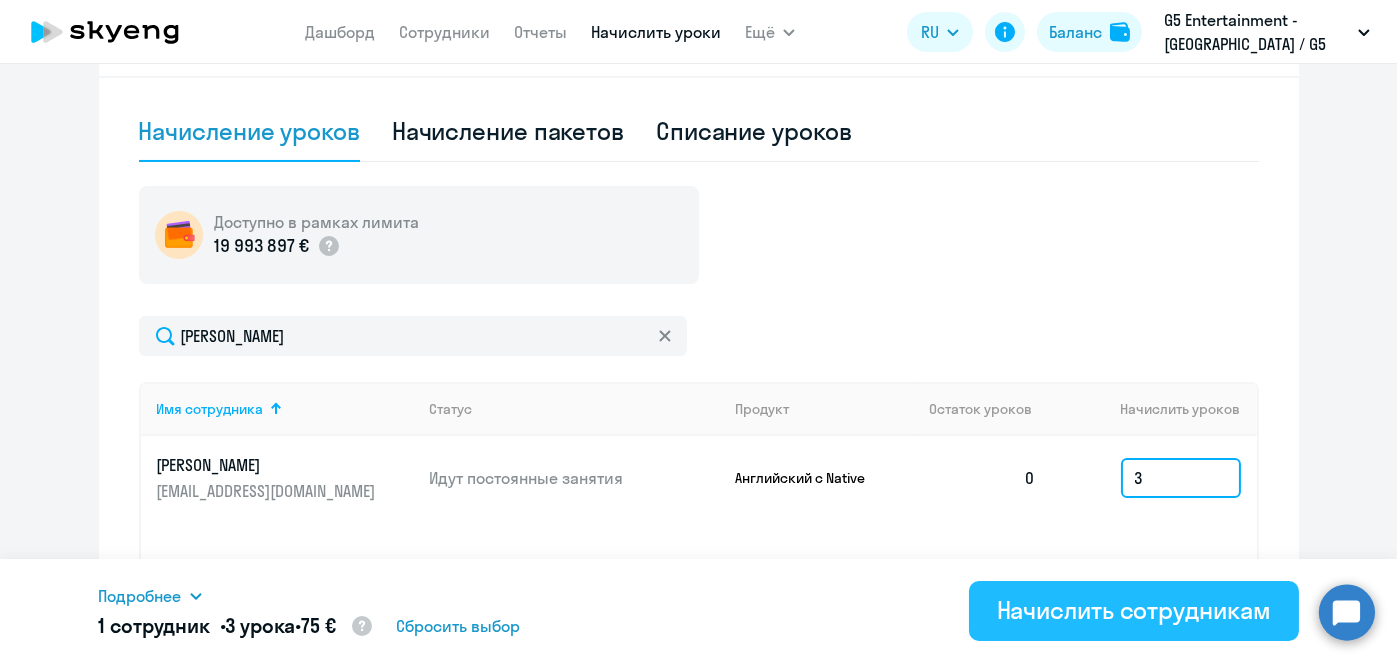 type on "3" 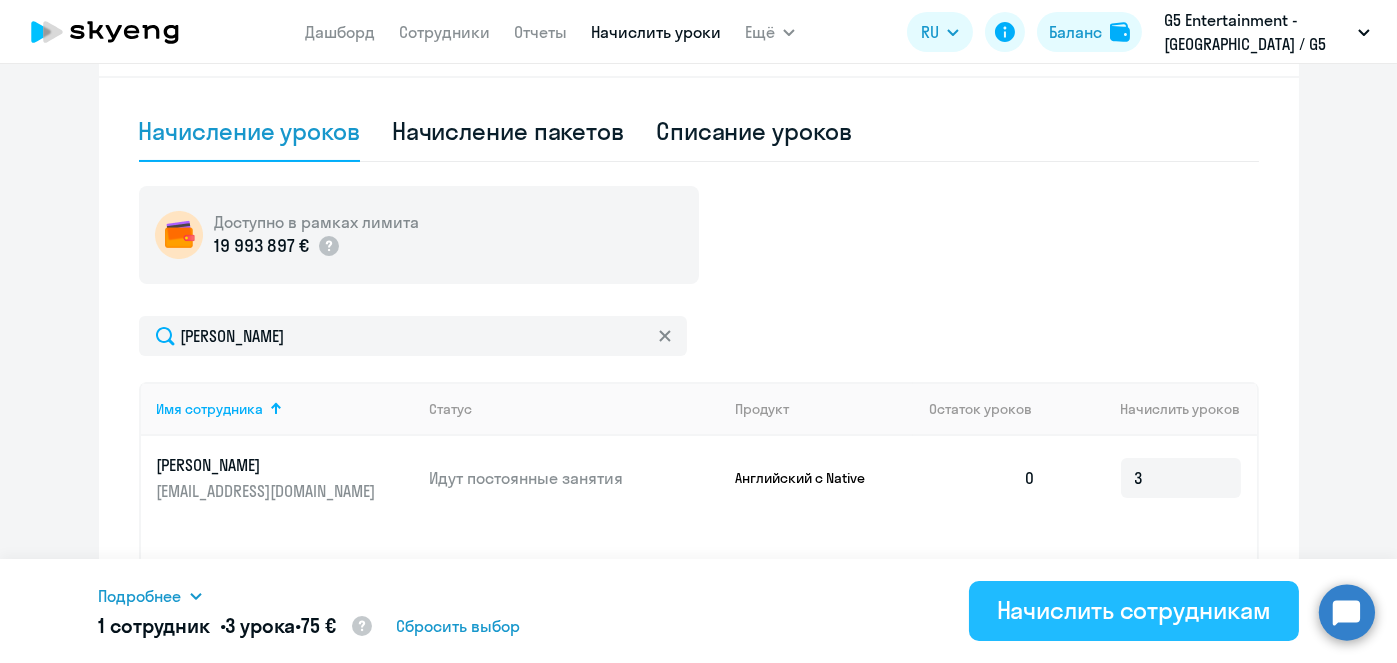 click on "Начислить сотрудникам" at bounding box center [1134, 610] 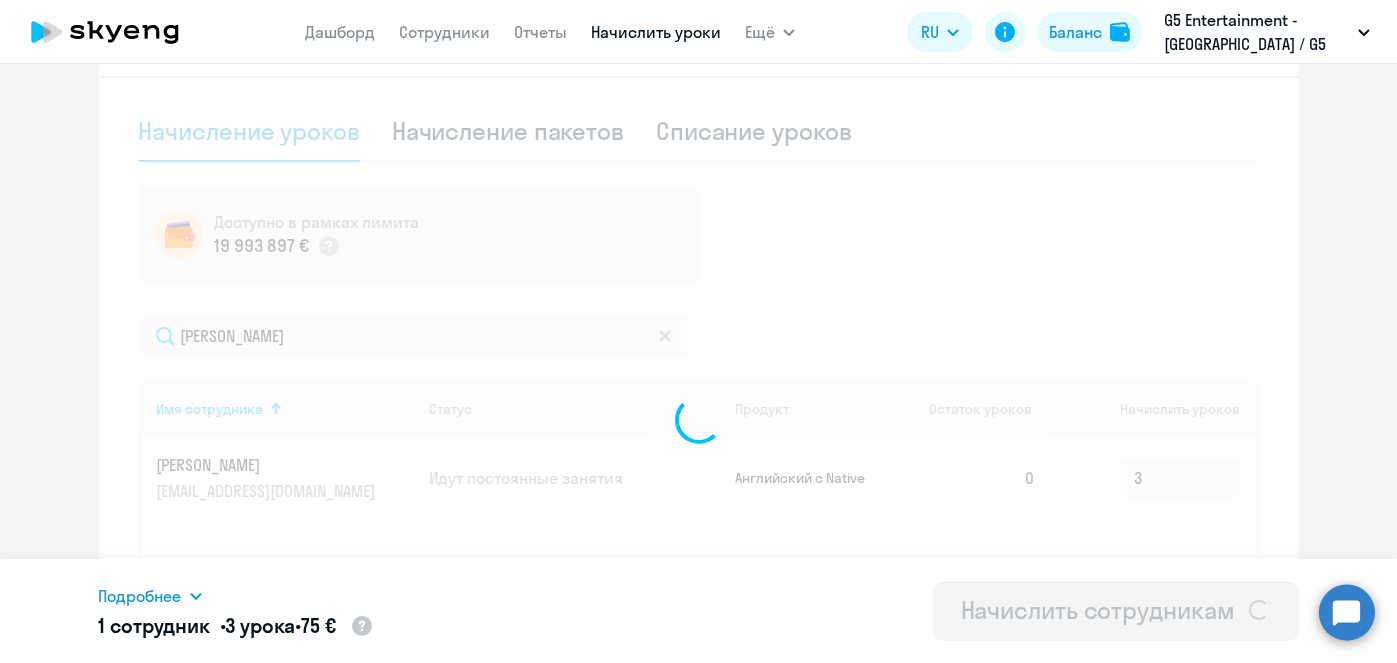 type 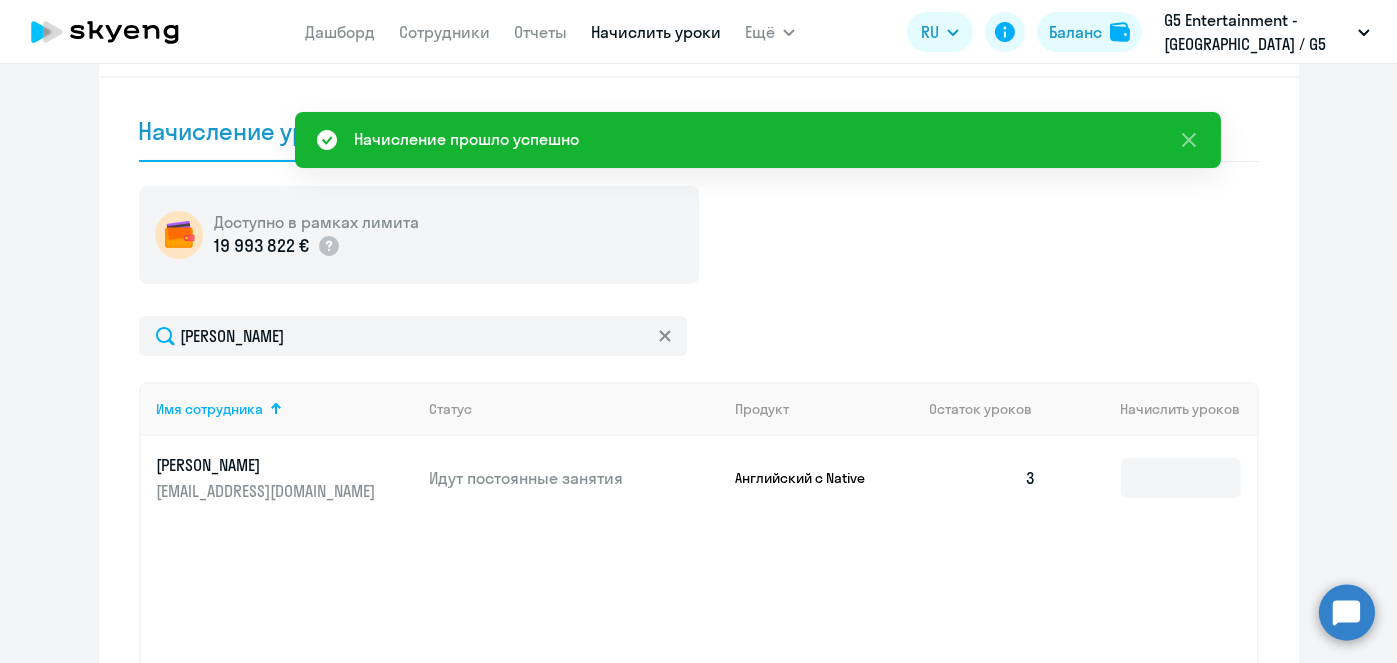 scroll, scrollTop: 0, scrollLeft: 0, axis: both 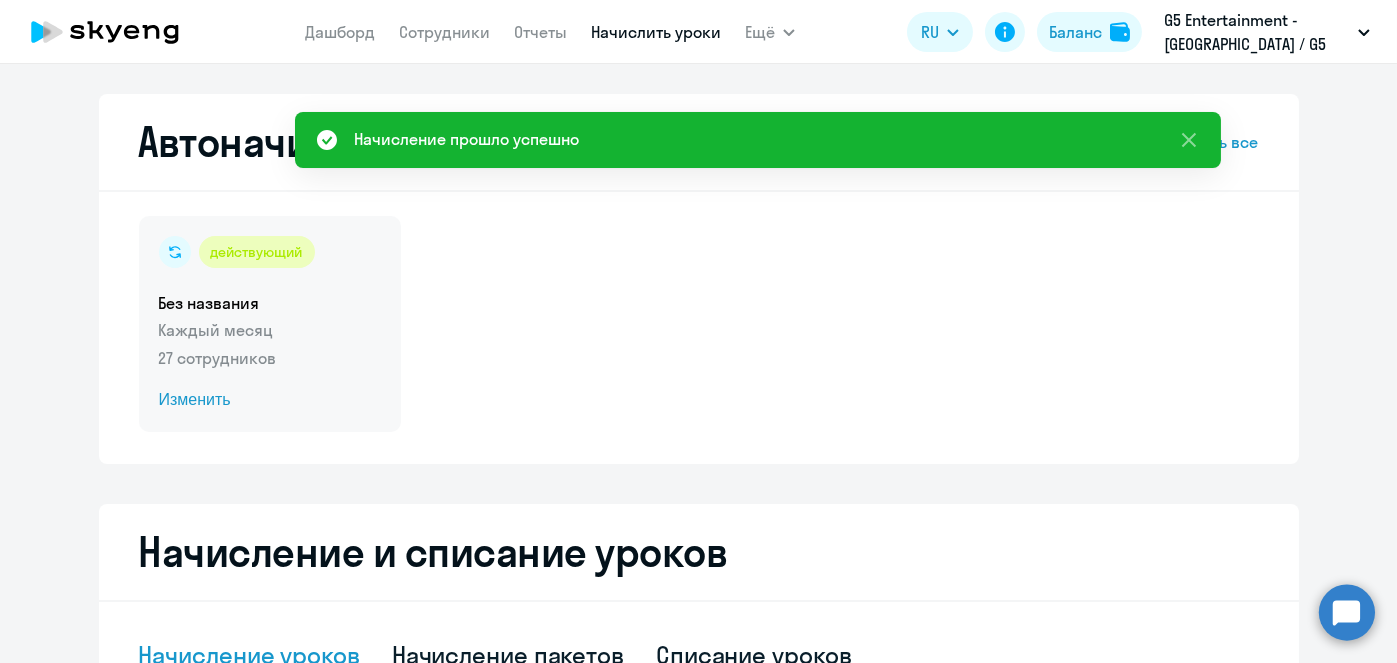 click on "Изменить" 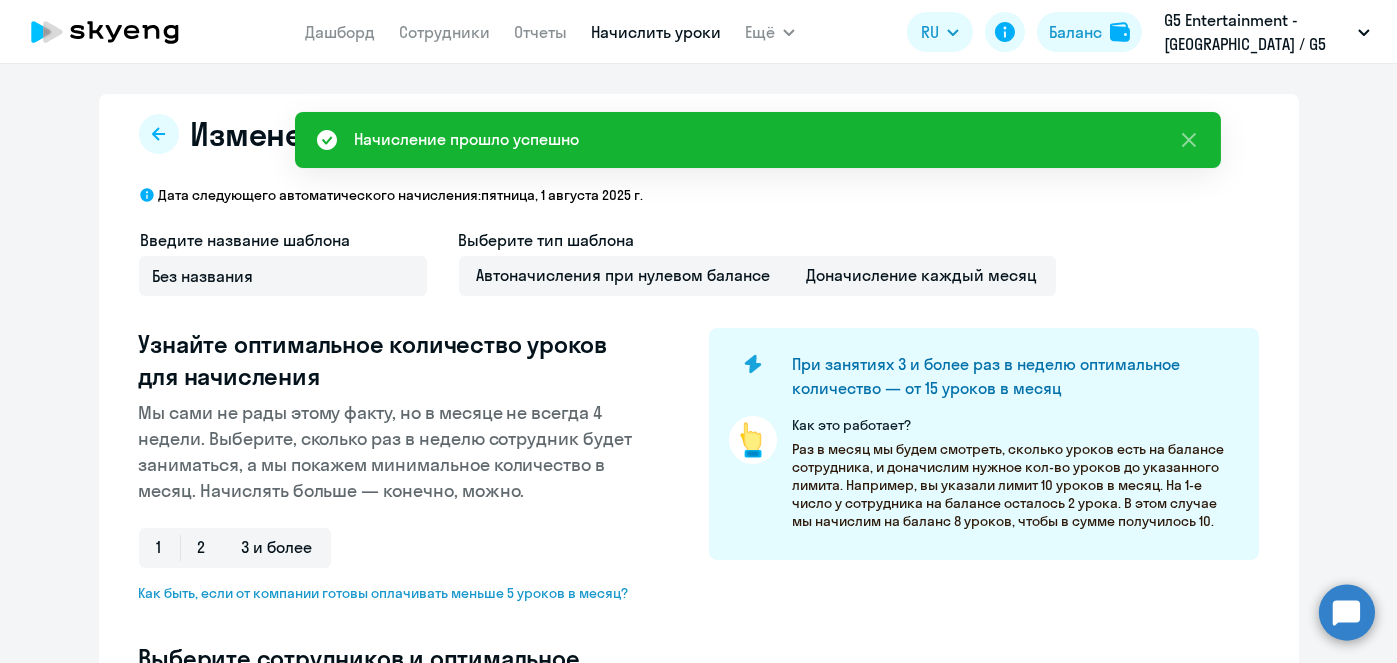 select on "10" 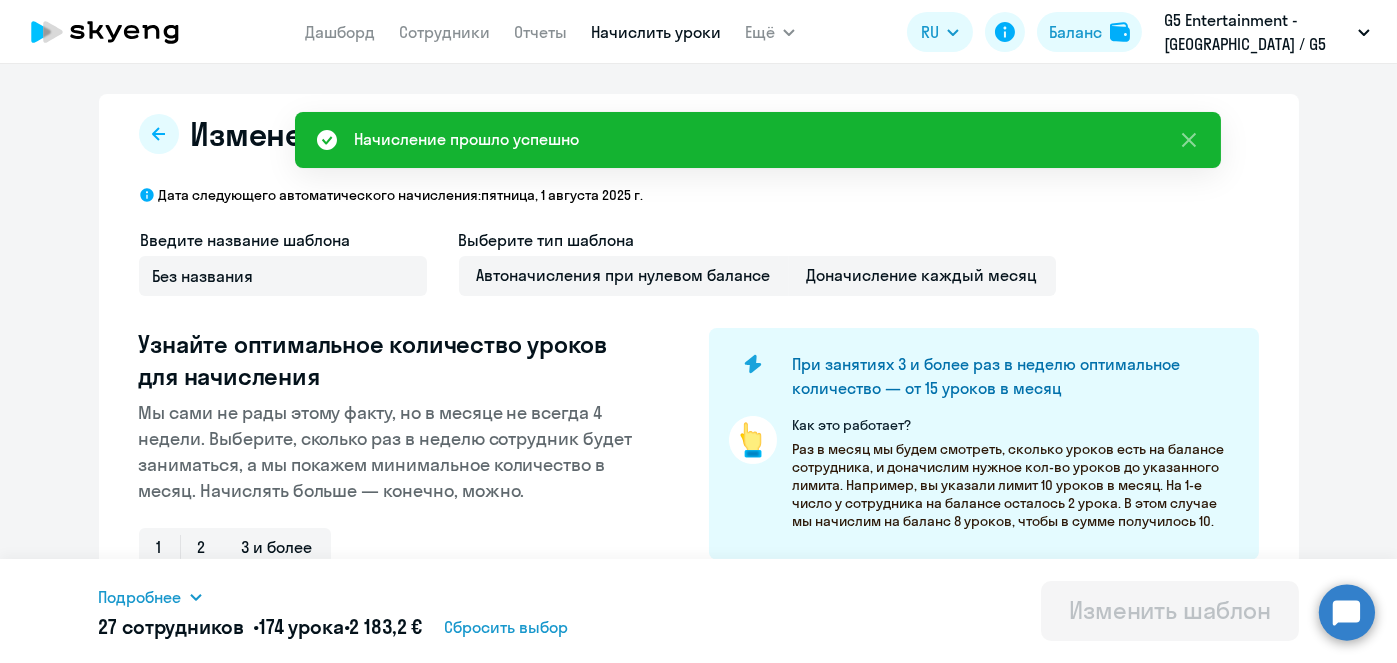 scroll, scrollTop: 524, scrollLeft: 0, axis: vertical 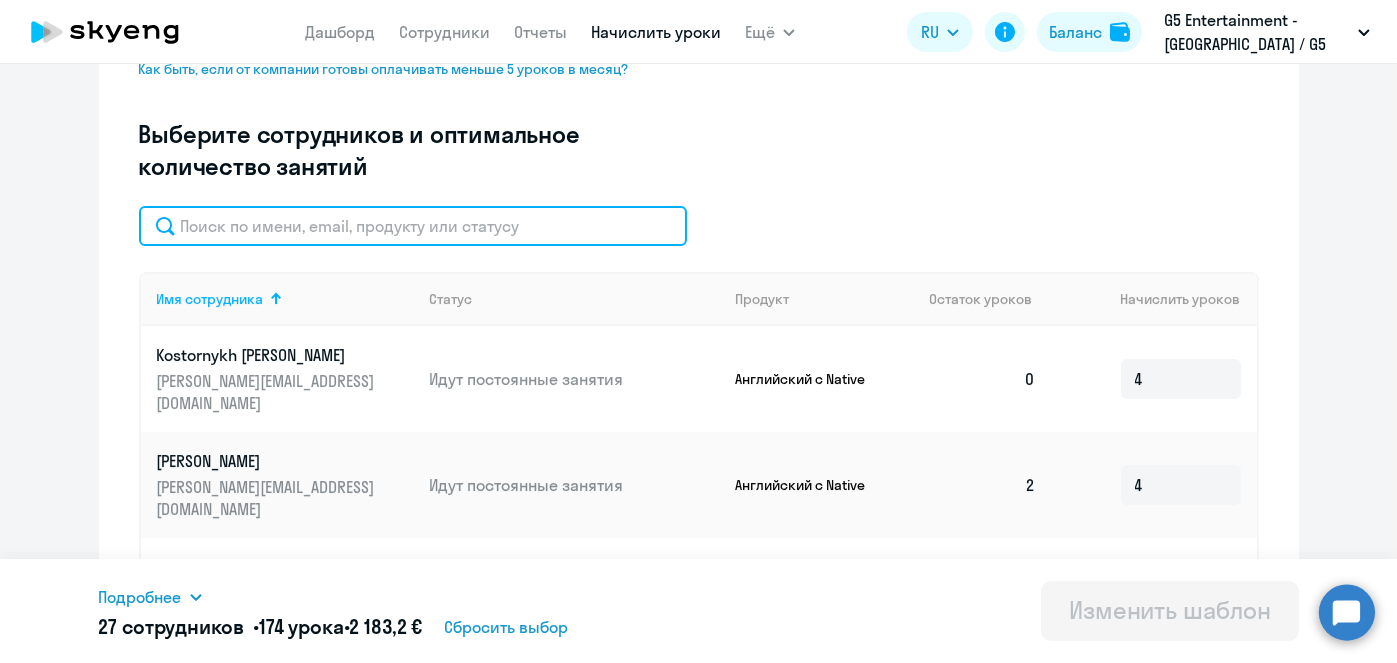 click 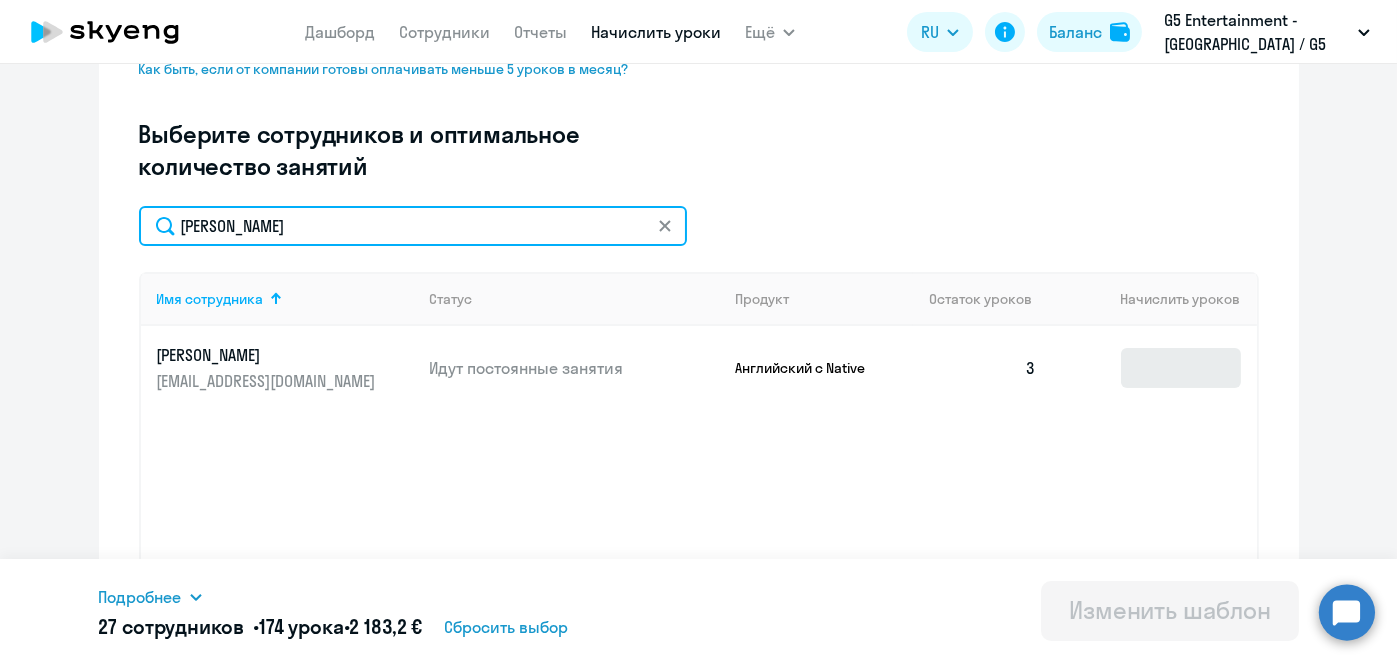 type on "Цибизова" 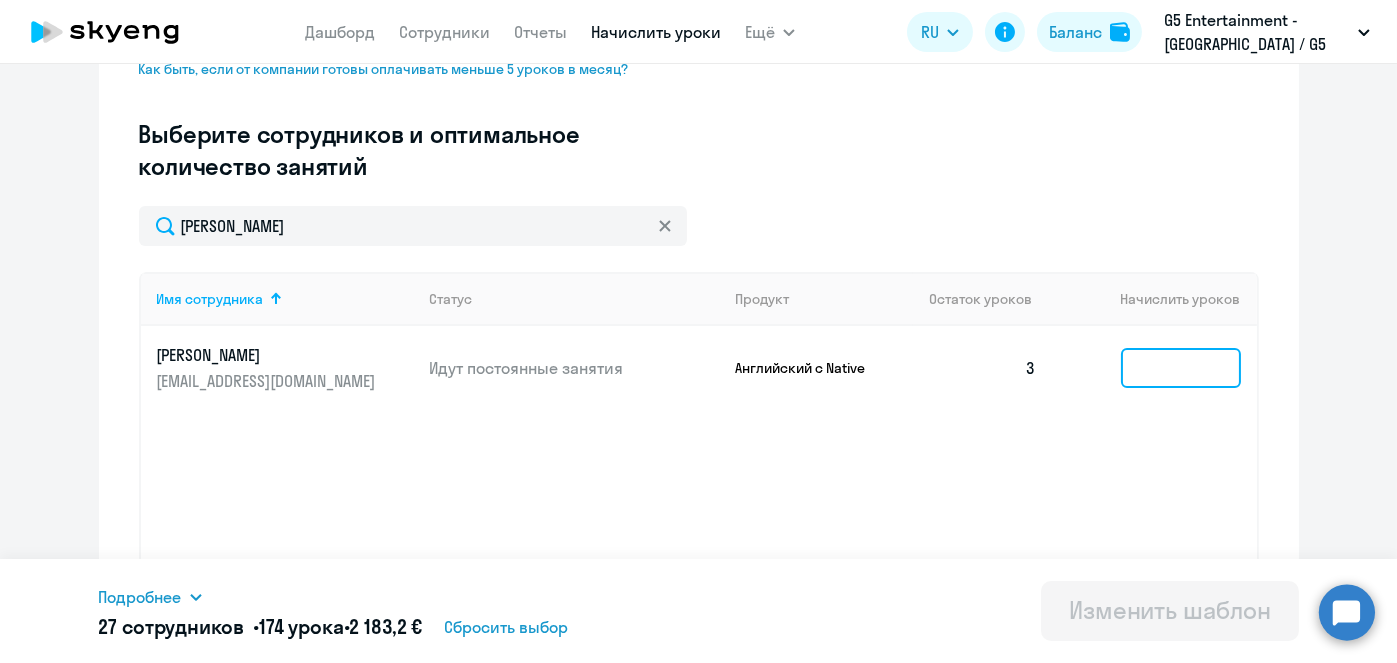 click 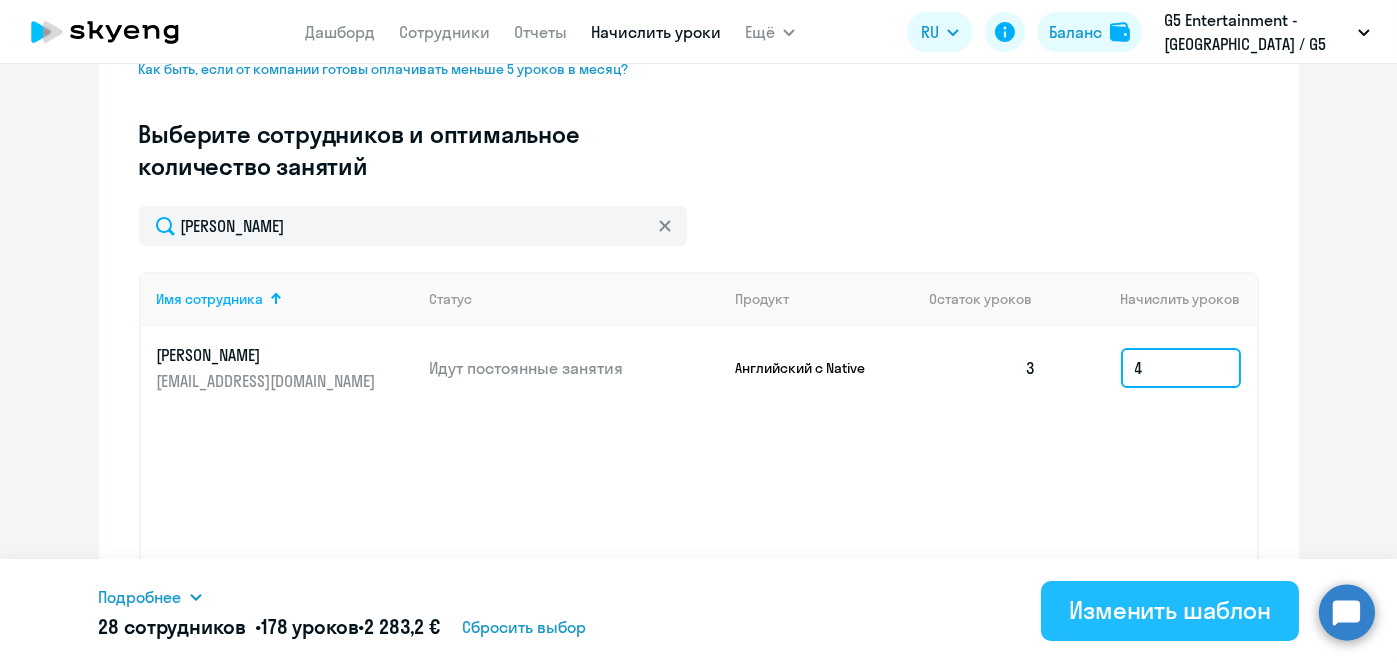 type on "4" 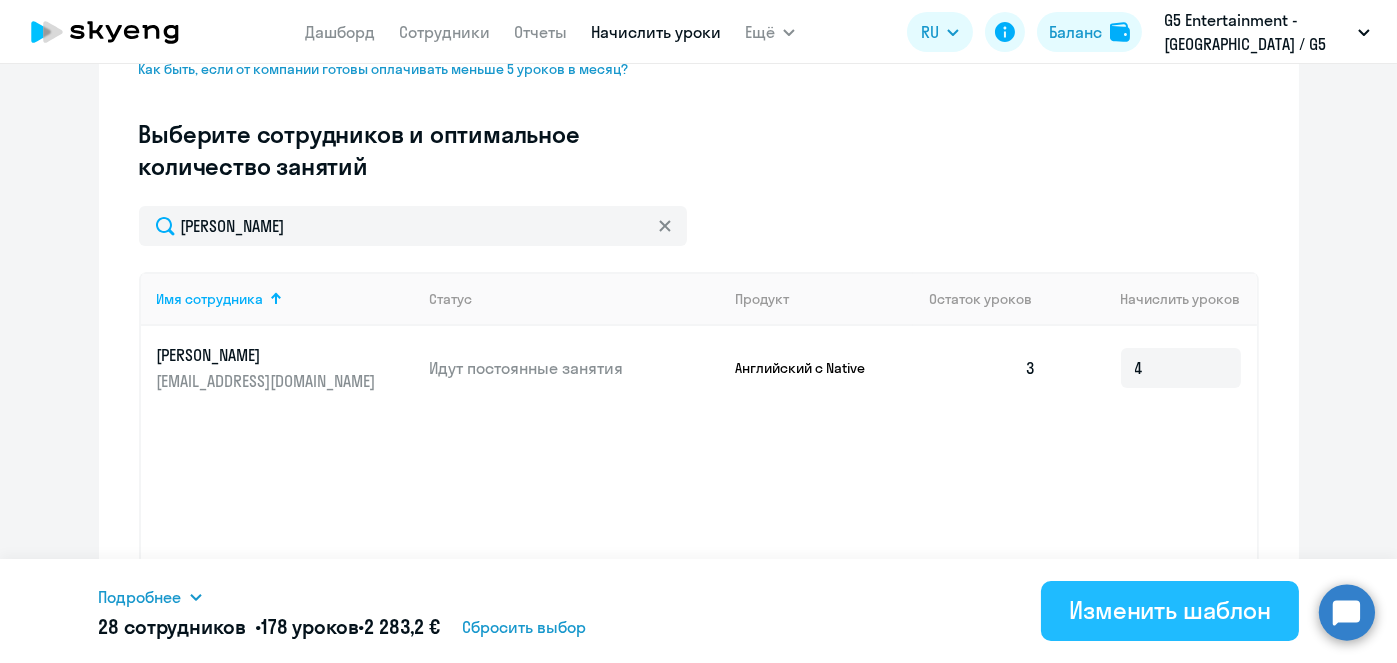 click on "Изменить шаблон" at bounding box center (1170, 610) 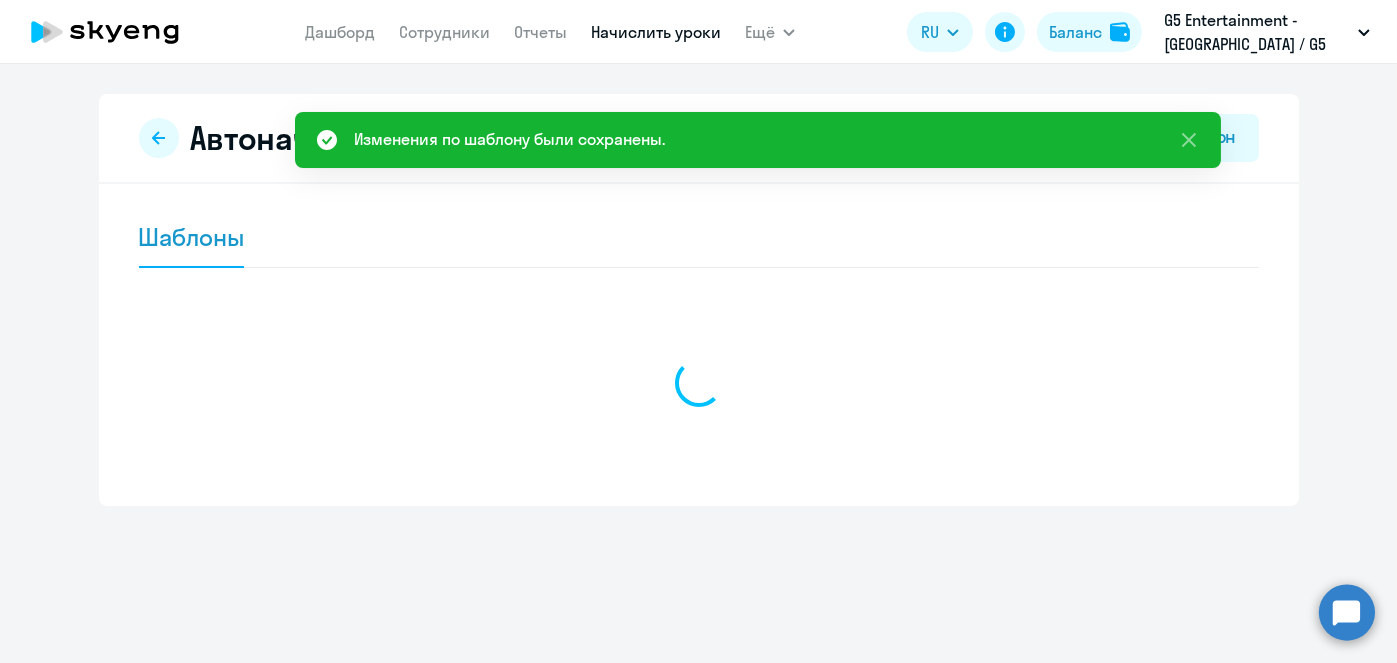scroll, scrollTop: 0, scrollLeft: 0, axis: both 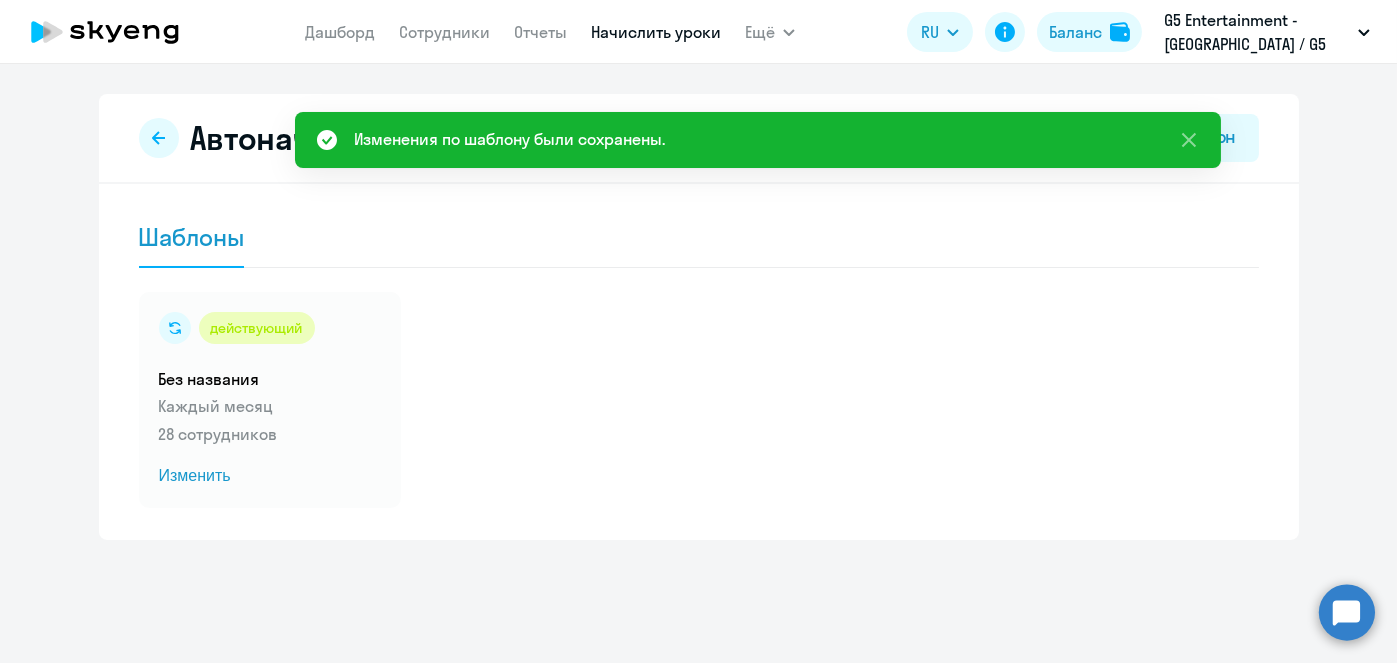click on "Начислить уроки" at bounding box center (656, 32) 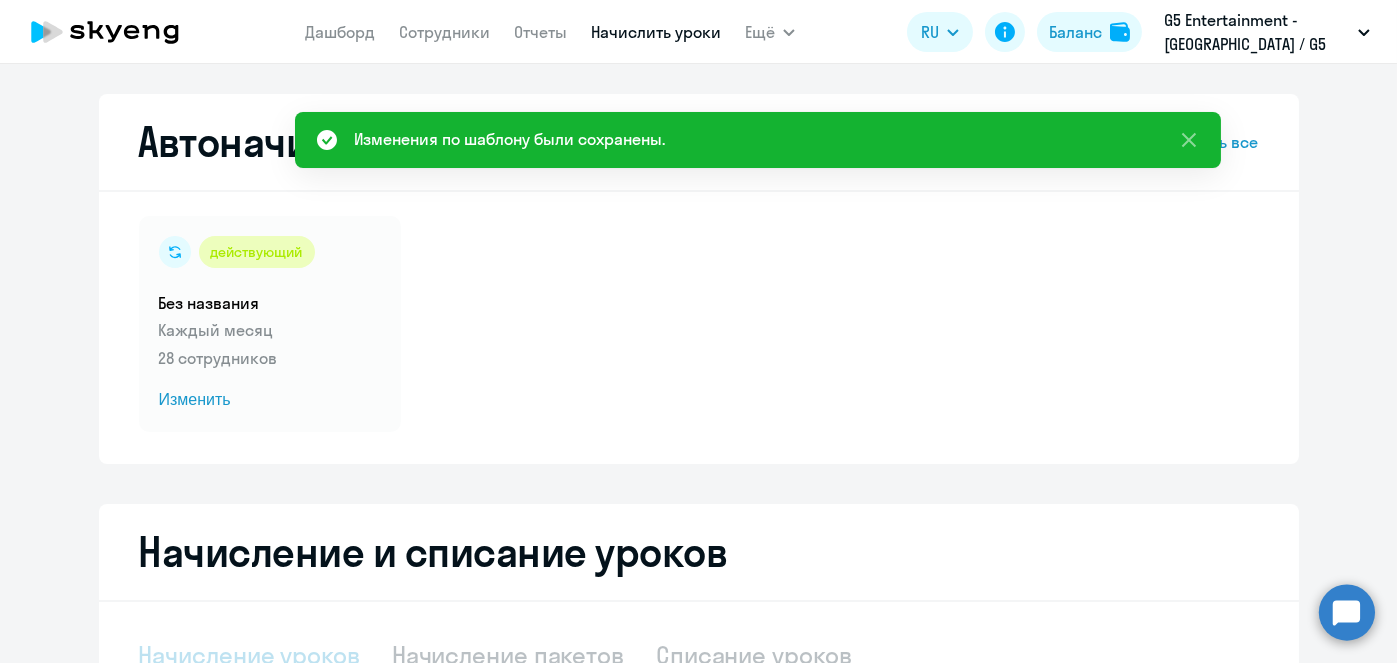 select on "10" 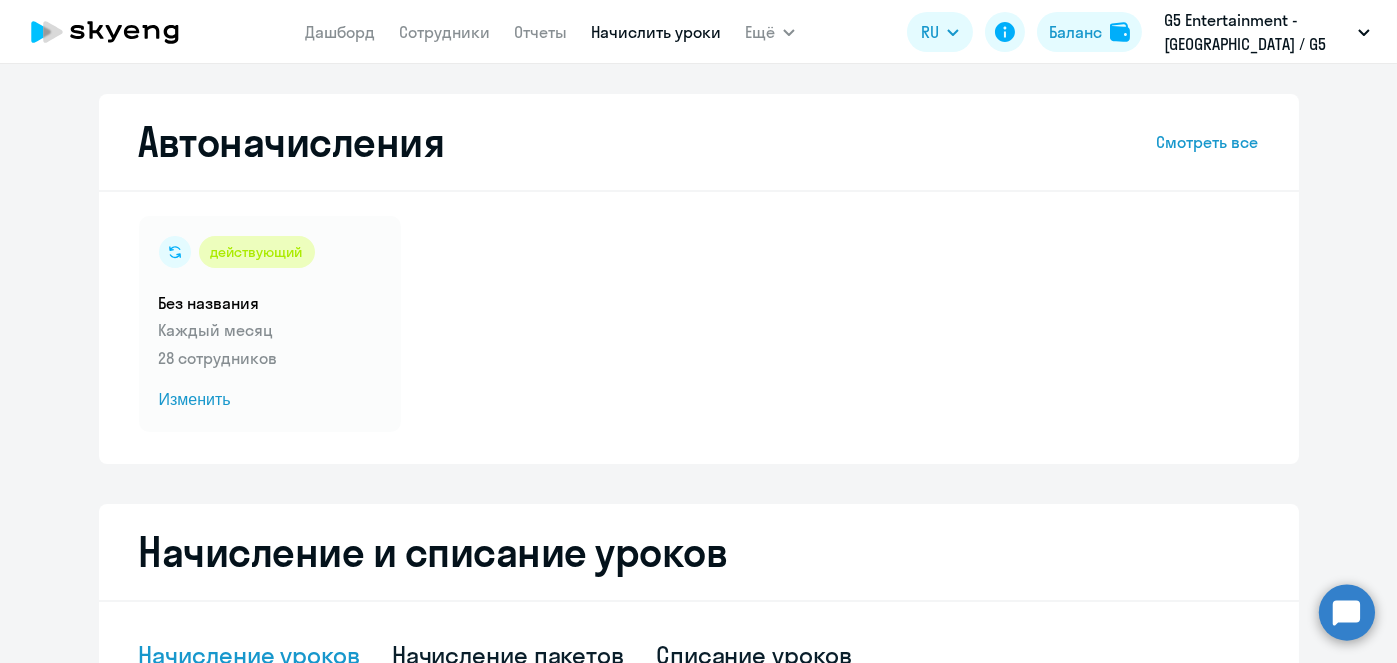 click on "Начислить уроки" at bounding box center [656, 32] 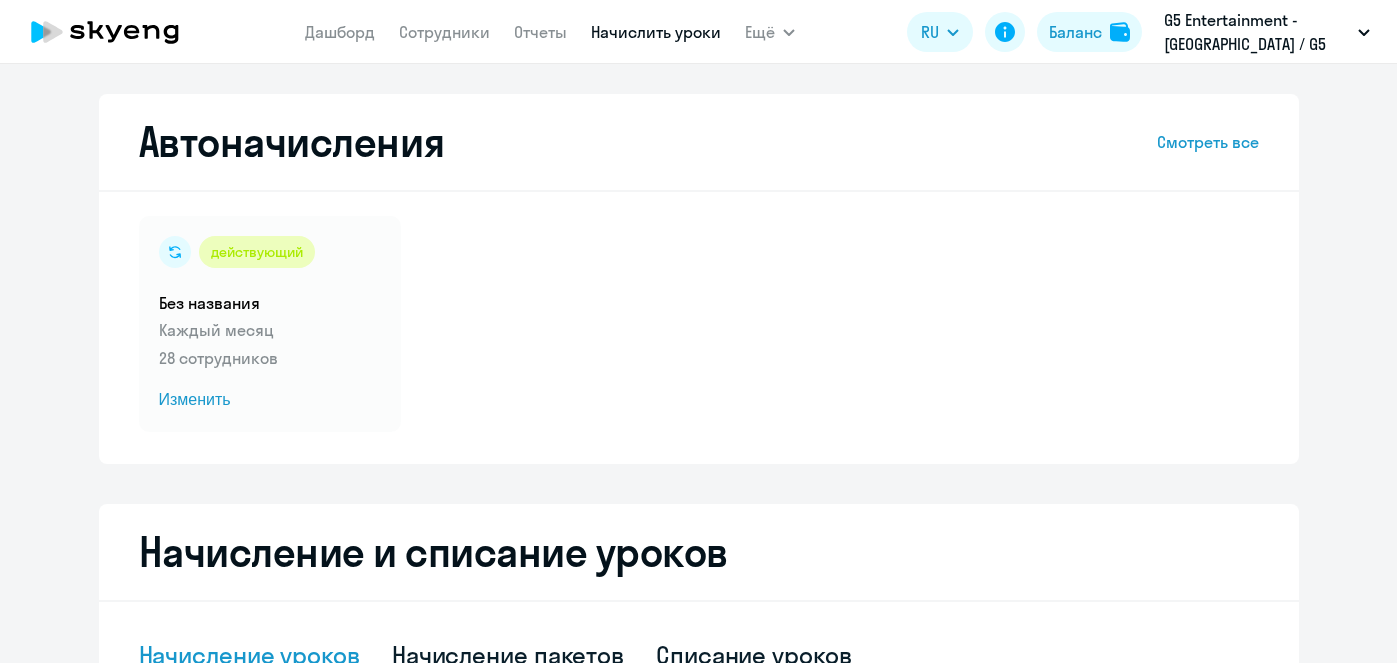 select on "10" 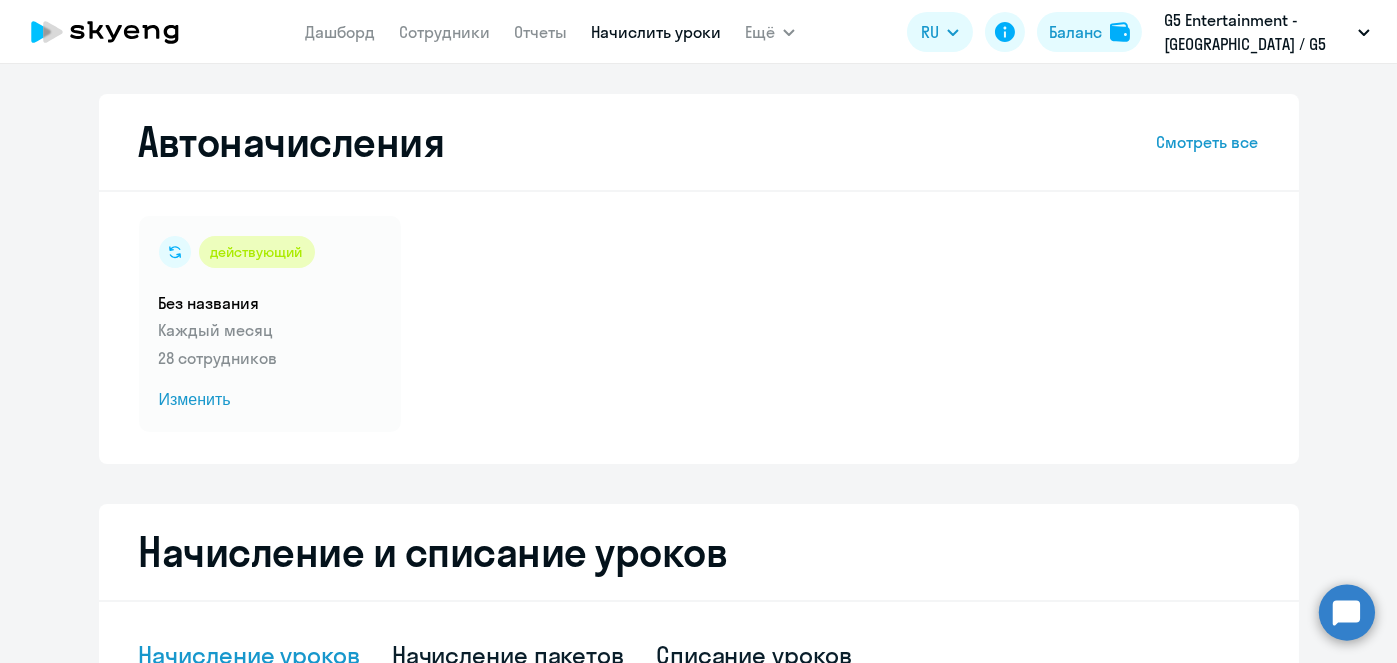 click on "Начислить уроки" at bounding box center [656, 32] 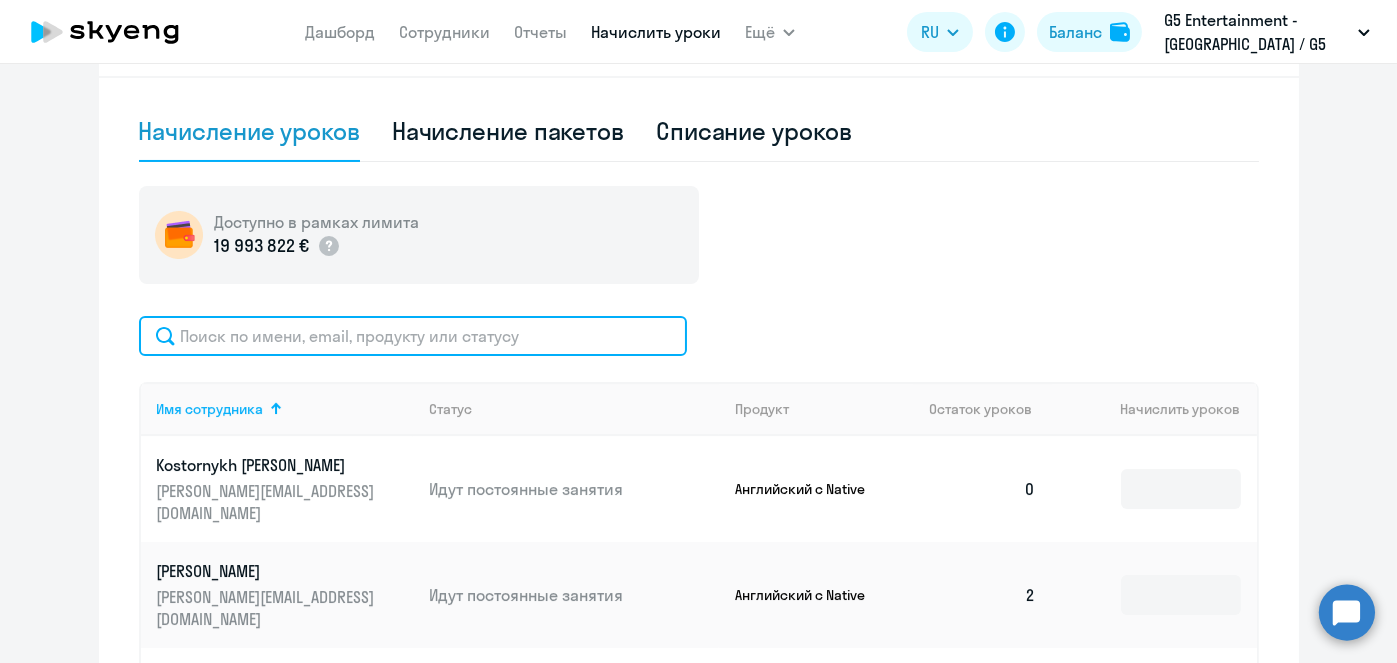 click 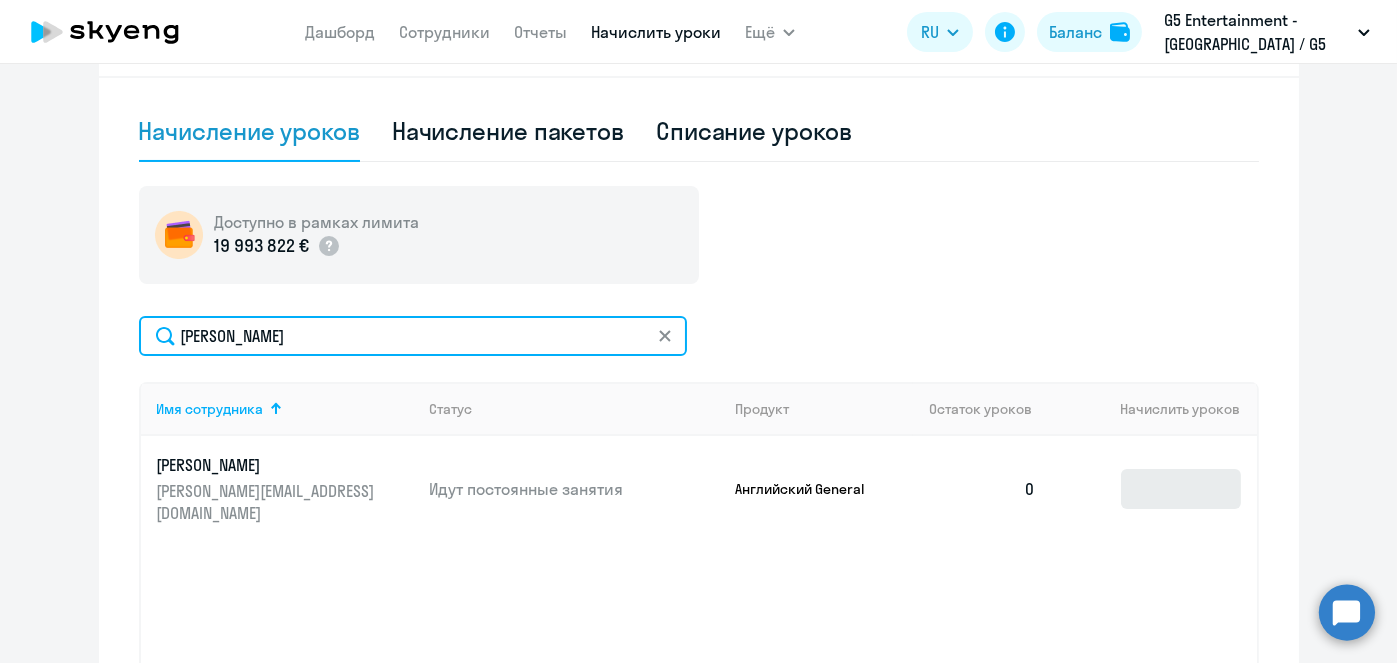 type on "[PERSON_NAME]" 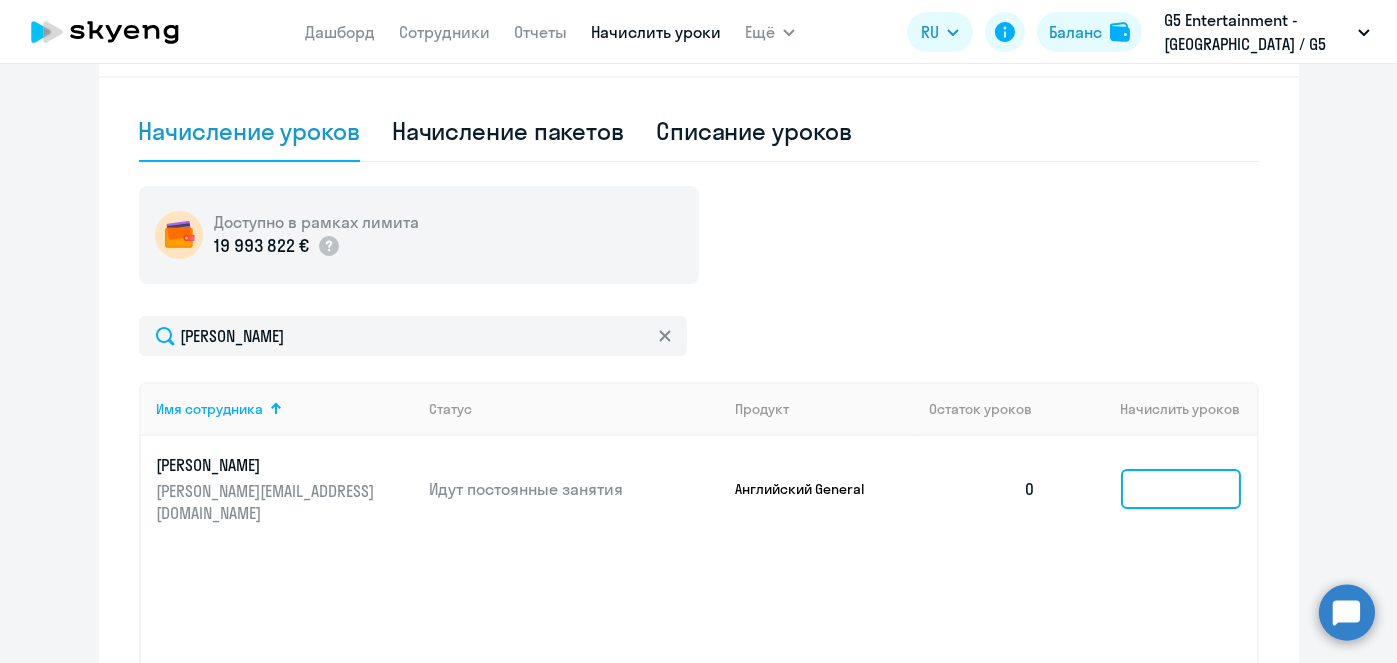 click 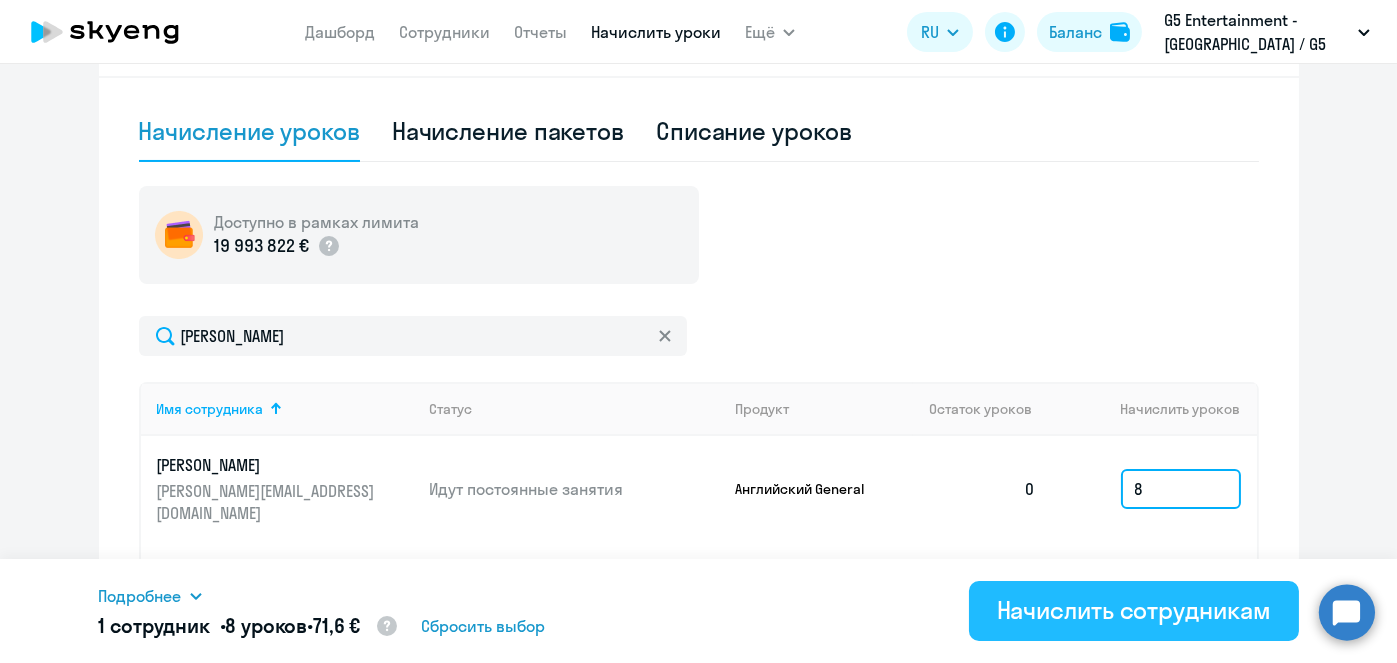 type on "8" 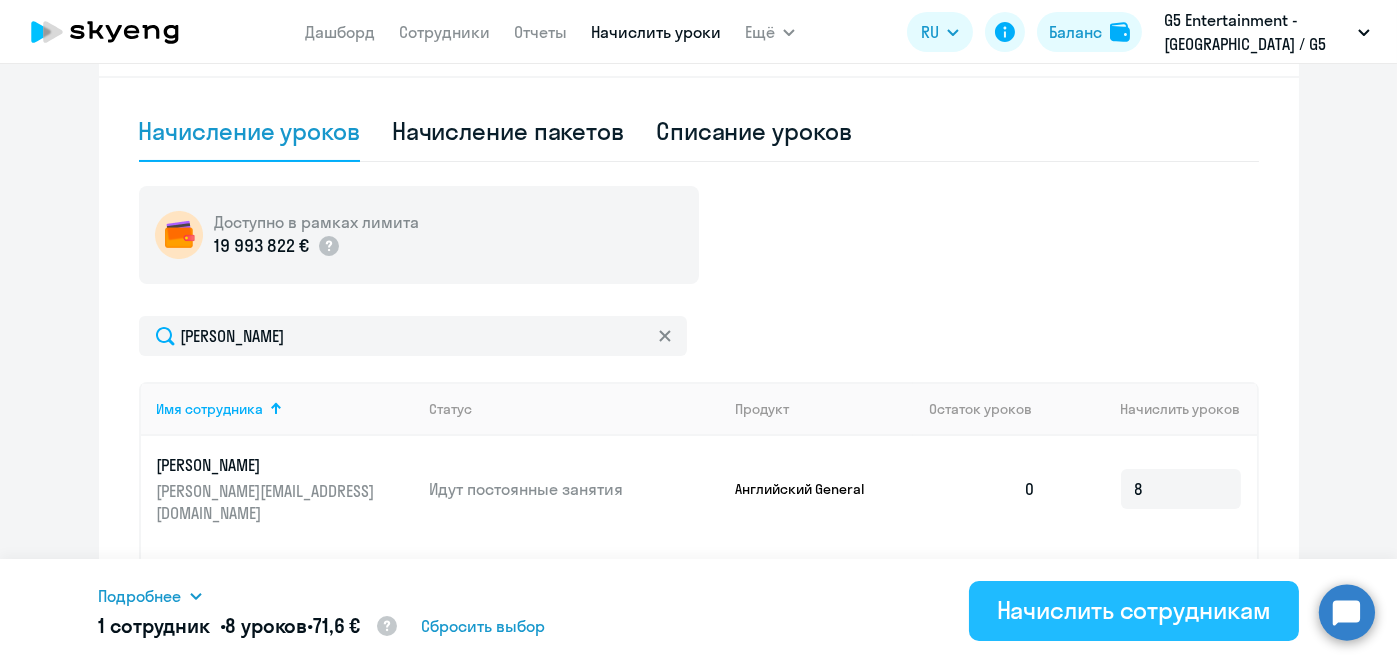 click on "Начислить сотрудникам" at bounding box center [1134, 610] 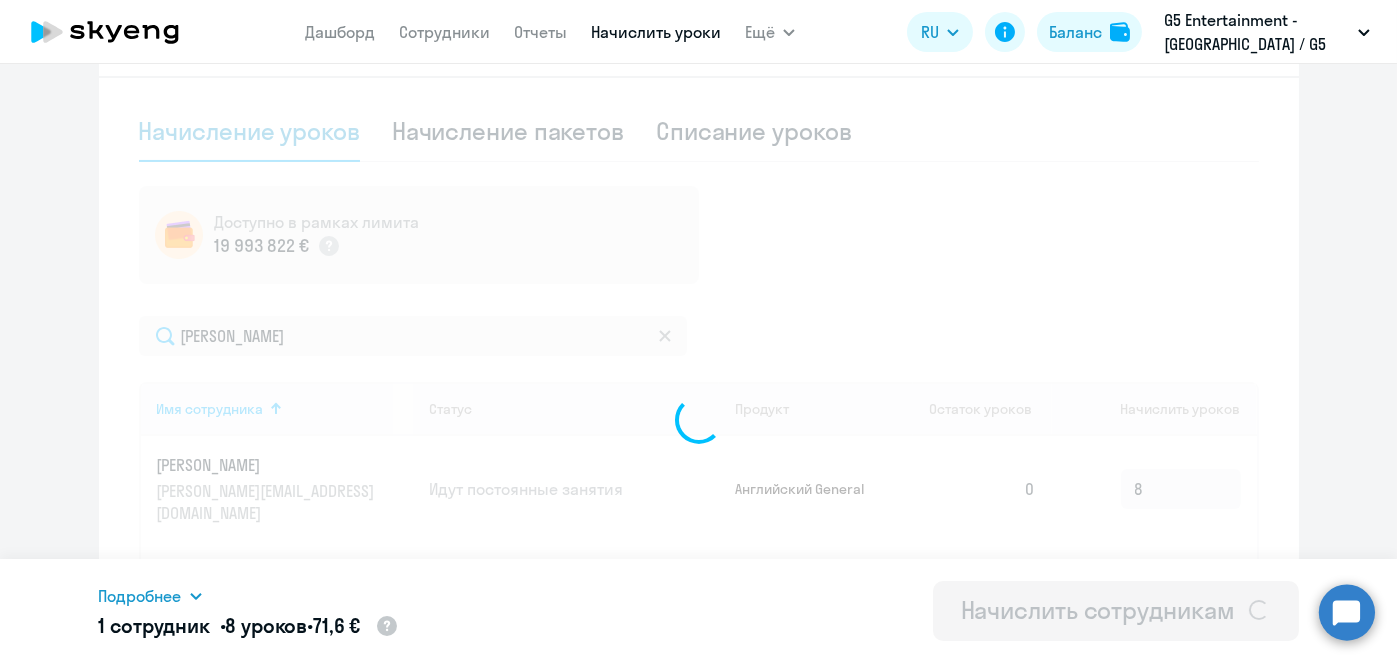 type 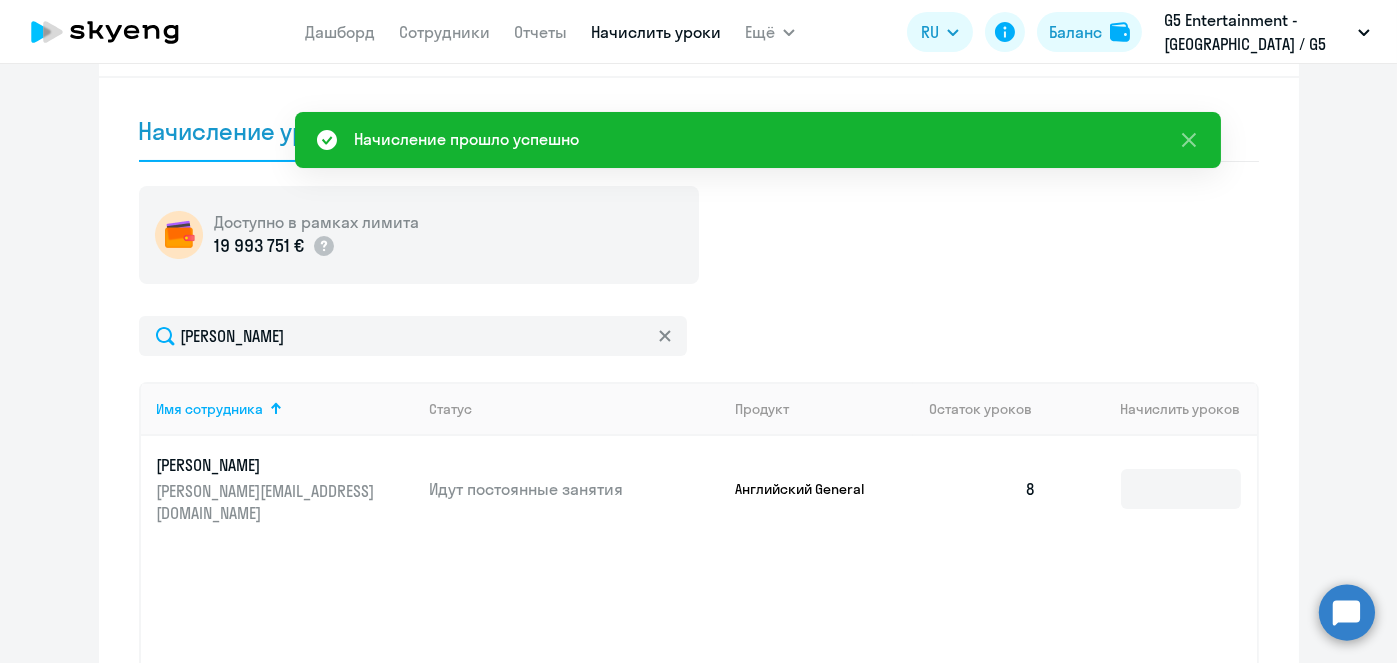scroll, scrollTop: 0, scrollLeft: 0, axis: both 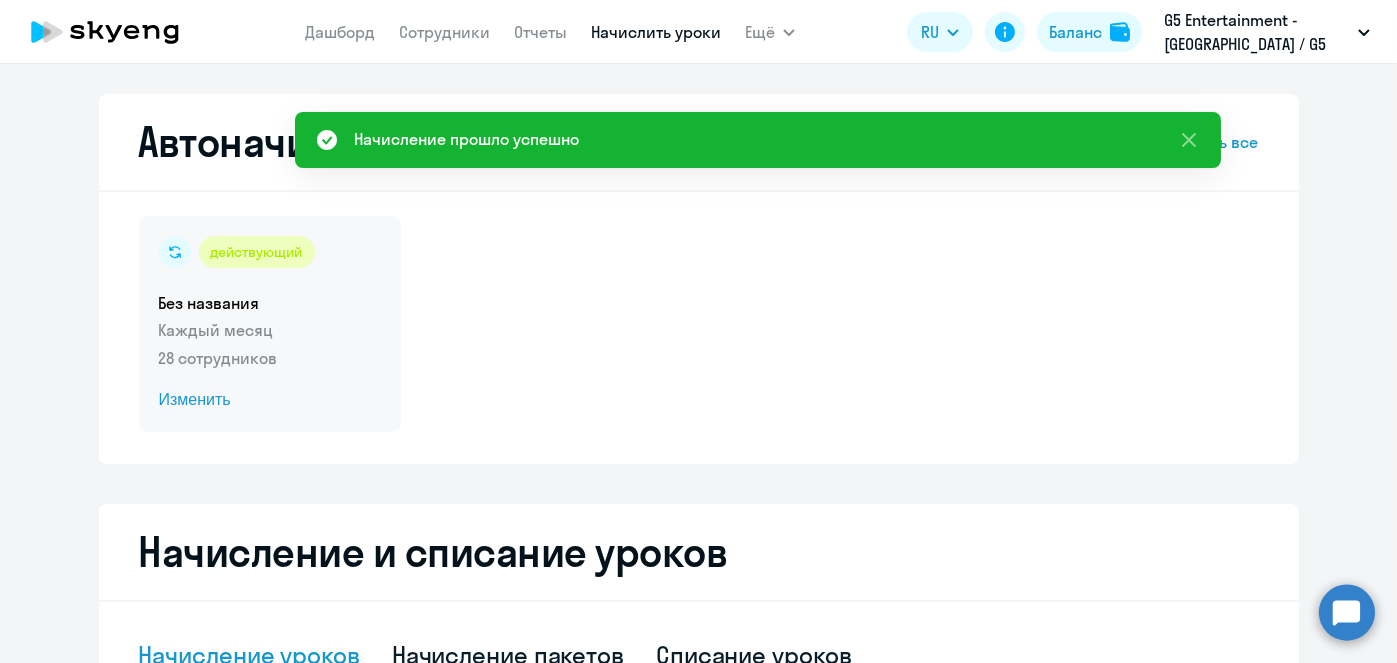 click on "Изменить" 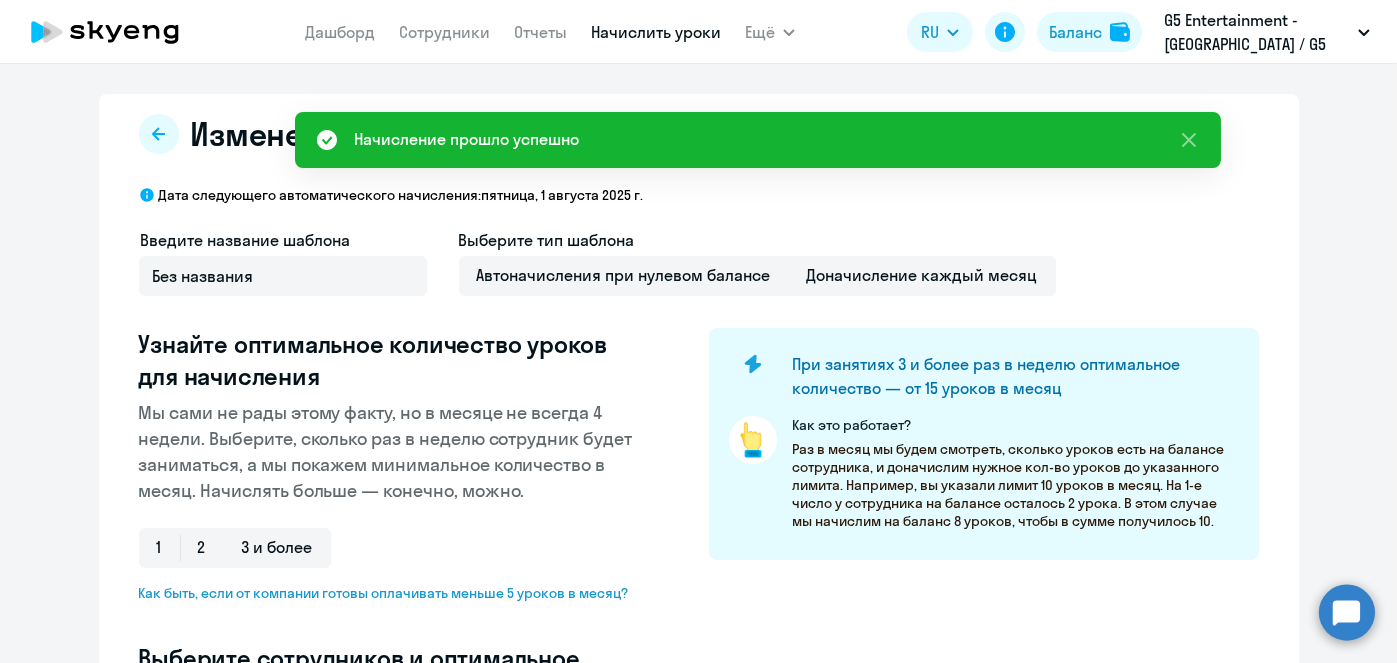 select on "10" 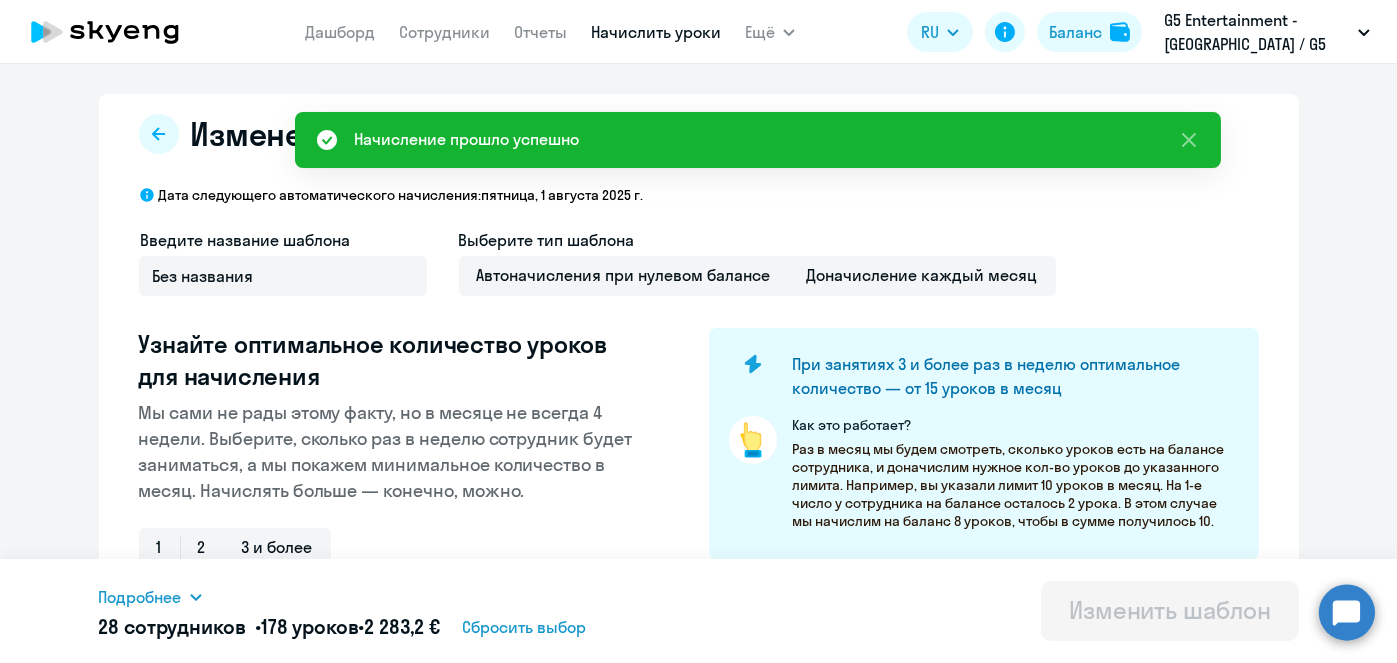 scroll, scrollTop: 524, scrollLeft: 0, axis: vertical 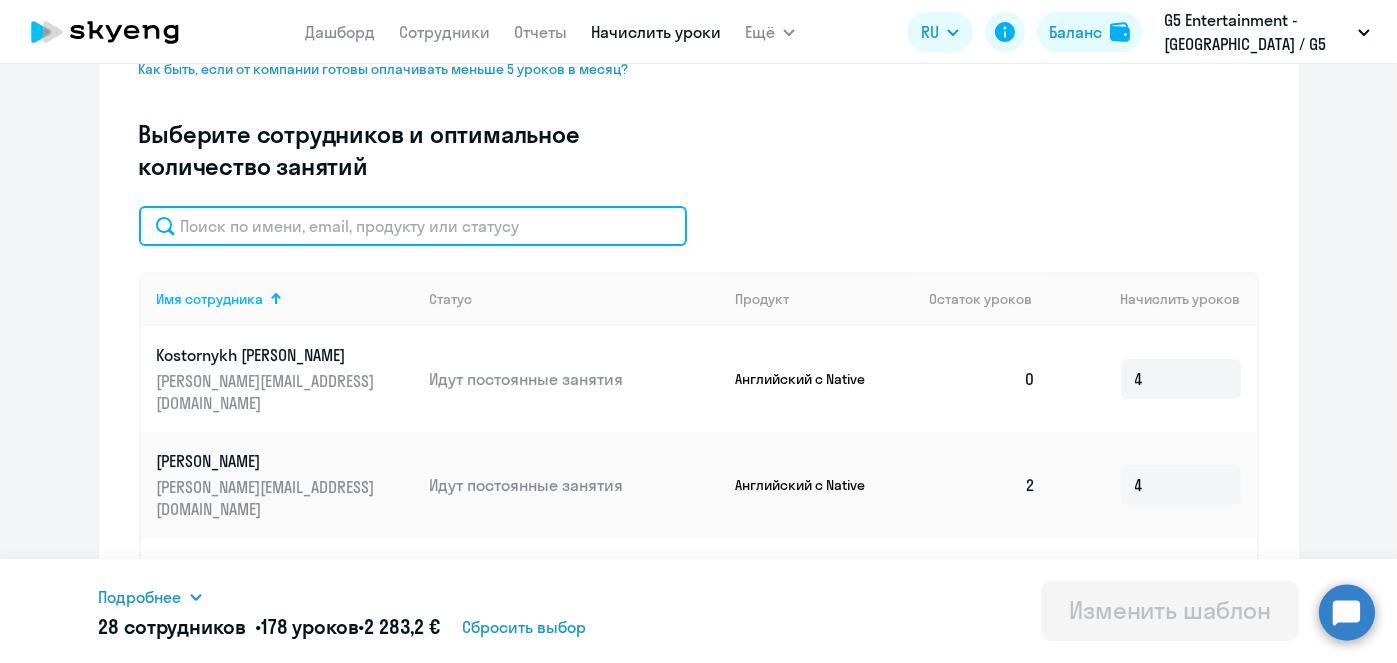 click 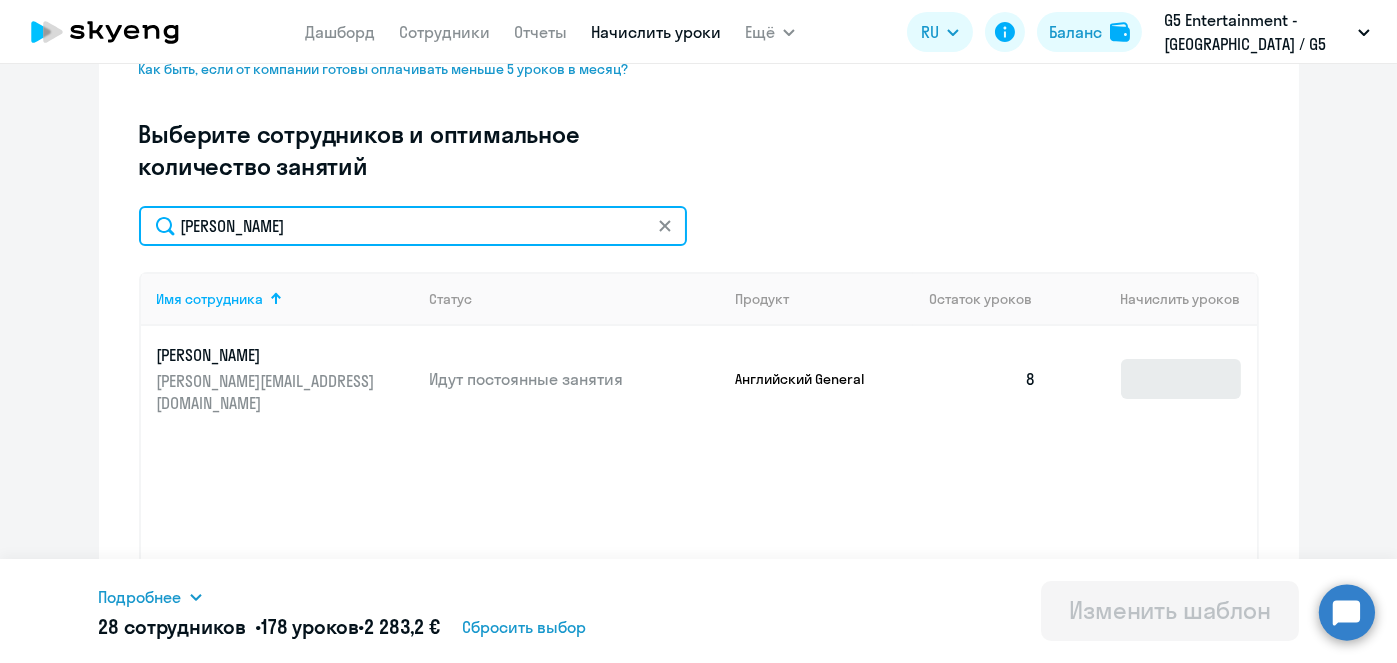 type on "Беленков" 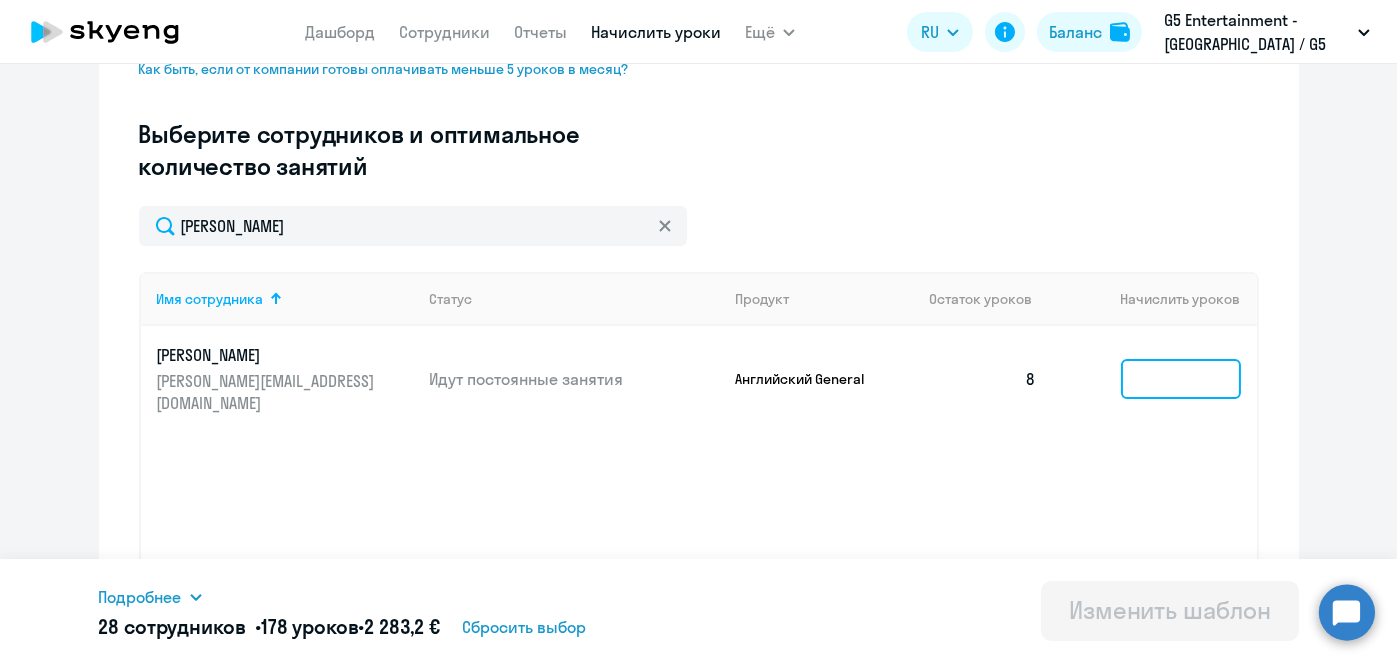click 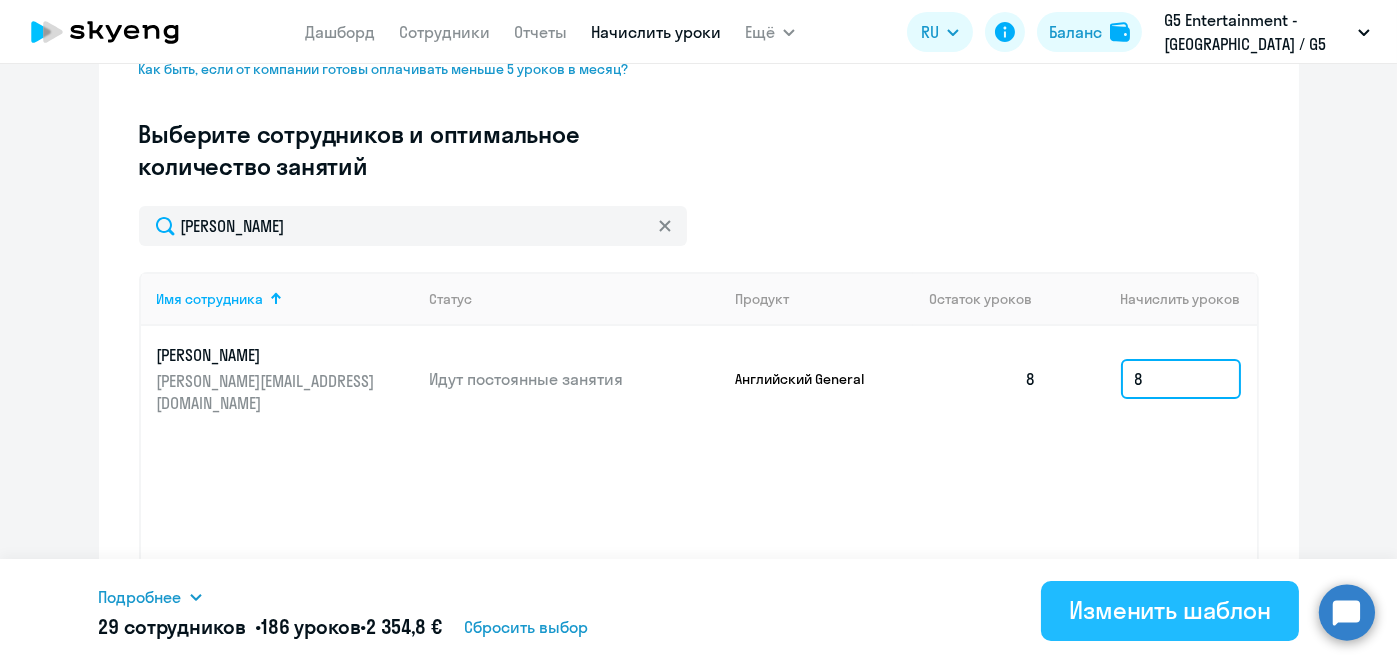 type on "8" 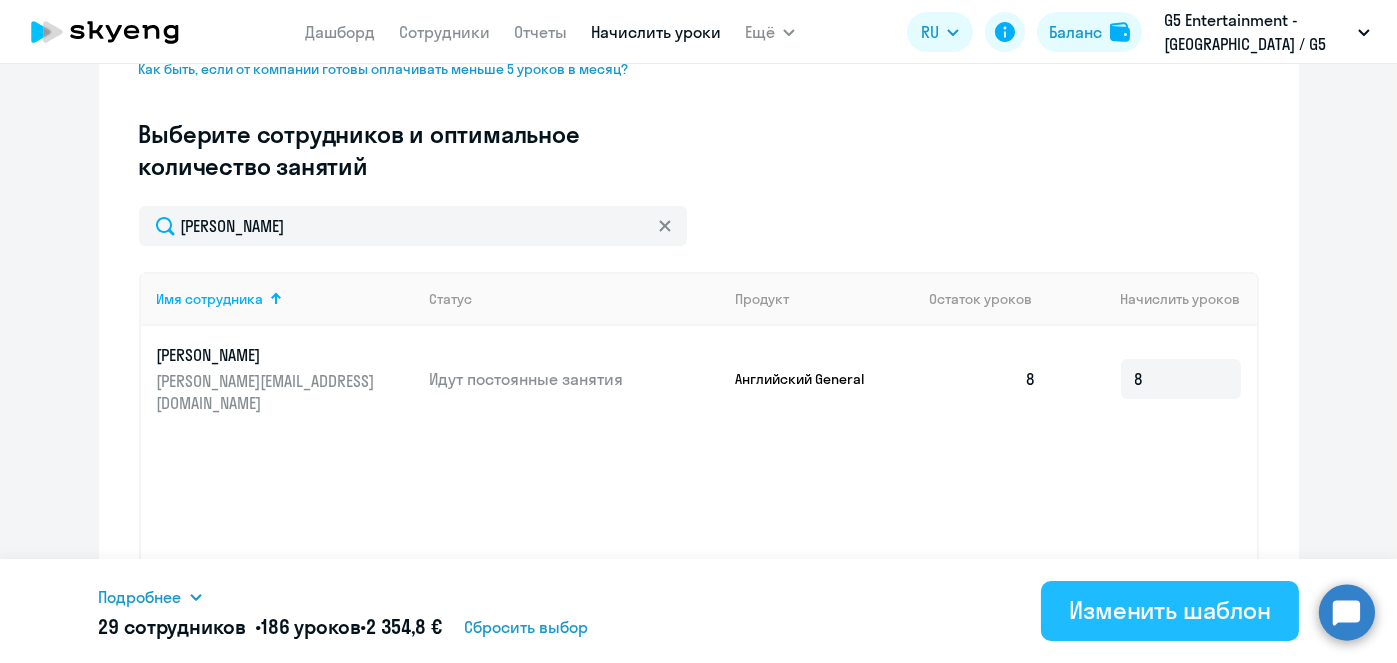 click on "Изменить шаблон" at bounding box center (1170, 610) 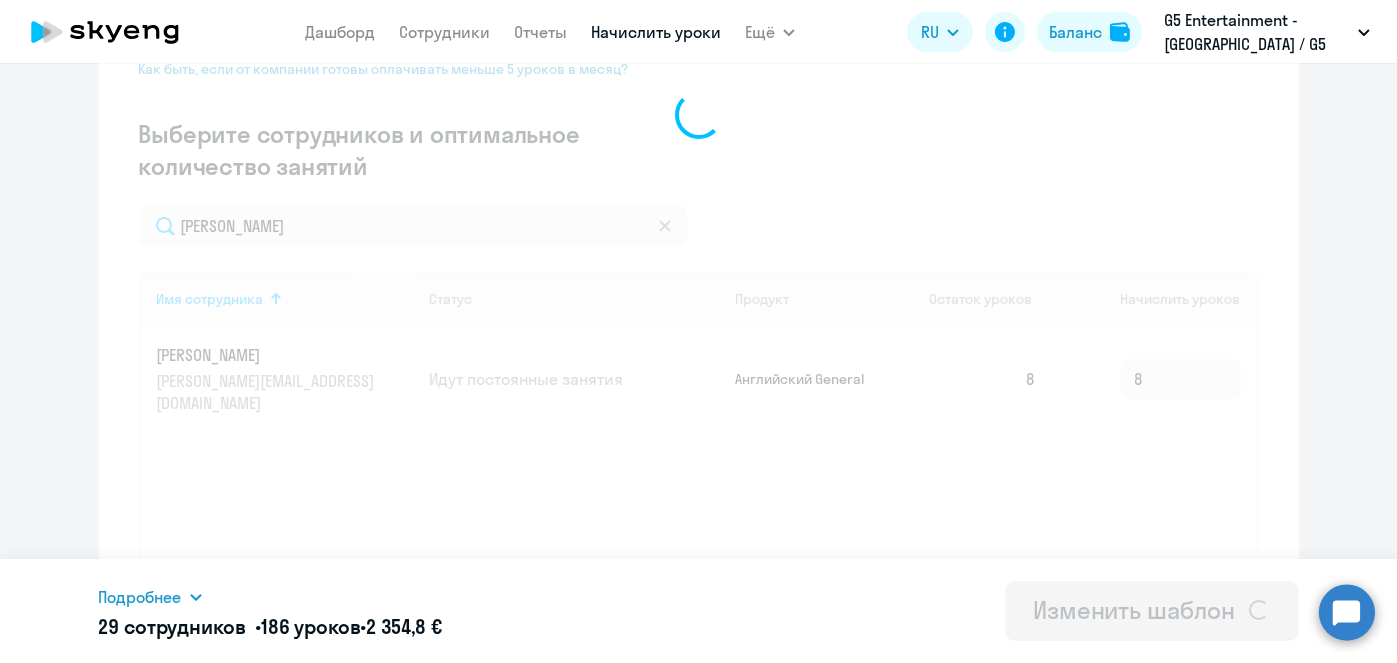 scroll, scrollTop: 0, scrollLeft: 0, axis: both 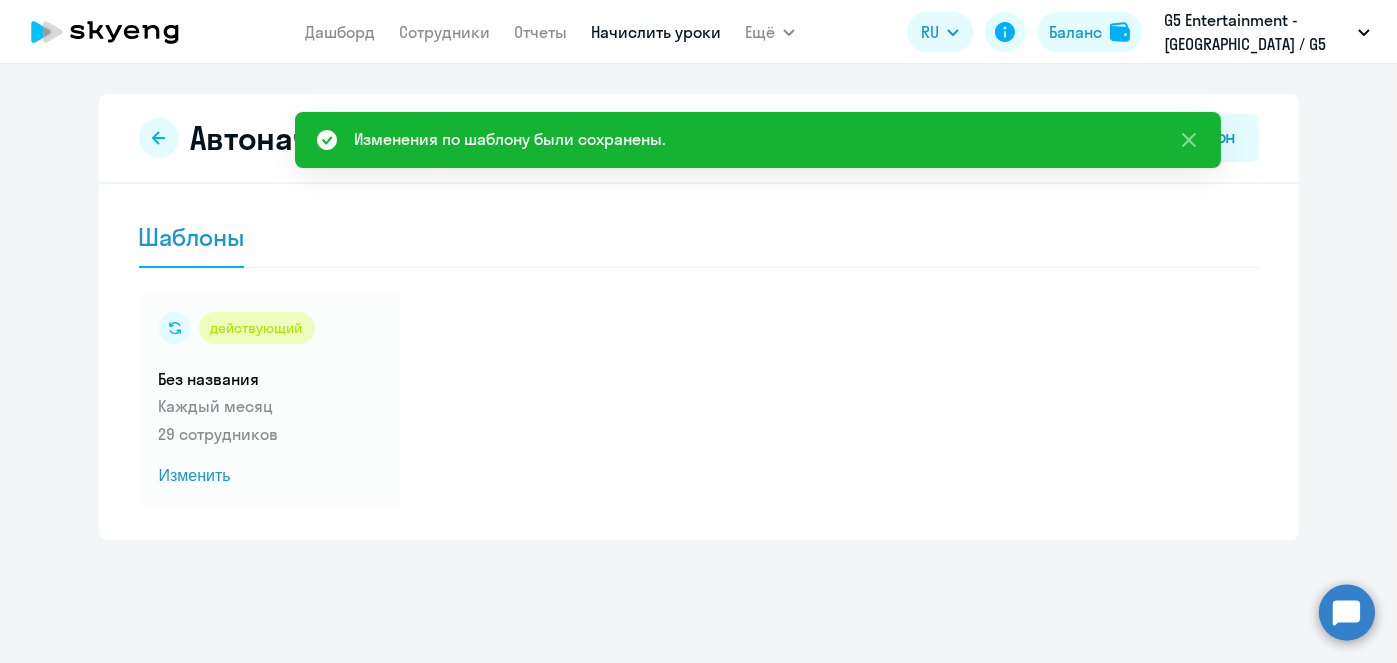 click on "Начислить уроки" at bounding box center (656, 32) 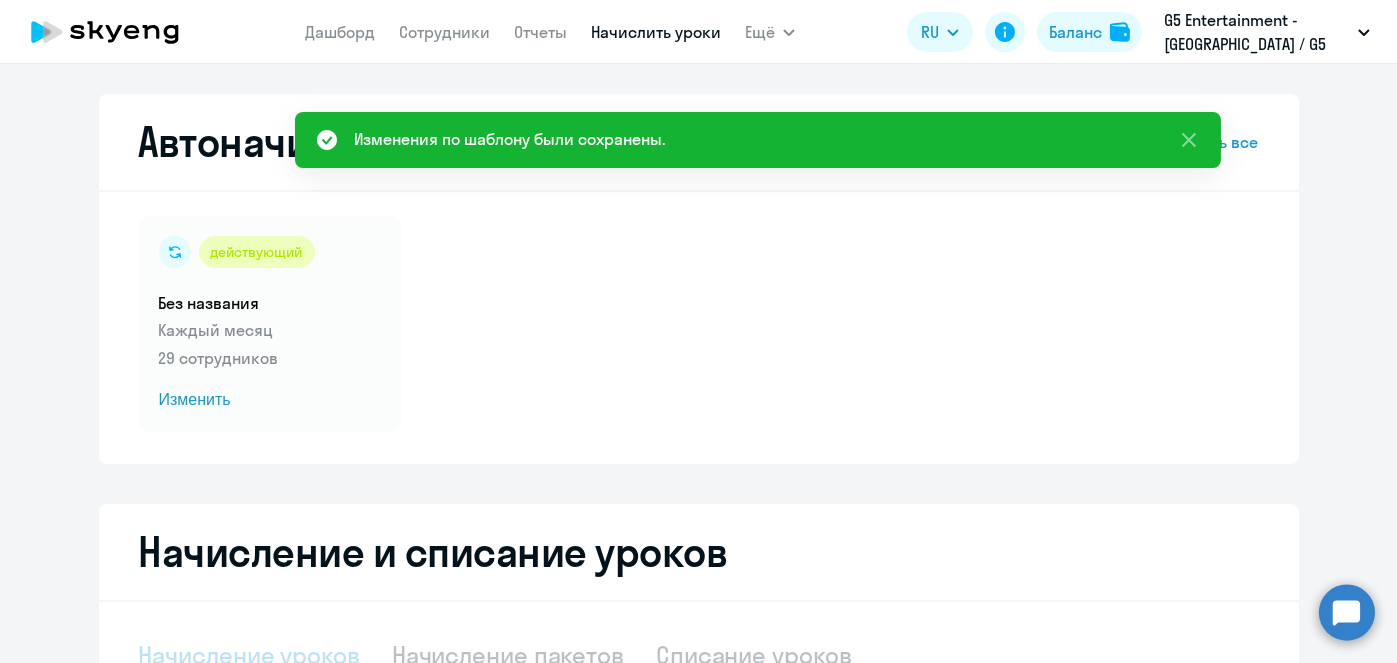 select on "10" 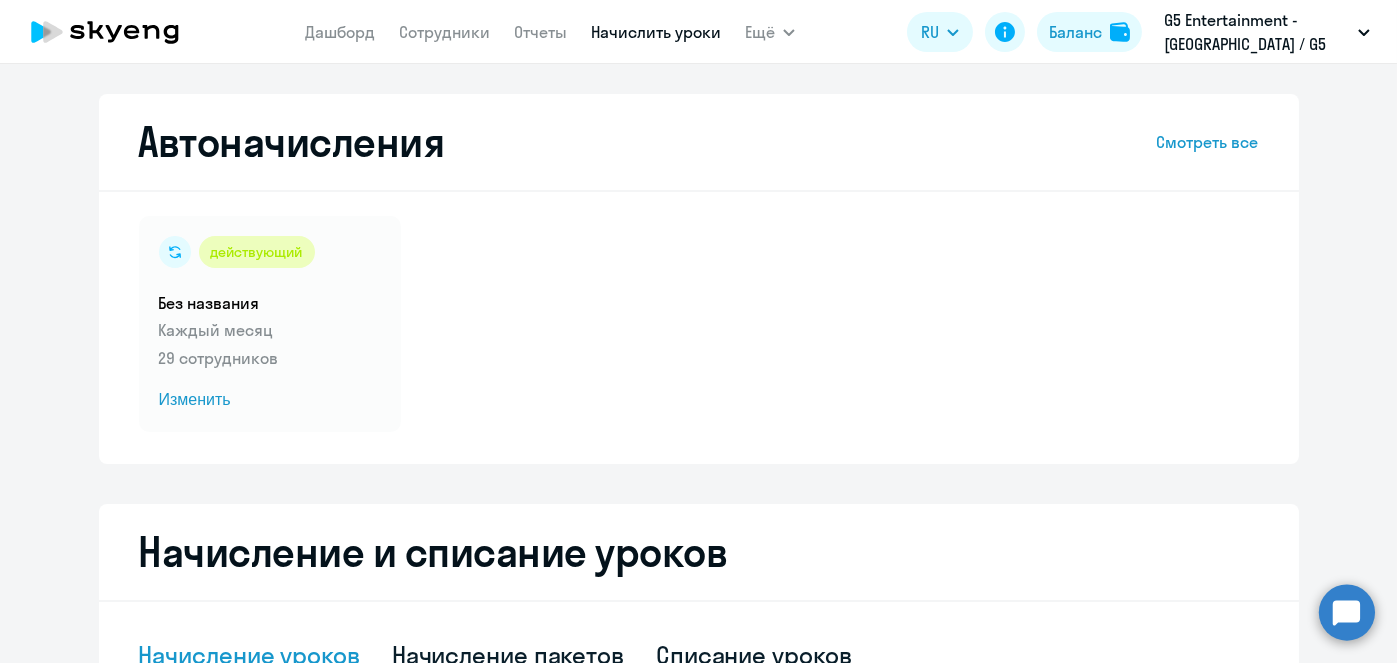 scroll, scrollTop: 524, scrollLeft: 0, axis: vertical 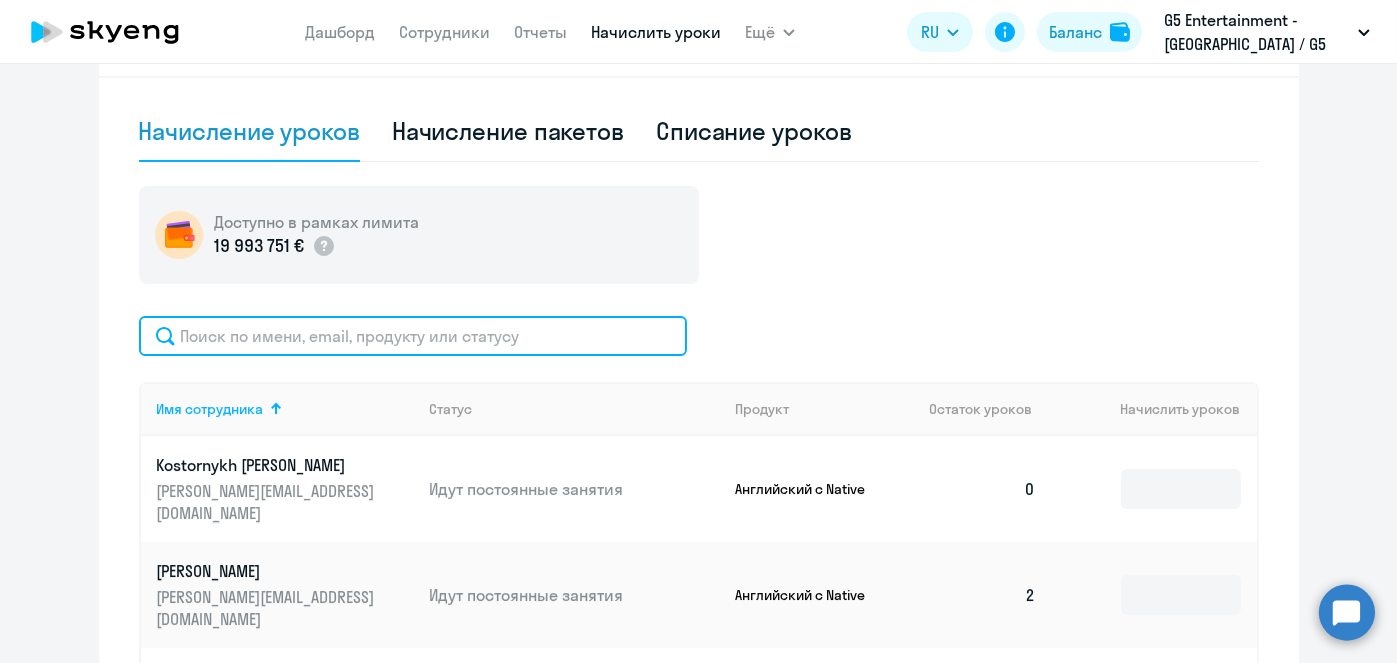 click 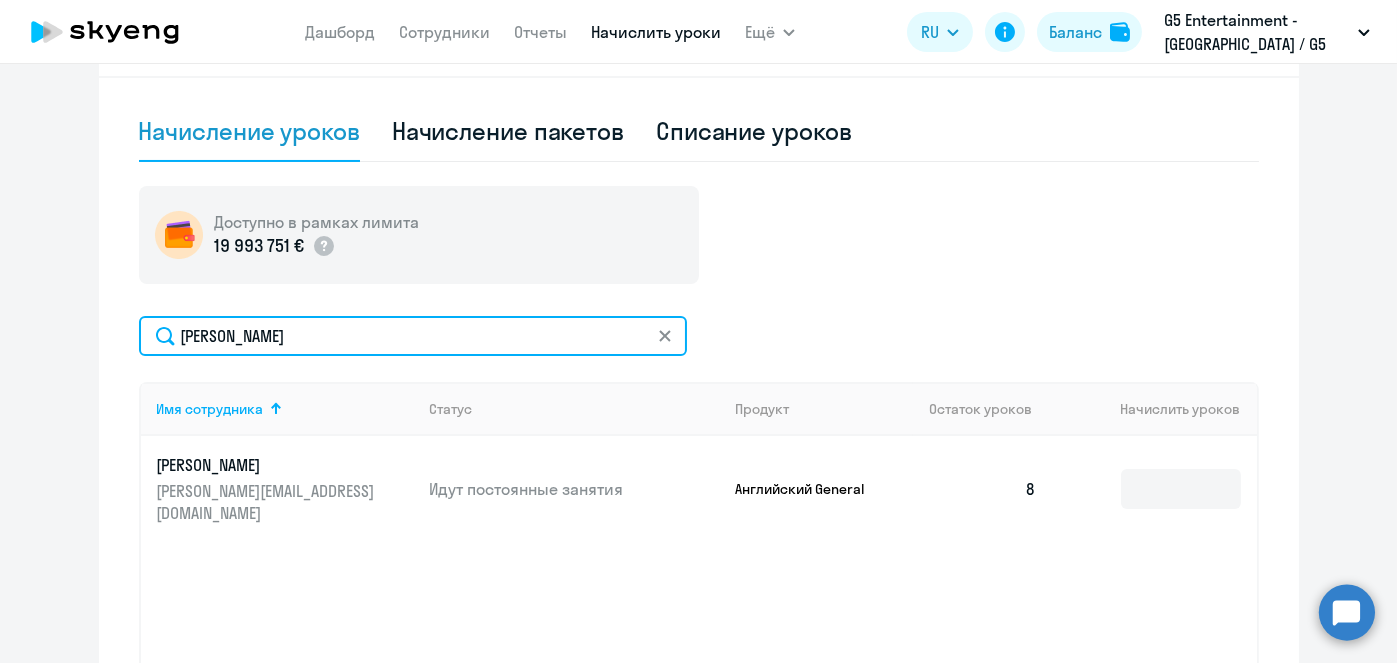 type on "Беленков" 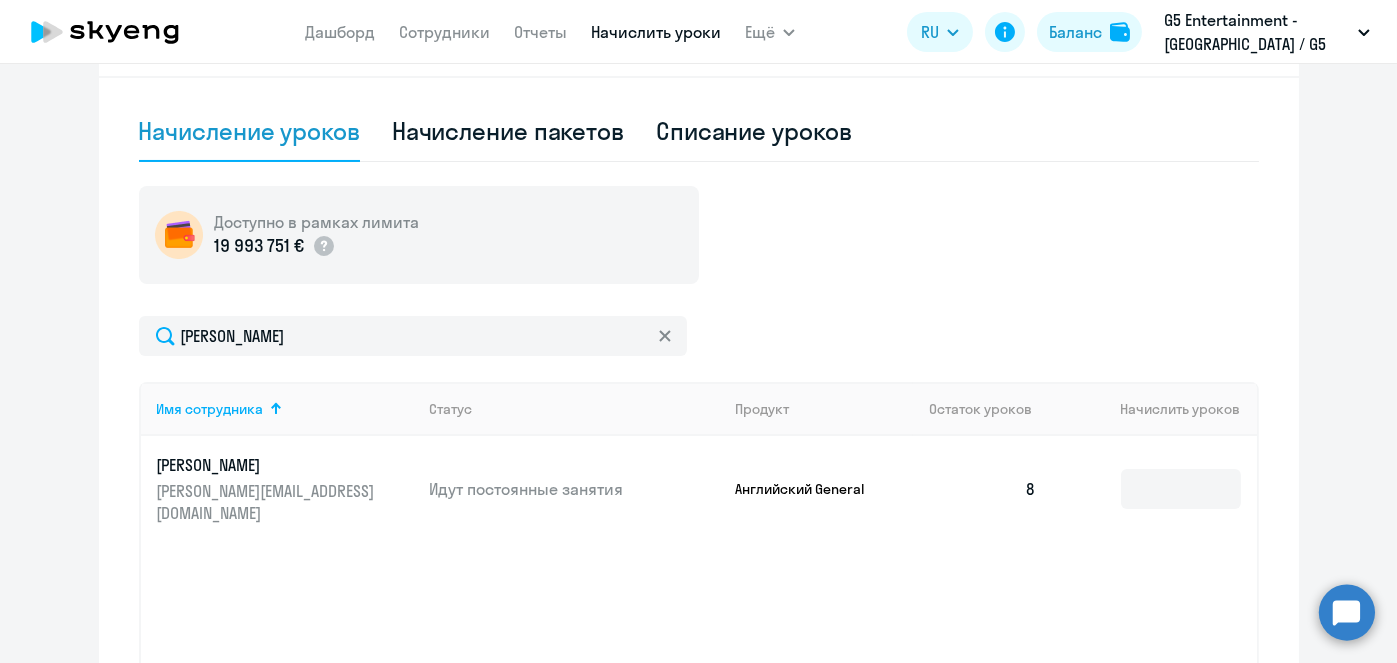 click on "Начислить уроки" at bounding box center [656, 32] 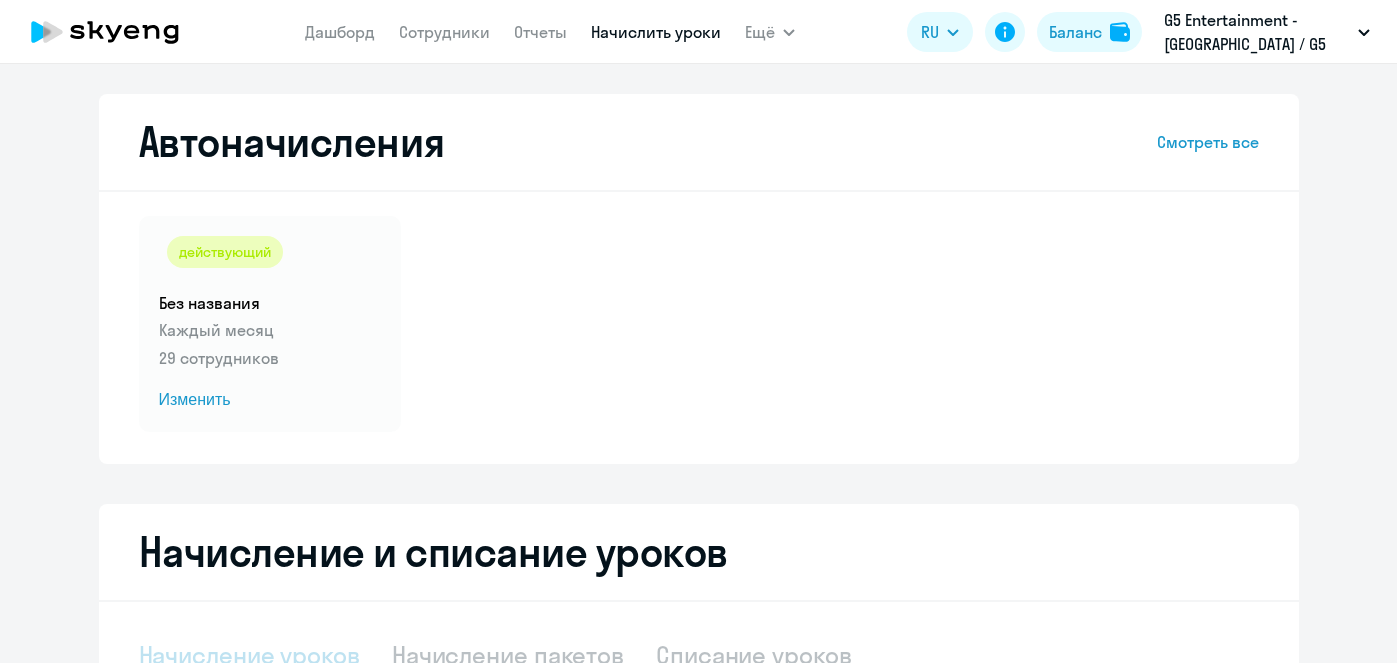 scroll, scrollTop: 0, scrollLeft: 0, axis: both 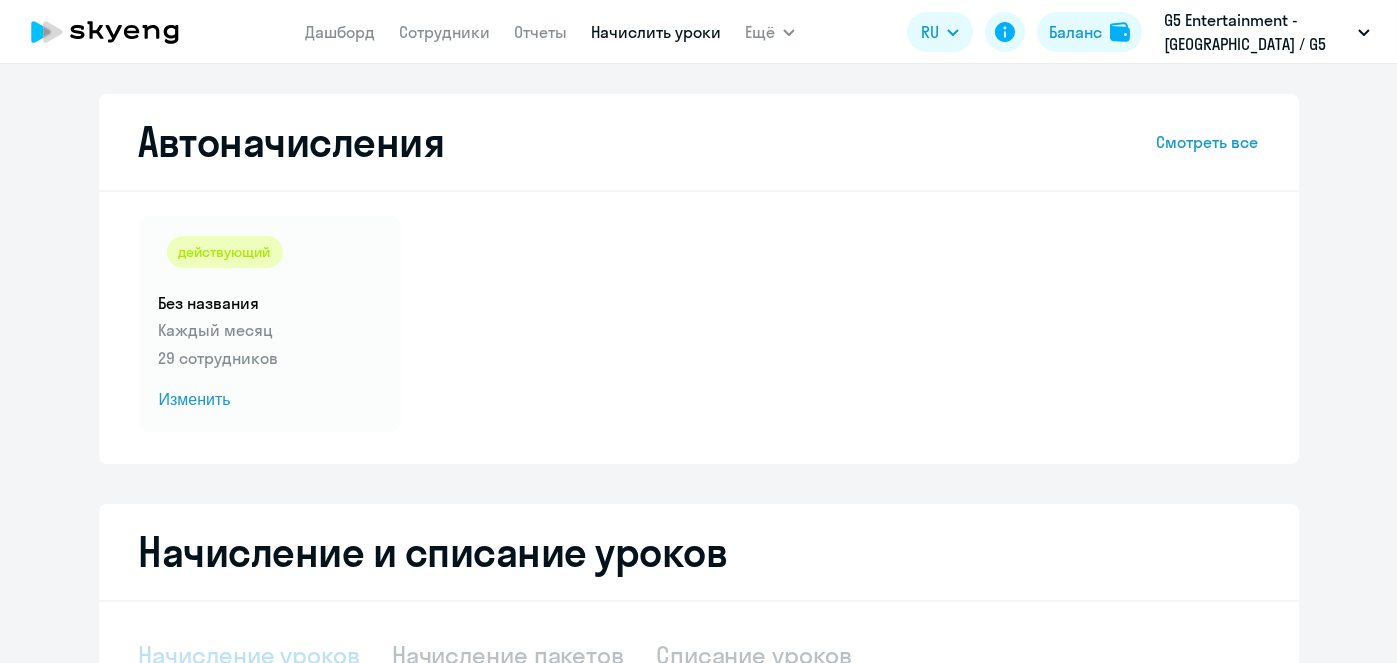 select on "10" 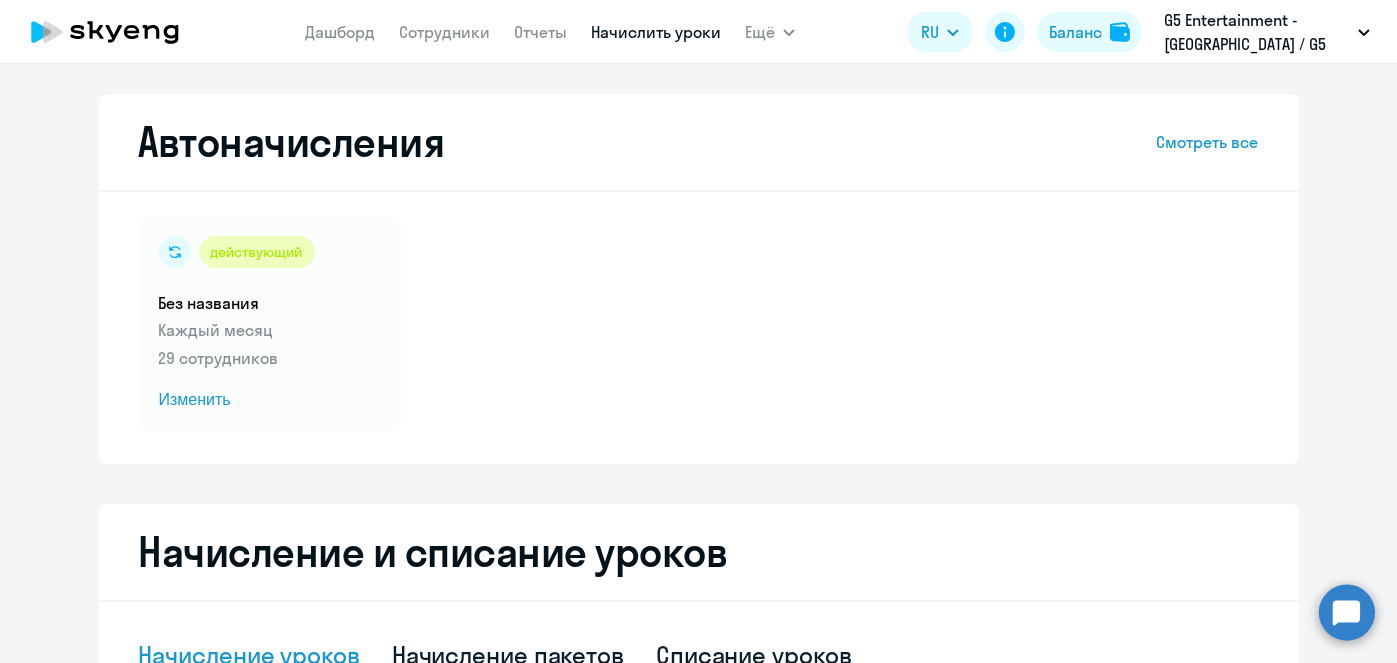 scroll, scrollTop: 524, scrollLeft: 0, axis: vertical 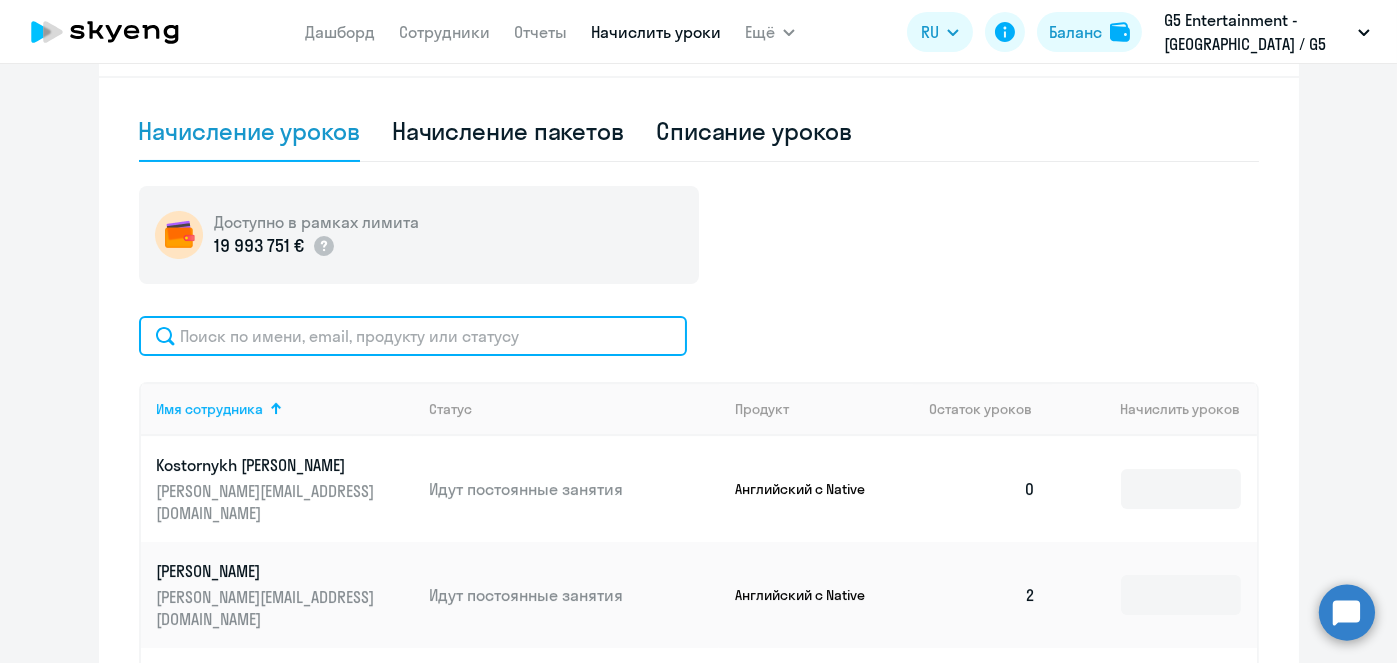 click 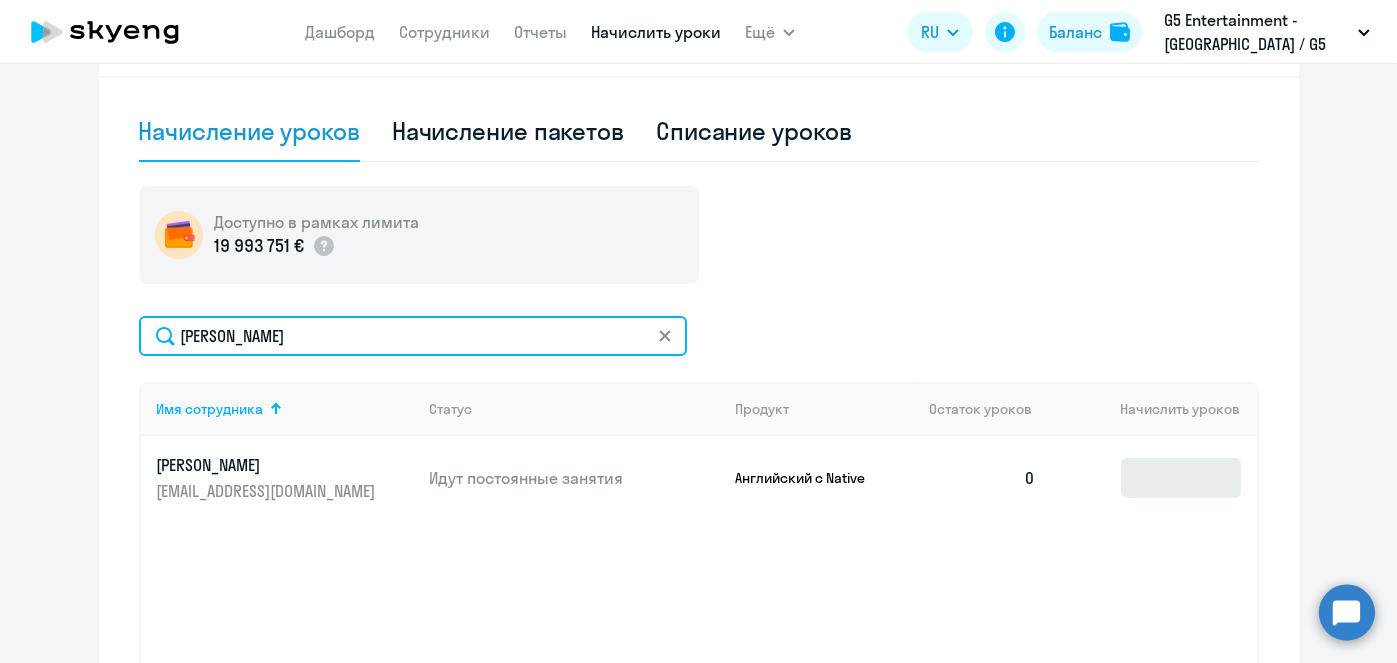 type on "[PERSON_NAME]" 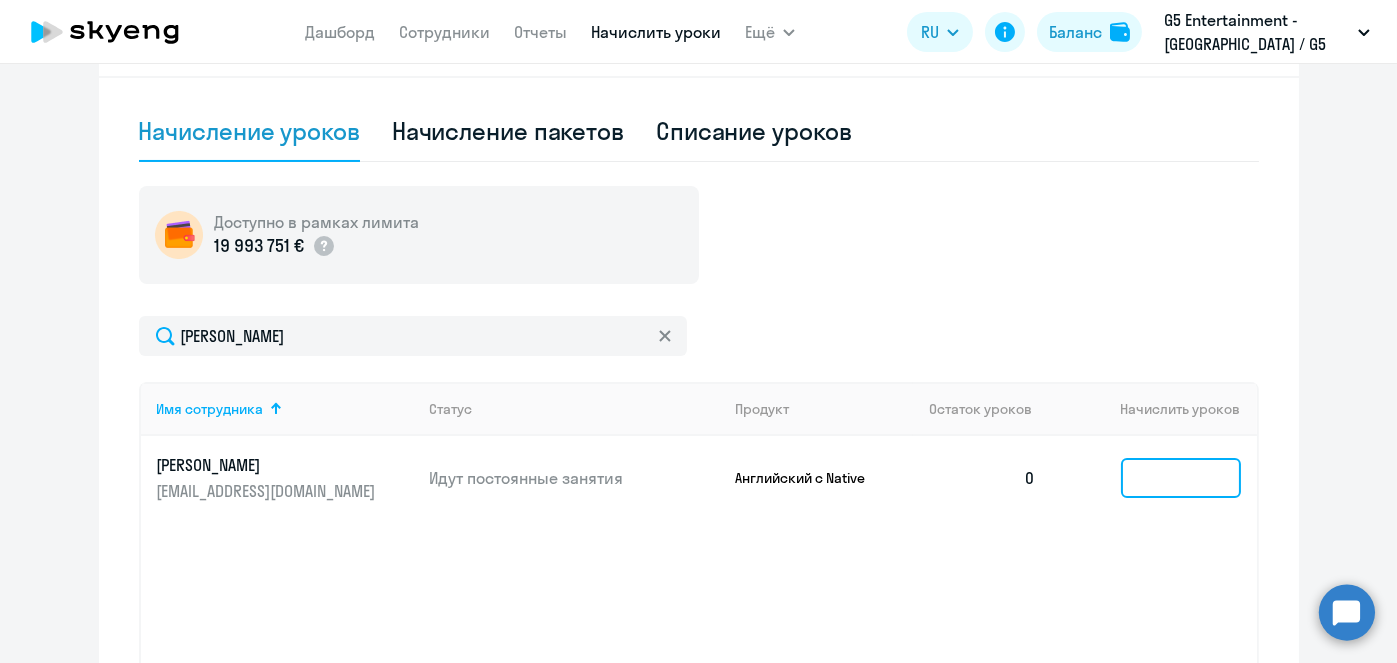 click 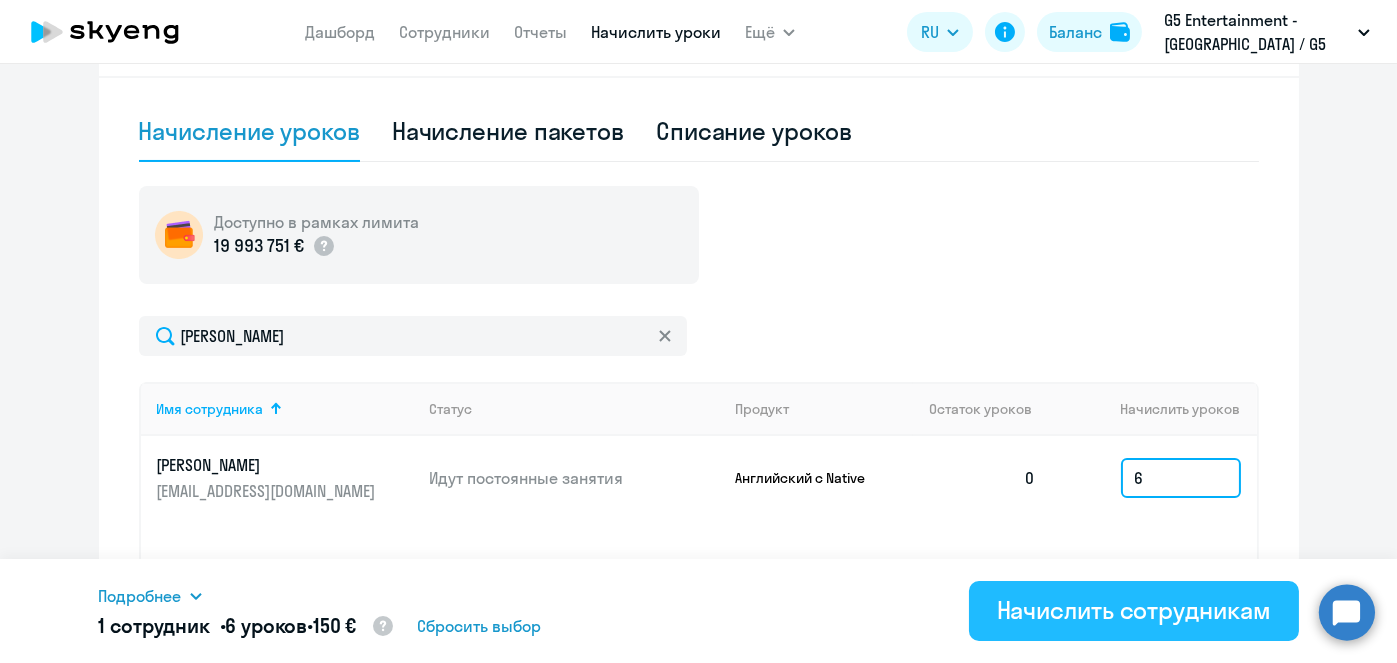 type on "6" 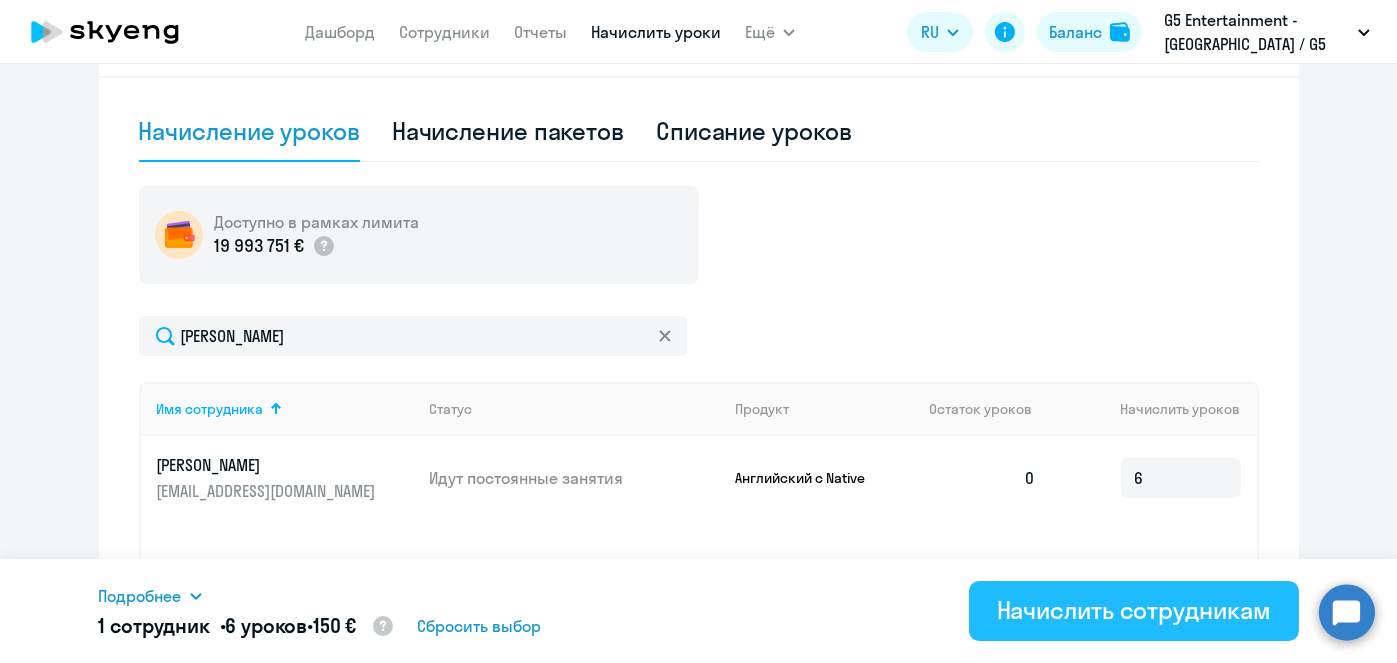 click on "Начислить сотрудникам" at bounding box center [1134, 610] 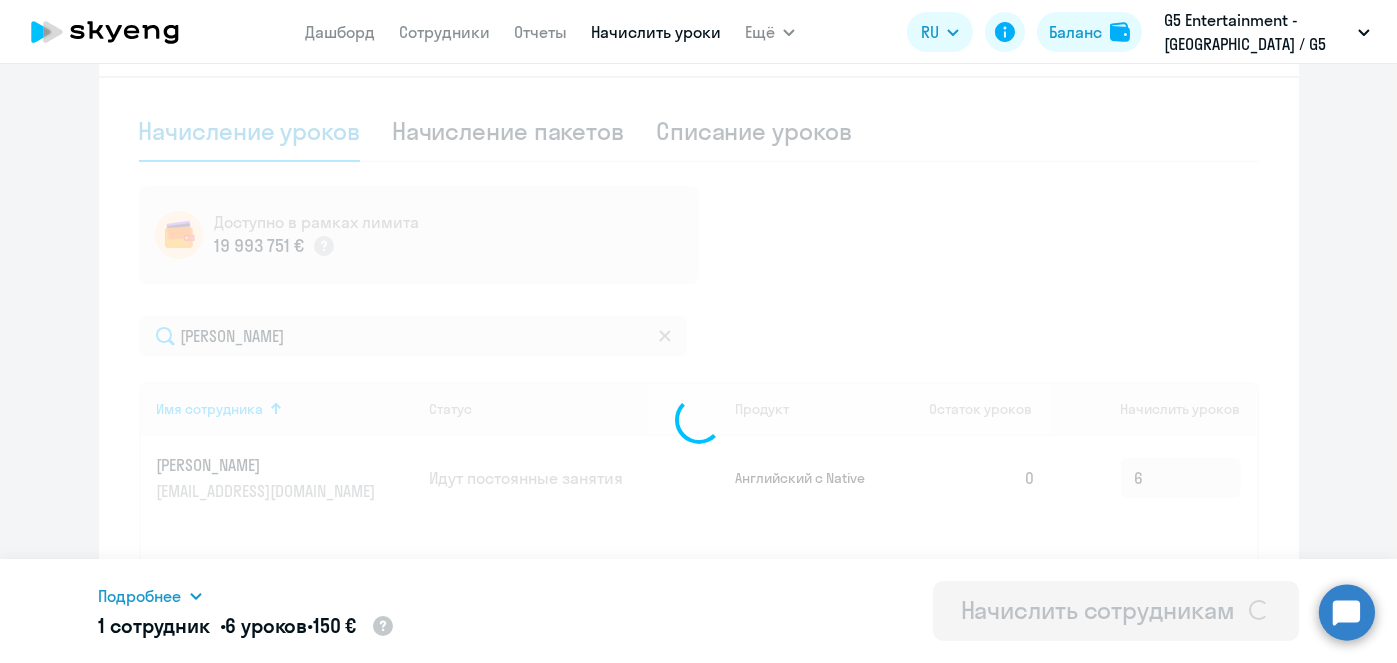 type 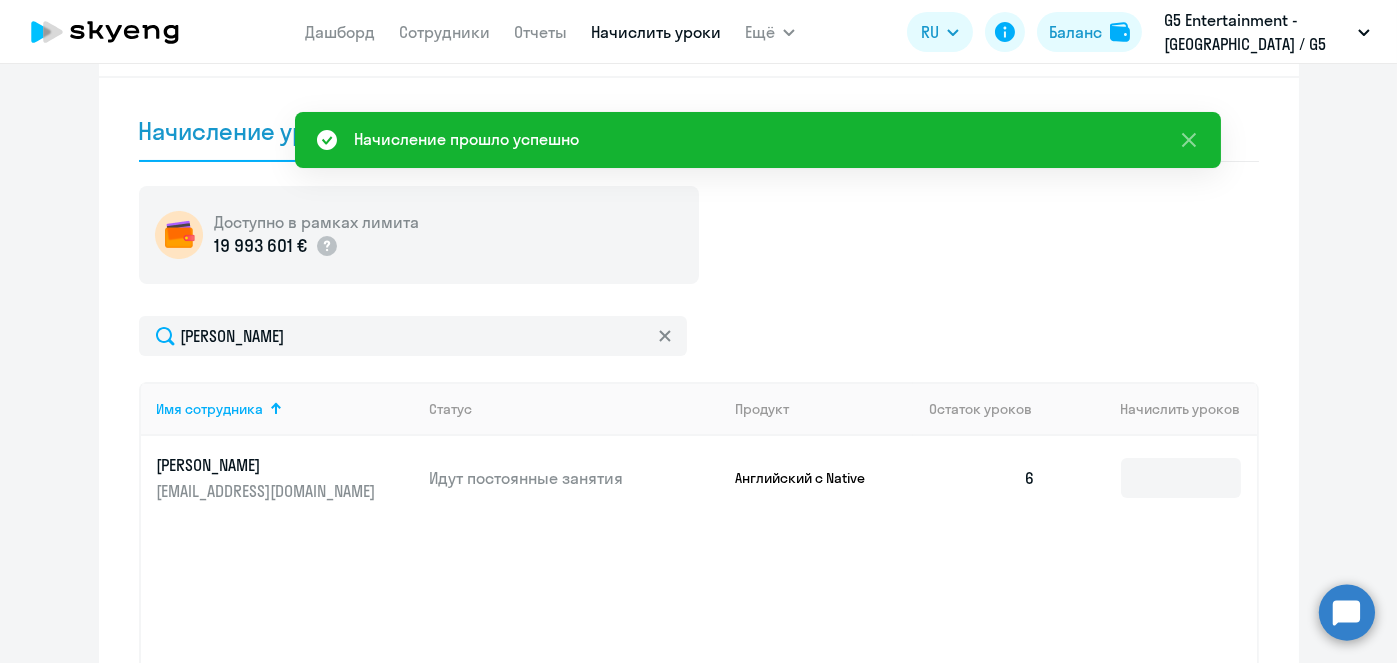 scroll, scrollTop: 0, scrollLeft: 0, axis: both 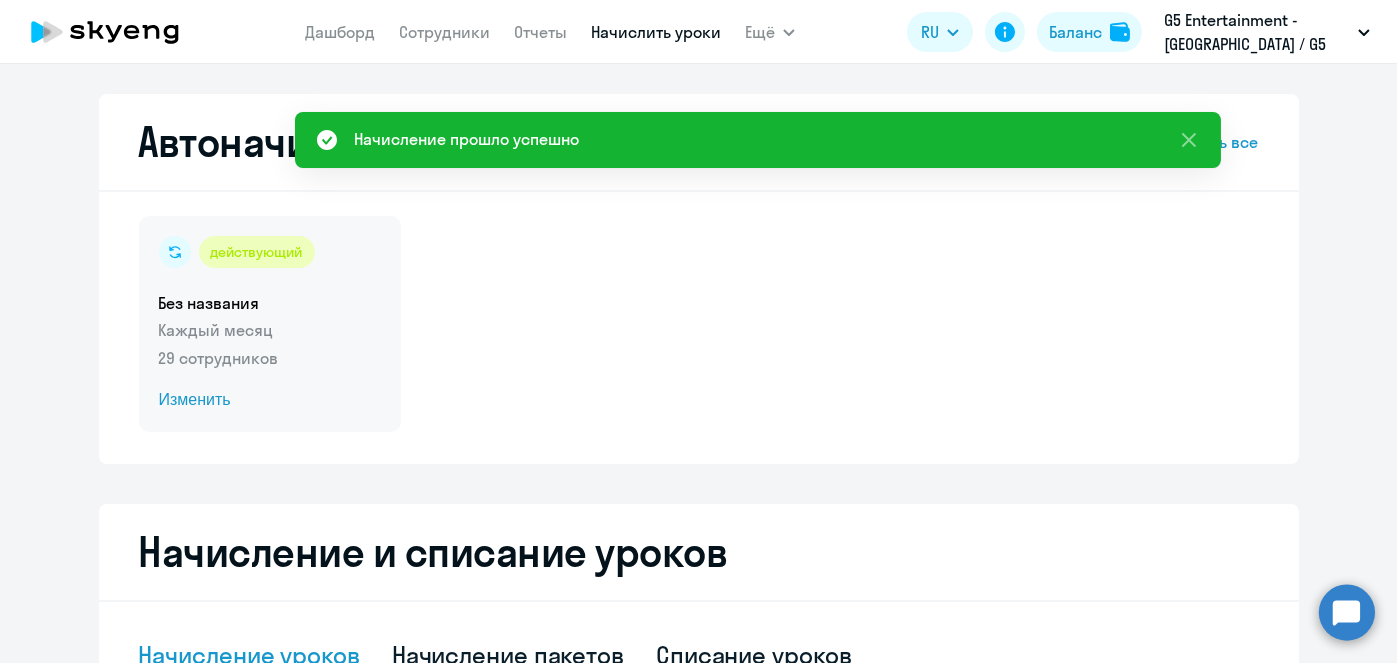 click on "Изменить" 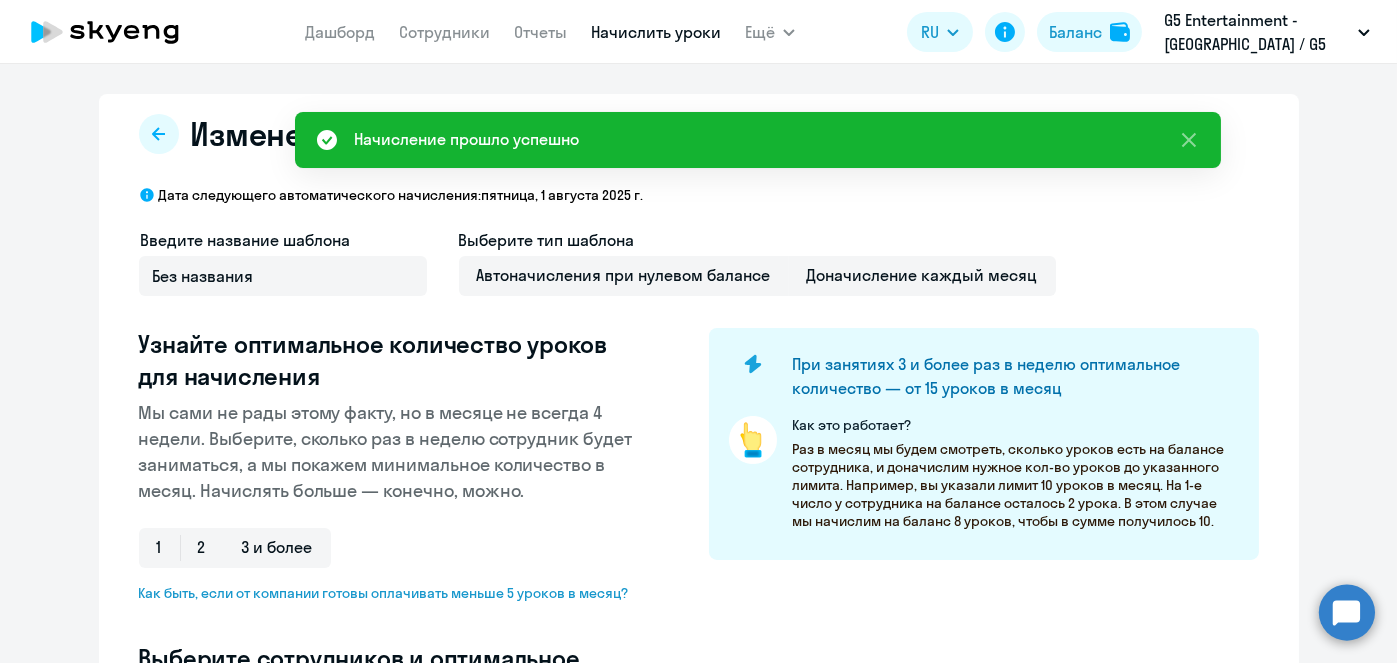 select on "10" 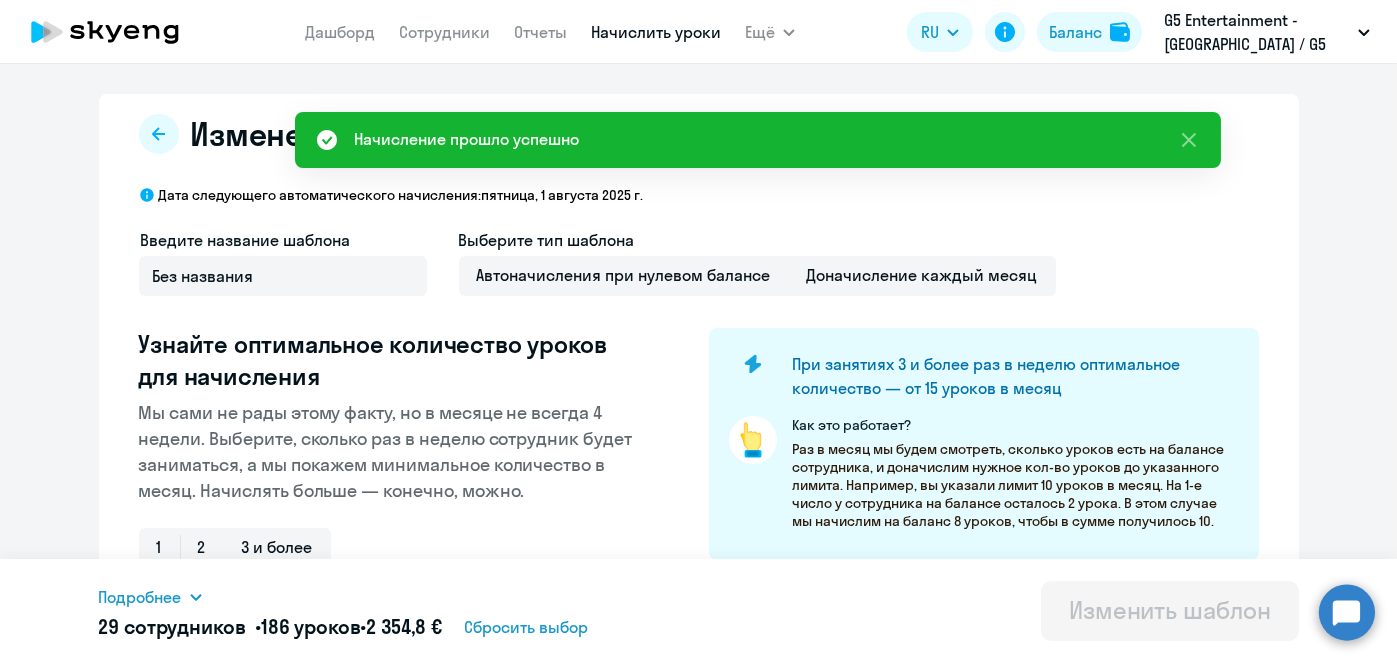 scroll, scrollTop: 524, scrollLeft: 0, axis: vertical 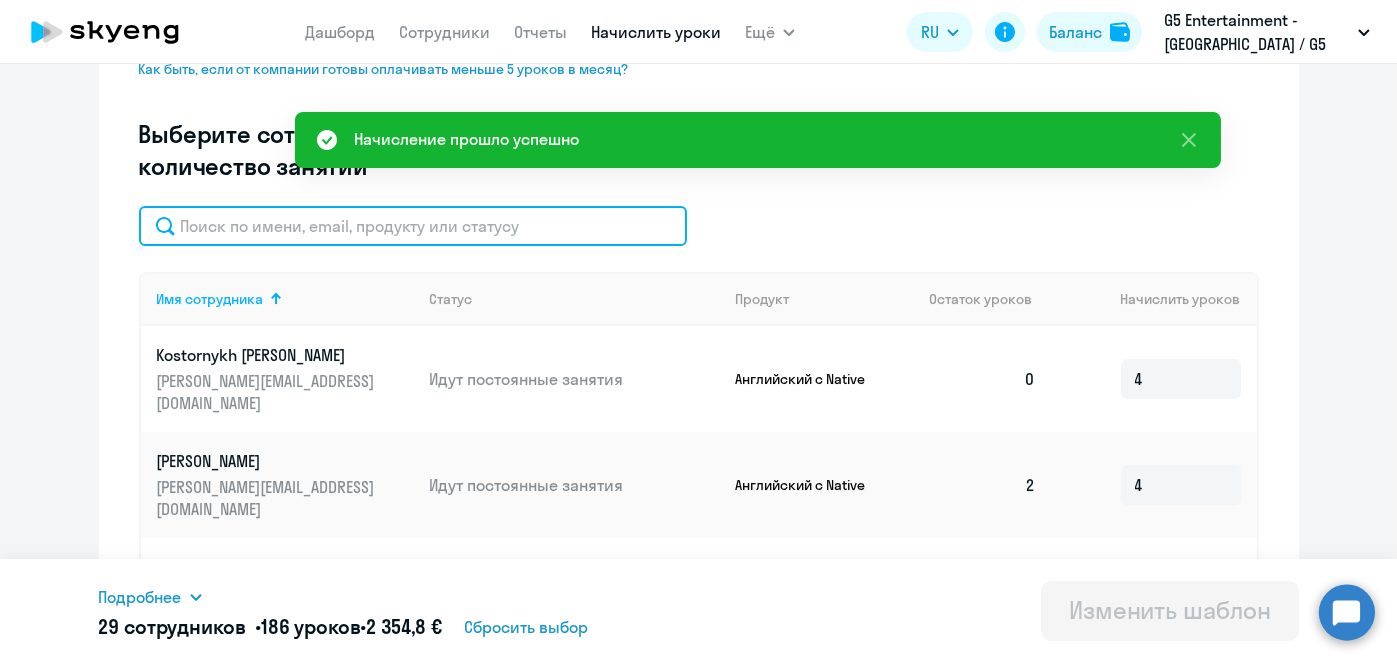 click 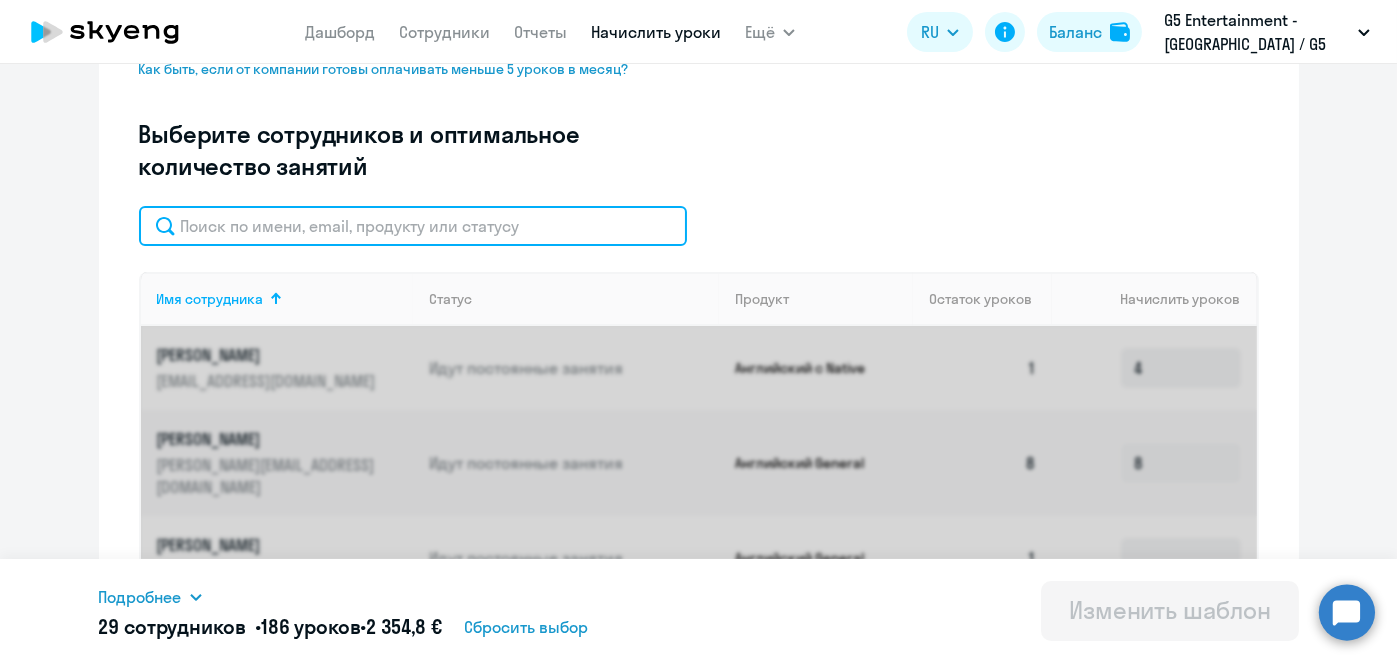 paste on "[PERSON_NAME]" 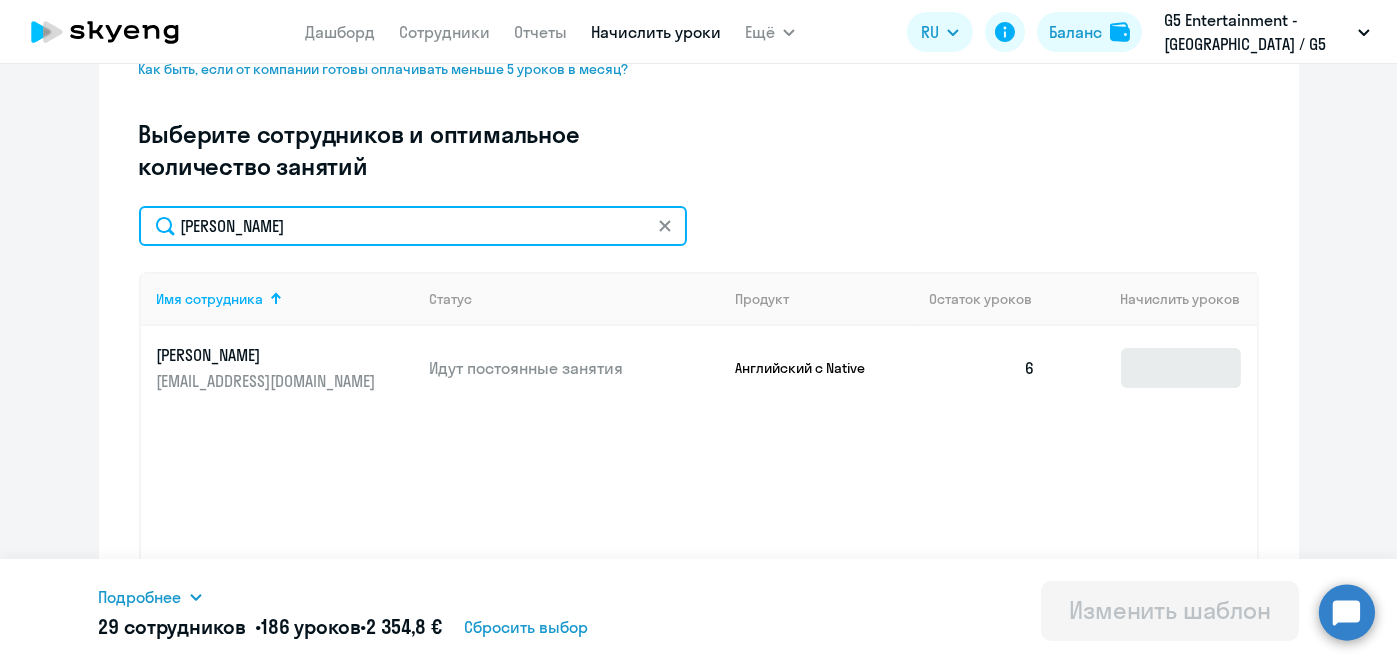 type on "[PERSON_NAME]" 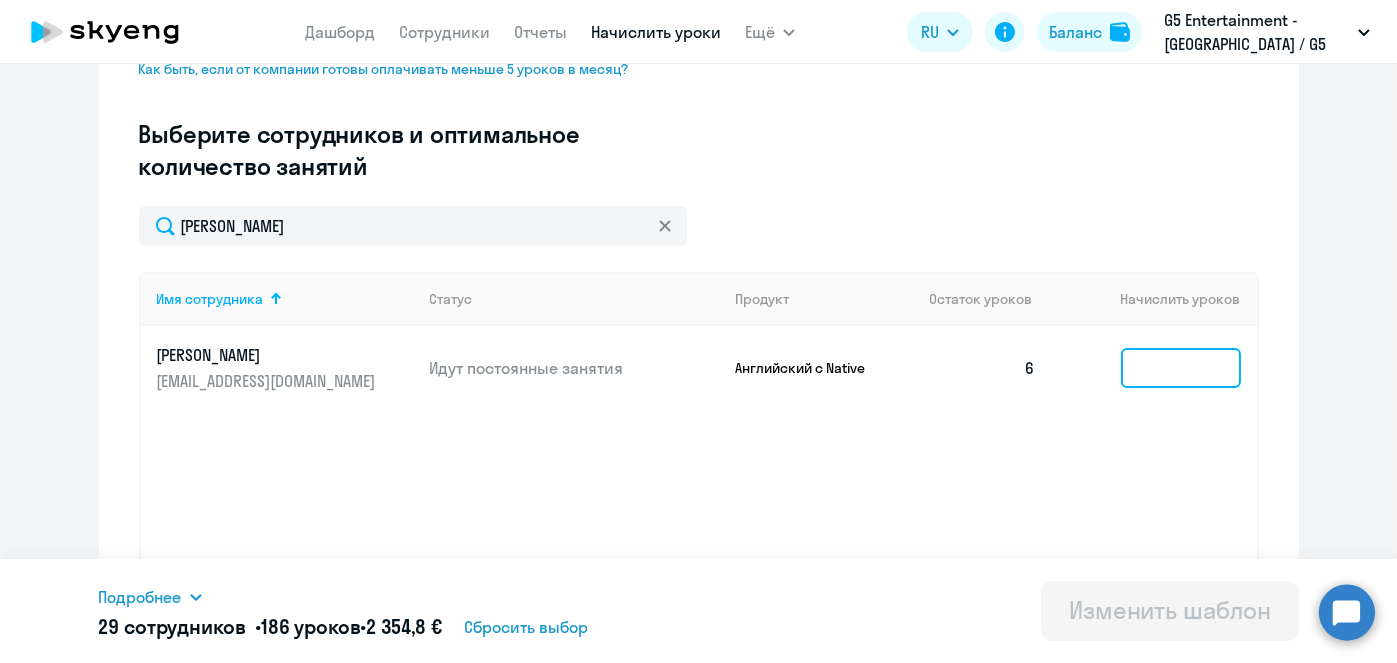 click 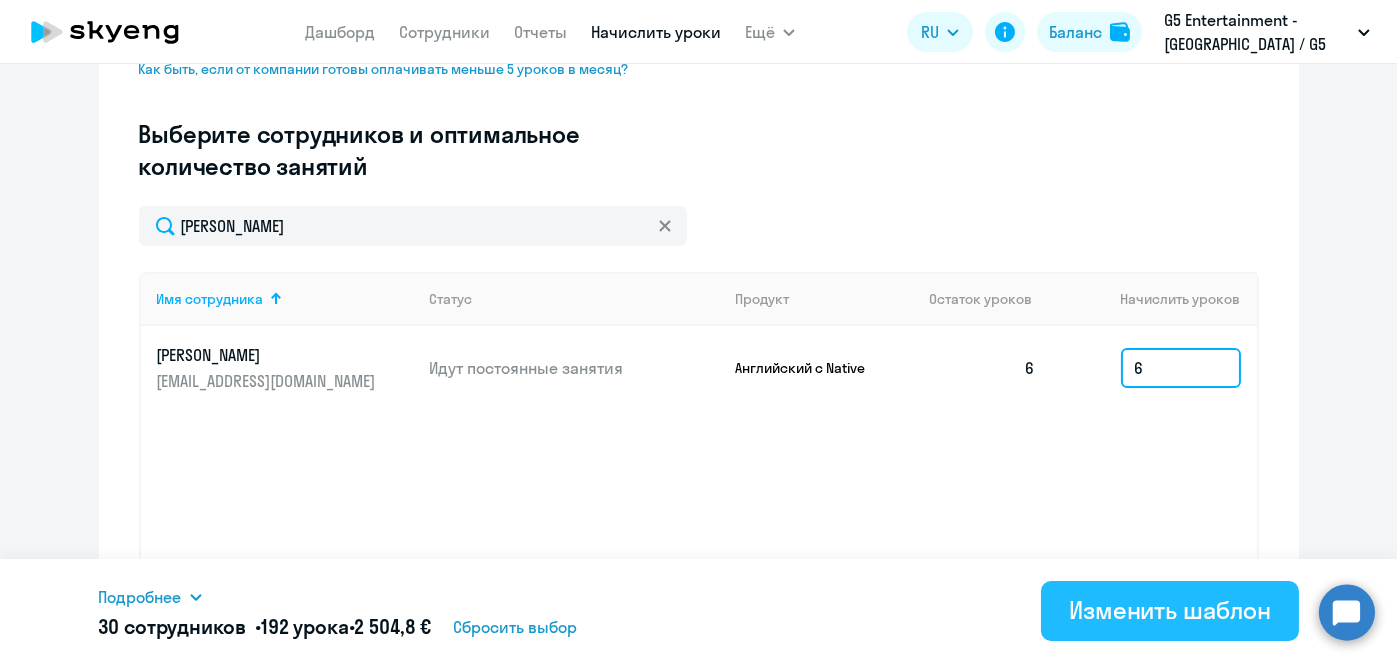 type on "6" 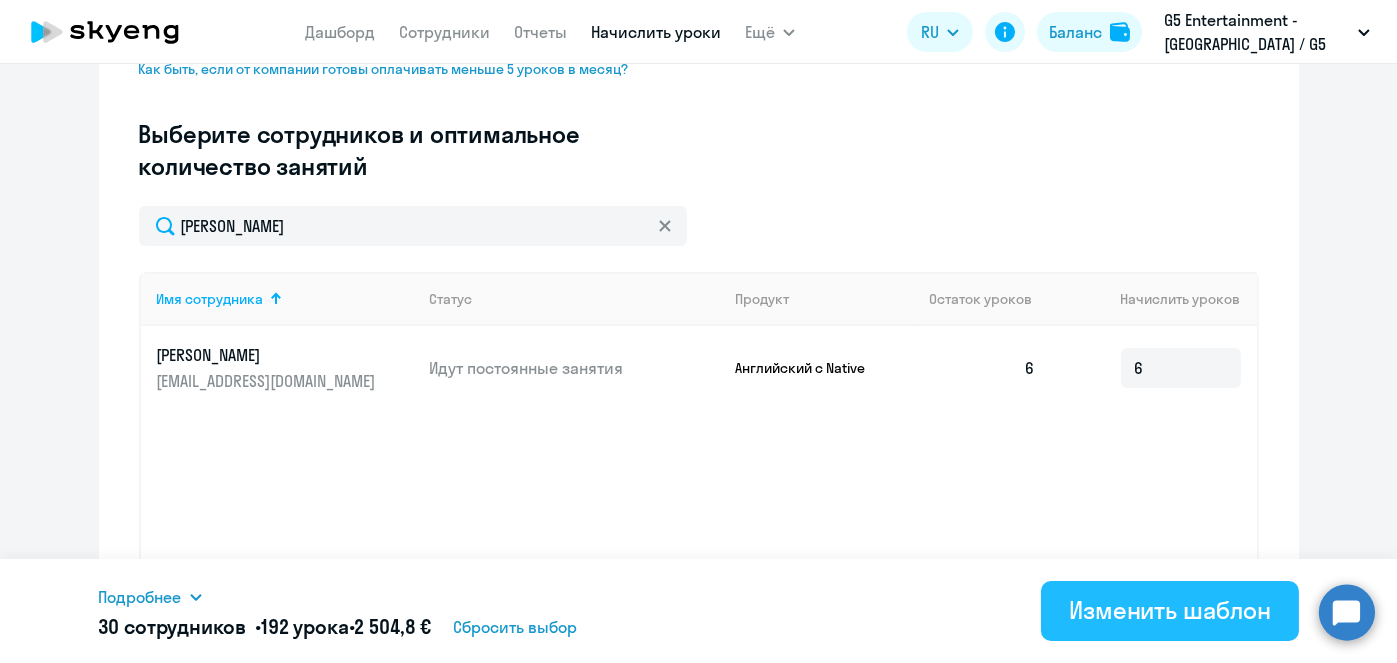 click on "Изменить шаблон" at bounding box center (1170, 610) 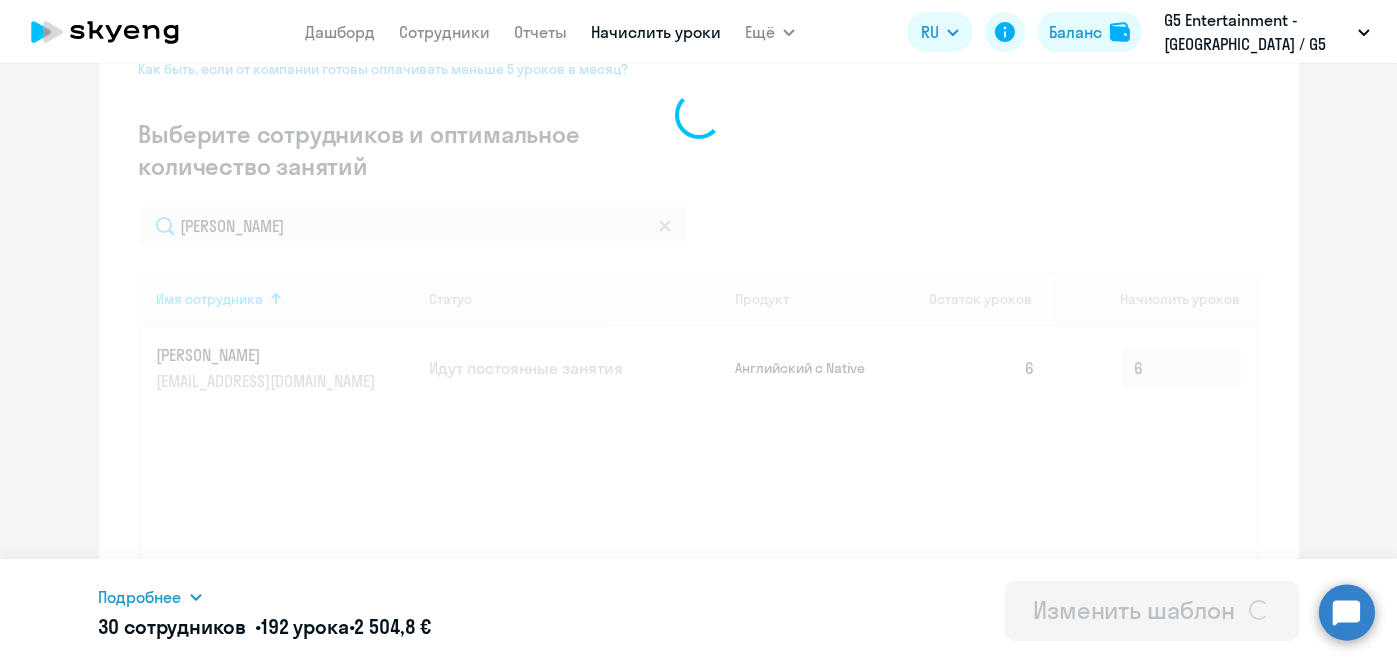 scroll, scrollTop: 0, scrollLeft: 0, axis: both 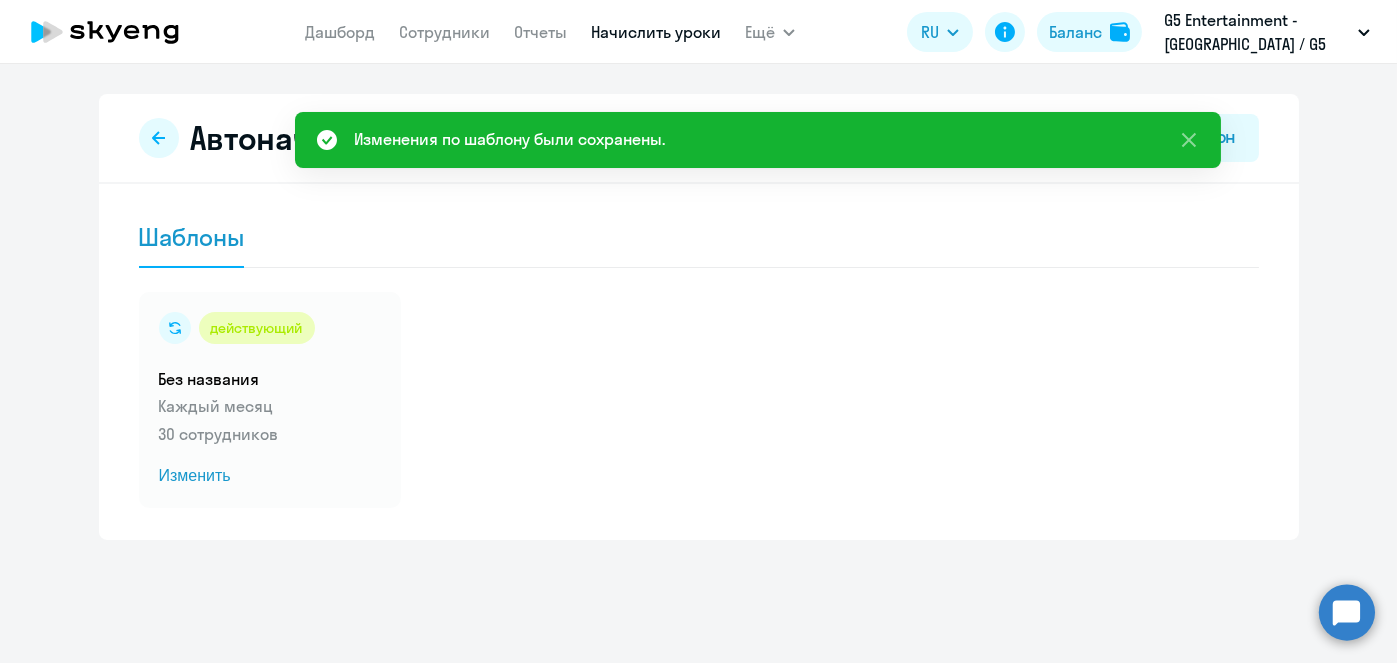 click on "Начислить уроки" at bounding box center [656, 32] 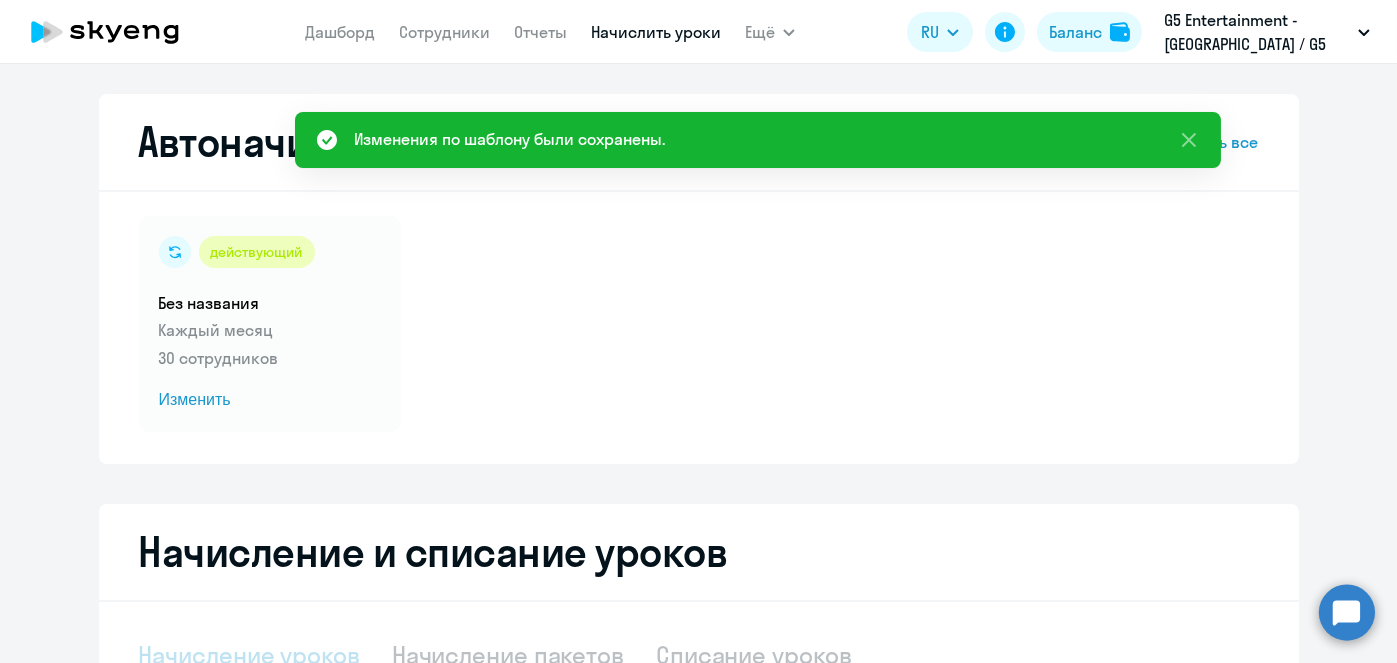 select on "10" 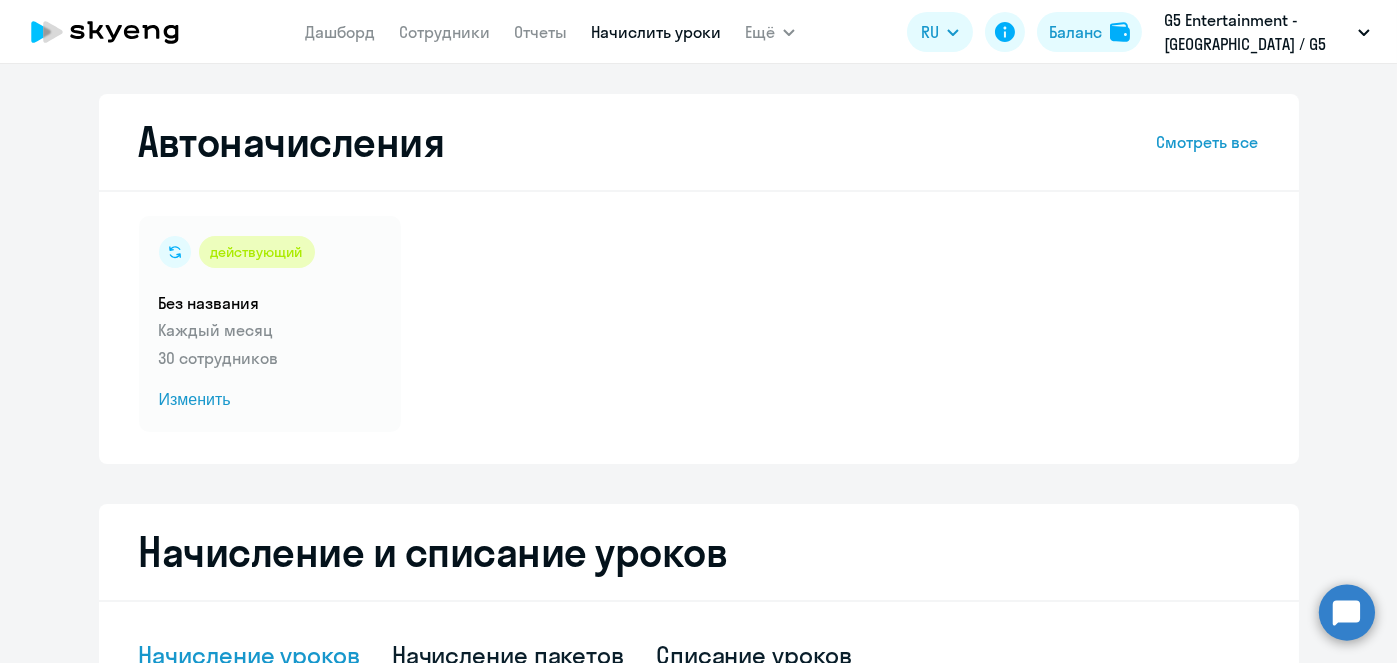 click on "Начислить уроки" at bounding box center (656, 32) 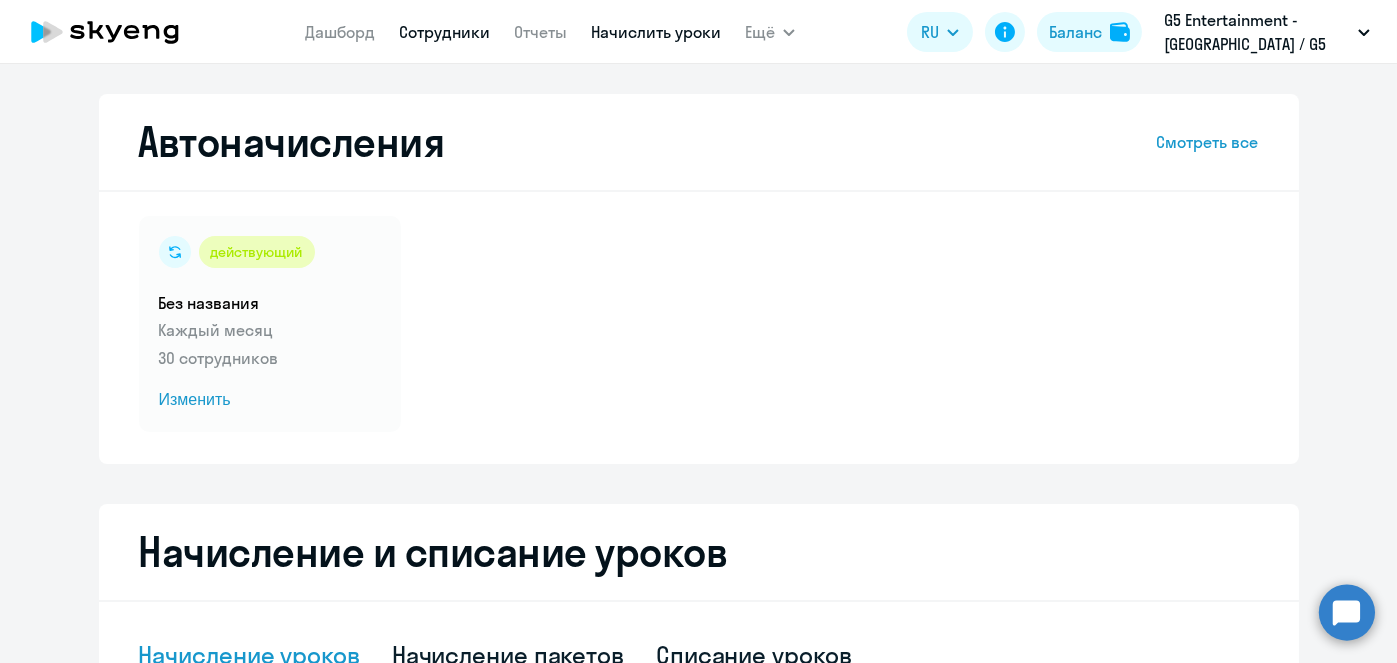 click on "Сотрудники" at bounding box center [444, 32] 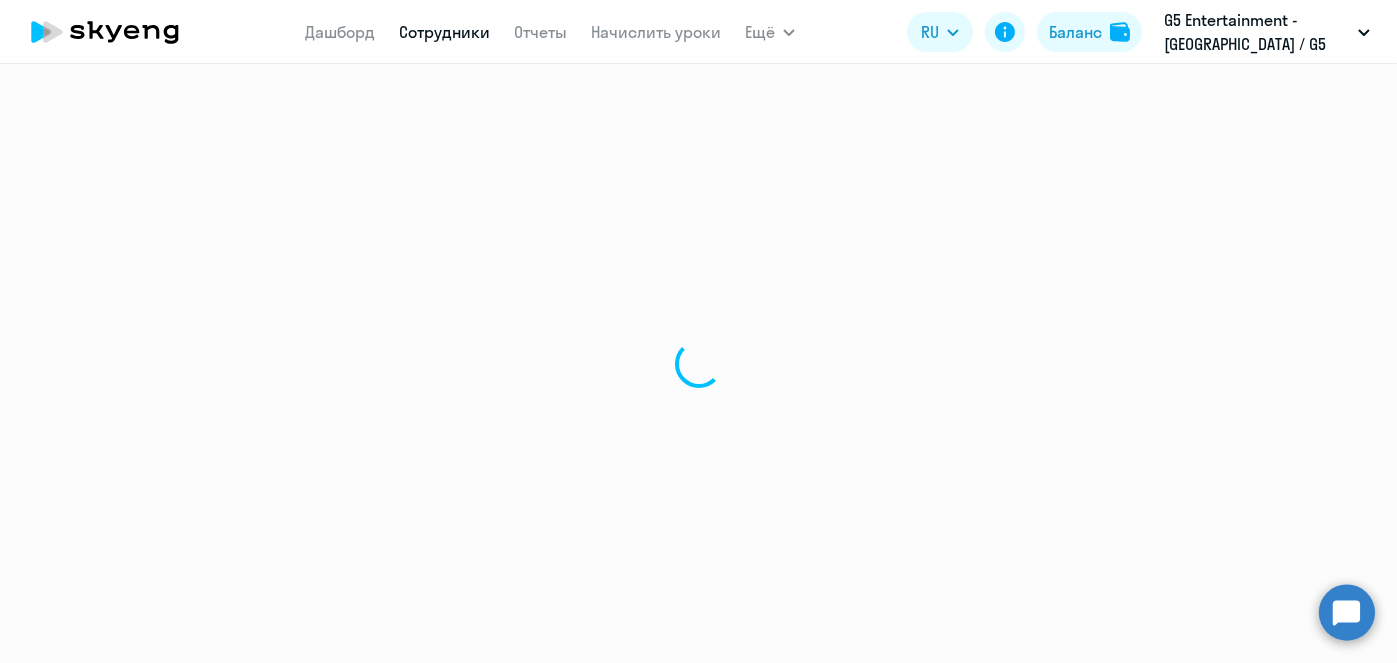 select on "30" 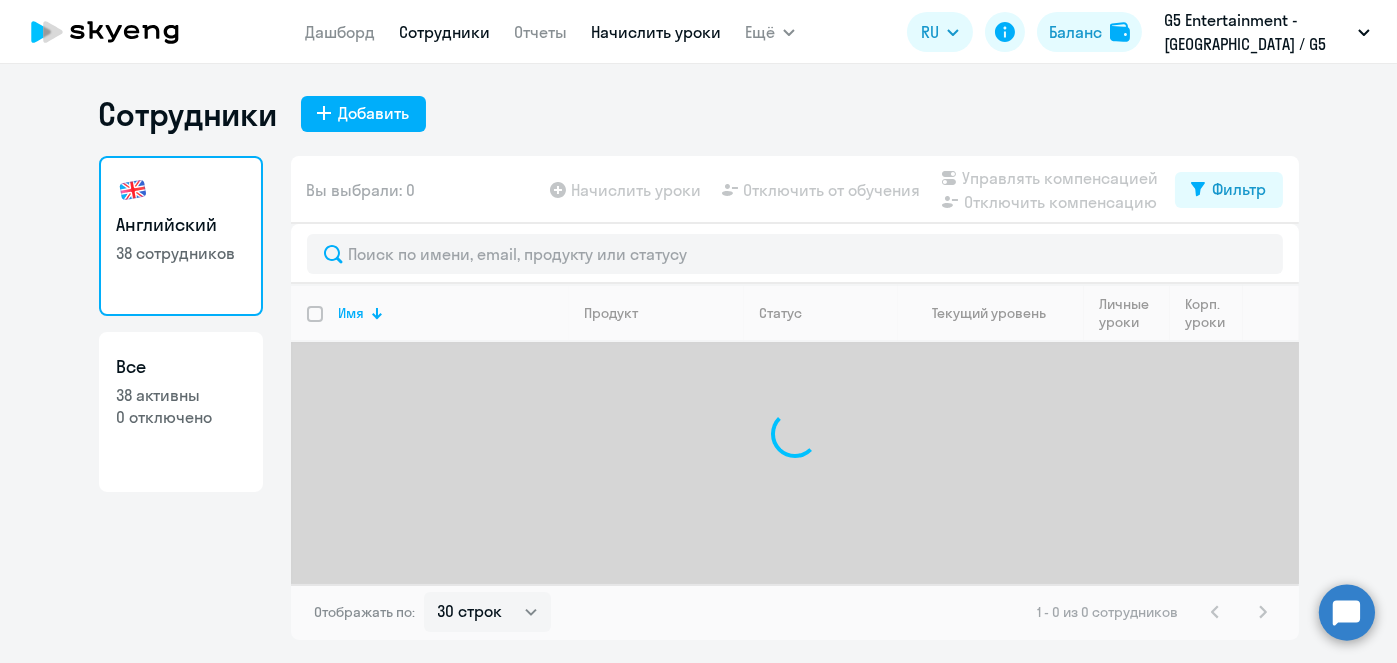 click on "Начислить уроки" at bounding box center (656, 32) 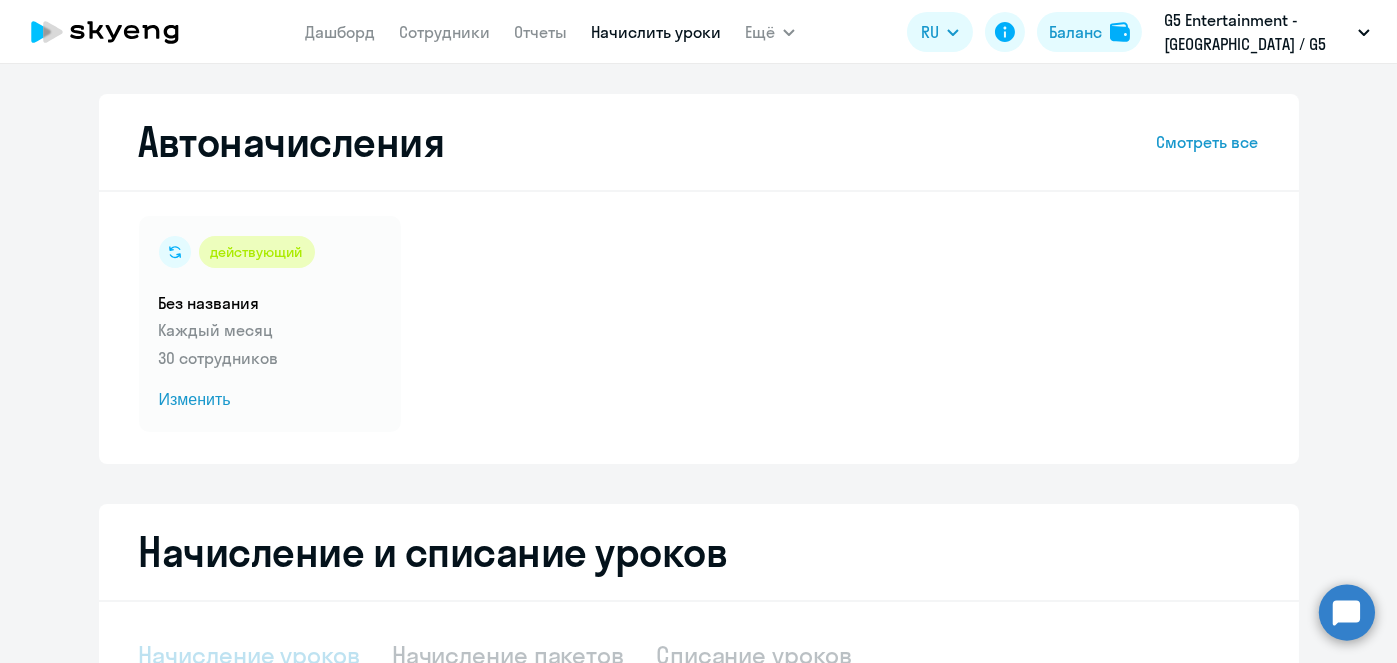 select on "10" 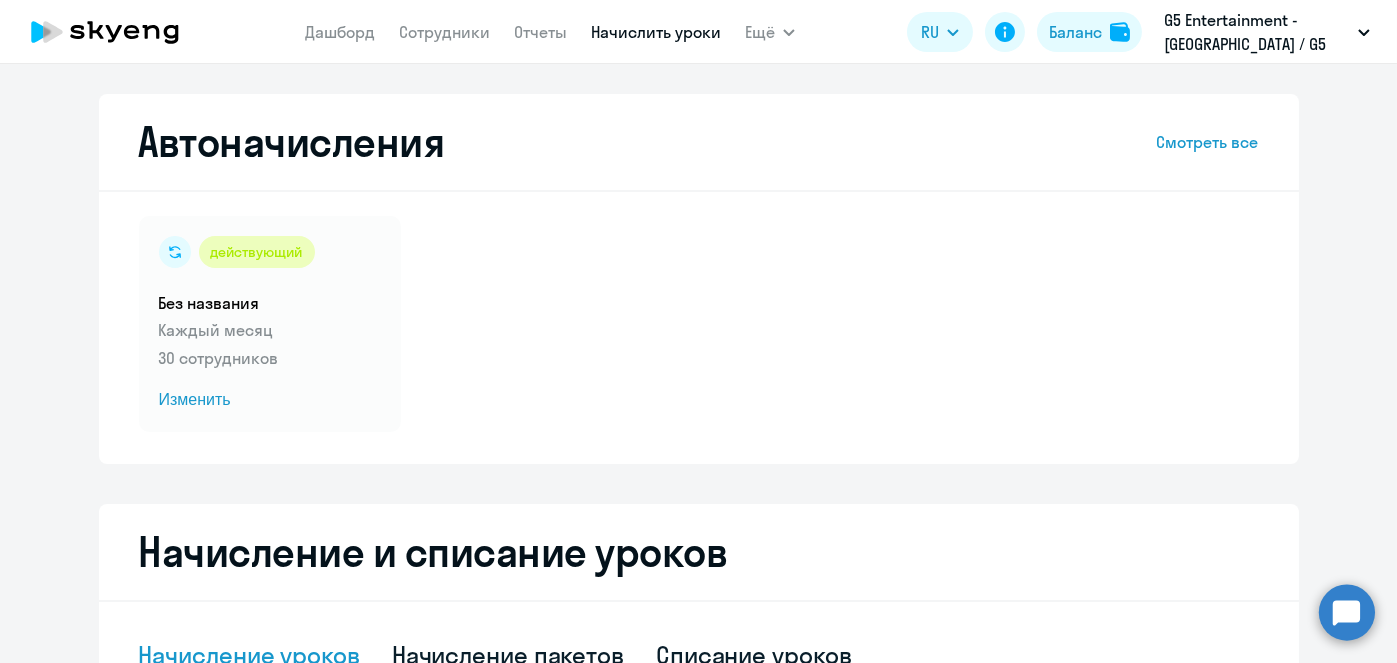 click on "Начислить уроки" at bounding box center [656, 32] 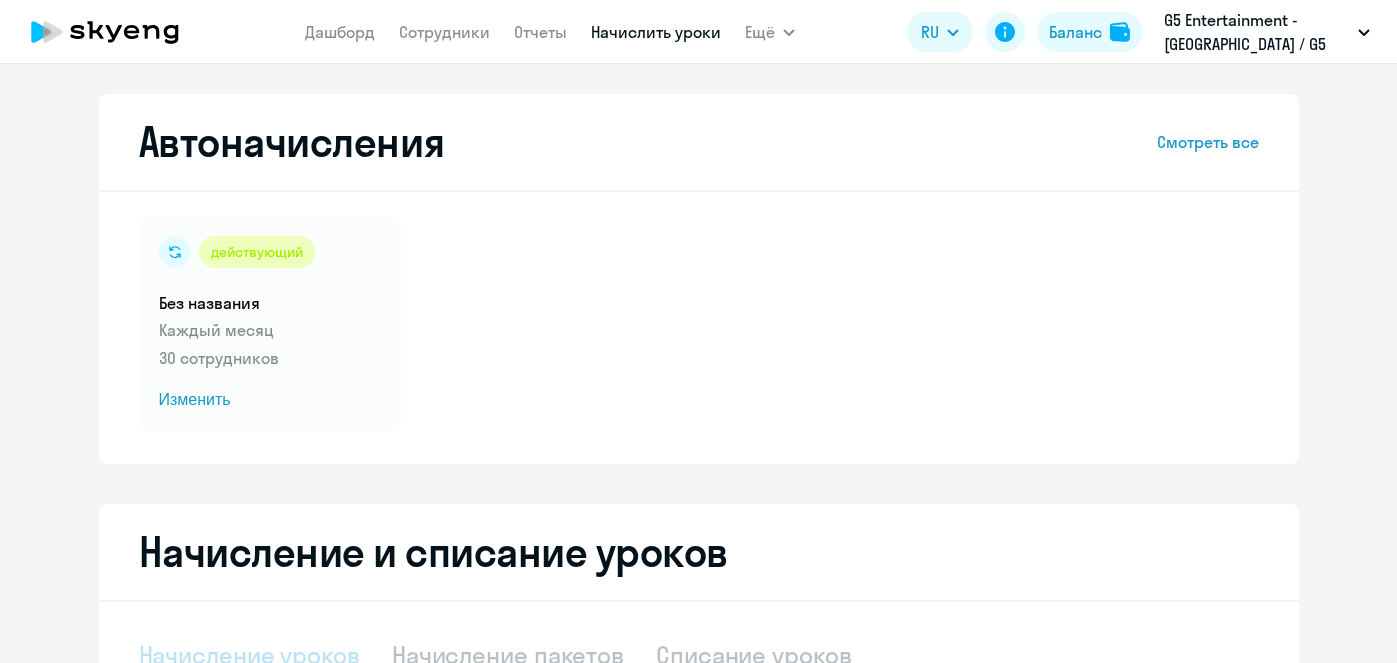 scroll, scrollTop: 0, scrollLeft: 0, axis: both 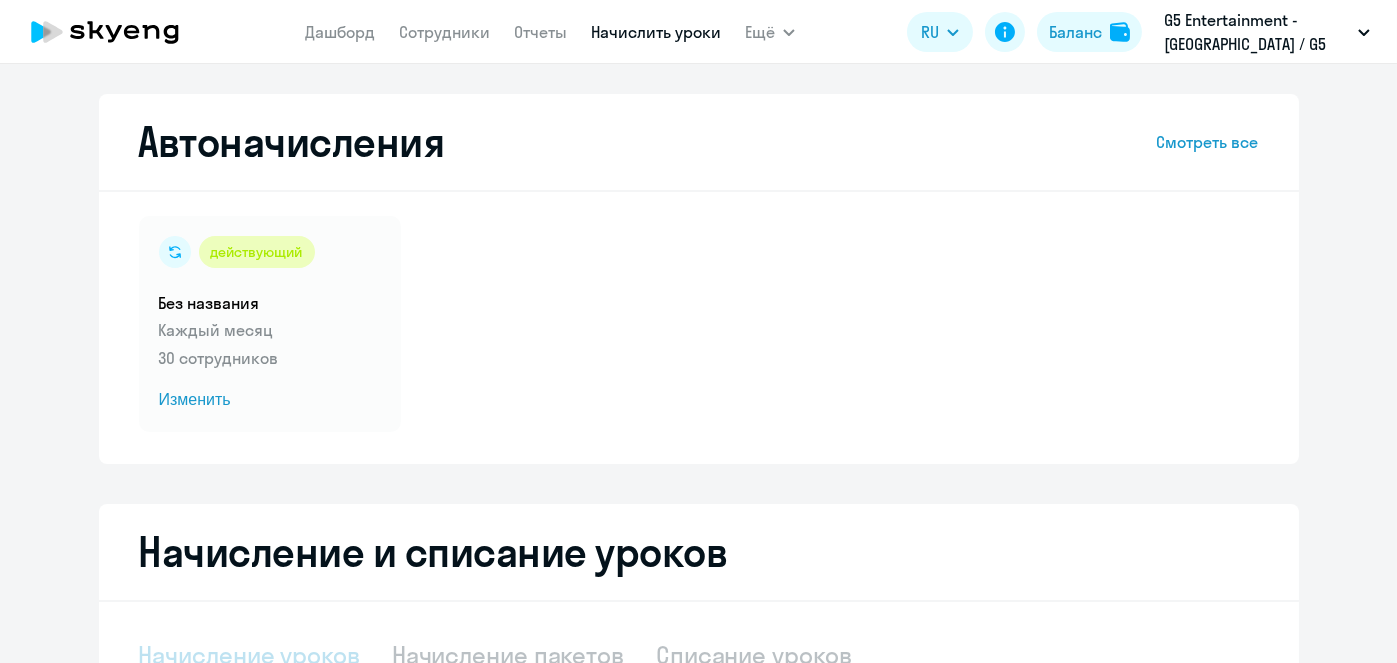 select on "10" 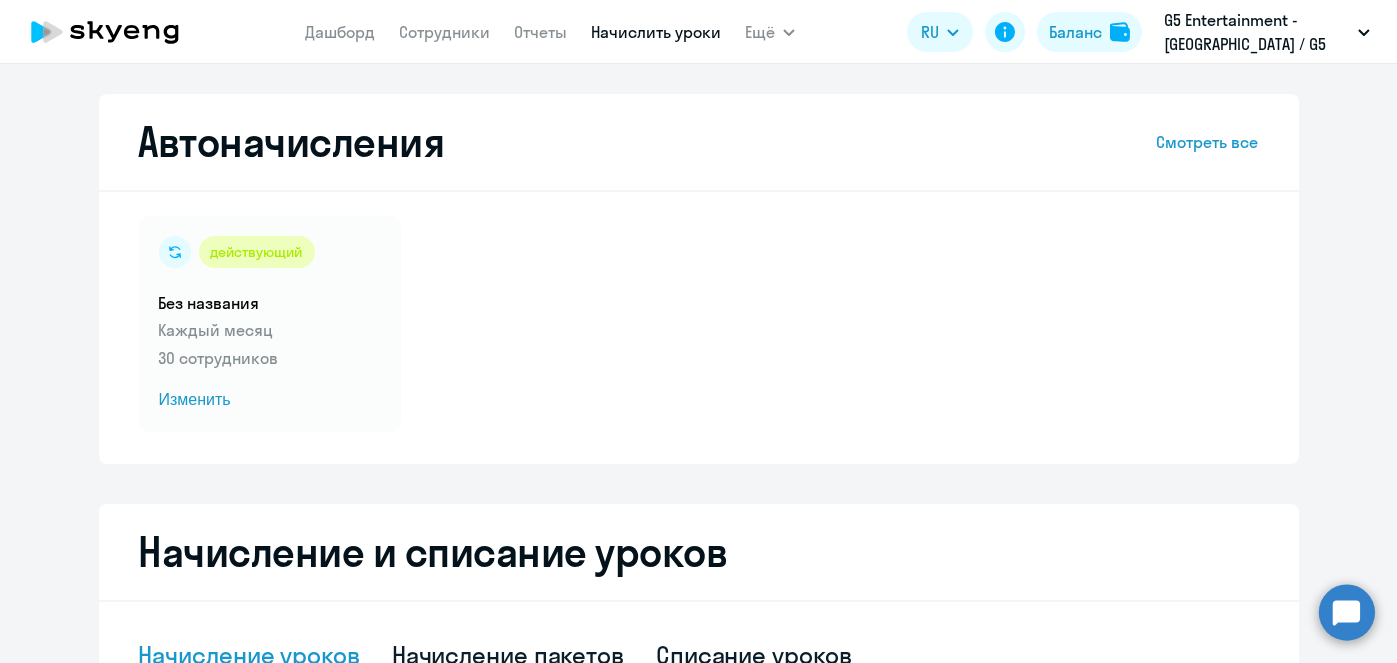 scroll, scrollTop: 524, scrollLeft: 0, axis: vertical 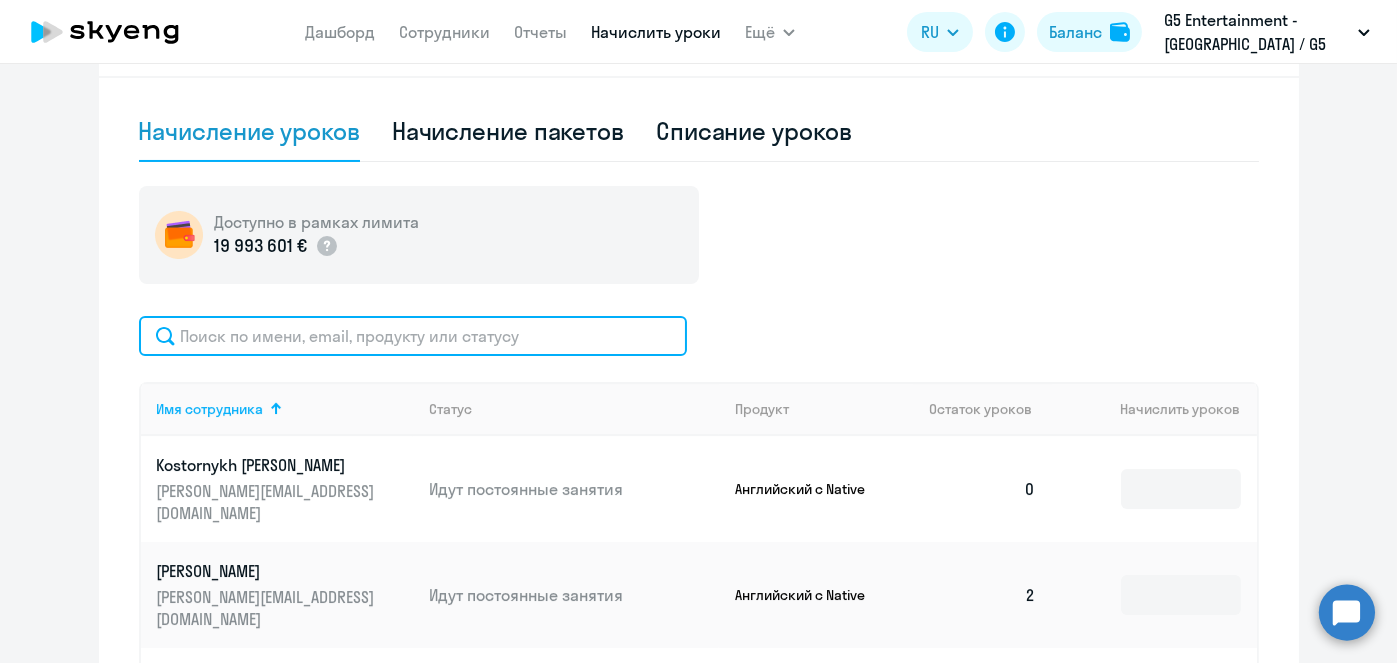 click 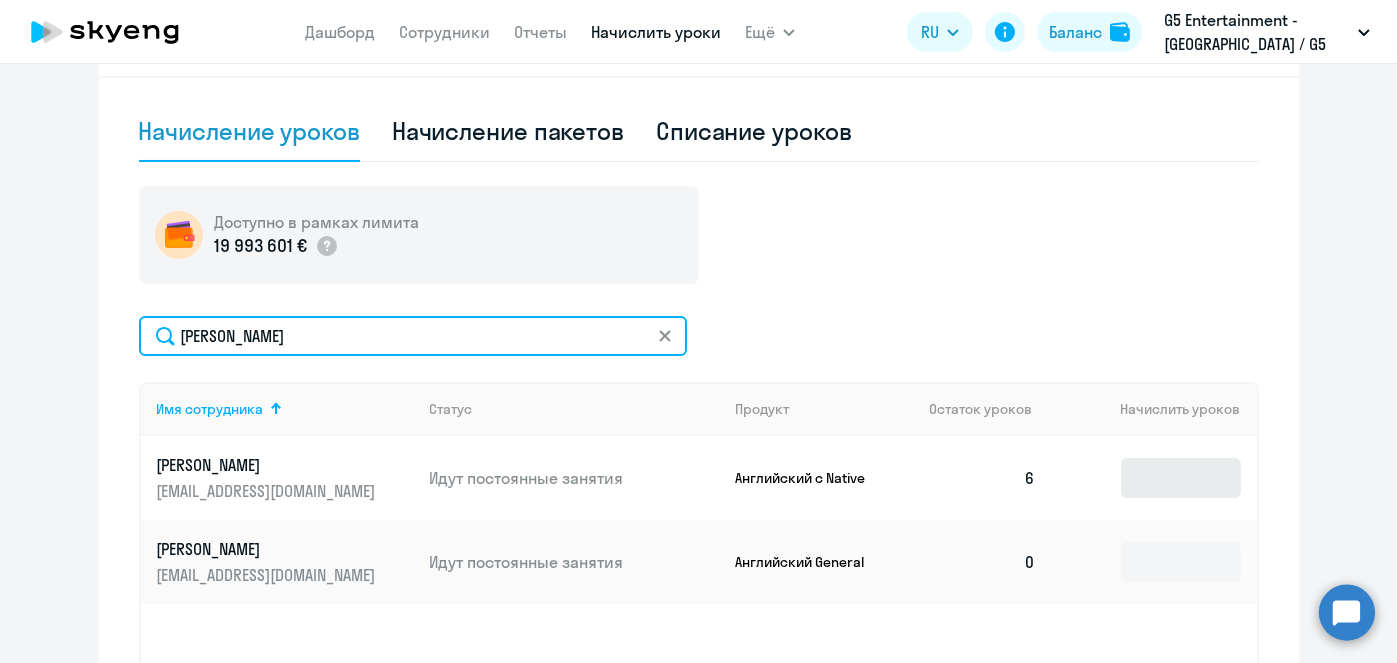 type on "[PERSON_NAME]" 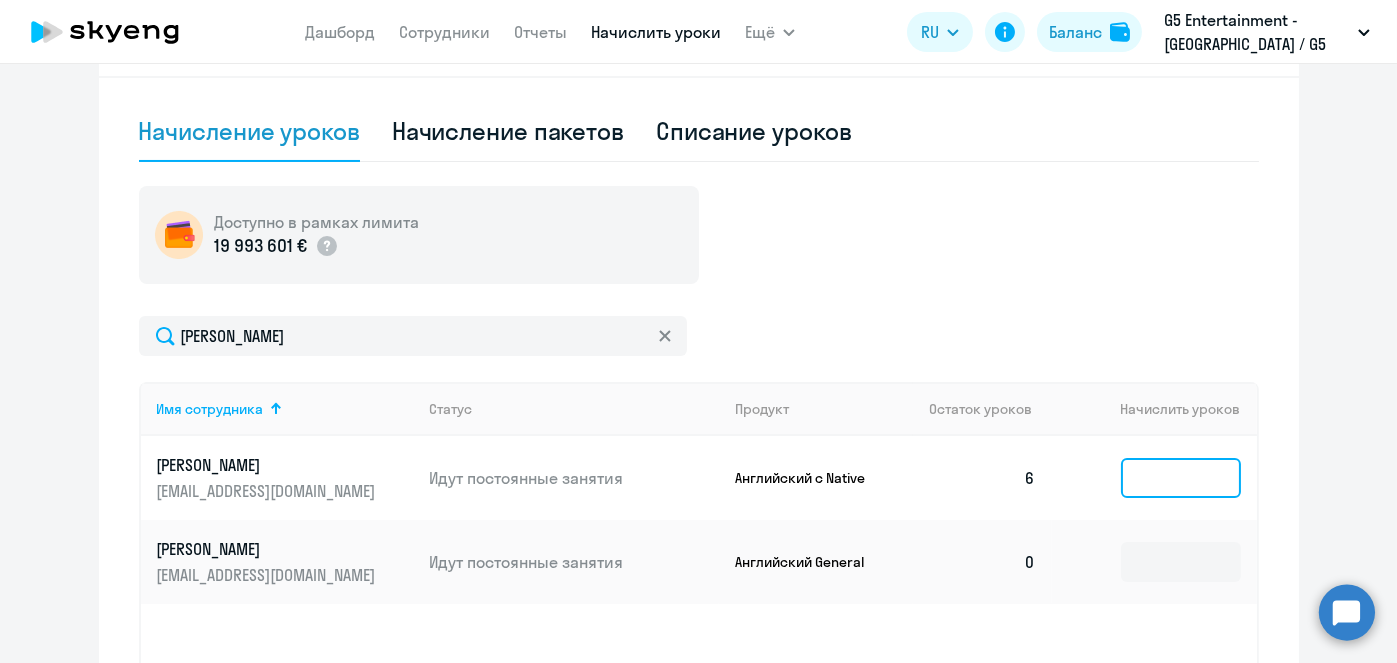 click 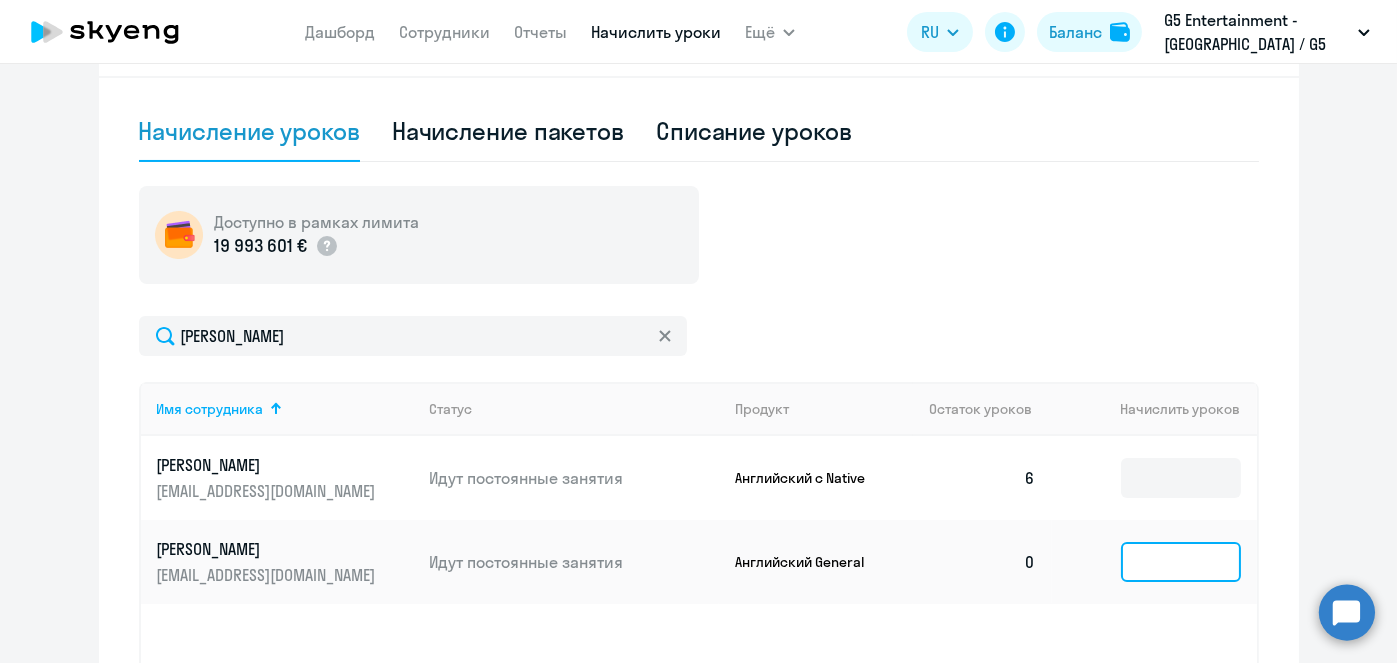 click 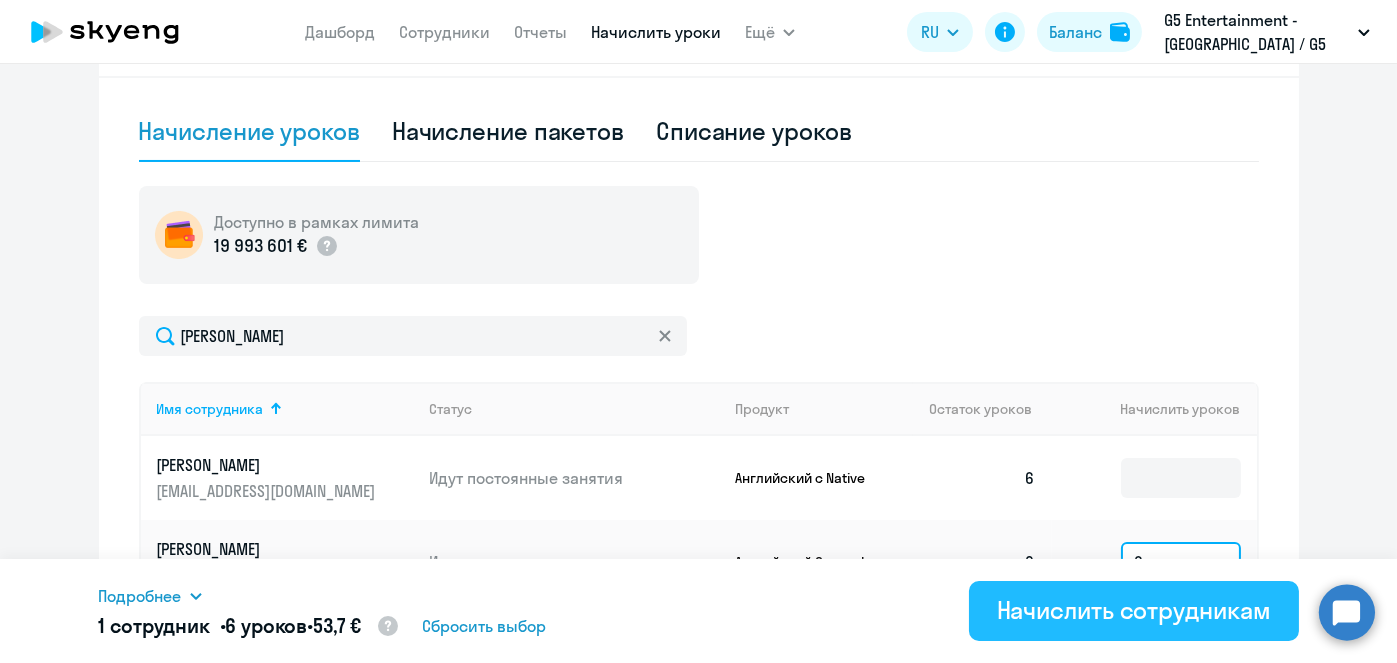 type on "6" 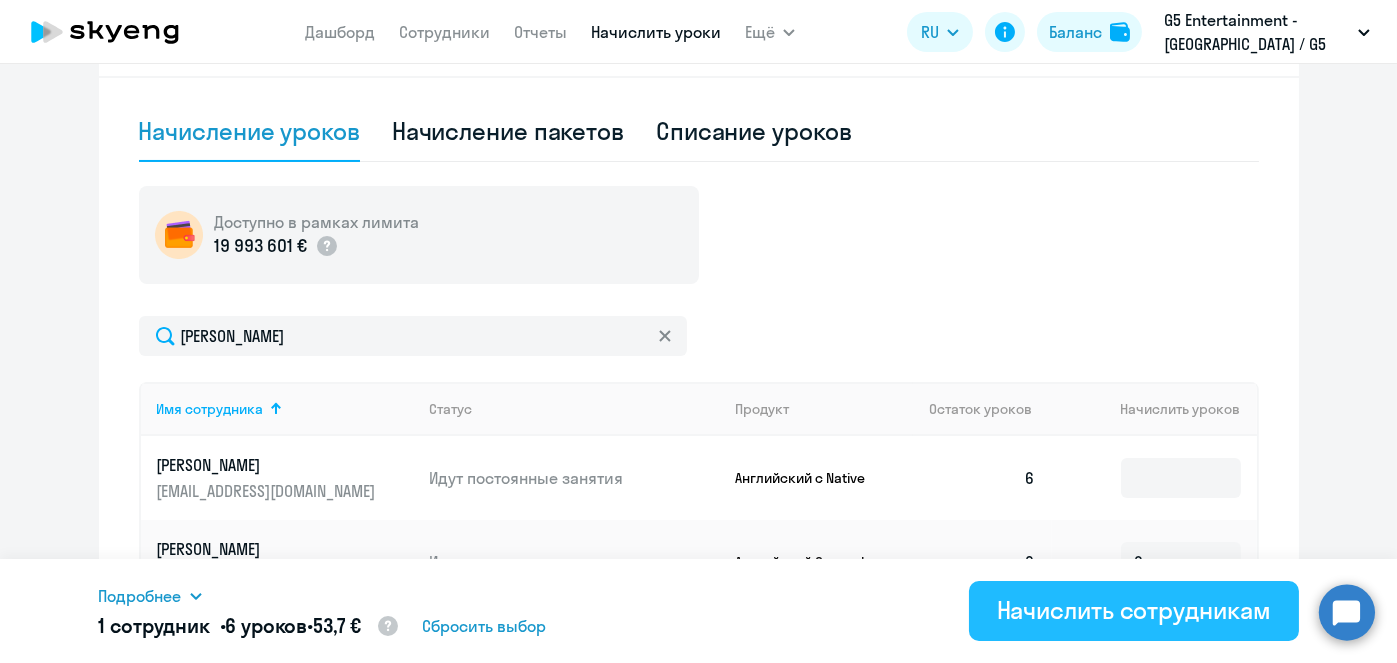 click on "Начислить сотрудникам" at bounding box center (1134, 610) 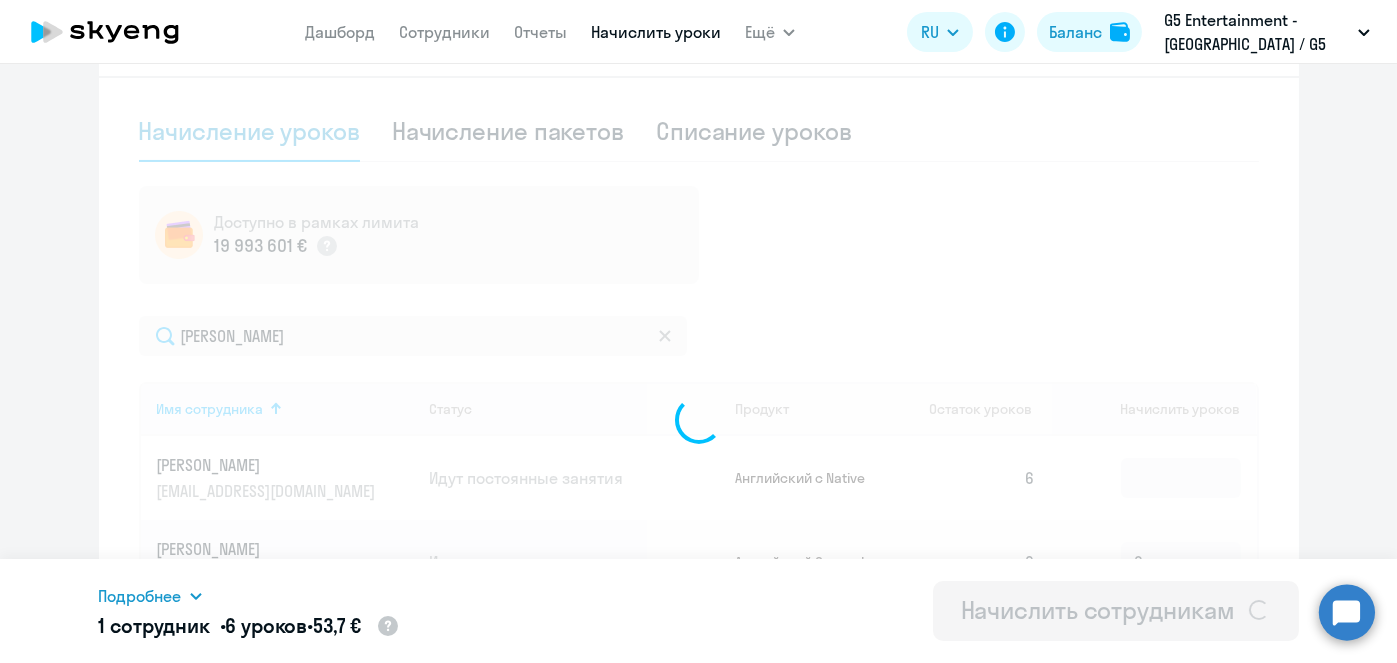 type 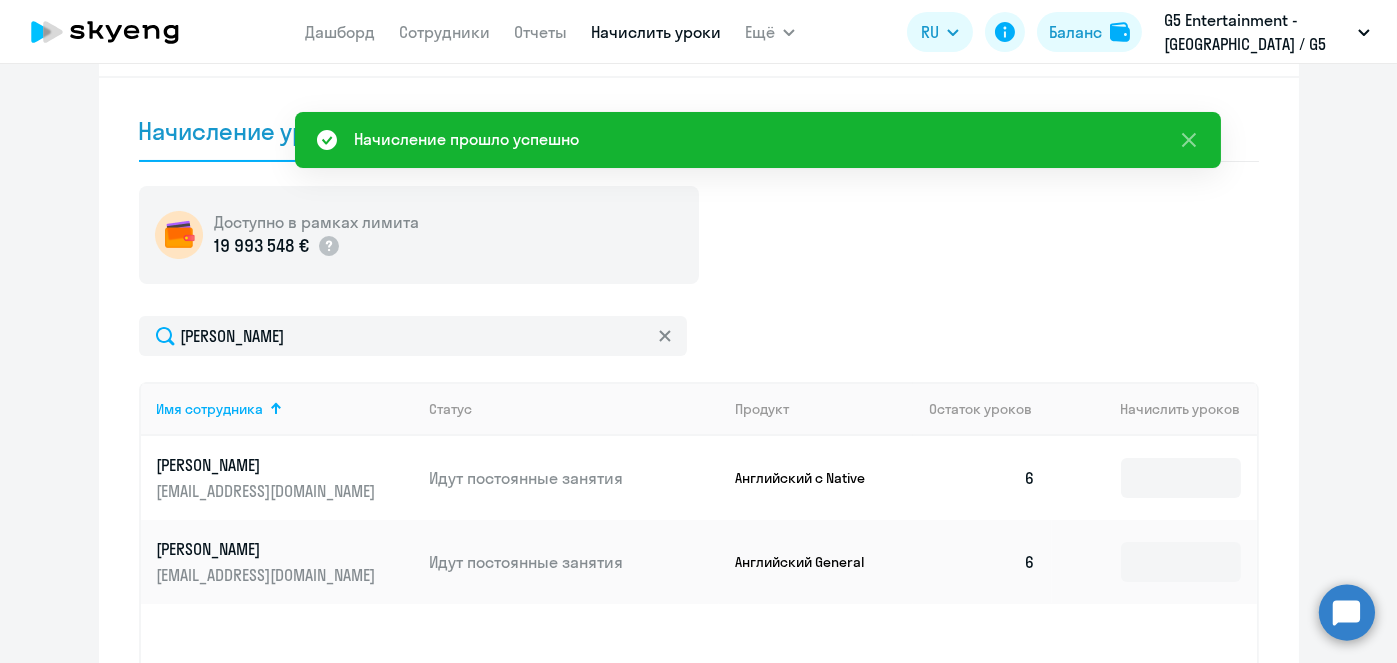 scroll, scrollTop: 0, scrollLeft: 0, axis: both 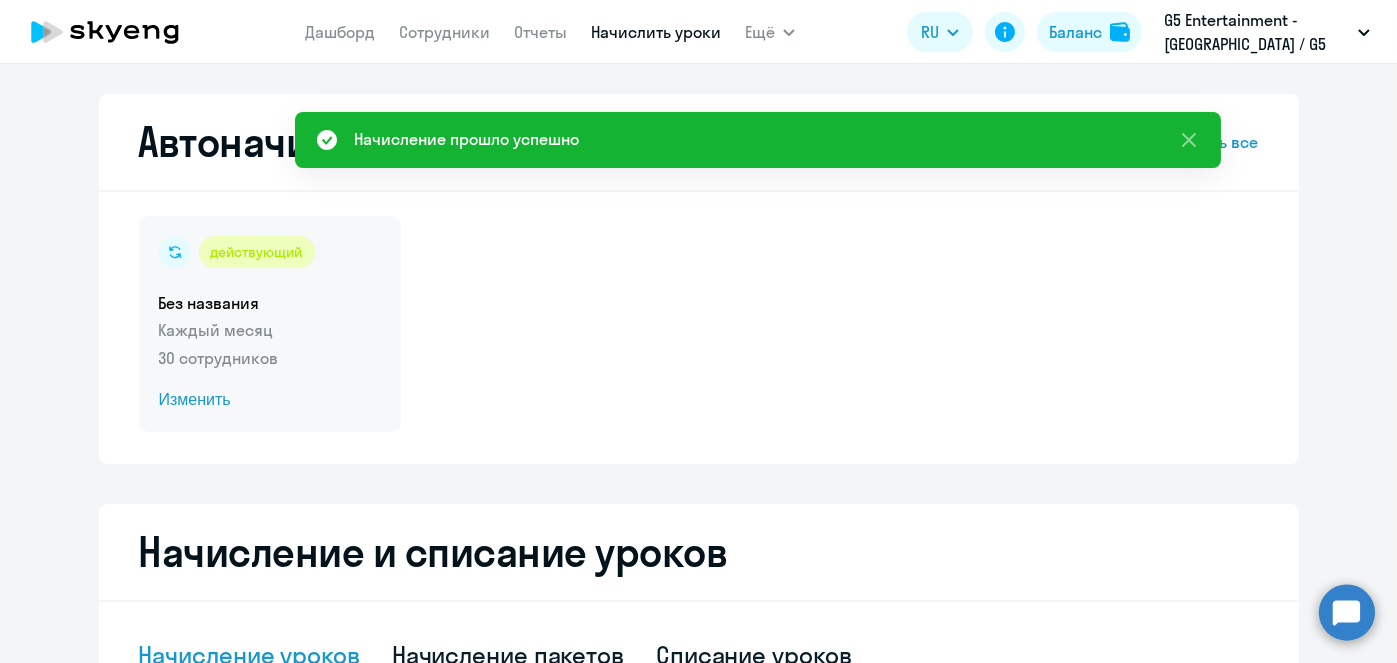 click on "Изменить" 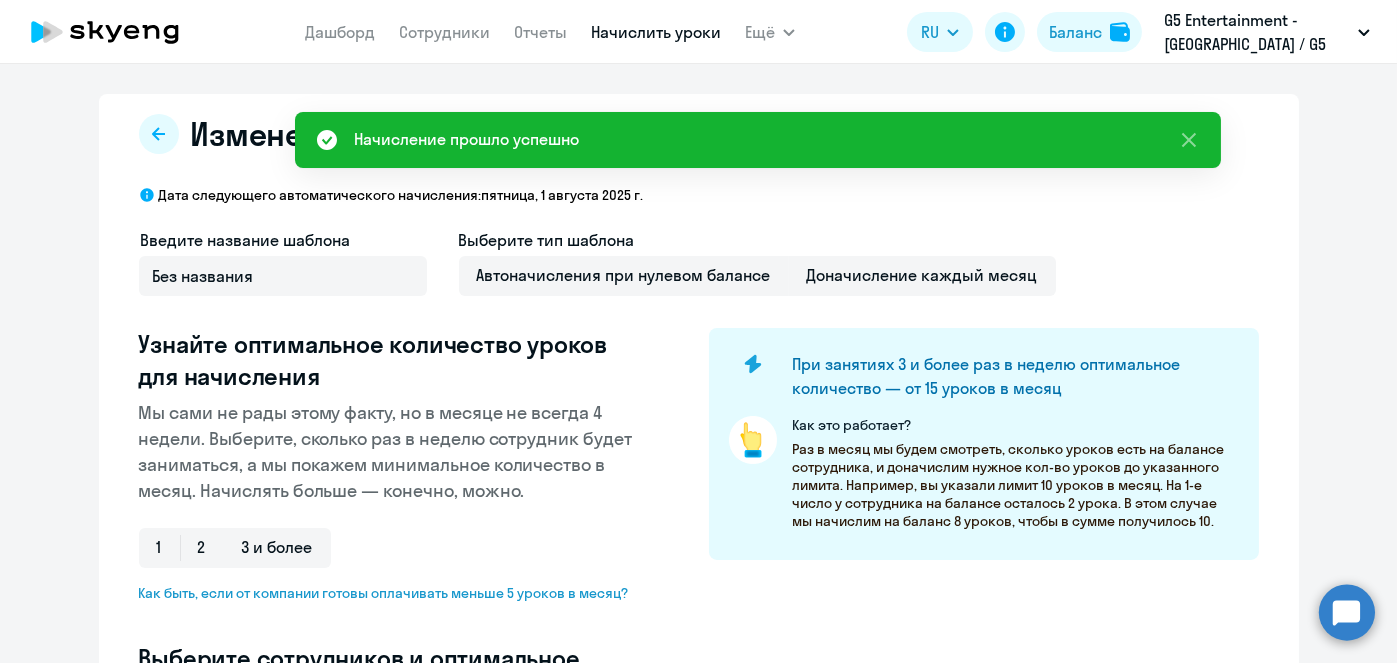 select on "10" 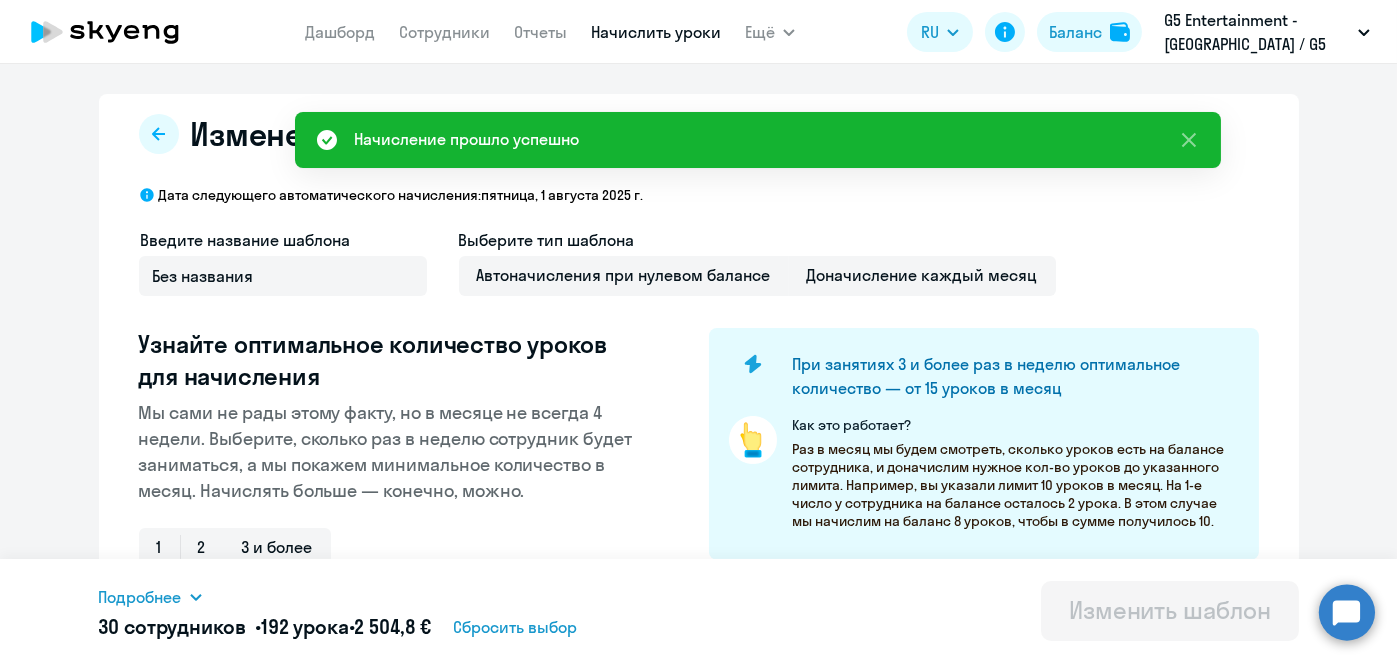 scroll, scrollTop: 524, scrollLeft: 0, axis: vertical 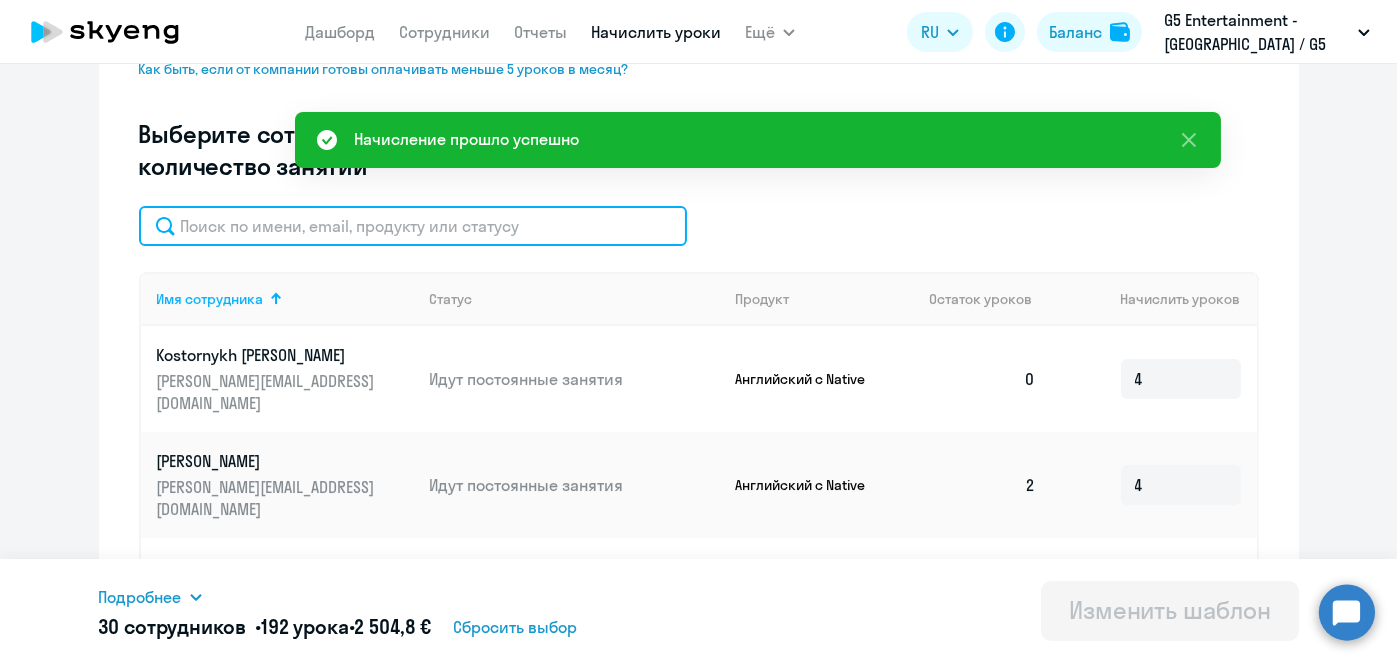 click 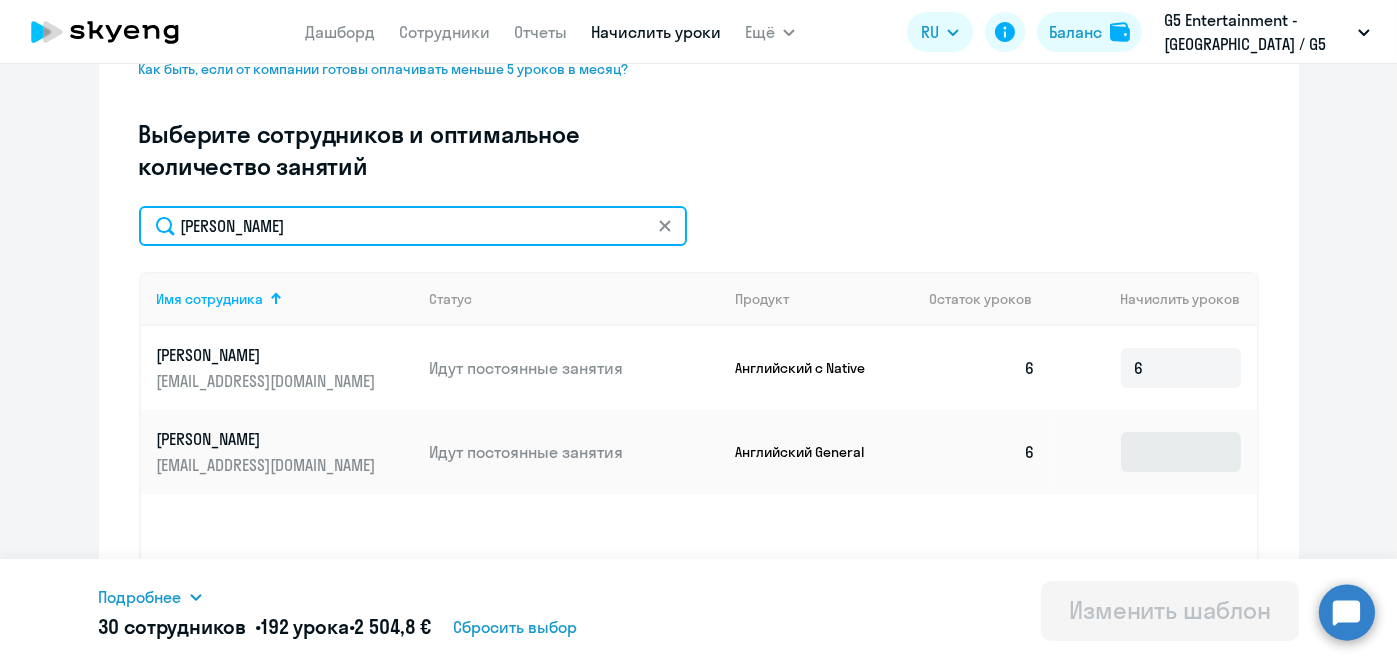 type on "[PERSON_NAME]" 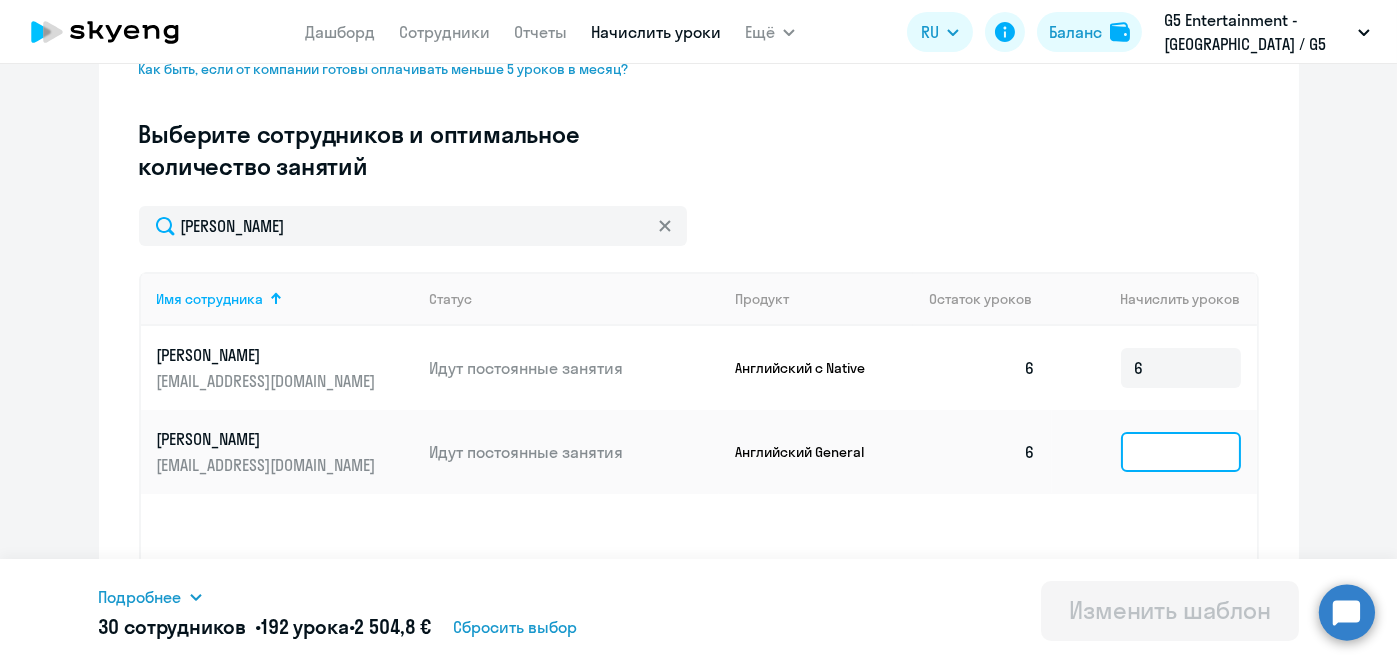 click 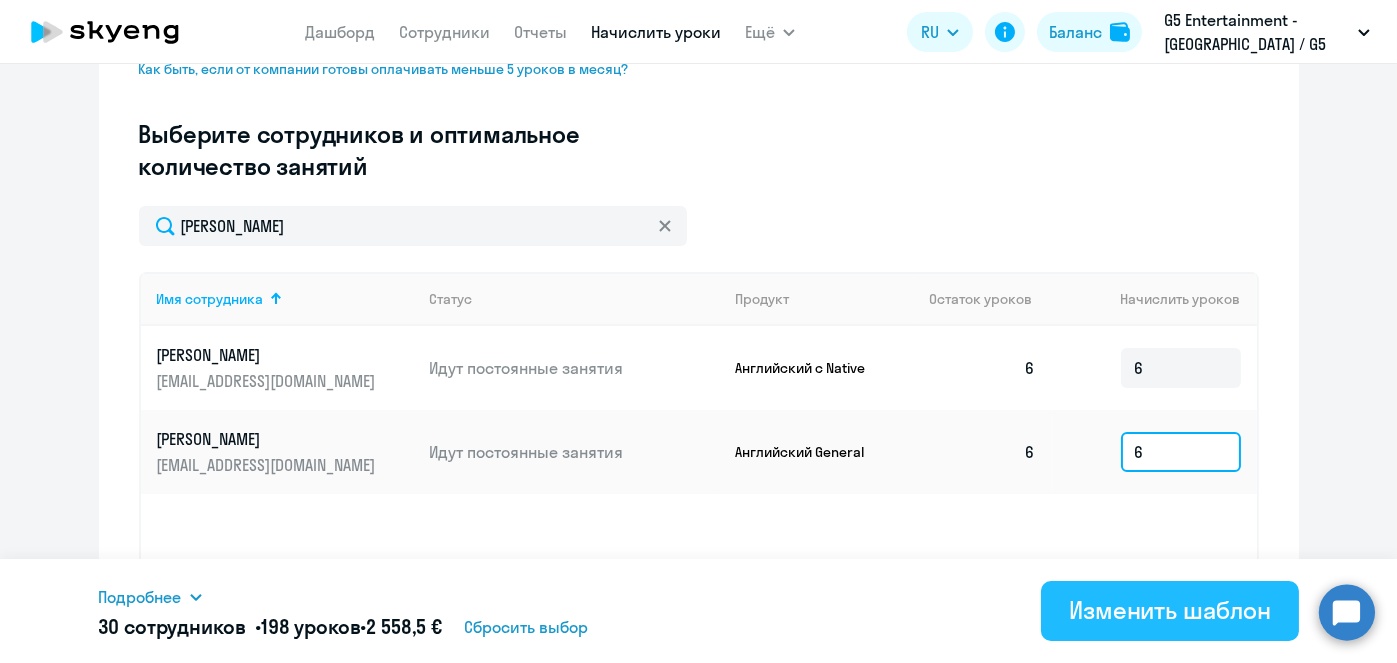 type on "6" 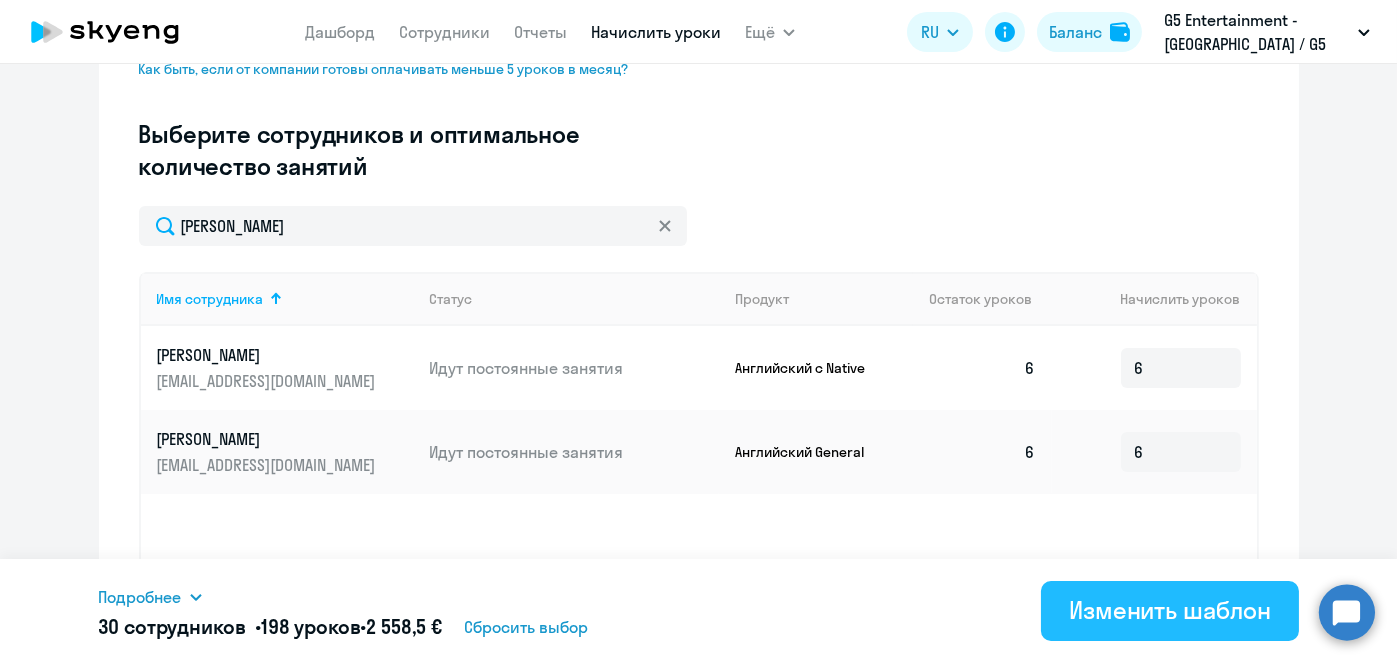 click on "Изменить шаблон" at bounding box center (1170, 610) 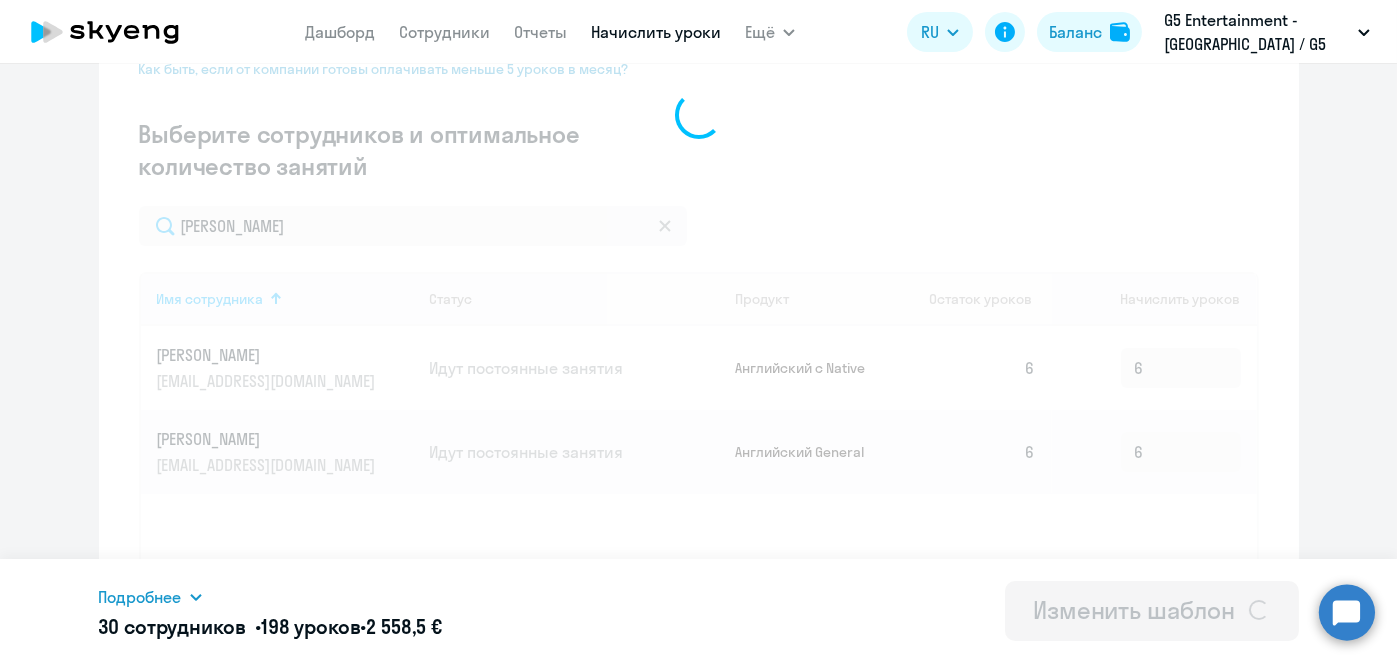 scroll, scrollTop: 0, scrollLeft: 0, axis: both 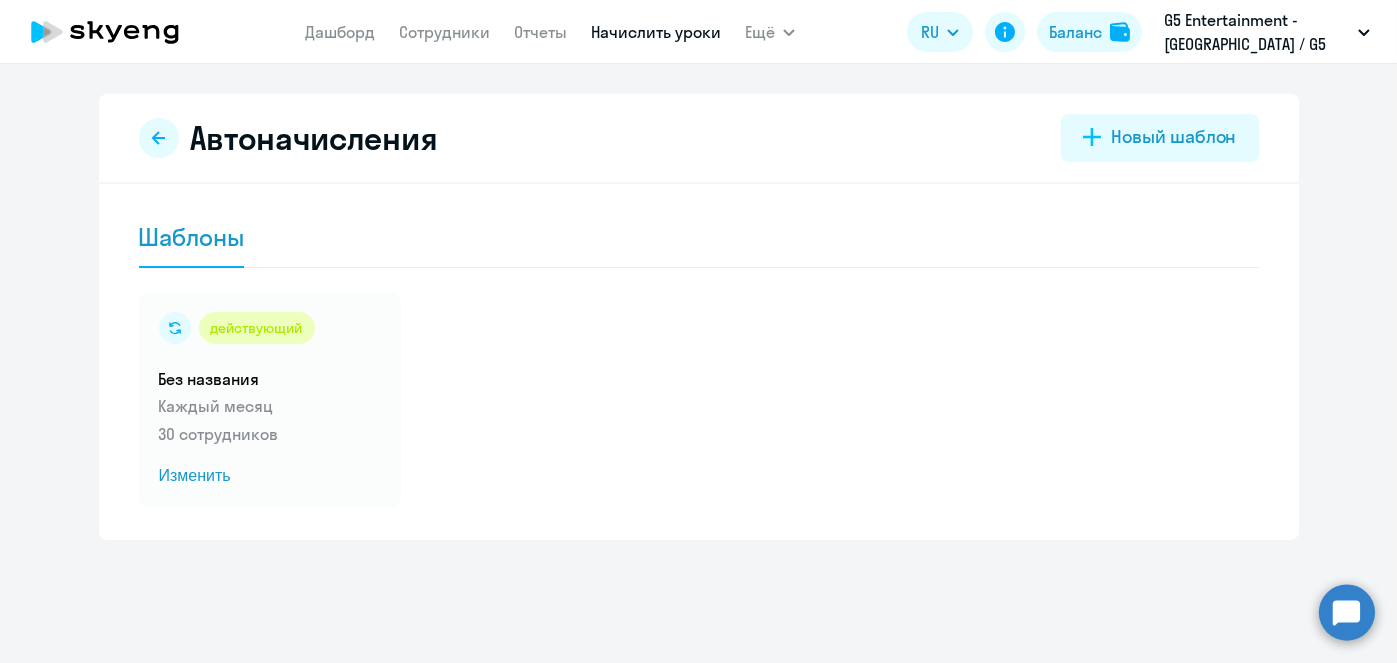 click on "Начислить уроки" at bounding box center [656, 32] 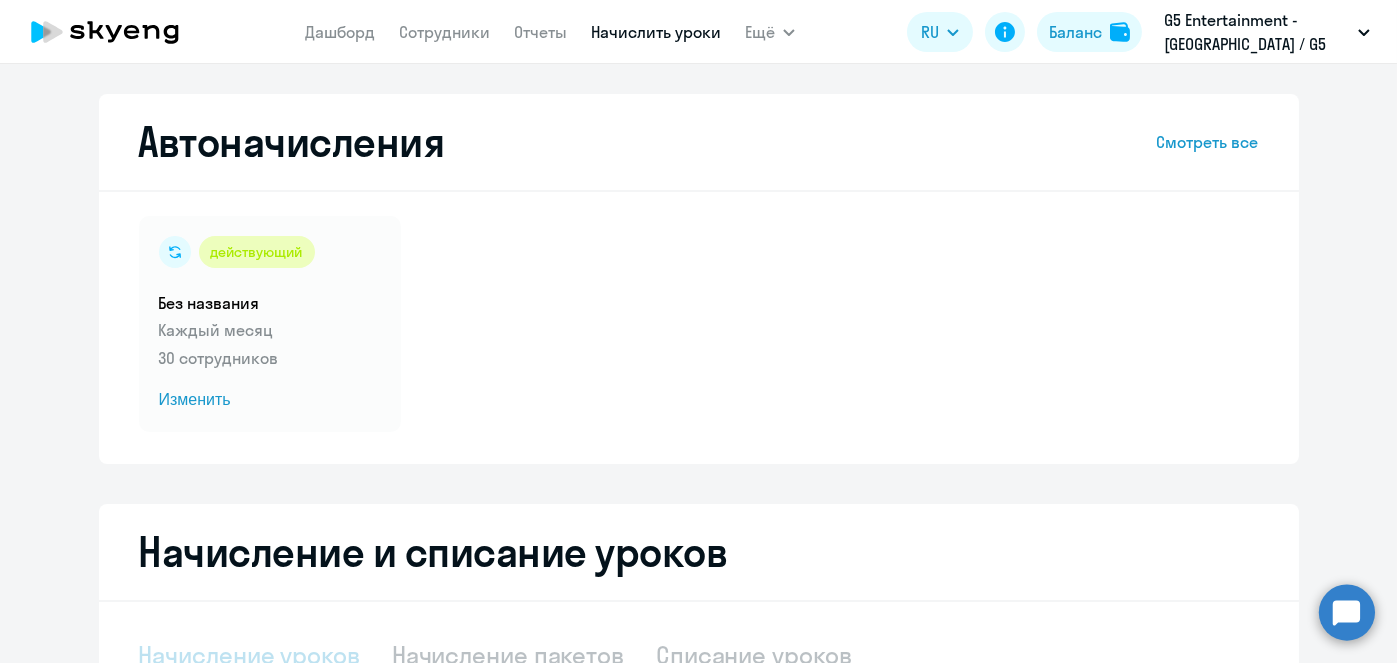 select on "10" 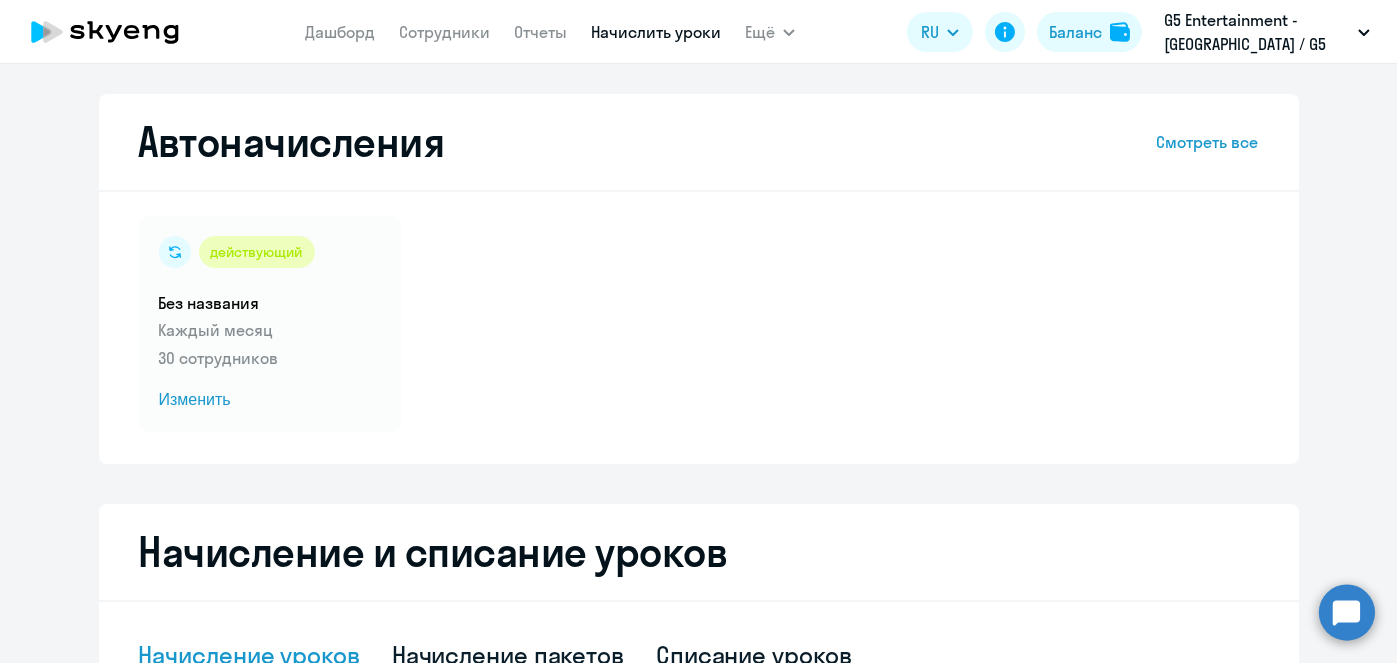 scroll, scrollTop: 524, scrollLeft: 0, axis: vertical 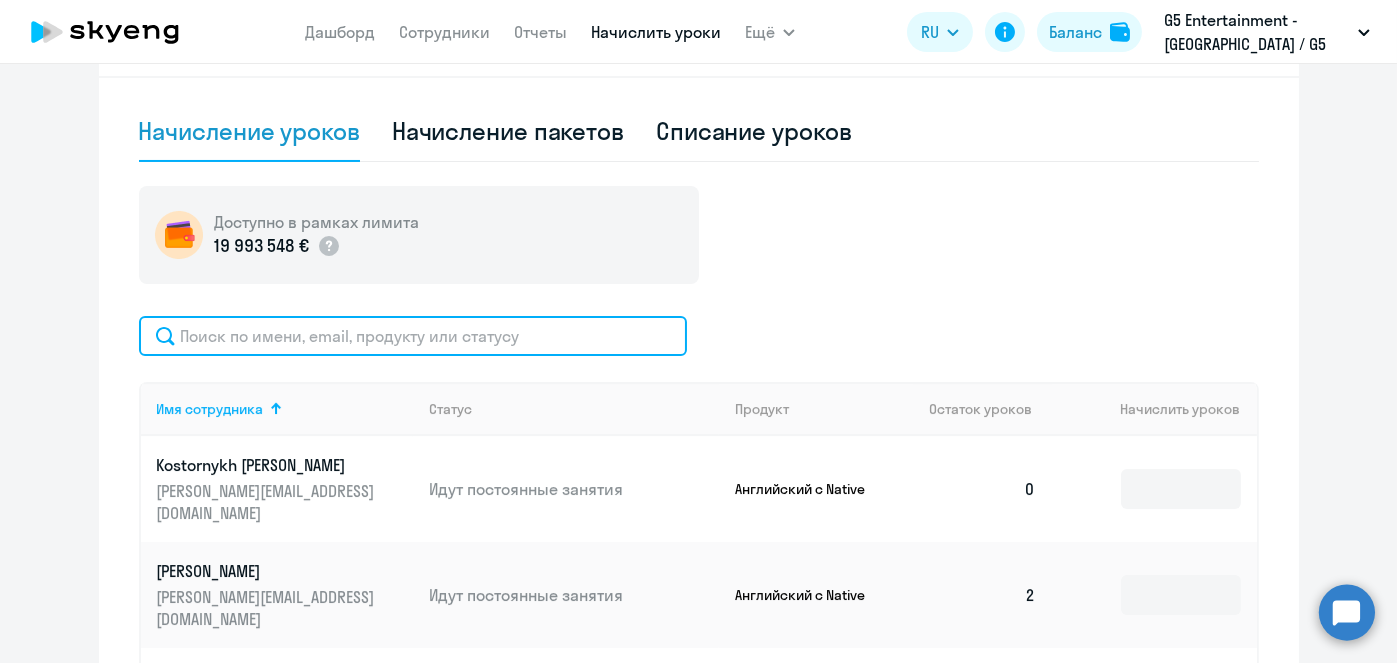 click 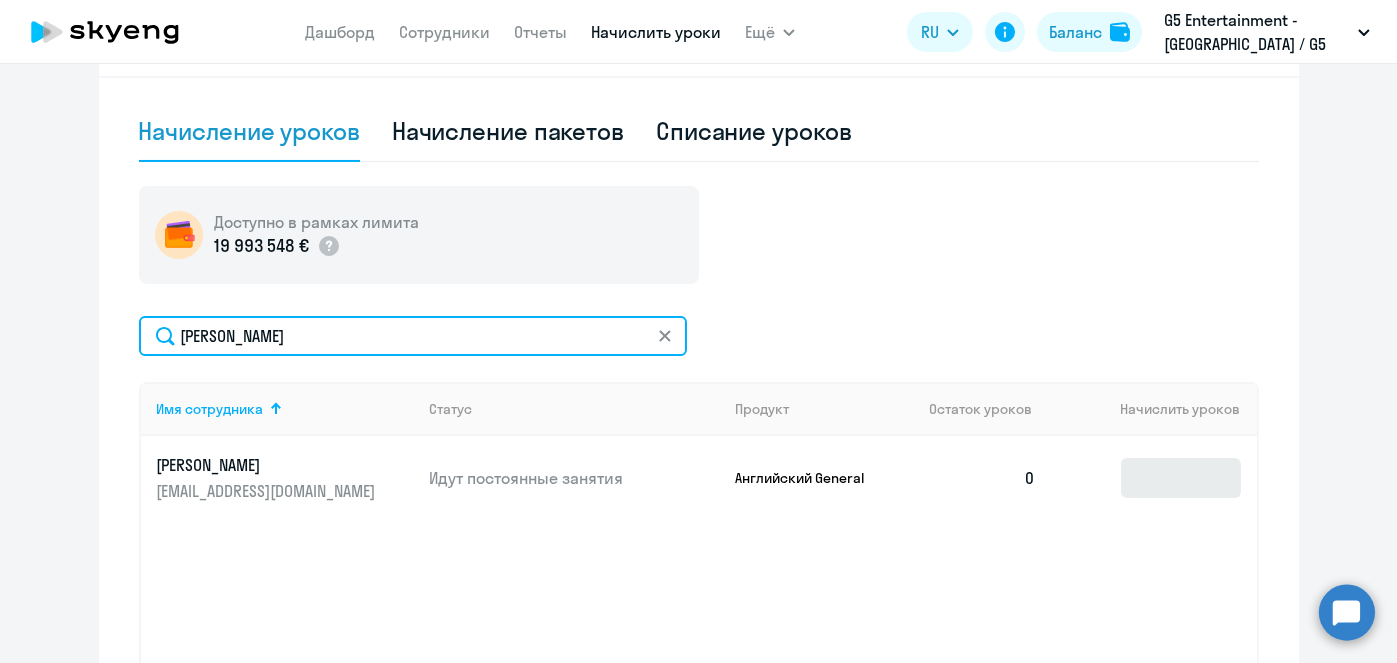 type on "Лапин" 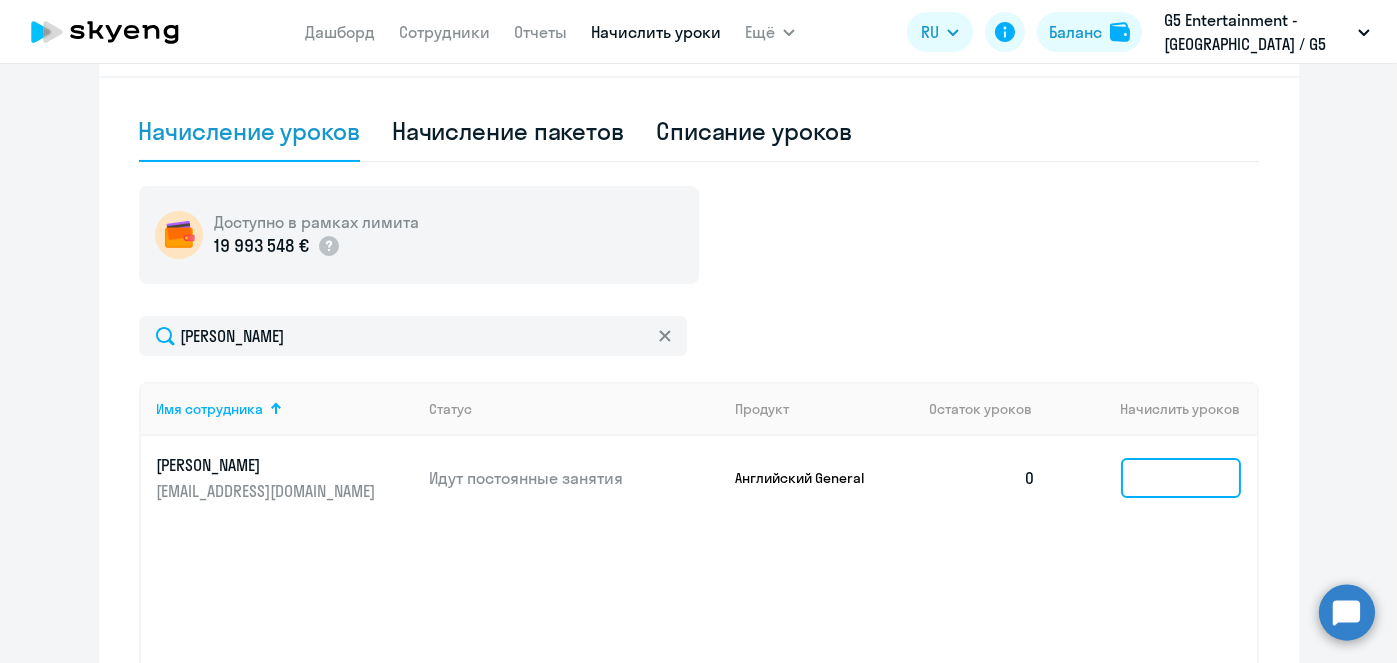 click 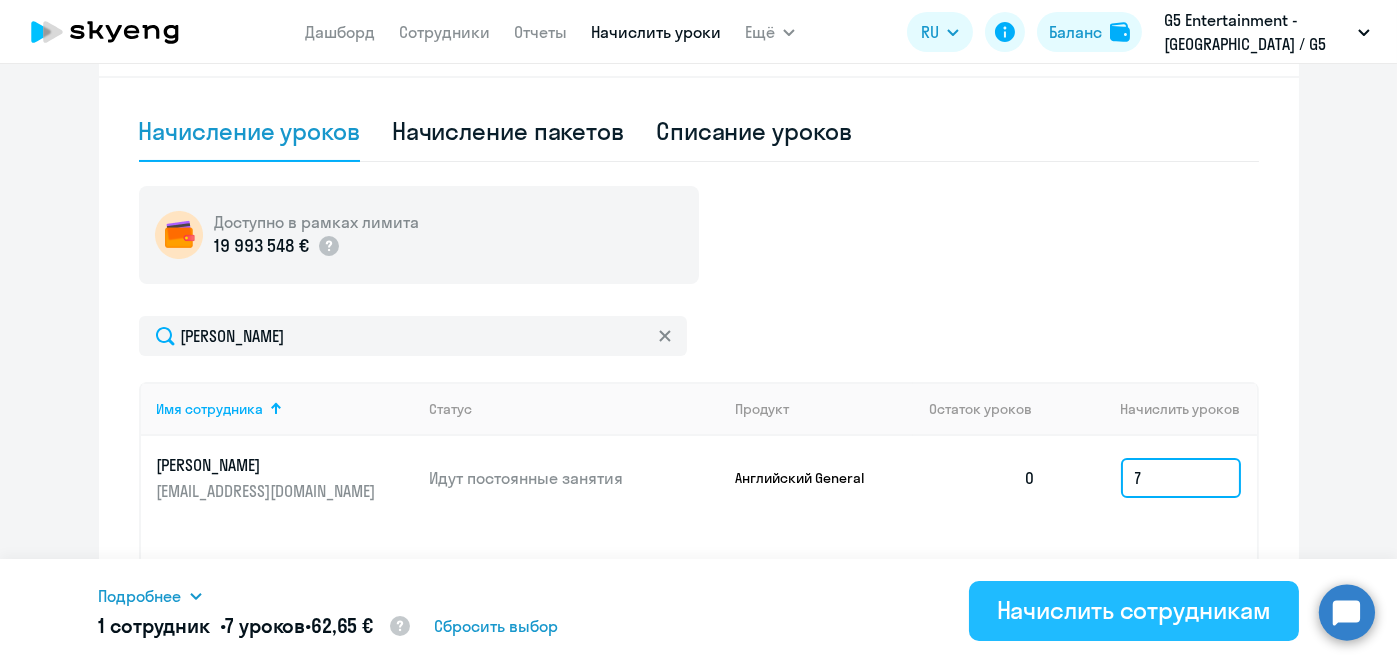 type on "7" 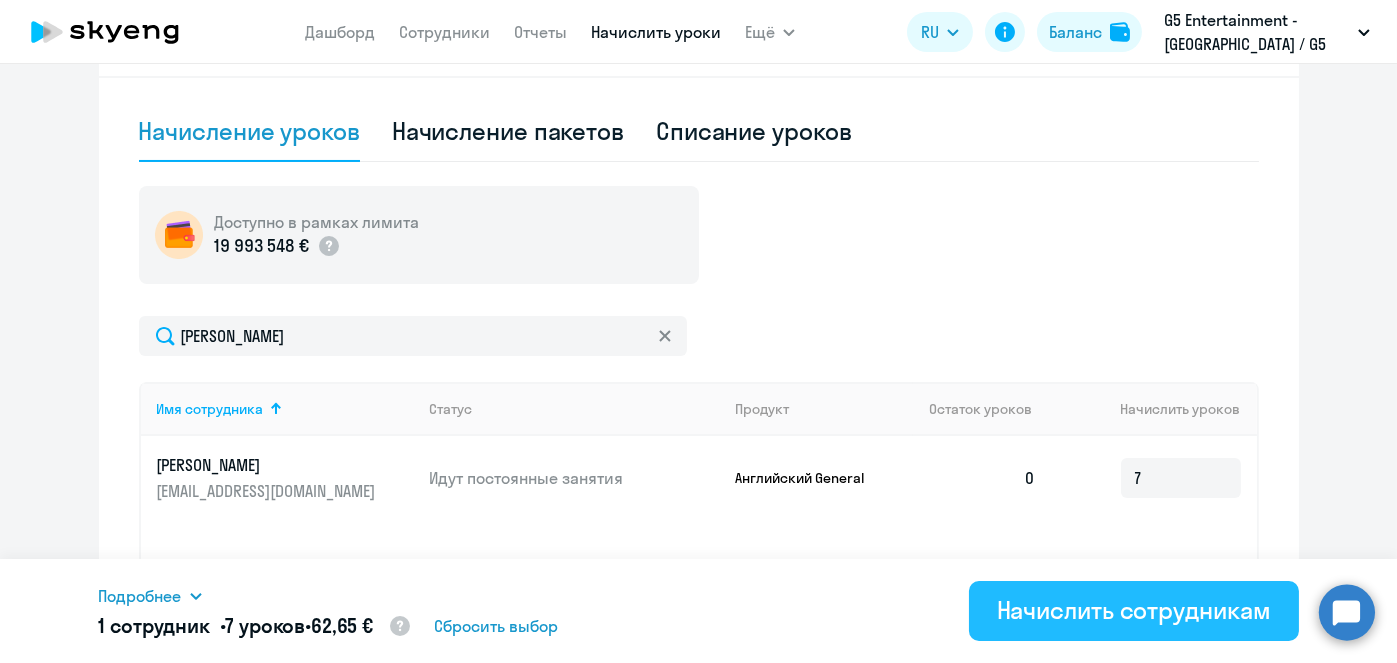 click on "Начислить сотрудникам" at bounding box center (1134, 610) 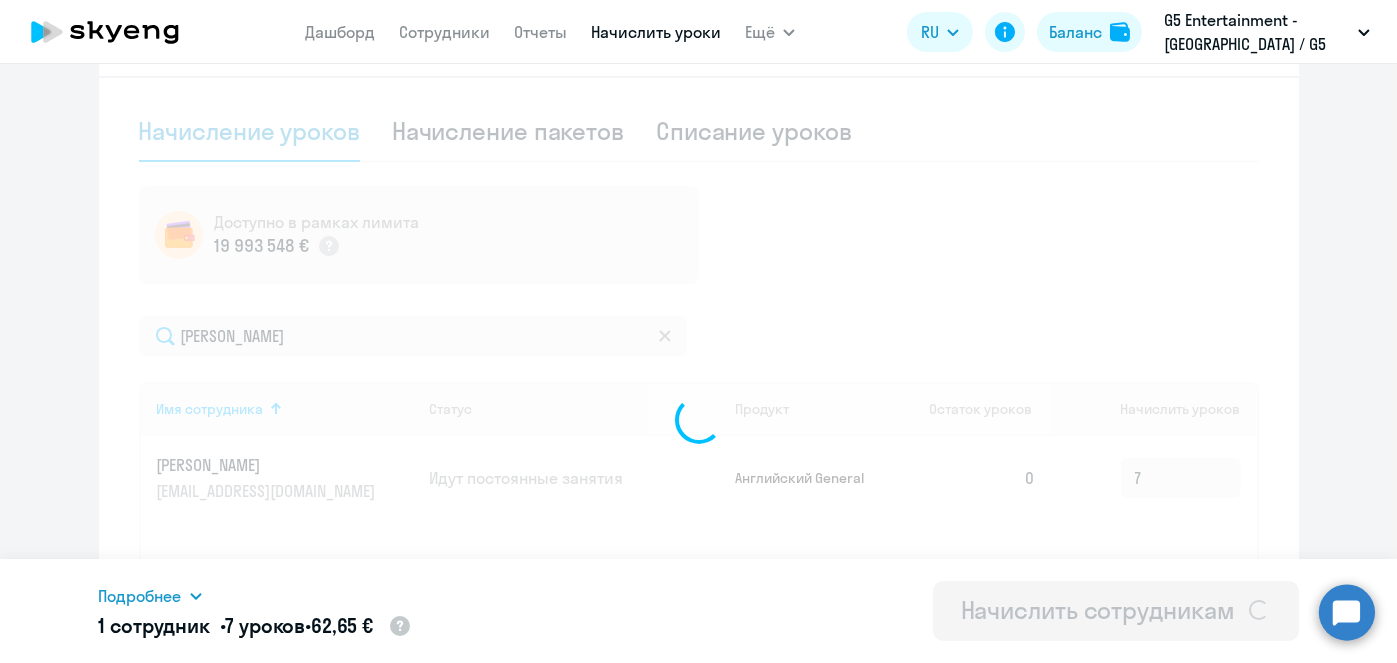 type 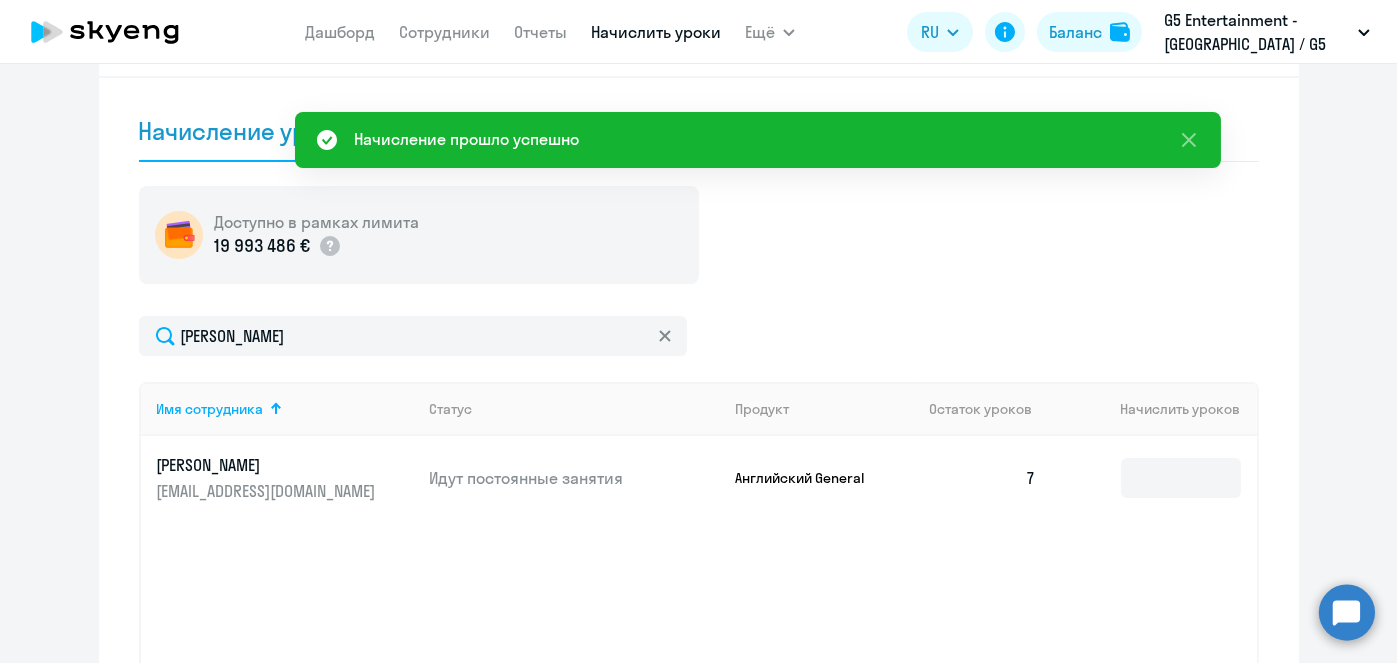 scroll, scrollTop: 0, scrollLeft: 0, axis: both 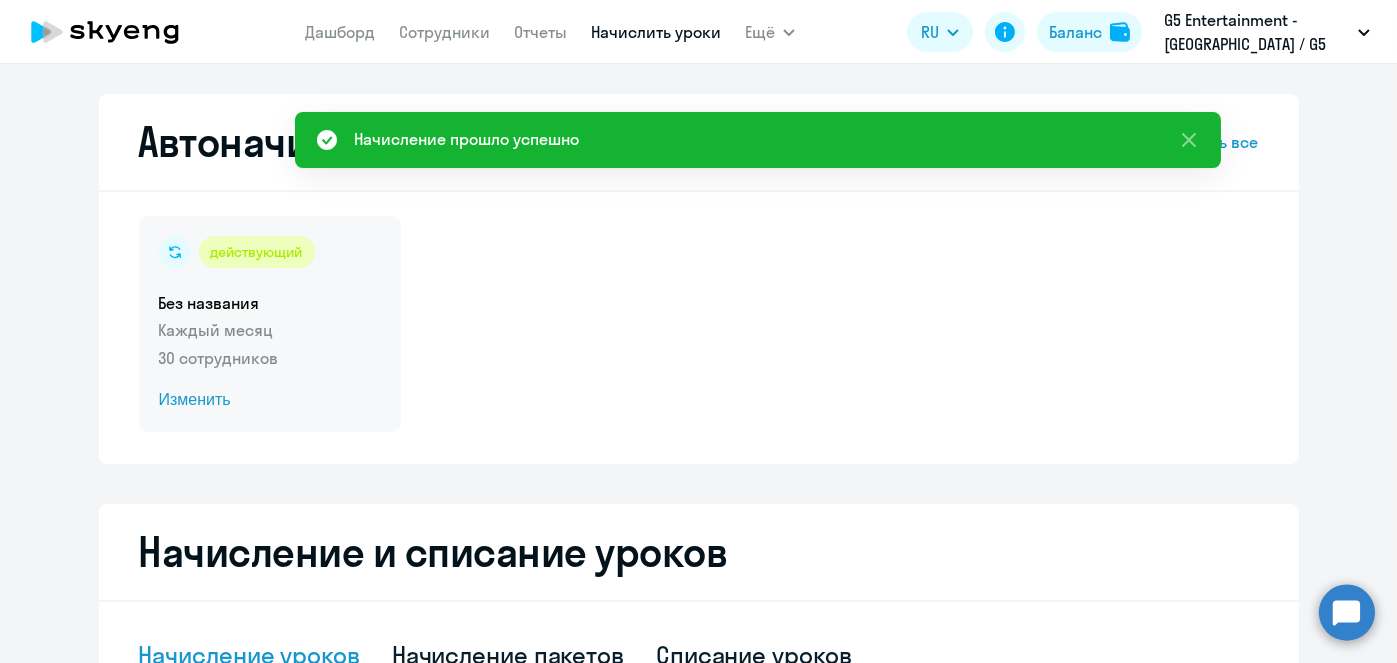 click on "действующий  Без названия  Каждый месяц   30 сотрудников  Изменить" 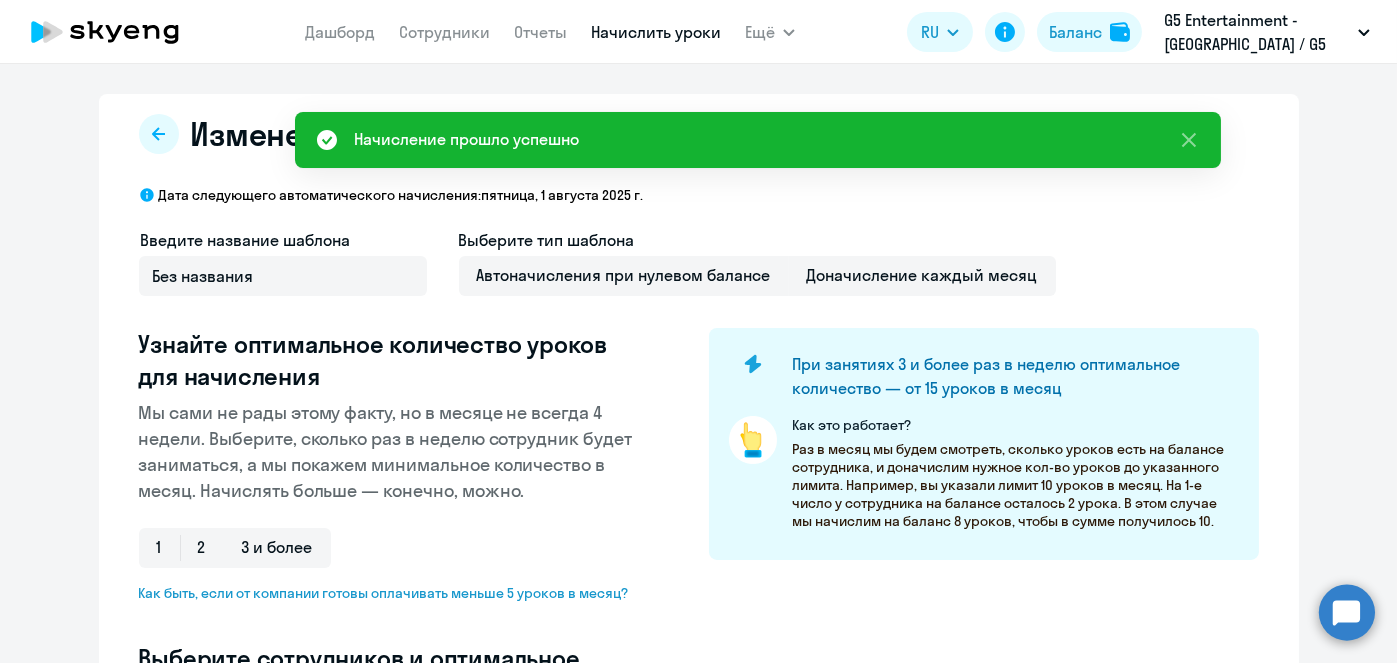 select on "10" 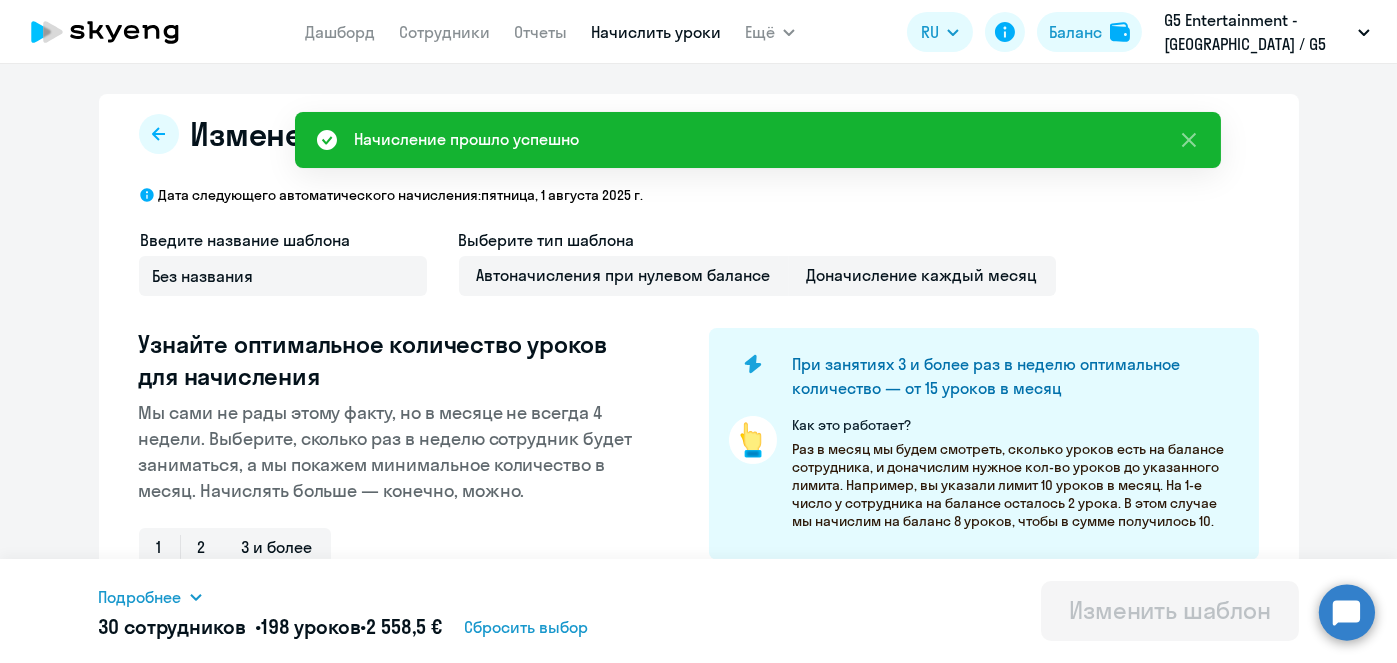 scroll, scrollTop: 524, scrollLeft: 0, axis: vertical 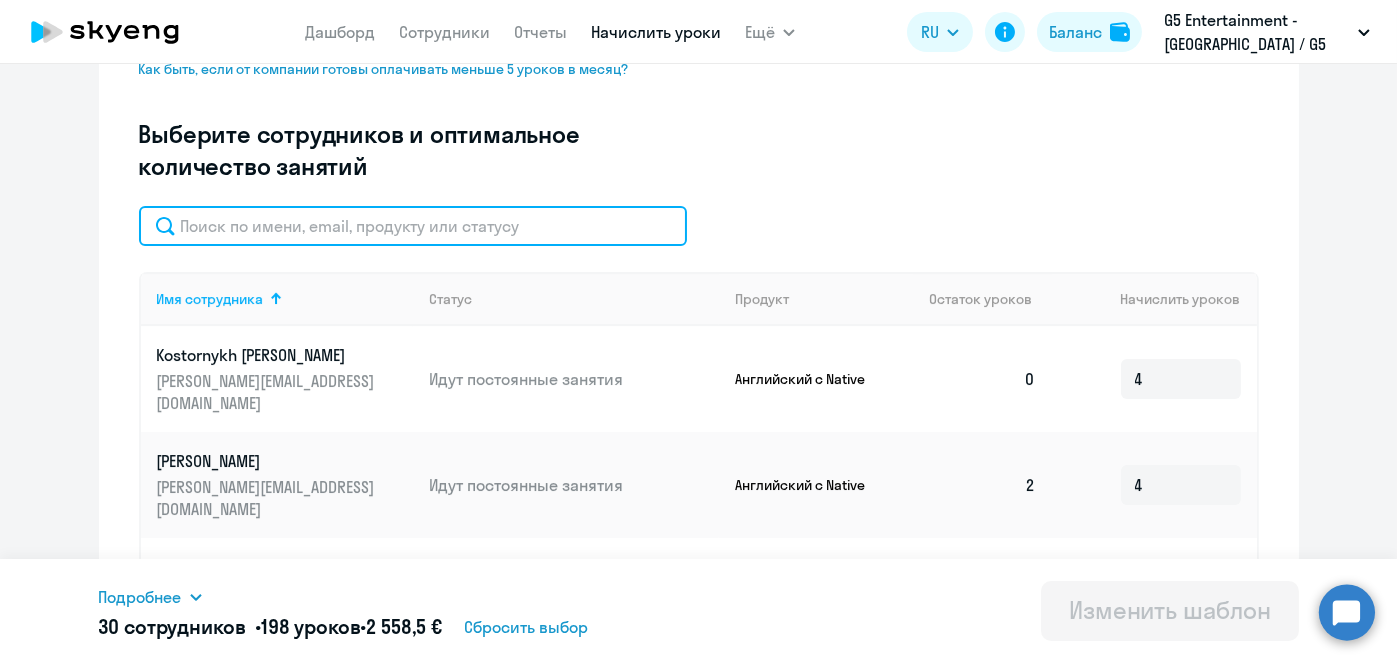 click 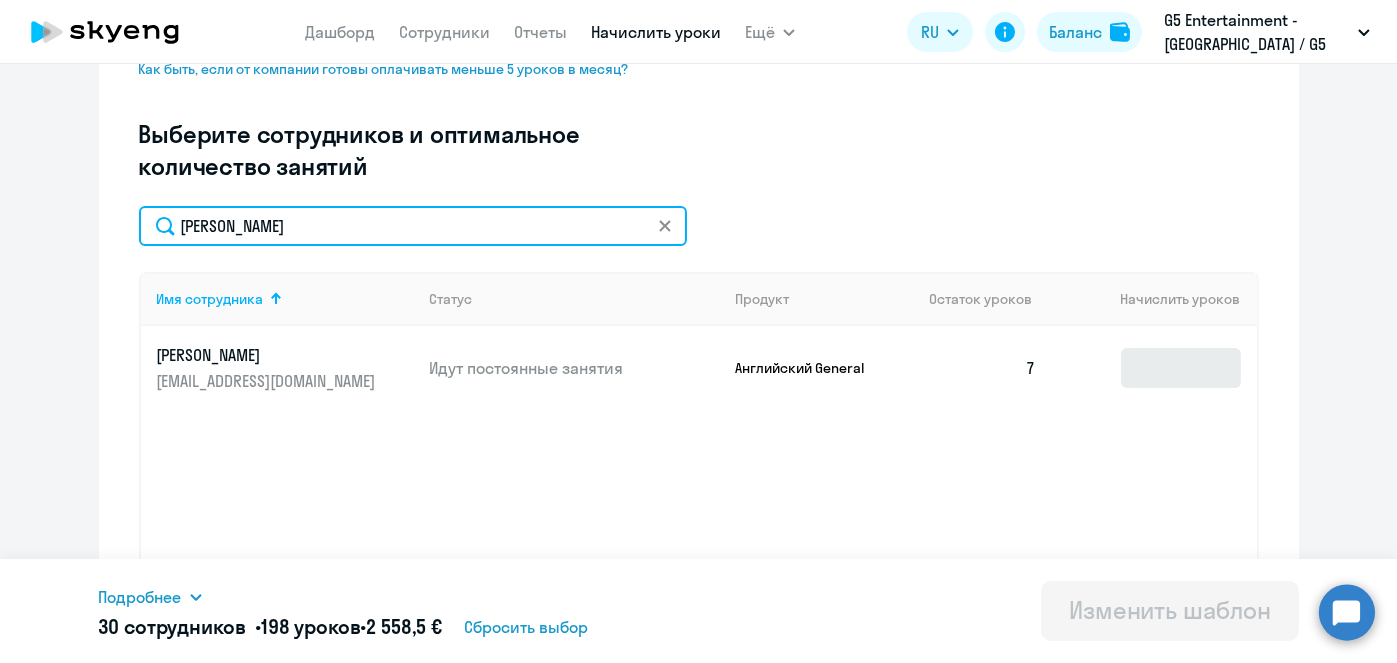 type on "Лапин" 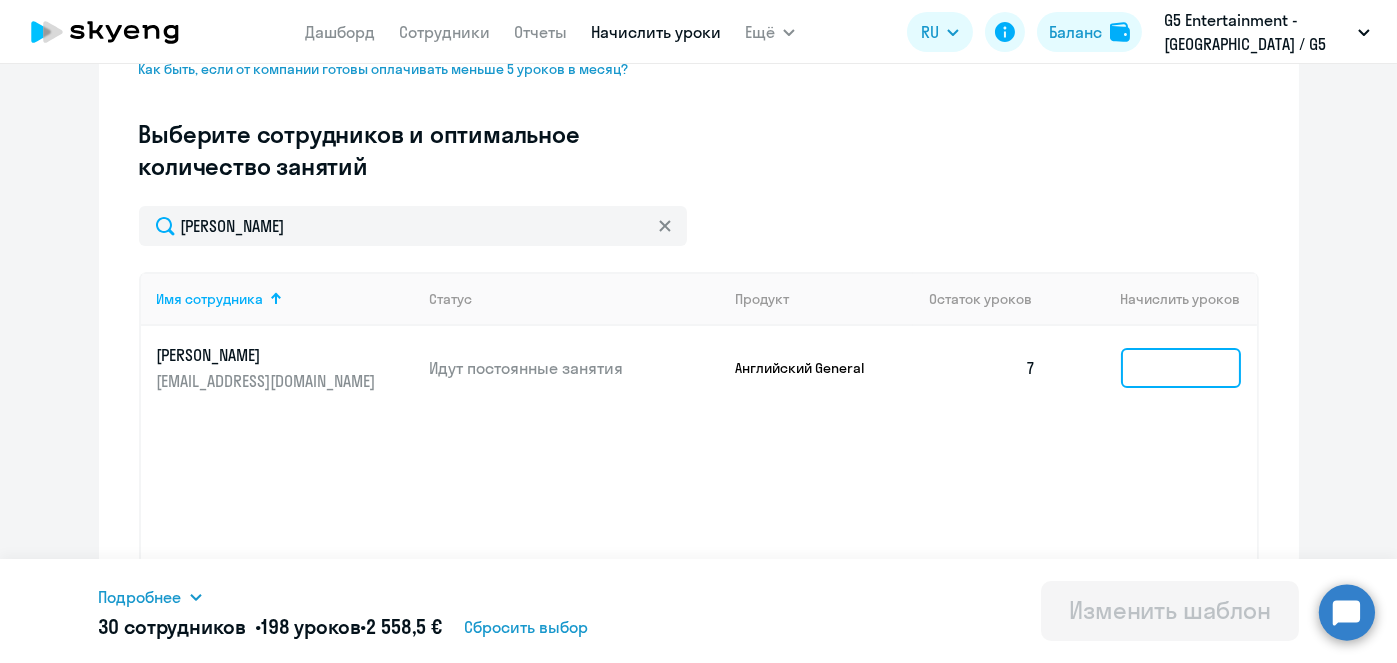click 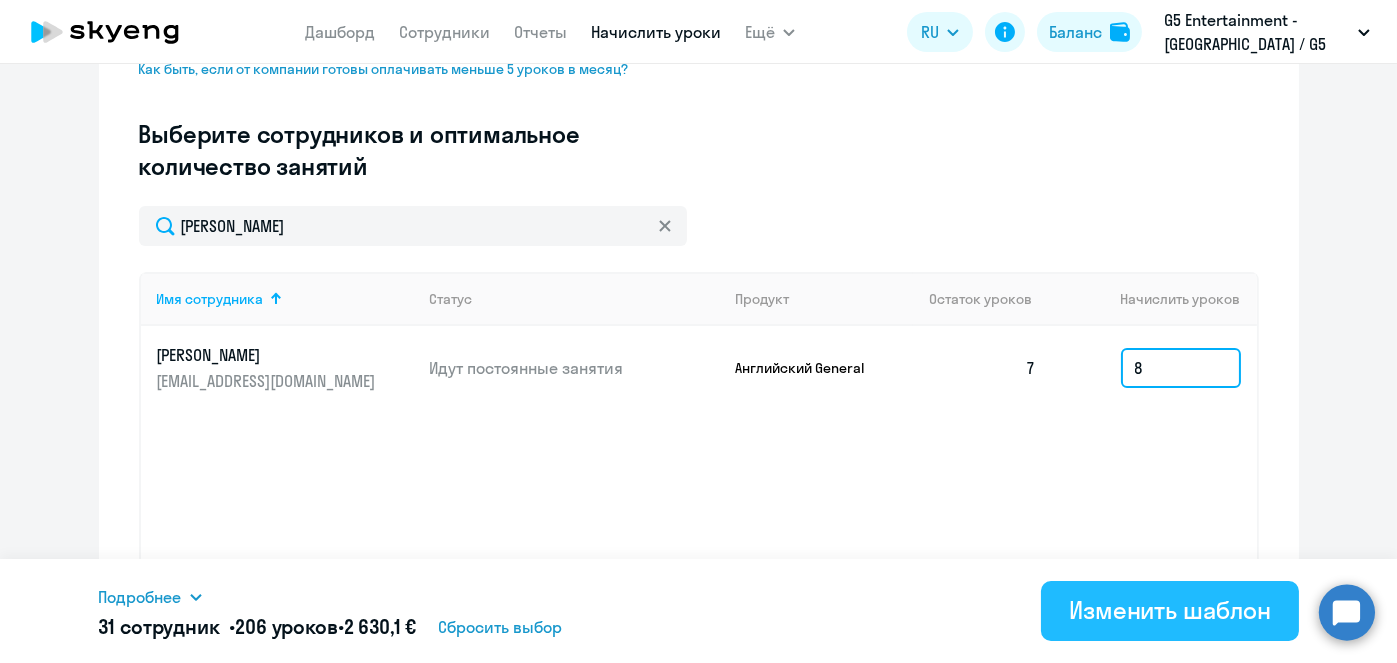 type on "8" 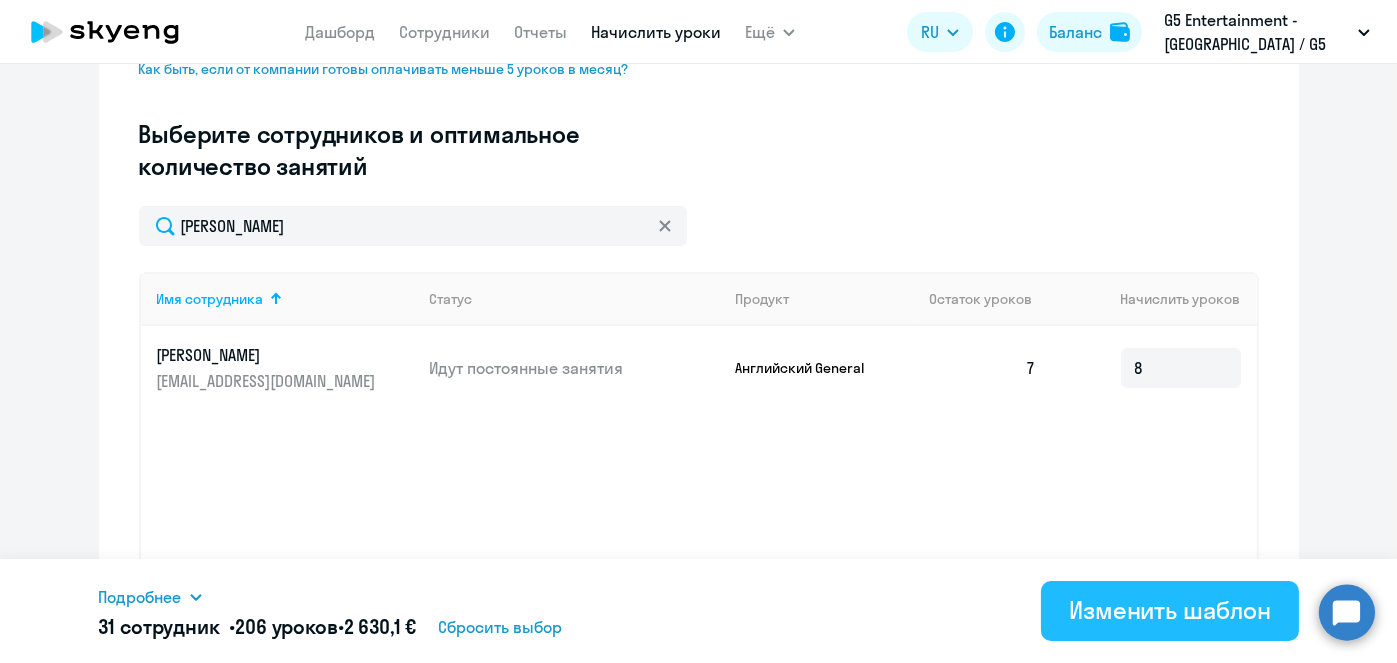 click on "Изменить шаблон" at bounding box center (1170, 610) 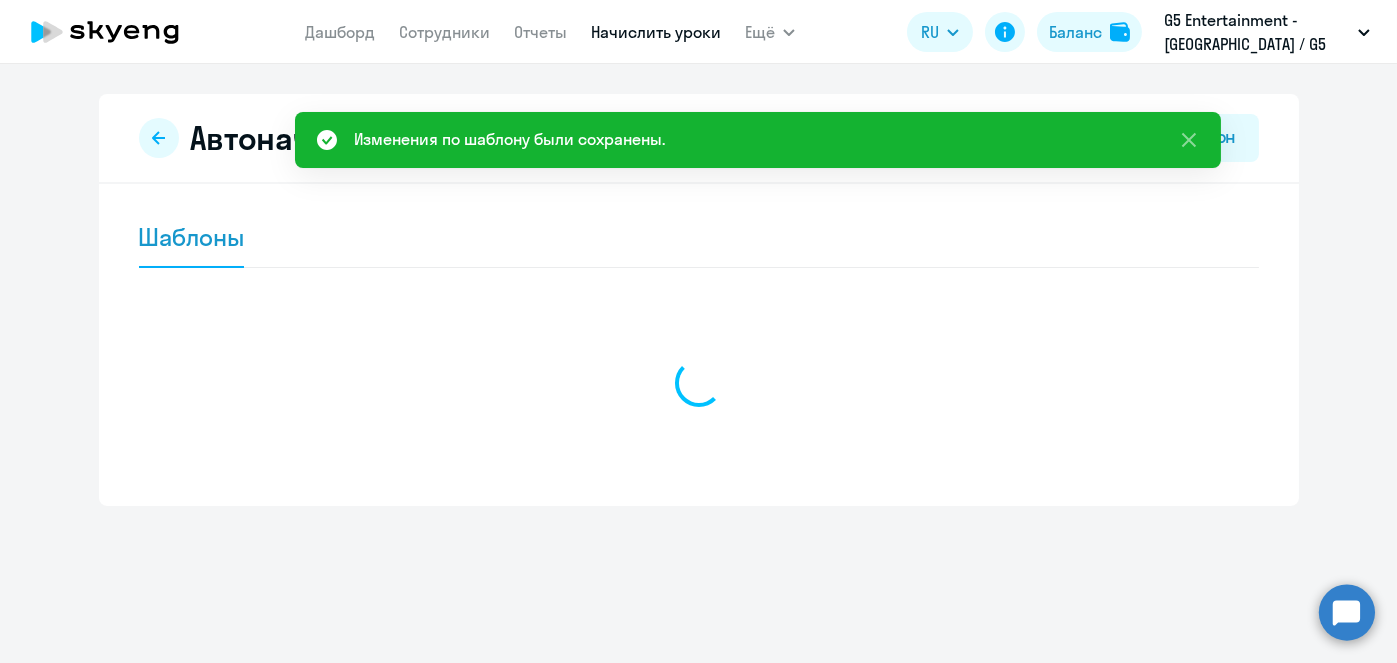 scroll, scrollTop: 0, scrollLeft: 0, axis: both 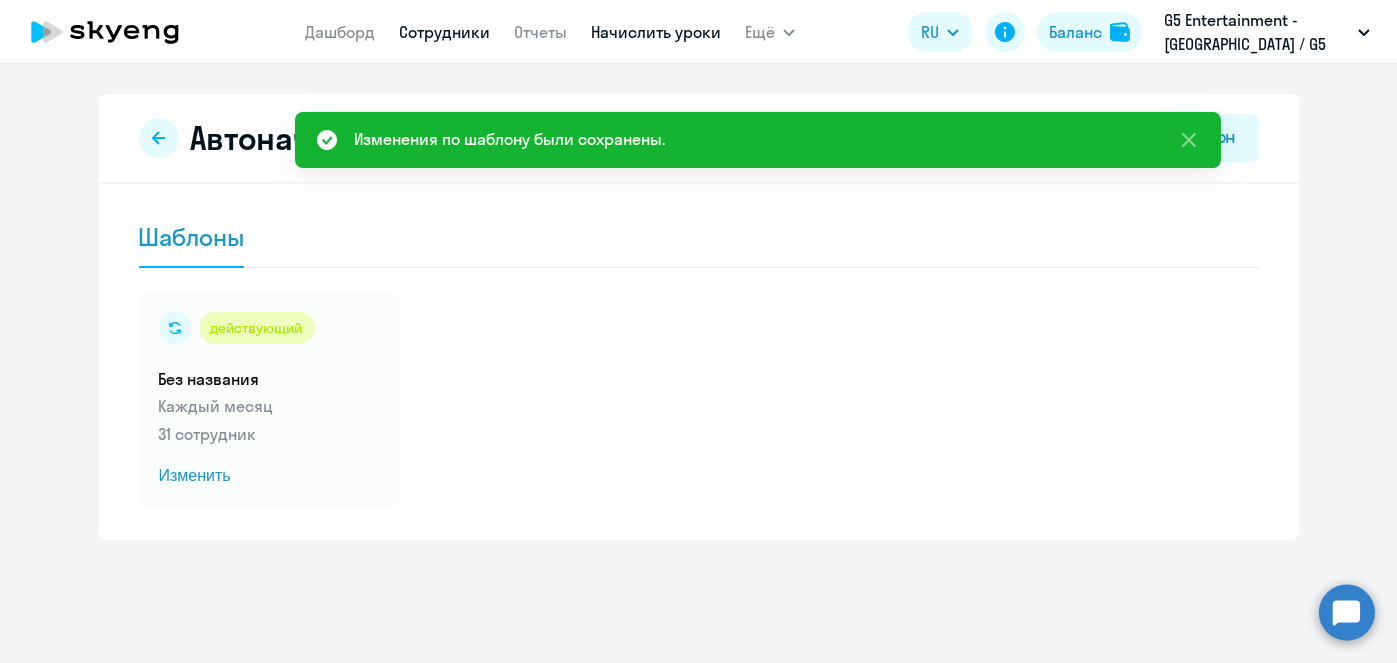 click on "Сотрудники" at bounding box center [444, 32] 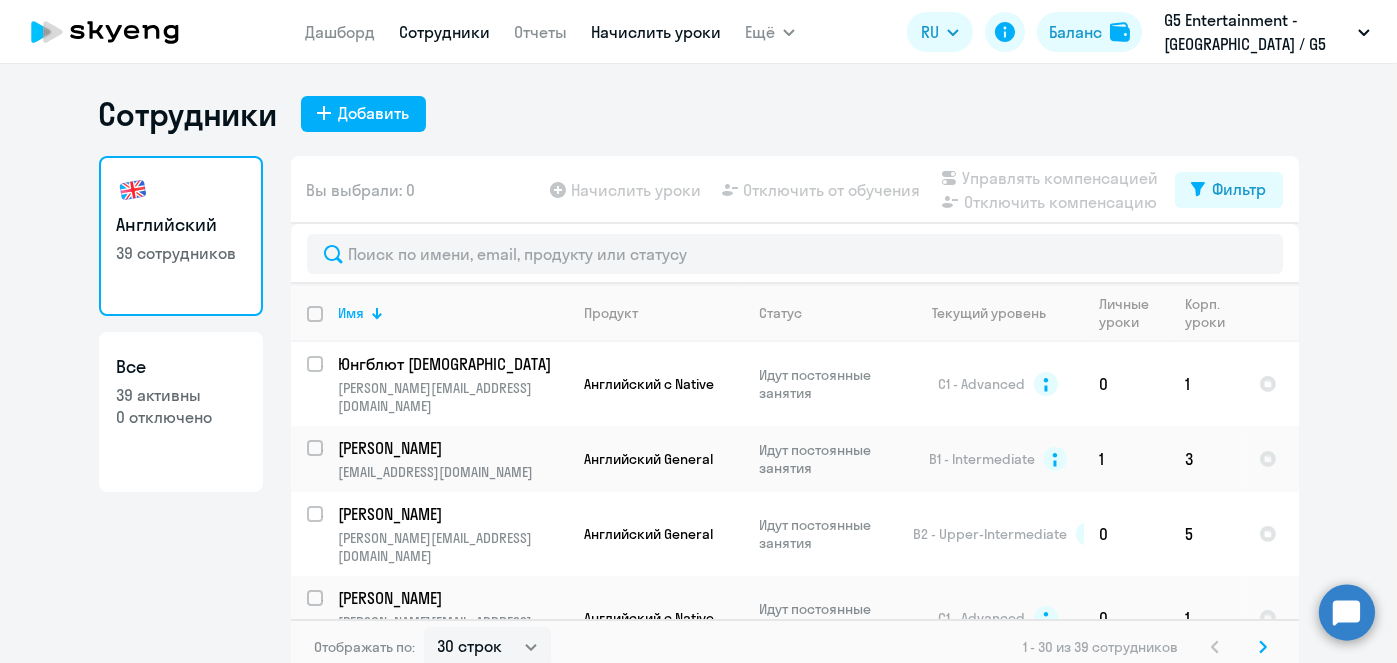 click on "Начислить уроки" at bounding box center (656, 32) 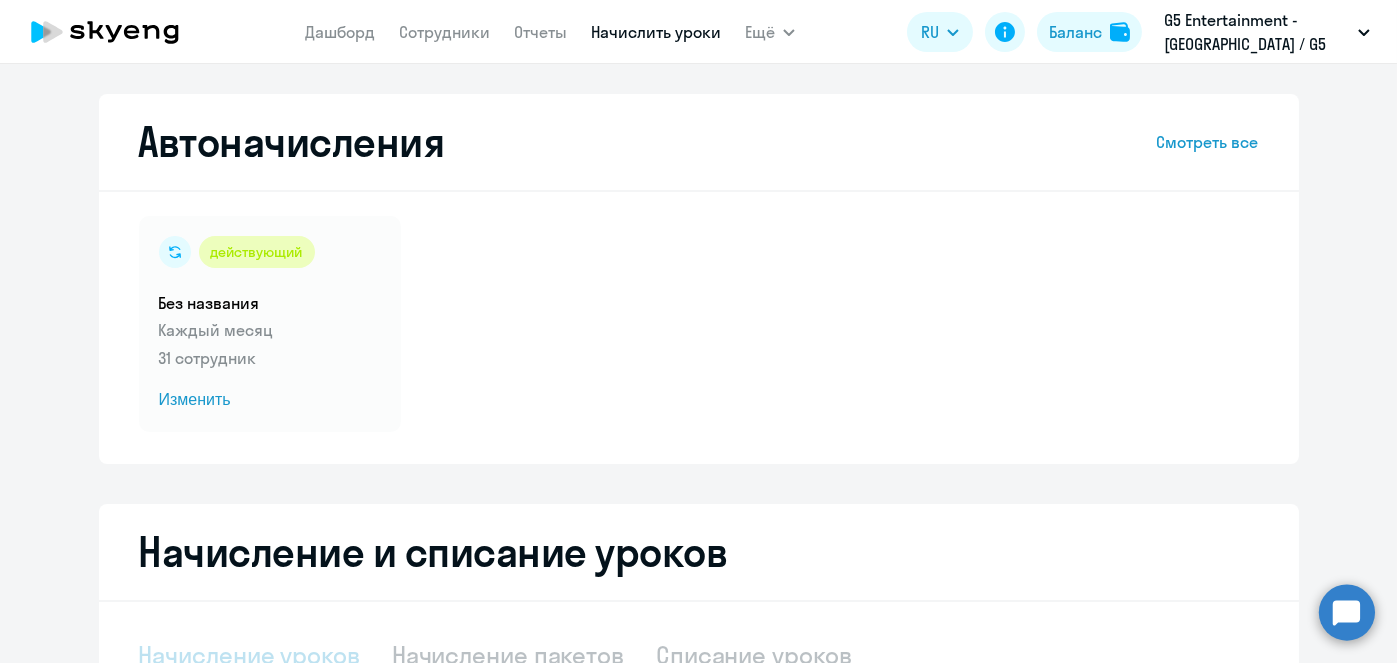 select on "10" 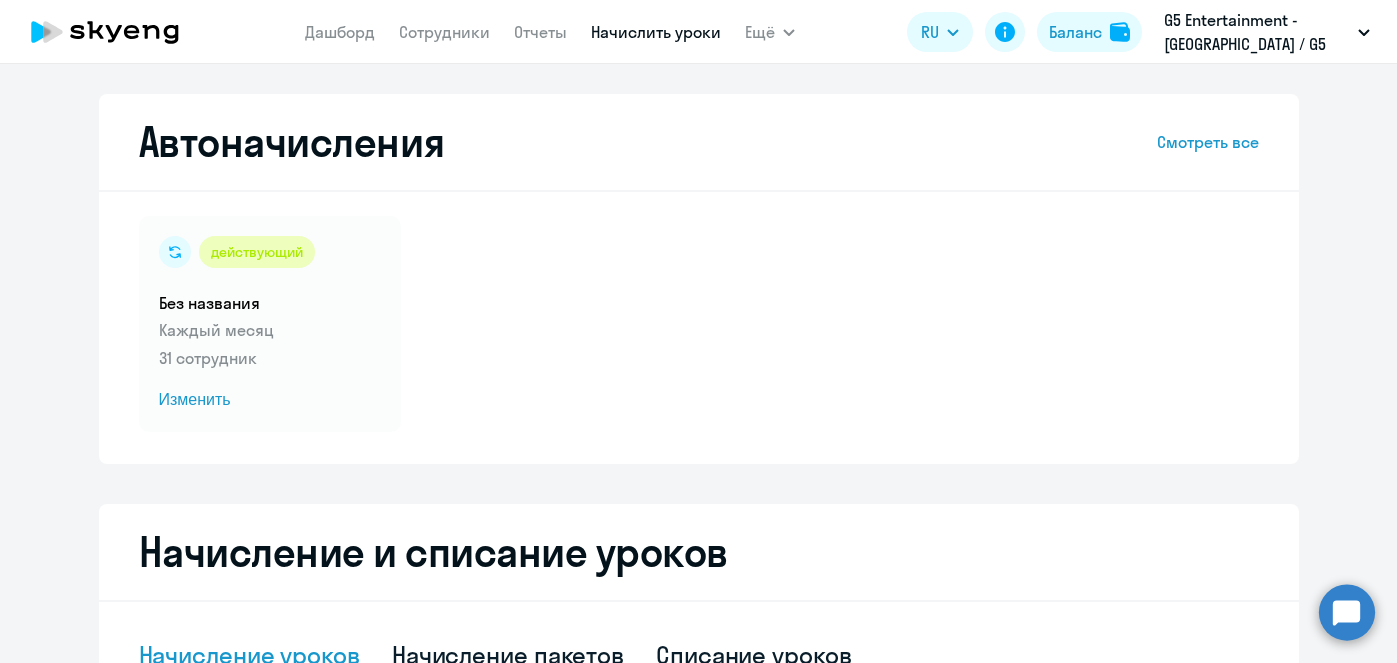 select on "10" 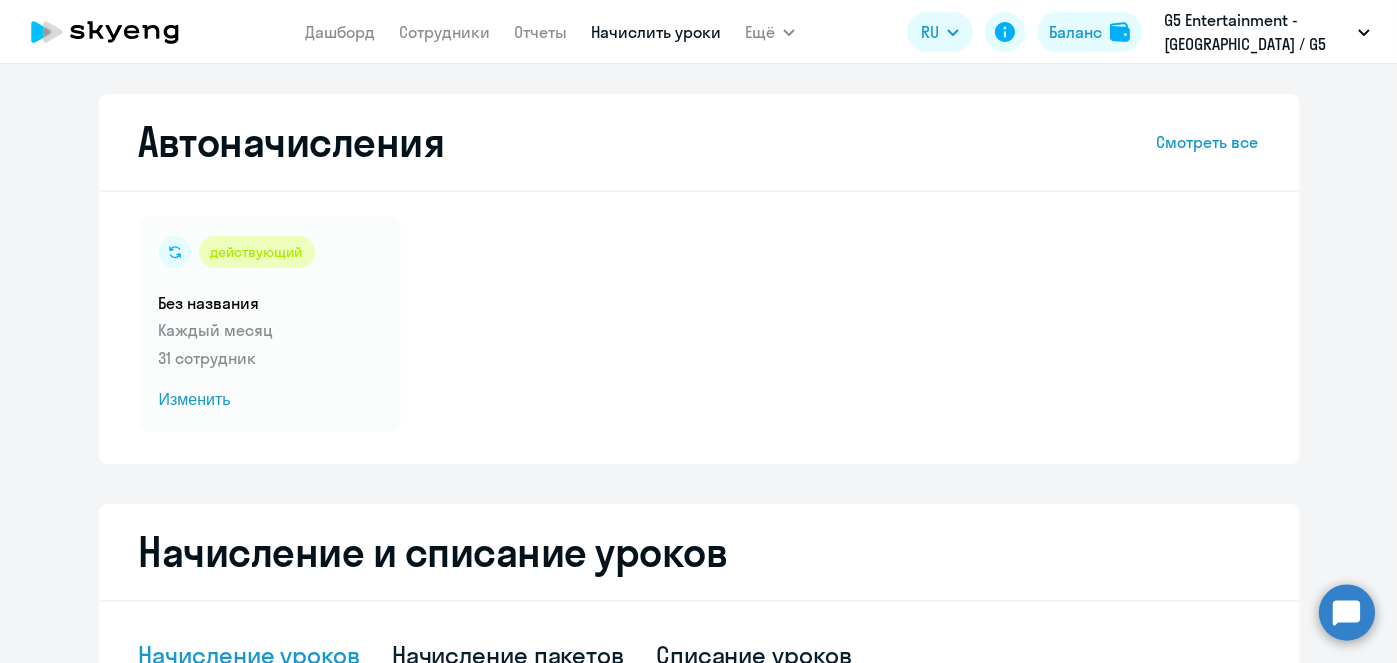 scroll, scrollTop: 524, scrollLeft: 0, axis: vertical 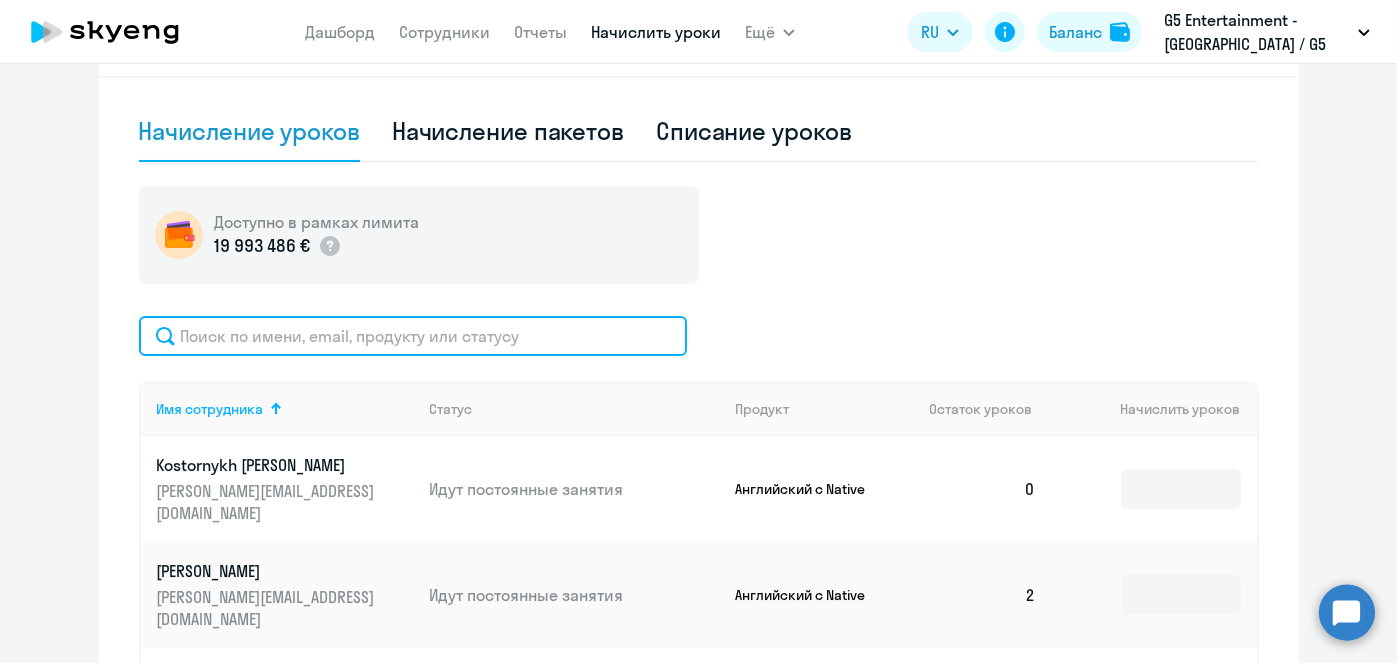 click 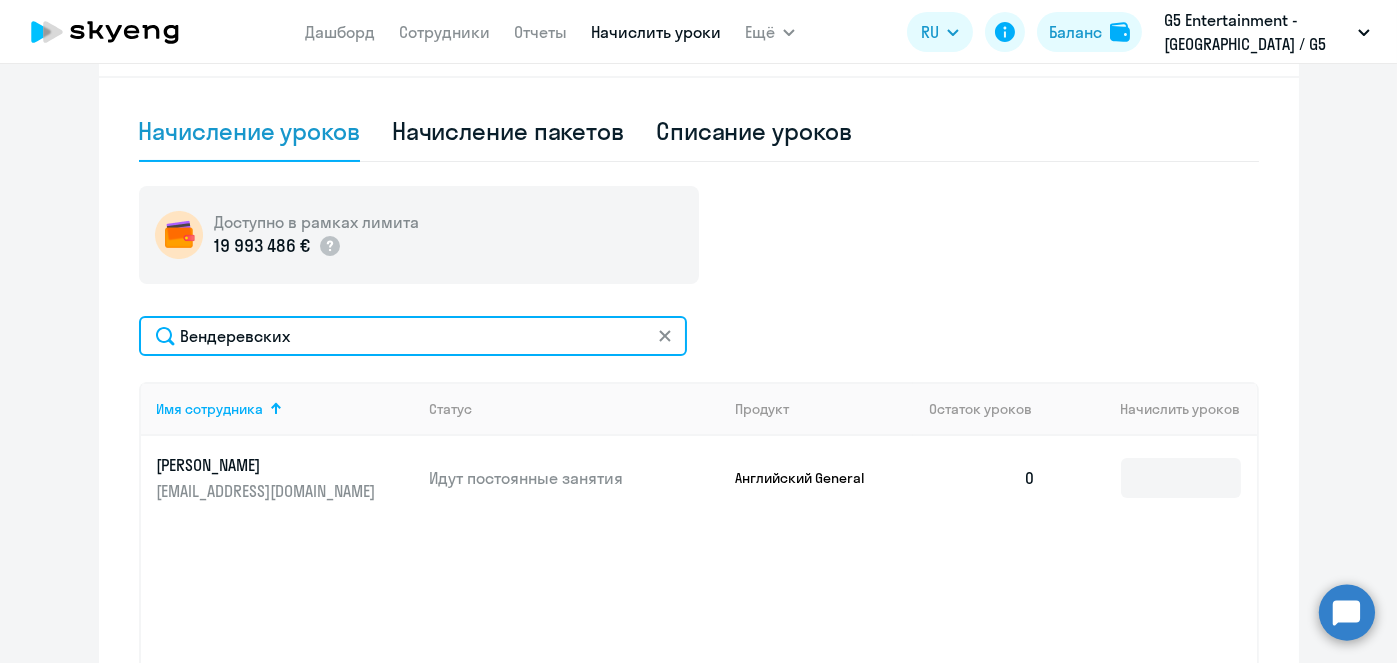 type on "Вендеревских" 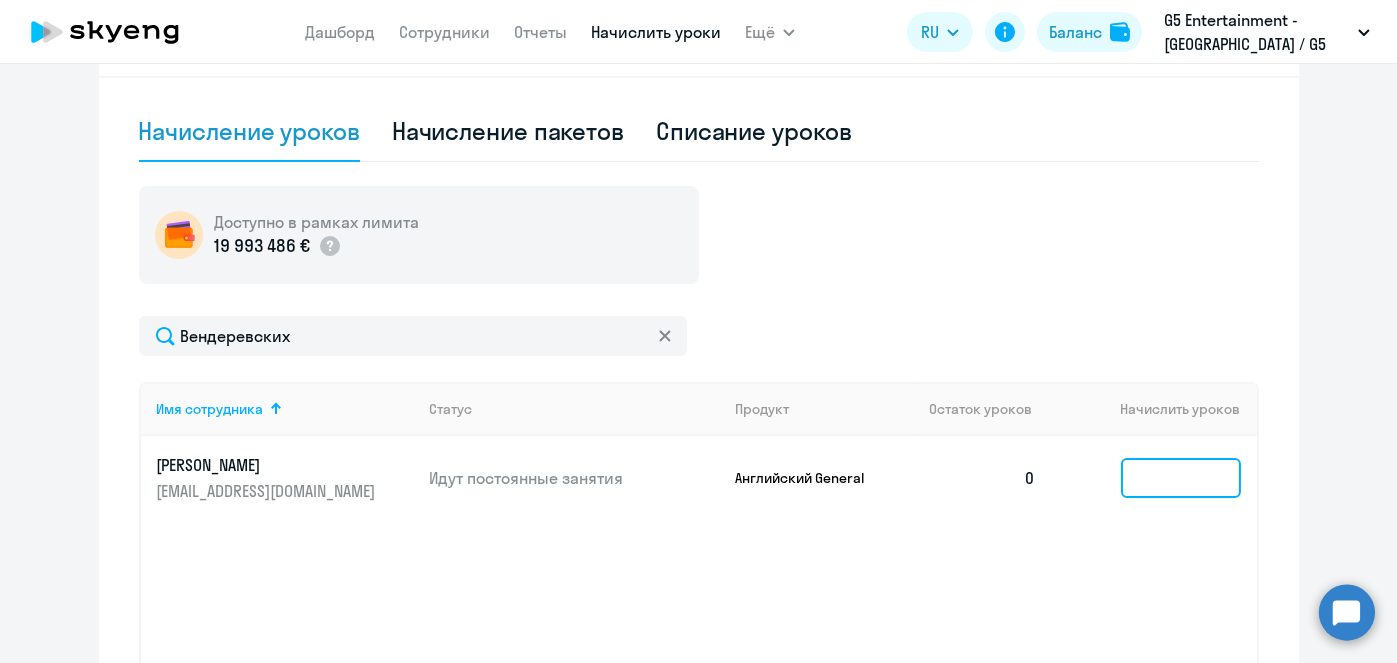 click 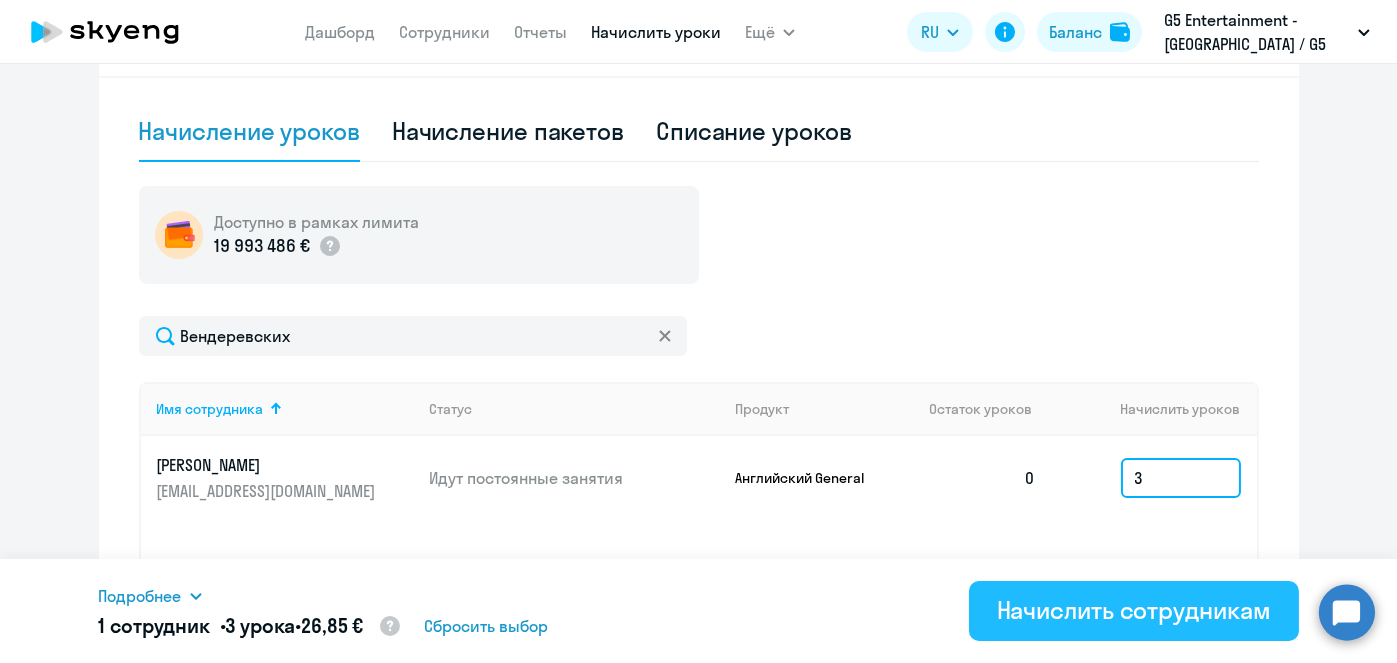 type on "3" 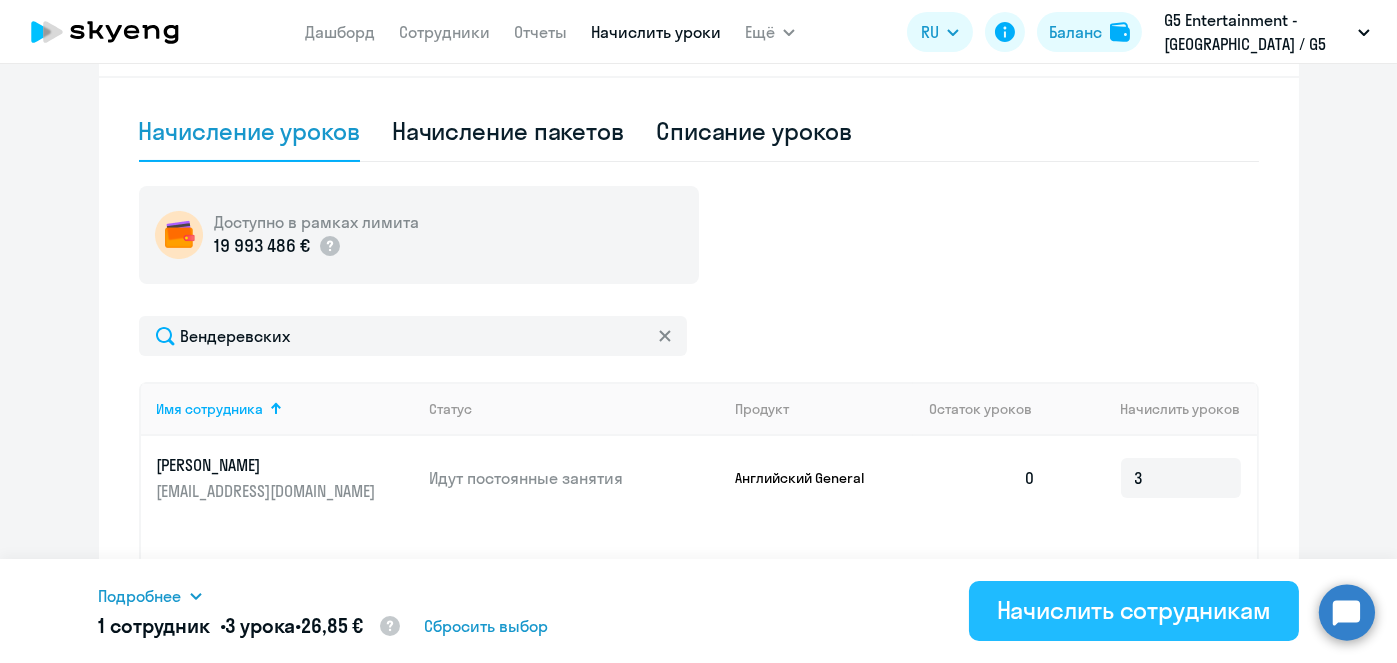 click on "Начислить сотрудникам" at bounding box center (1134, 610) 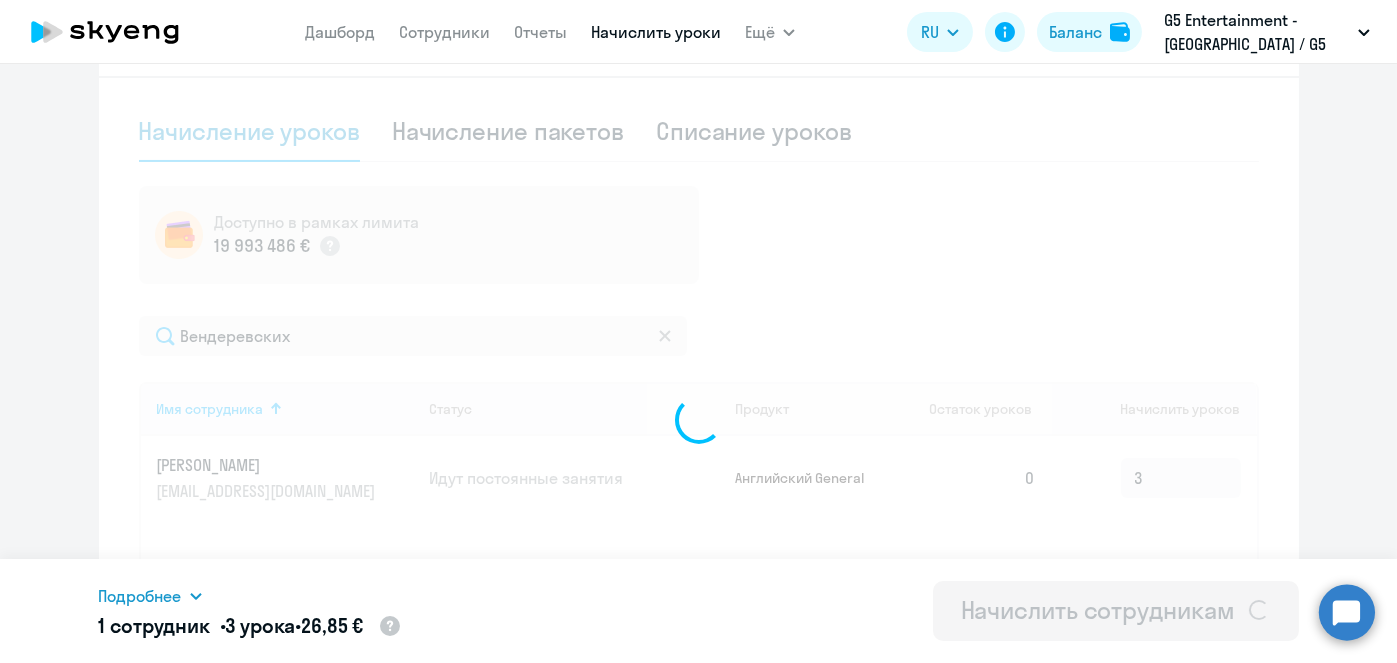 type 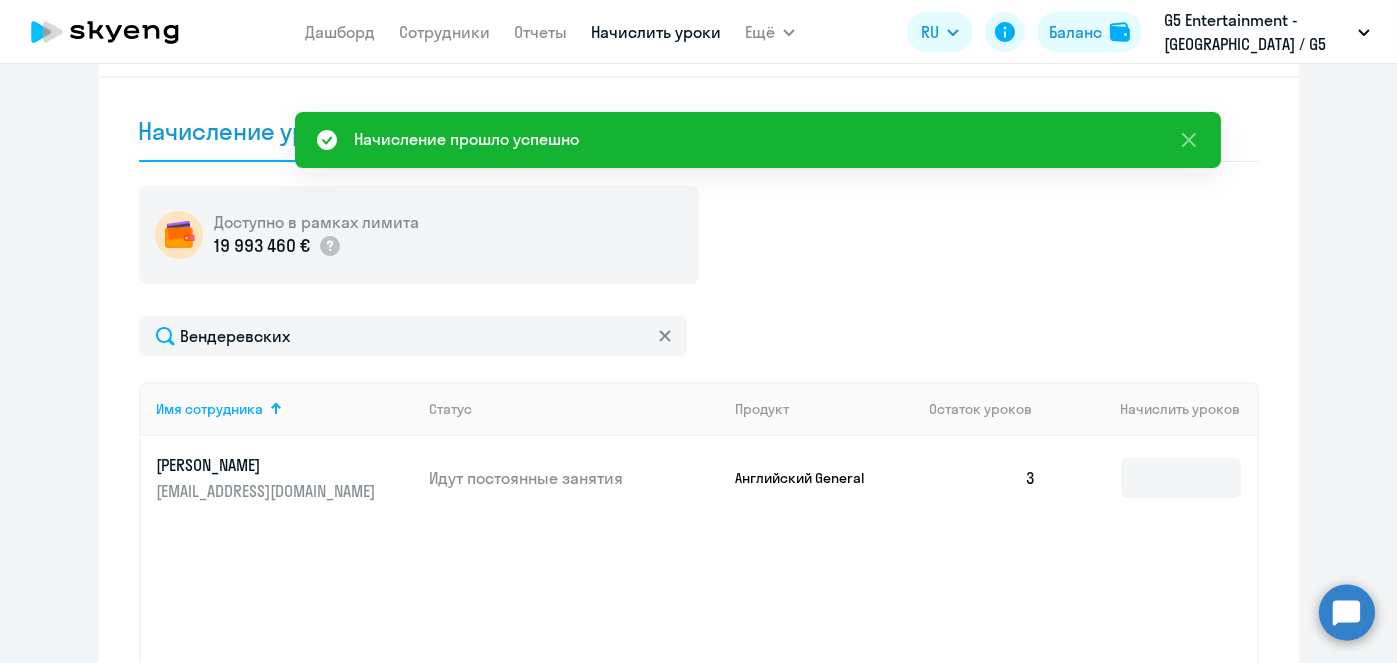 scroll, scrollTop: 0, scrollLeft: 0, axis: both 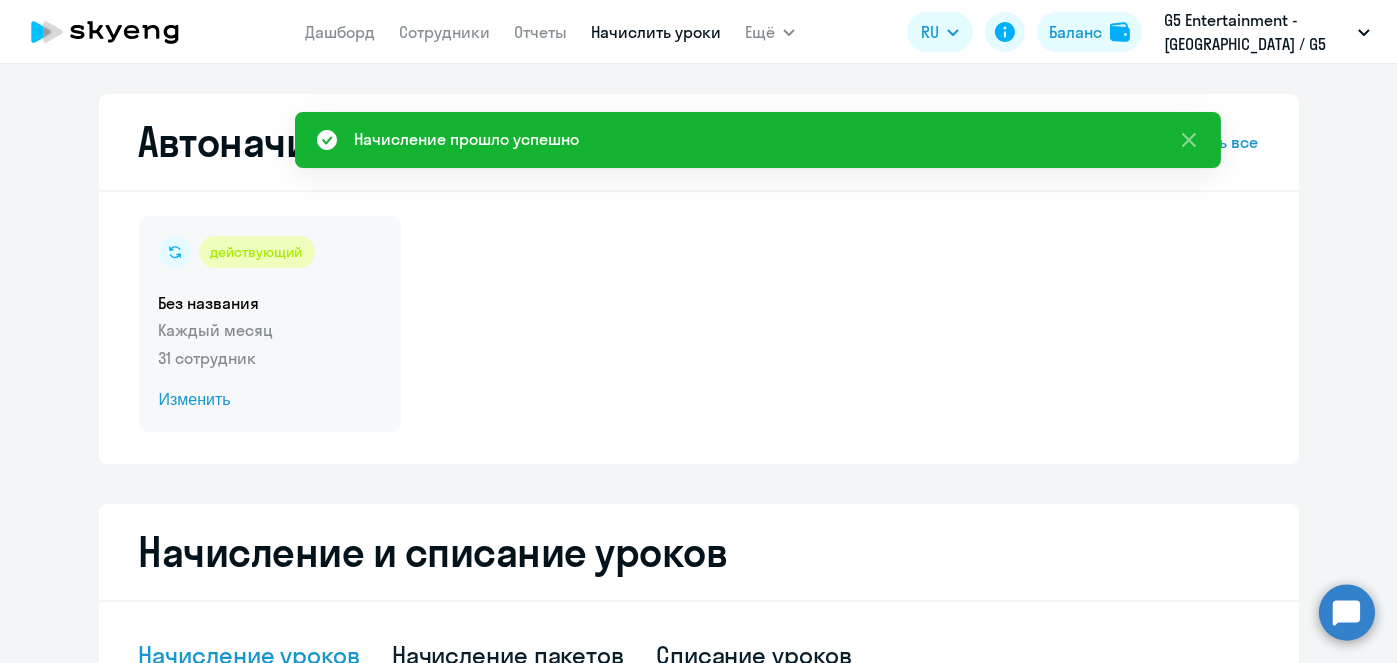 click on "Изменить" 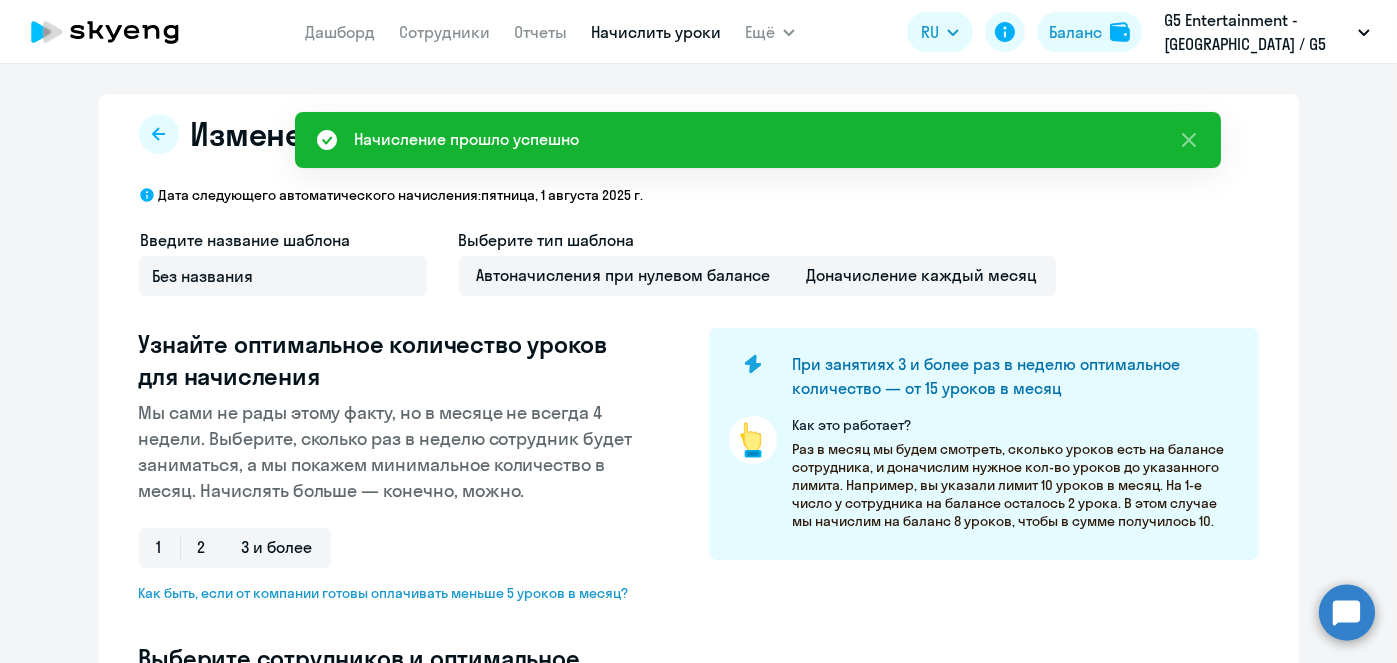 select on "10" 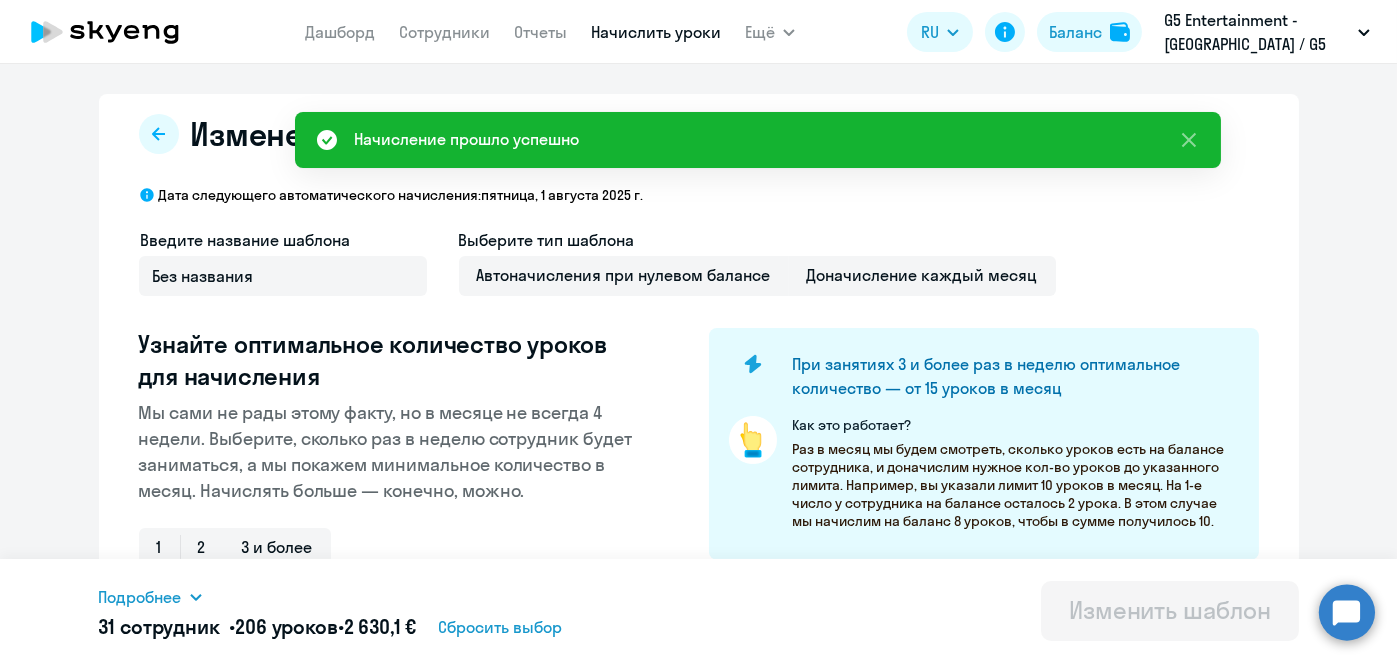 scroll, scrollTop: 524, scrollLeft: 0, axis: vertical 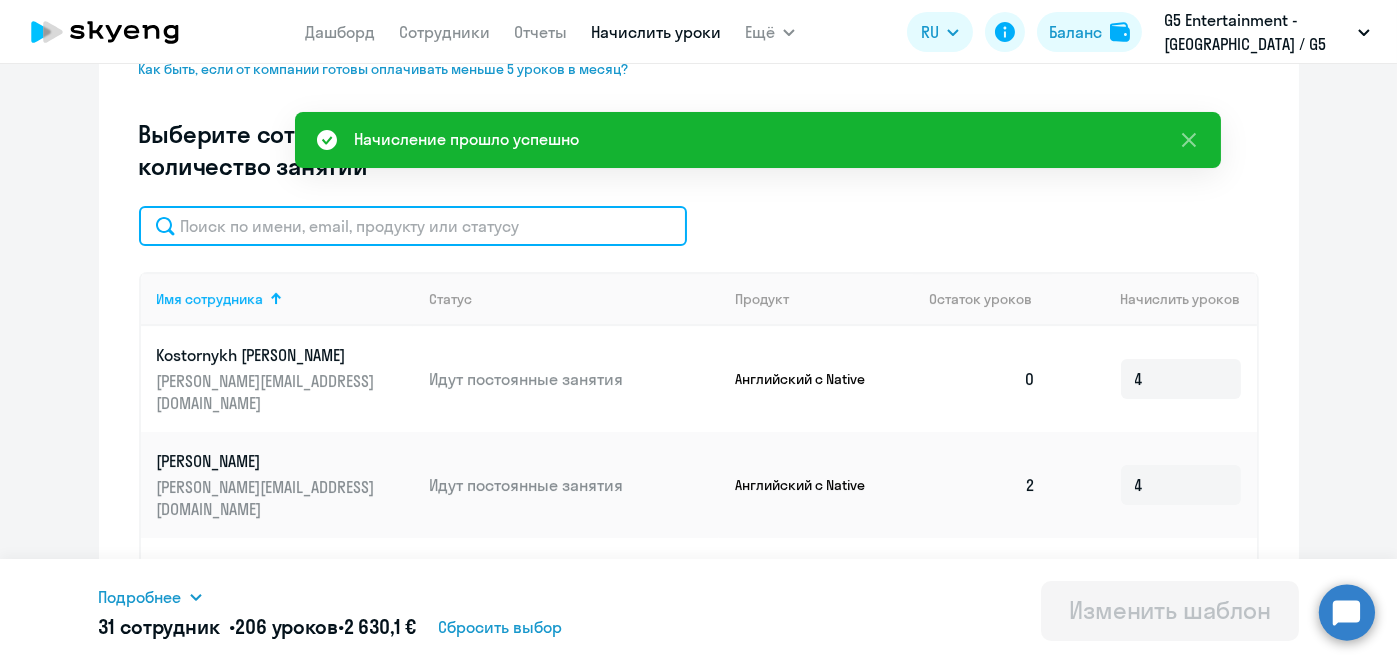 click 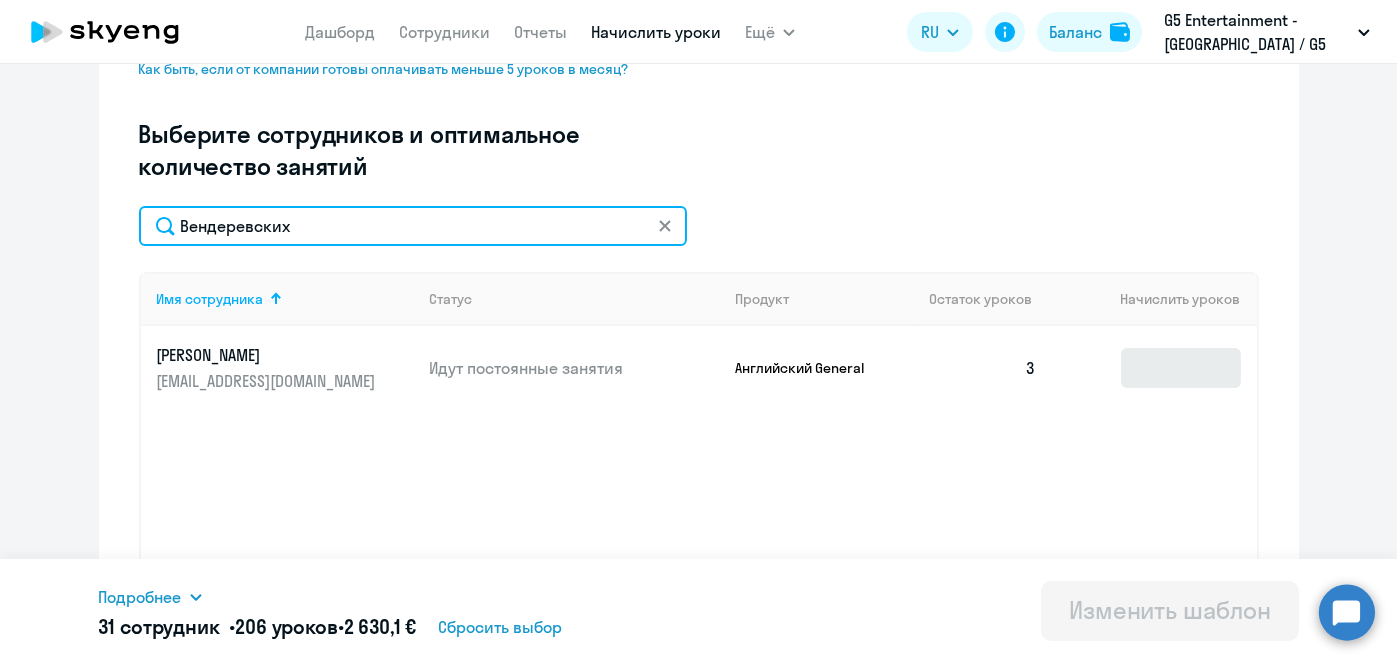 type on "Вендеревских" 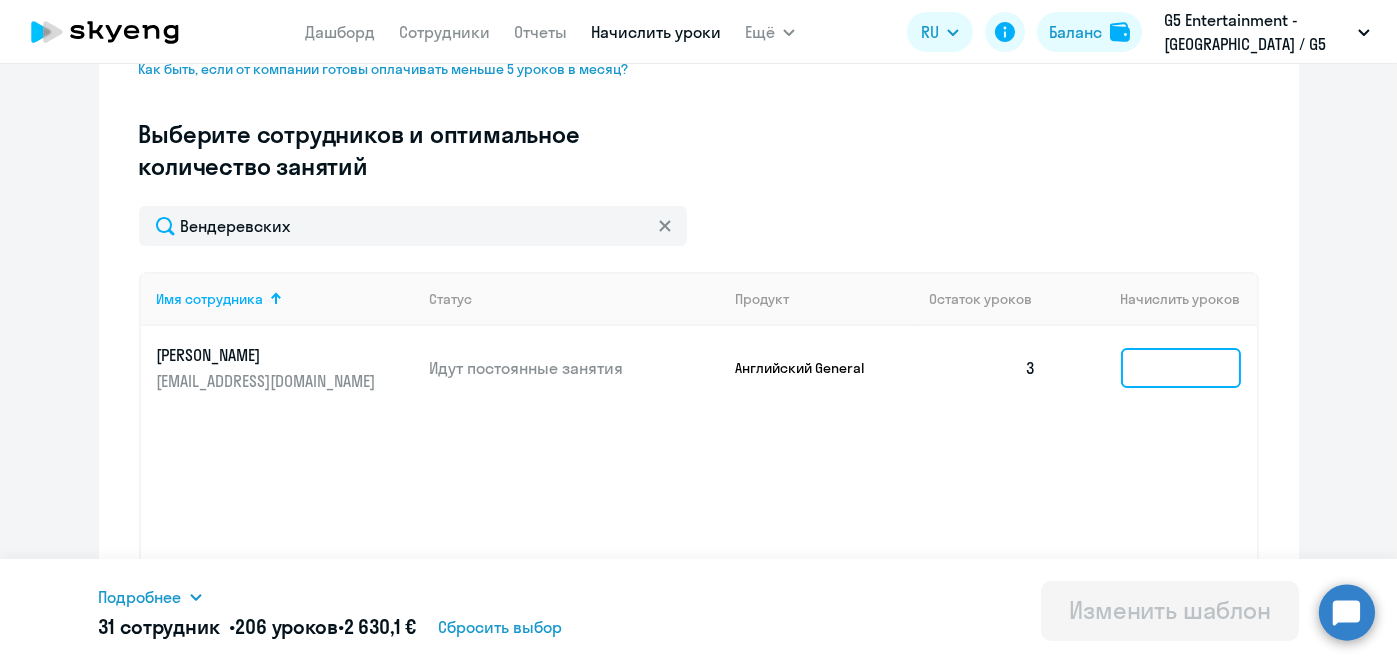 click 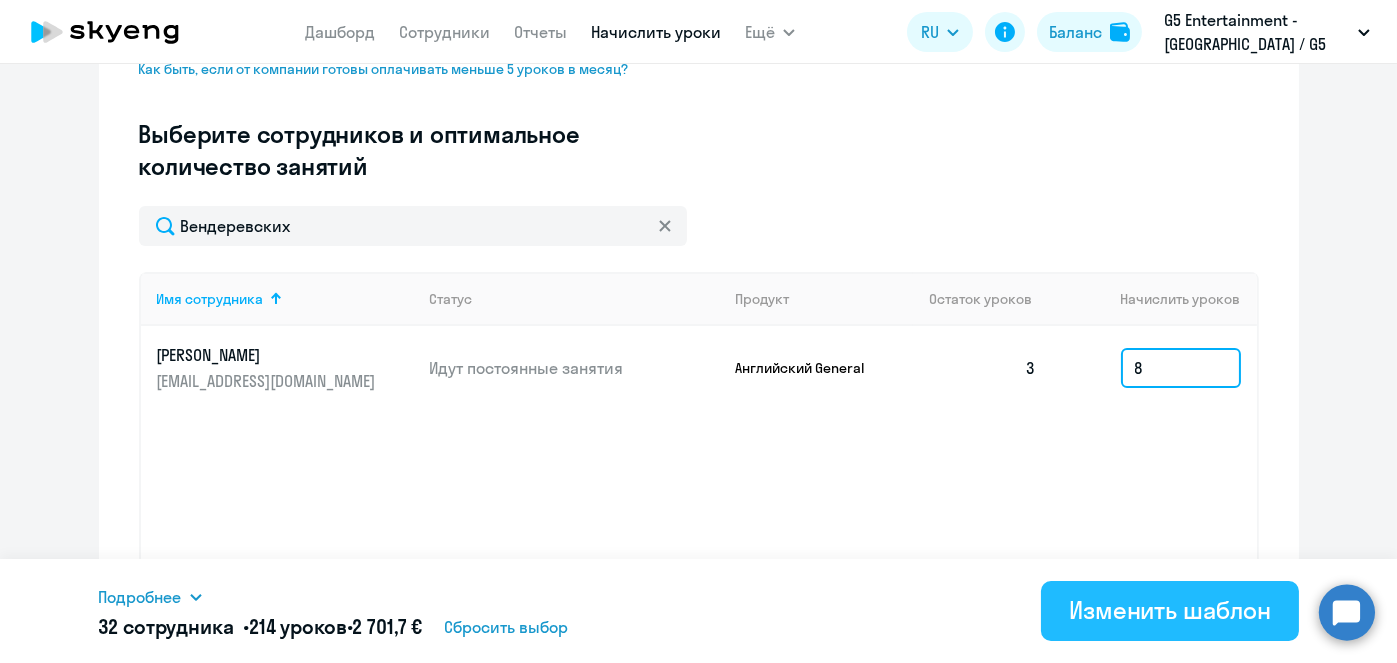 type on "8" 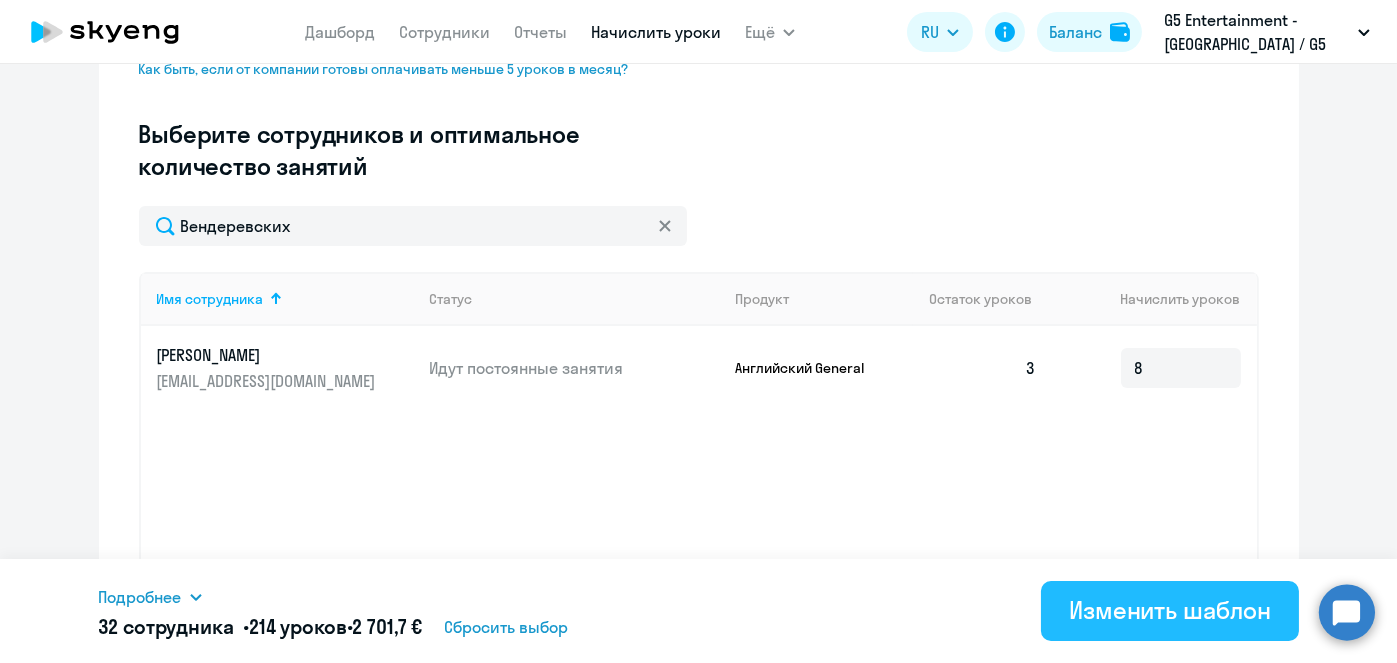 click on "Изменить шаблон" at bounding box center (1170, 611) 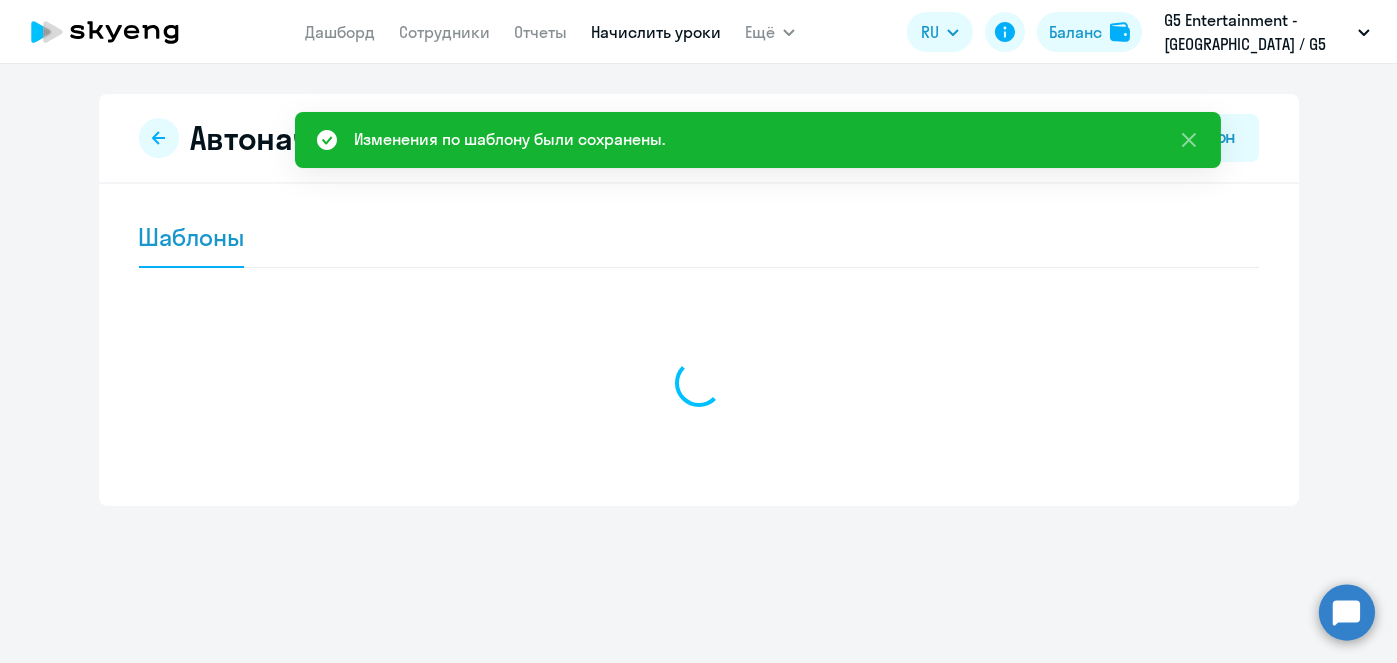 scroll, scrollTop: 0, scrollLeft: 0, axis: both 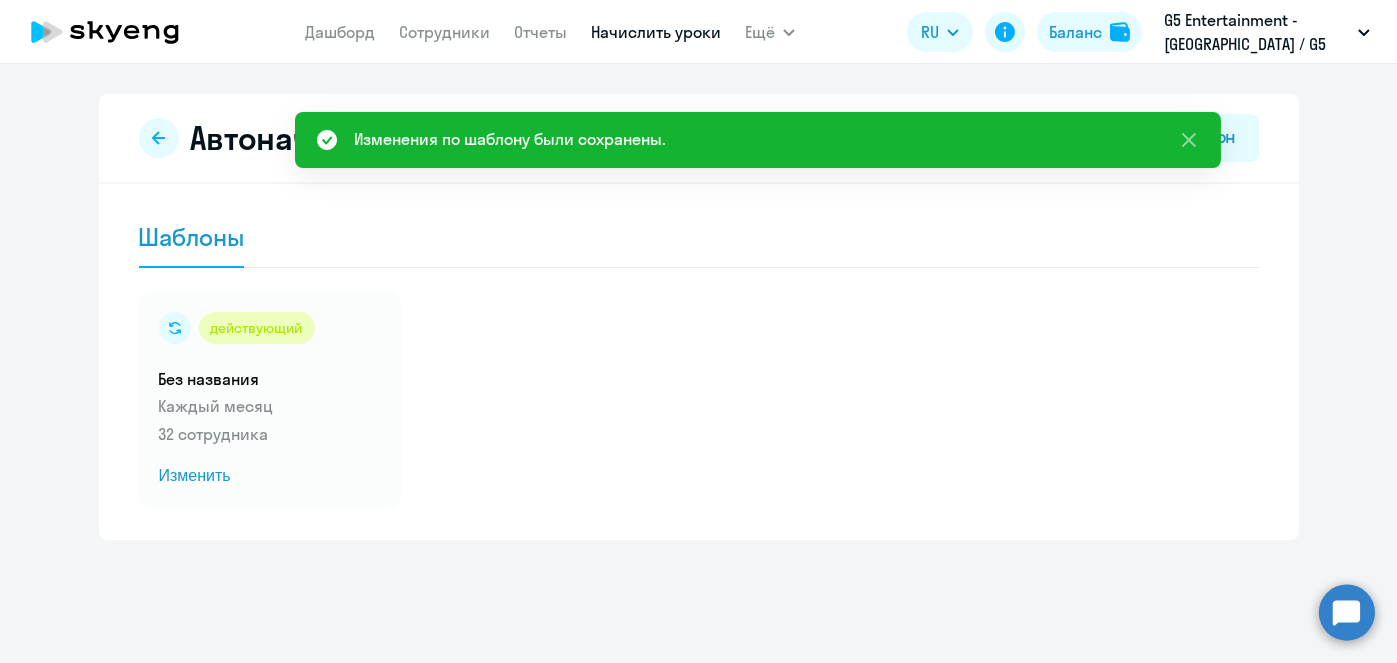 click on "Начислить уроки" at bounding box center [656, 32] 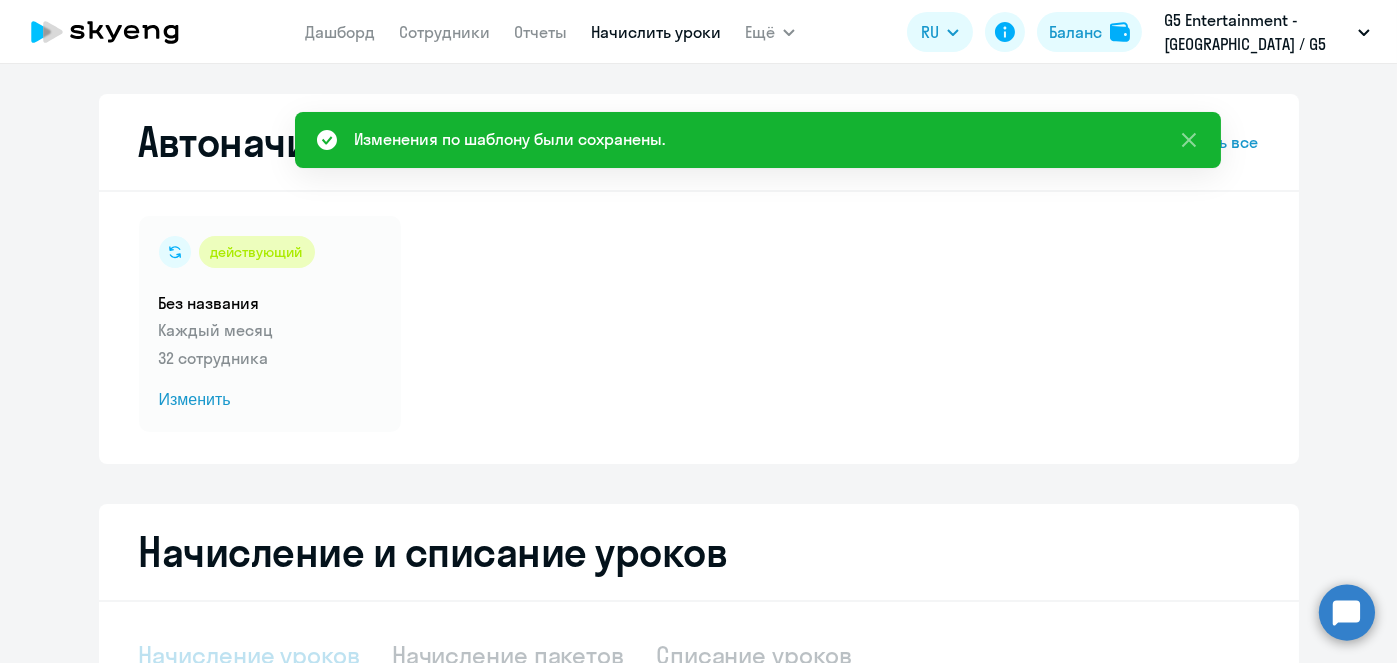 select on "10" 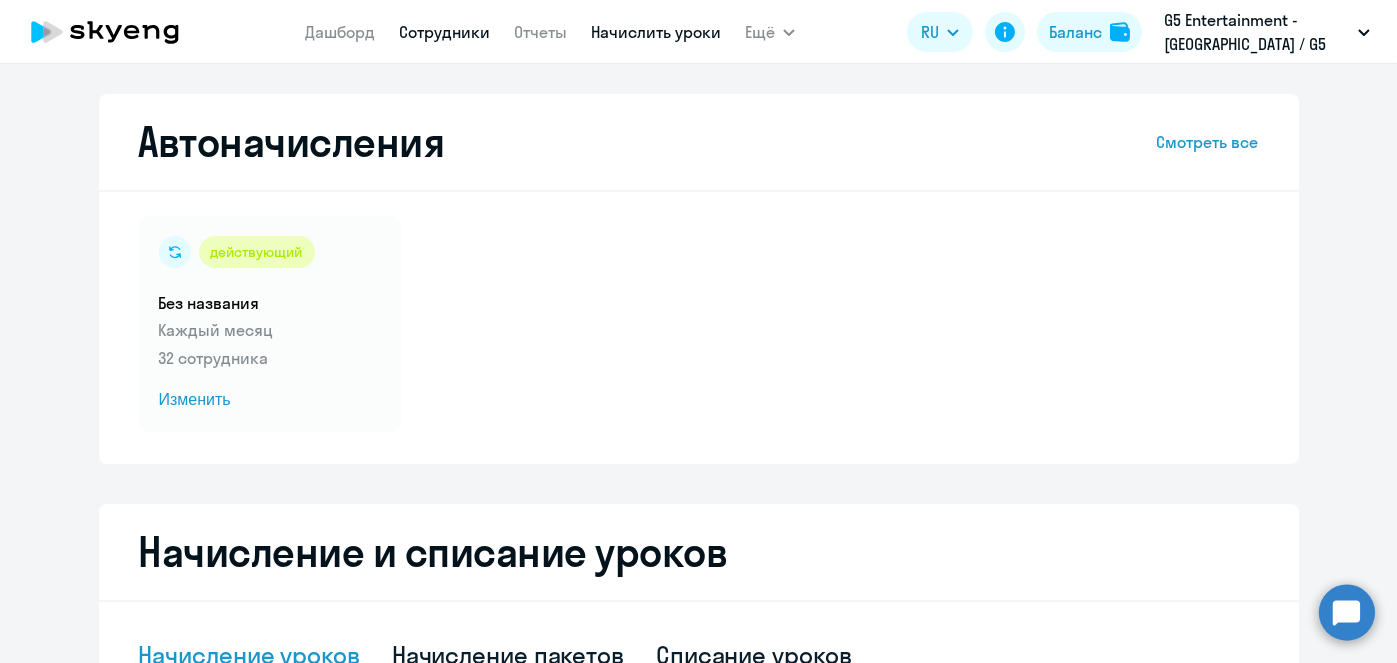 click on "Сотрудники" at bounding box center [444, 32] 